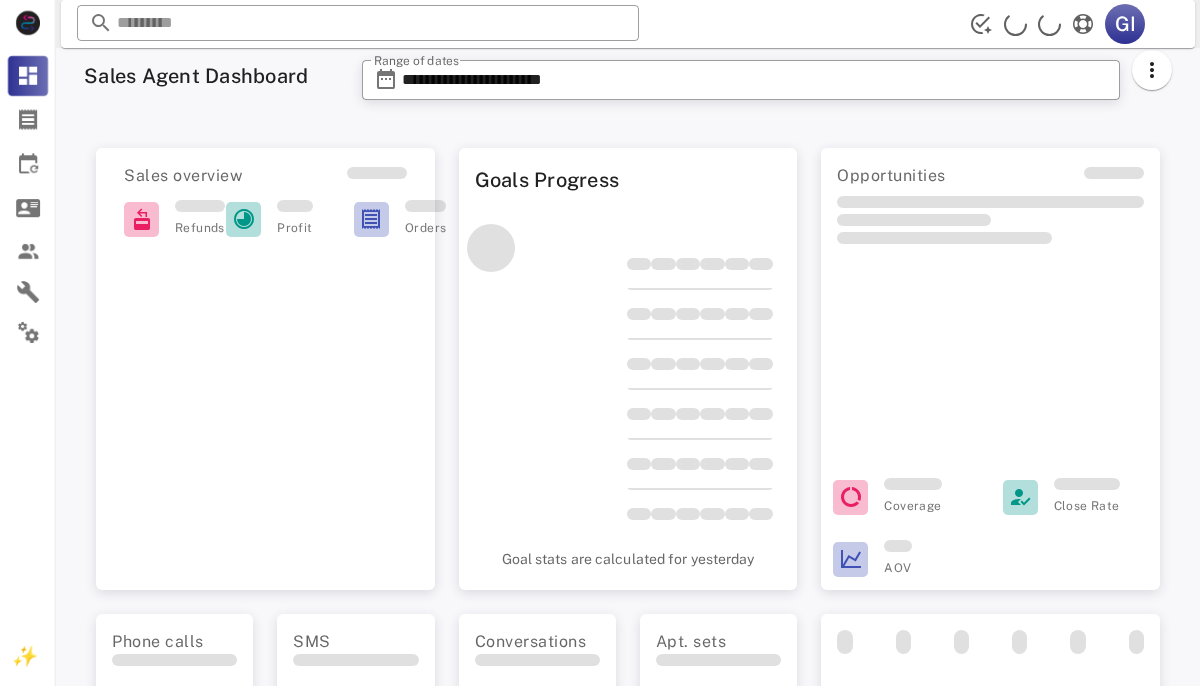 scroll, scrollTop: 0, scrollLeft: 0, axis: both 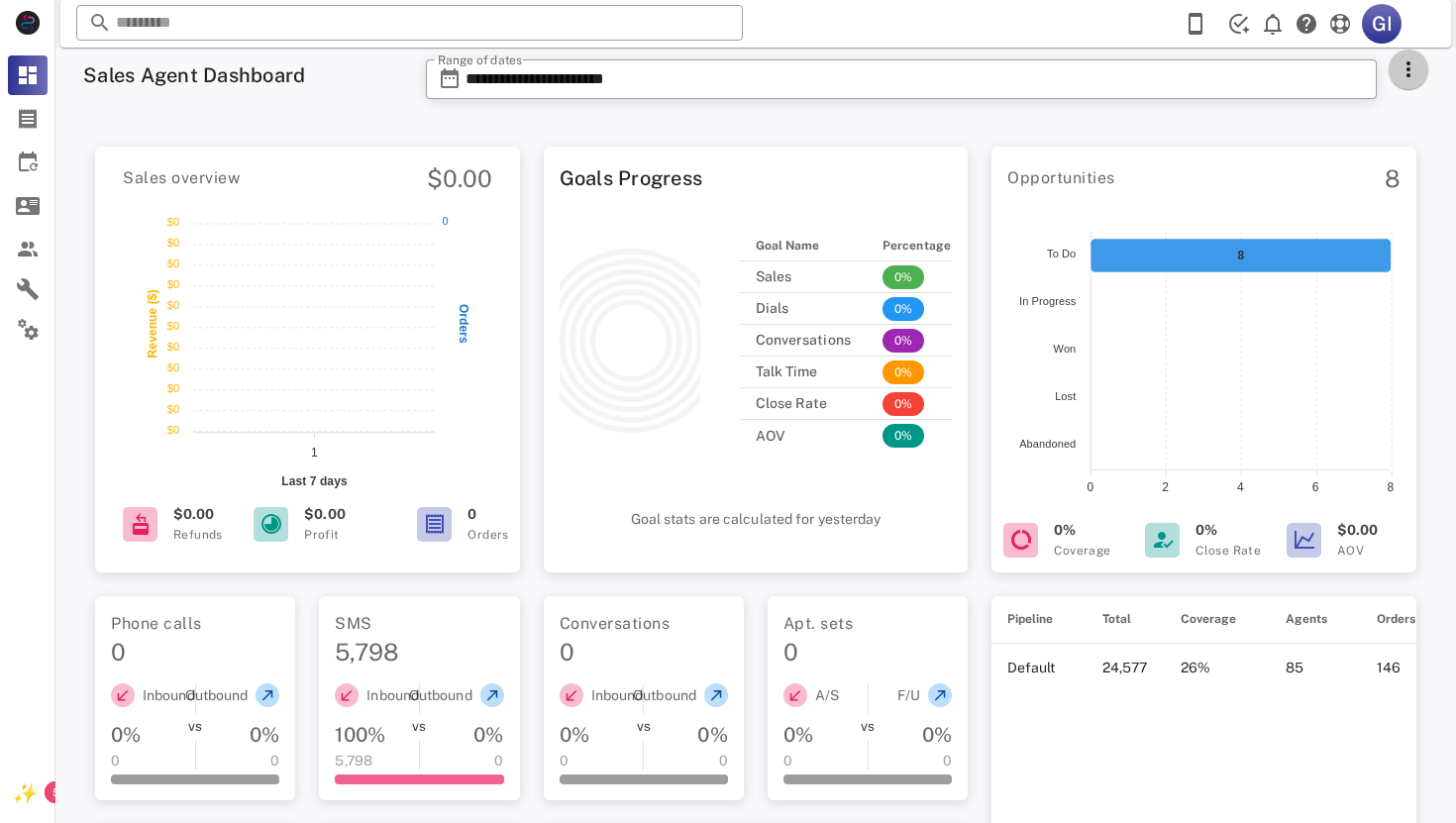 click at bounding box center (1408, 69) 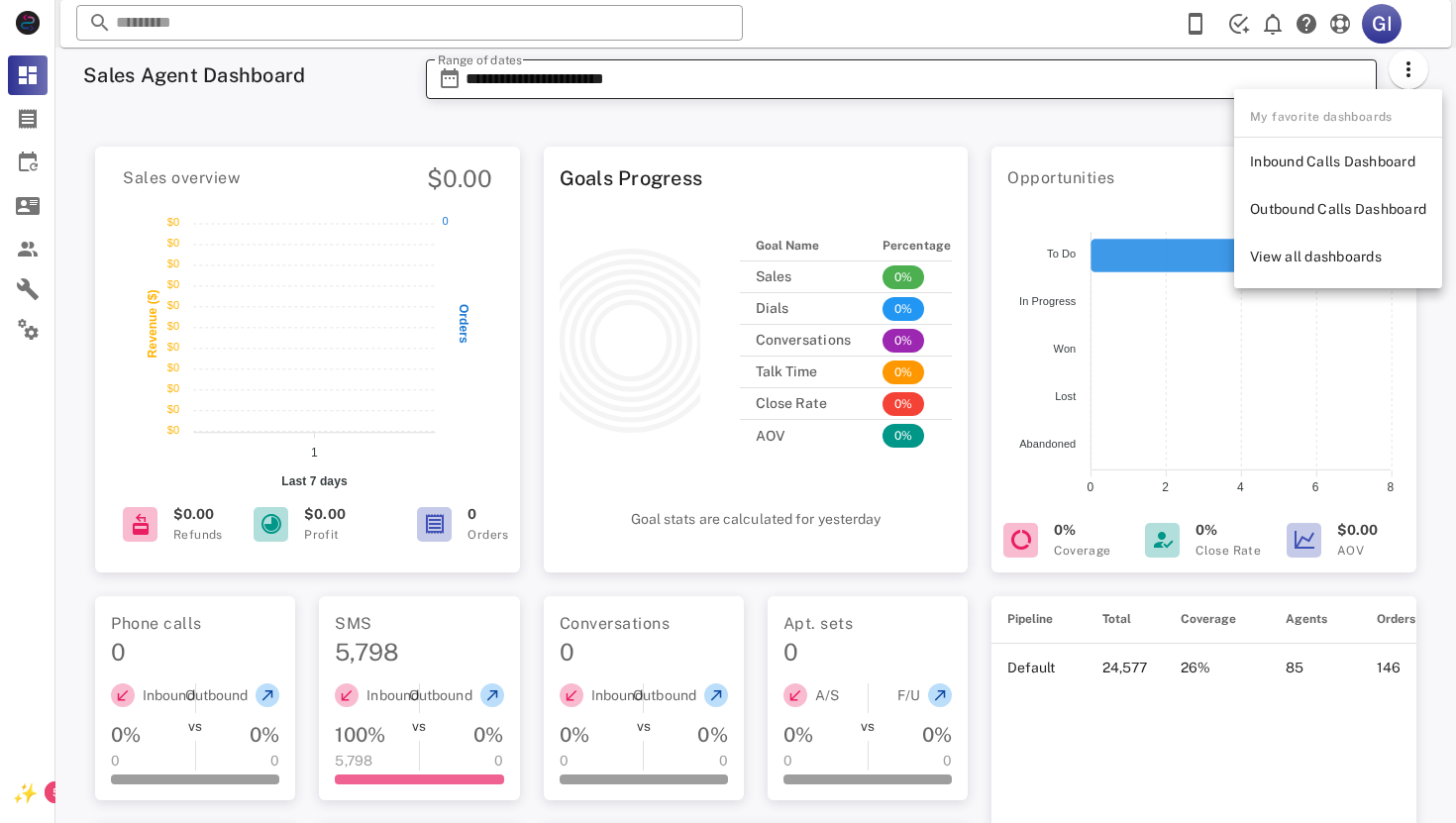 click on "**********" at bounding box center [915, 79] 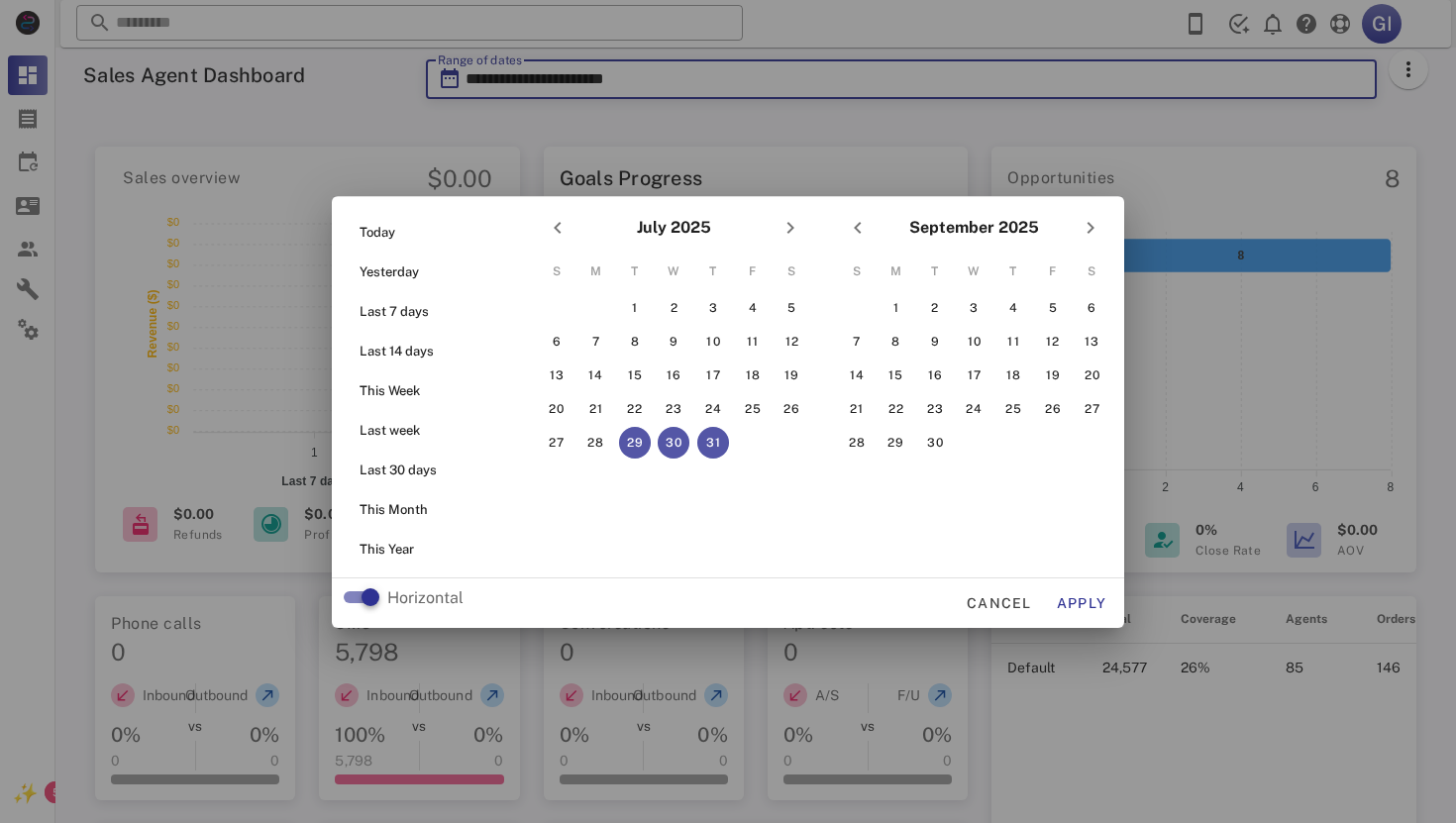 click at bounding box center (728, 411) 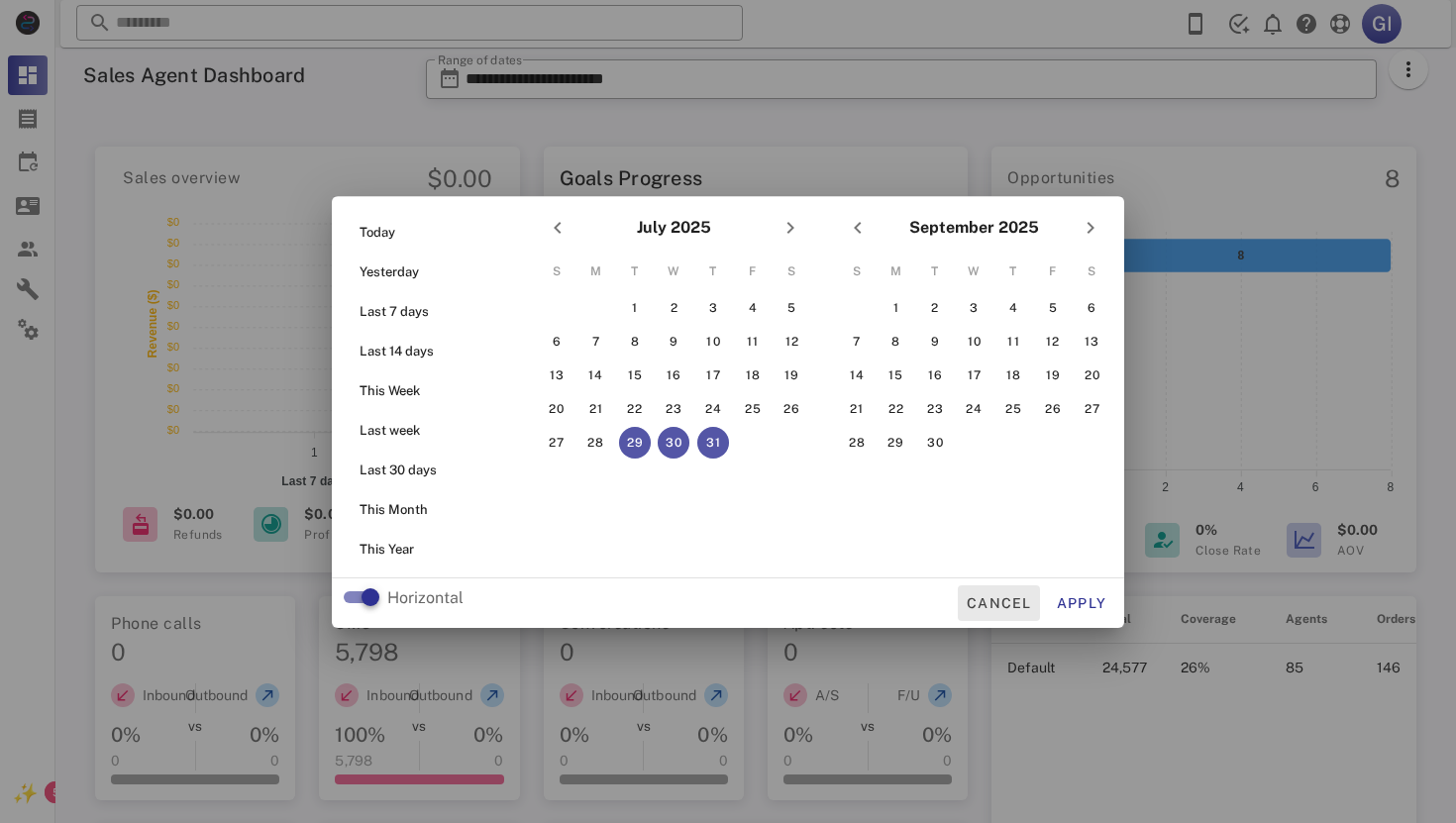 click on "Cancel" at bounding box center [998, 603] 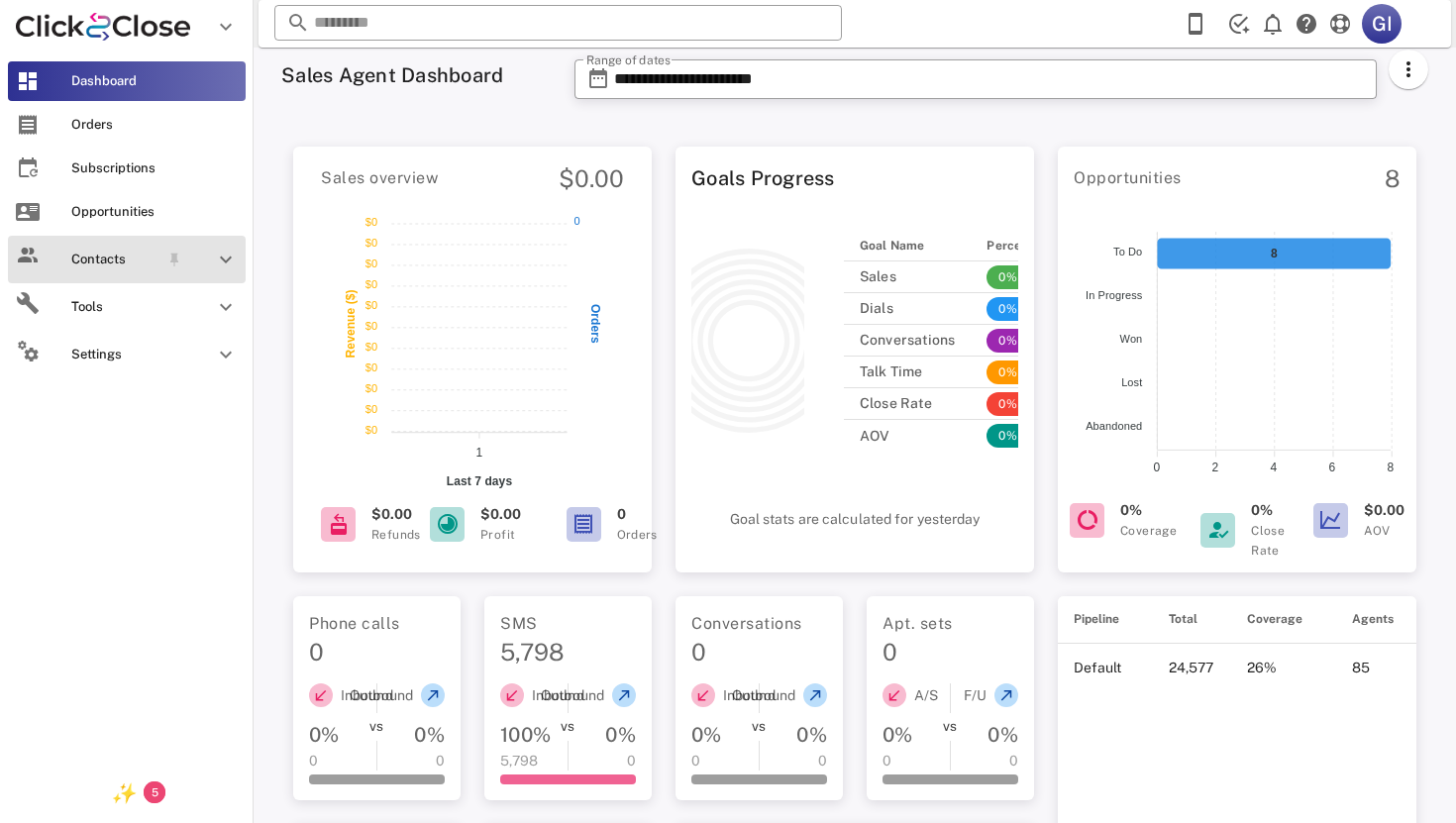 click on "Contacts" at bounding box center [115, 259] 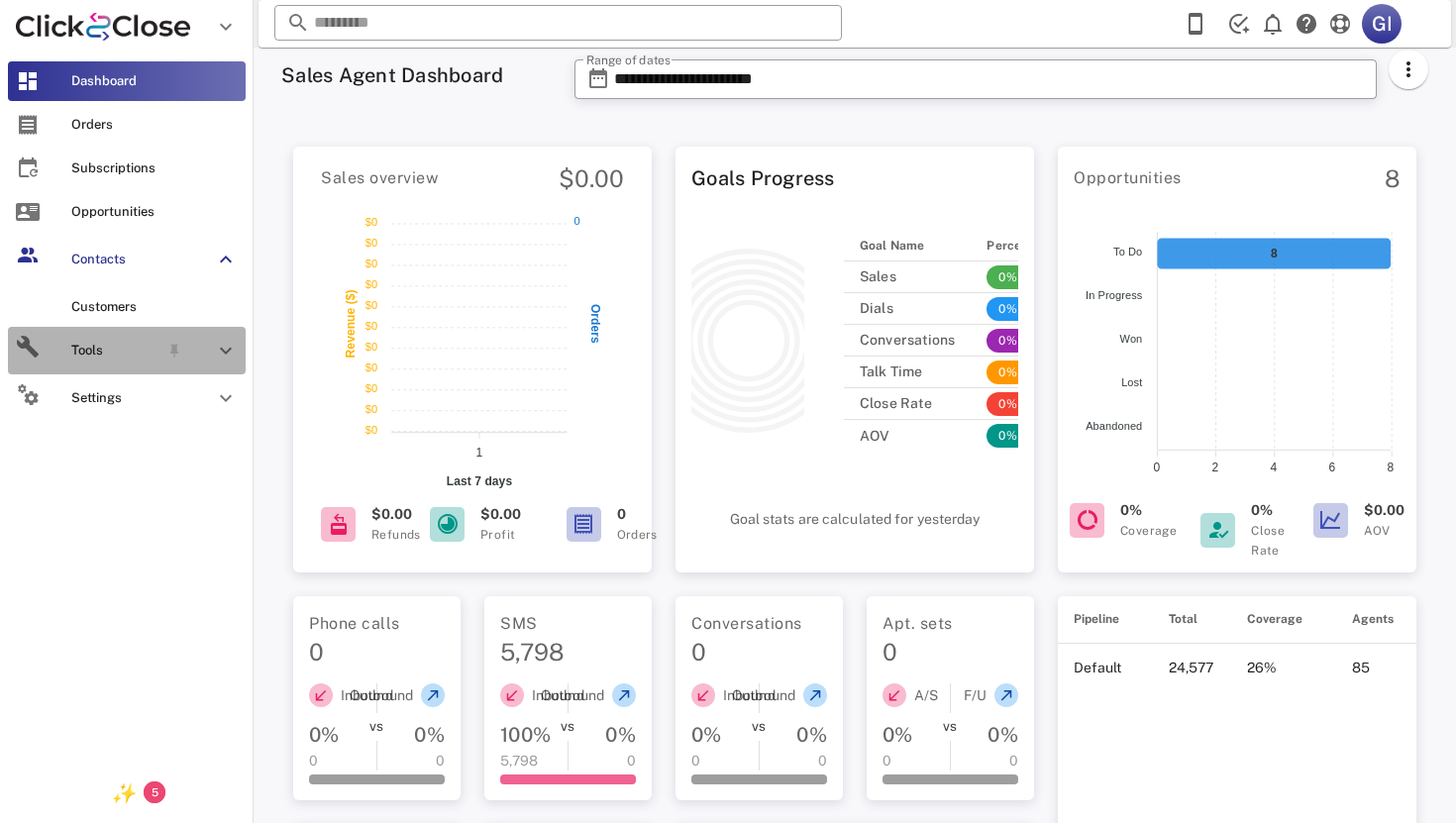 click on "Tools" at bounding box center [115, 351] 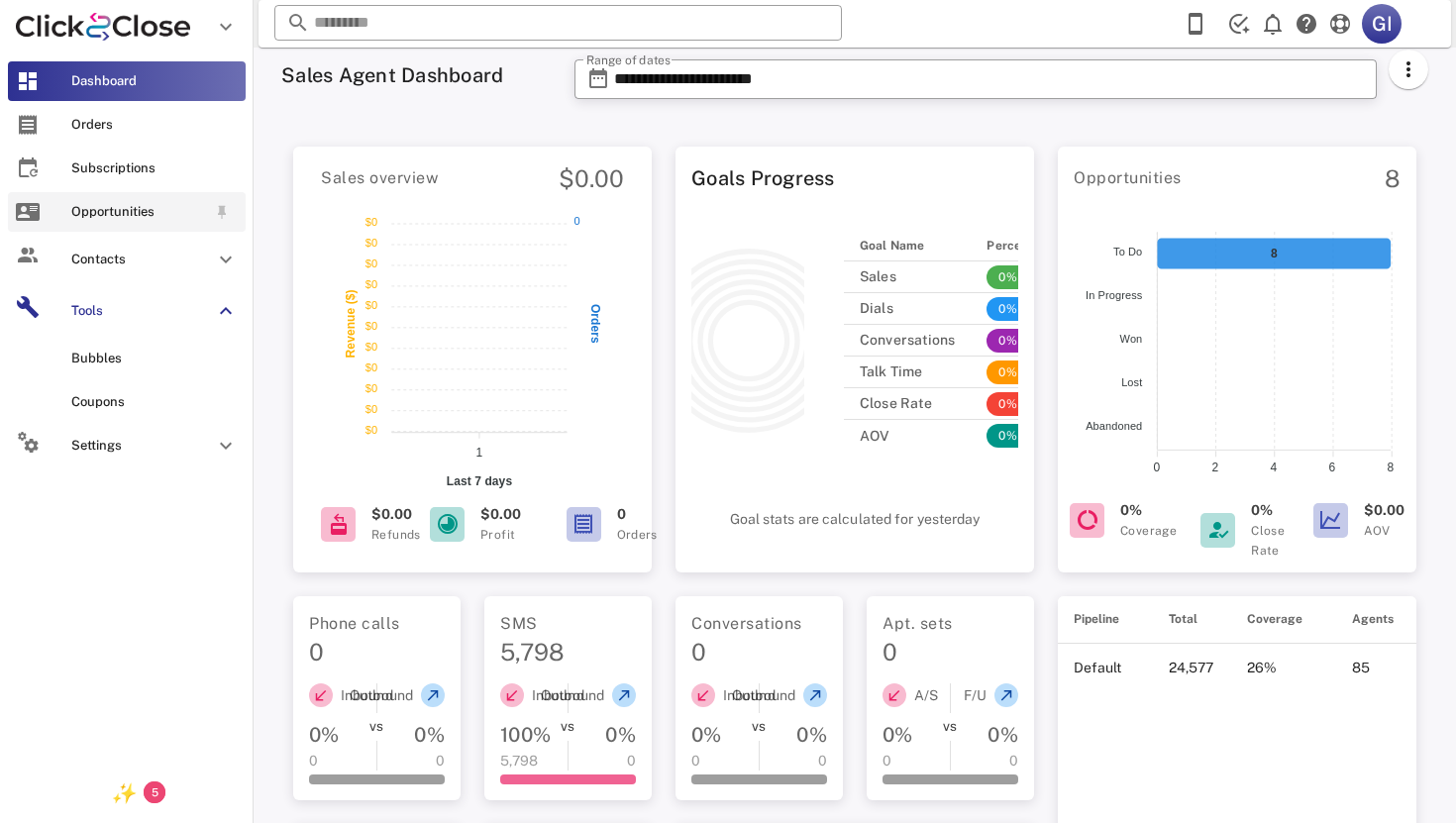 click on "Opportunities" at bounding box center [139, 212] 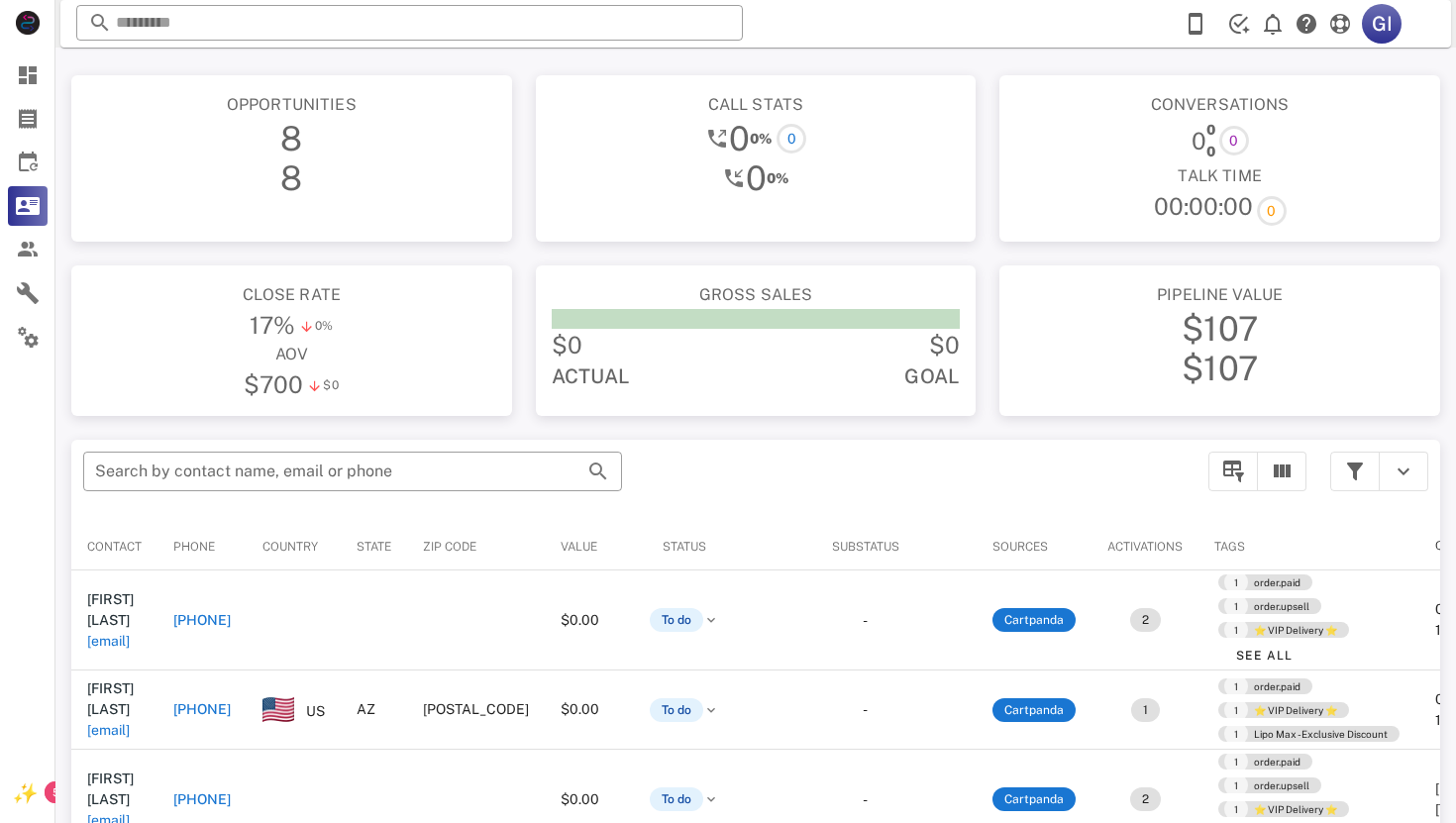 click on "Conversations 0  0  0   0  Talk Time 00:00:00  0" at bounding box center (1219, 158) 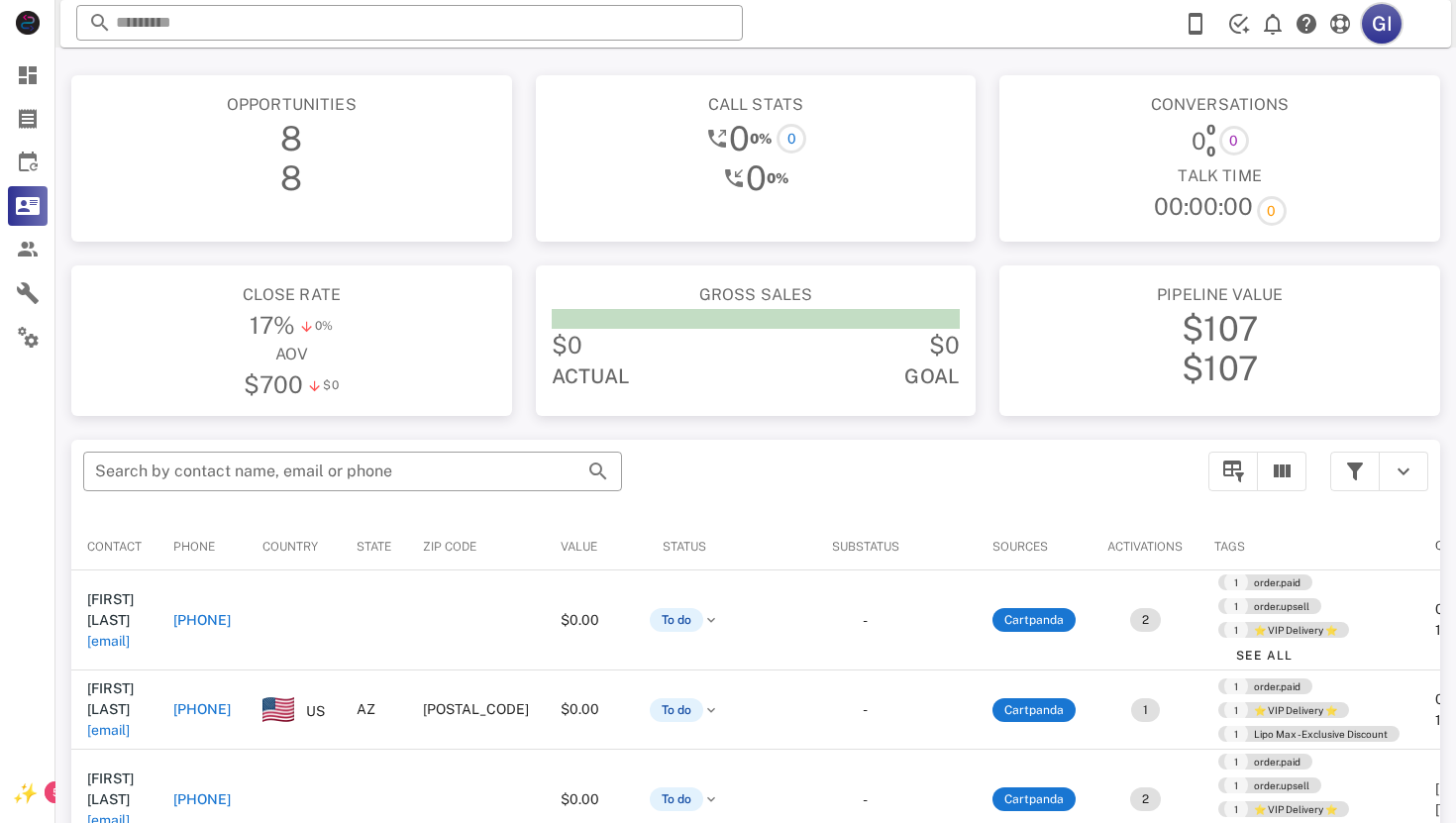 click on "GI" at bounding box center (1382, 24) 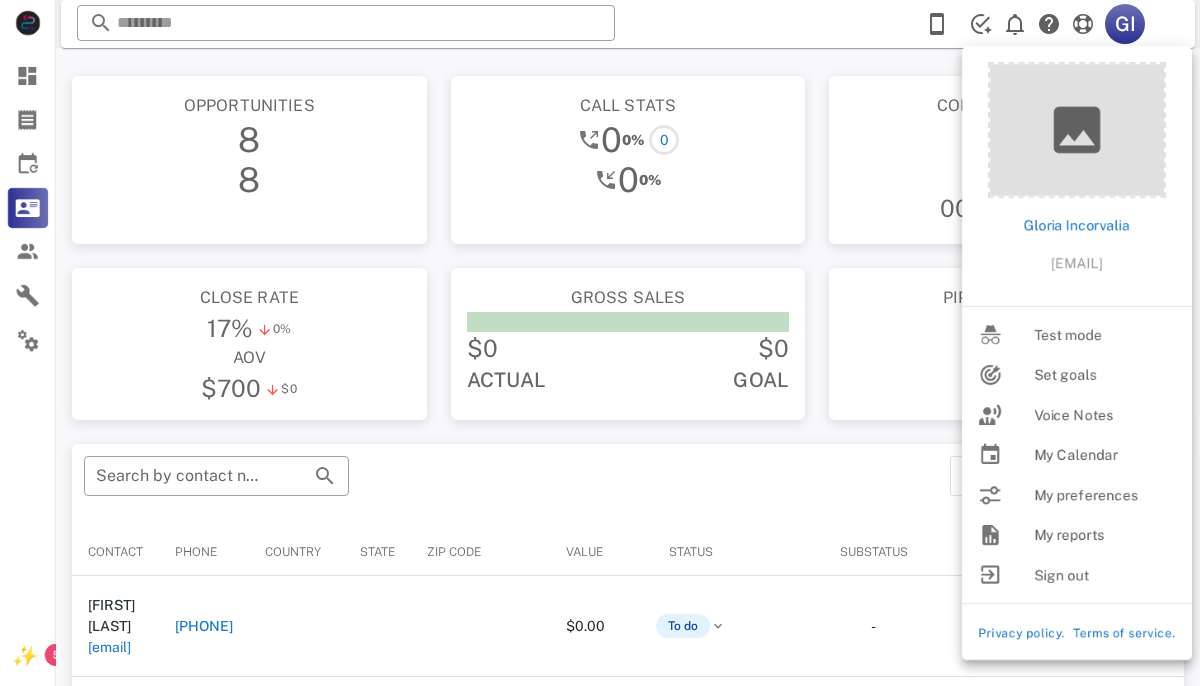 click on "​ GI Reload browser Accept" at bounding box center [628, 24] 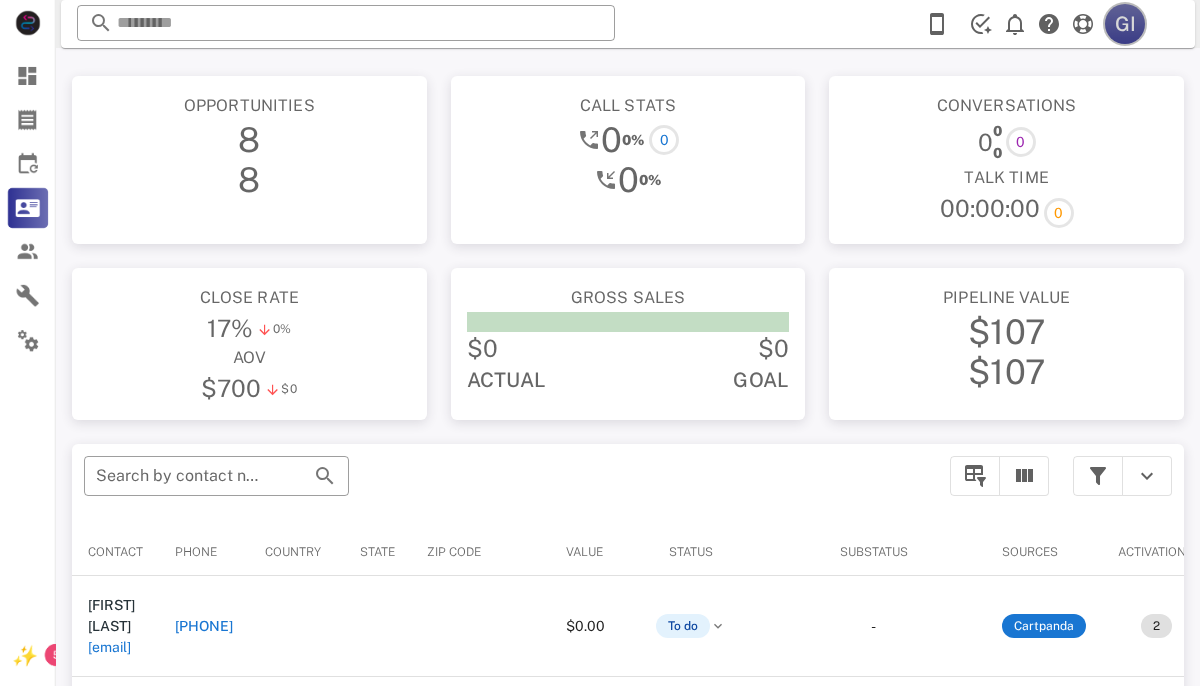 click on "GI" at bounding box center (1125, 24) 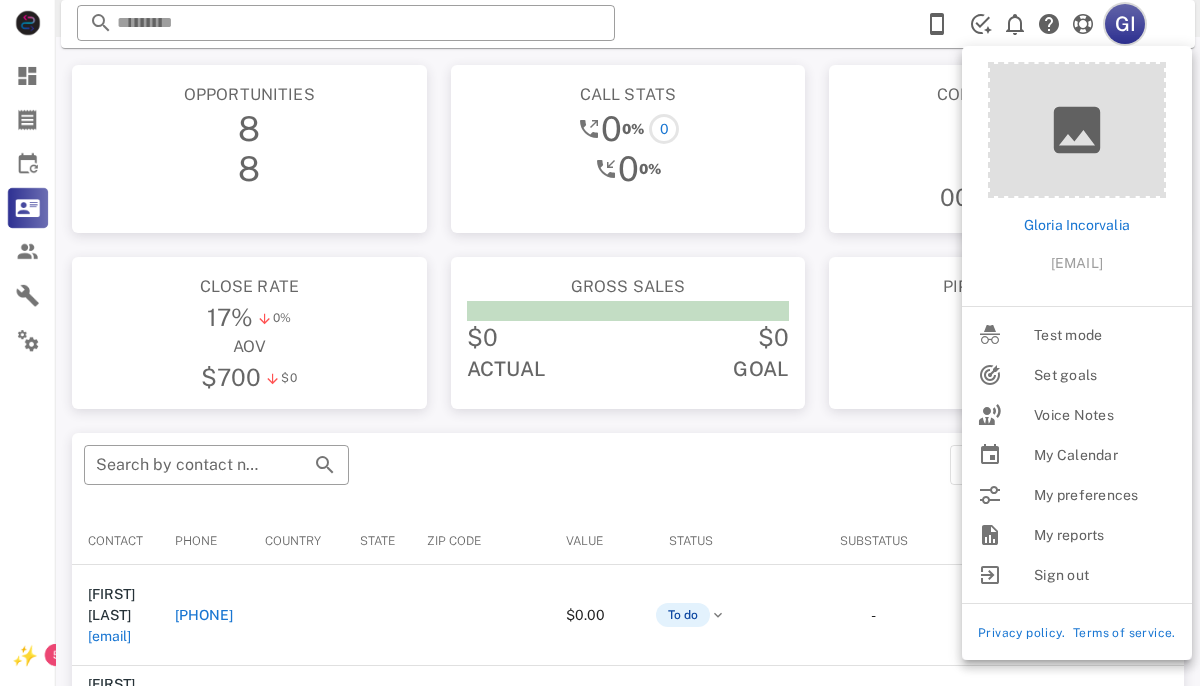 scroll, scrollTop: 0, scrollLeft: 0, axis: both 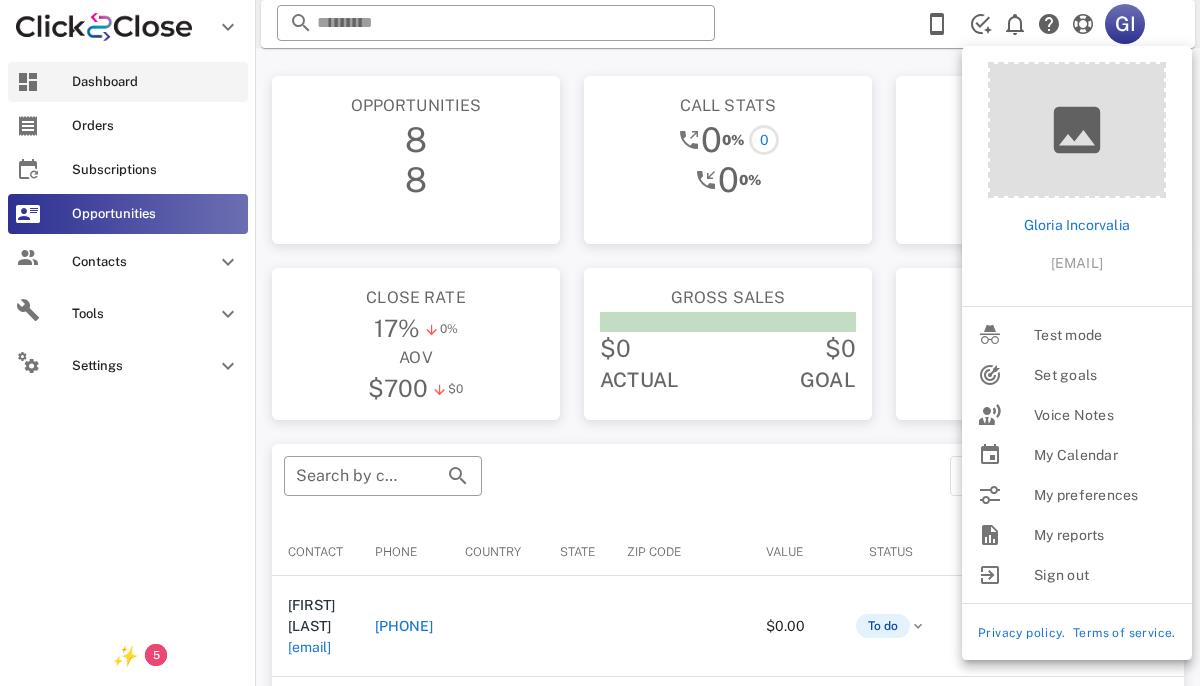 click on "Dashboard" at bounding box center [156, 82] 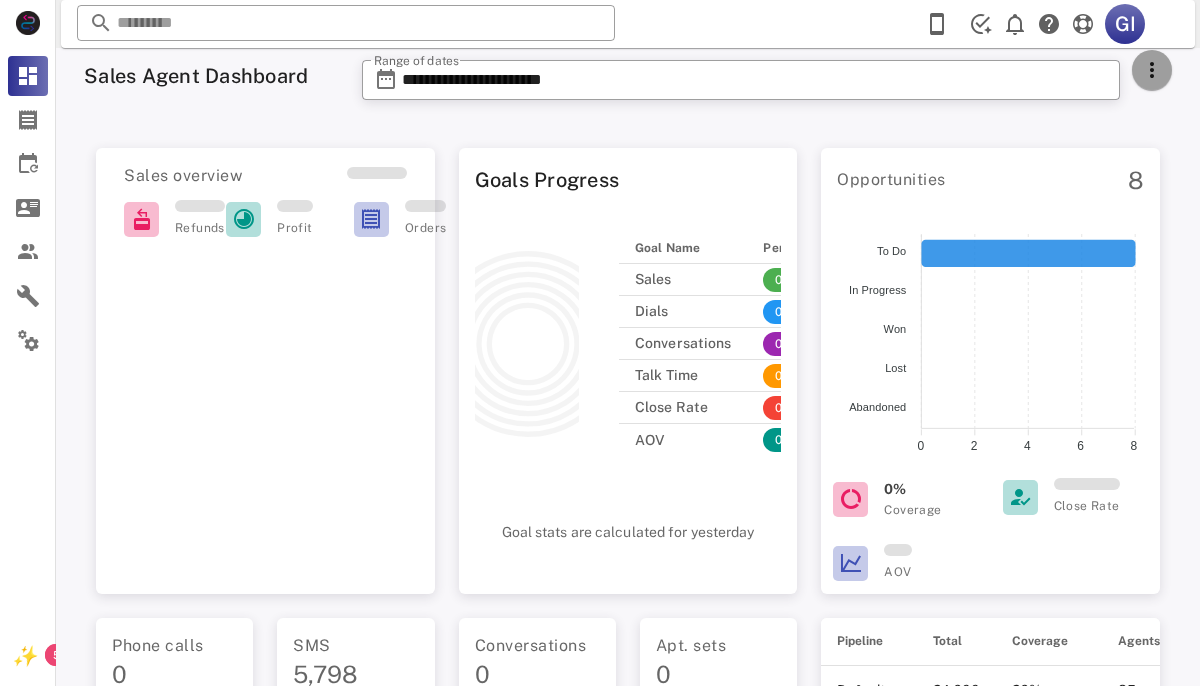 click at bounding box center [1152, 70] 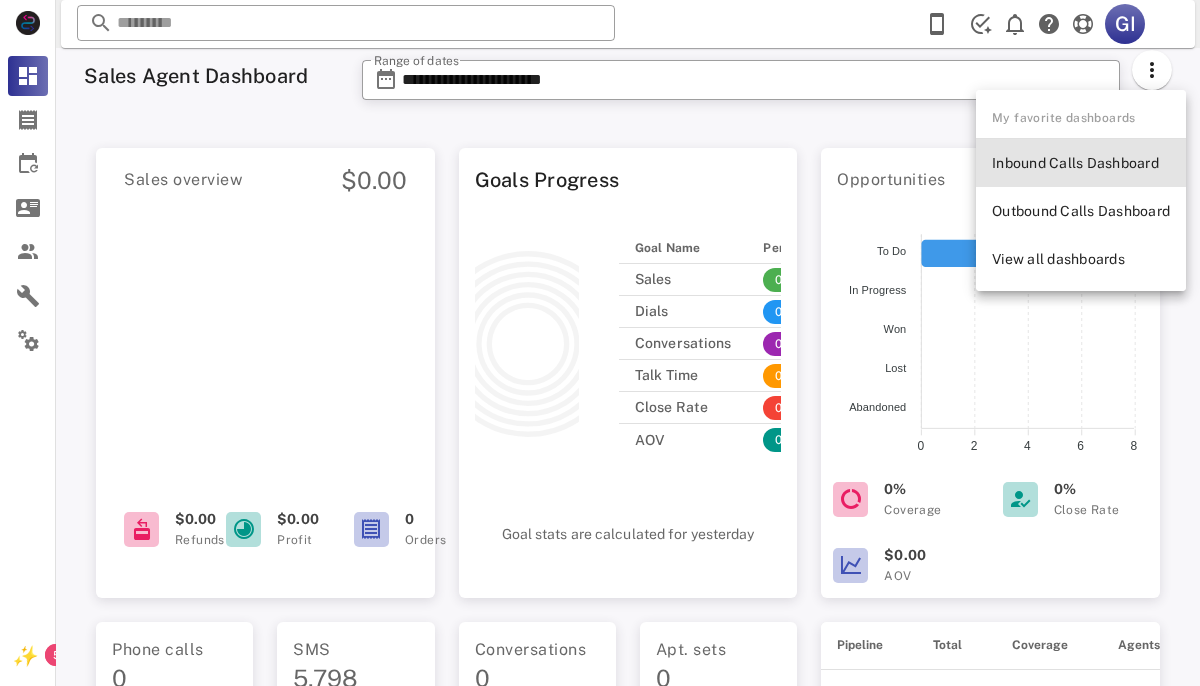click on "Inbound Calls Dashboard" at bounding box center [1081, 163] 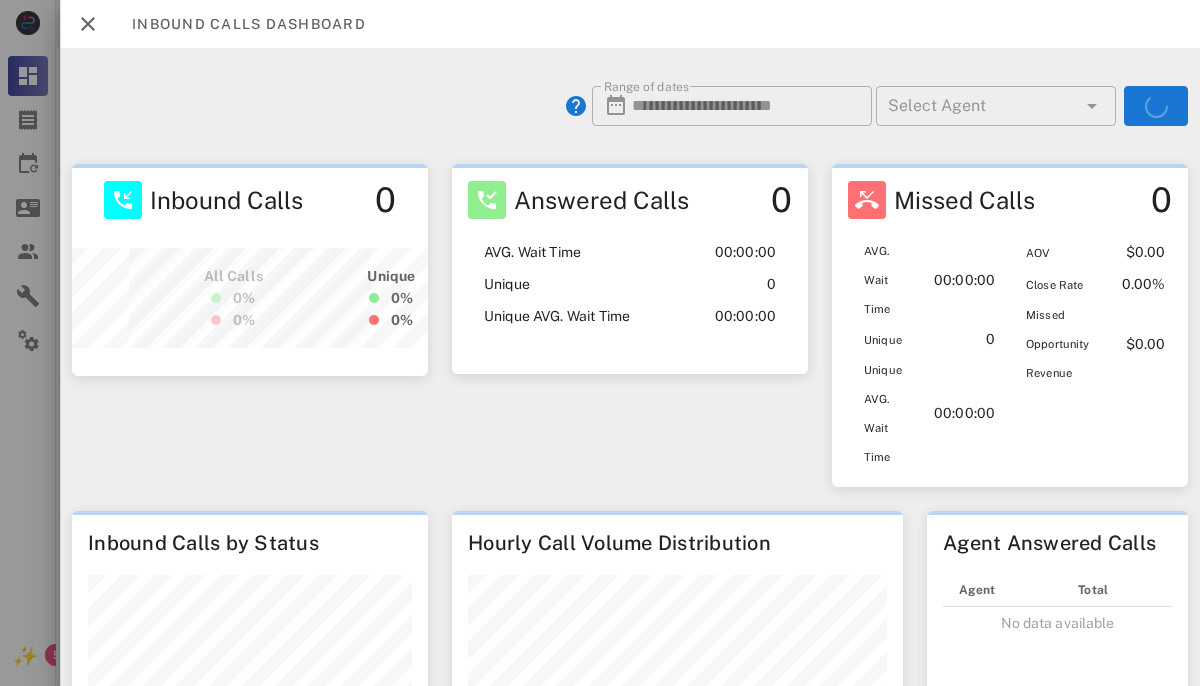 scroll, scrollTop: 999788, scrollLeft: 999644, axis: both 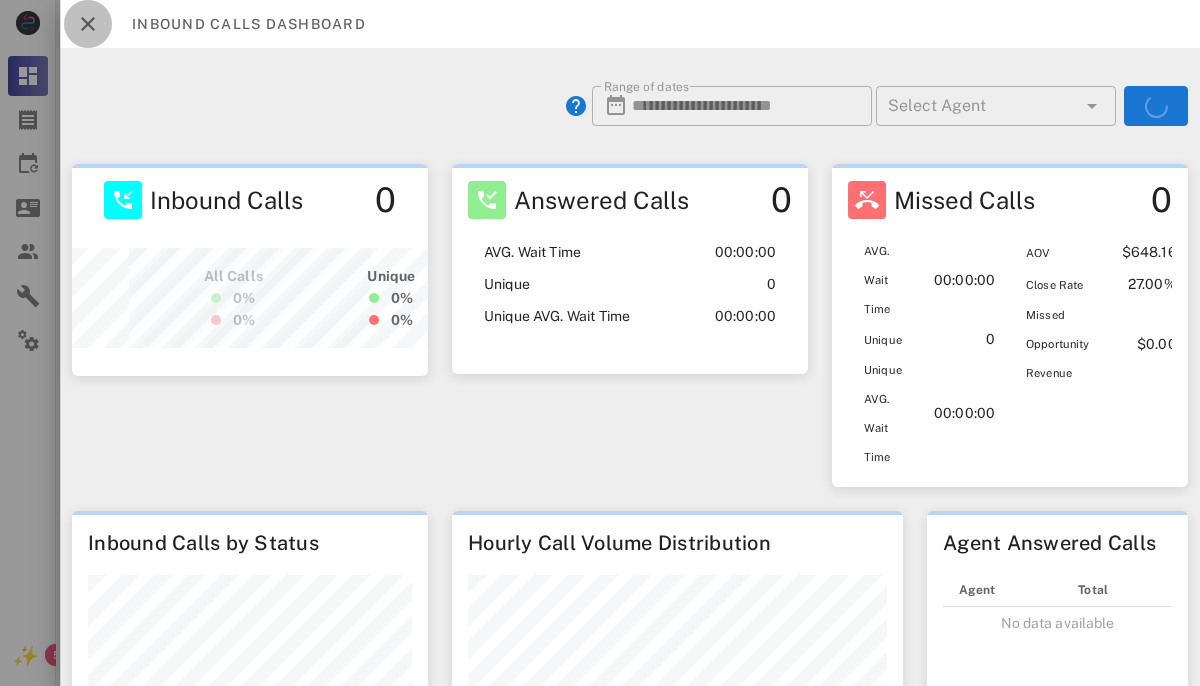 click at bounding box center (88, 24) 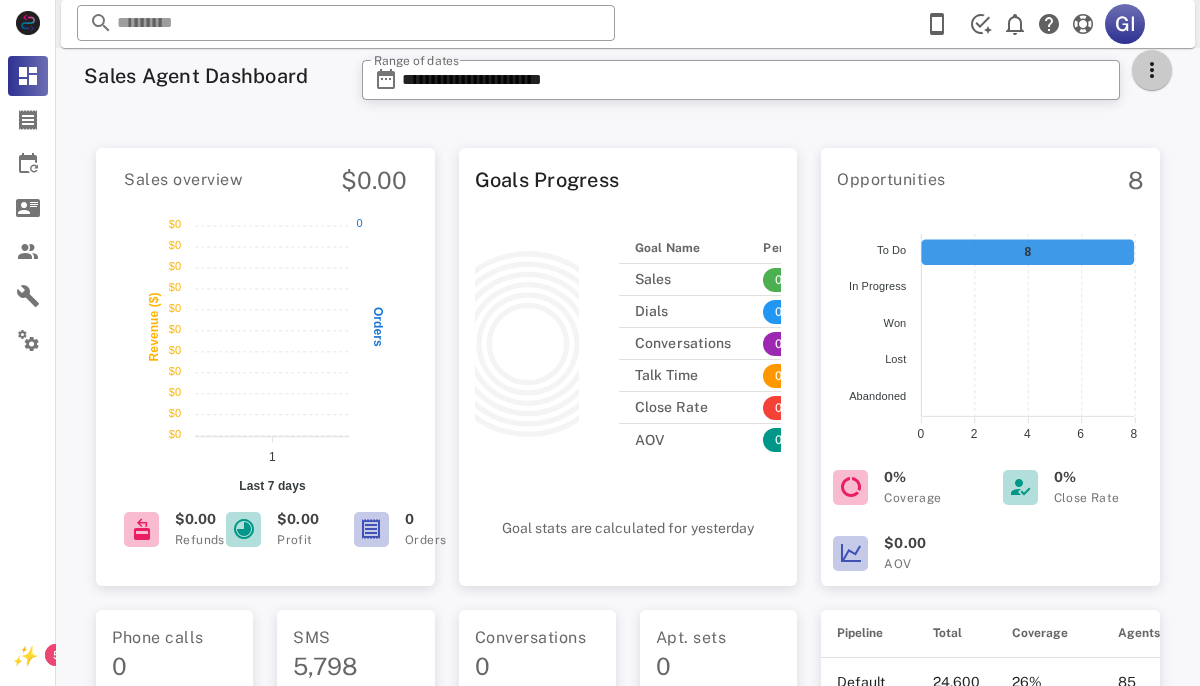 click at bounding box center (1152, 70) 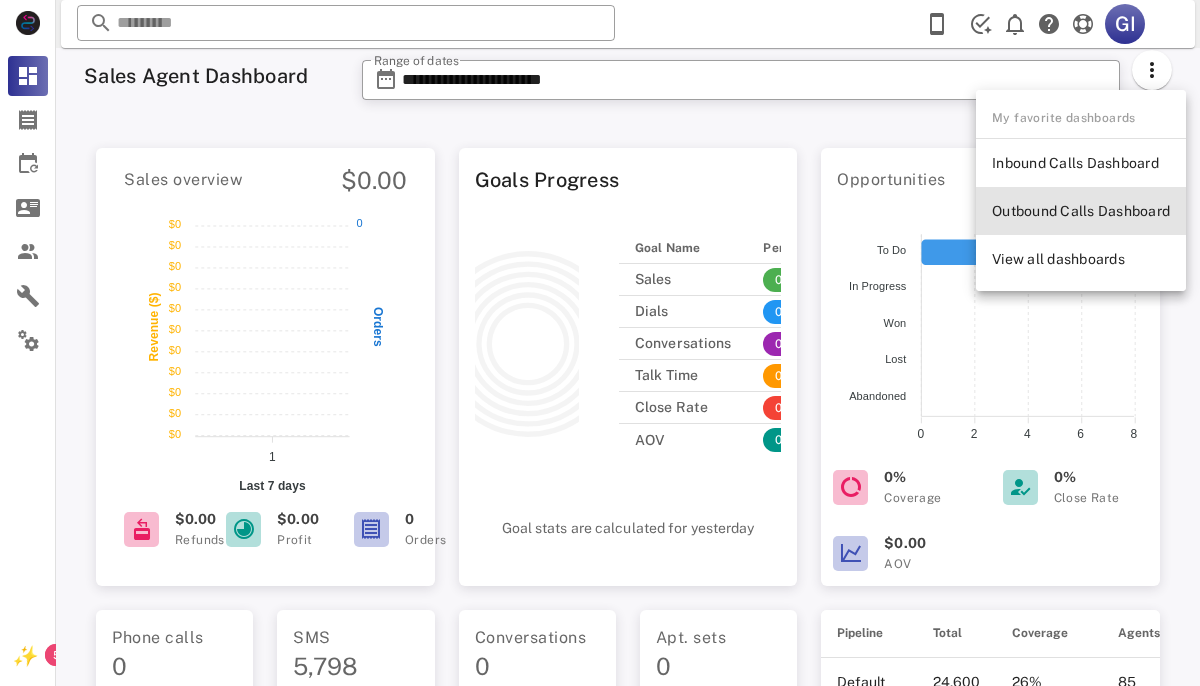 click on "Outbound Calls Dashboard" at bounding box center [1081, 211] 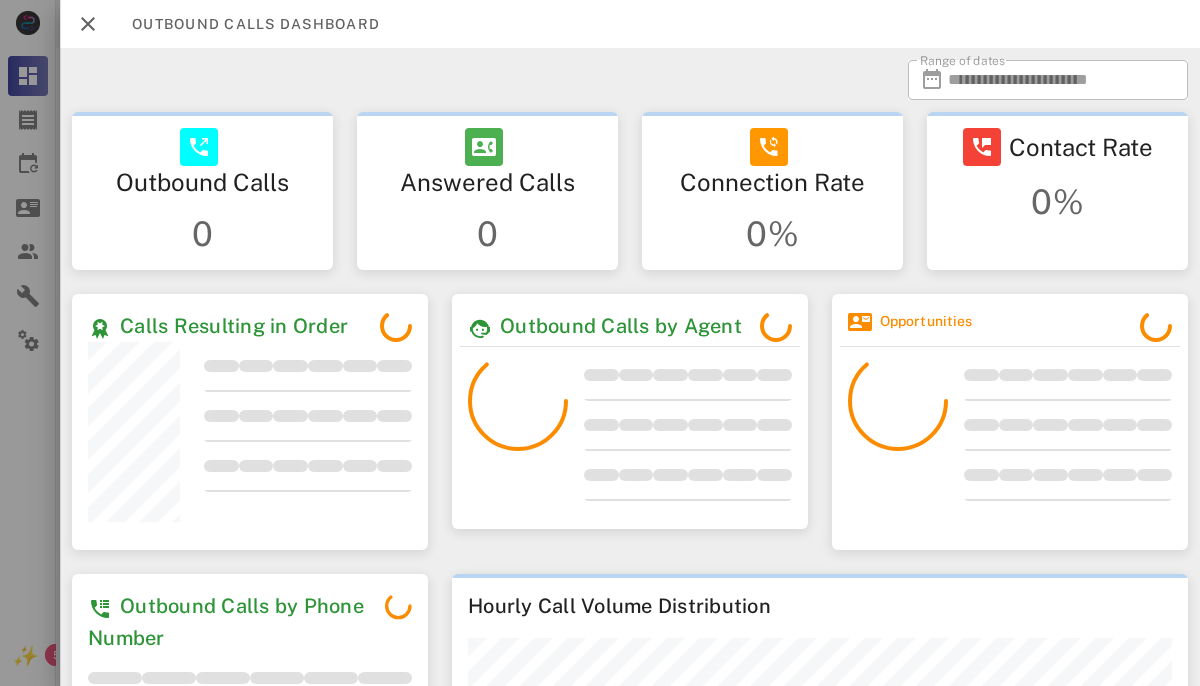 scroll, scrollTop: 999744, scrollLeft: 999644, axis: both 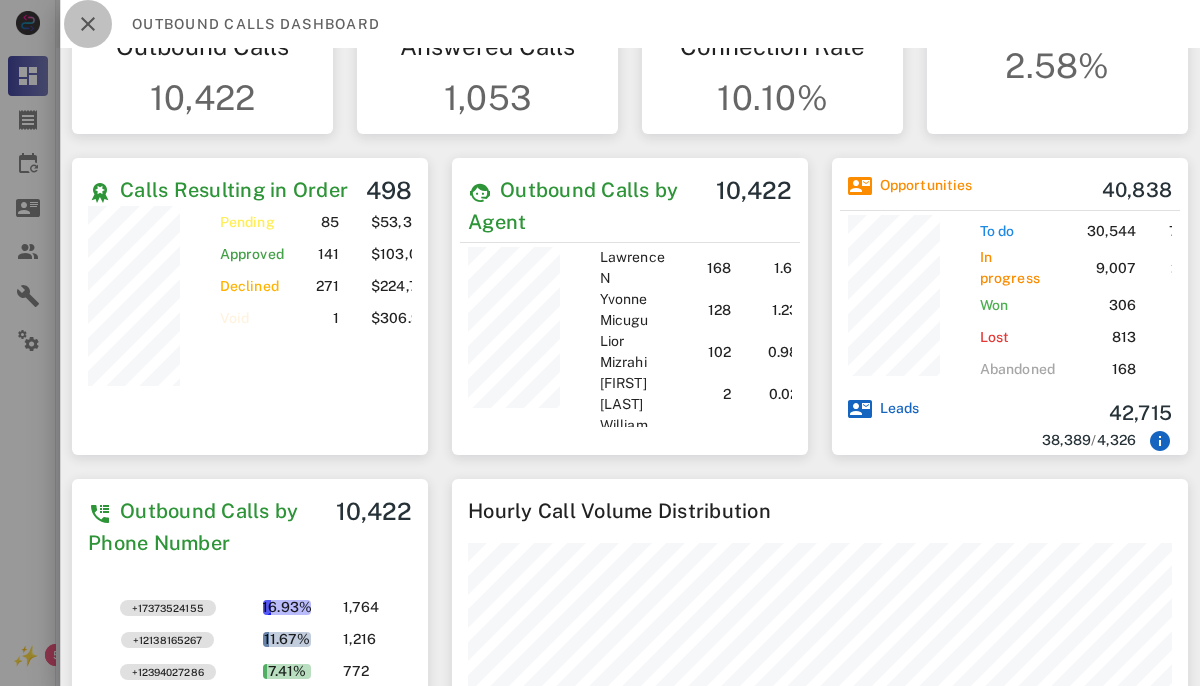click at bounding box center (88, 24) 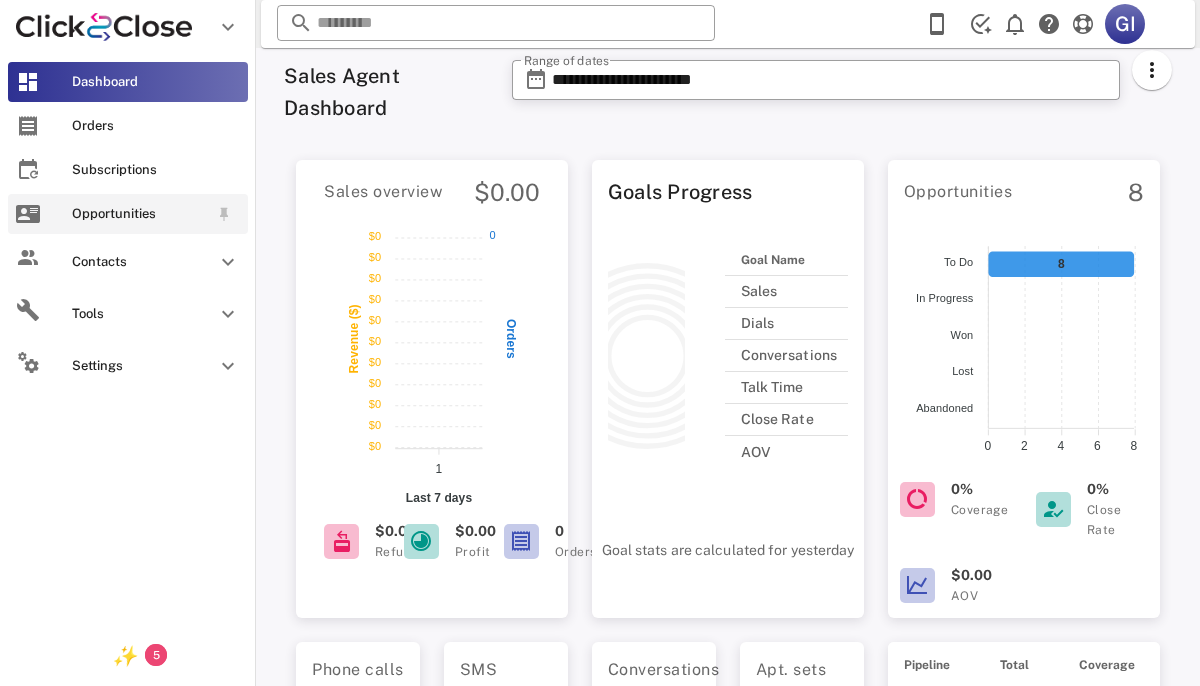 click on "Opportunities" at bounding box center [128, 214] 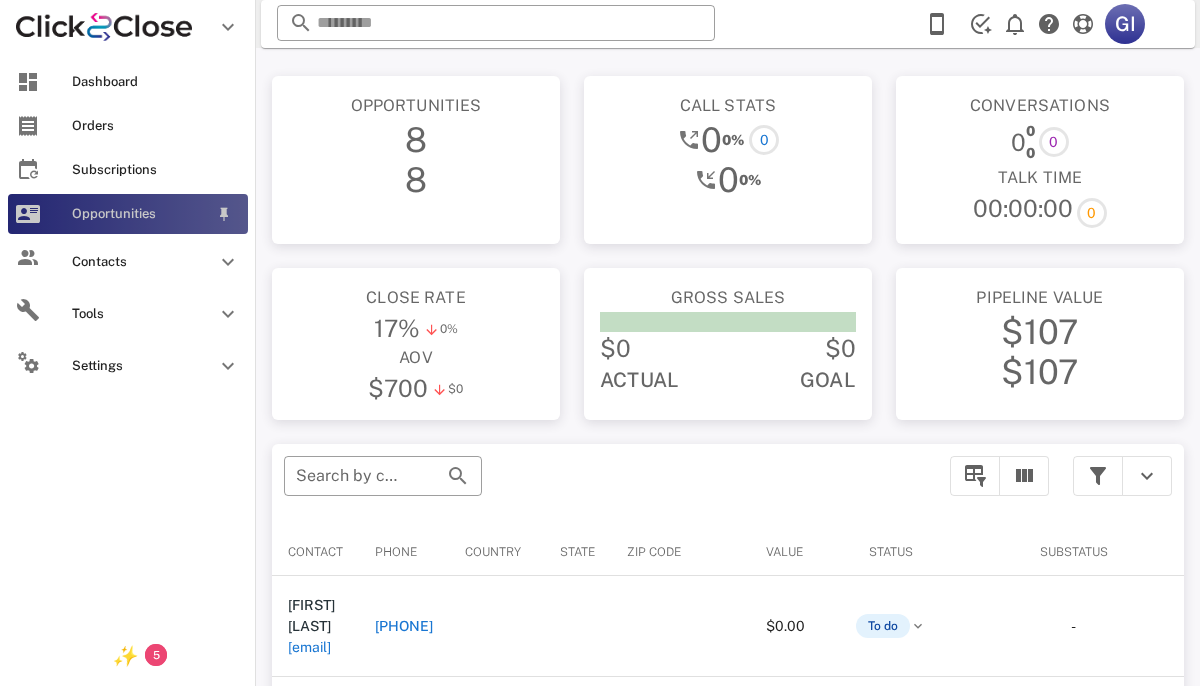 click on "Opportunities" at bounding box center (140, 214) 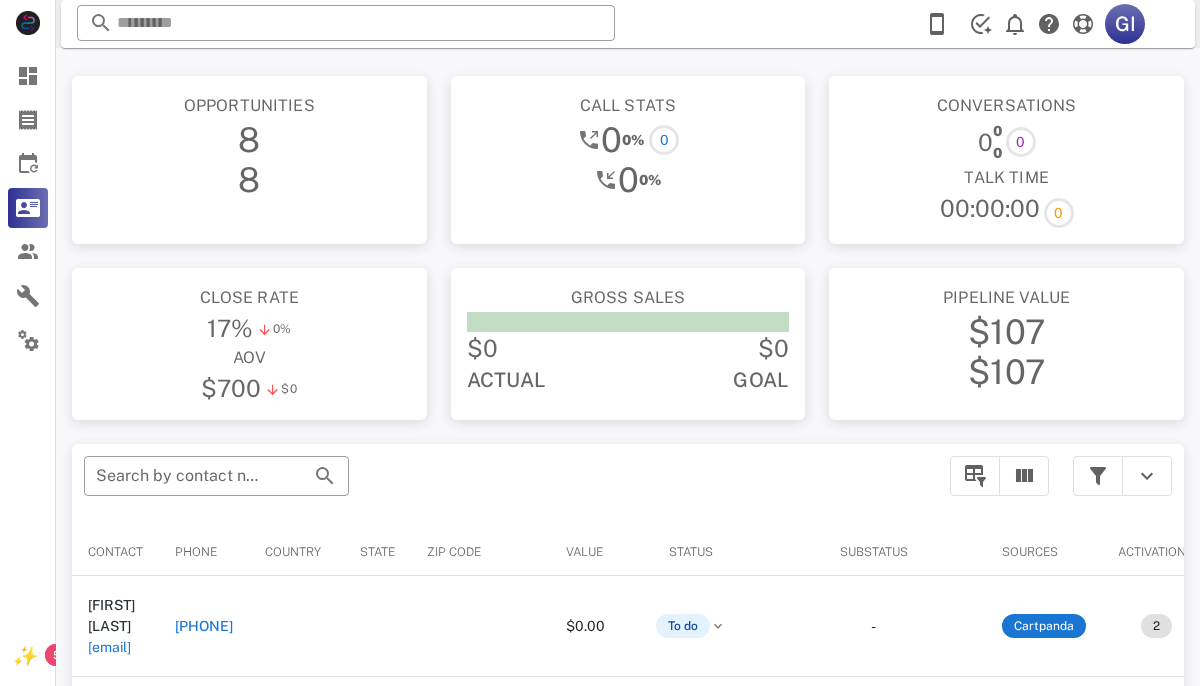 click on "​ GI Reload browser Accept" at bounding box center [628, 24] 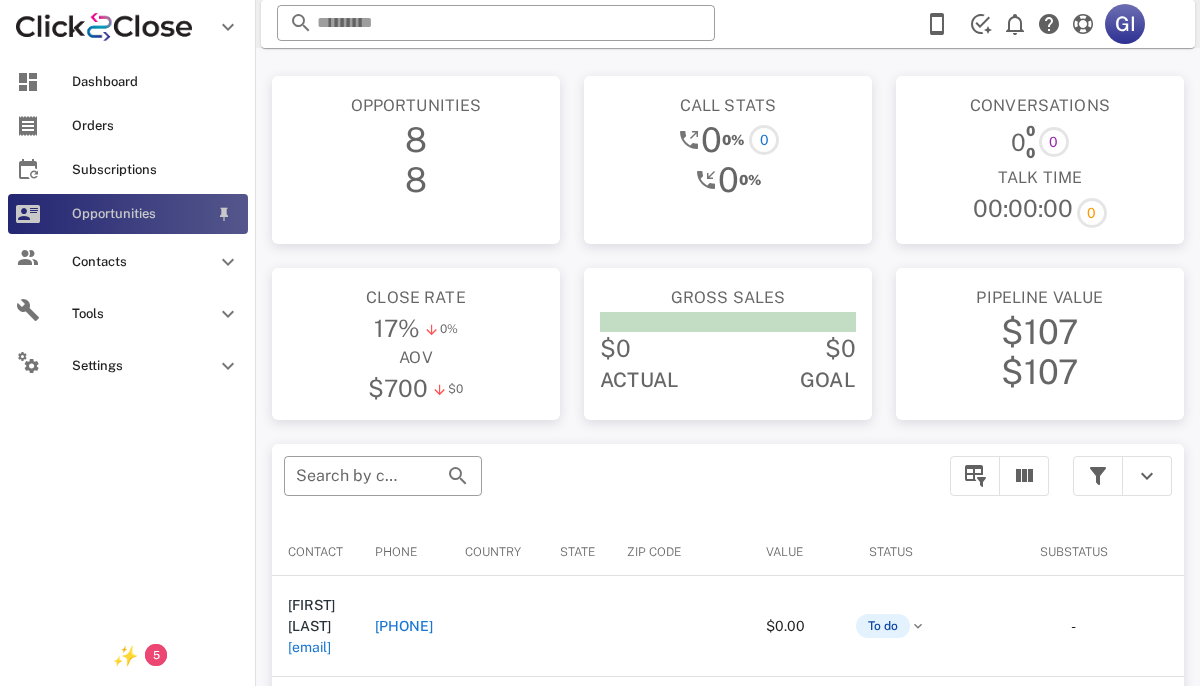 click on "Opportunities" at bounding box center (140, 214) 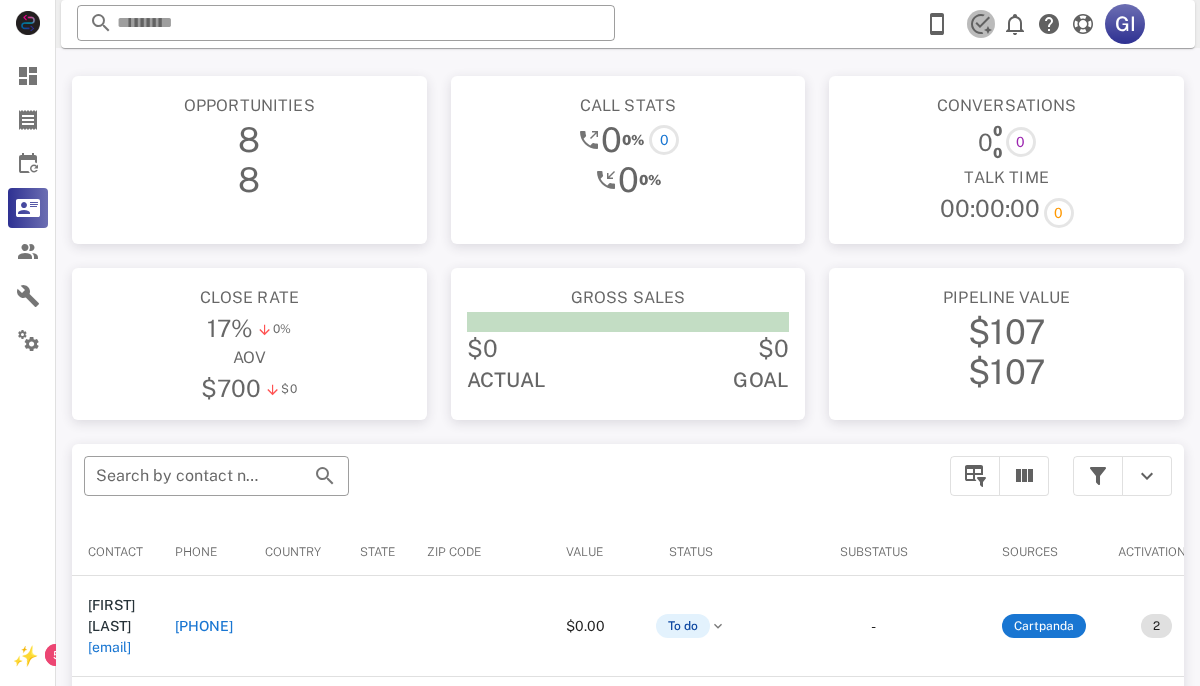 click at bounding box center (981, 24) 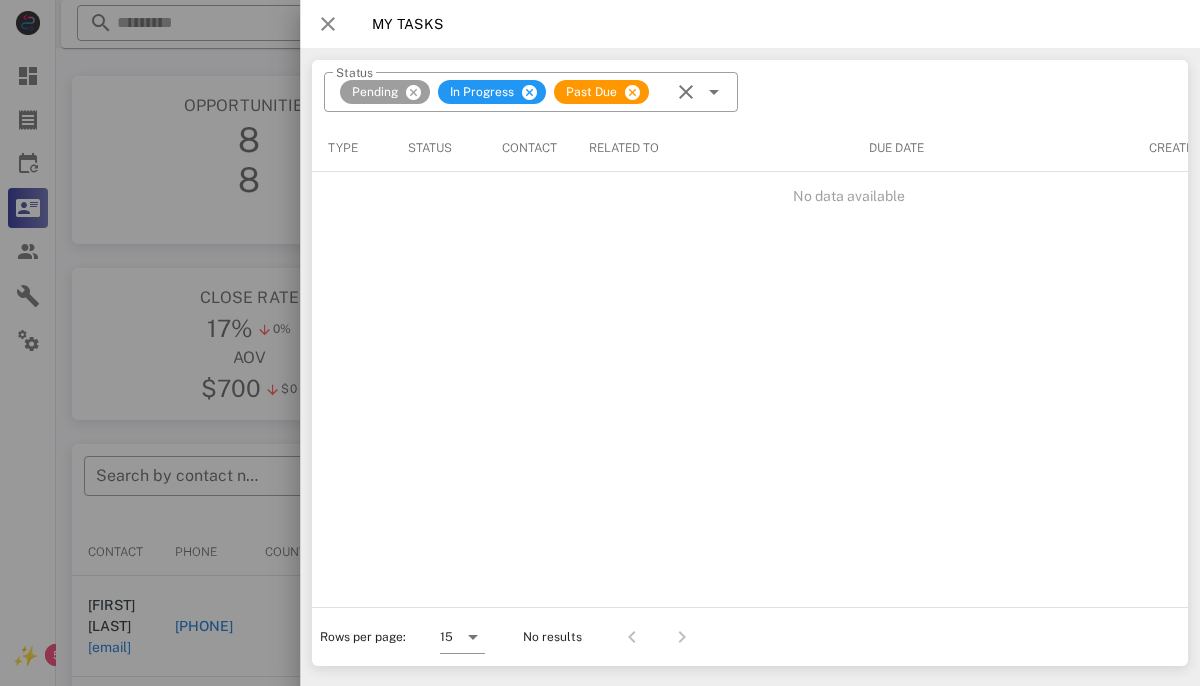 click at bounding box center [328, 24] 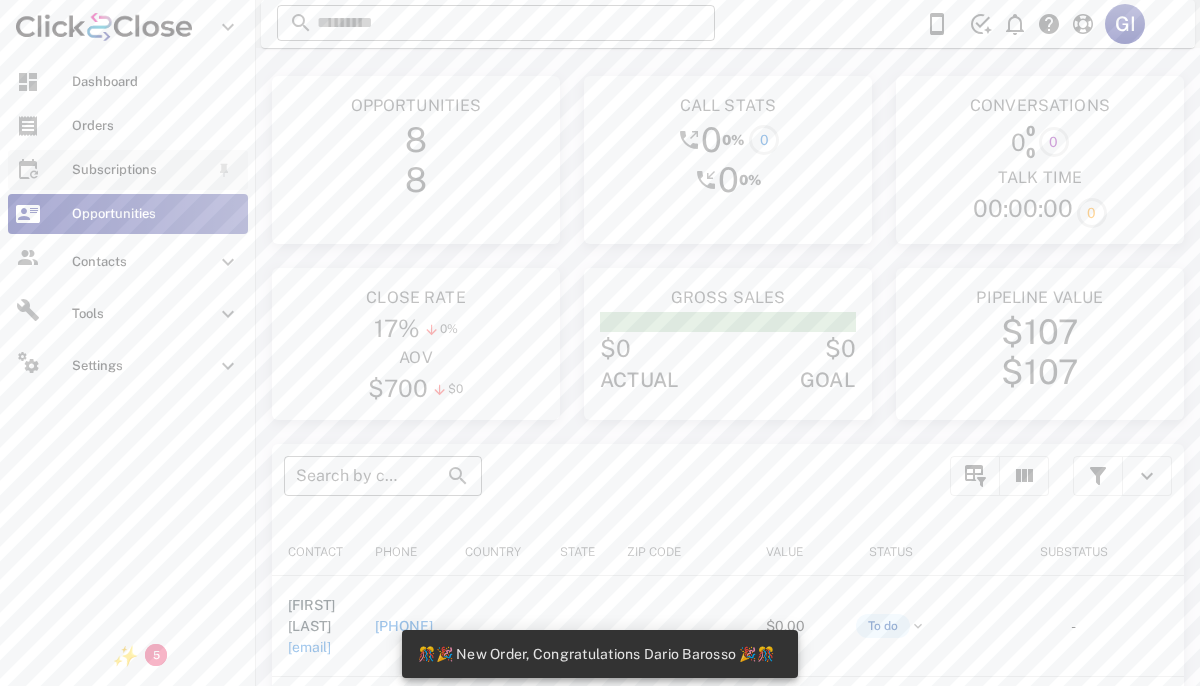 click on "Subscriptions" at bounding box center (128, 170) 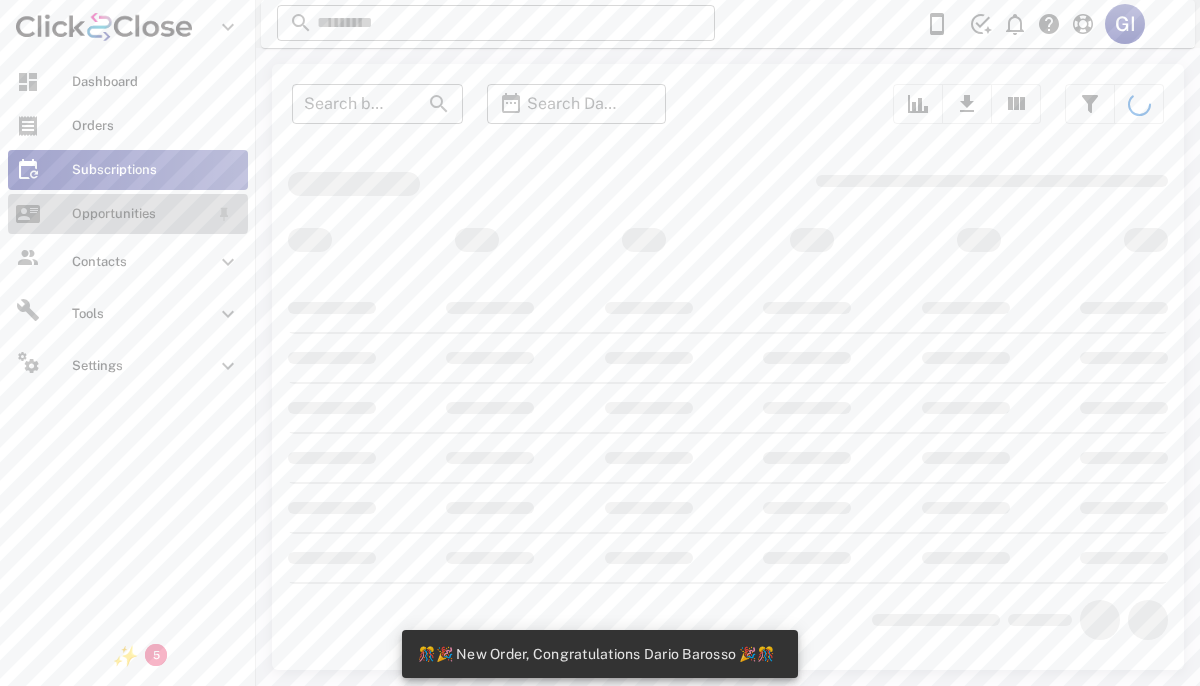 click on "Opportunities" at bounding box center (128, 214) 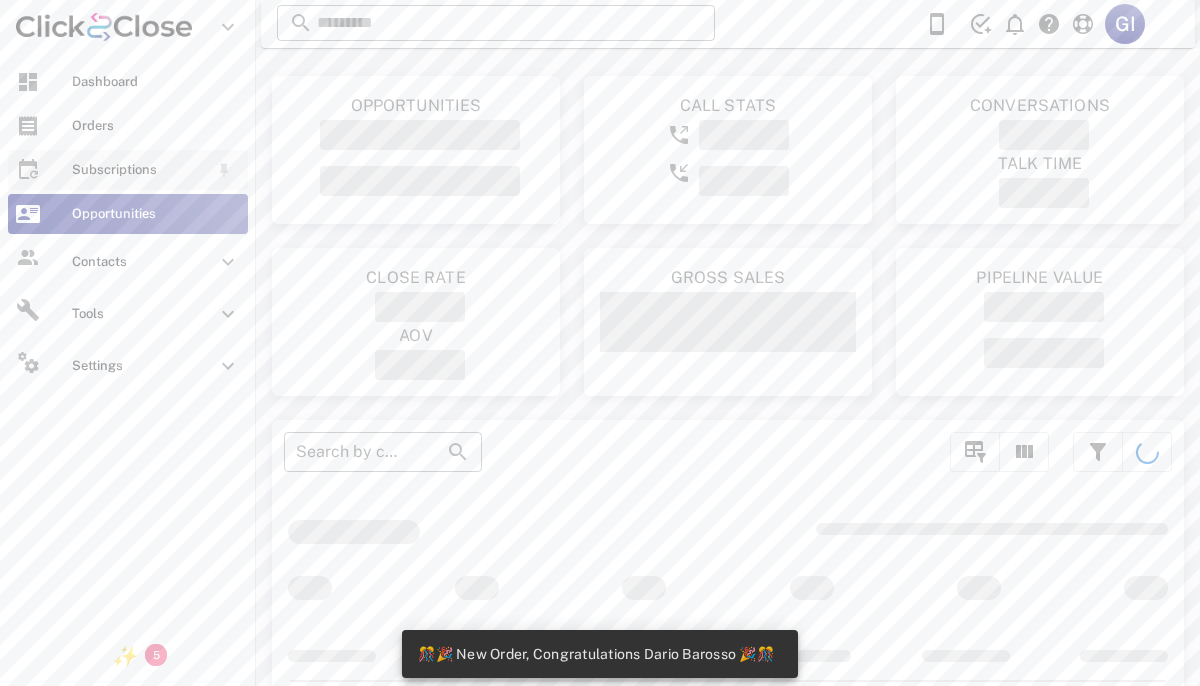 click on "Subscriptions" at bounding box center [128, 170] 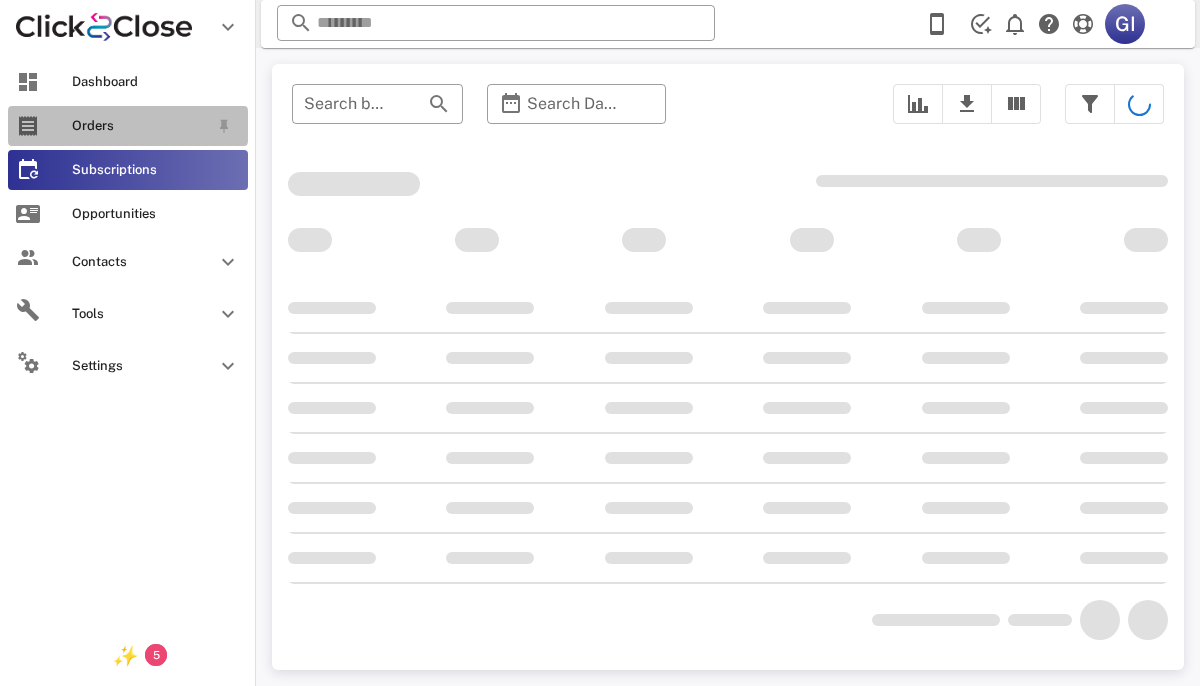 click on "Orders" at bounding box center (140, 126) 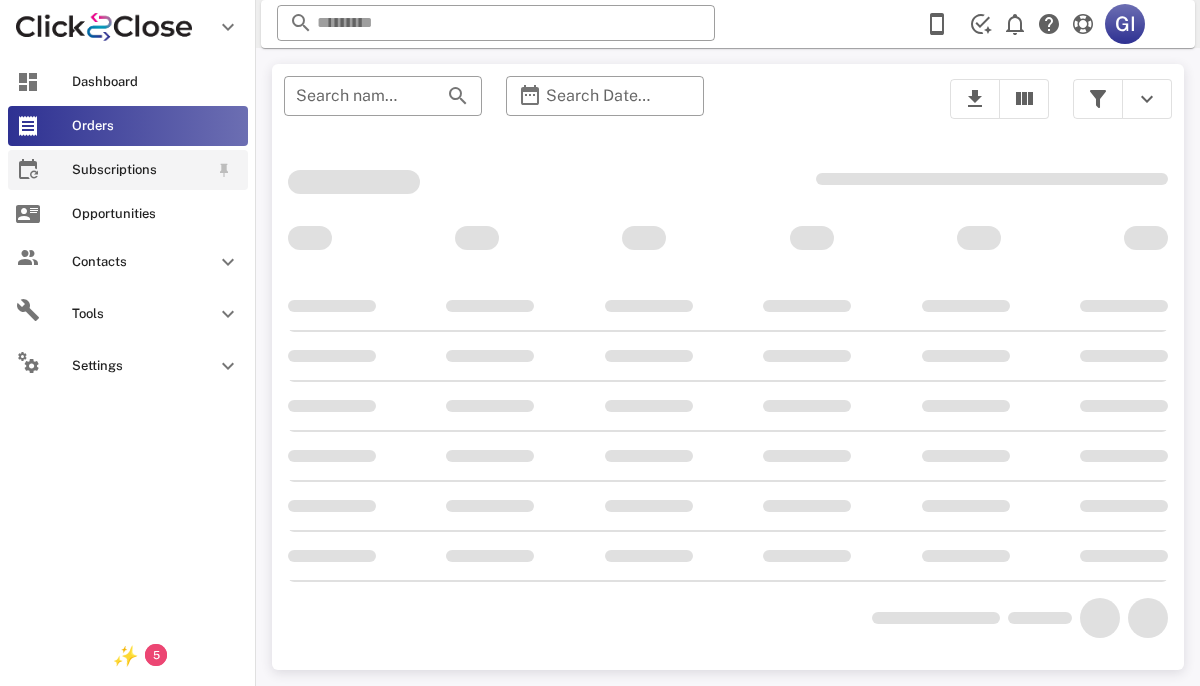 click on "Subscriptions" at bounding box center (140, 170) 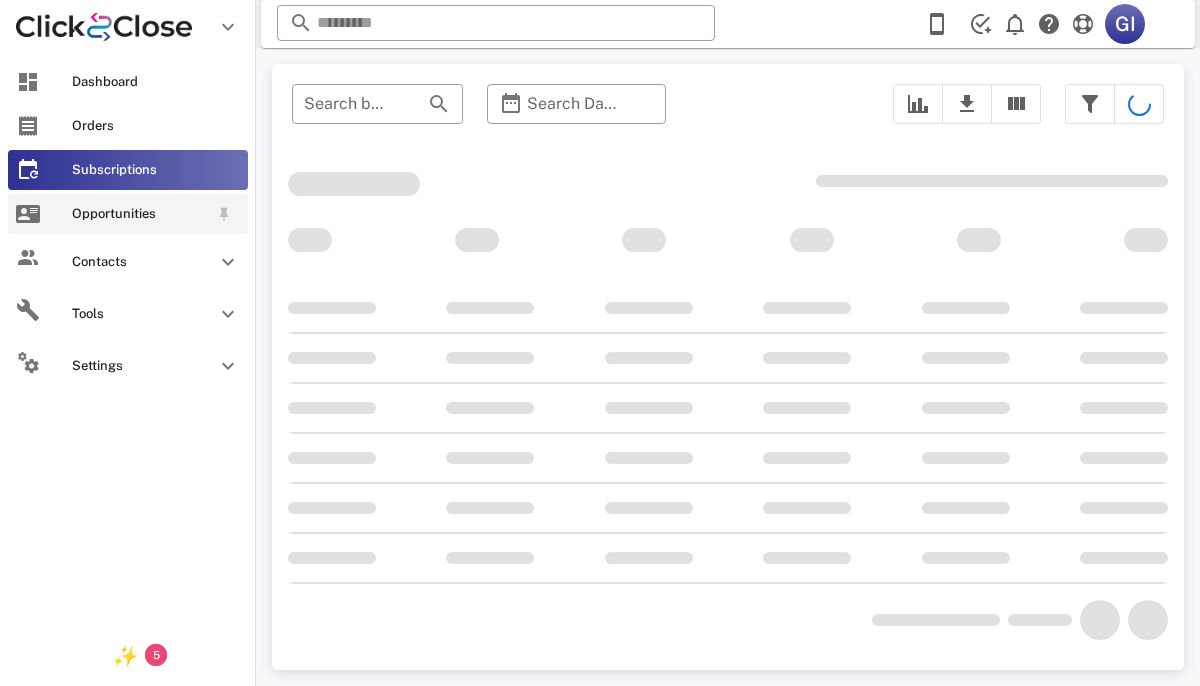 click on "Opportunities" at bounding box center [140, 214] 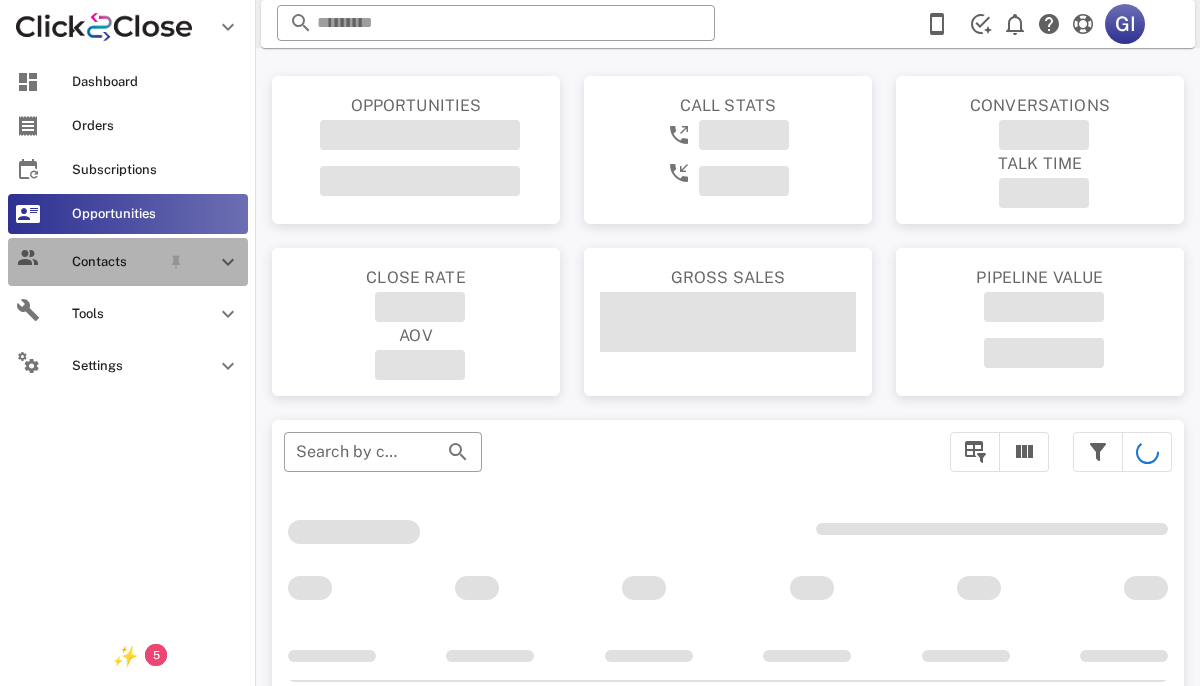 click on "Contacts" at bounding box center (116, 262) 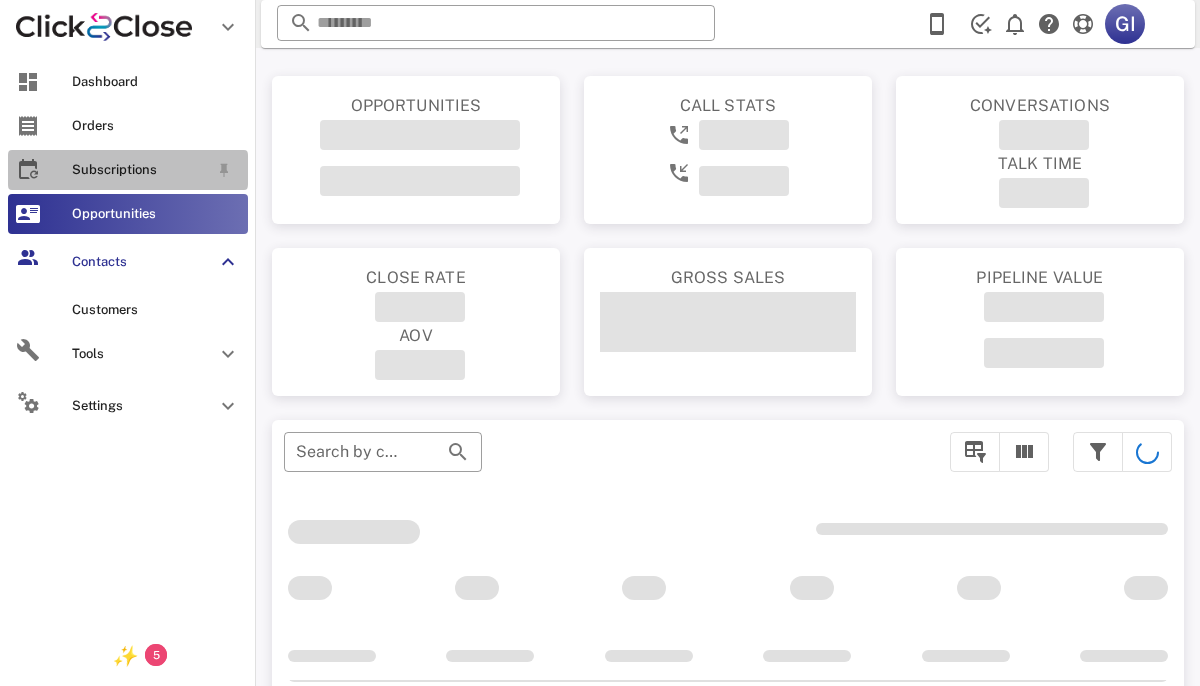 click on "Subscriptions" at bounding box center (128, 170) 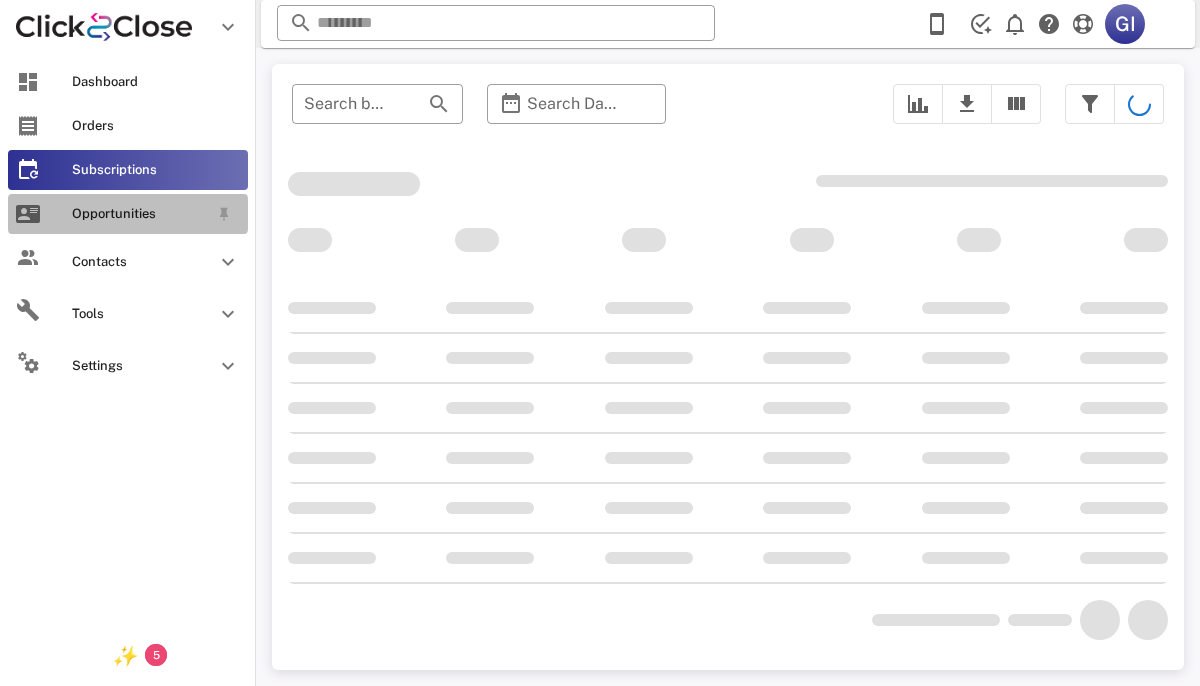 click on "Opportunities" at bounding box center (140, 214) 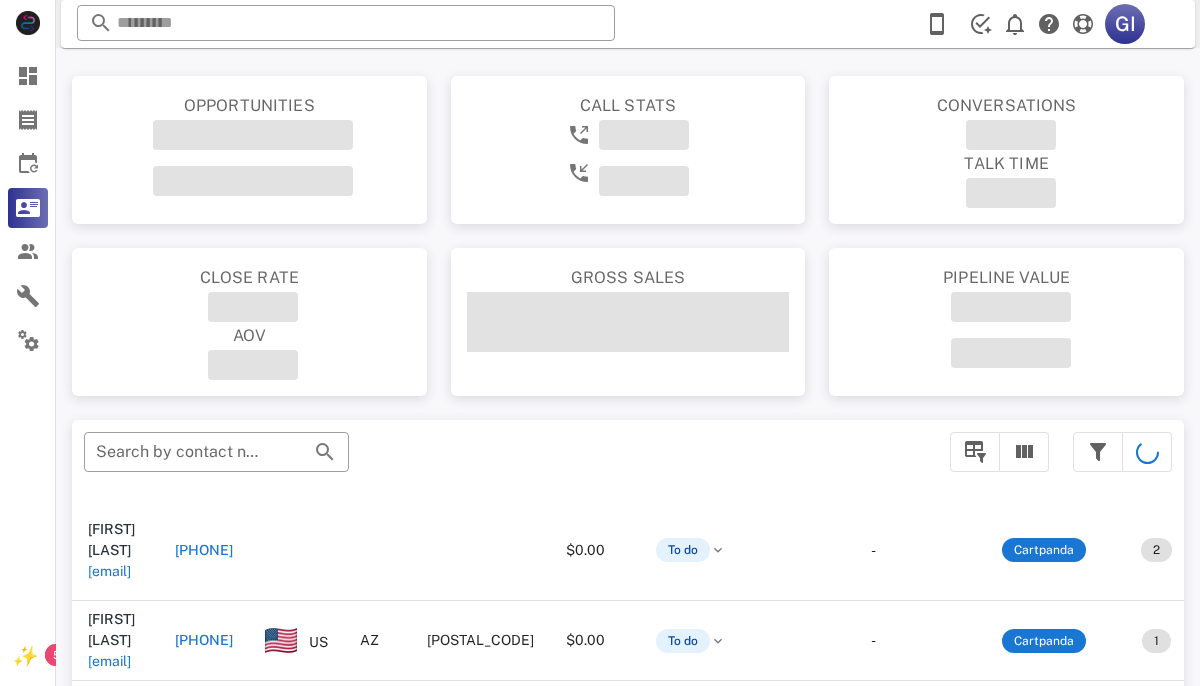 scroll, scrollTop: 68, scrollLeft: 0, axis: vertical 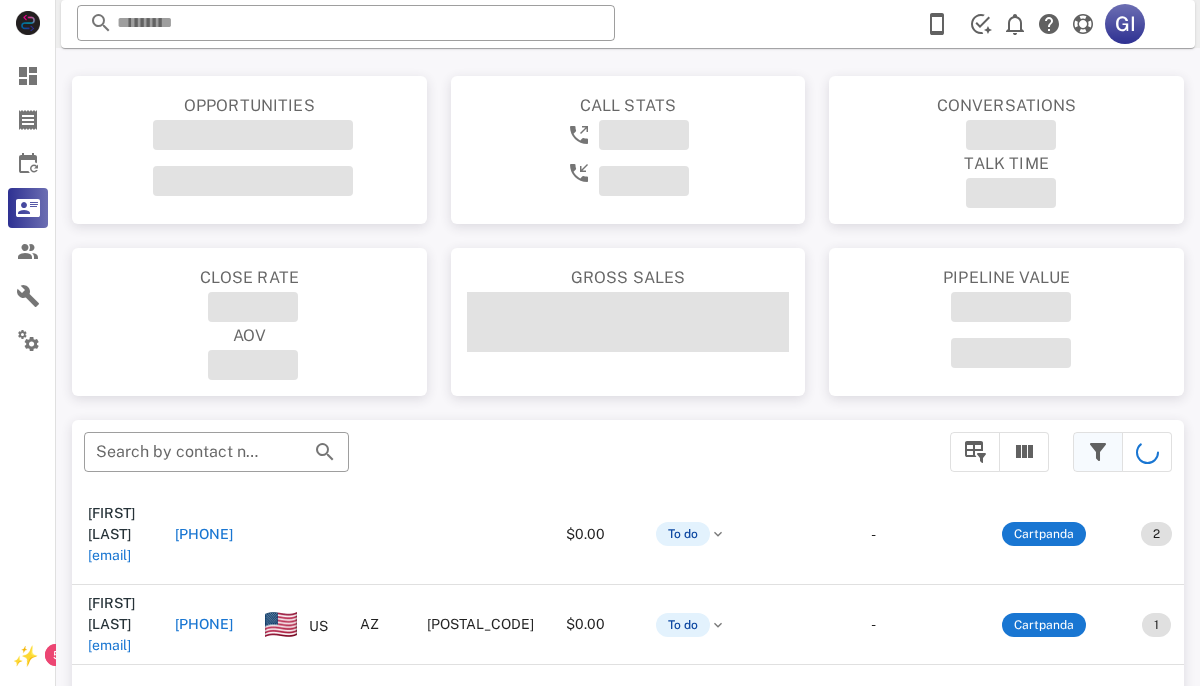 click at bounding box center (1098, 452) 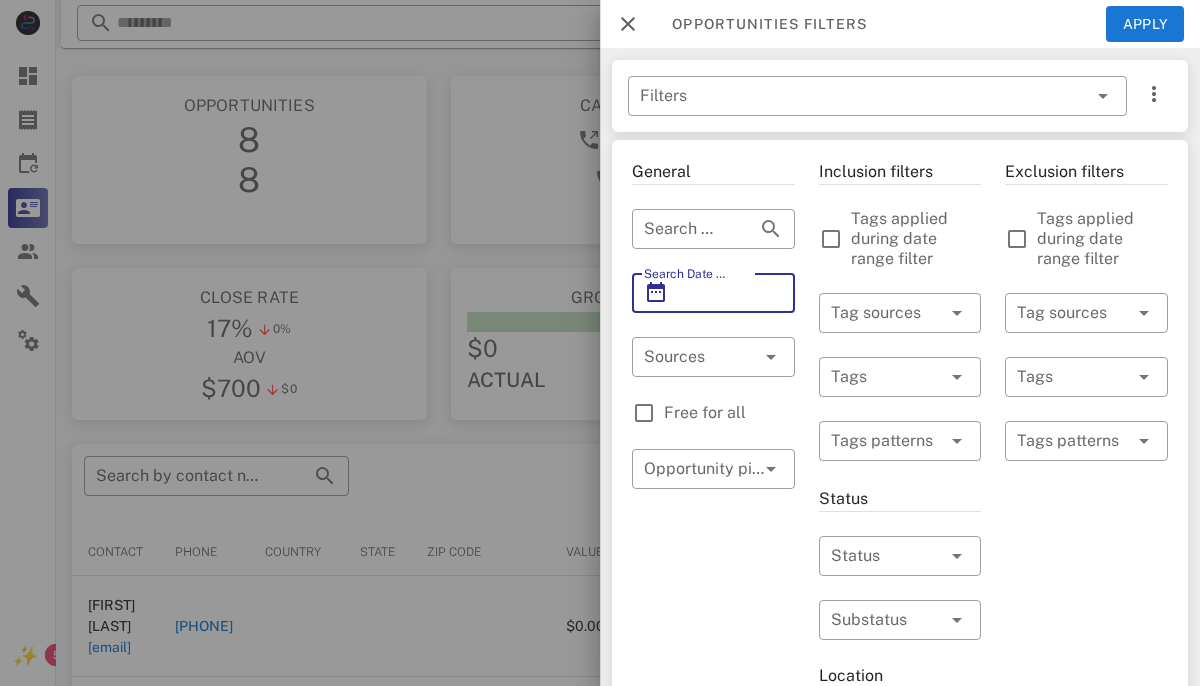 click on "Search Date Range" at bounding box center (713, 293) 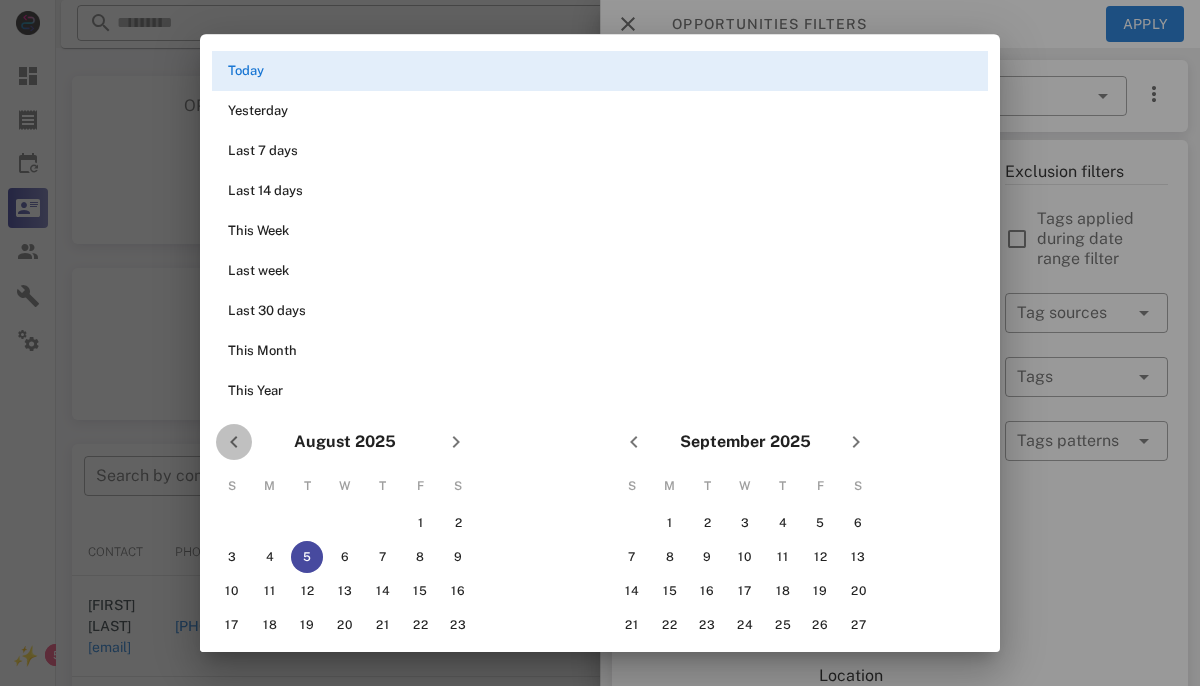 click at bounding box center [234, 442] 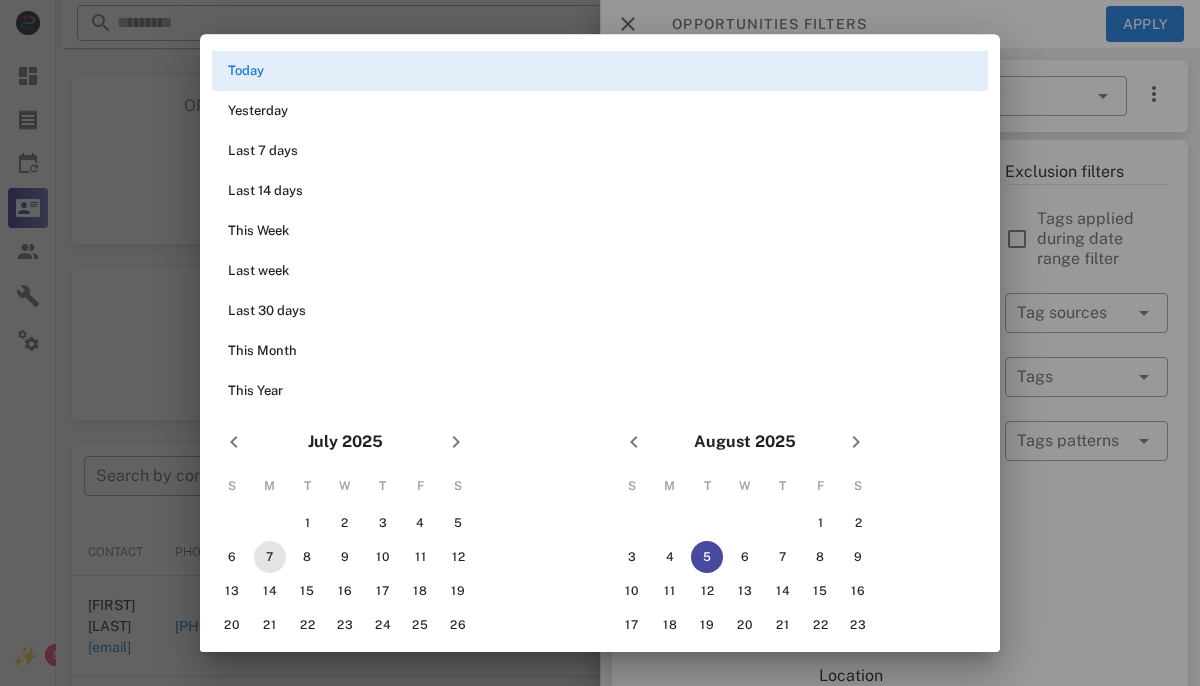 click on "7" at bounding box center [270, 557] 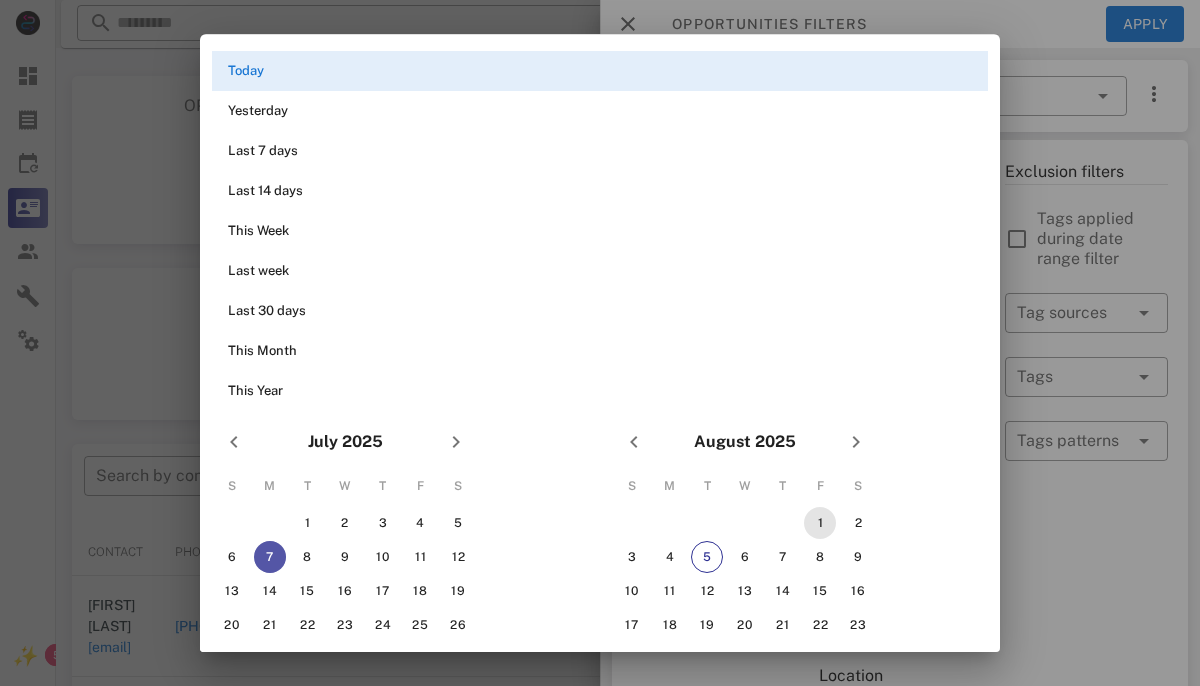 click on "1" at bounding box center (820, 523) 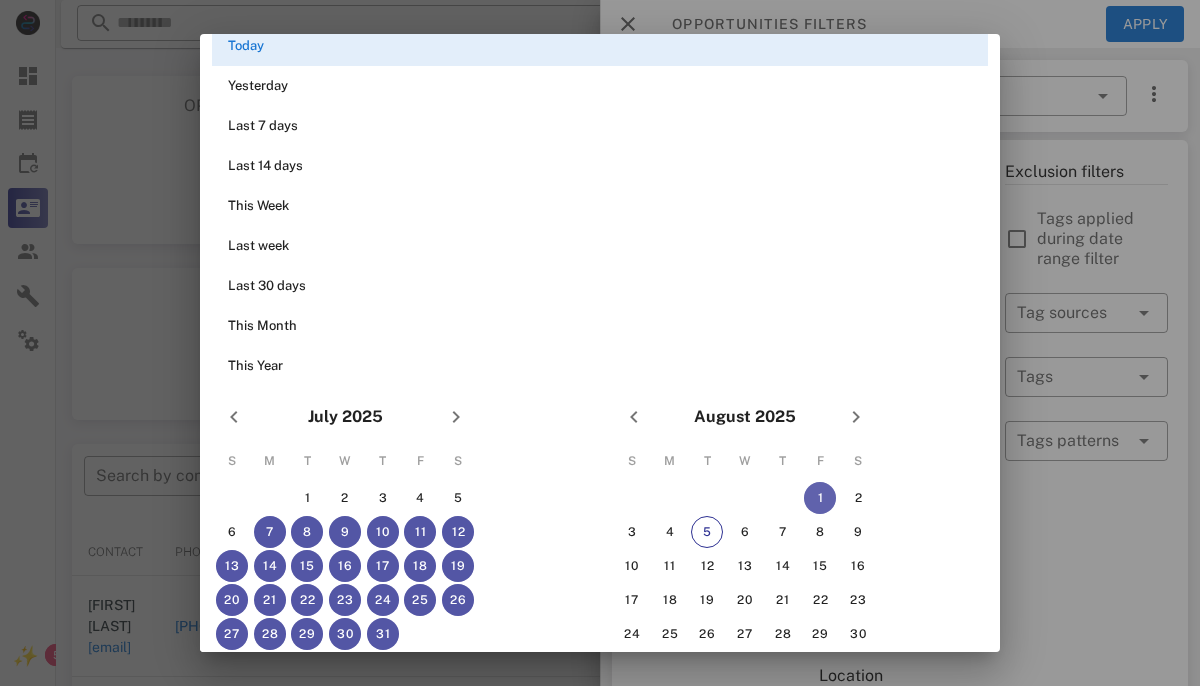 scroll, scrollTop: 28, scrollLeft: 0, axis: vertical 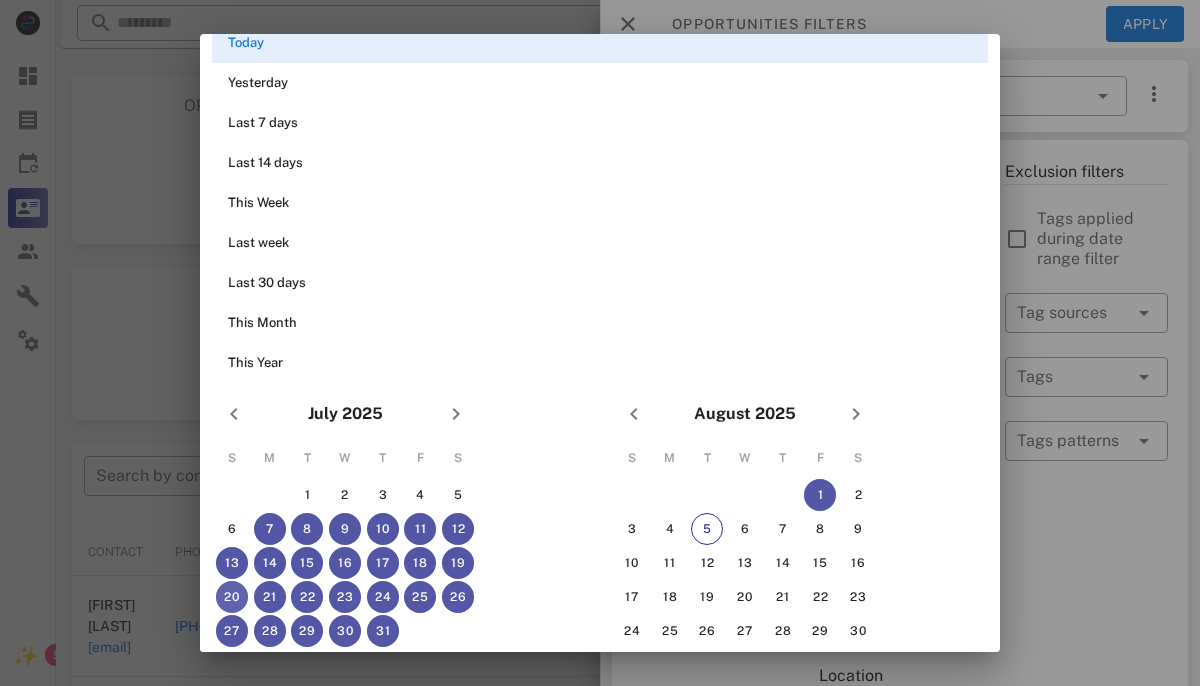 click on "20" at bounding box center (232, 597) 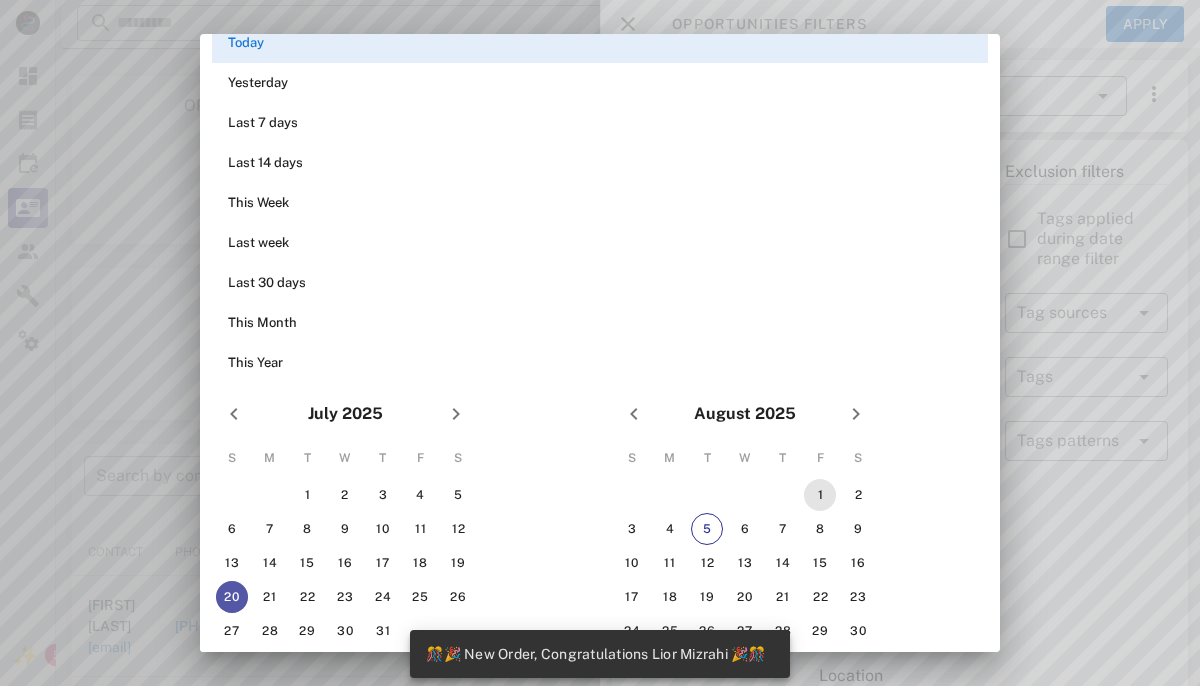 click on "1" at bounding box center [820, 495] 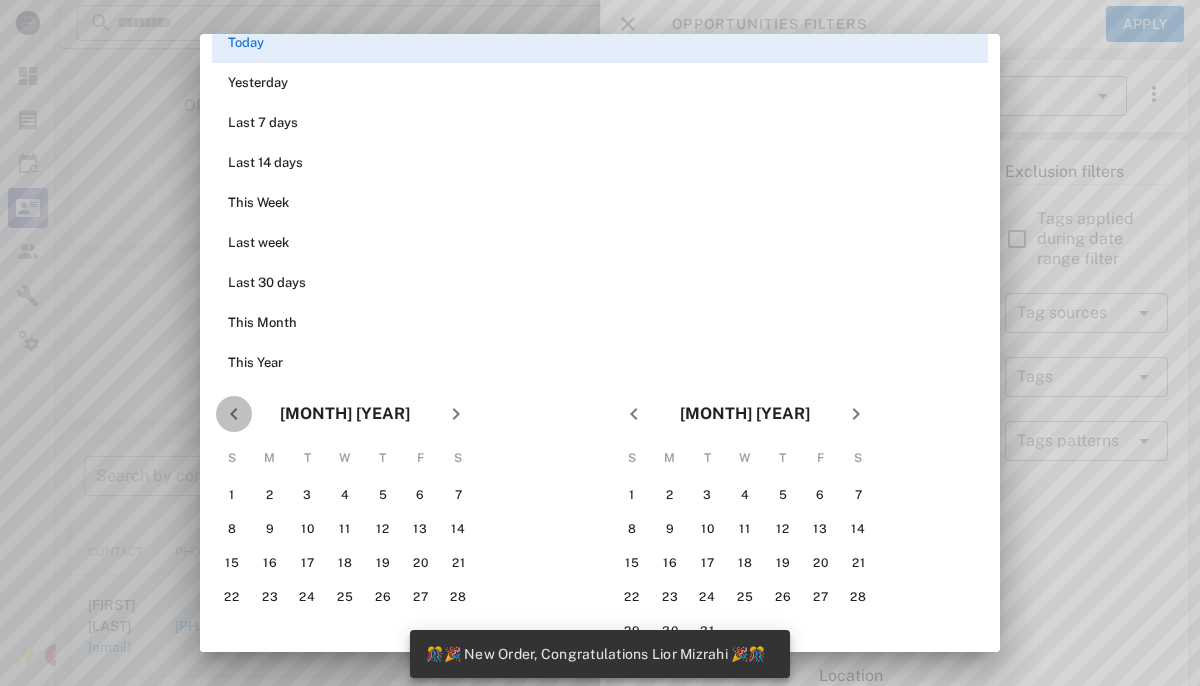 click at bounding box center [234, 414] 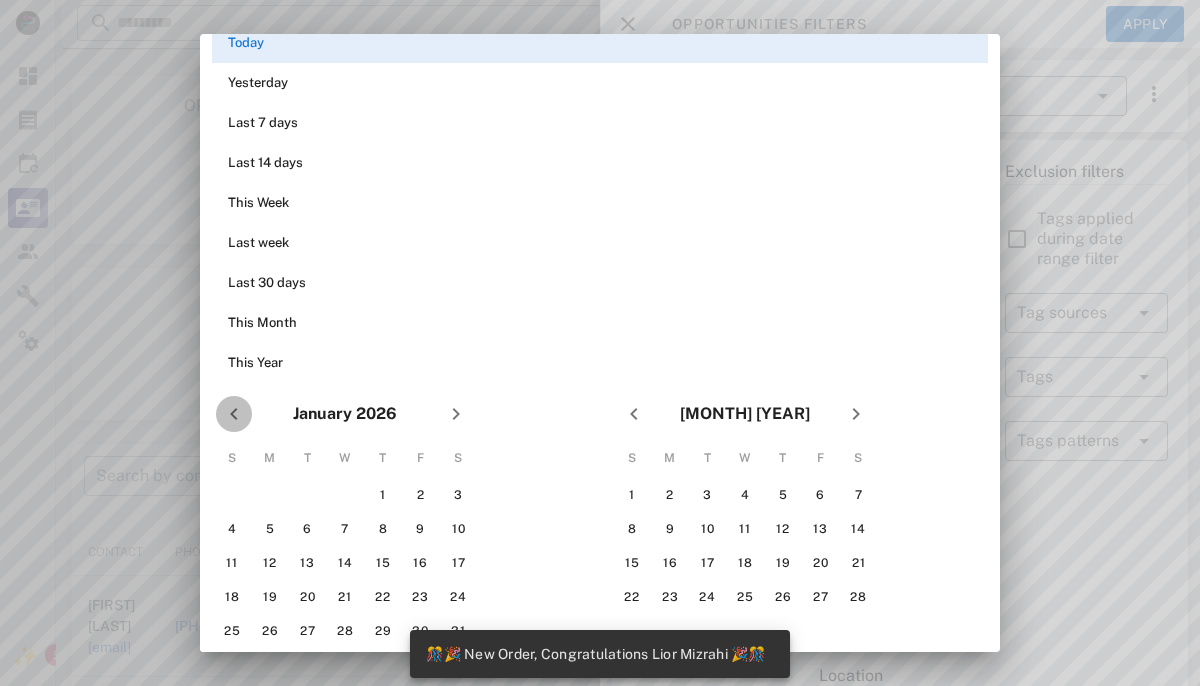 click at bounding box center (234, 414) 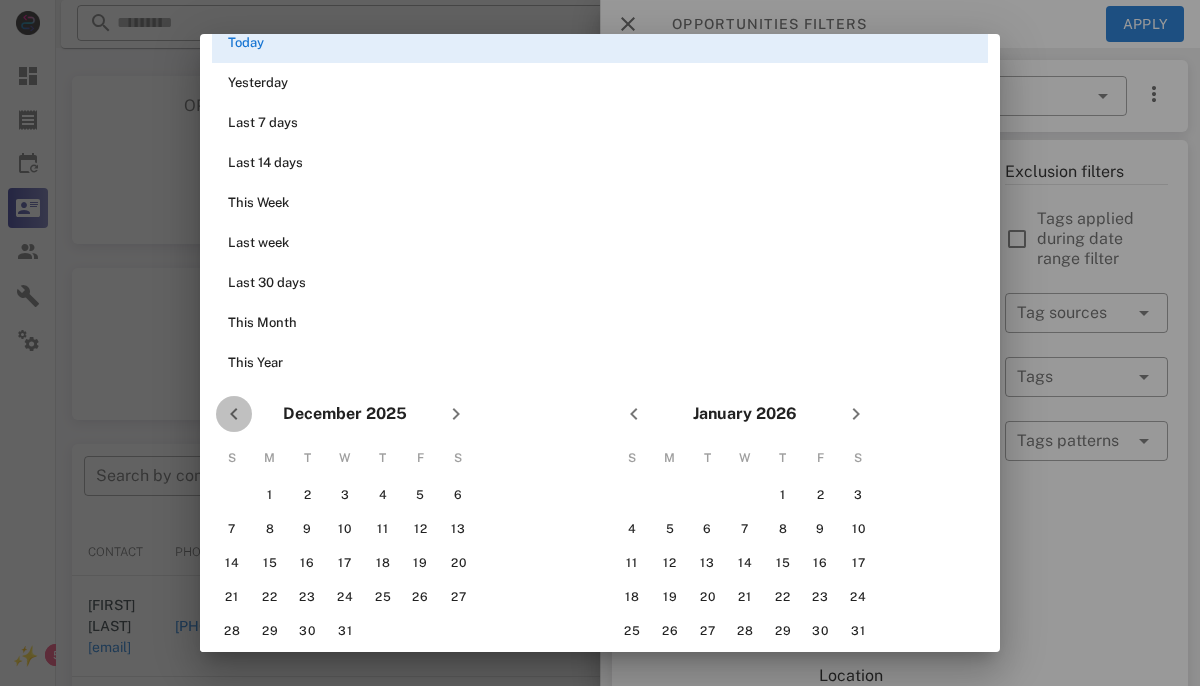 click at bounding box center (234, 414) 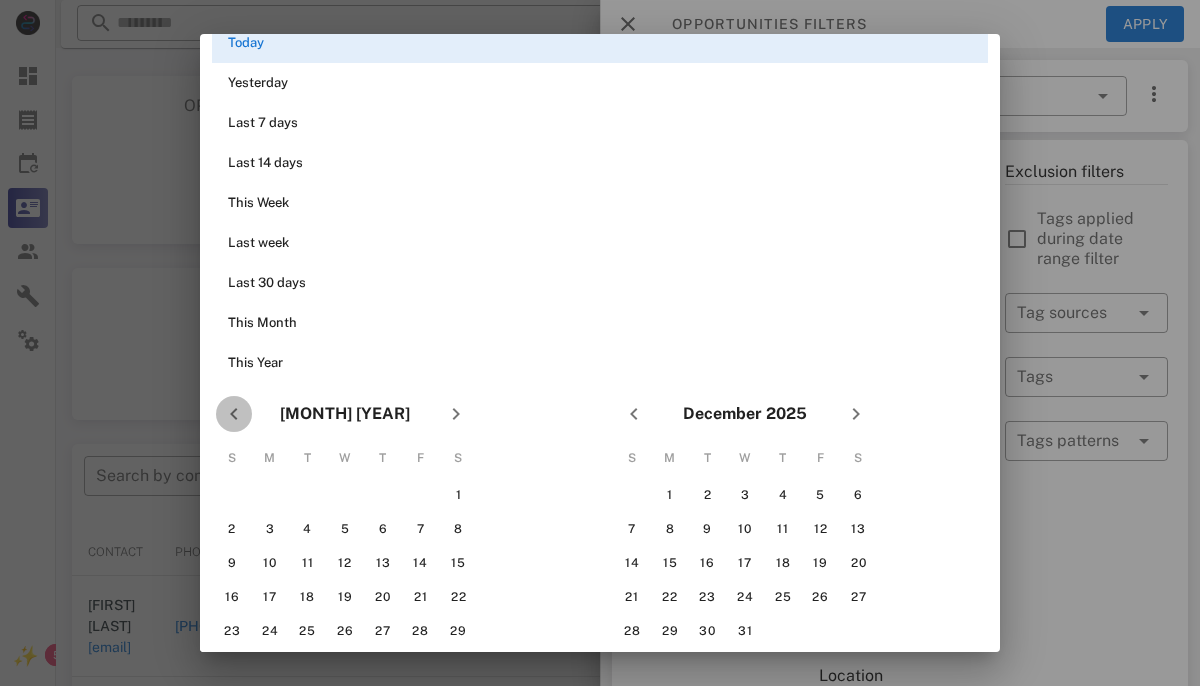 click at bounding box center (234, 414) 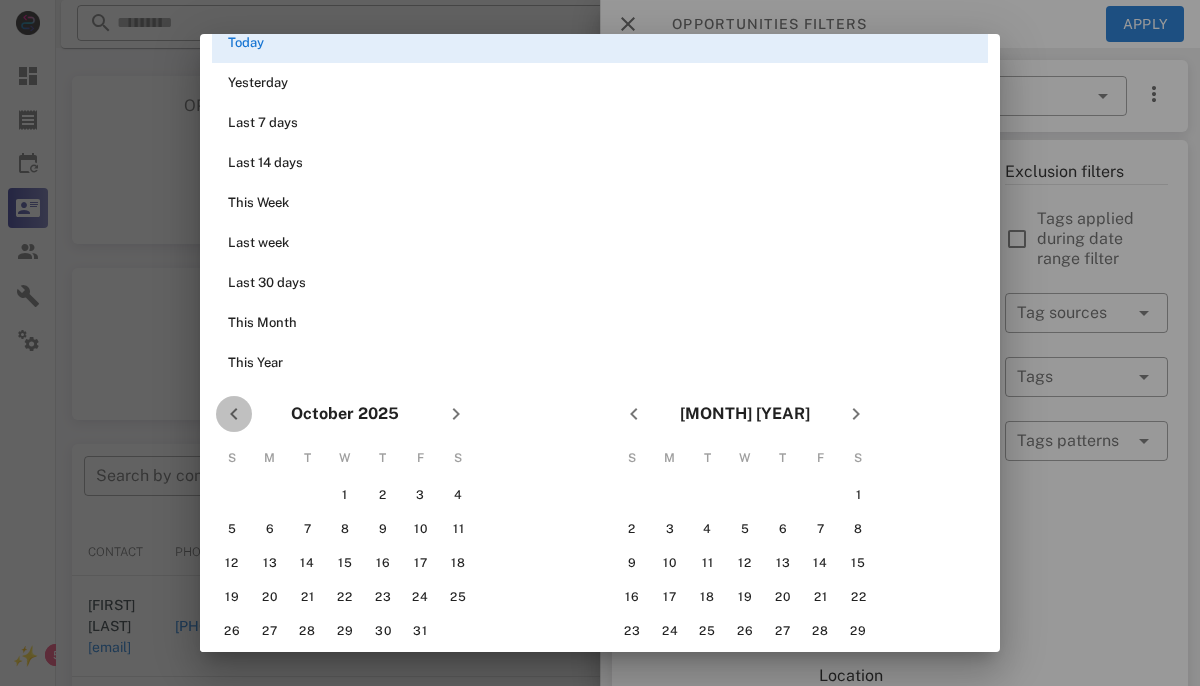 click at bounding box center [234, 414] 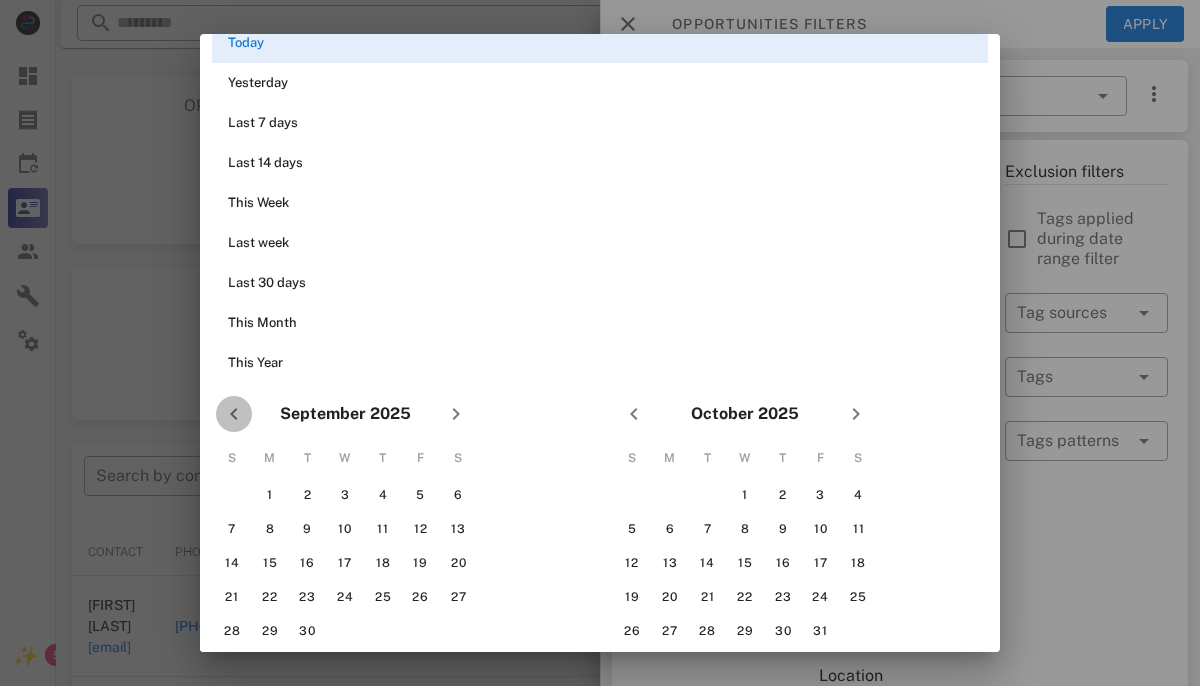click at bounding box center [234, 414] 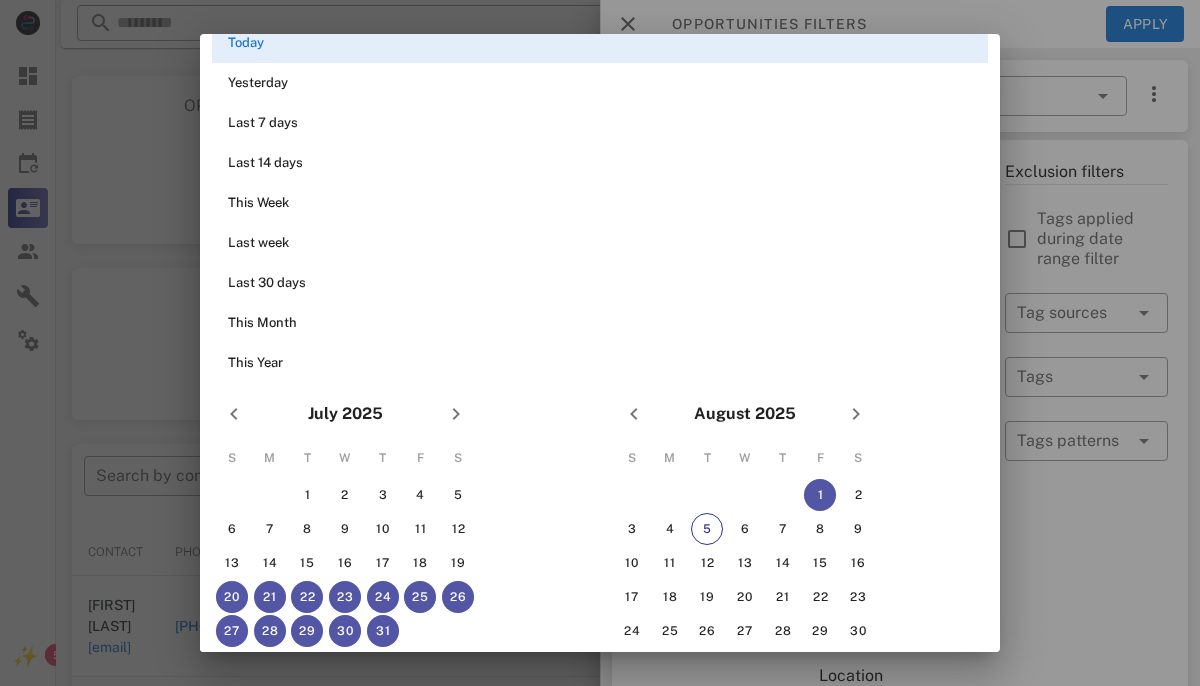 click at bounding box center (600, 343) 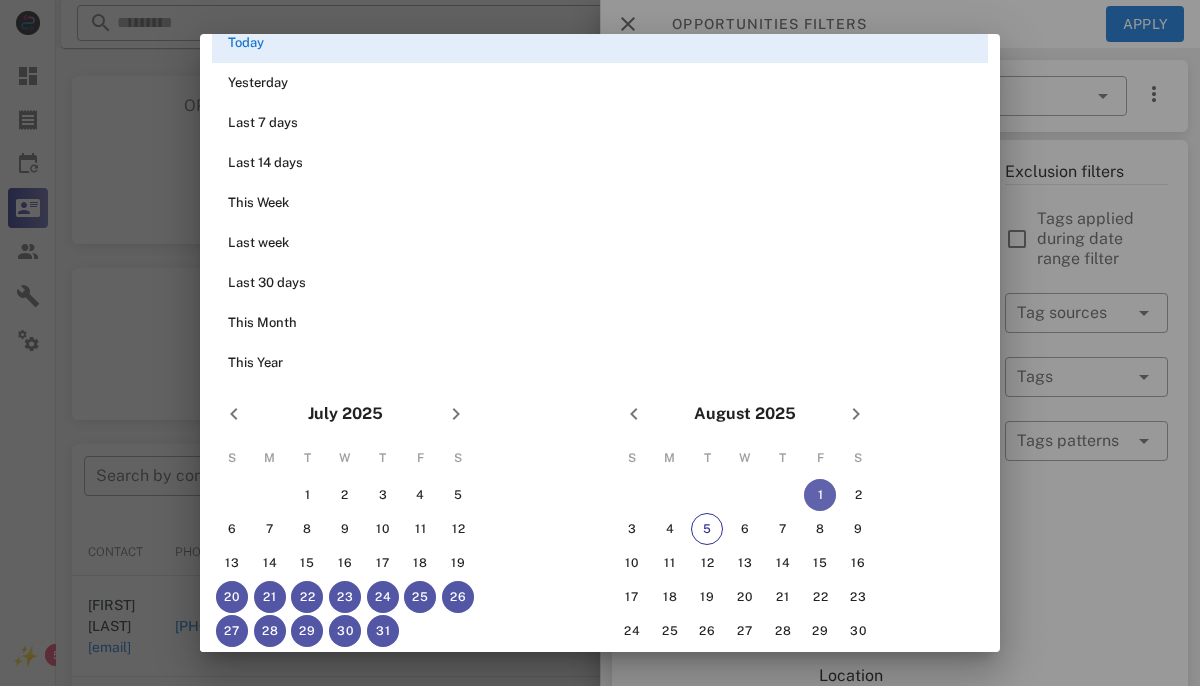 click on "1" at bounding box center (820, 495) 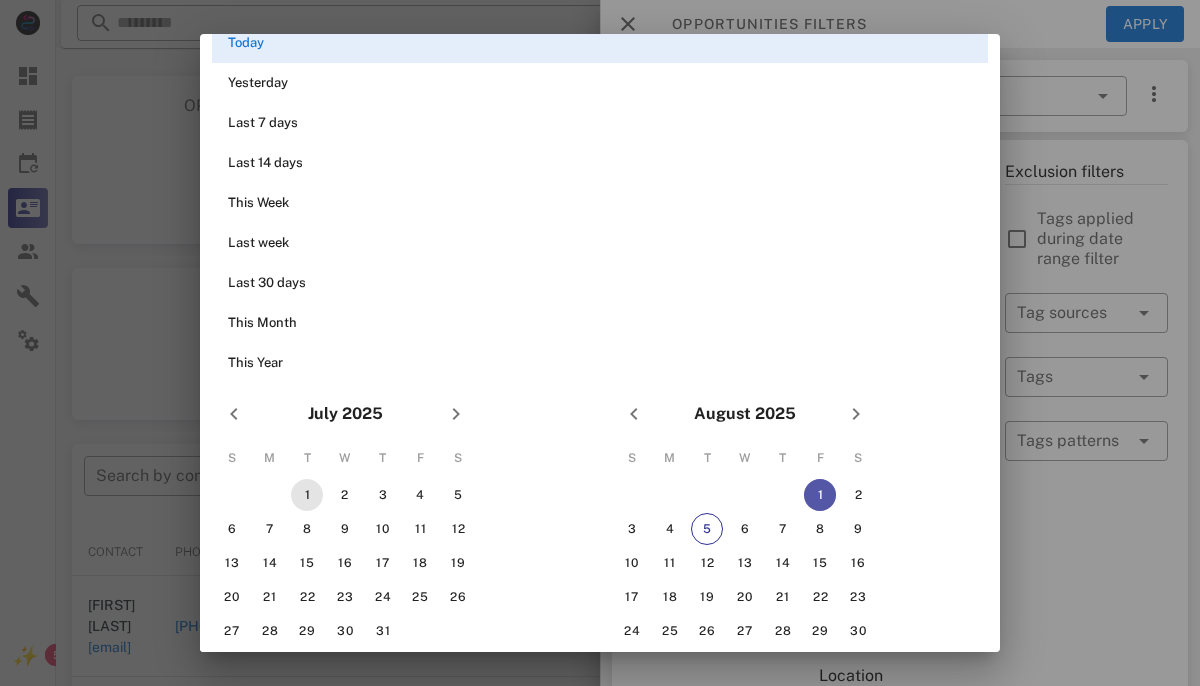 click on "1" at bounding box center [307, 495] 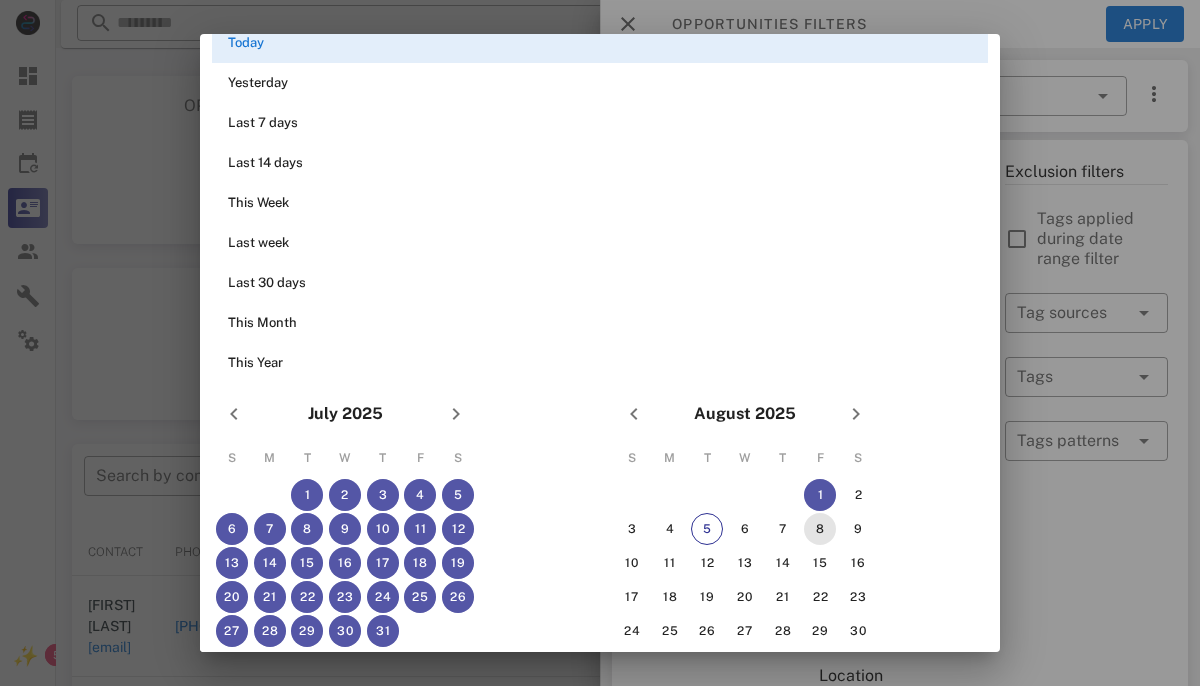 click on "8" at bounding box center [820, 529] 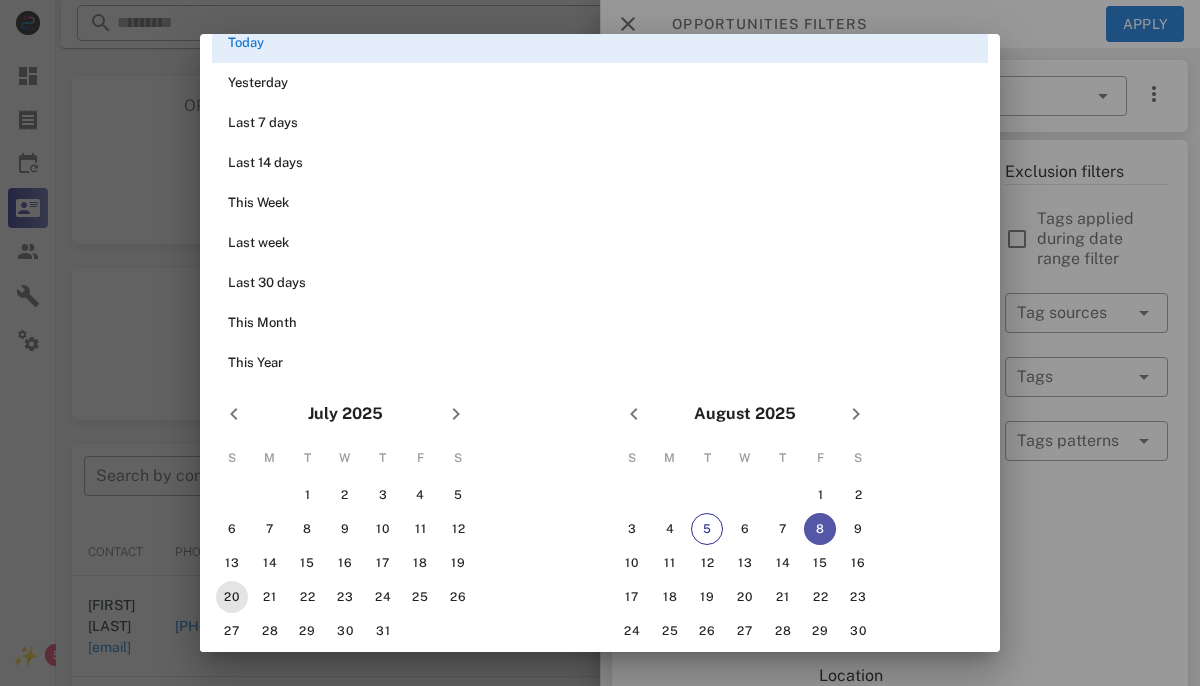 click on "20" at bounding box center [232, 597] 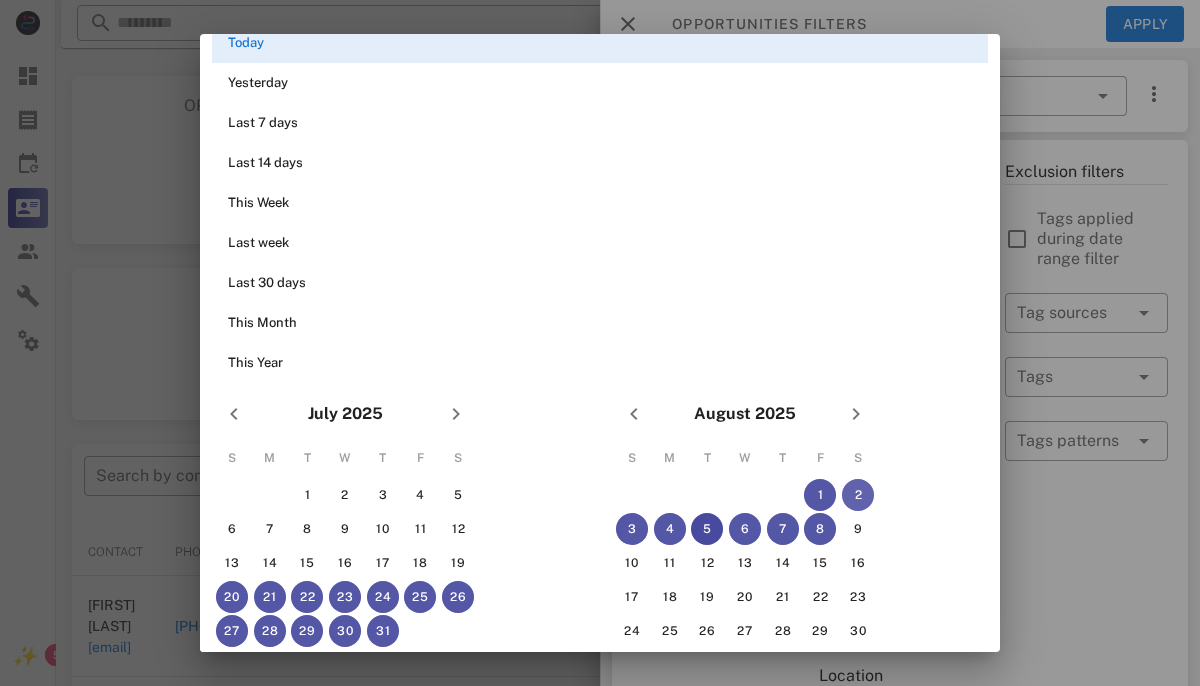 click on "2" at bounding box center (858, 495) 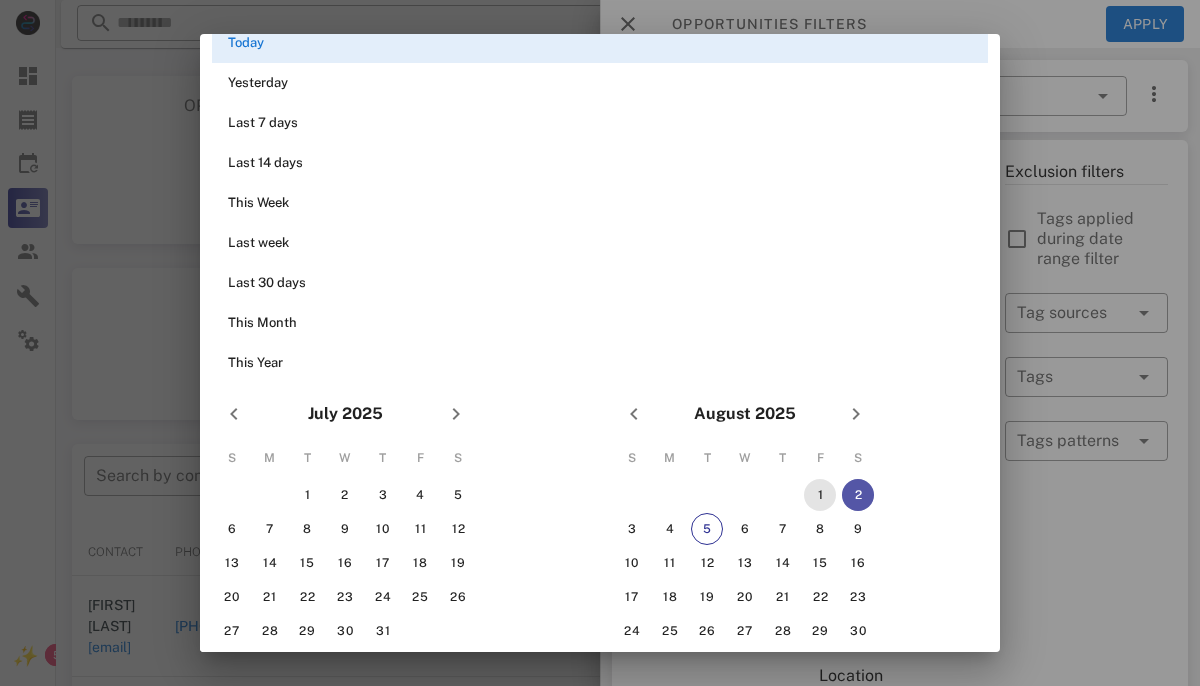 click on "1" at bounding box center (820, 495) 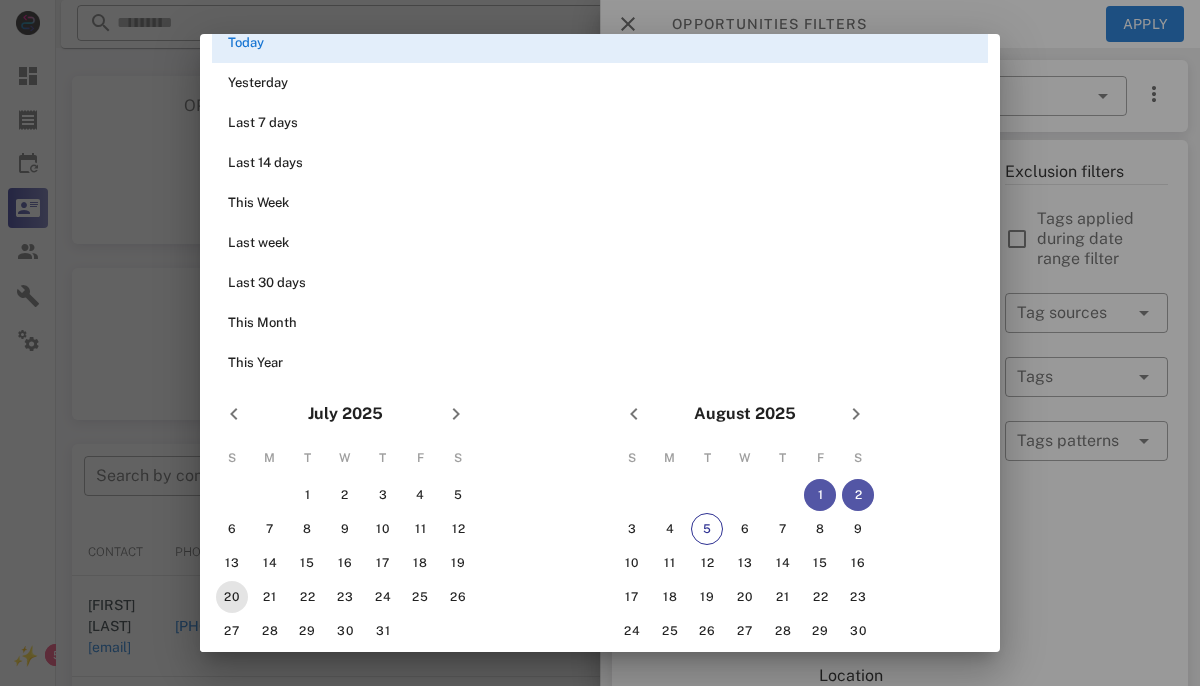 click on "20" at bounding box center [232, 597] 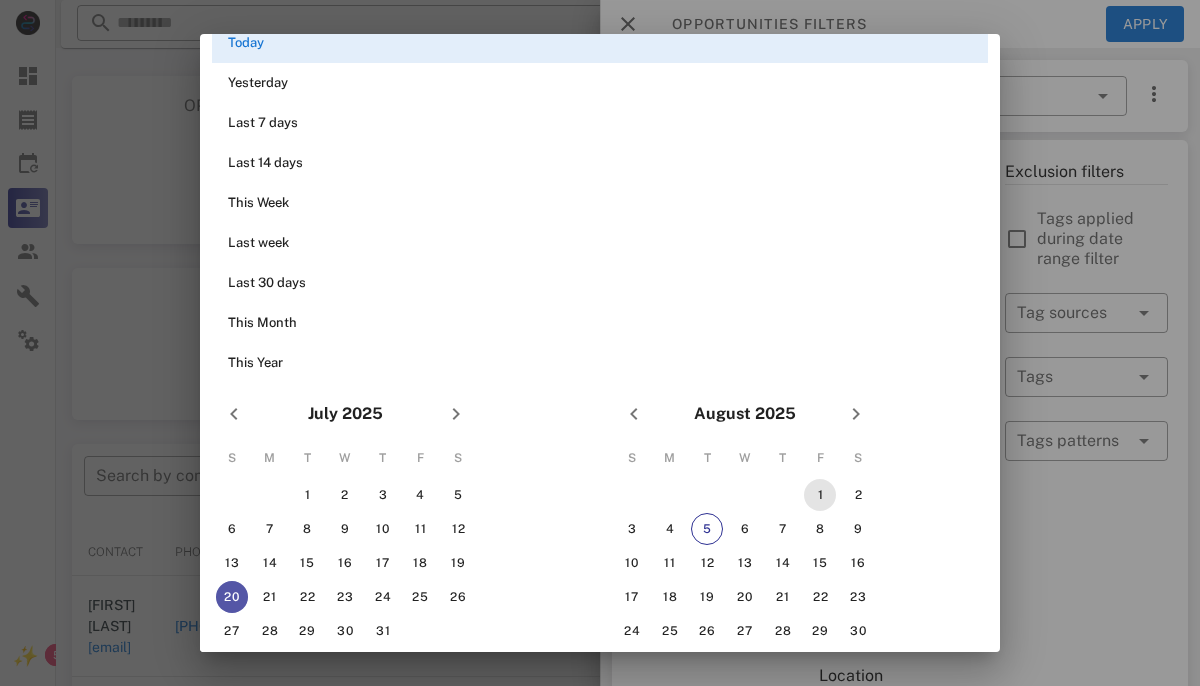click on "1" at bounding box center (820, 495) 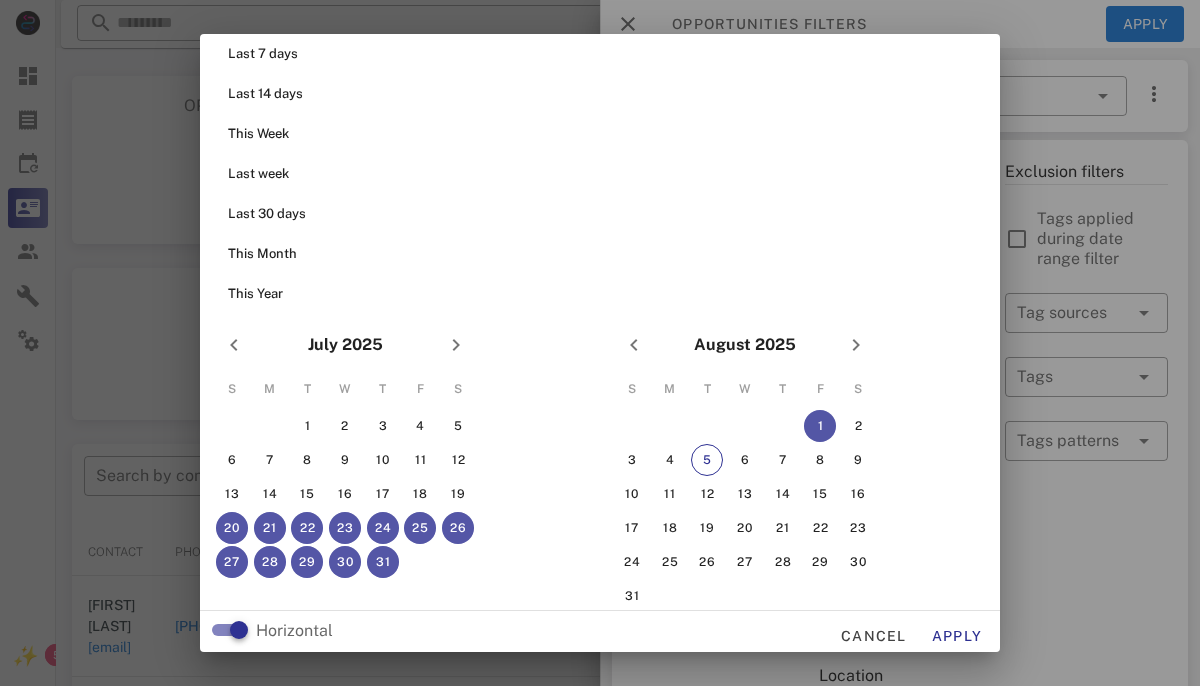 scroll, scrollTop: 106, scrollLeft: 0, axis: vertical 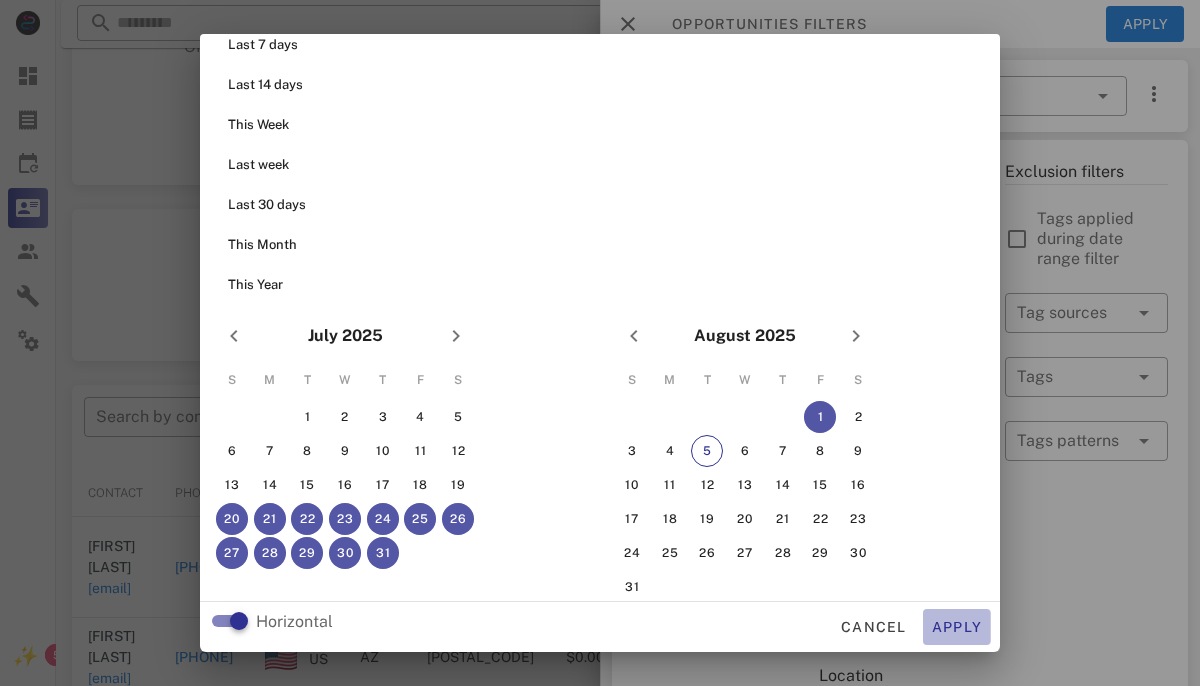 click on "Apply" at bounding box center [957, 627] 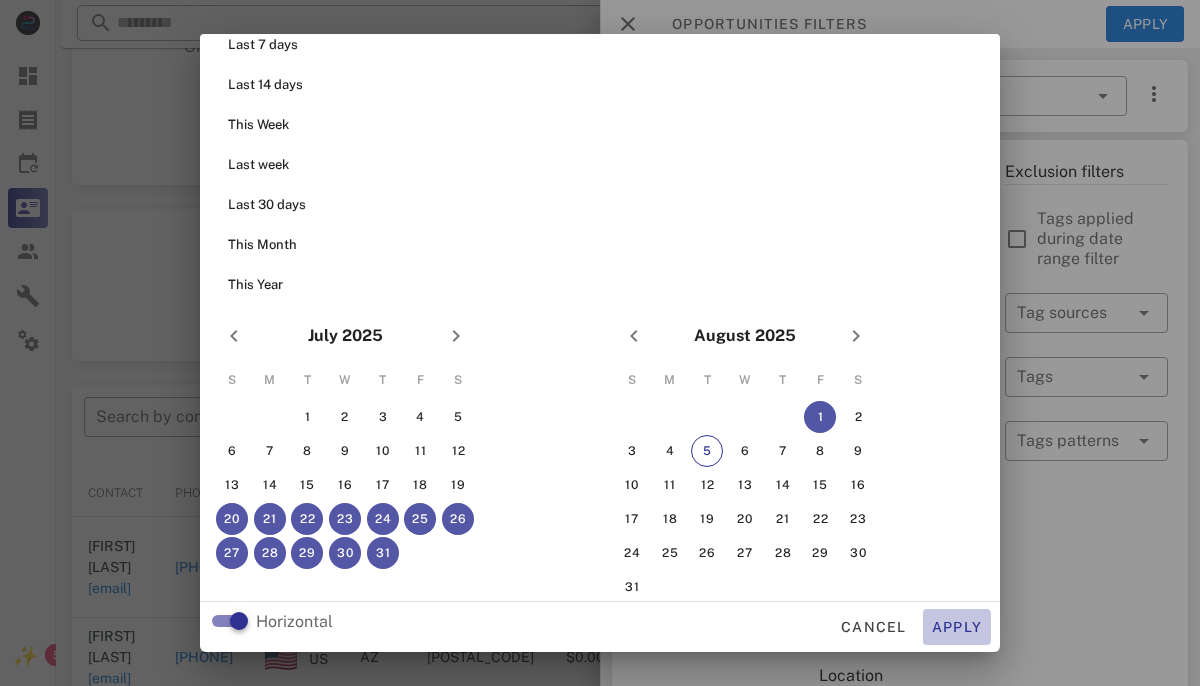type on "**********" 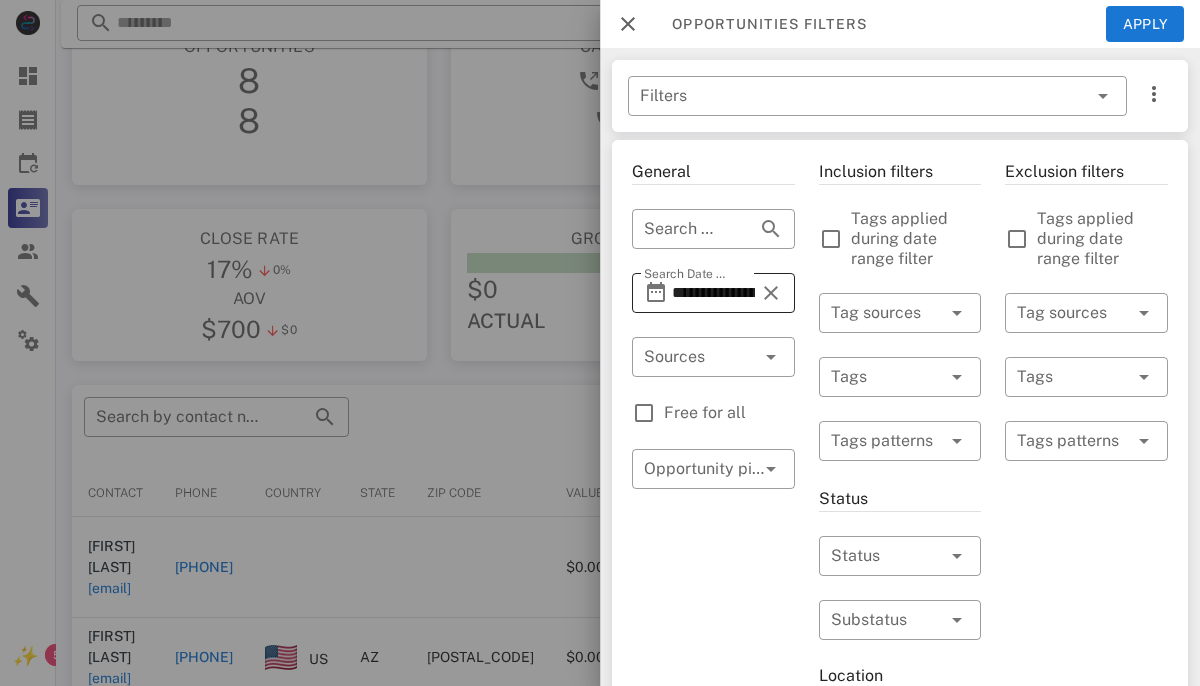 click on "**********" at bounding box center (713, 293) 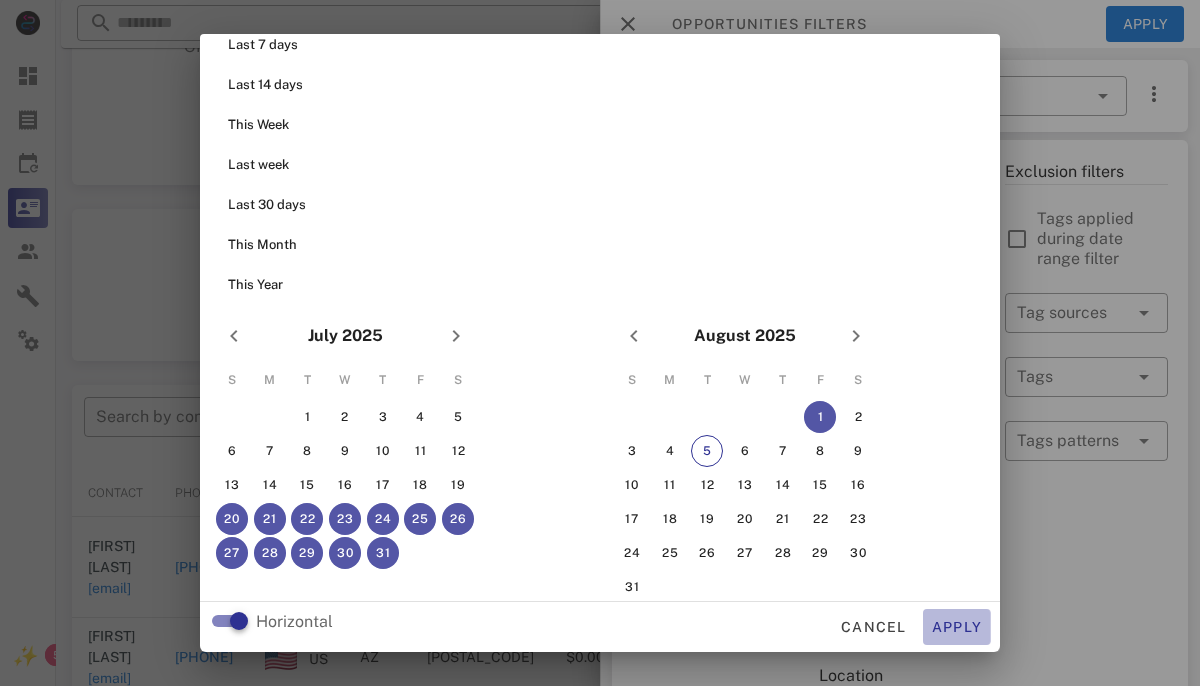 click on "Apply" at bounding box center [957, 627] 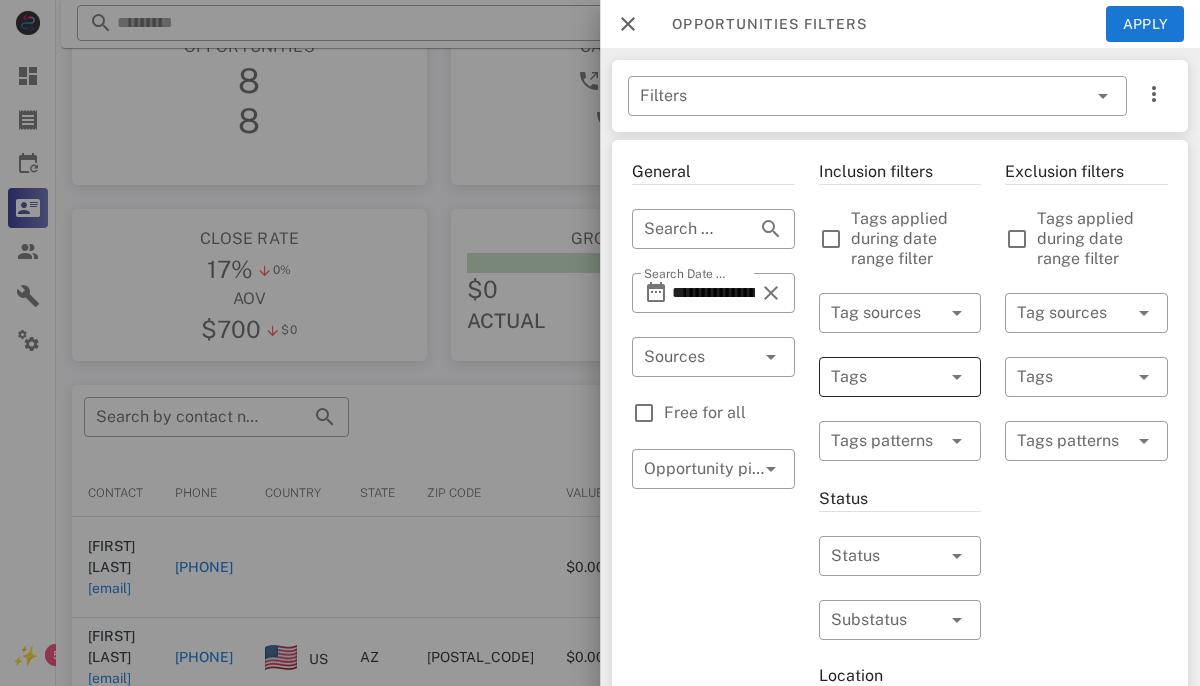 click at bounding box center [957, 377] 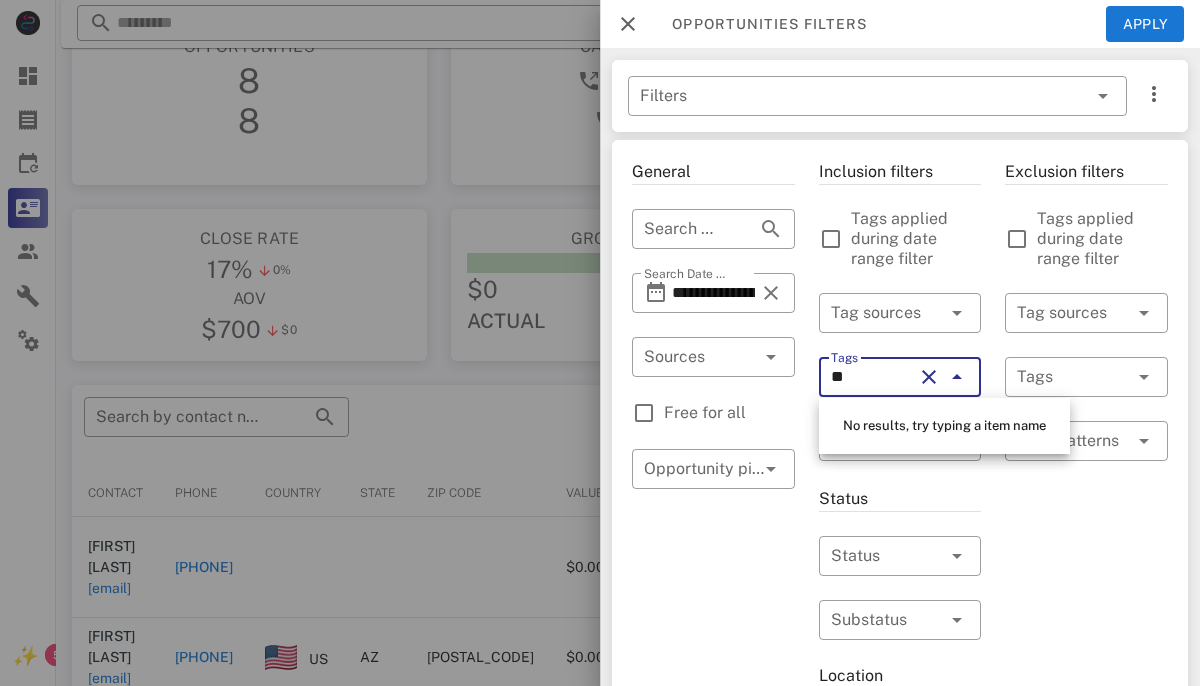 type on "*" 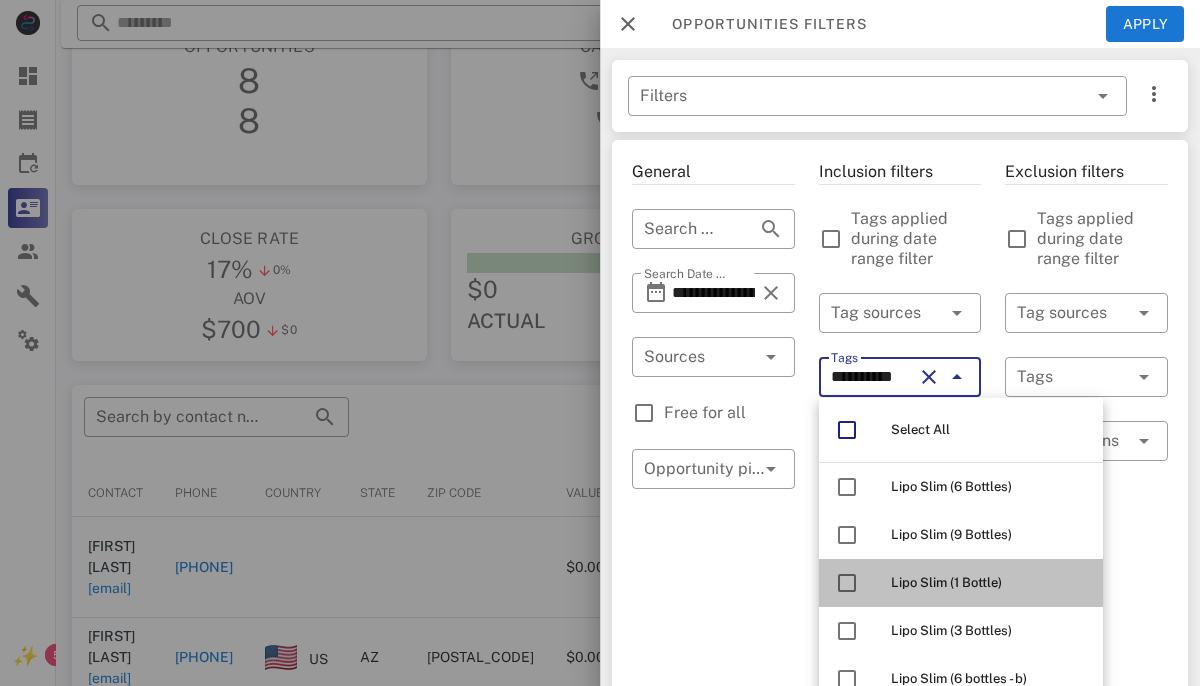 click on "Lipo Slim (1 Bottle)" at bounding box center [989, 583] 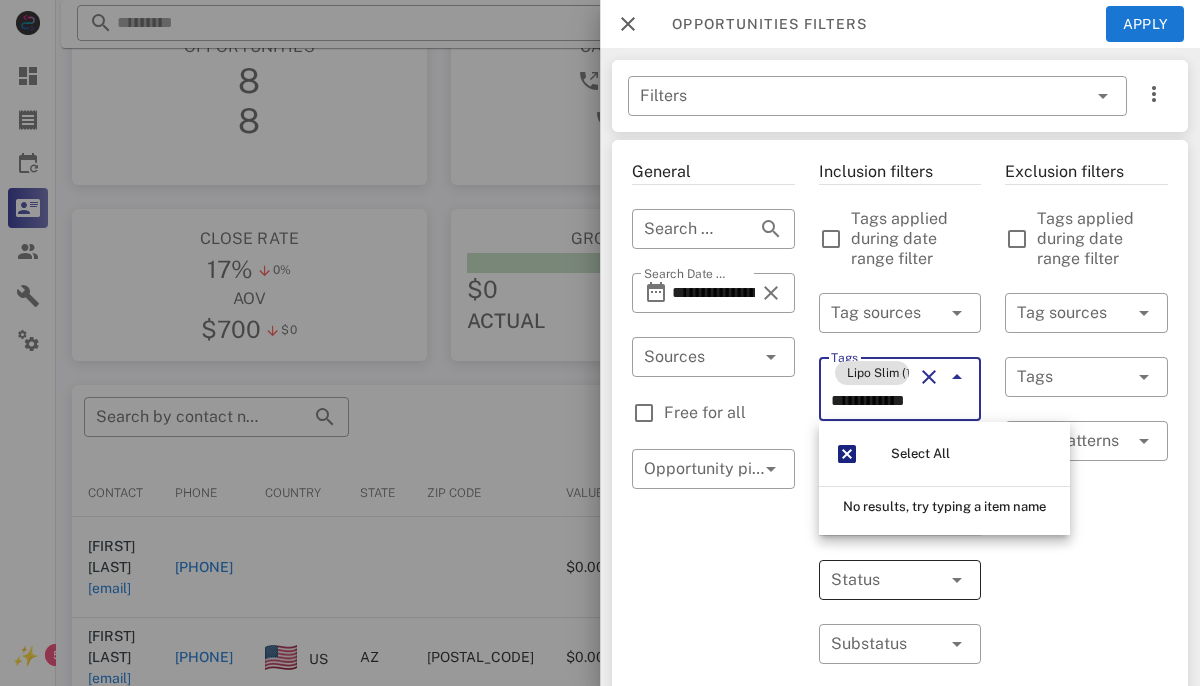 scroll, scrollTop: 0, scrollLeft: 0, axis: both 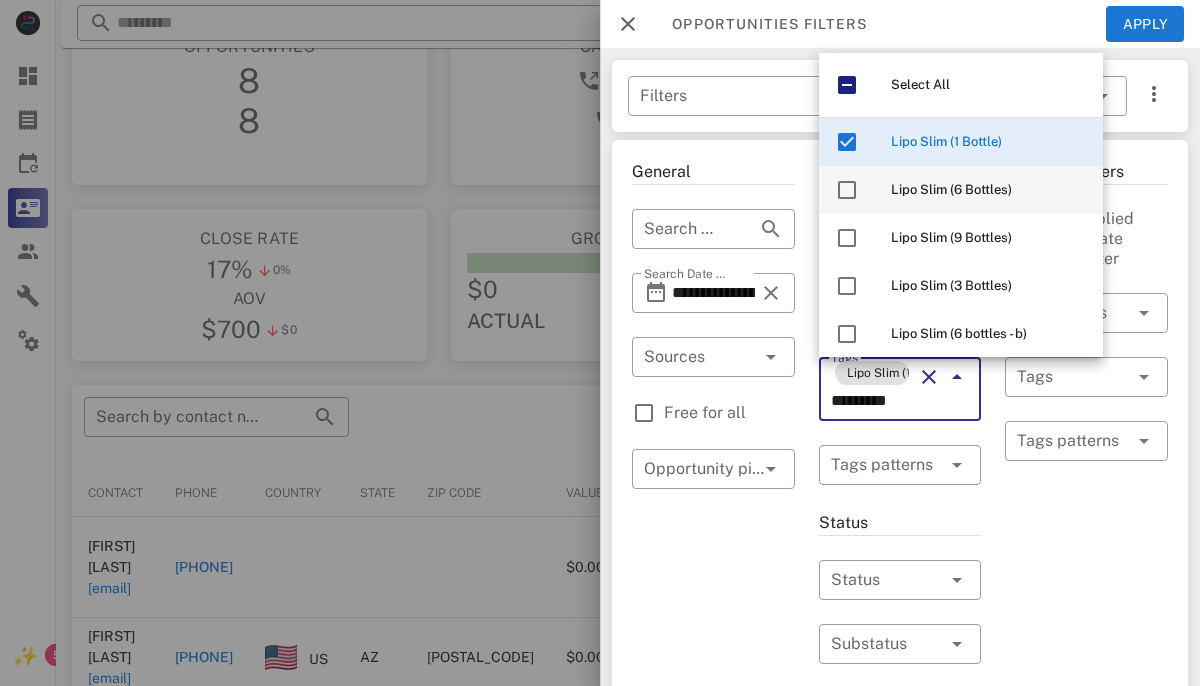 click on "Lipo Slim (6 Bottles)" at bounding box center (951, 189) 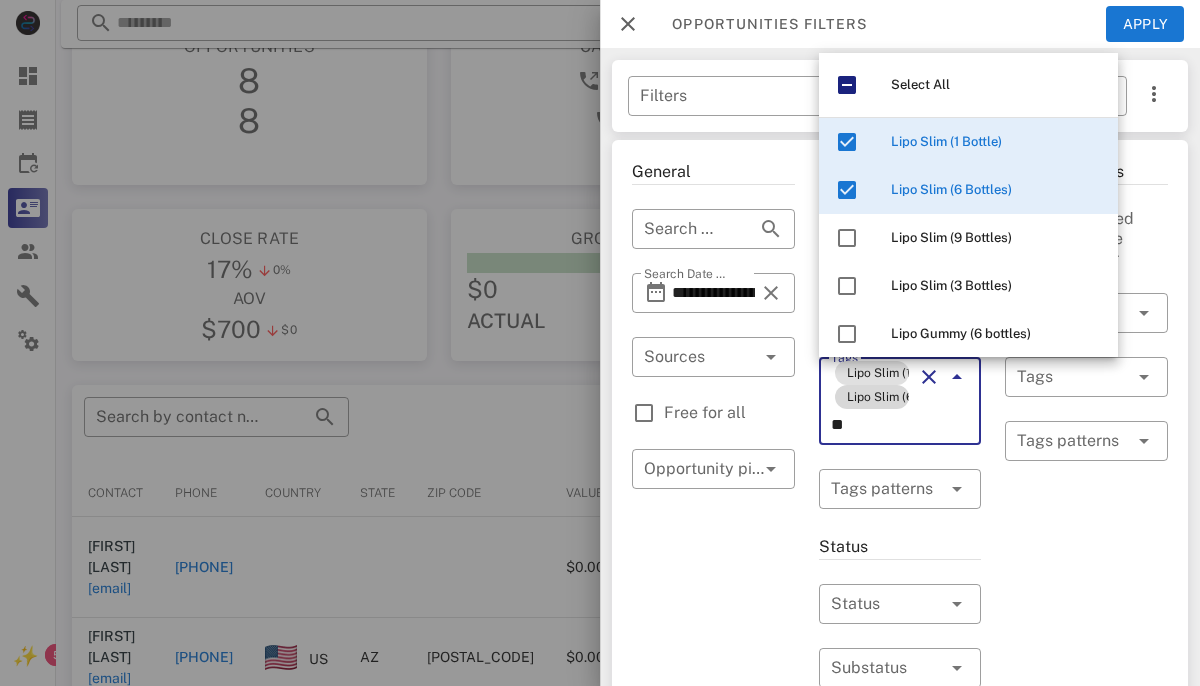 type on "*" 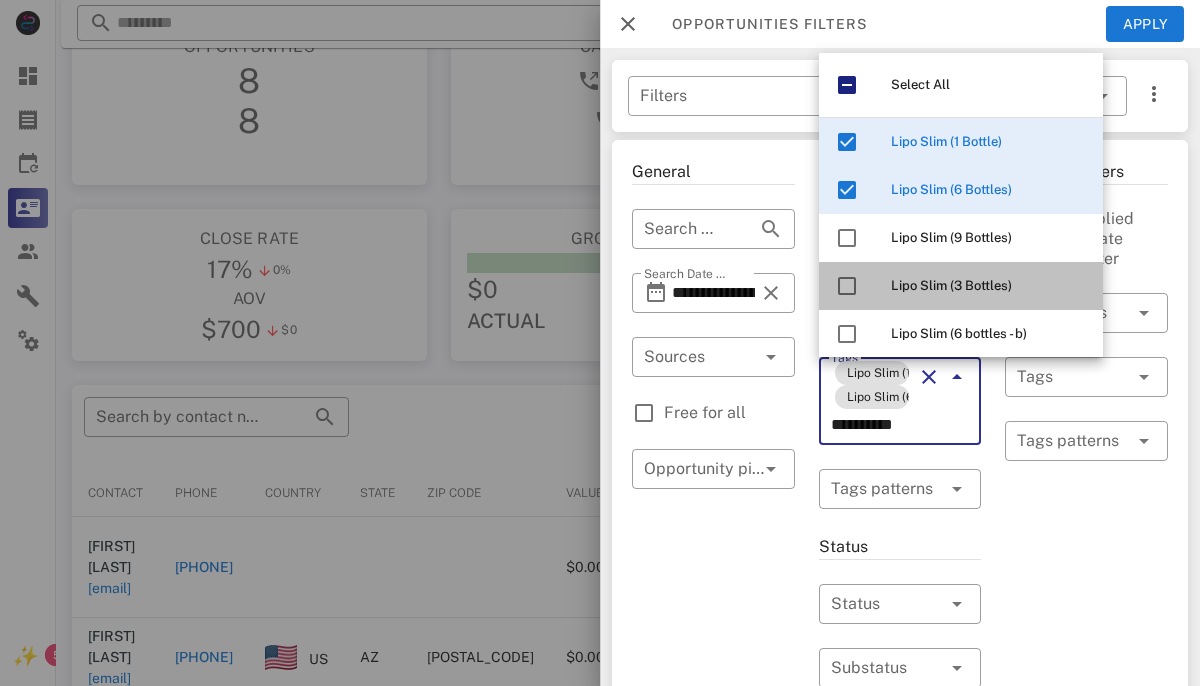 click on "Lipo Slim (3 Bottles)" at bounding box center [951, 285] 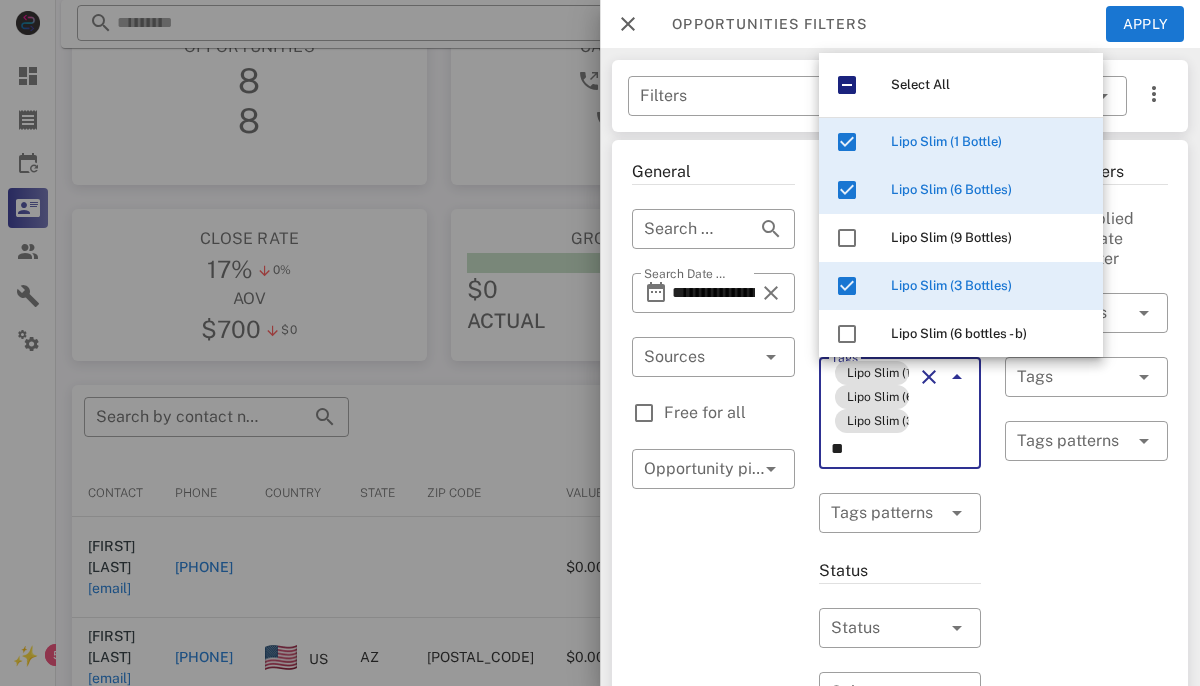 type on "*" 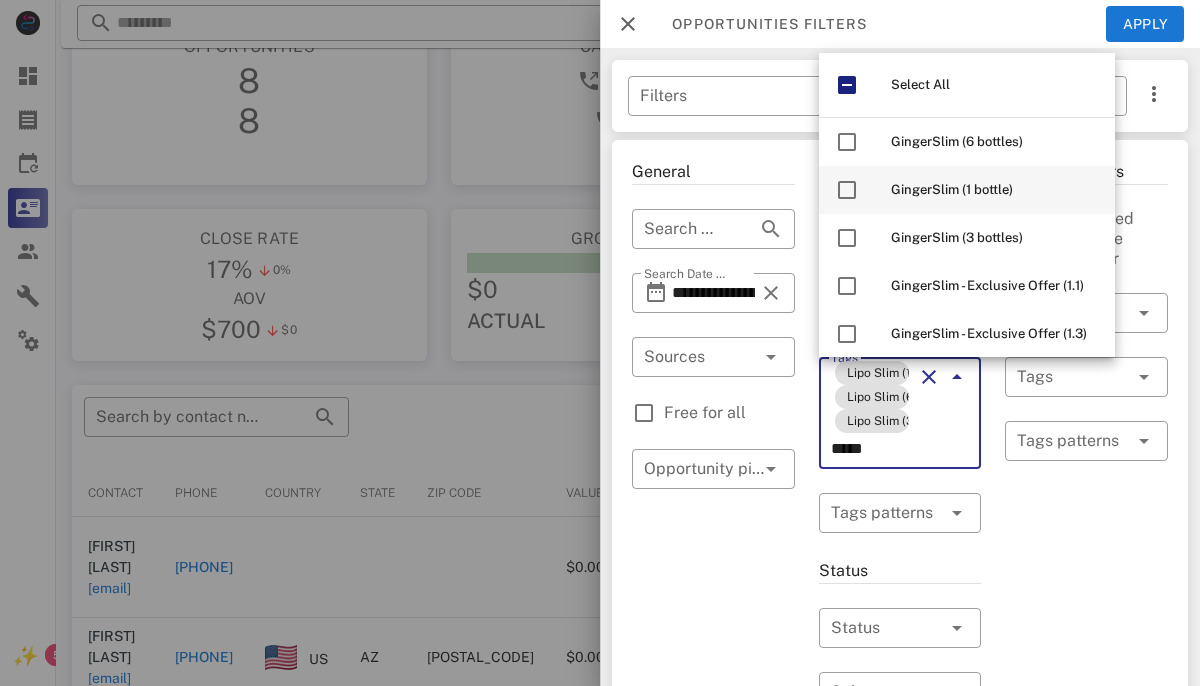 click on "GingerSlim (1 bottle)" at bounding box center [995, 190] 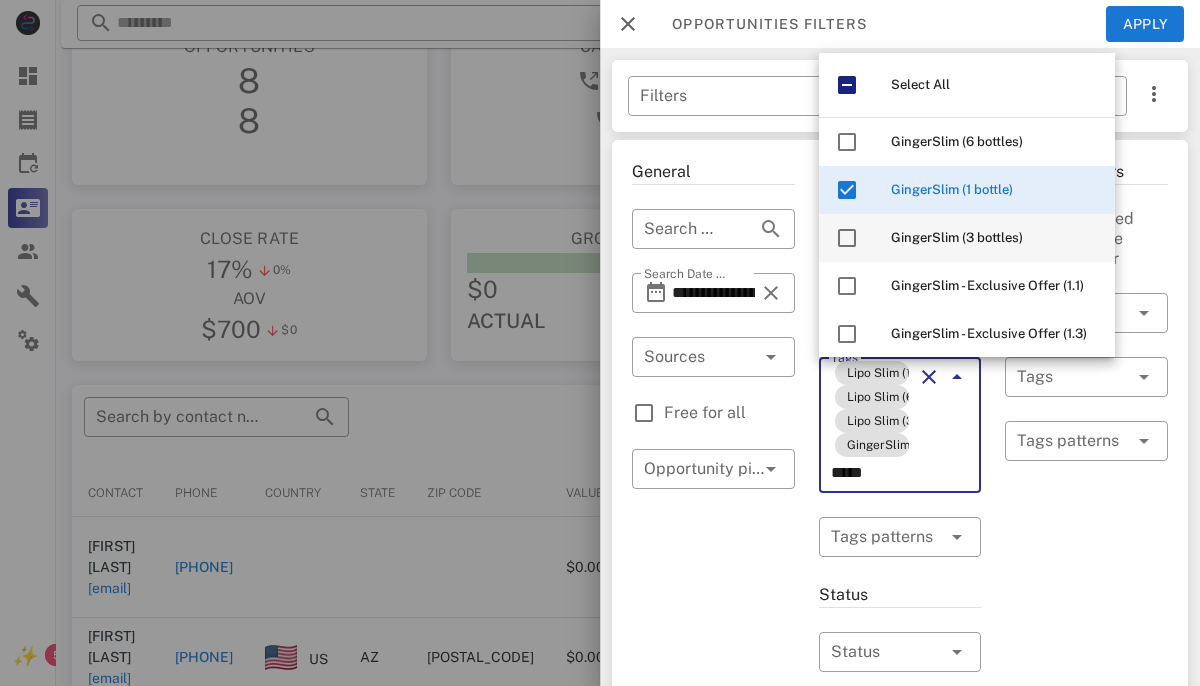 click on "GingerSlim (3 bottles)" at bounding box center (957, 237) 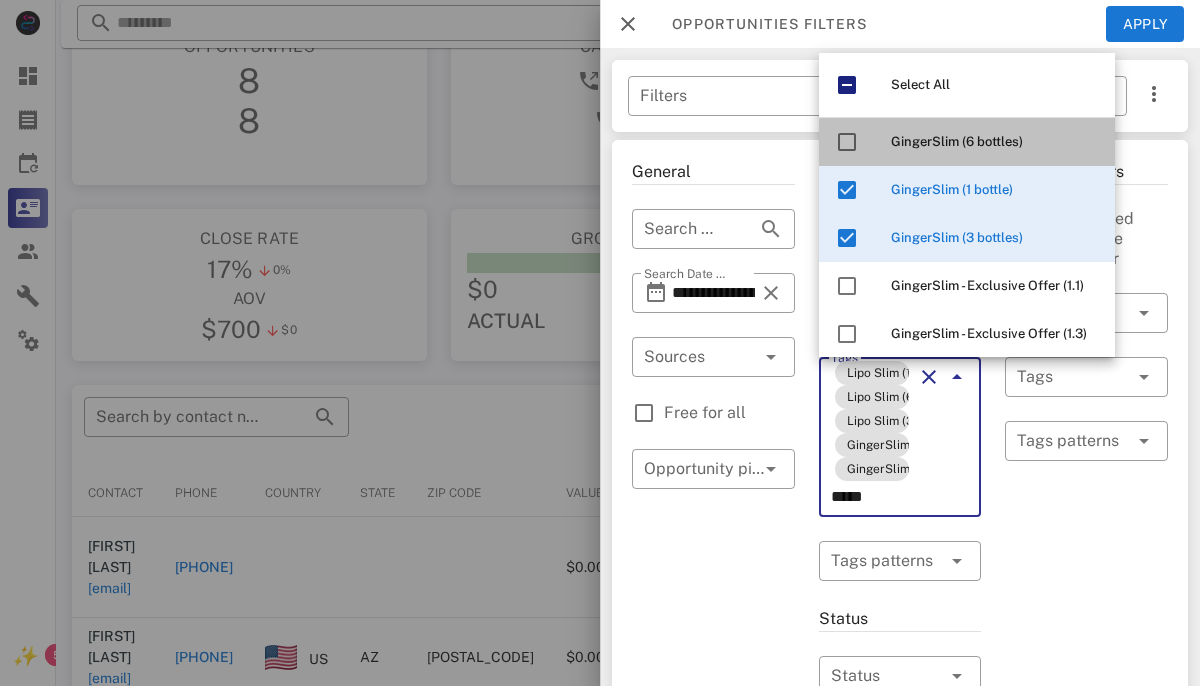 click on "GingerSlim (6 bottles)" at bounding box center (957, 141) 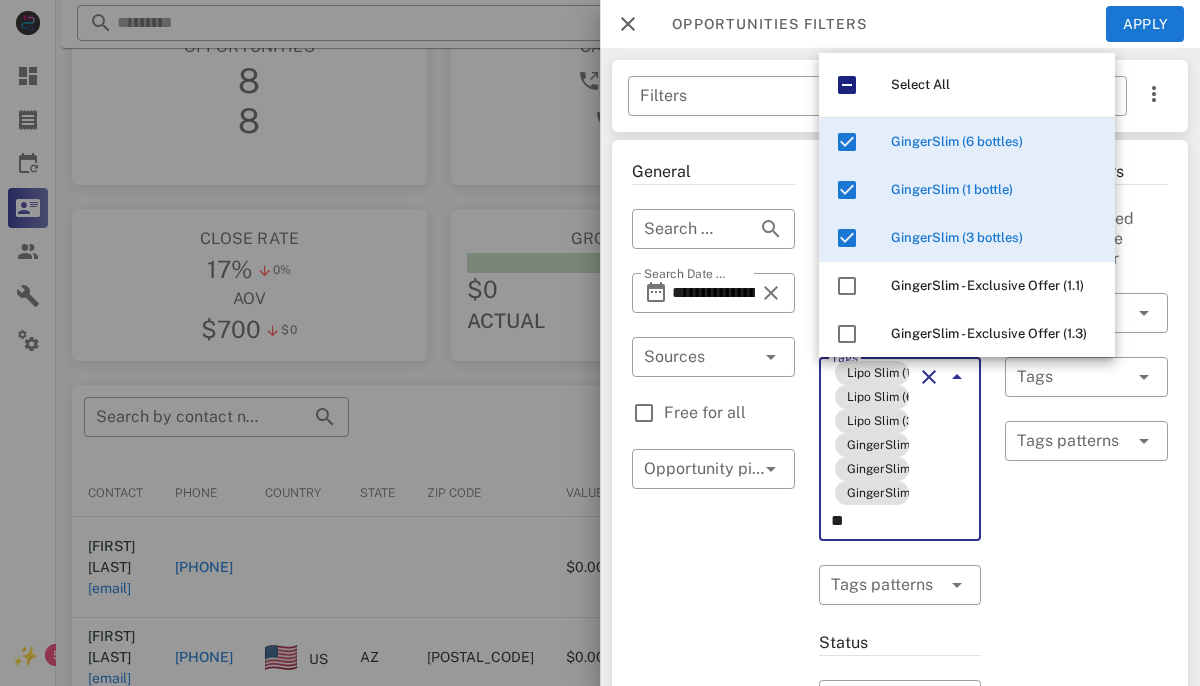 type on "*" 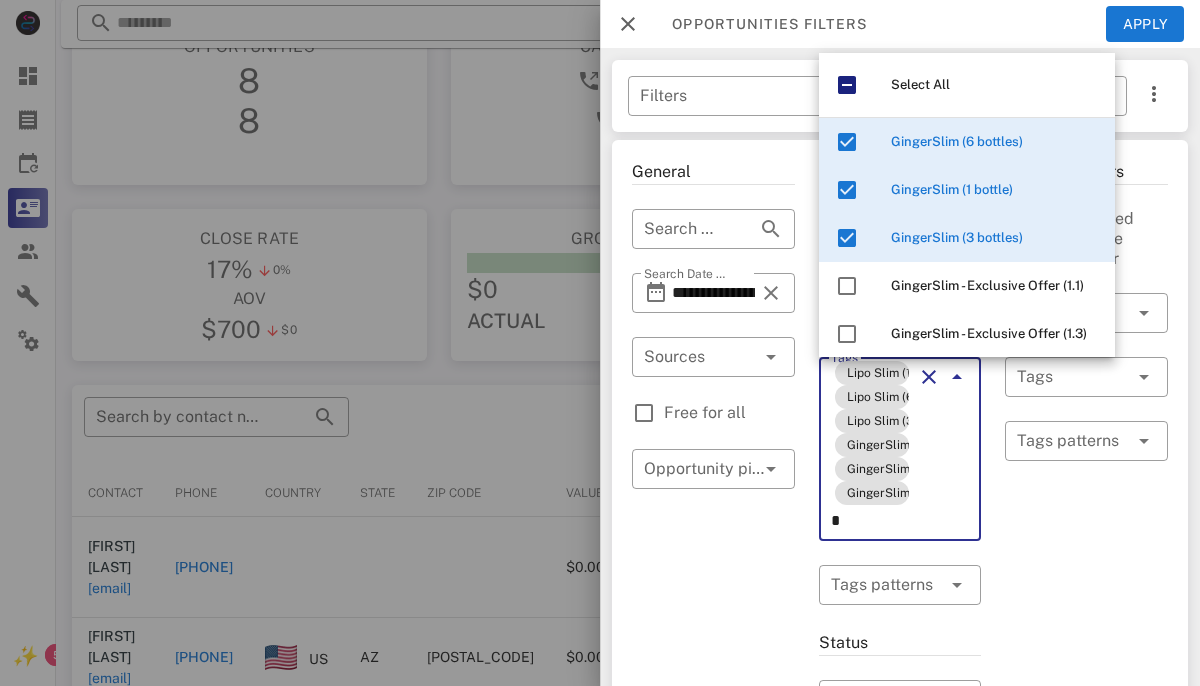 type 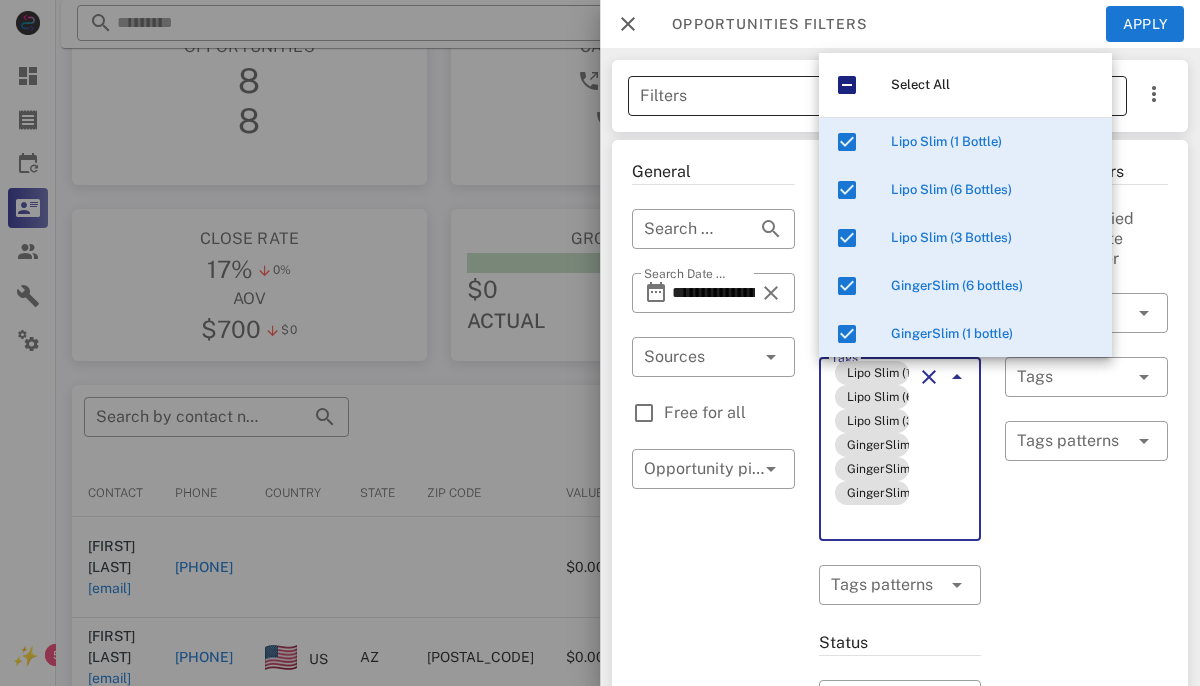 click on "Filters" at bounding box center [849, 96] 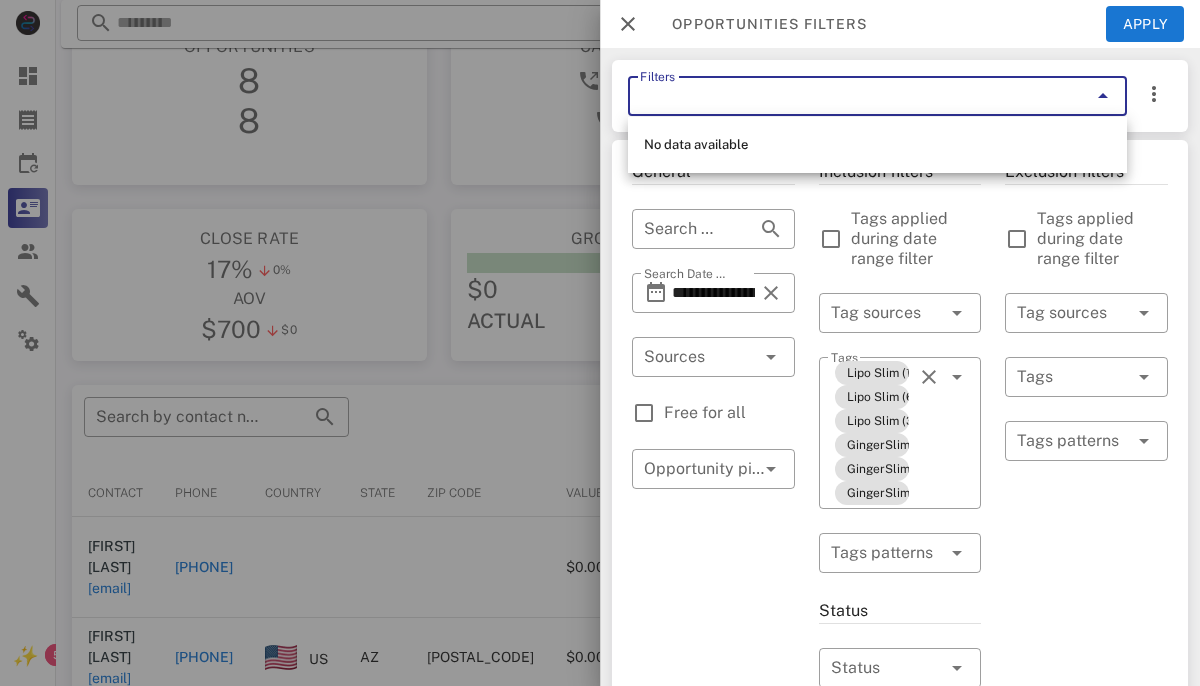click at bounding box center (600, 343) 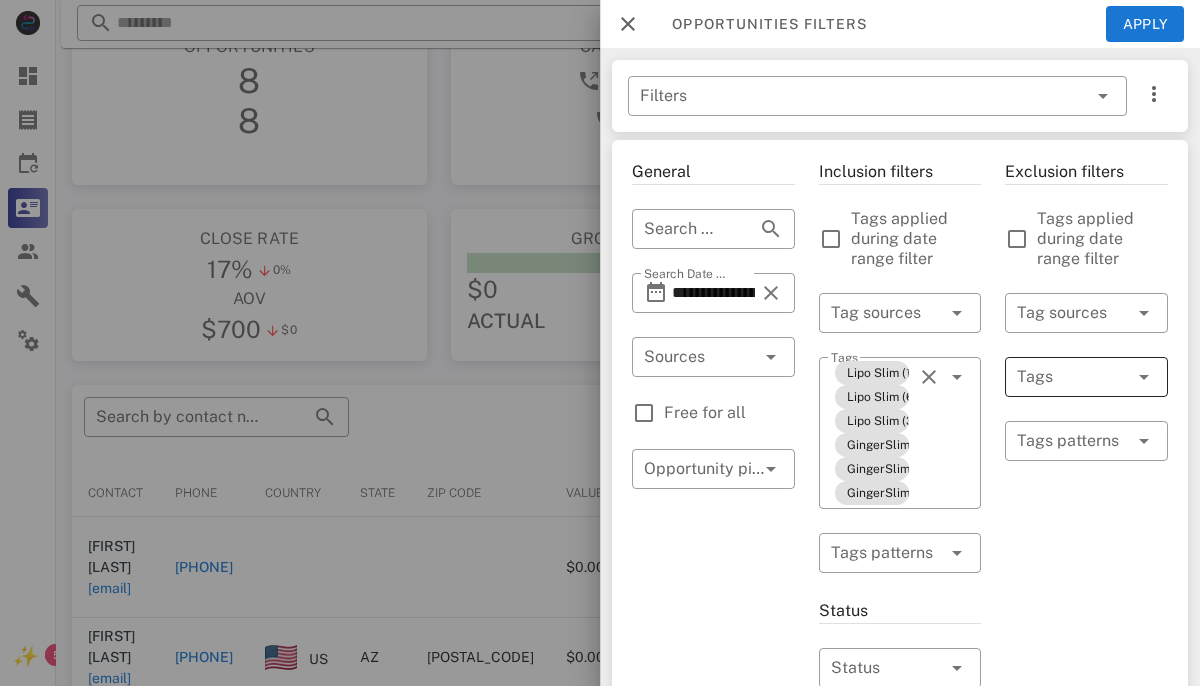 click at bounding box center (1058, 377) 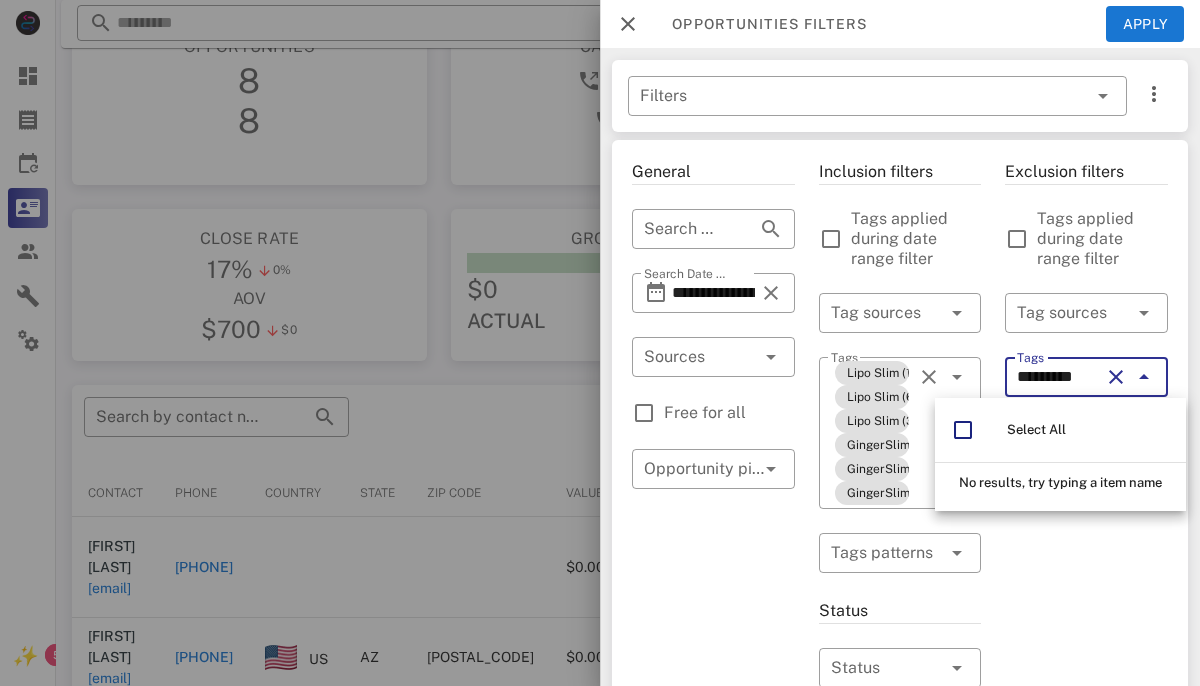 scroll, scrollTop: 0, scrollLeft: 0, axis: both 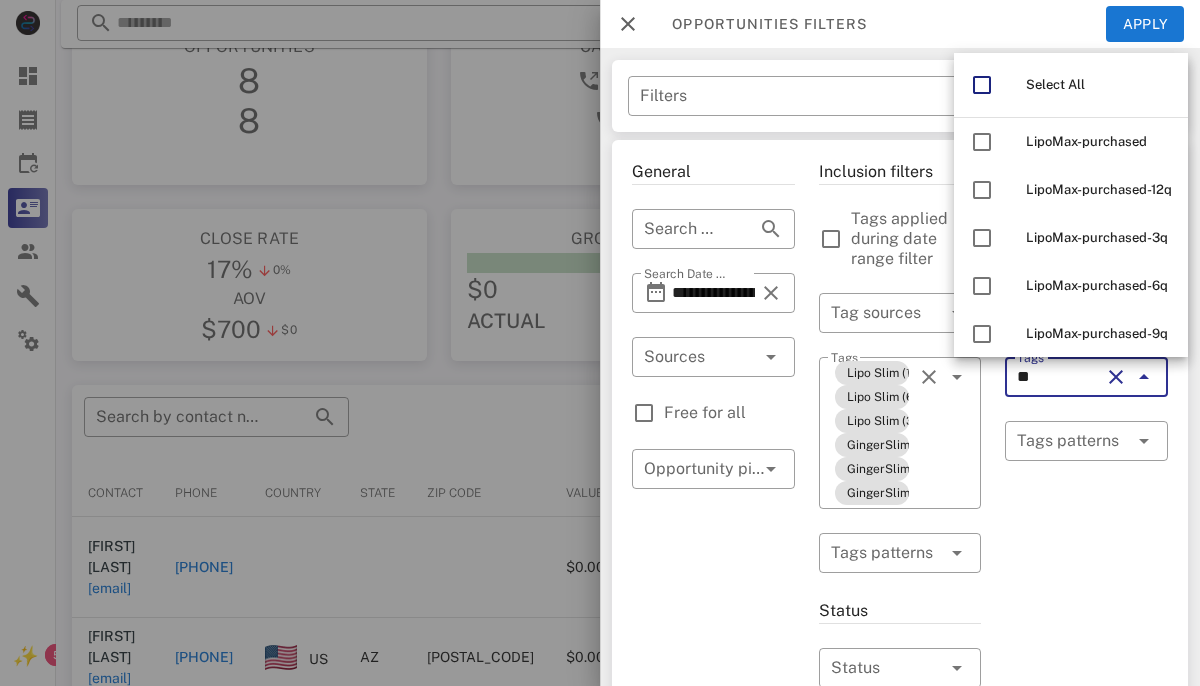 type on "*" 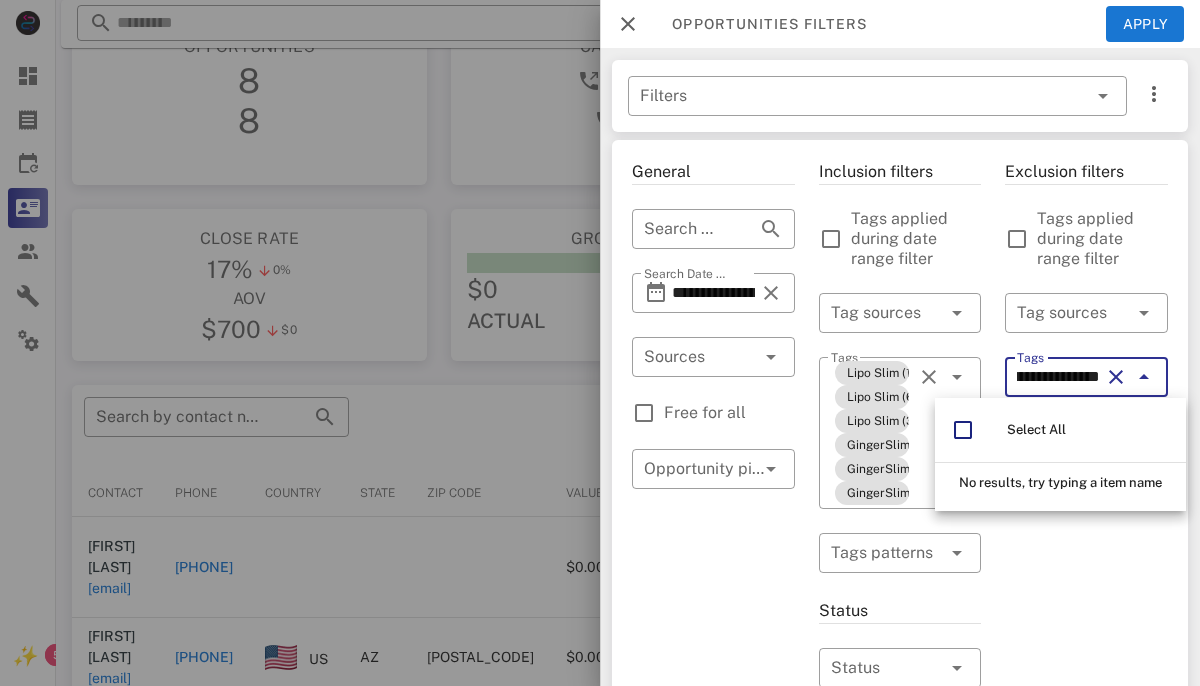 scroll, scrollTop: 0, scrollLeft: 58, axis: horizontal 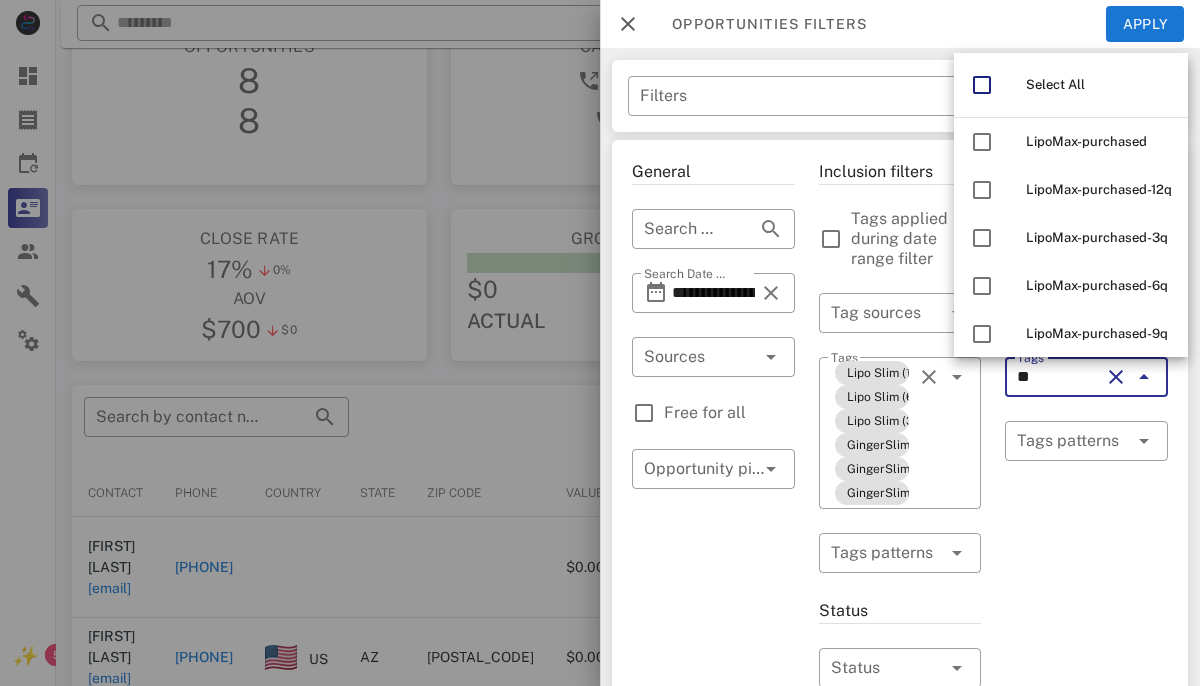 type on "*" 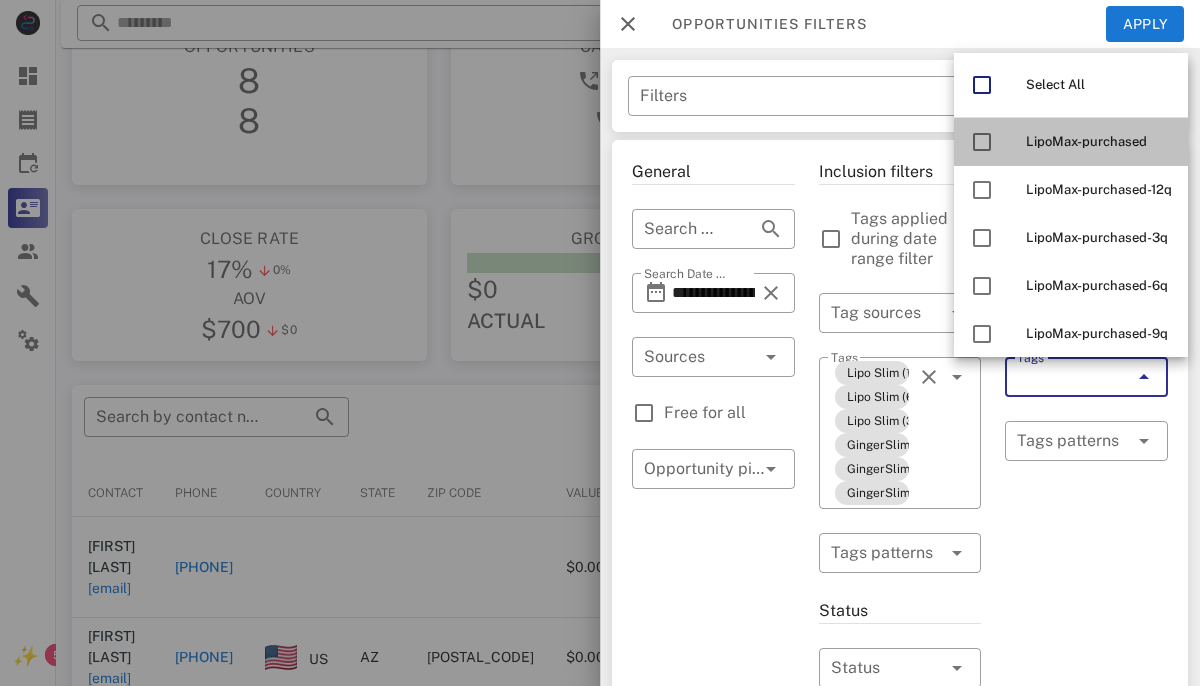 click on "LipoMax-purchased" at bounding box center (1086, 141) 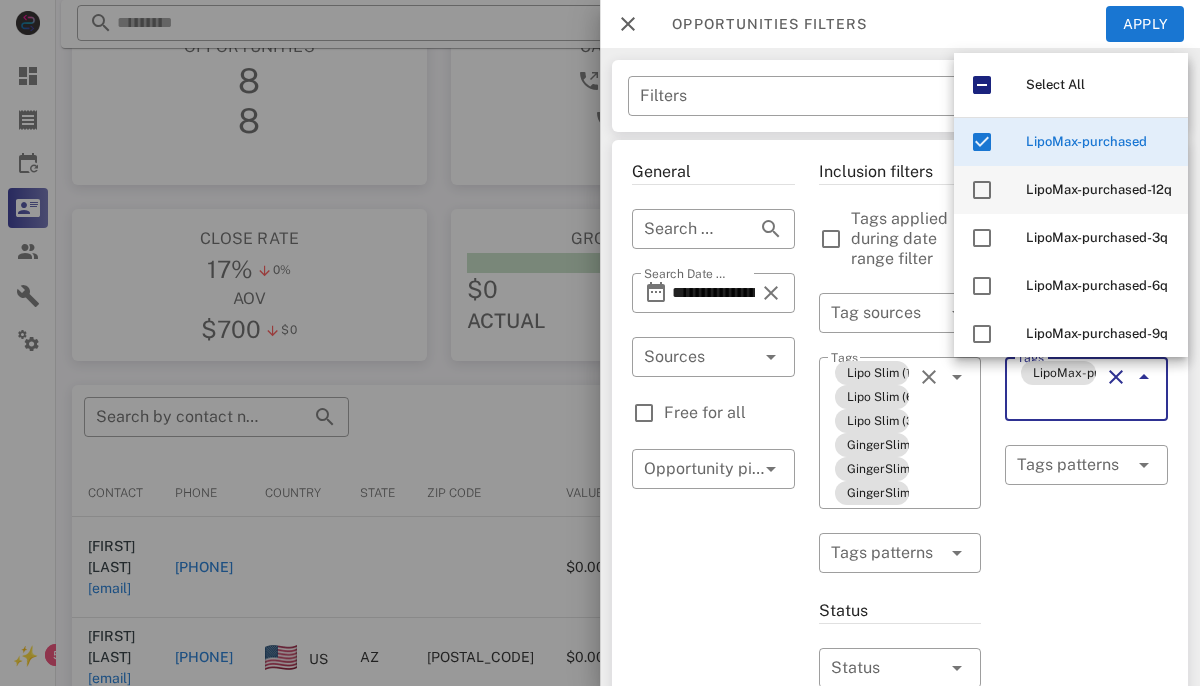 click on "LipoMax-purchased-12q" at bounding box center (1099, 190) 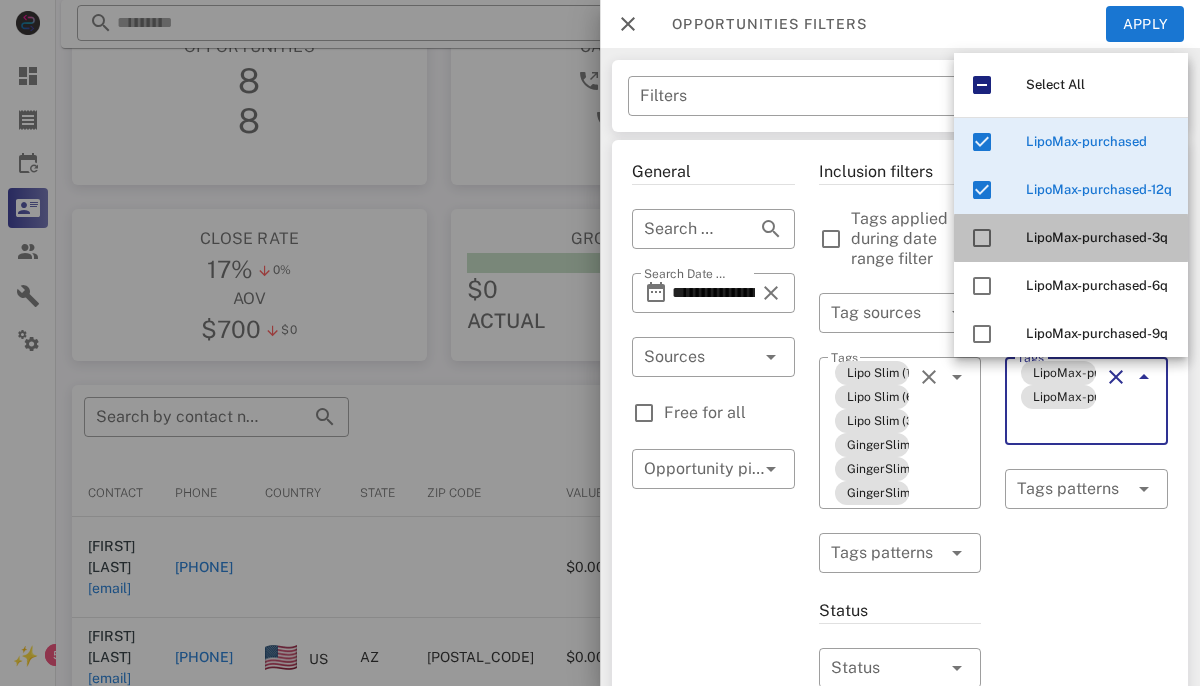 click on "LipoMax-purchased-3q" at bounding box center [1097, 237] 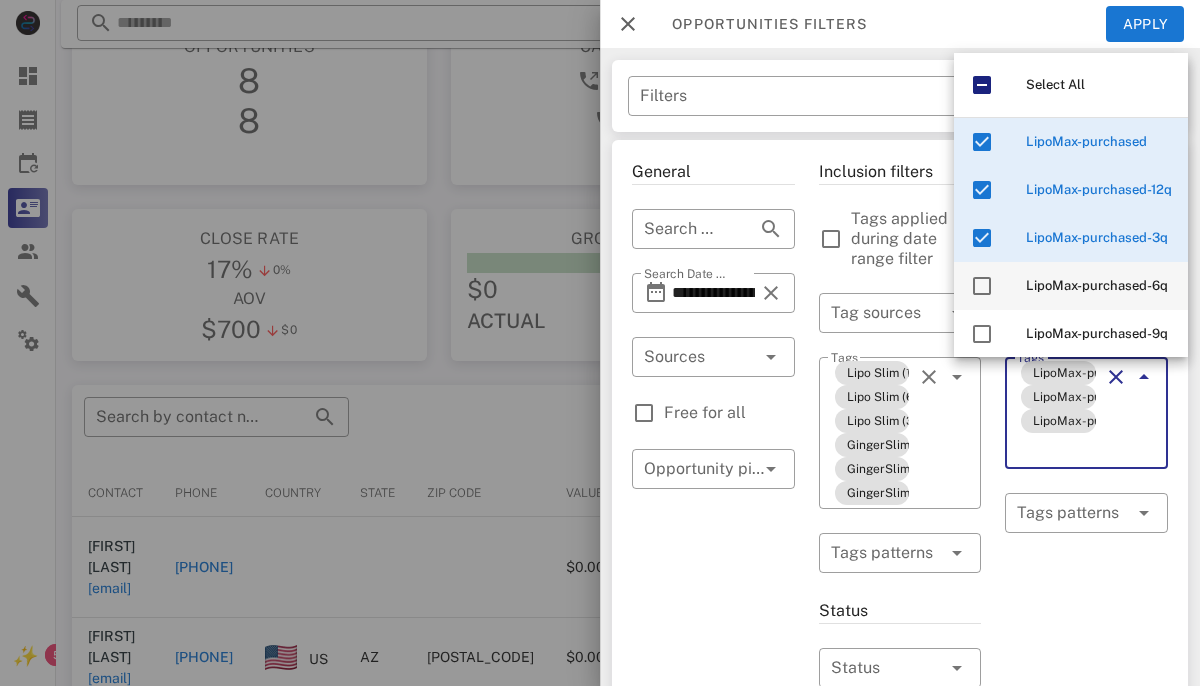 click on "LipoMax-purchased-6q" at bounding box center (1097, 285) 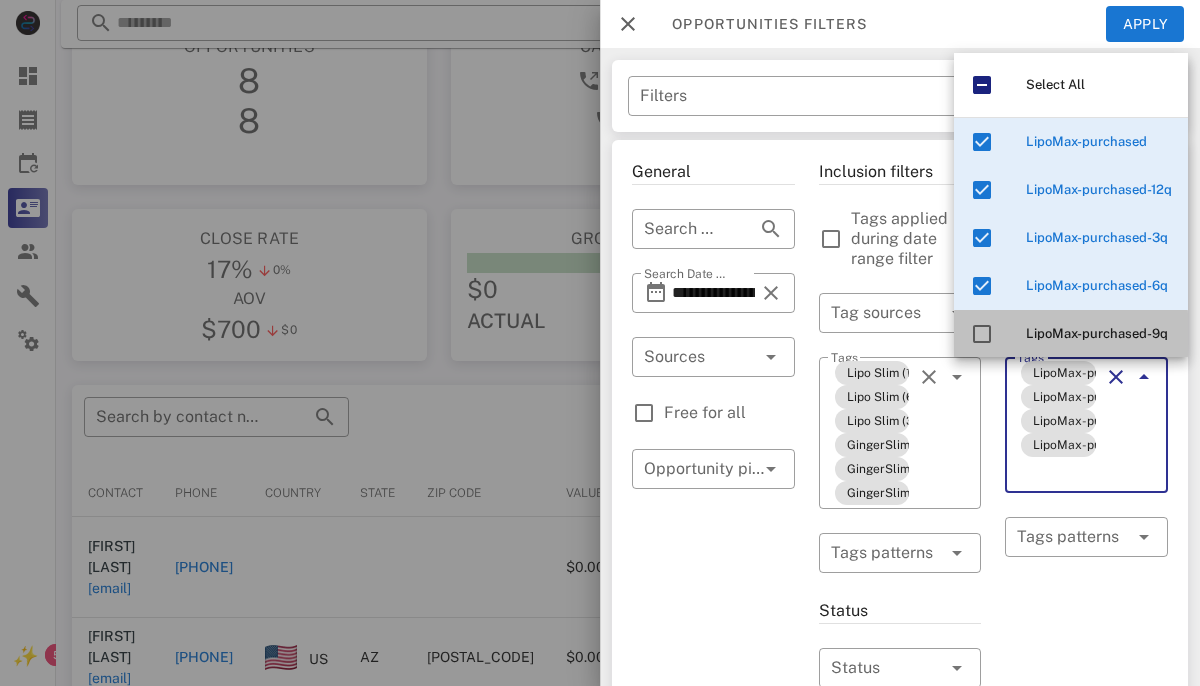 click on "LipoMax-purchased-9q" at bounding box center [1097, 333] 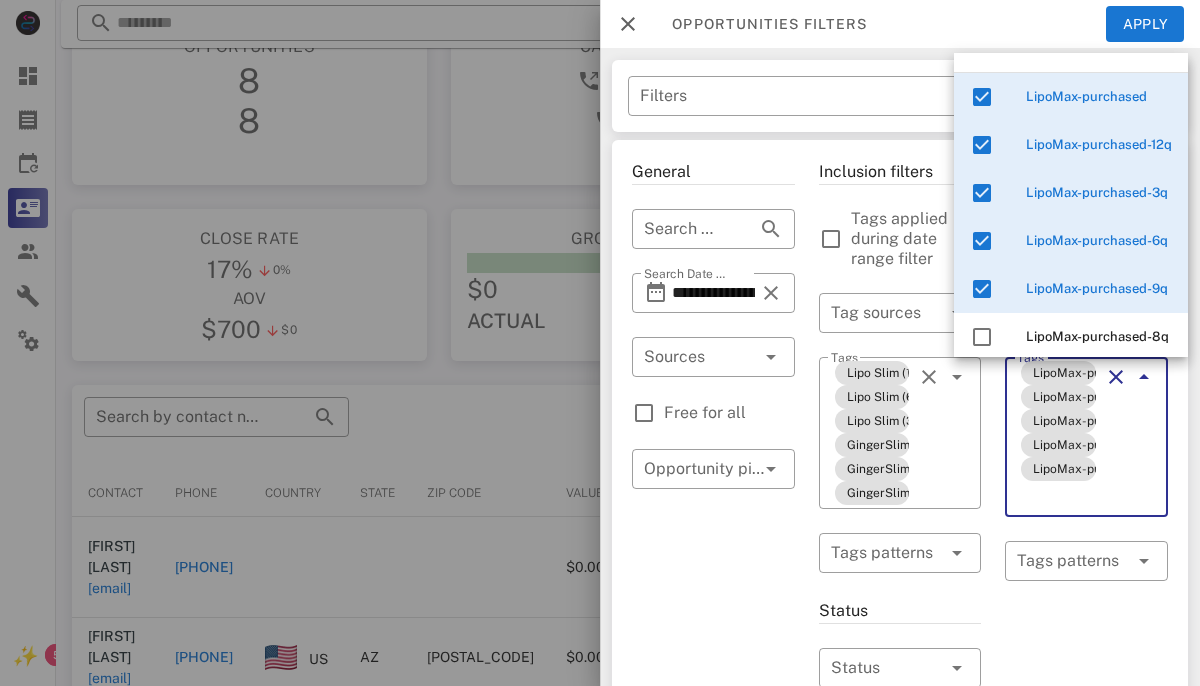 scroll, scrollTop: 57, scrollLeft: 0, axis: vertical 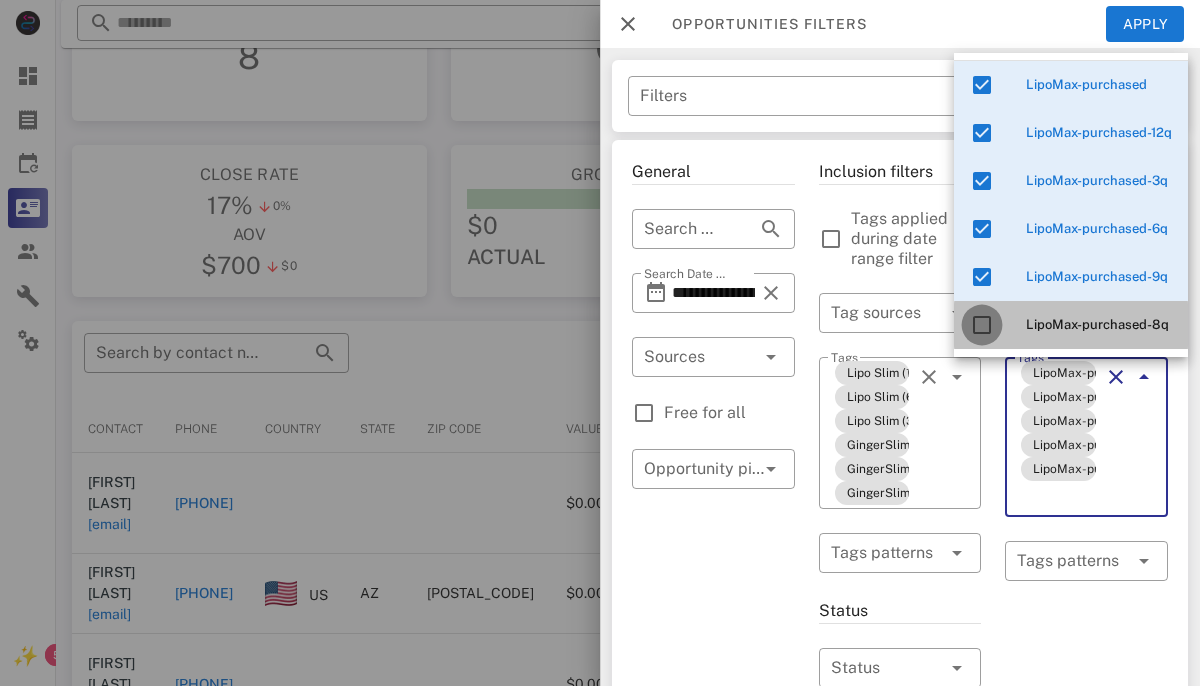 click at bounding box center (982, 325) 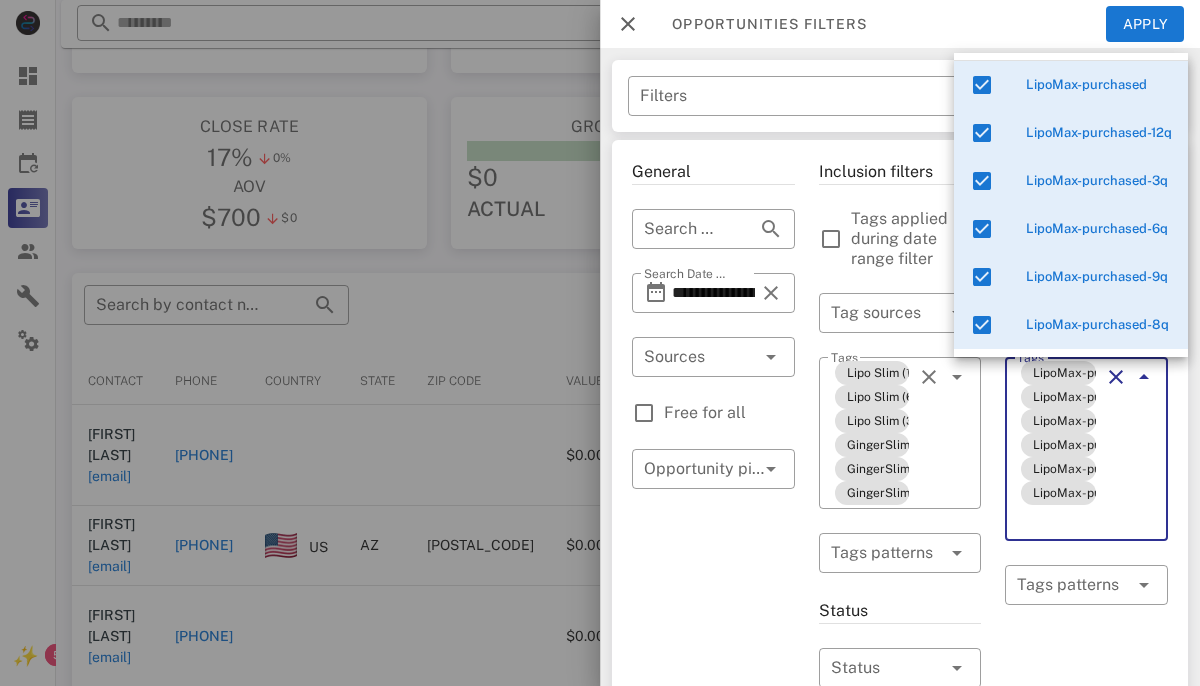 scroll, scrollTop: 165, scrollLeft: 0, axis: vertical 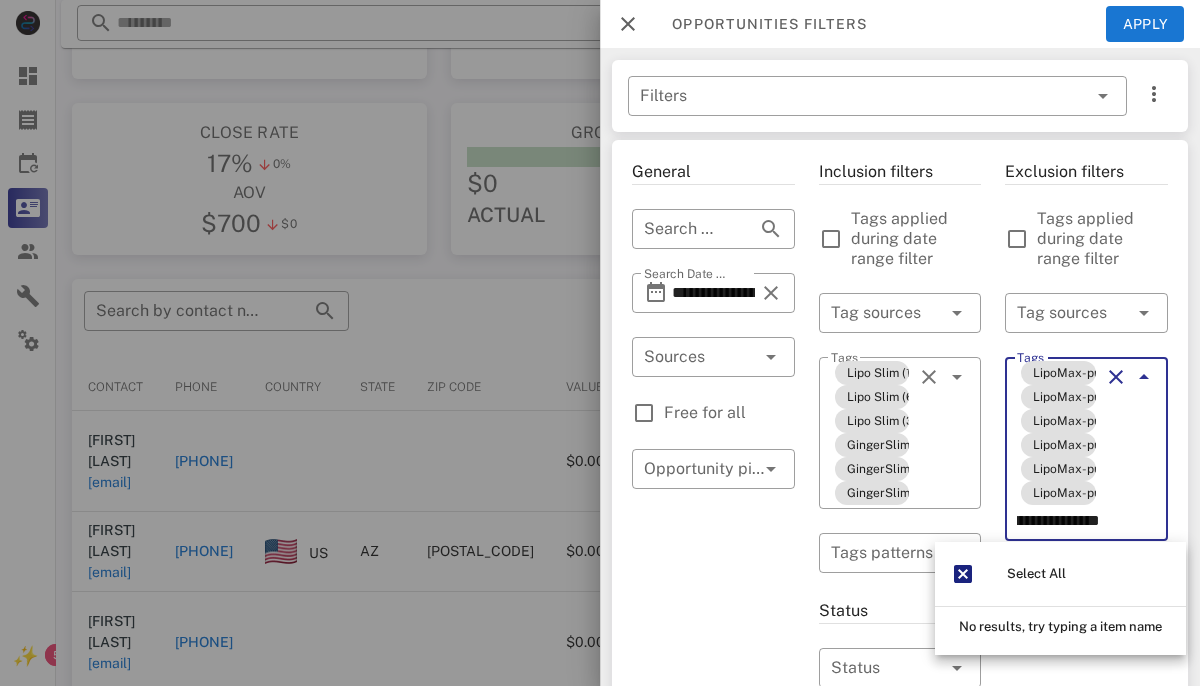 click on "**********" at bounding box center [1086, 449] 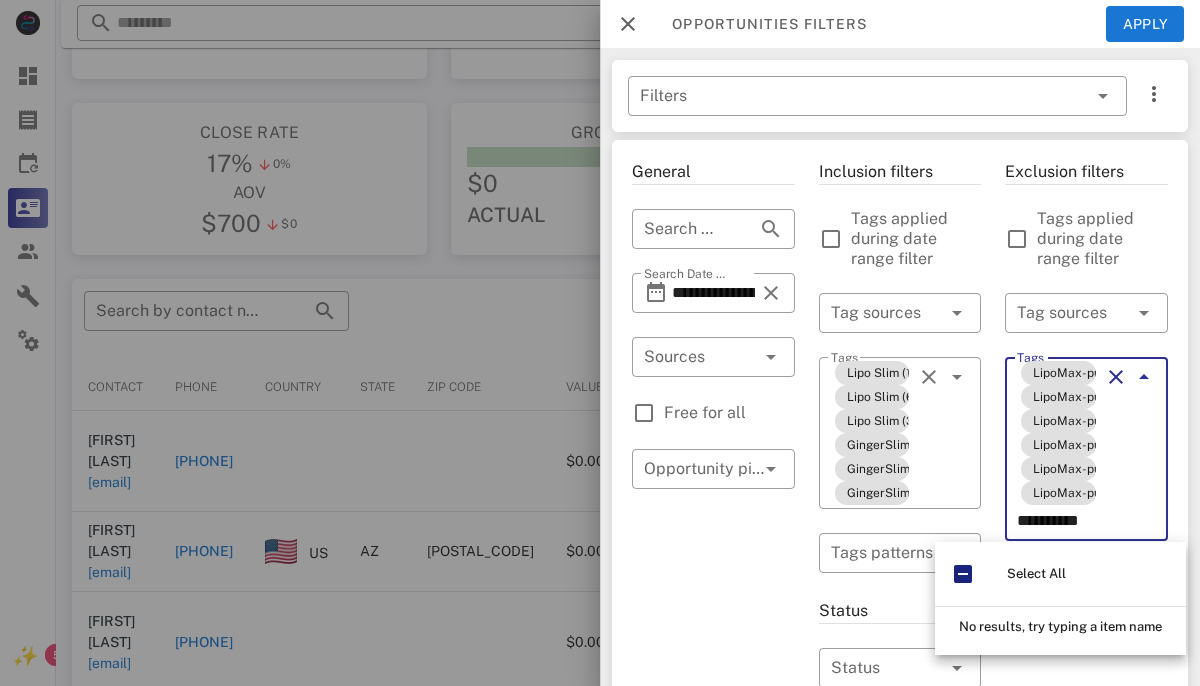 scroll, scrollTop: 0, scrollLeft: 0, axis: both 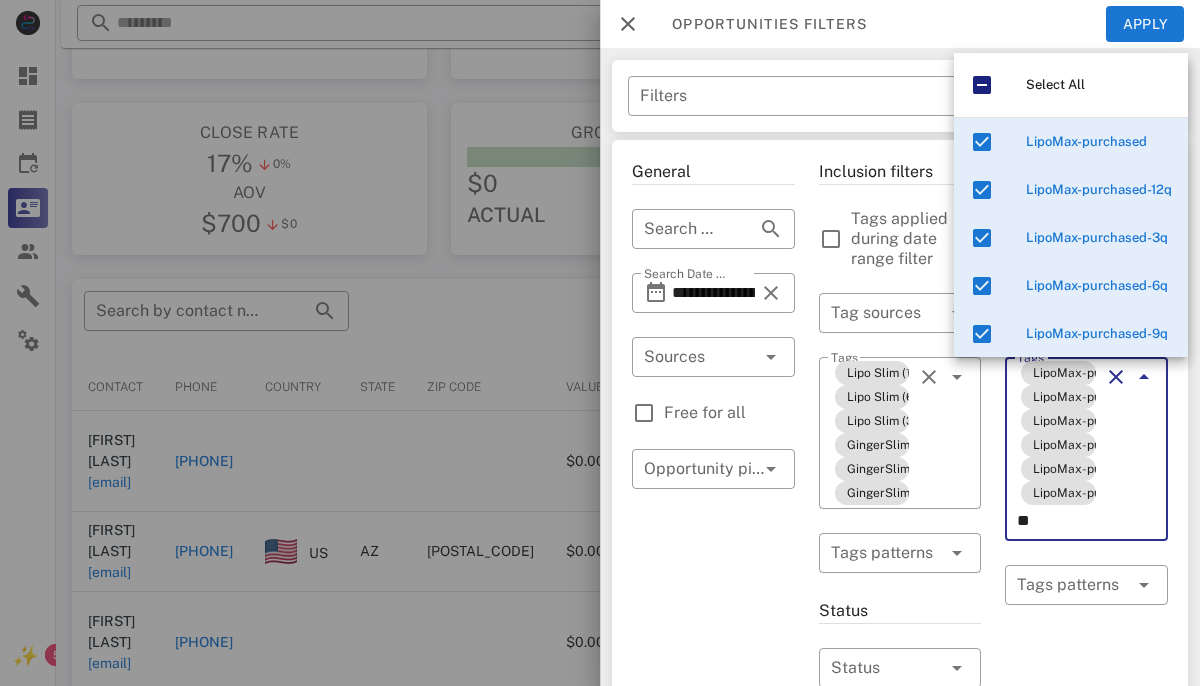 type on "*" 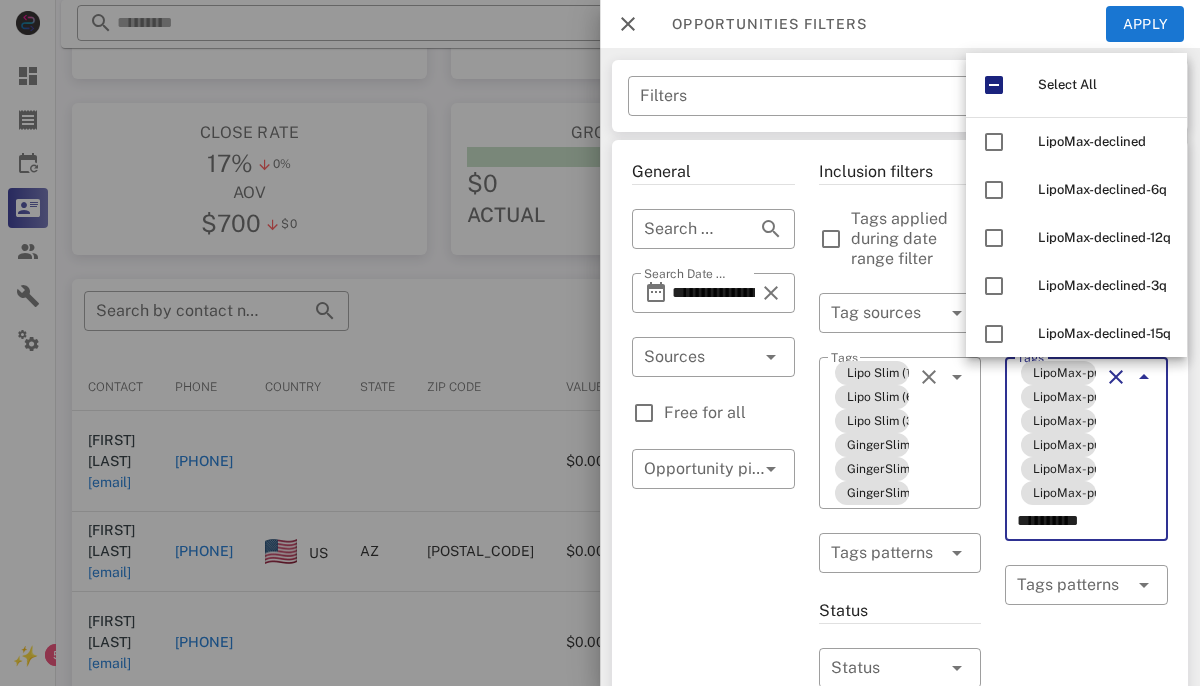 type on "**********" 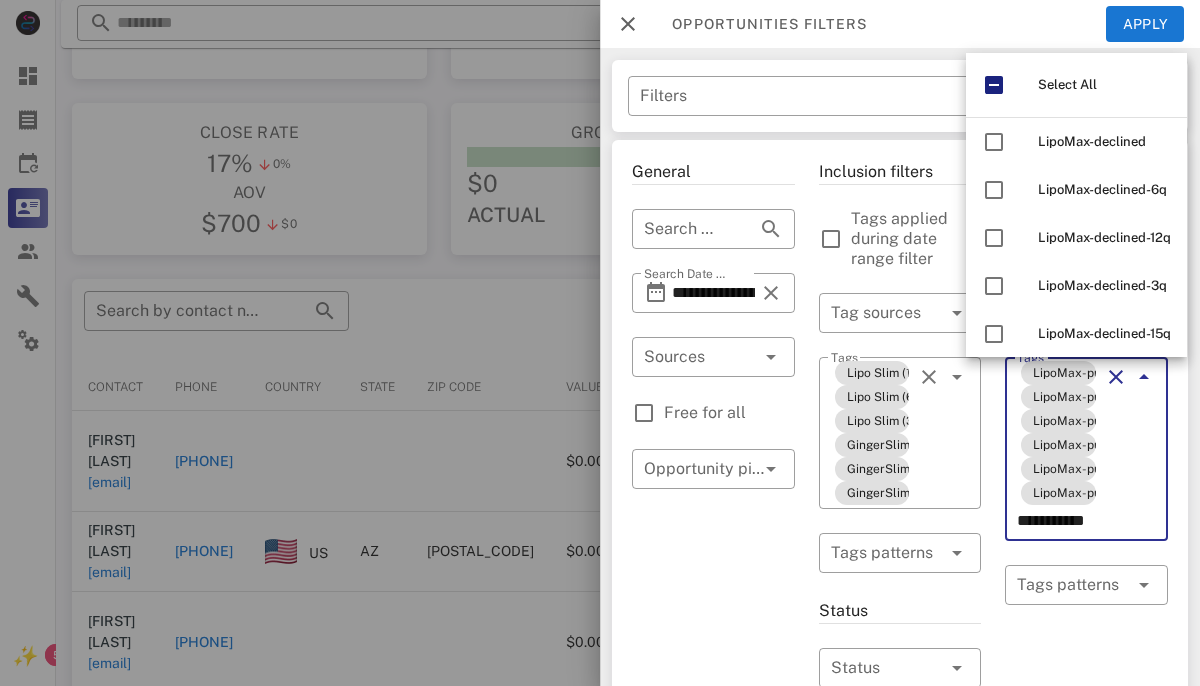 scroll, scrollTop: 0, scrollLeft: 13, axis: horizontal 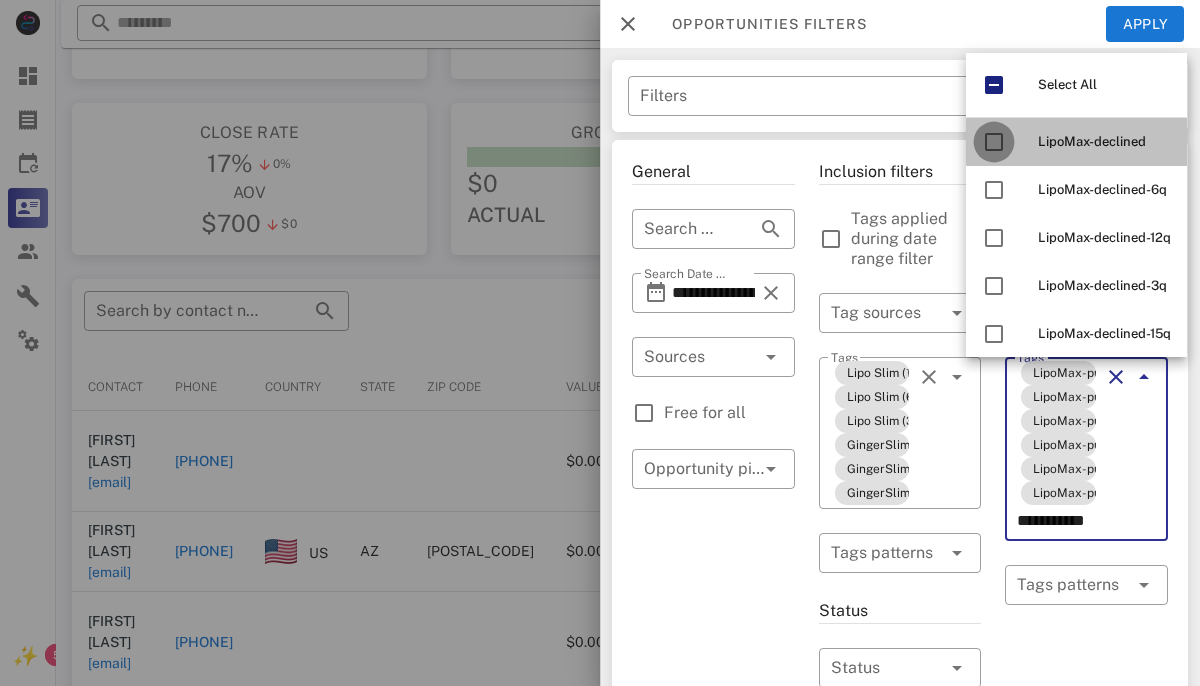 click at bounding box center [994, 142] 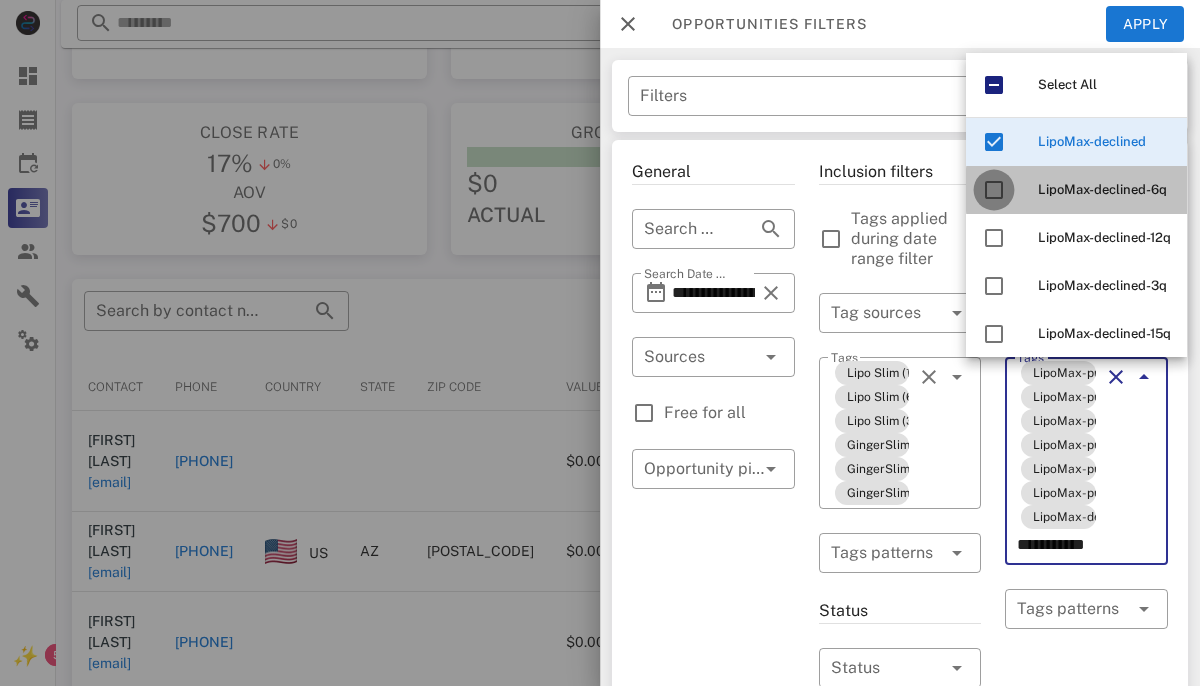 click at bounding box center (994, 190) 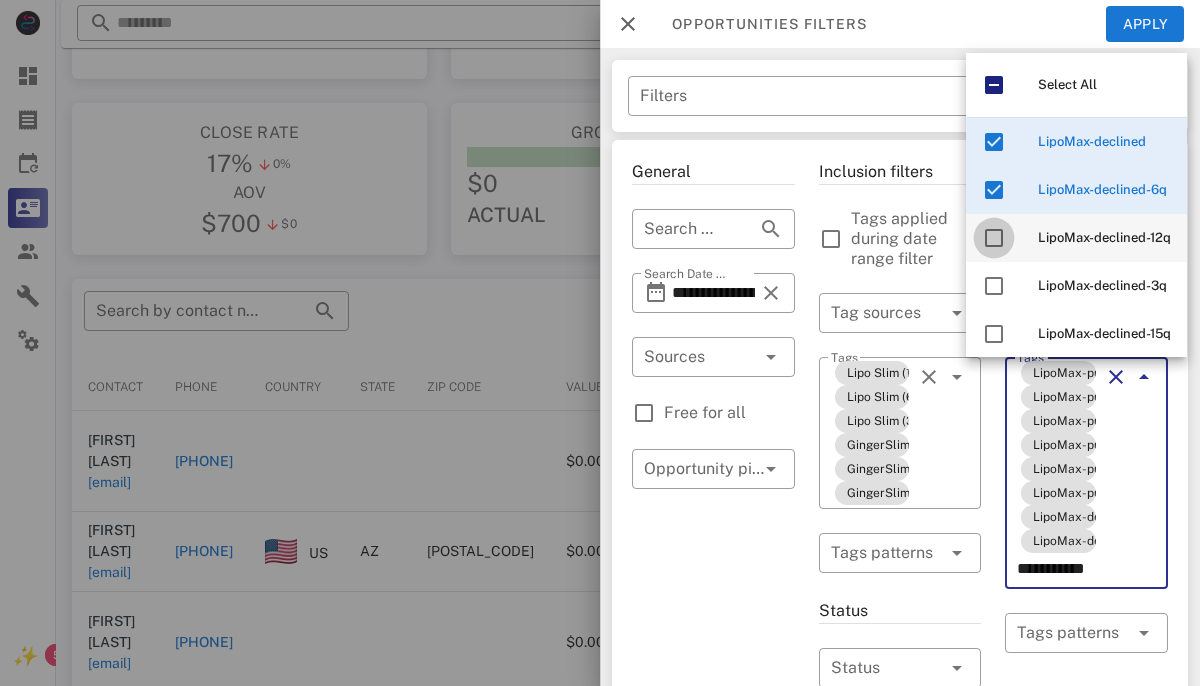 click at bounding box center (994, 238) 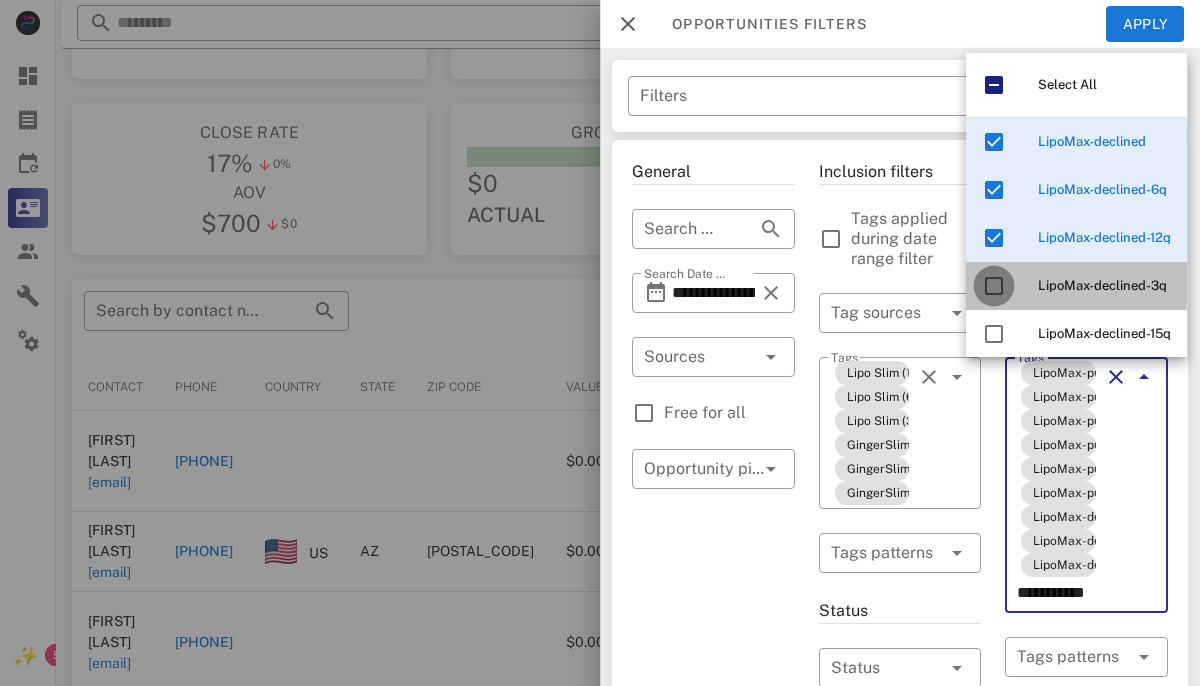 click at bounding box center (994, 286) 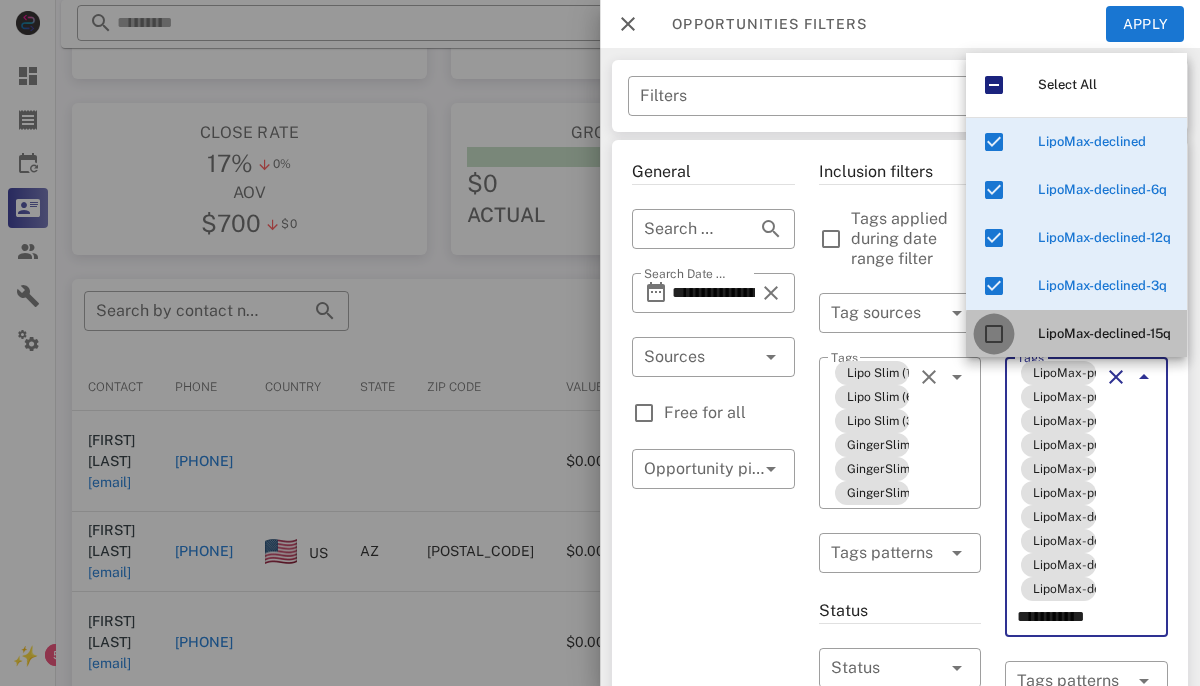 click at bounding box center (994, 334) 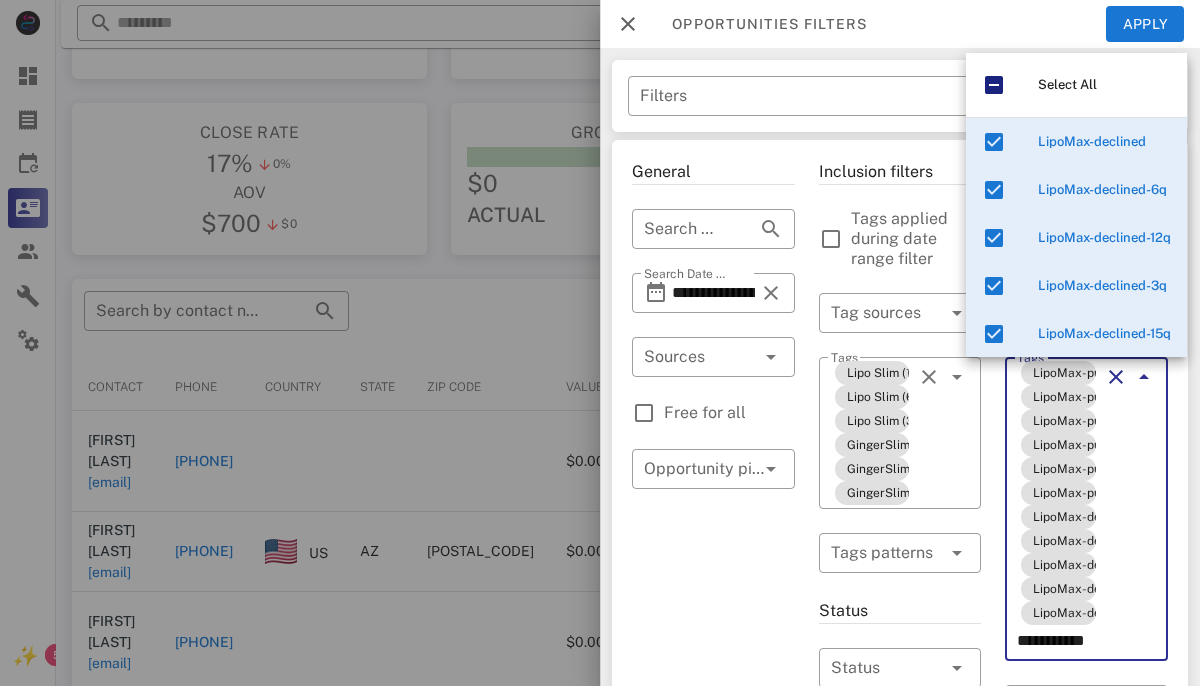click on "**********" at bounding box center (1086, 509) 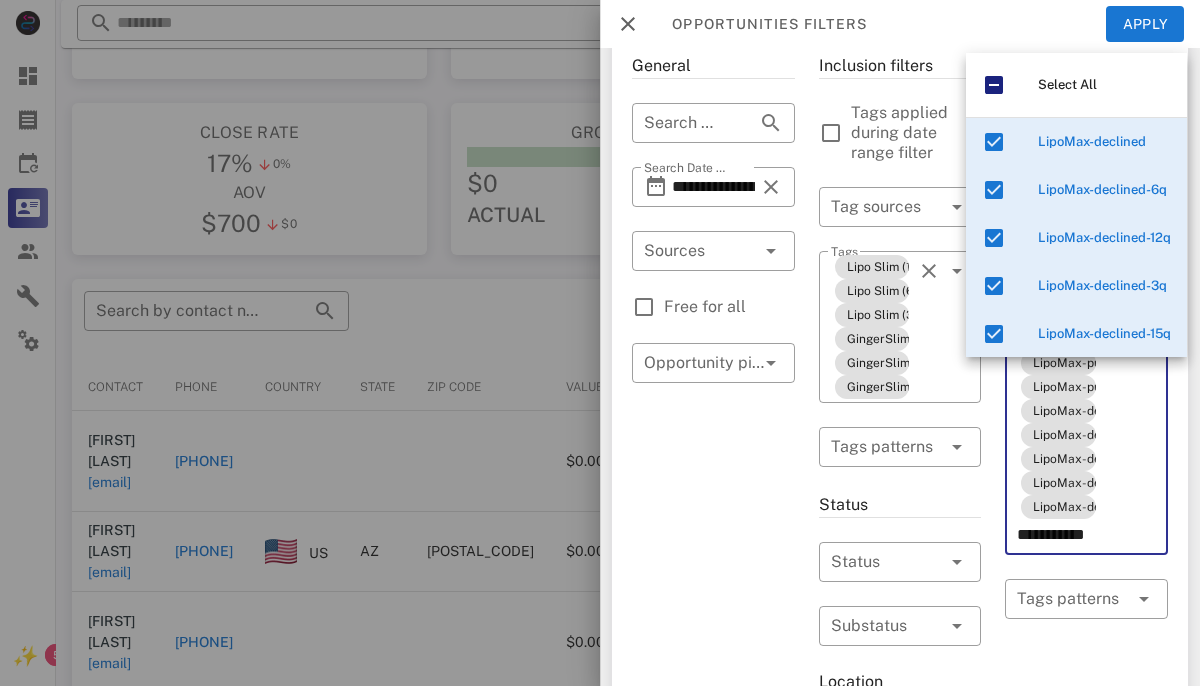 scroll, scrollTop: 115, scrollLeft: 0, axis: vertical 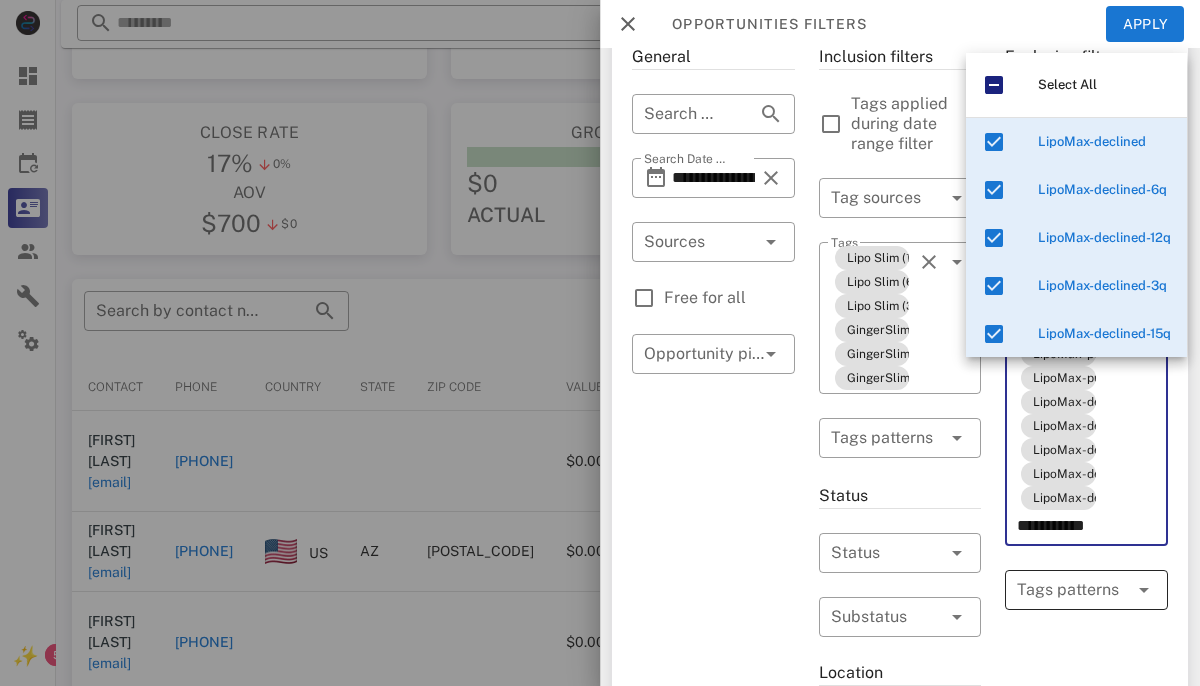 click at bounding box center (1072, 590) 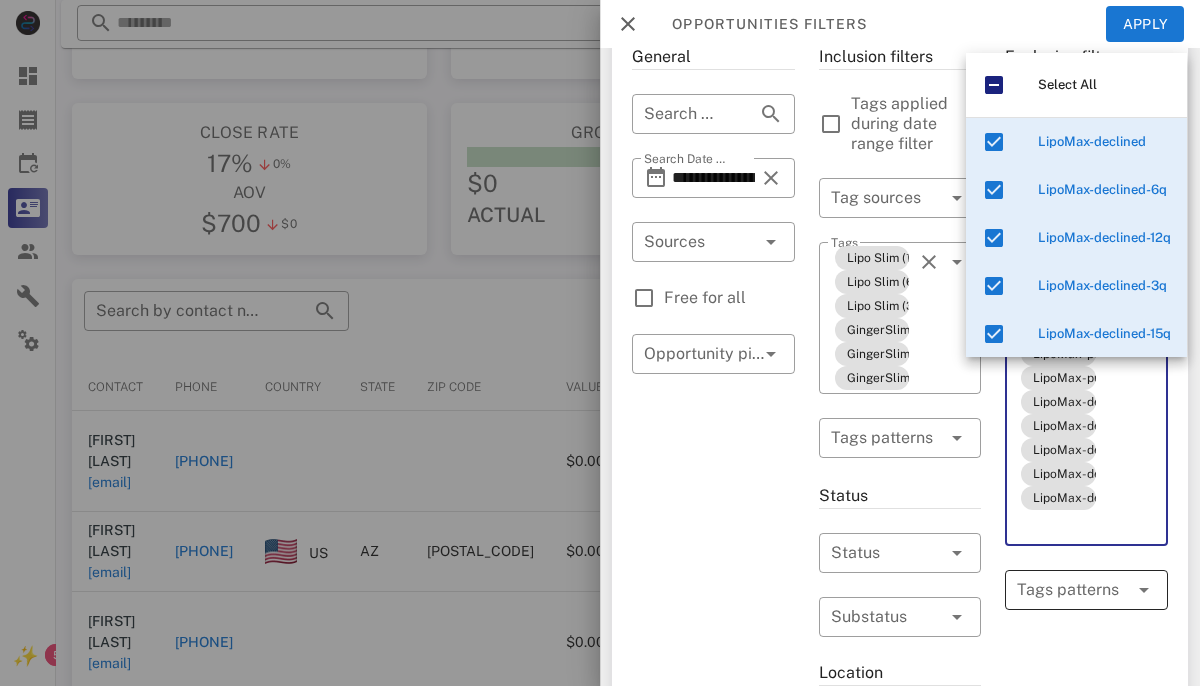 scroll, scrollTop: 0, scrollLeft: 0, axis: both 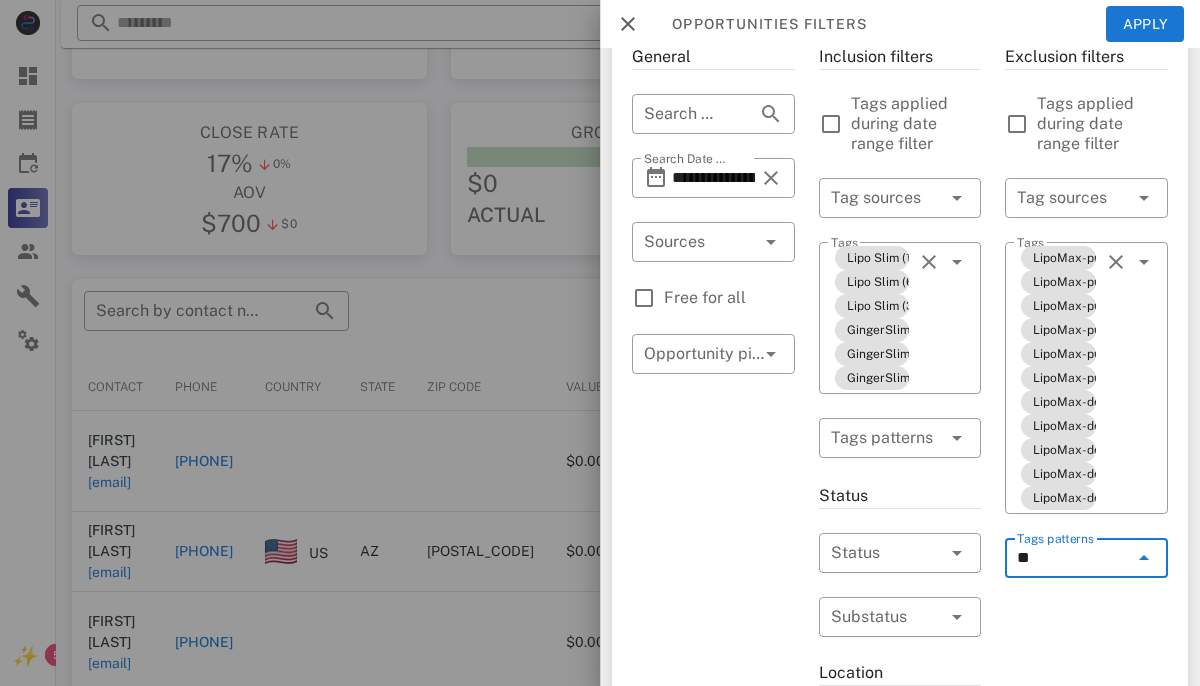type on "*" 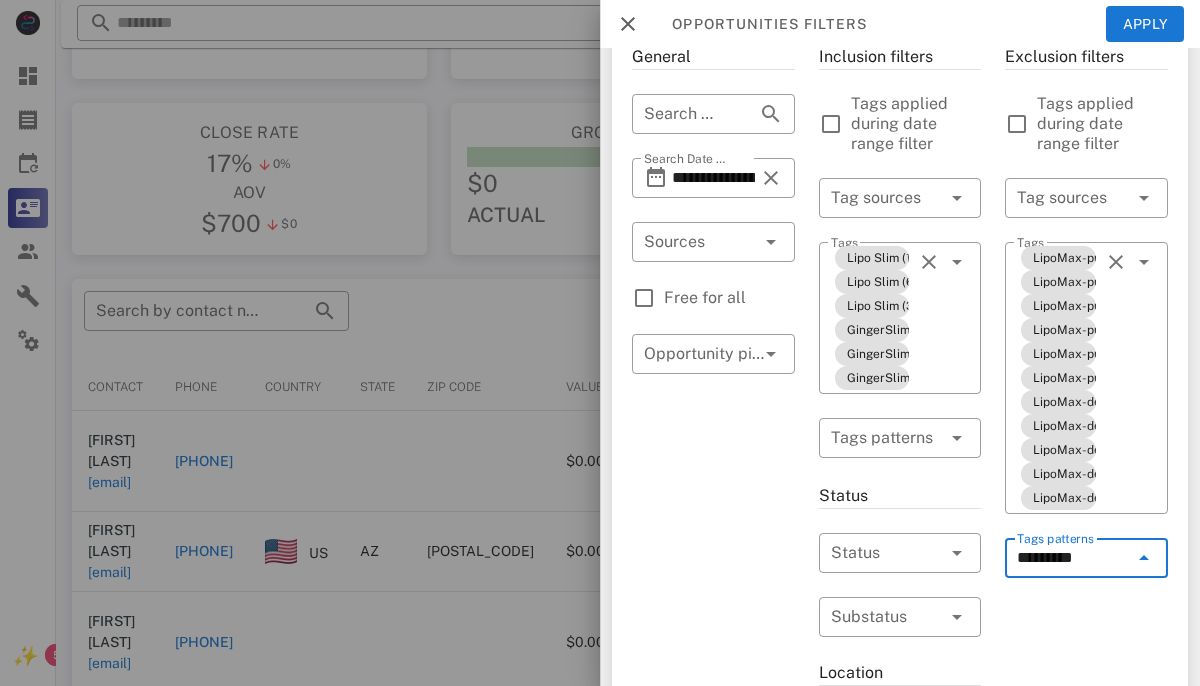 type on "*********" 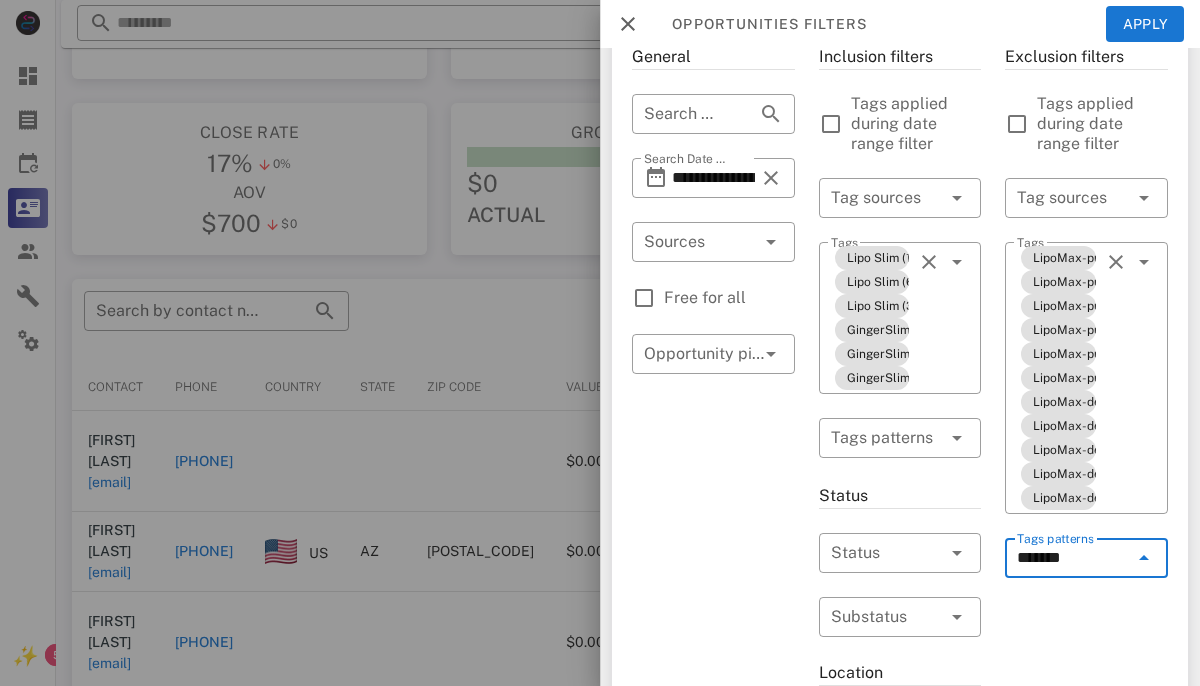 type on "********" 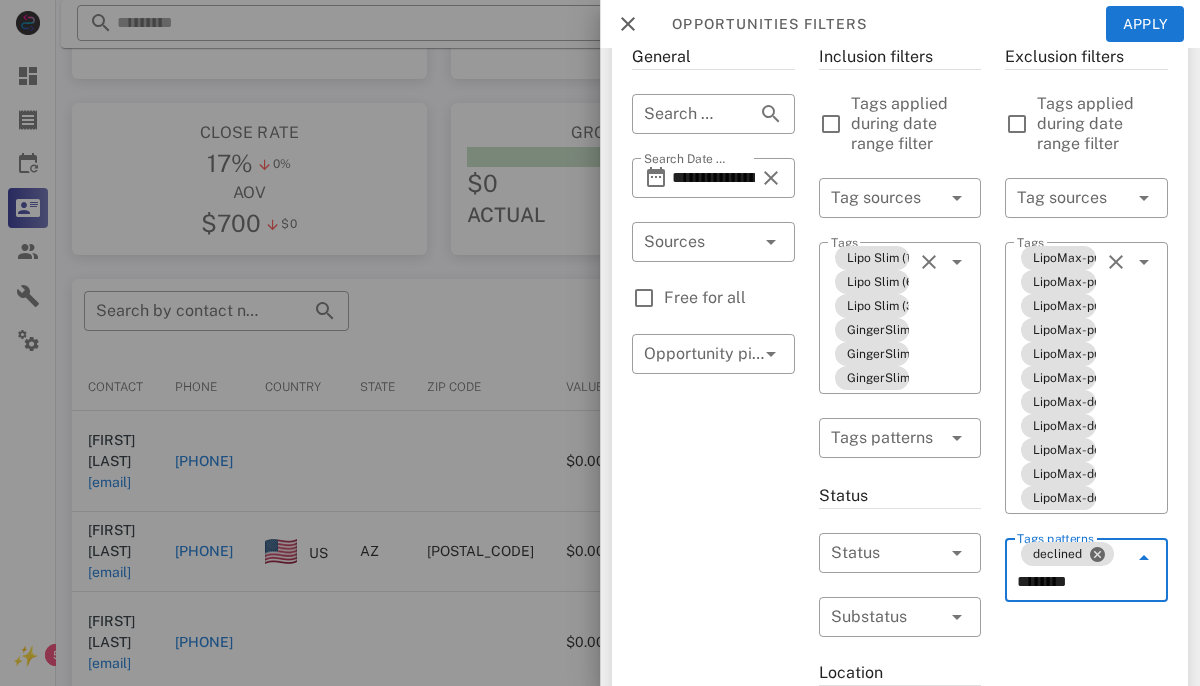 type on "*********" 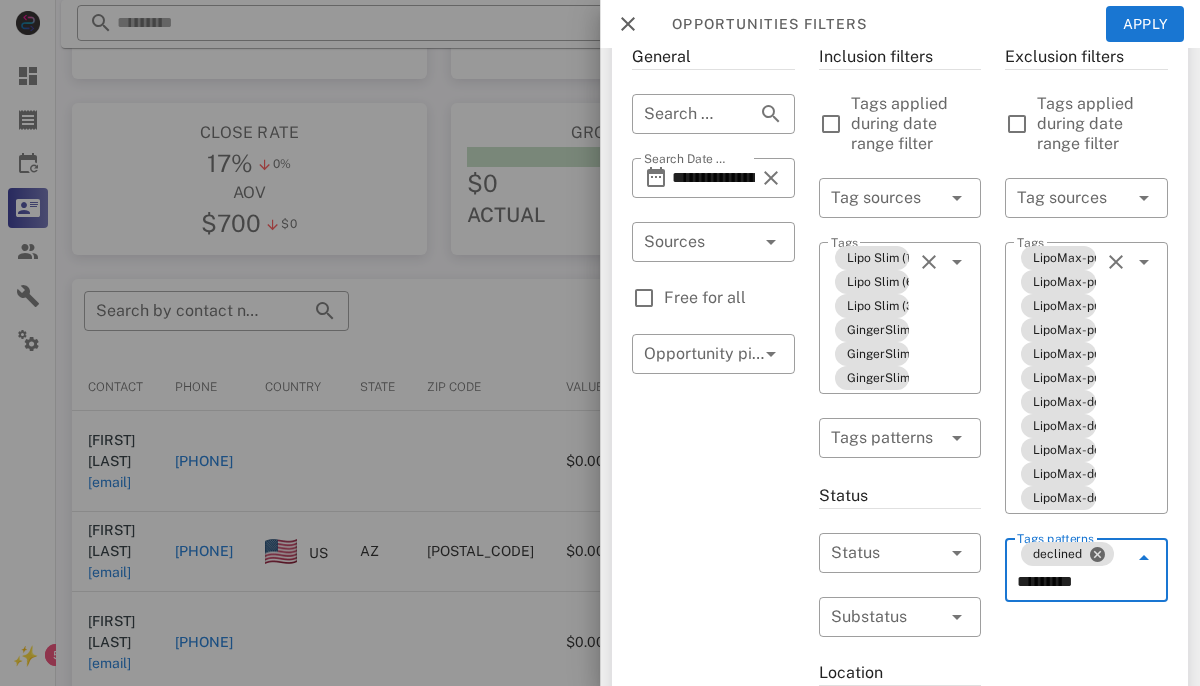 type 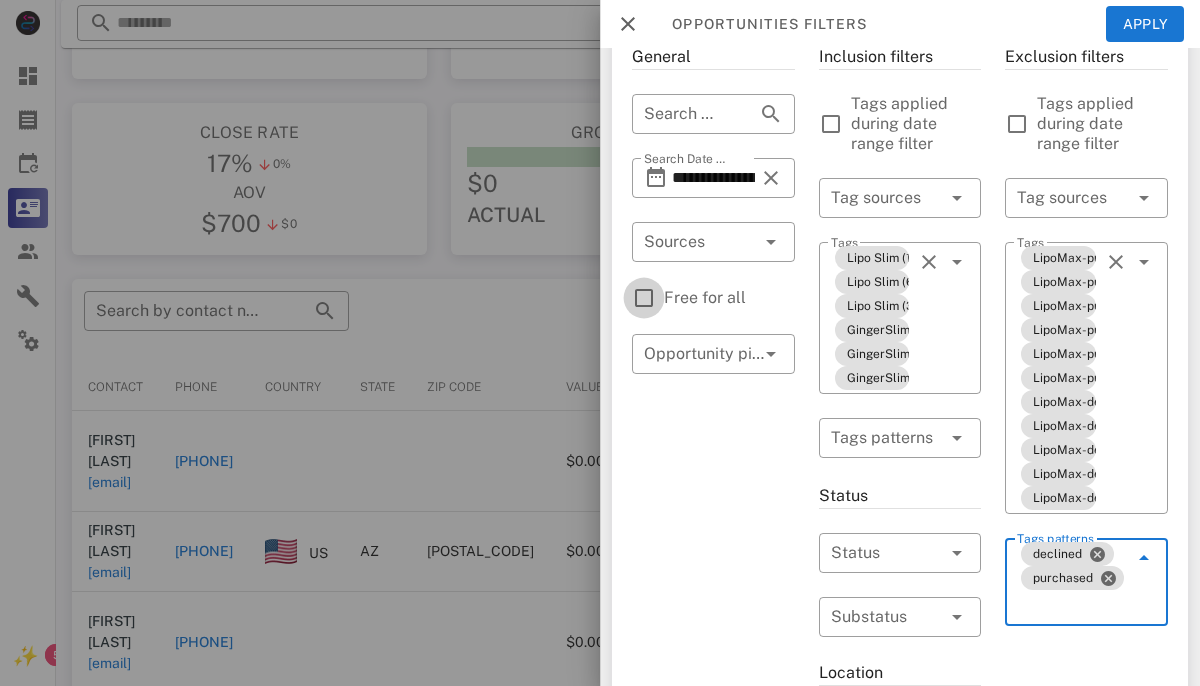 click at bounding box center (644, 298) 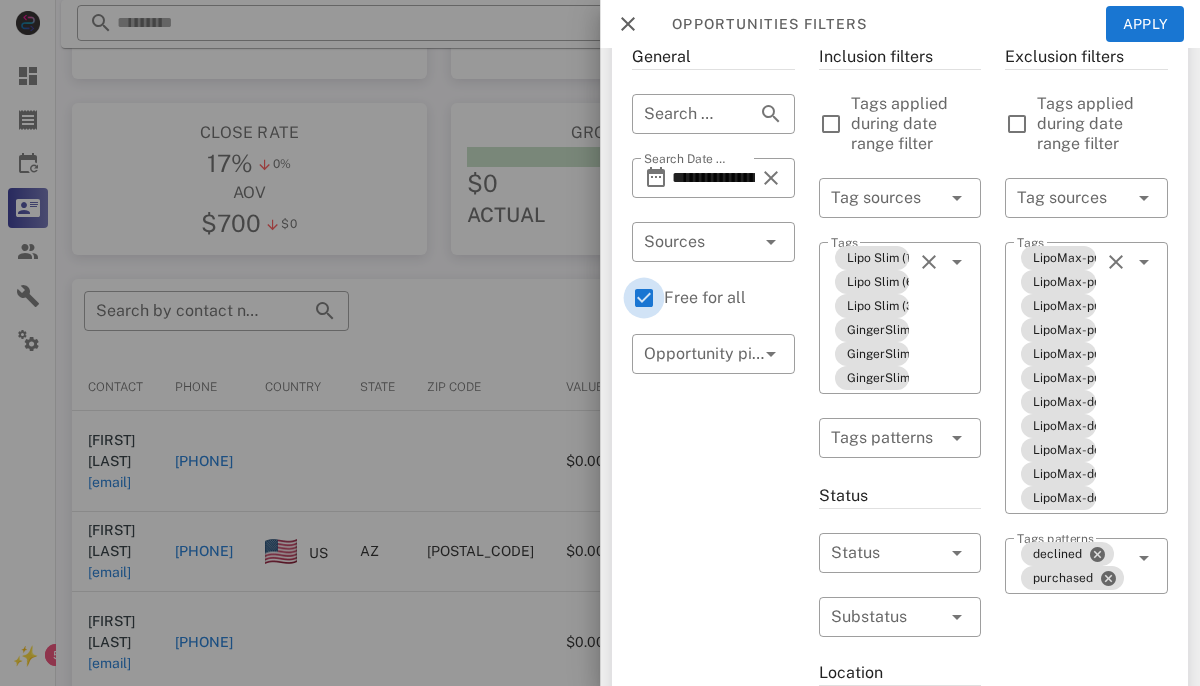 click at bounding box center [644, 298] 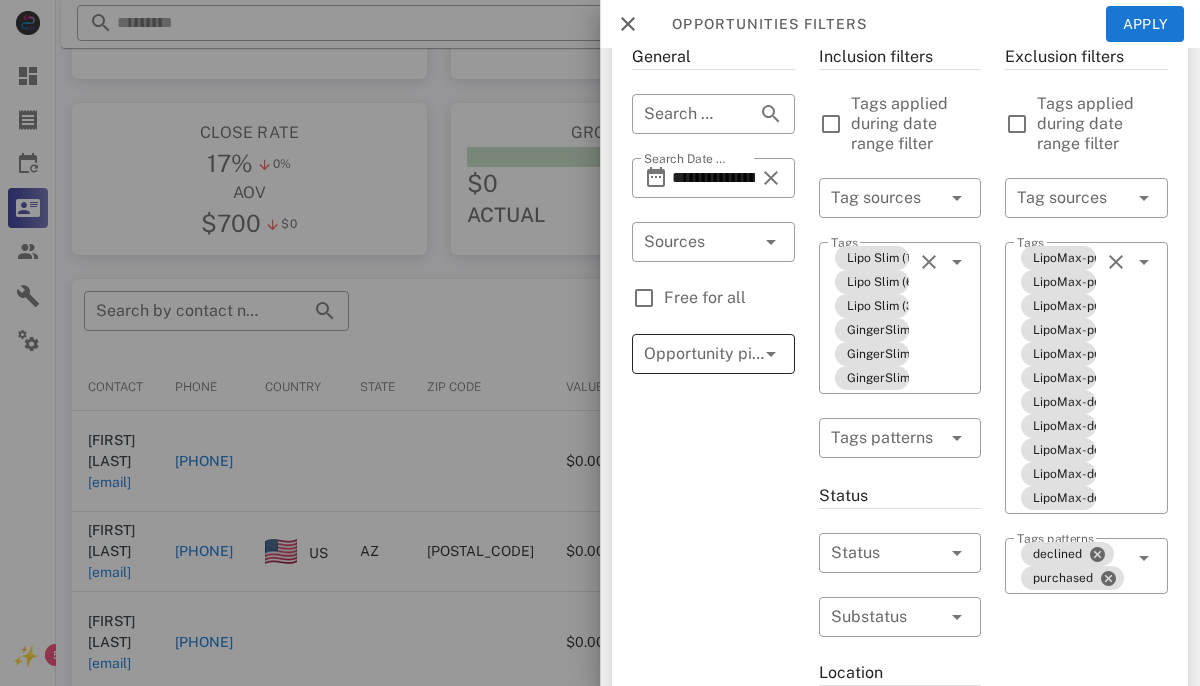 click at bounding box center [771, 354] 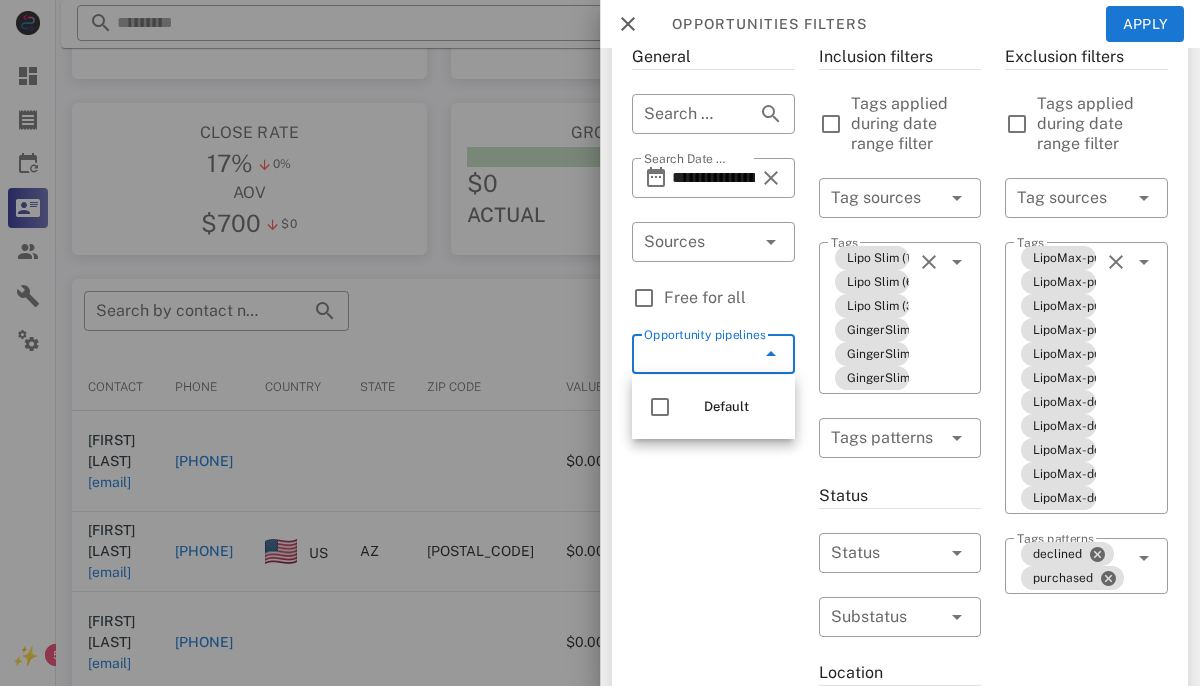 click at bounding box center [771, 354] 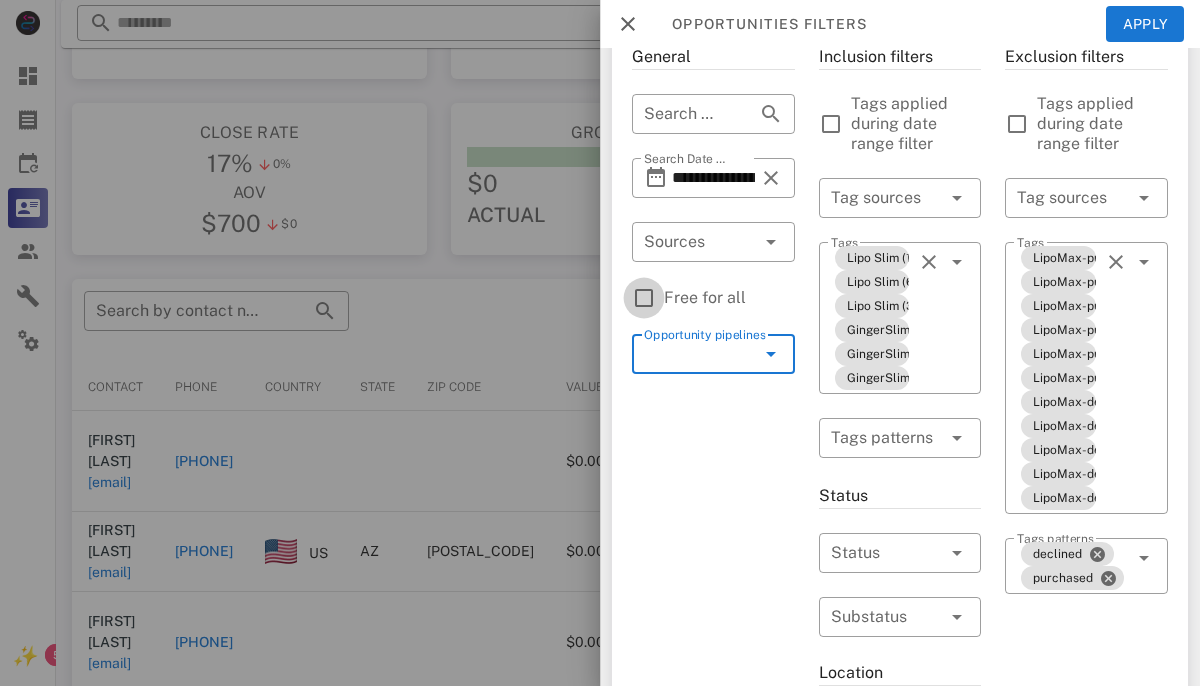 click at bounding box center [644, 298] 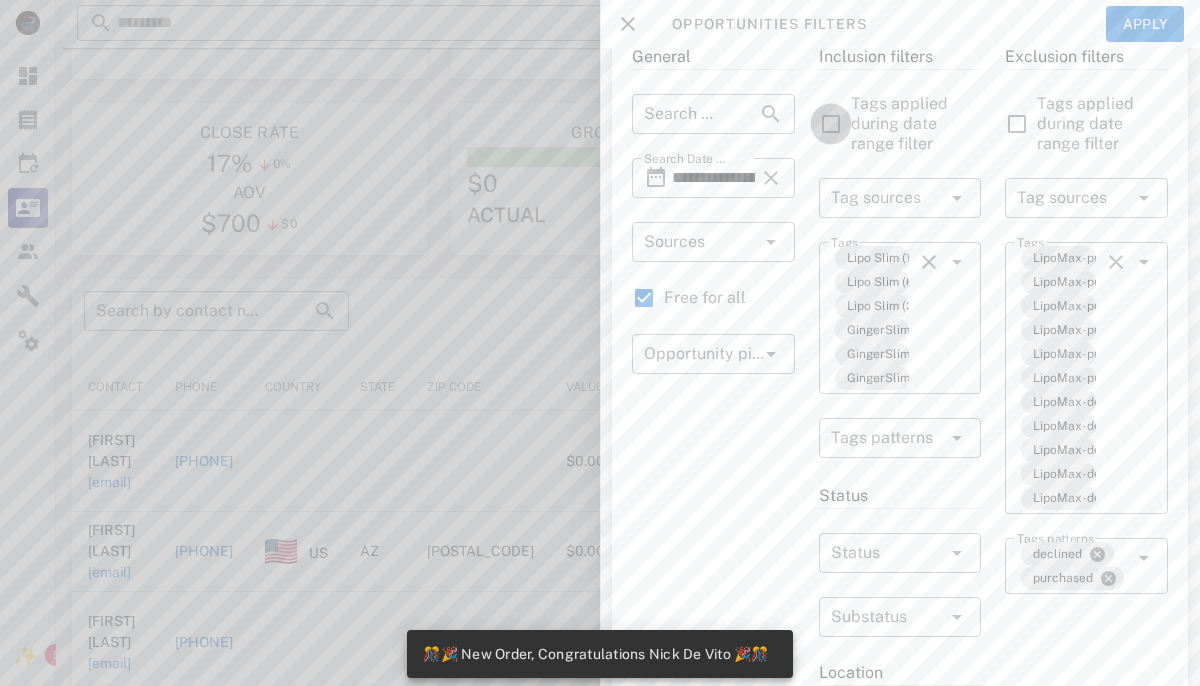 click at bounding box center [831, 124] 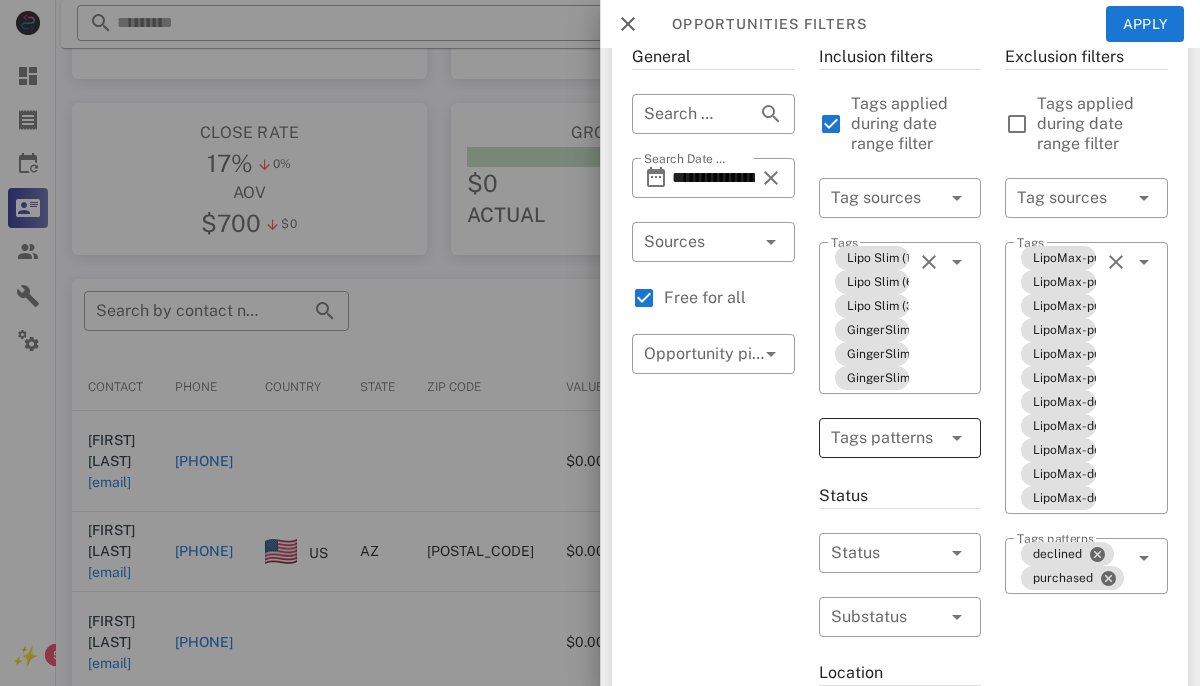 click at bounding box center (957, 438) 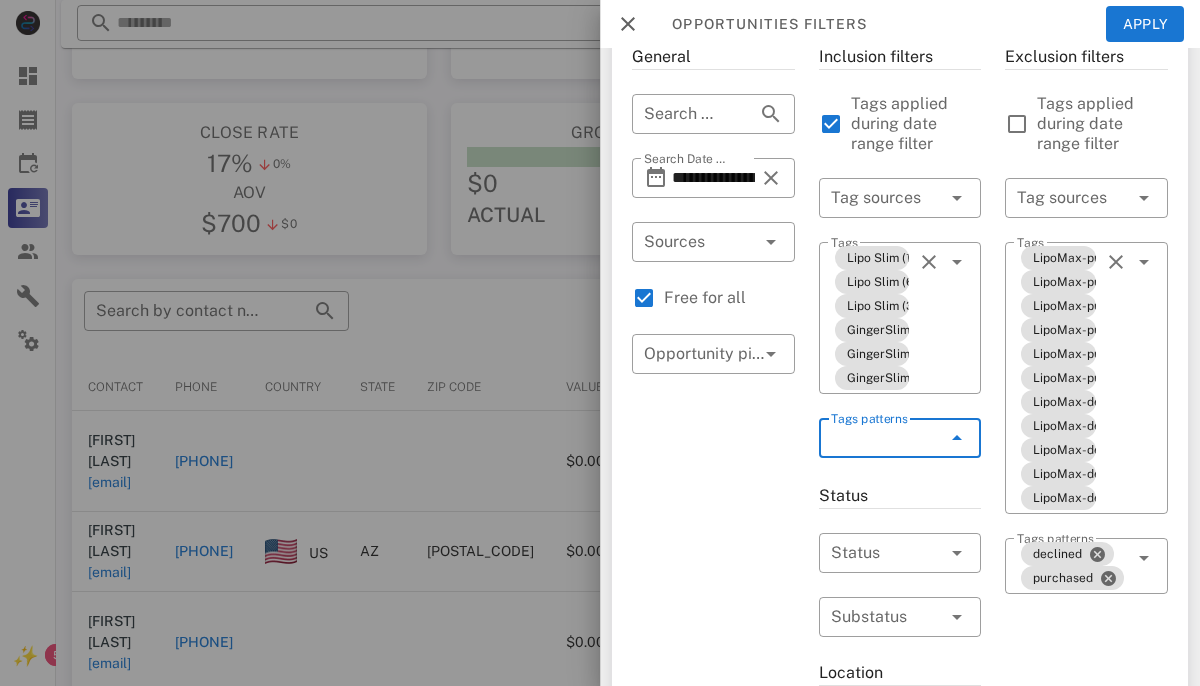 type on "*" 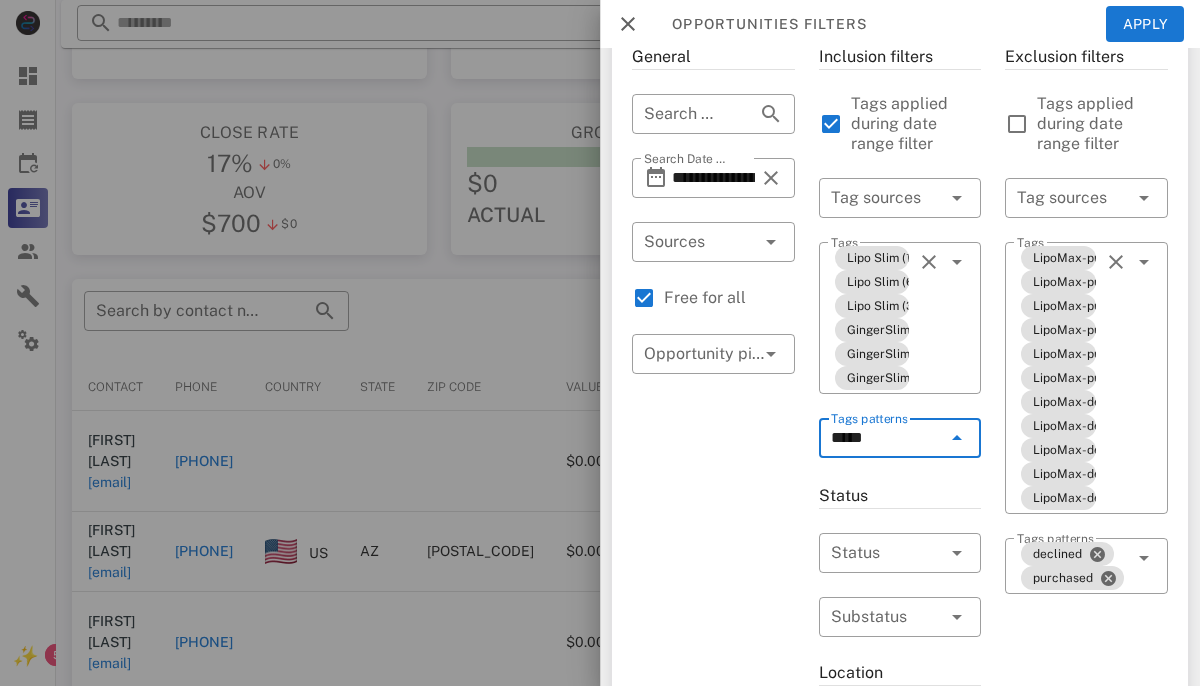 type on "*****" 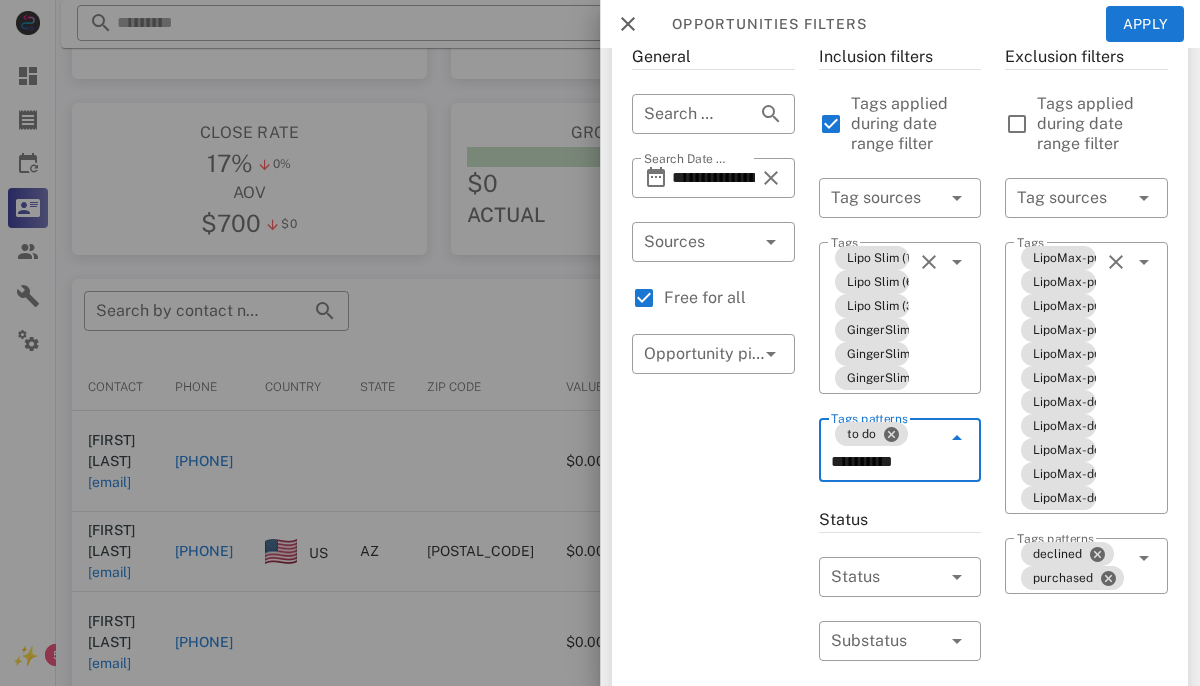 type on "**********" 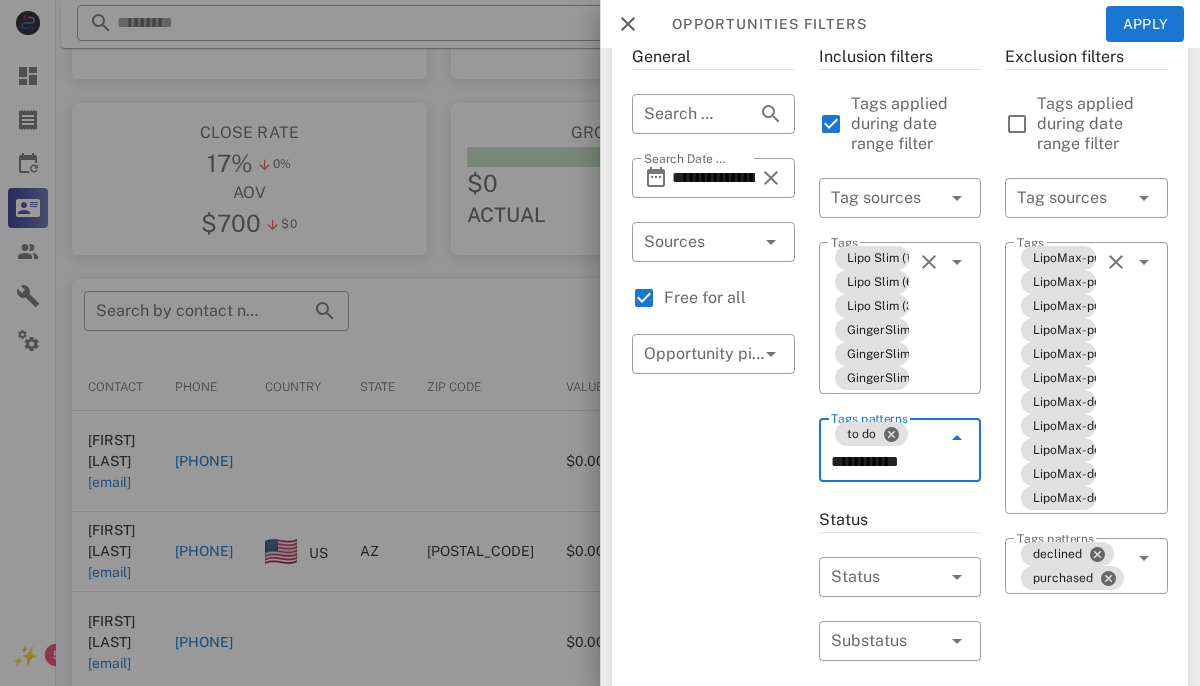type 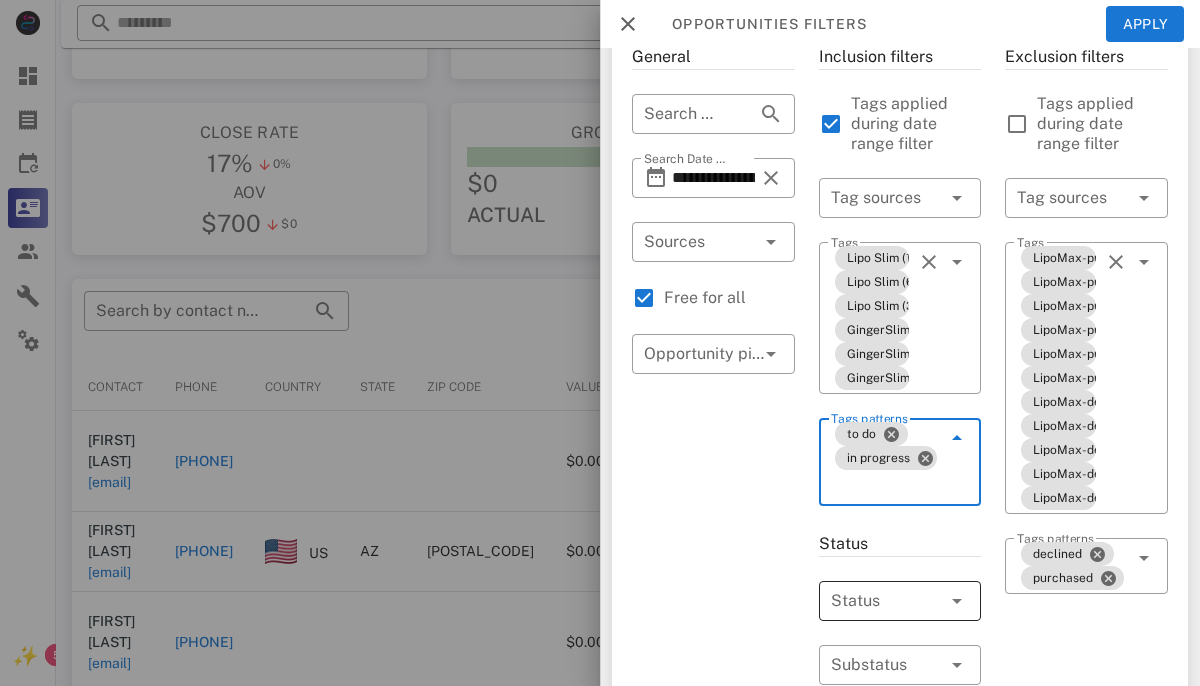 click at bounding box center [957, 601] 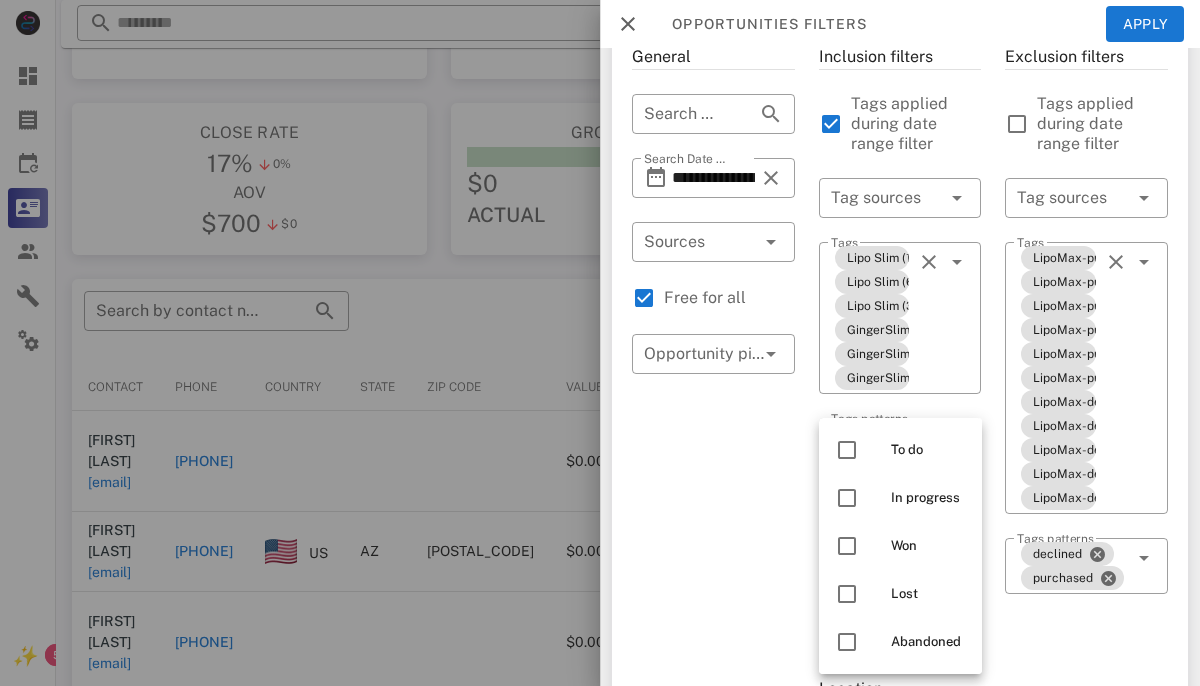 click on "**********" at bounding box center [713, 692] 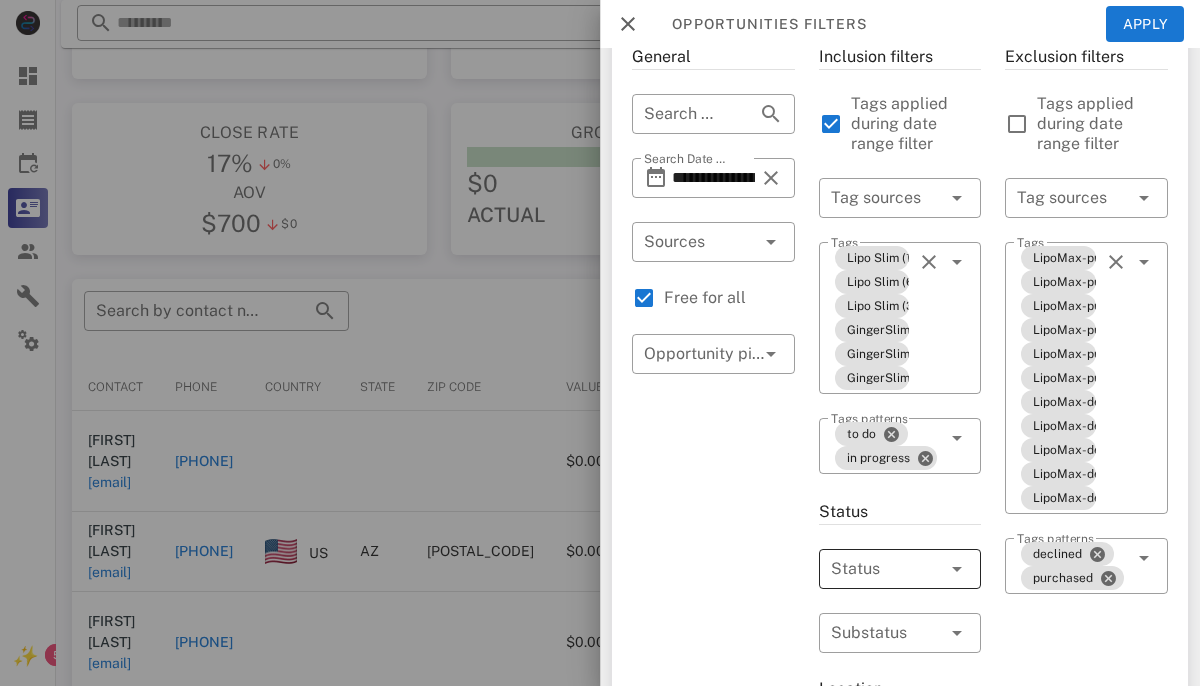 click at bounding box center (872, 569) 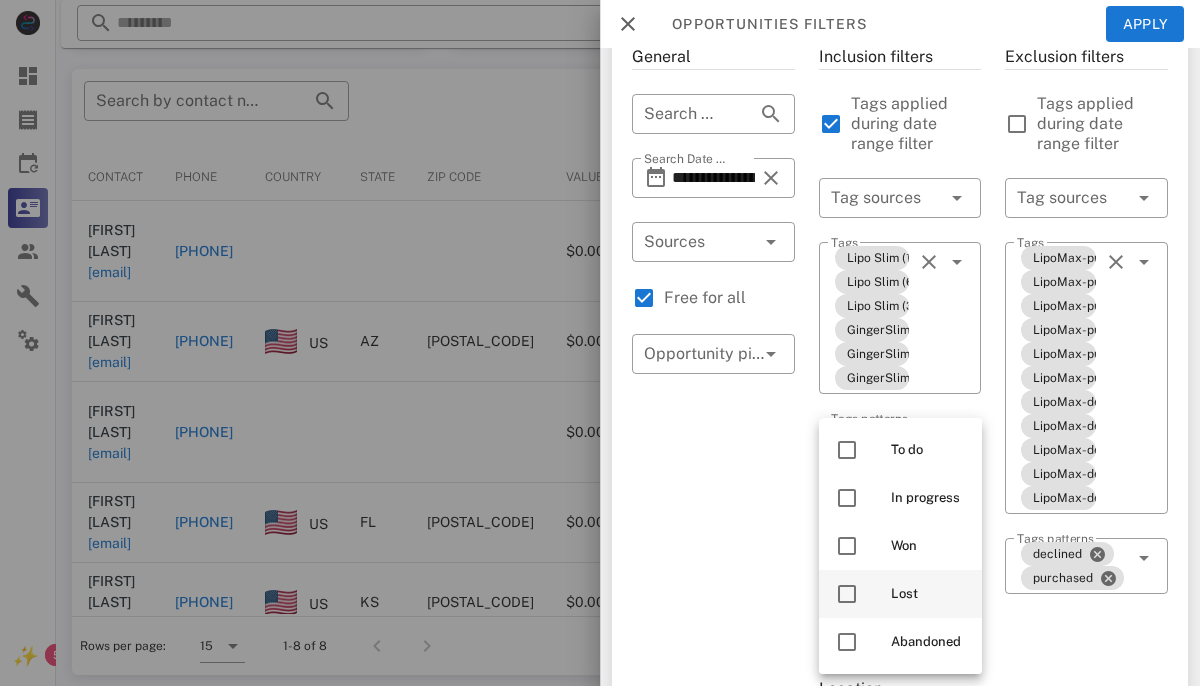 scroll, scrollTop: 380, scrollLeft: 0, axis: vertical 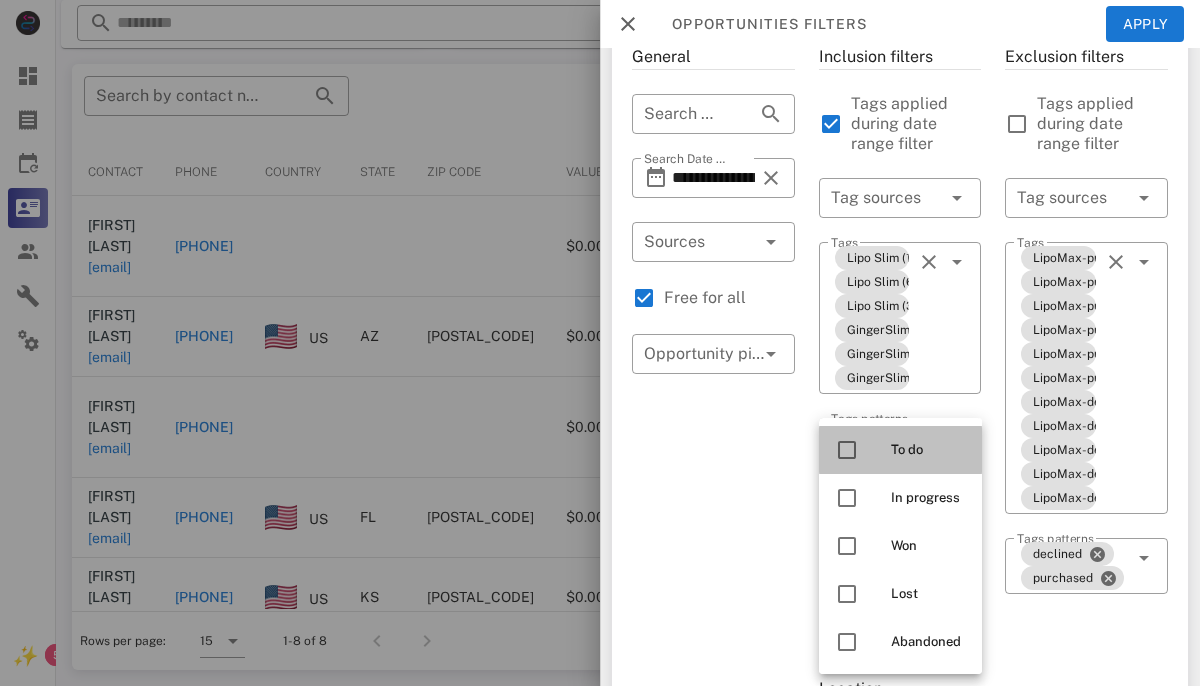 click on "To do" at bounding box center [900, 450] 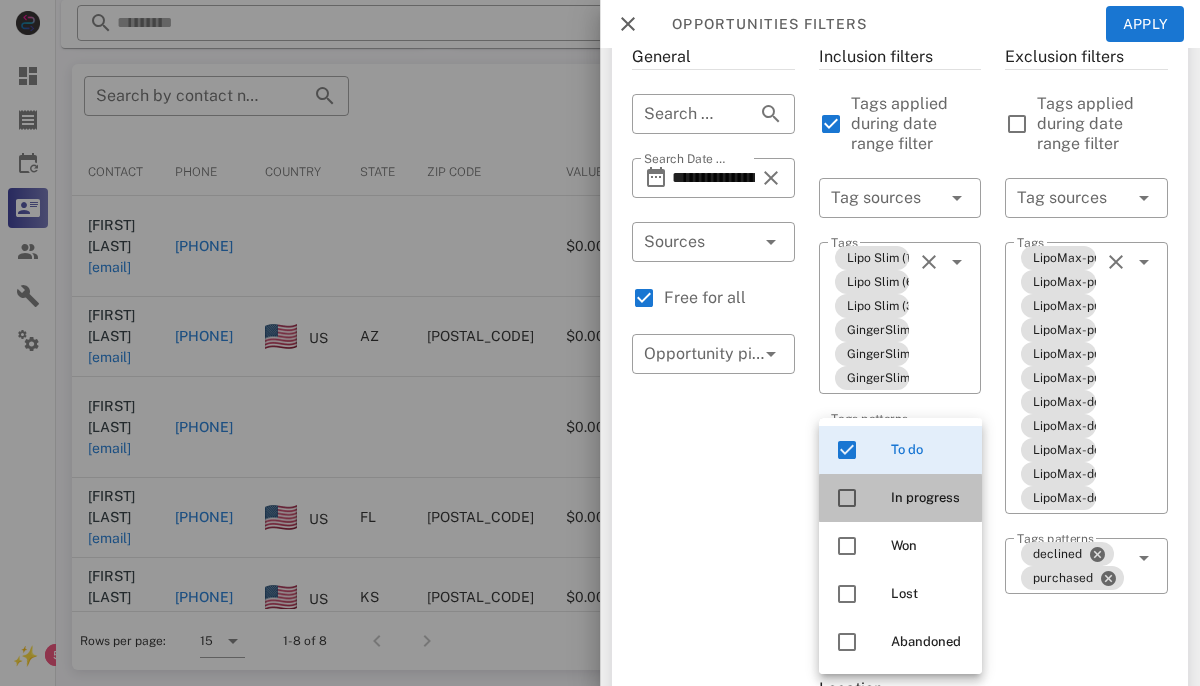 click at bounding box center (847, 498) 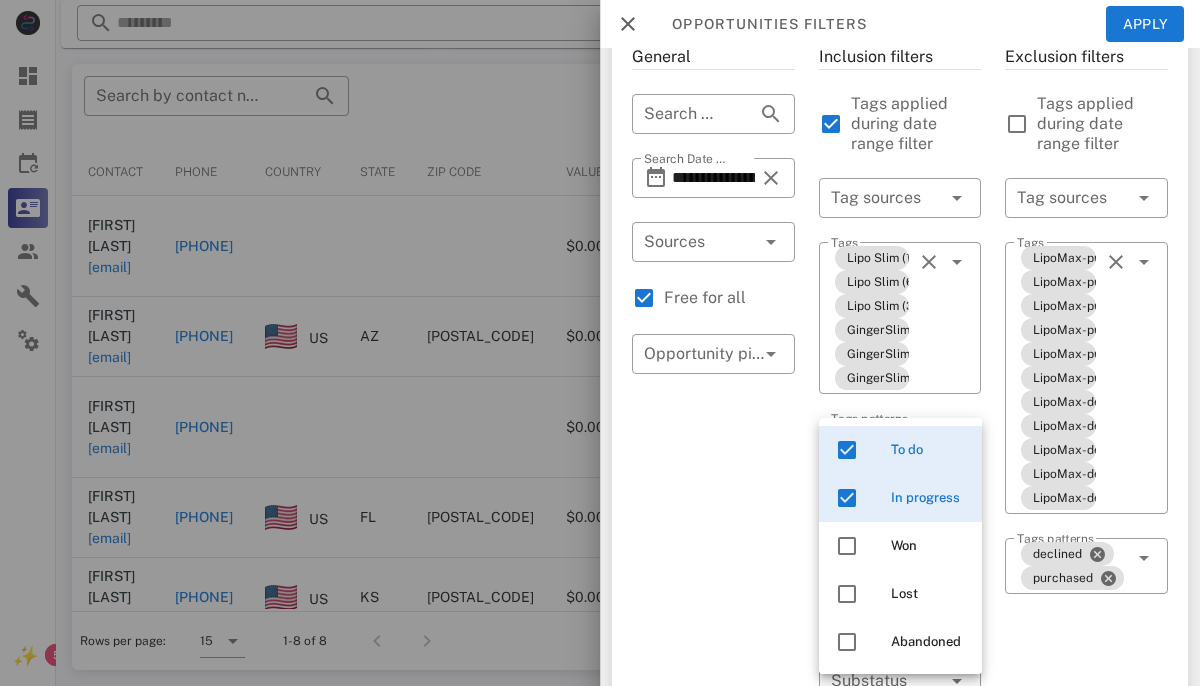 click on "**********" at bounding box center (713, 716) 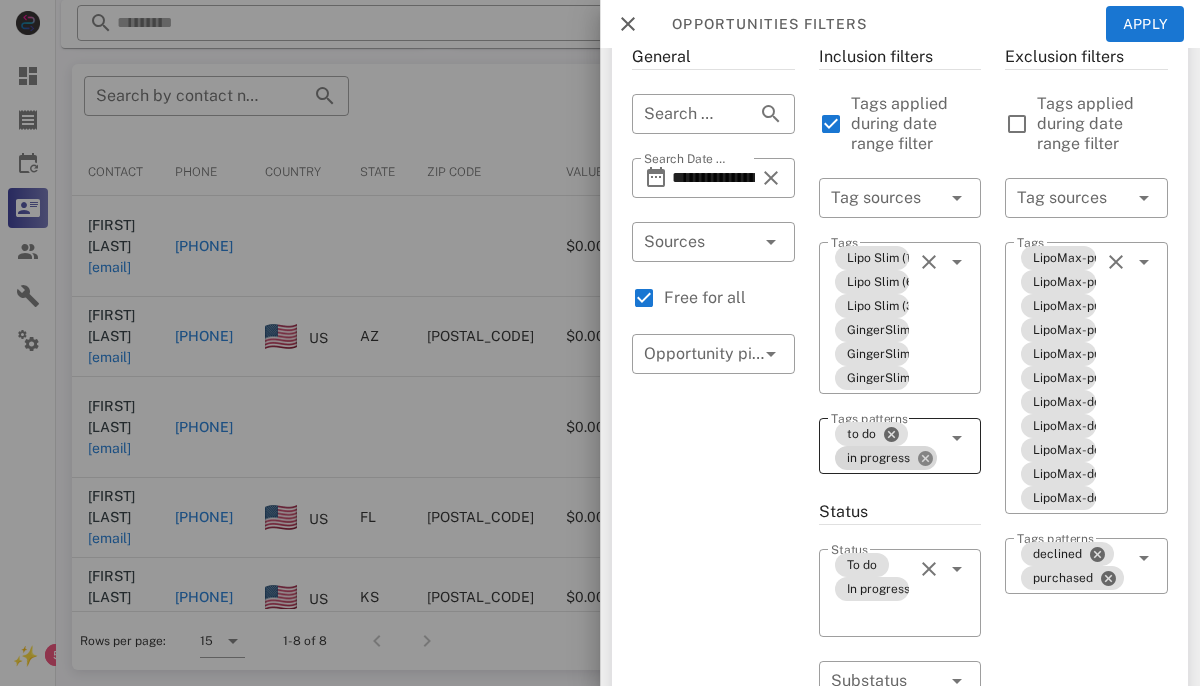 click at bounding box center [925, 458] 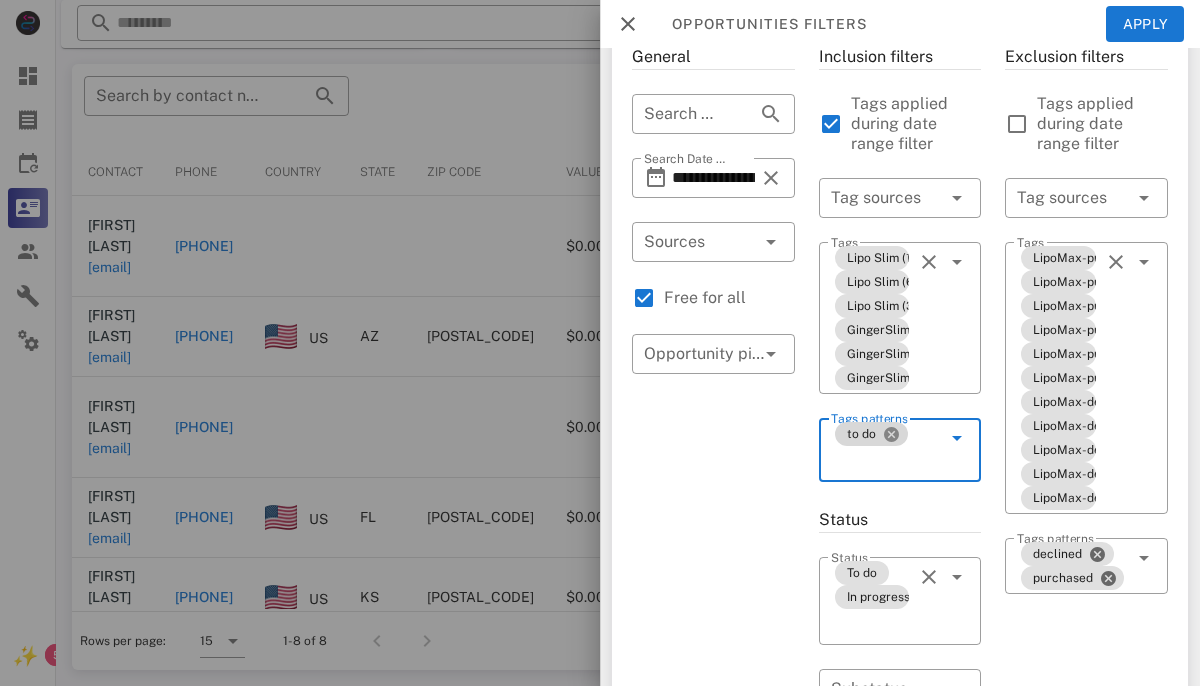 click at bounding box center (891, 434) 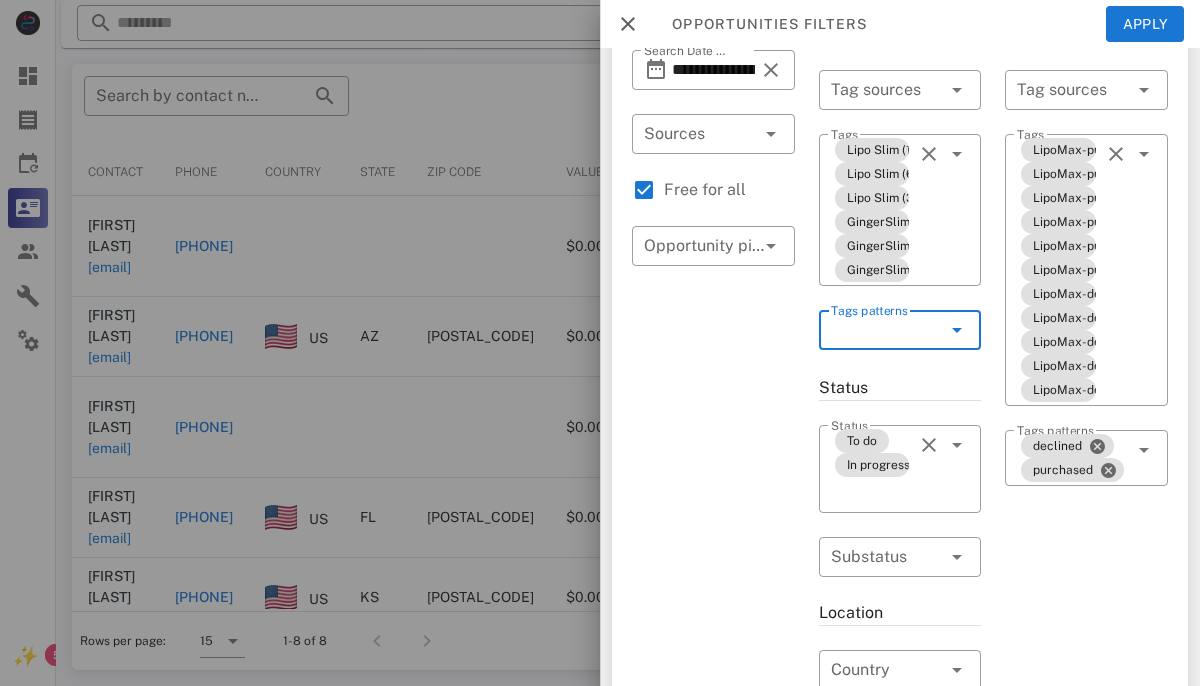 scroll, scrollTop: 216, scrollLeft: 0, axis: vertical 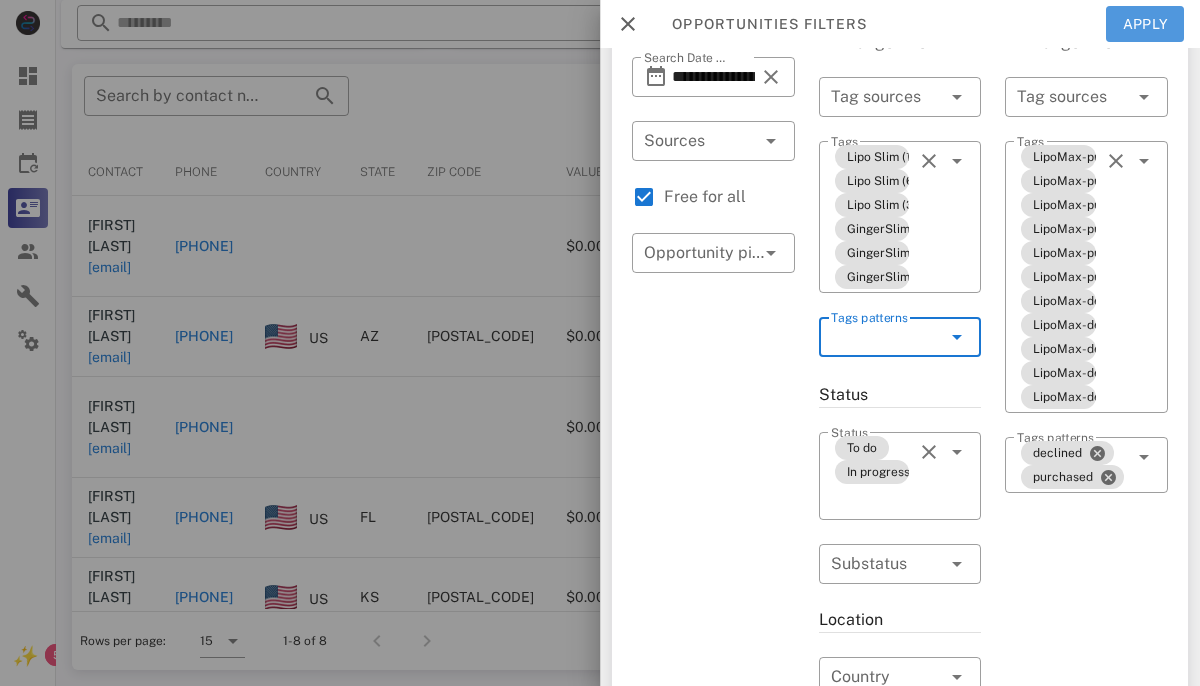 click on "Apply" at bounding box center (1145, 24) 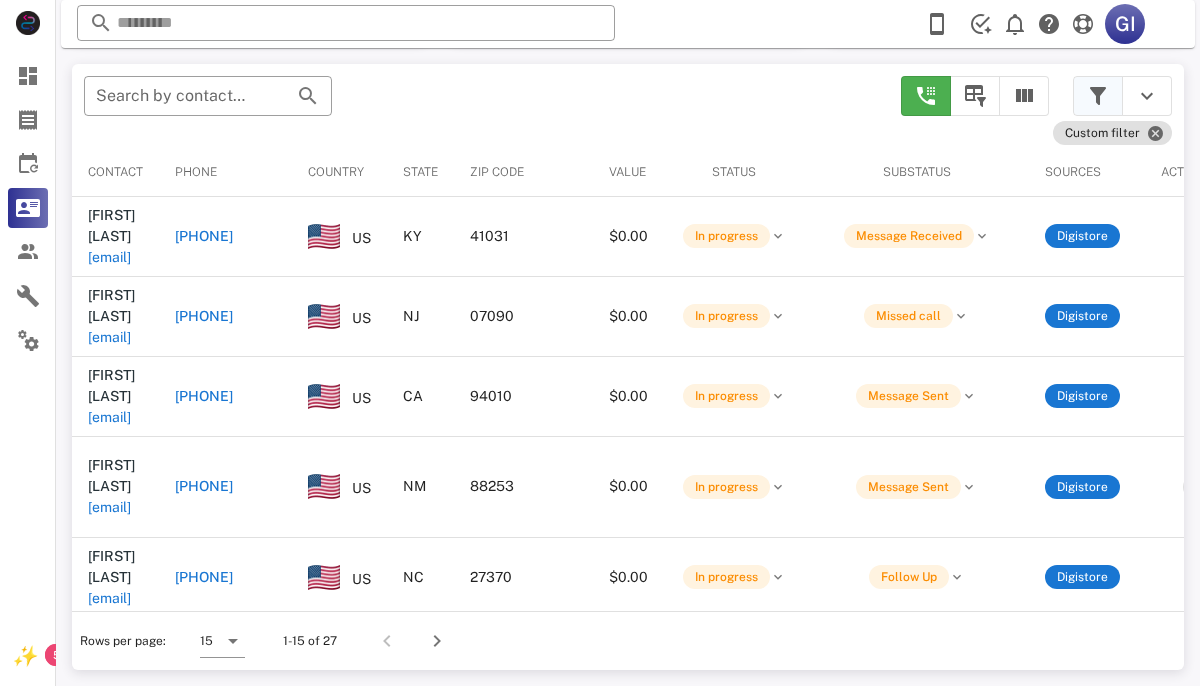 scroll, scrollTop: 380, scrollLeft: 0, axis: vertical 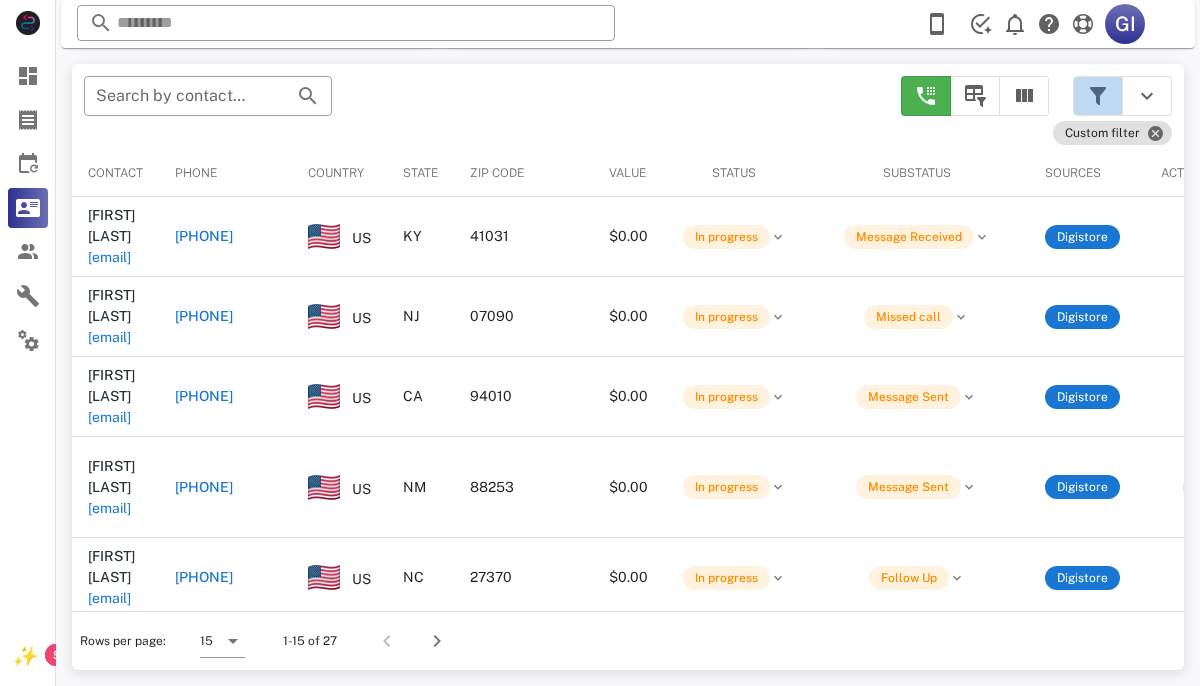 click at bounding box center [1098, 96] 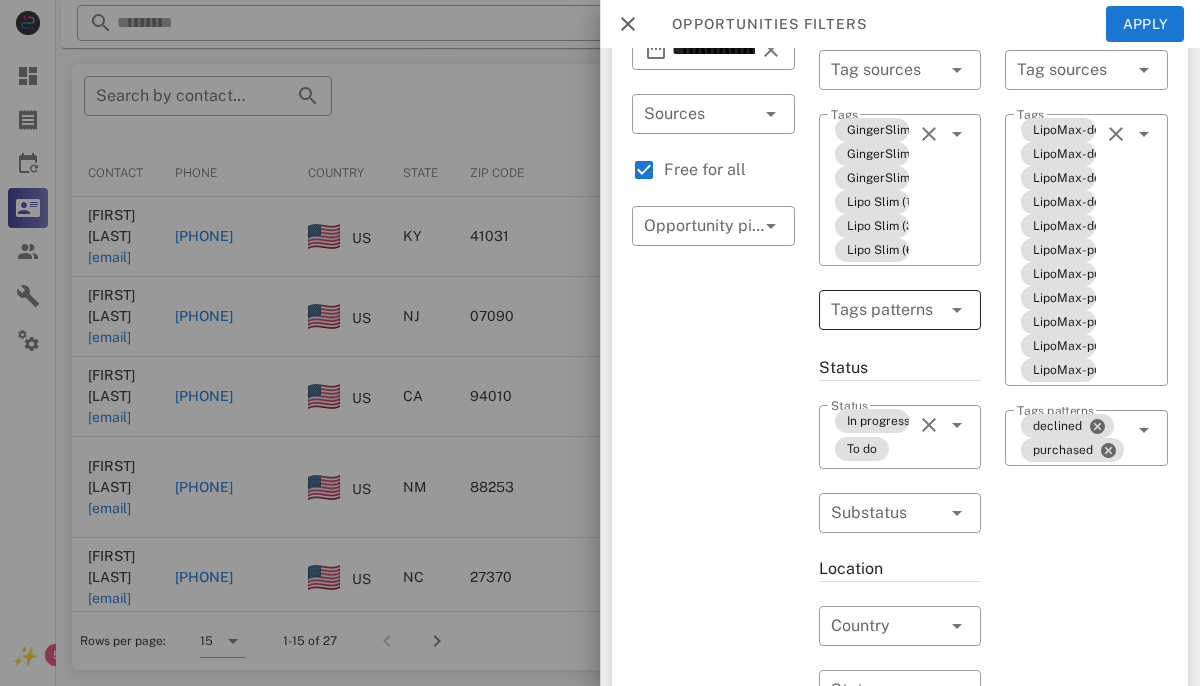 scroll, scrollTop: 0, scrollLeft: 0, axis: both 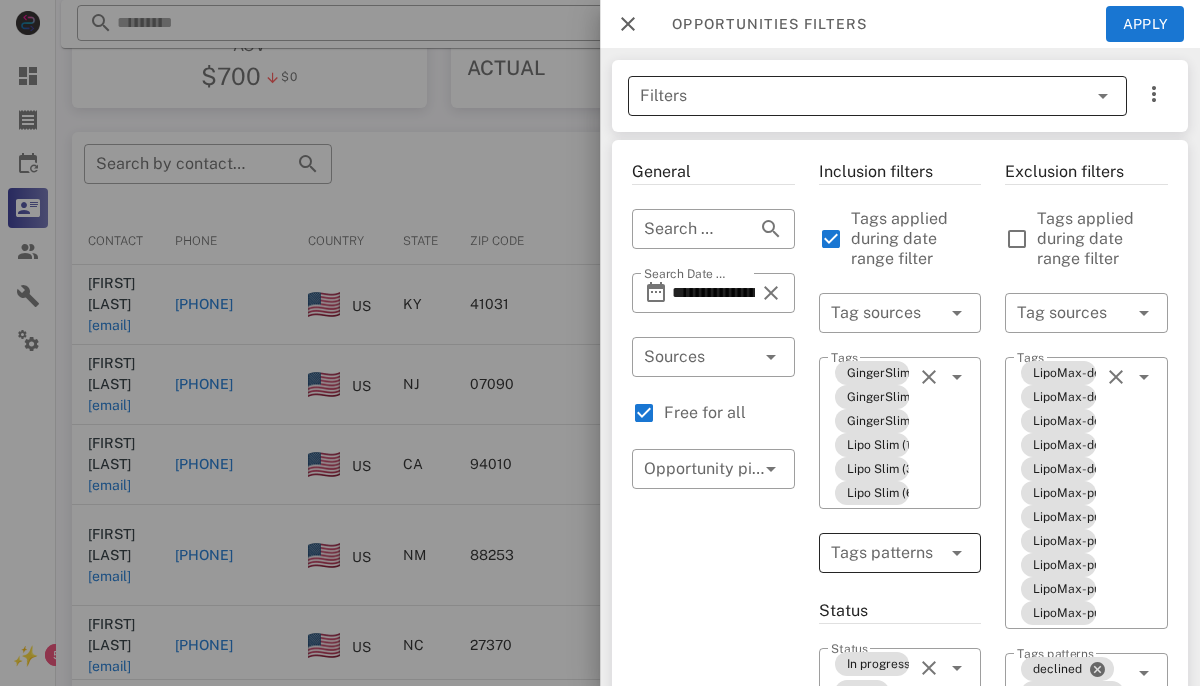click at bounding box center [1103, 96] 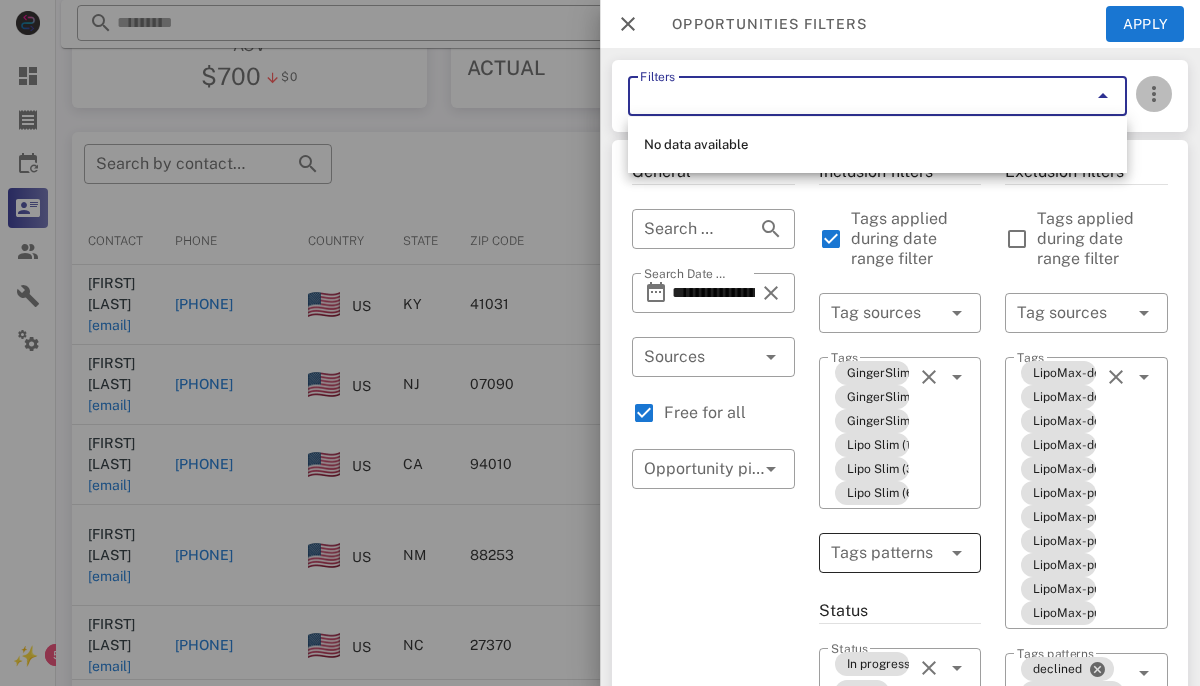 click at bounding box center (1154, 94) 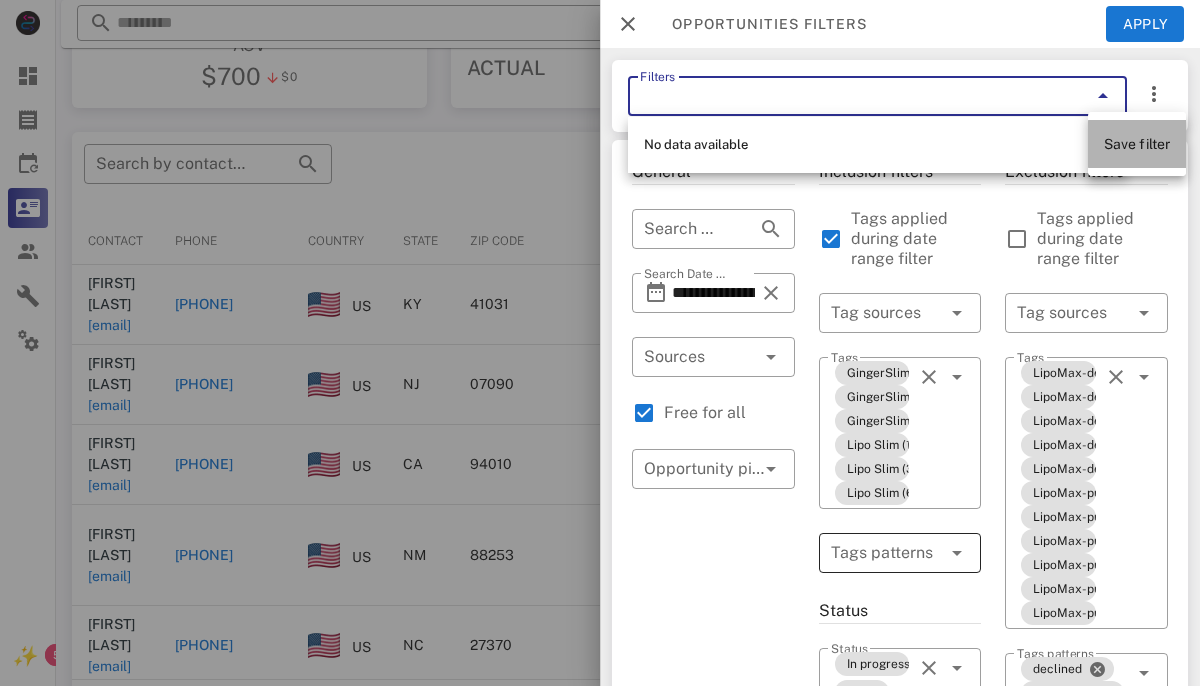 click on "Save filter" at bounding box center (1137, 144) 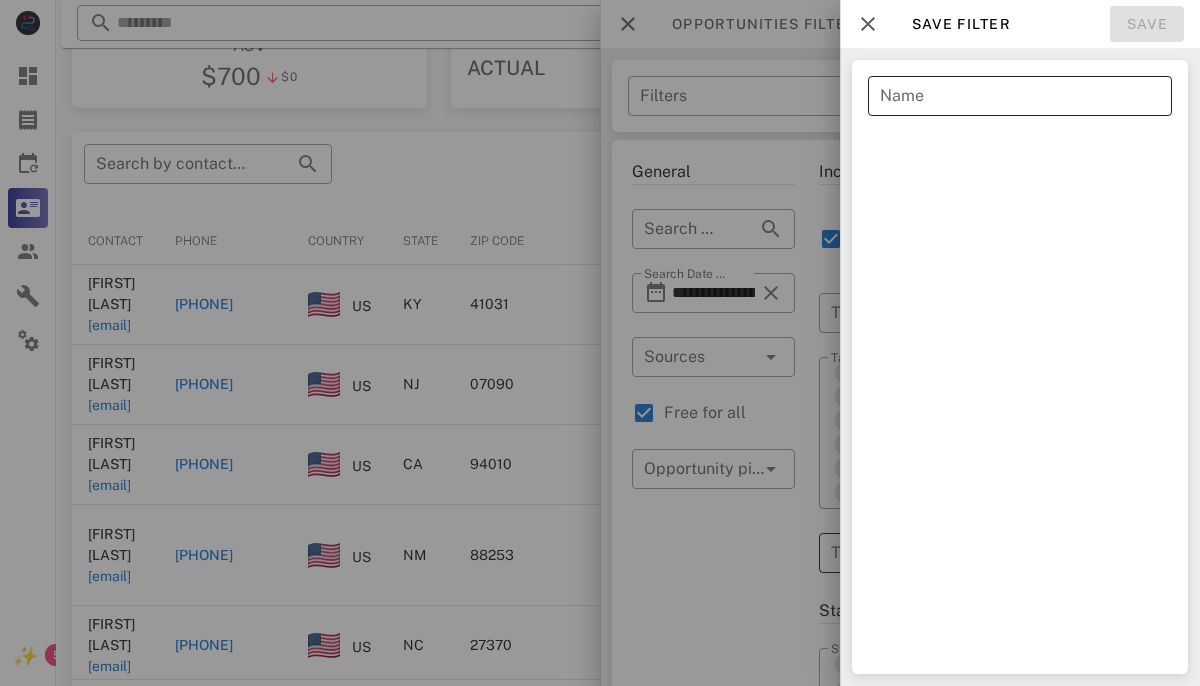click on "Name" at bounding box center [1020, 96] 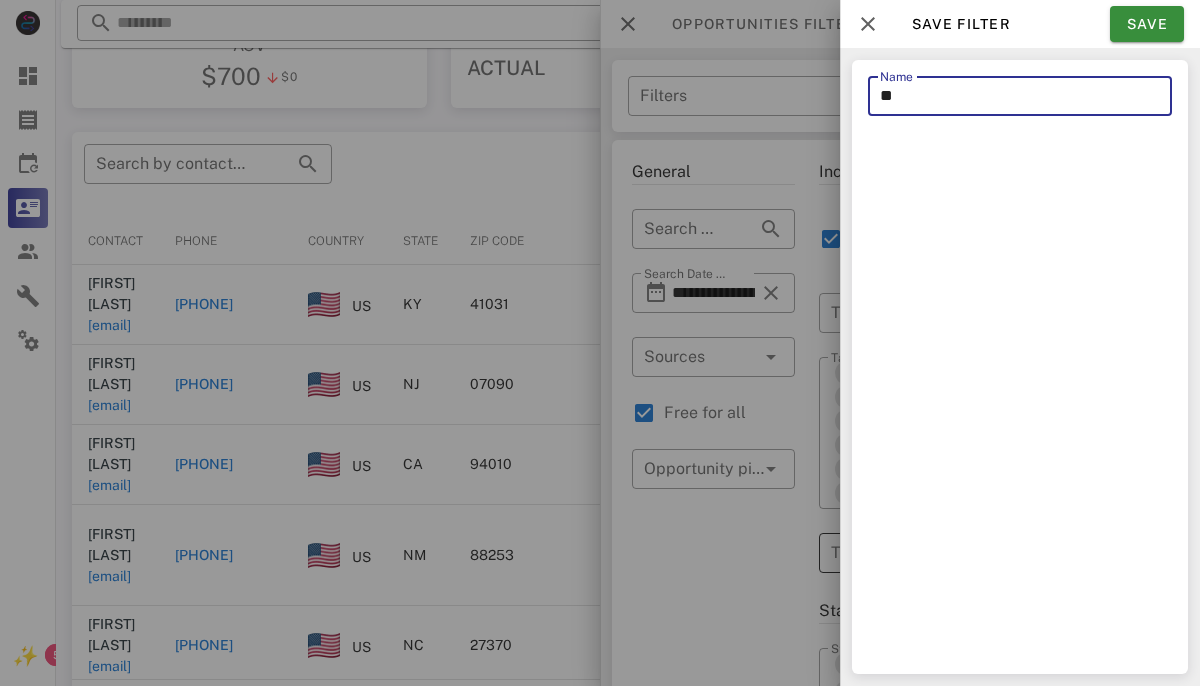 type on "*" 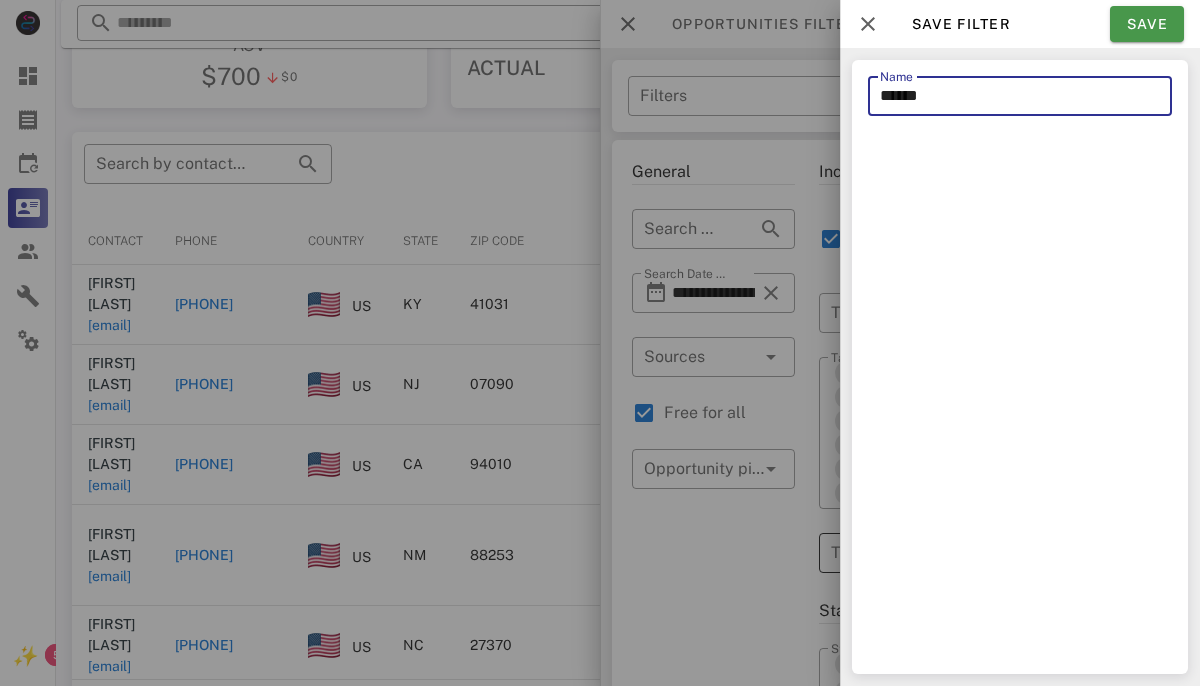 type on "******" 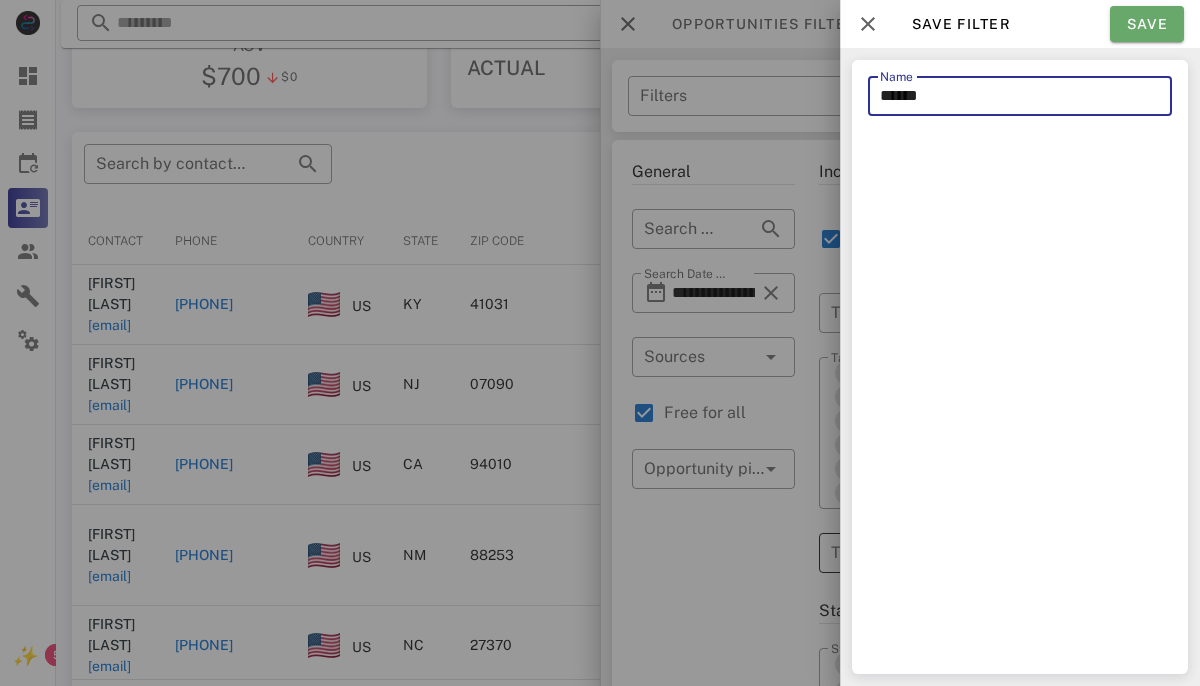 click on "Save" at bounding box center (1147, 24) 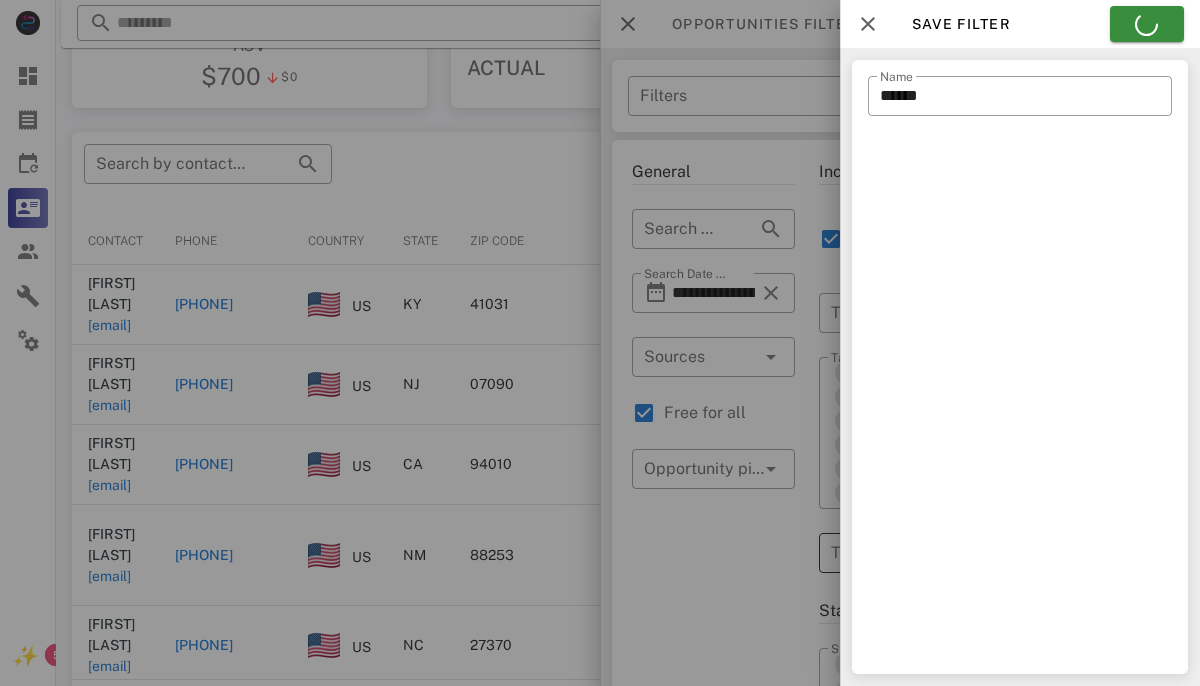 type on "******" 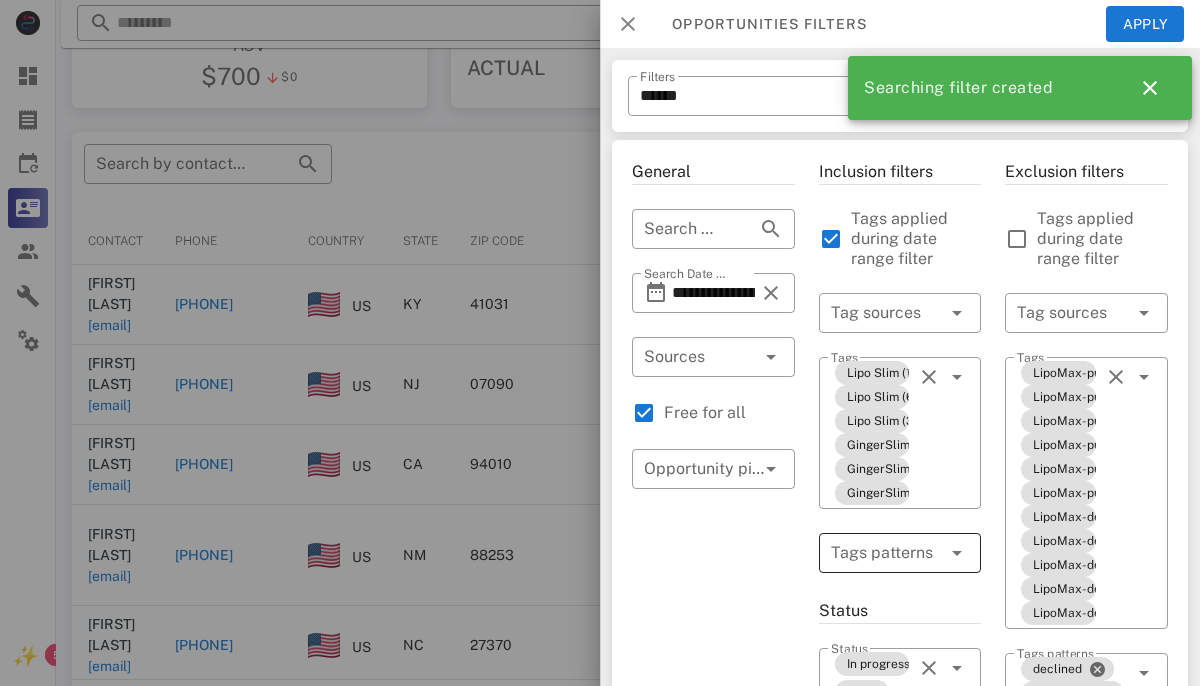 click at bounding box center (628, 24) 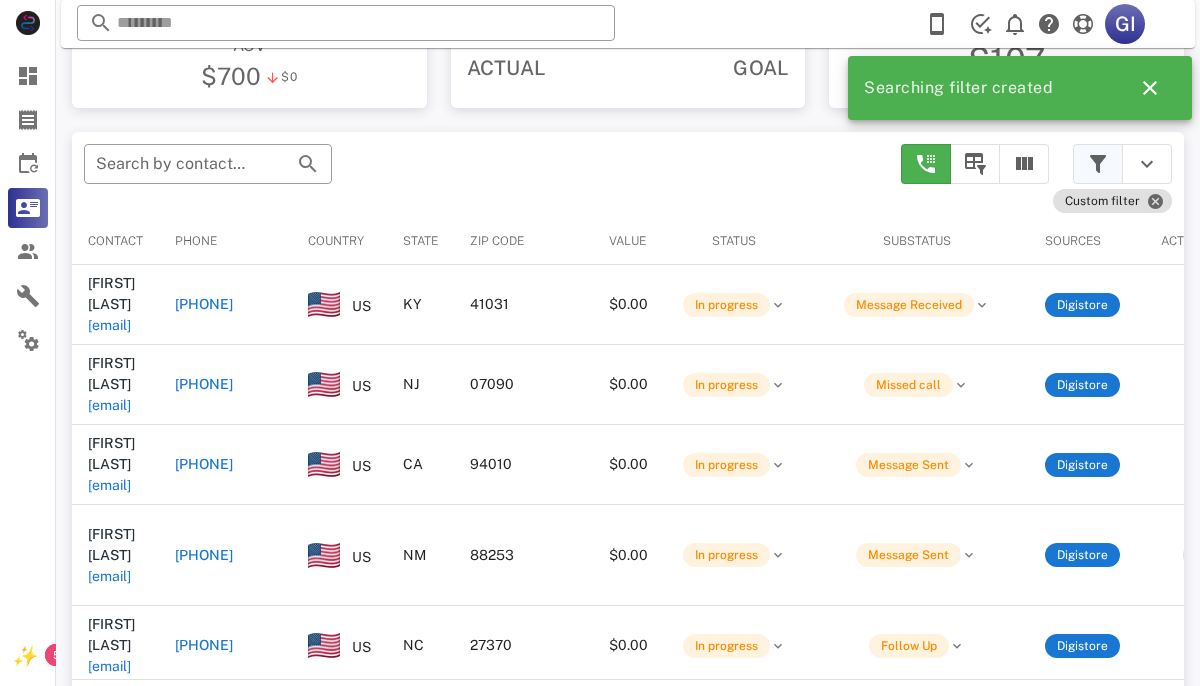 click at bounding box center (1098, 164) 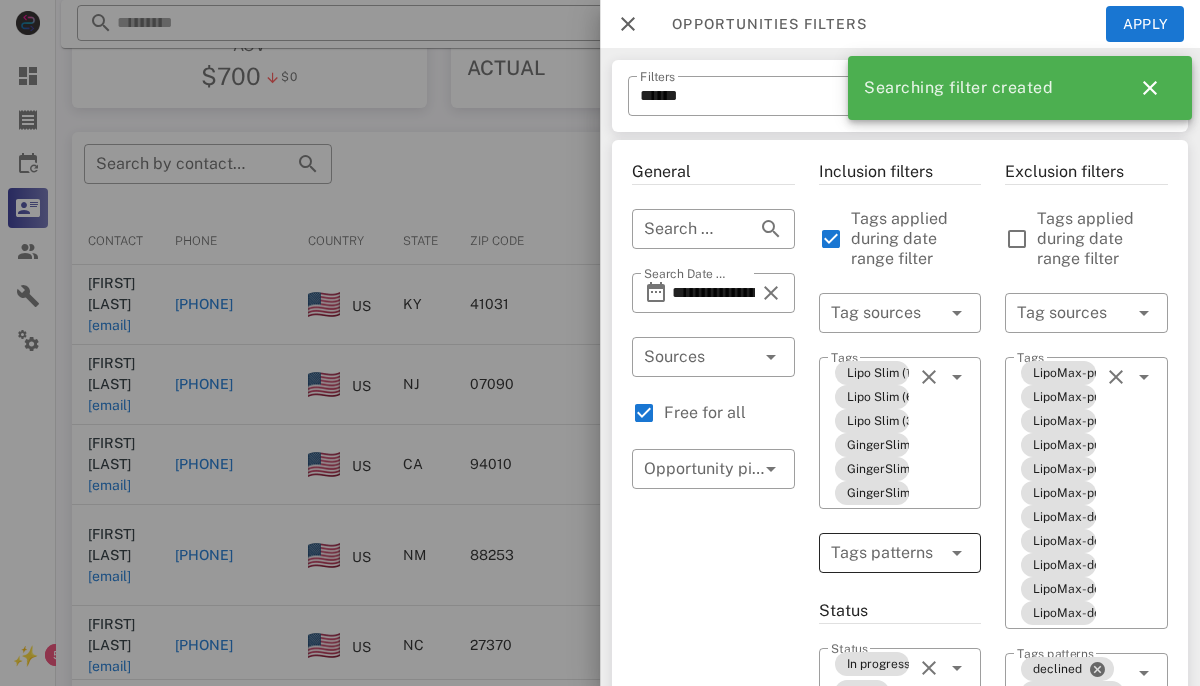 click at bounding box center [600, 343] 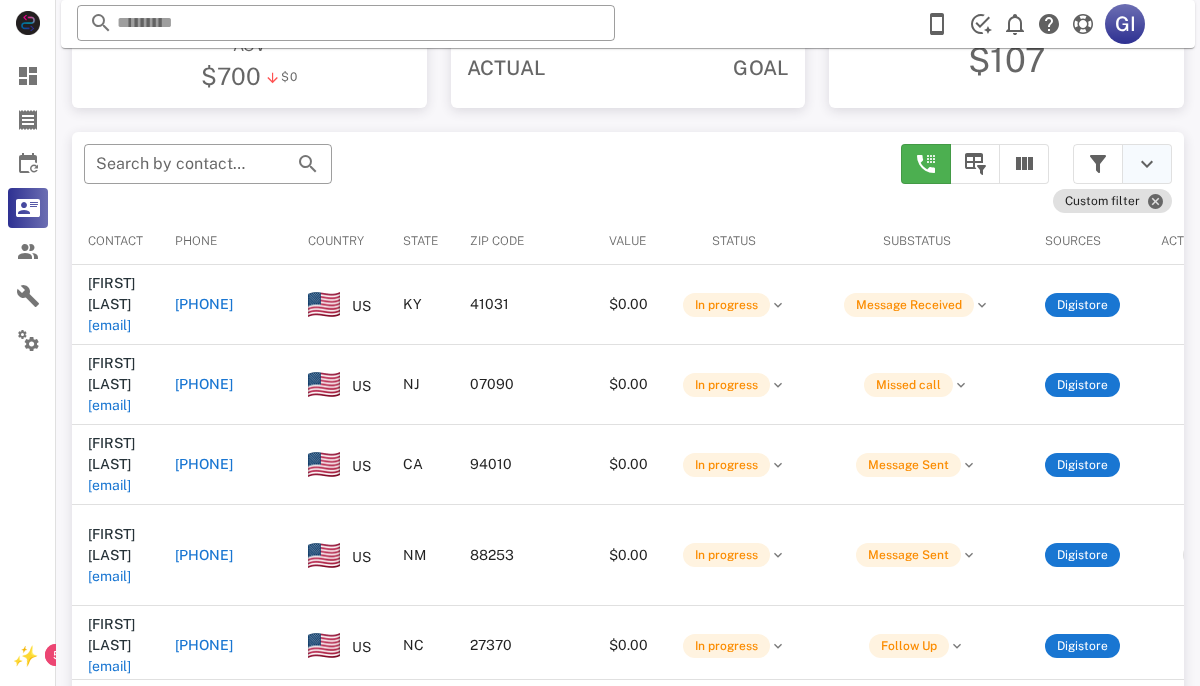 click at bounding box center [1147, 164] 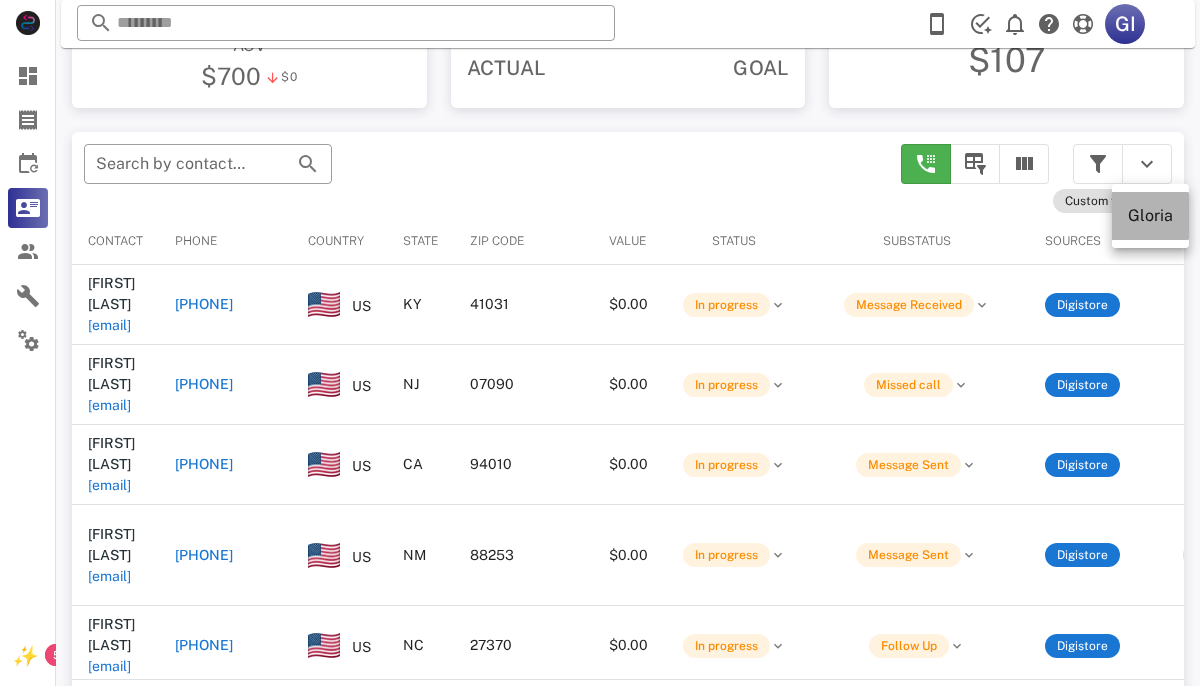 click on "Gloria" at bounding box center (1150, 215) 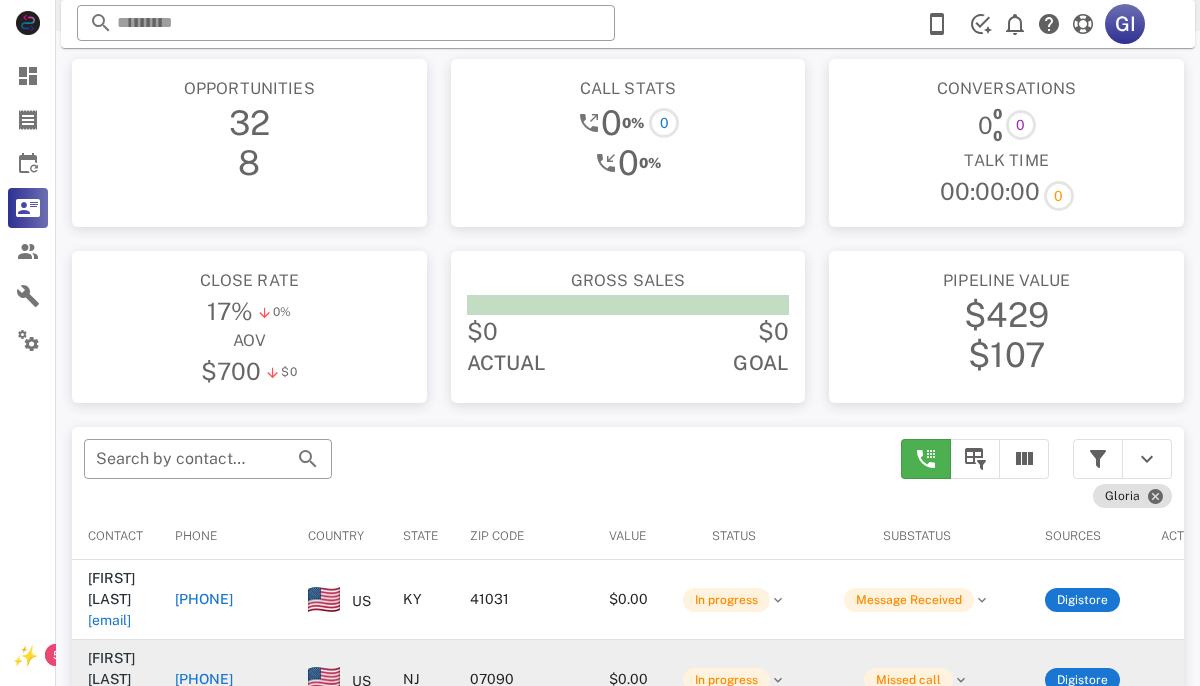 scroll, scrollTop: 148, scrollLeft: 0, axis: vertical 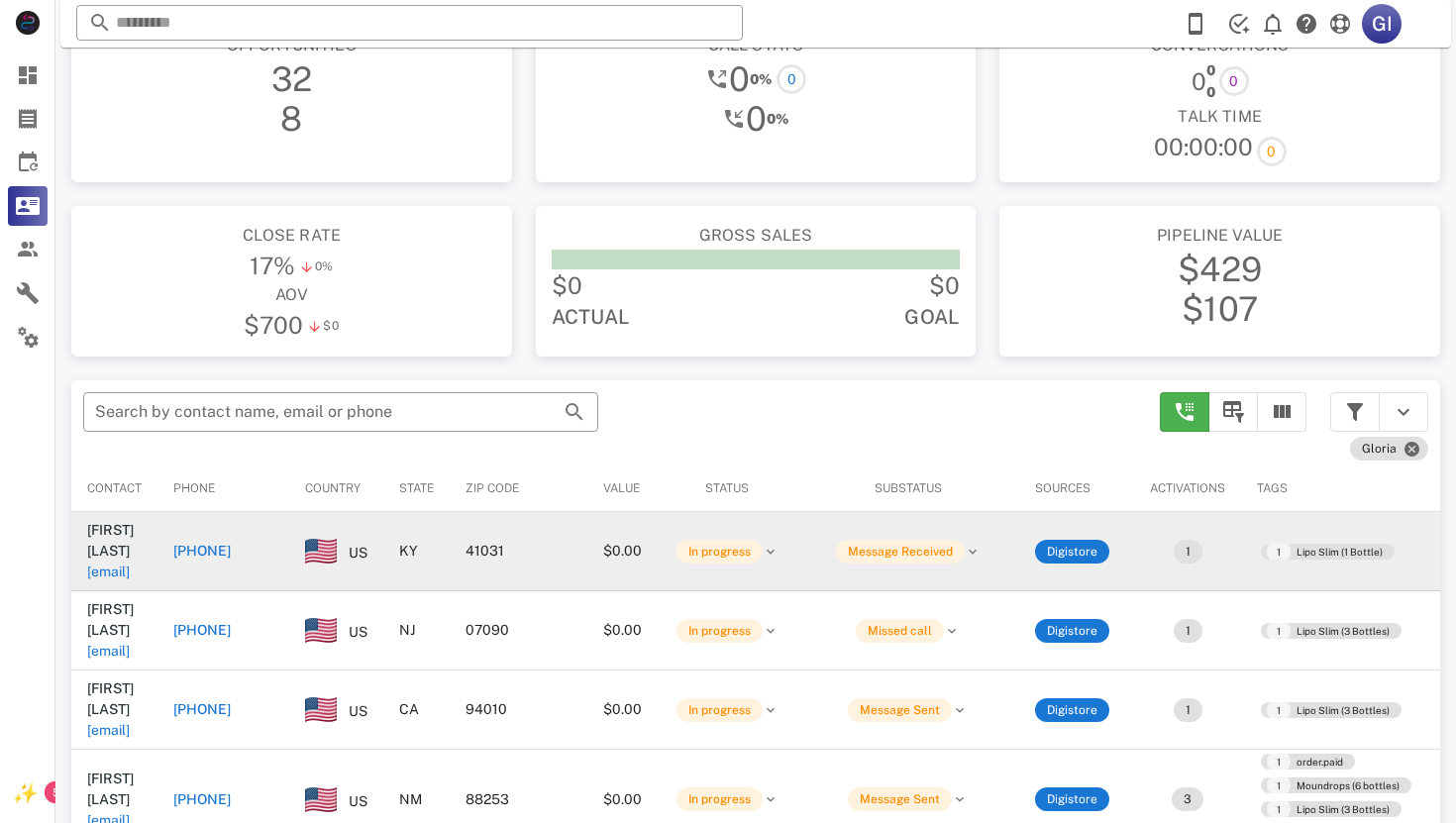 click on "[EMAIL]" at bounding box center (108, 571) 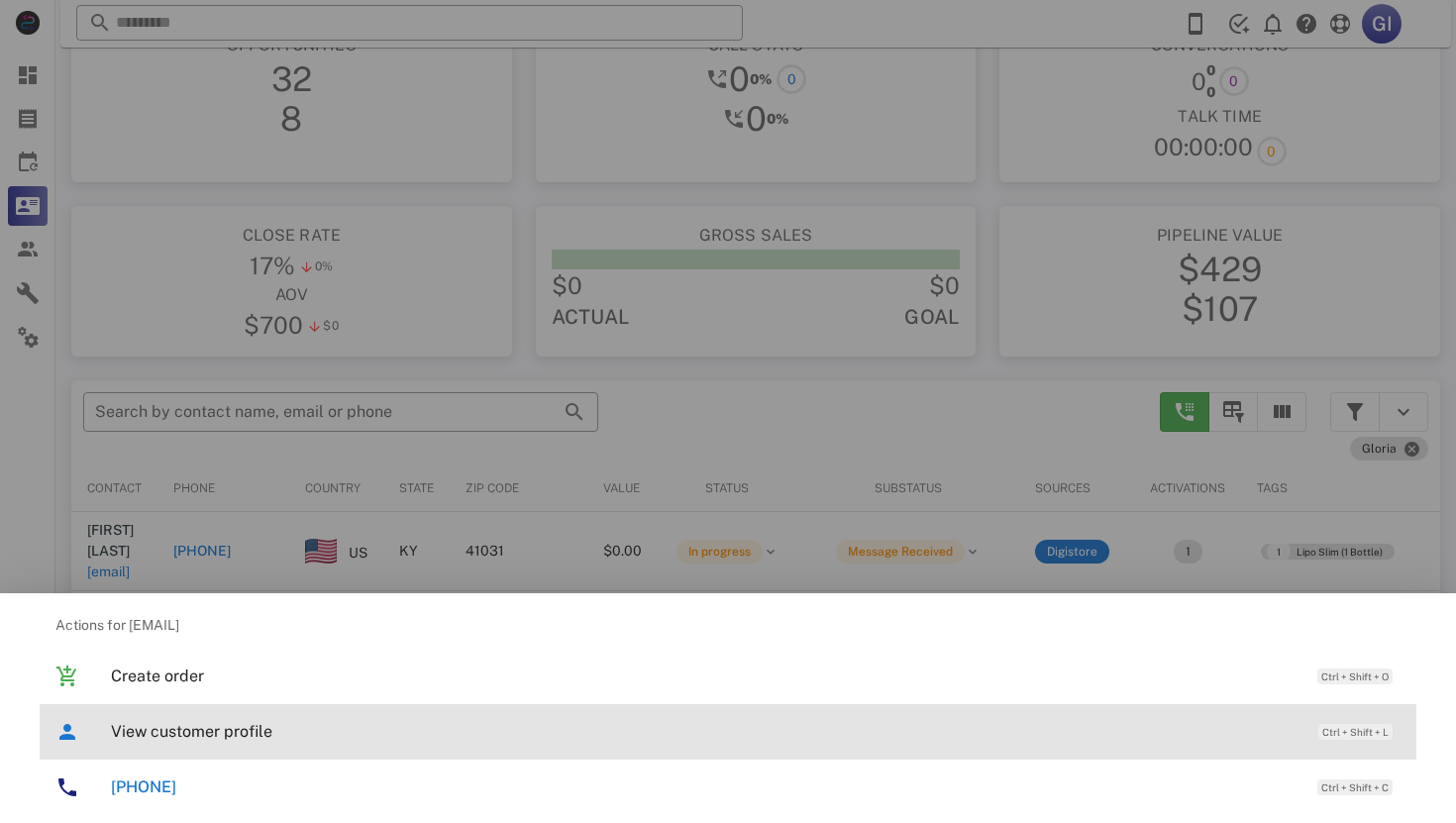 click on "View customer profile" at bounding box center (704, 731) 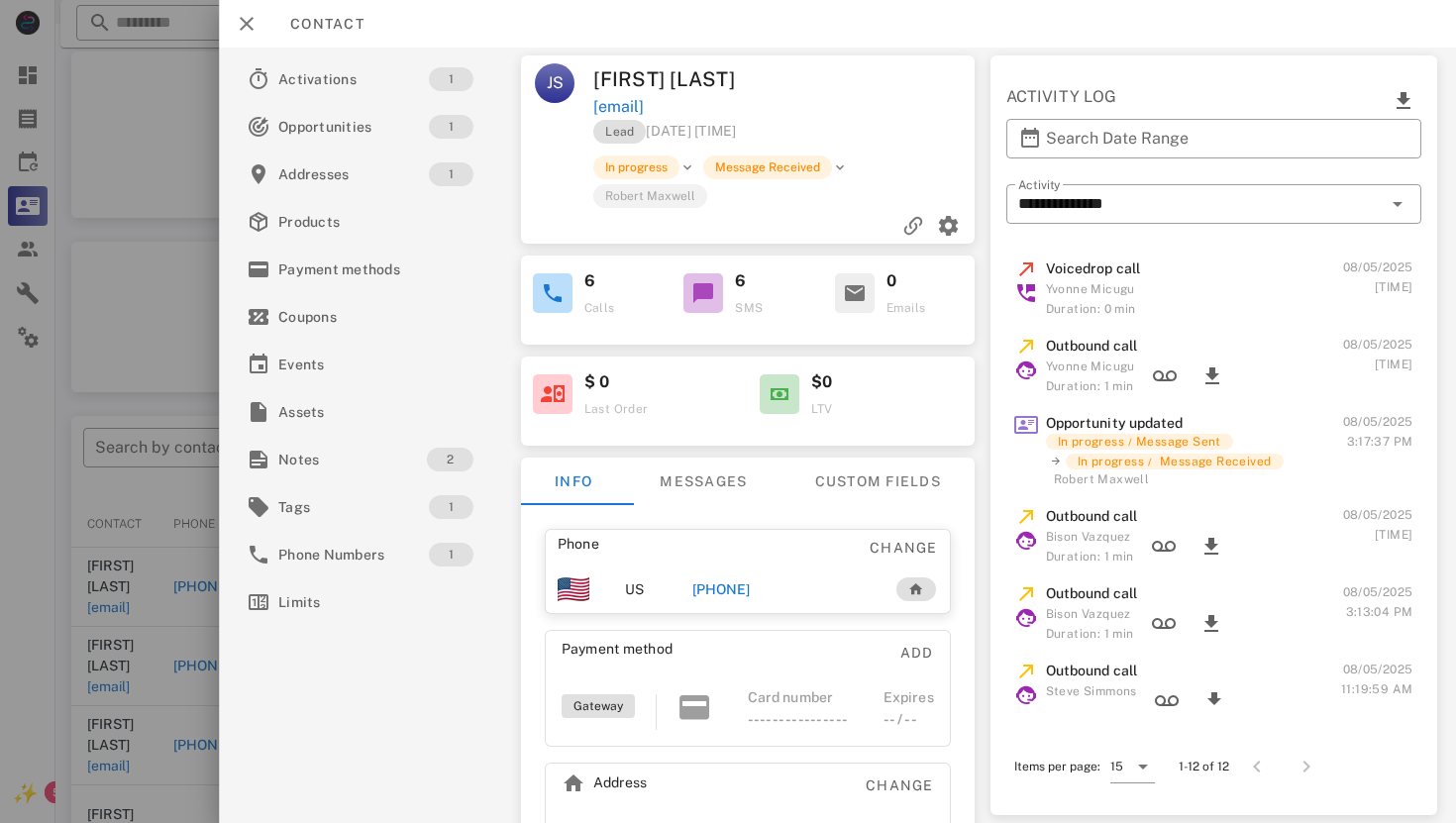 scroll, scrollTop: 19, scrollLeft: 0, axis: vertical 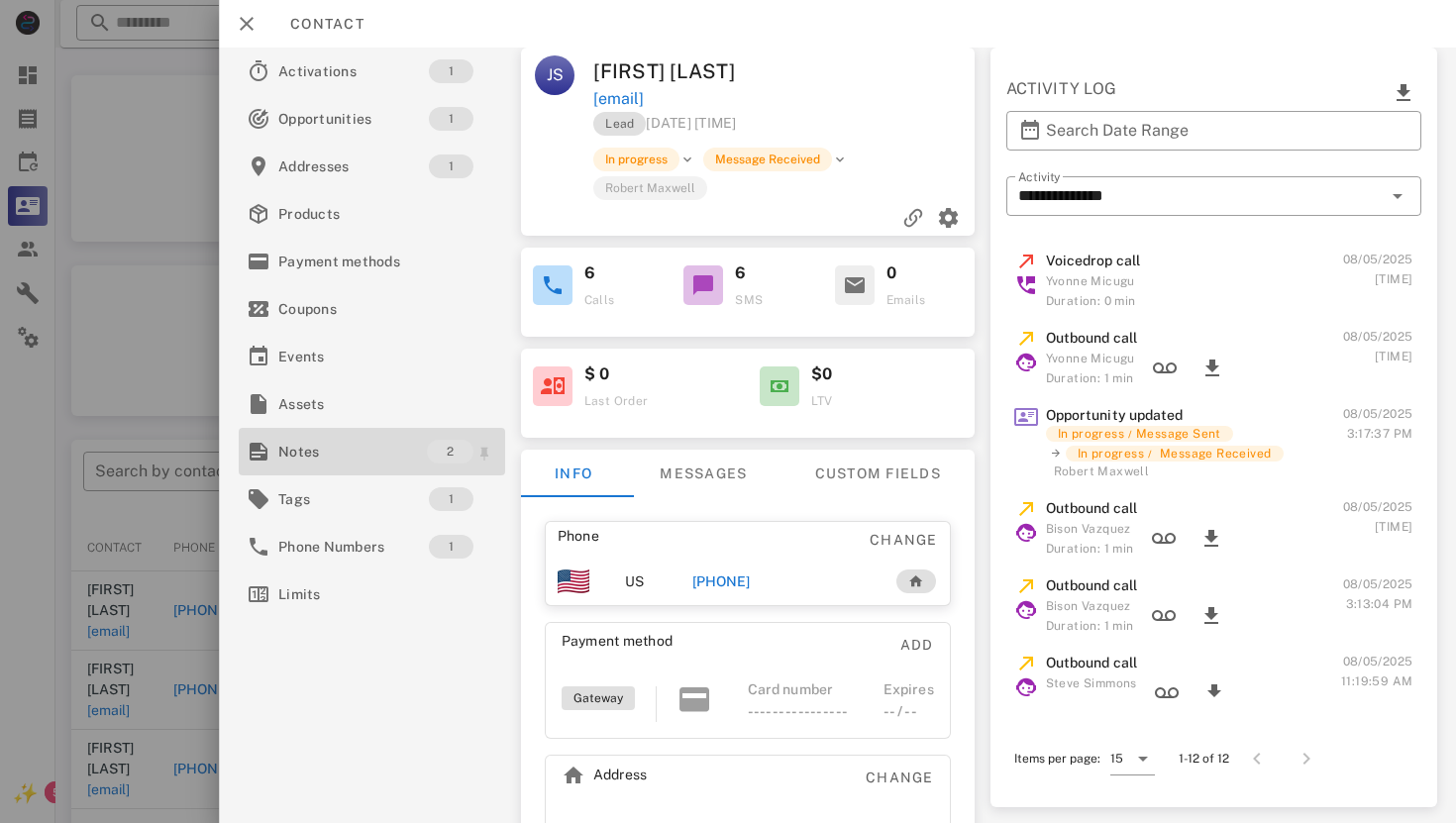 click on "Notes" at bounding box center [353, 452] 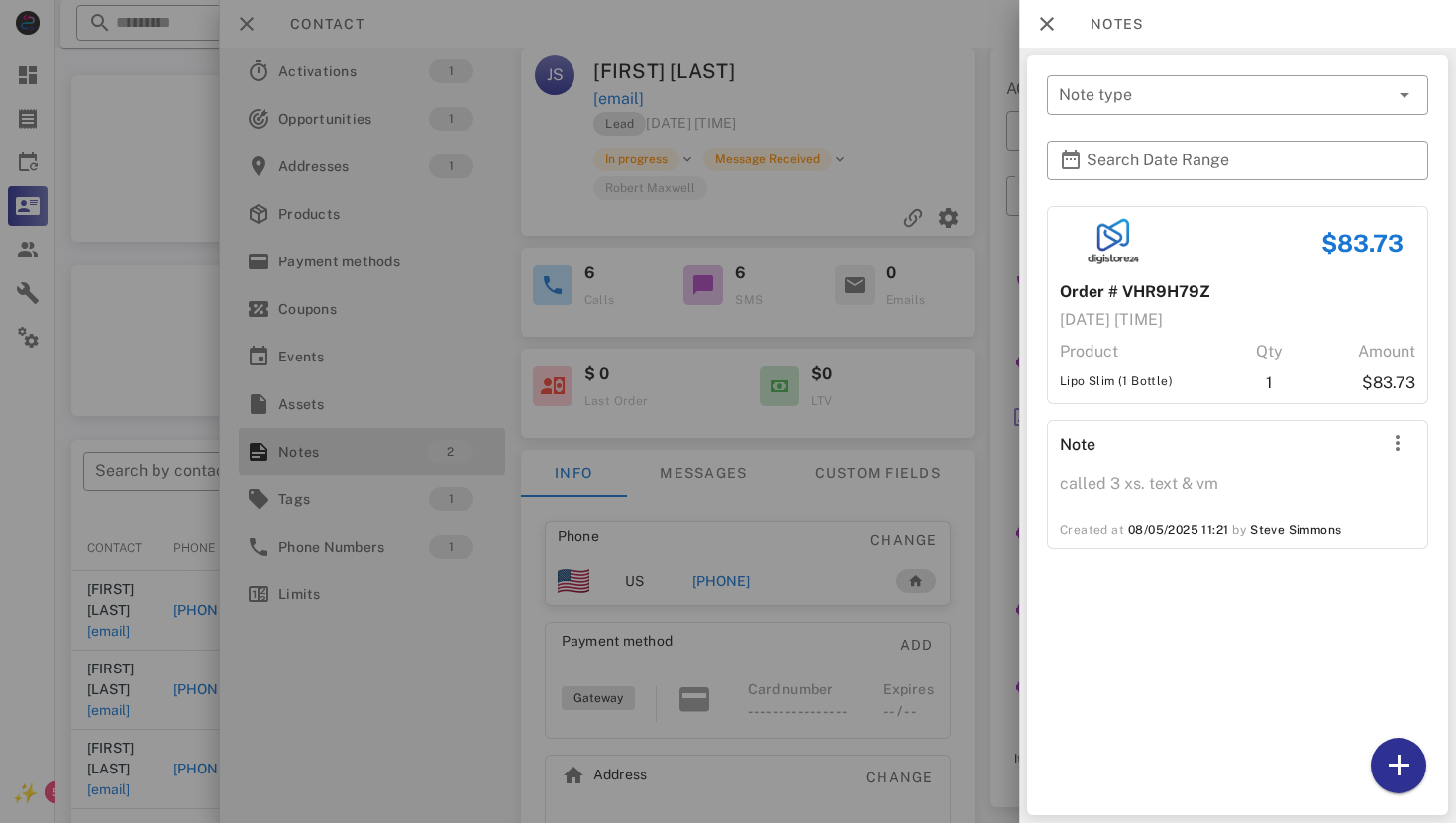 click at bounding box center (728, 411) 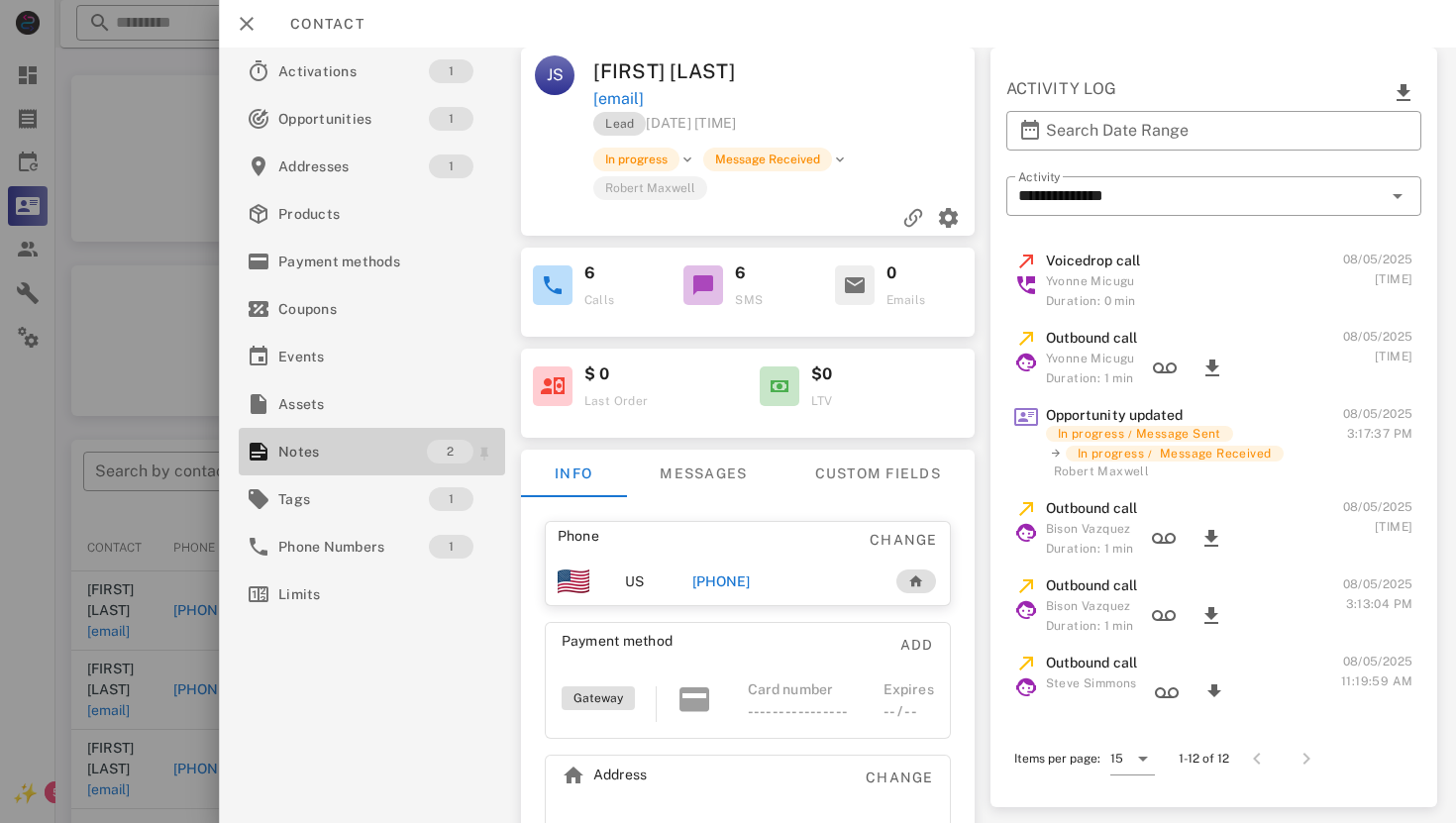 click on "Notes" at bounding box center [353, 452] 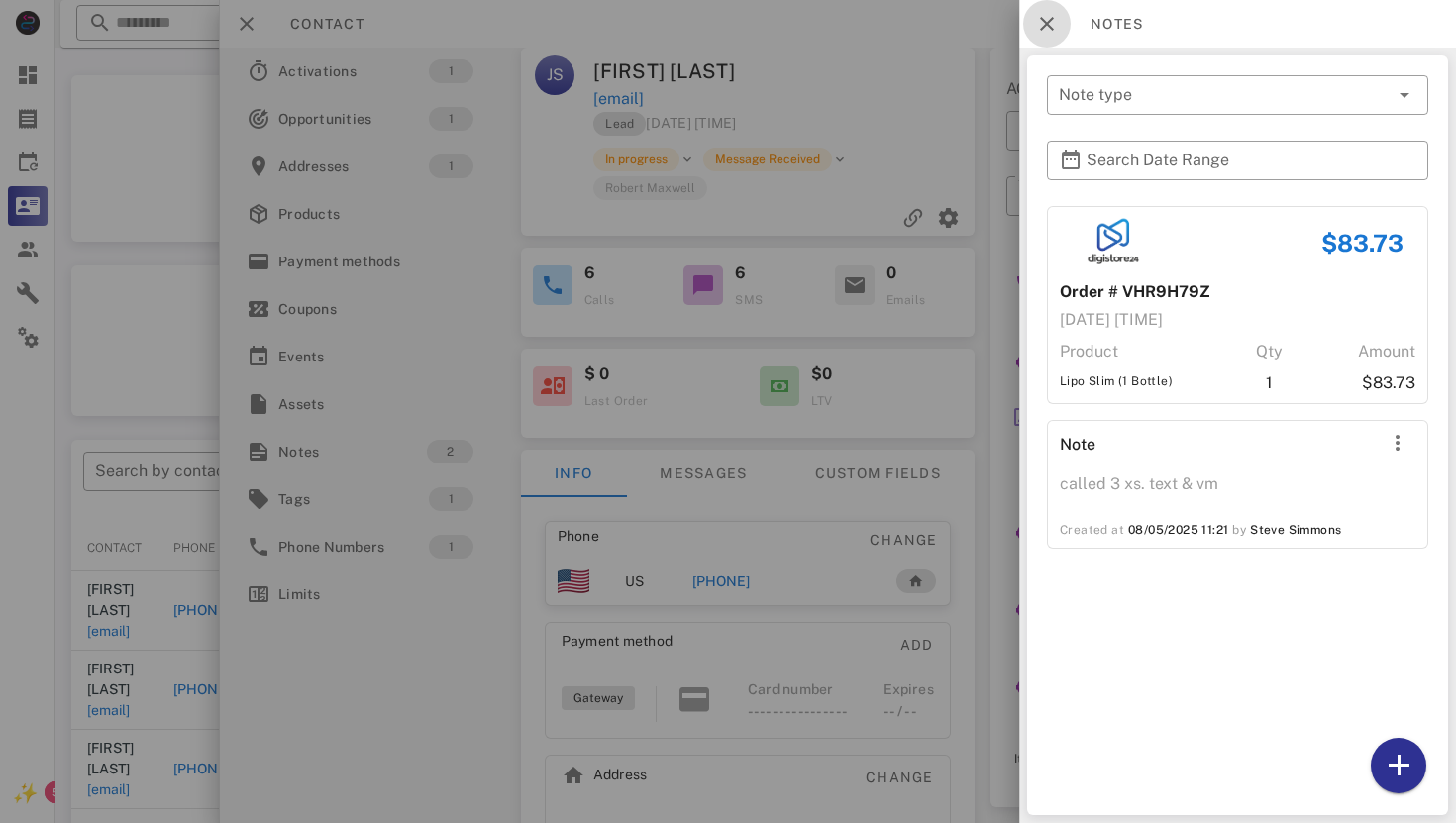 click at bounding box center (1047, 24) 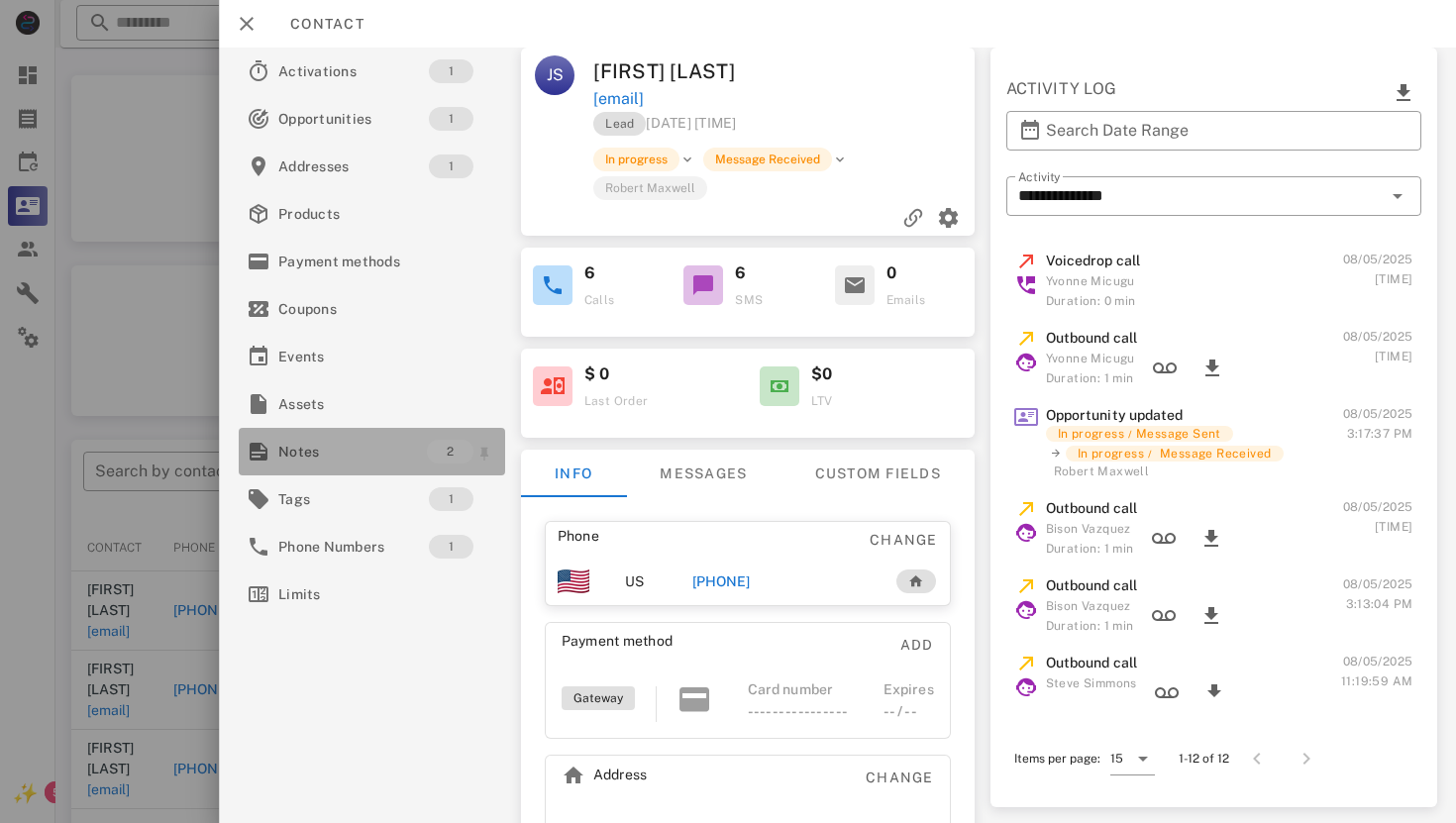 click on "Notes" at bounding box center (353, 452) 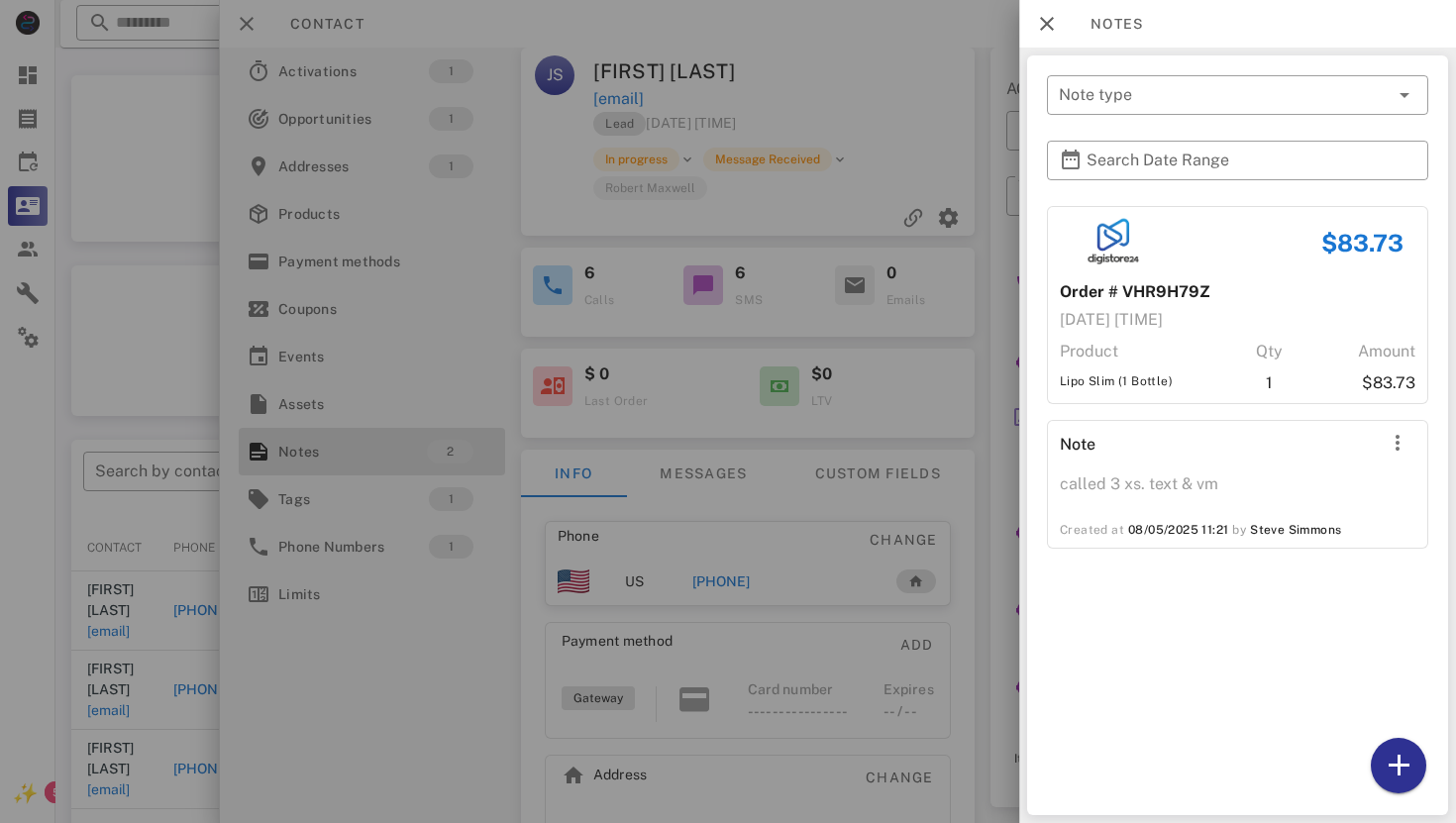 click at bounding box center [728, 411] 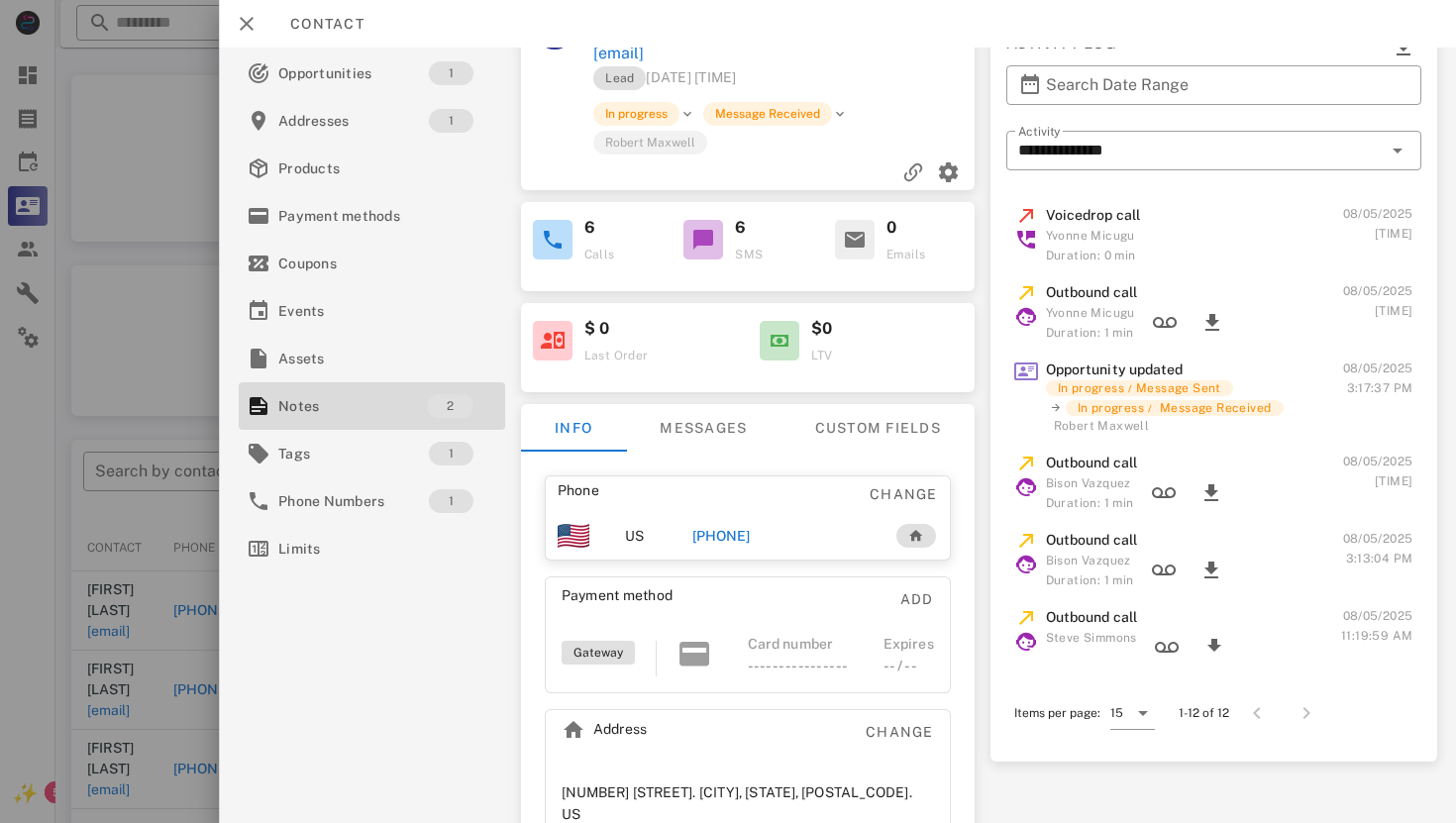 scroll, scrollTop: 91, scrollLeft: 0, axis: vertical 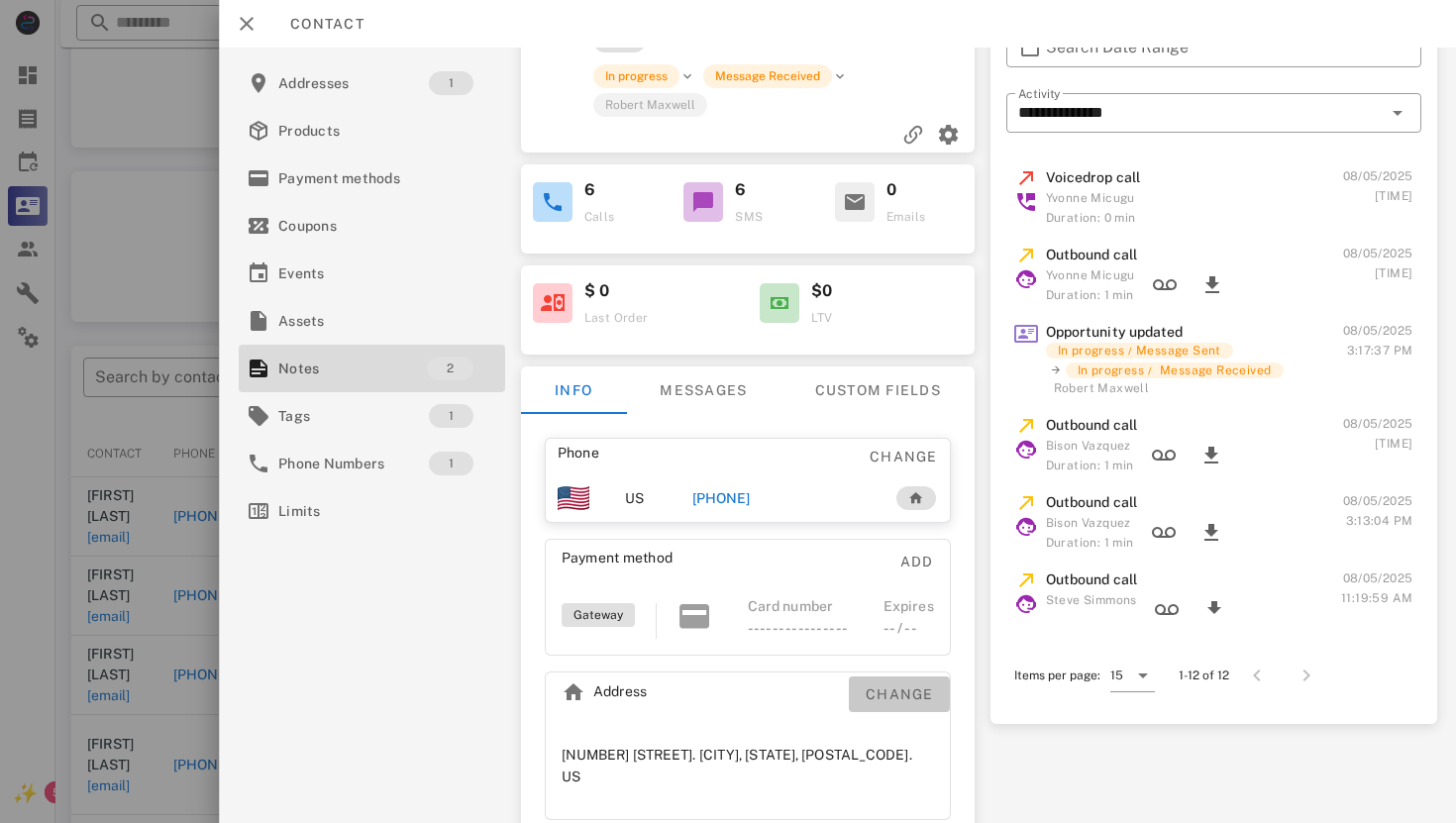 click on "Change" at bounding box center (898, 694) 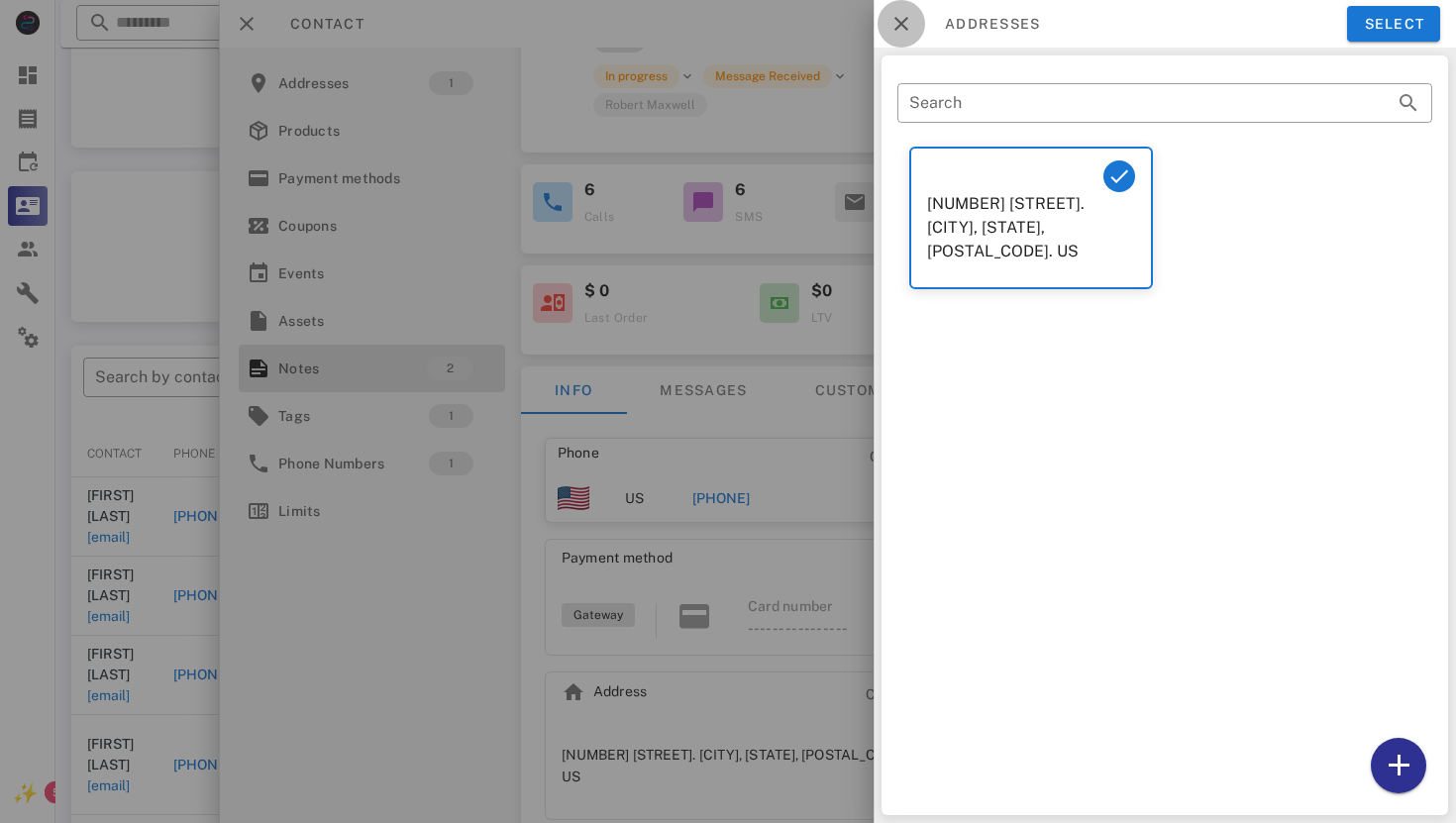 click at bounding box center [901, 24] 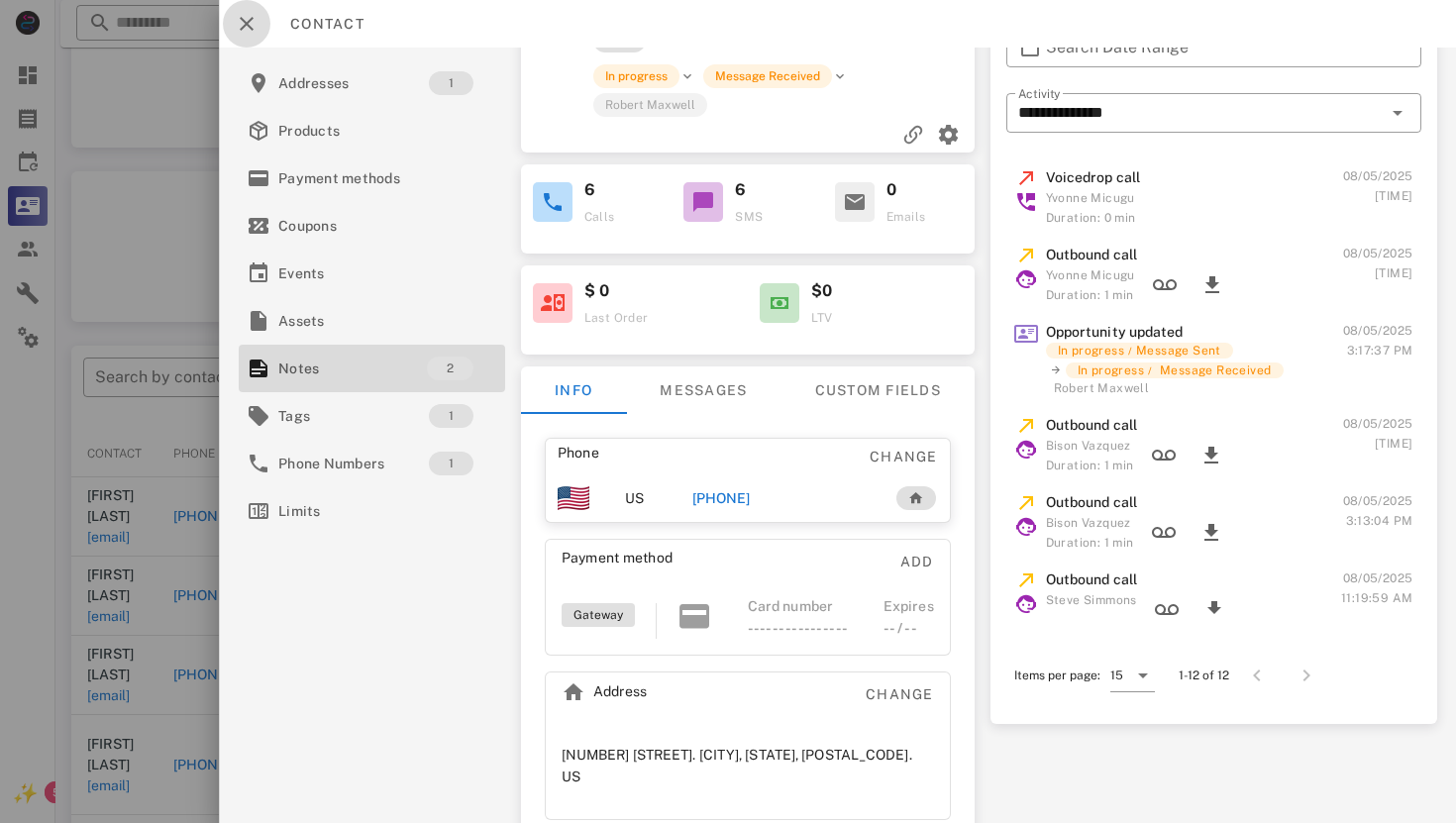 click at bounding box center [247, 24] 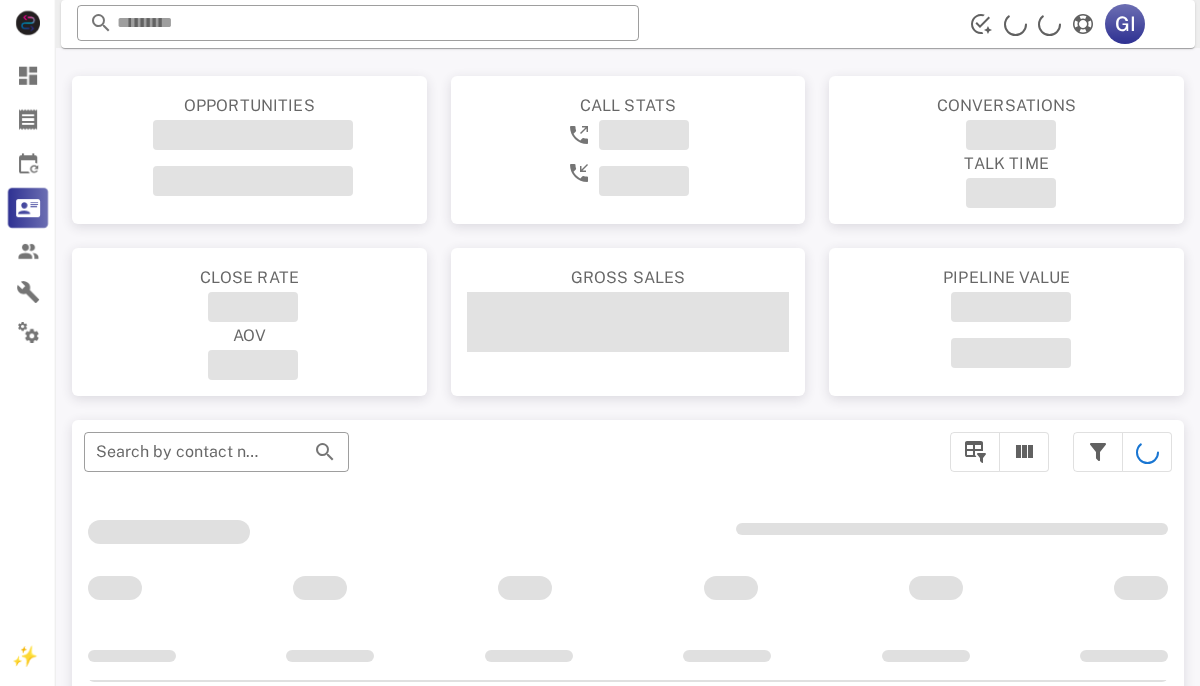 scroll, scrollTop: 0, scrollLeft: 0, axis: both 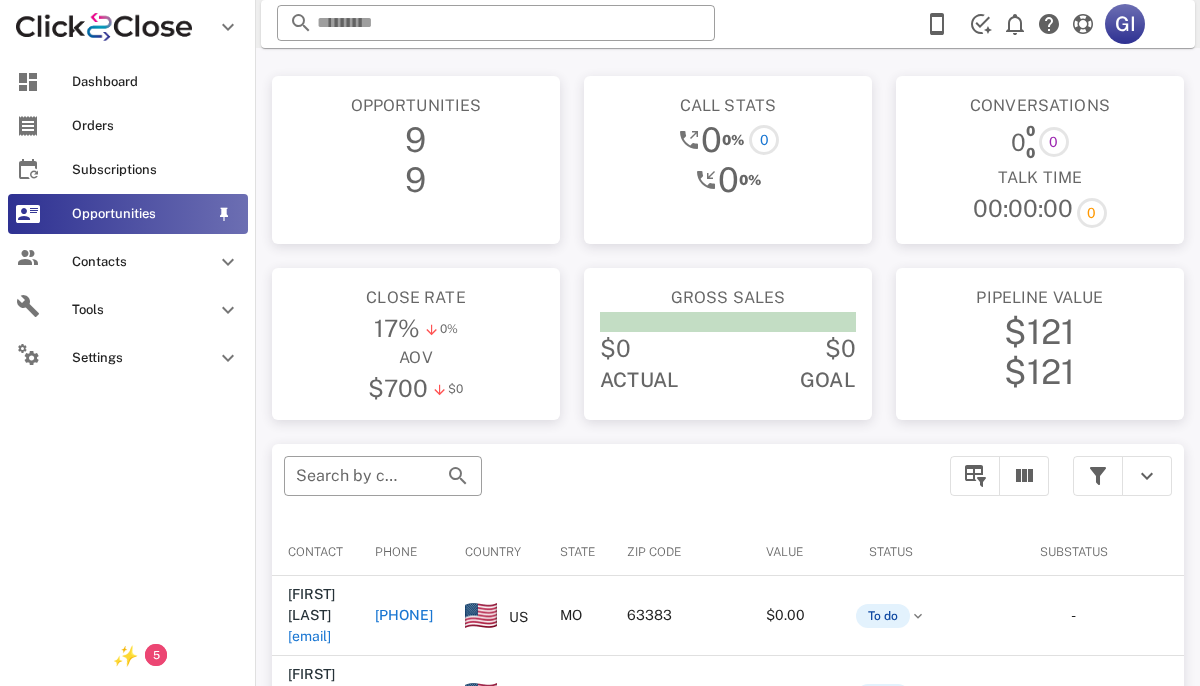 click on "Opportunities" at bounding box center [140, 214] 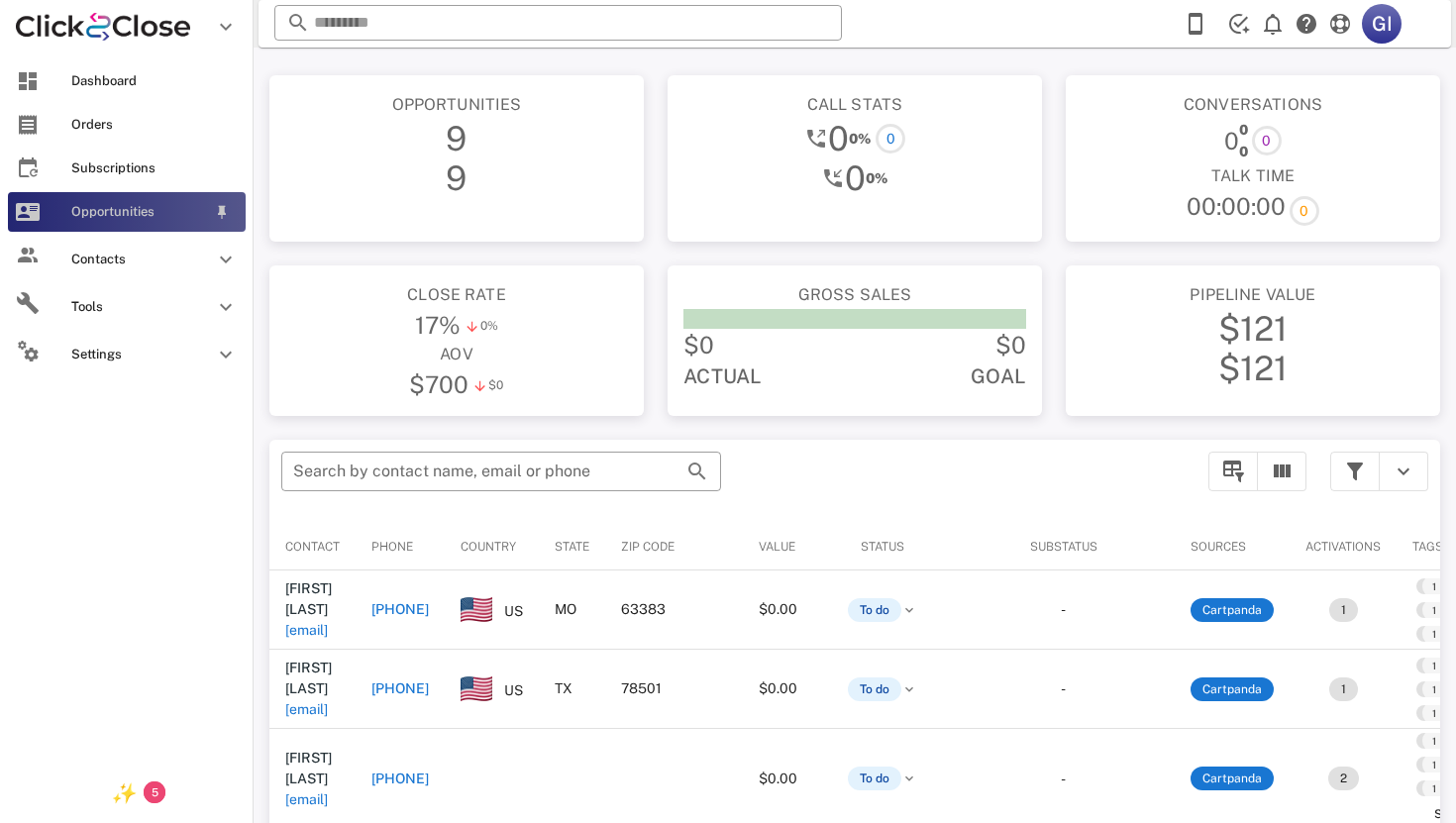 click on "Opportunities" at bounding box center [139, 212] 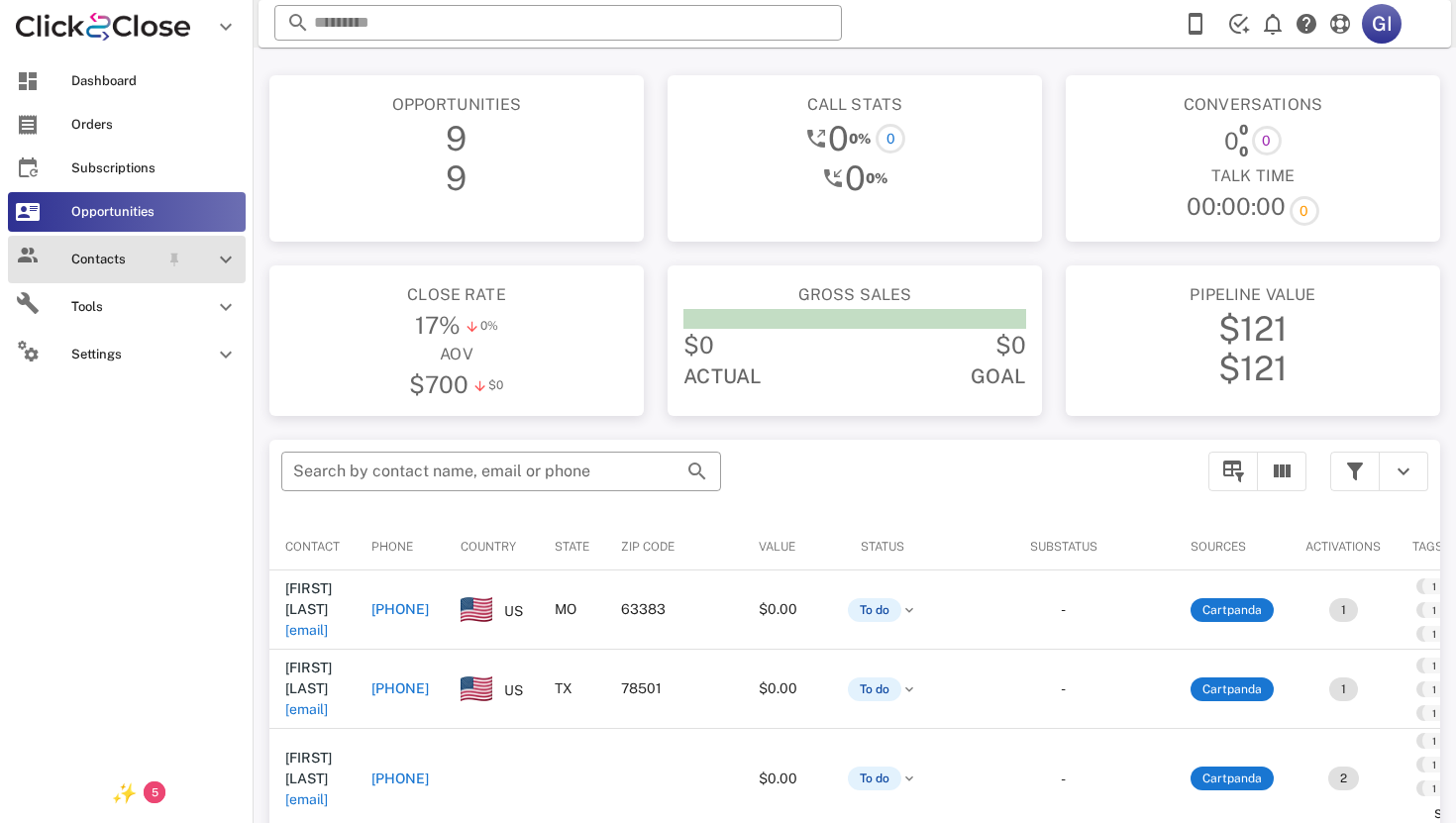 click on "Contacts" at bounding box center (115, 259) 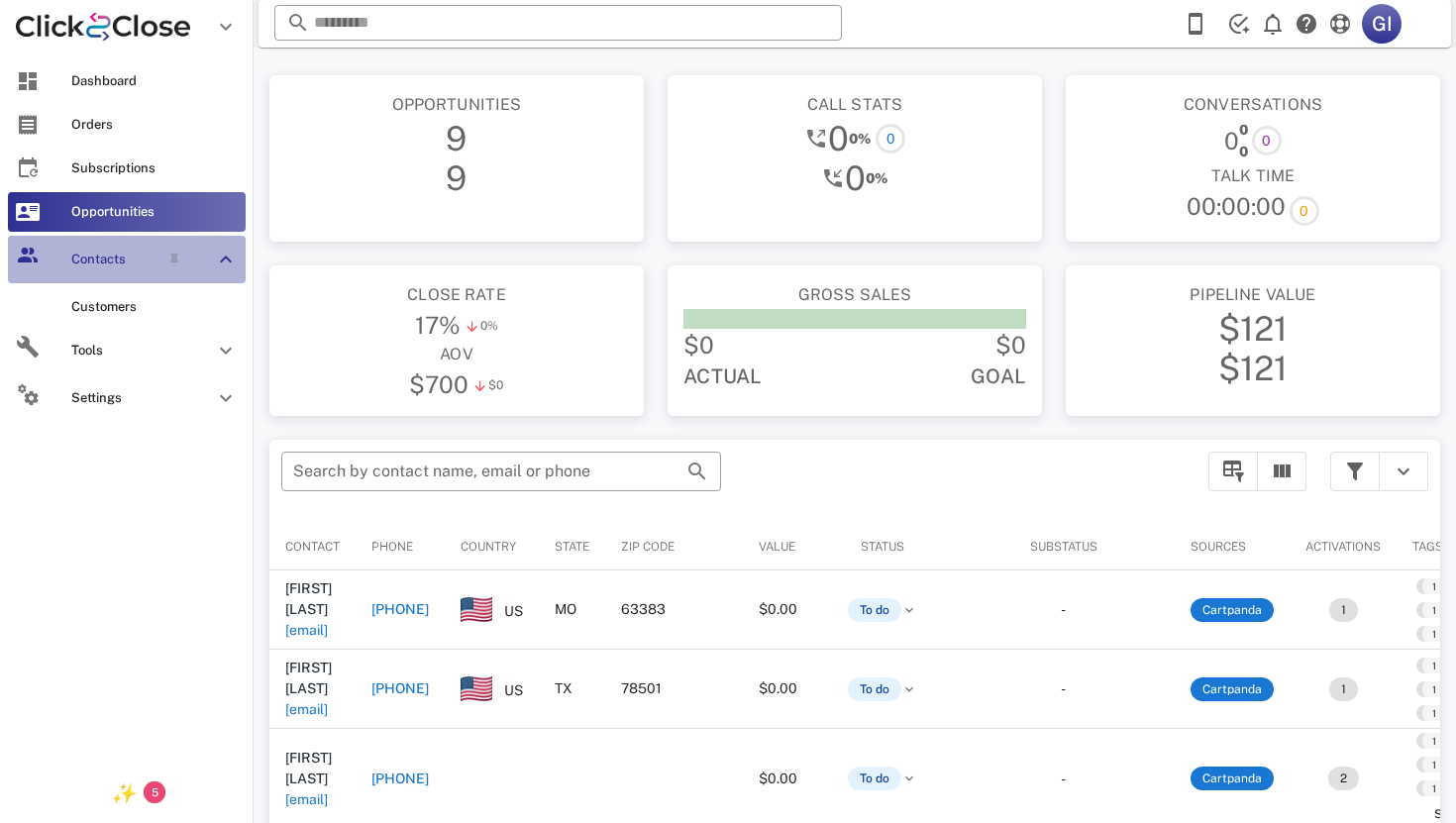 click on "Contacts" at bounding box center (115, 259) 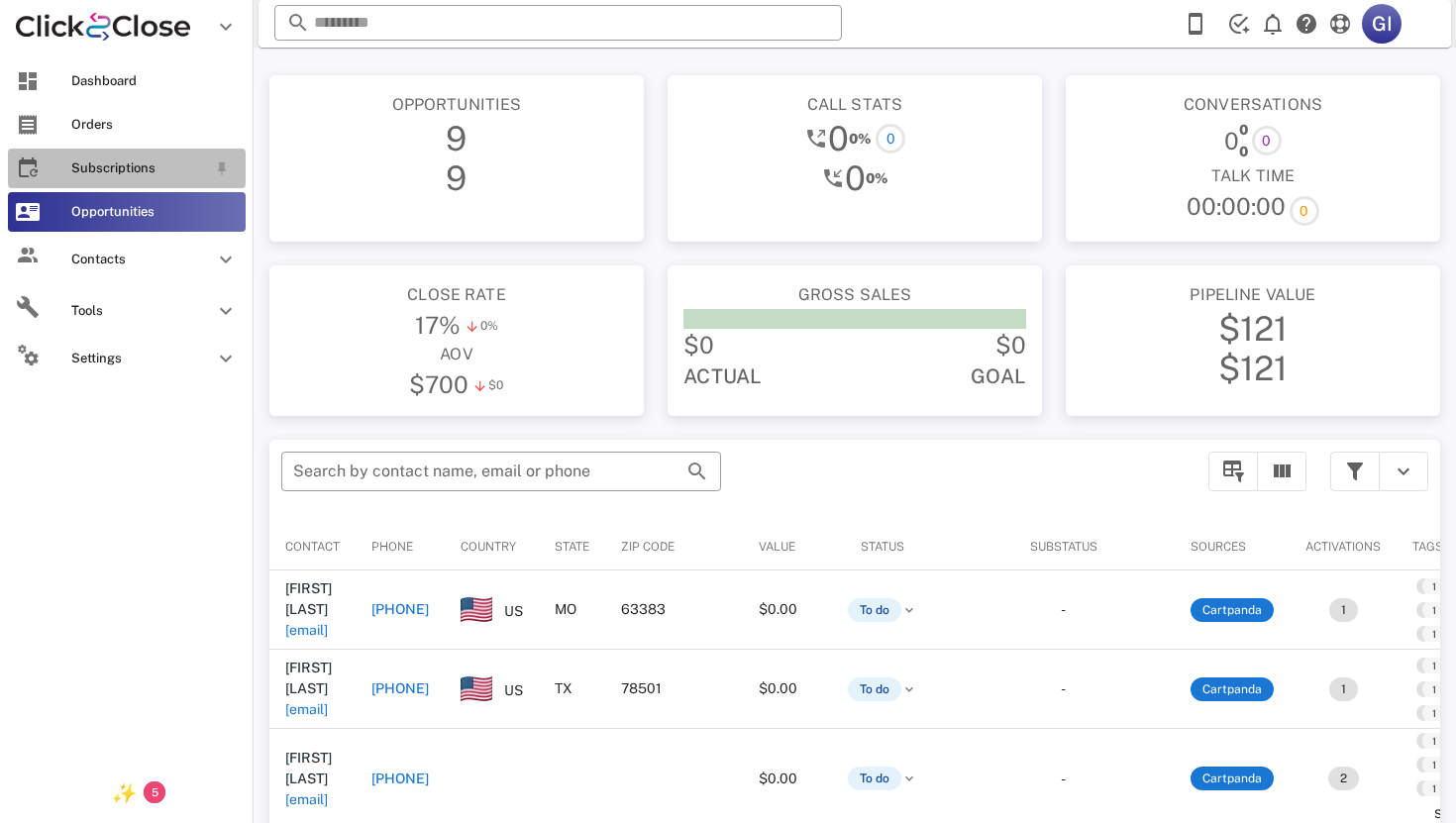 click on "Subscriptions" at bounding box center [139, 168] 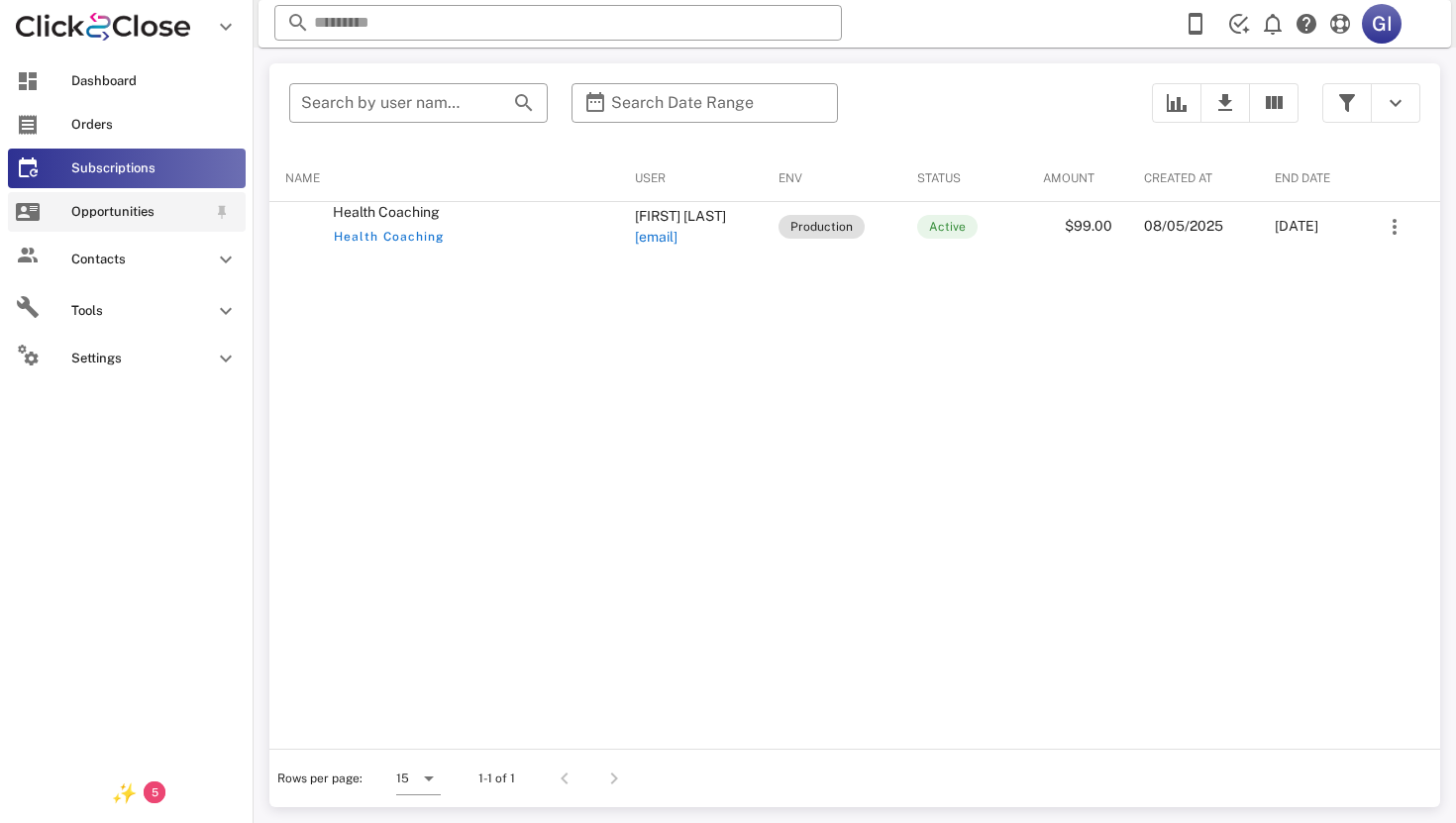 click on "Opportunities" at bounding box center (139, 212) 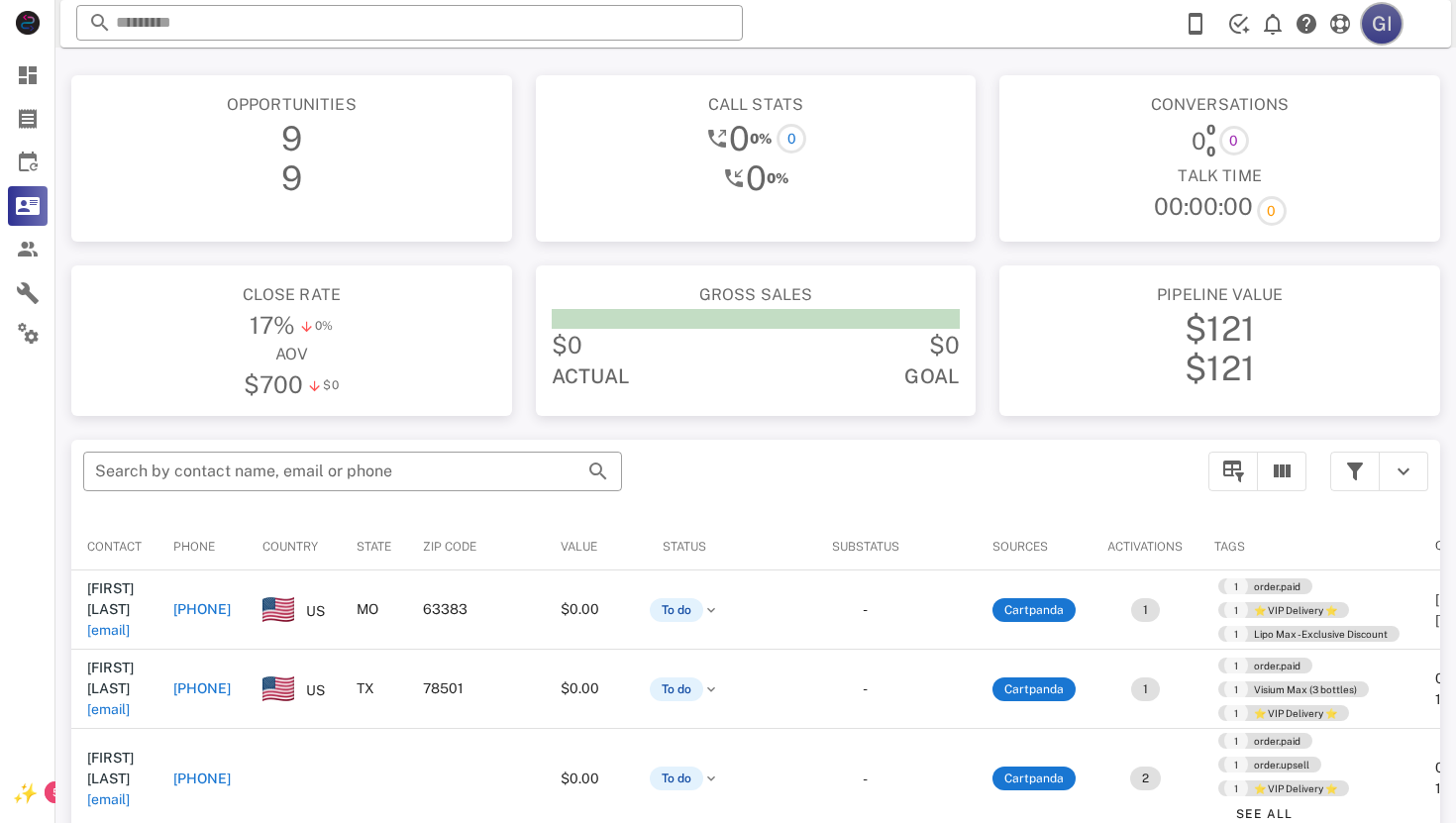 click on "GI" at bounding box center [1382, 24] 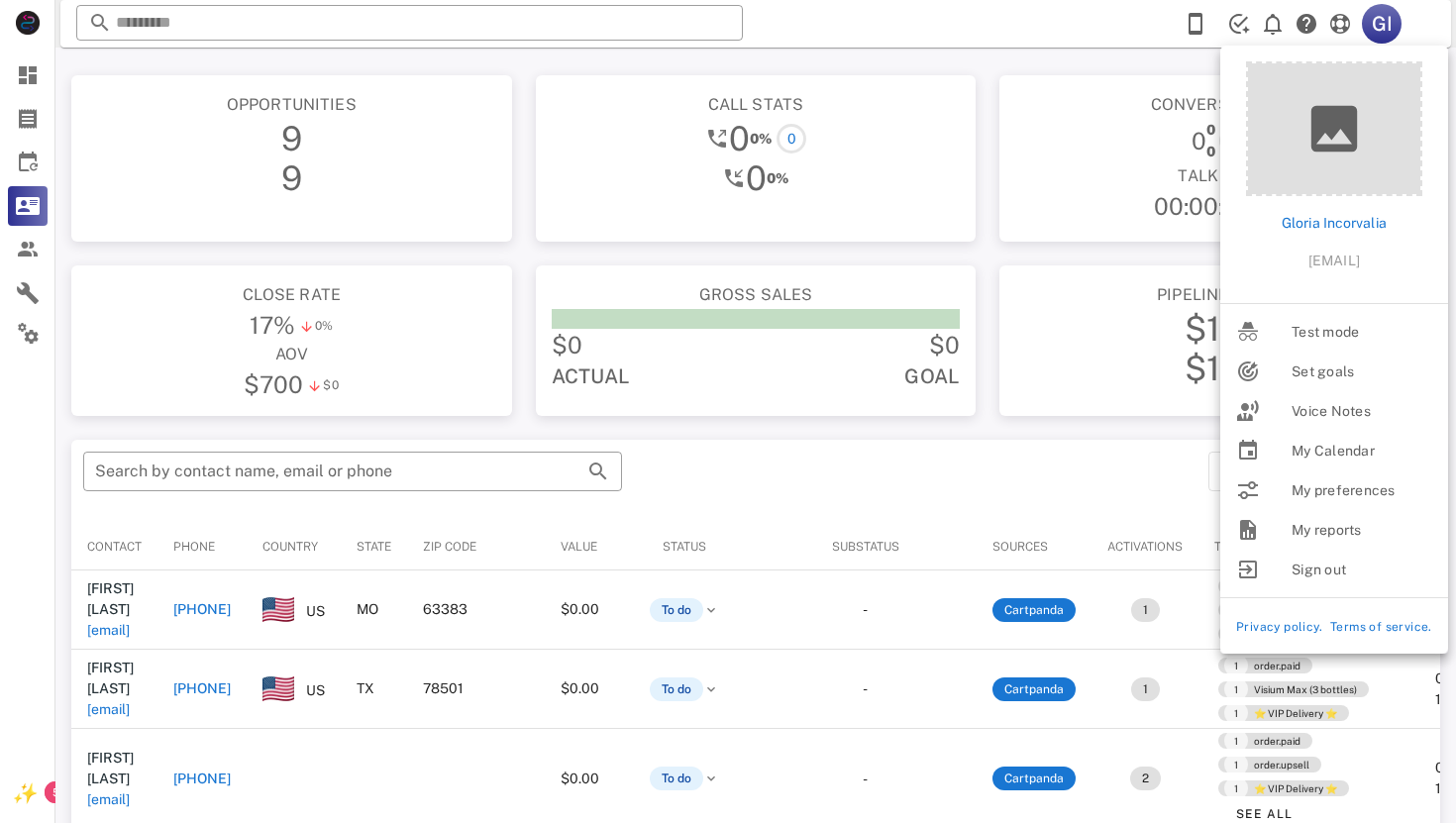 click on "0  0  0   0" at bounding box center [1219, 141] 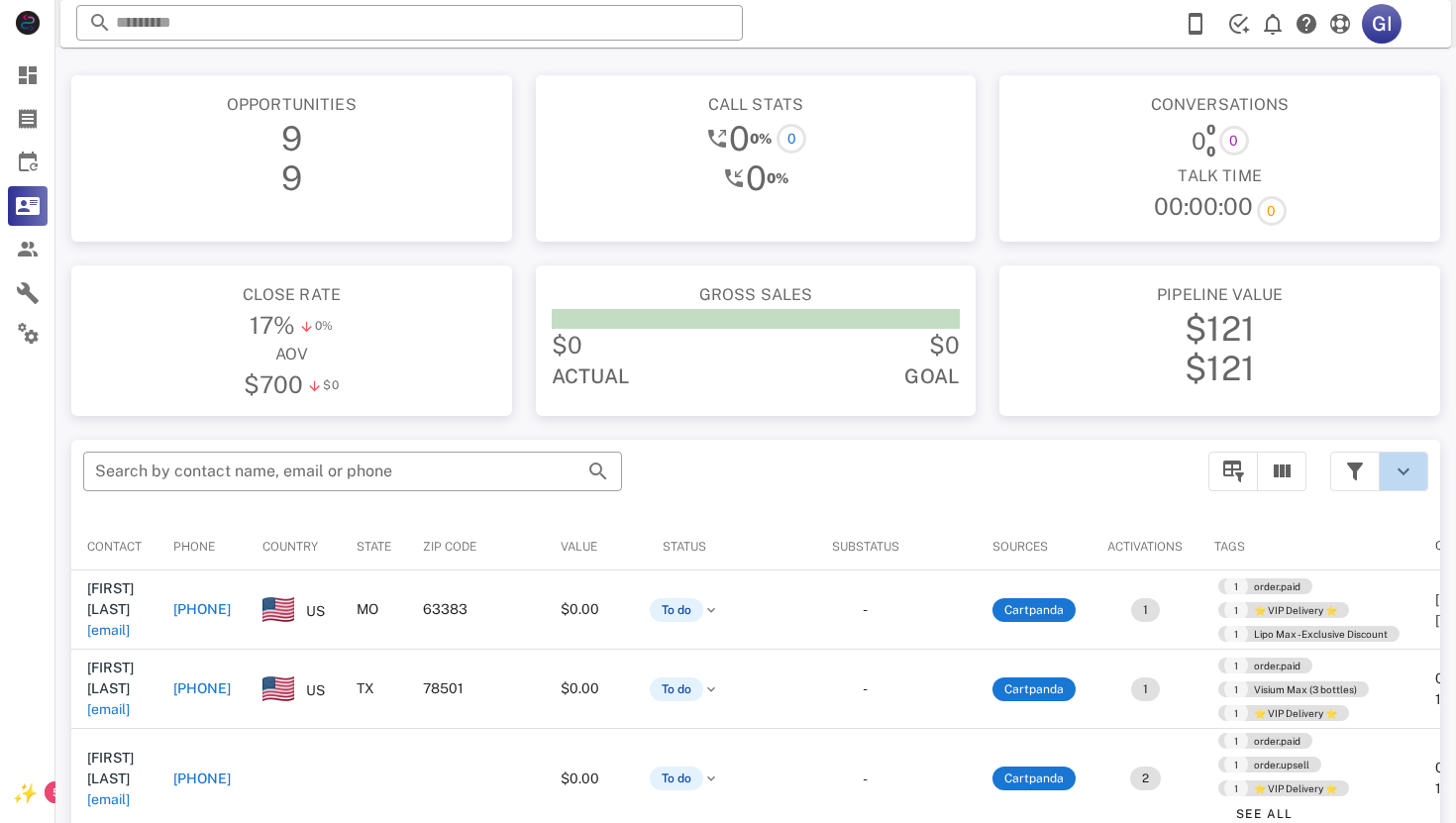 click at bounding box center [1404, 471] 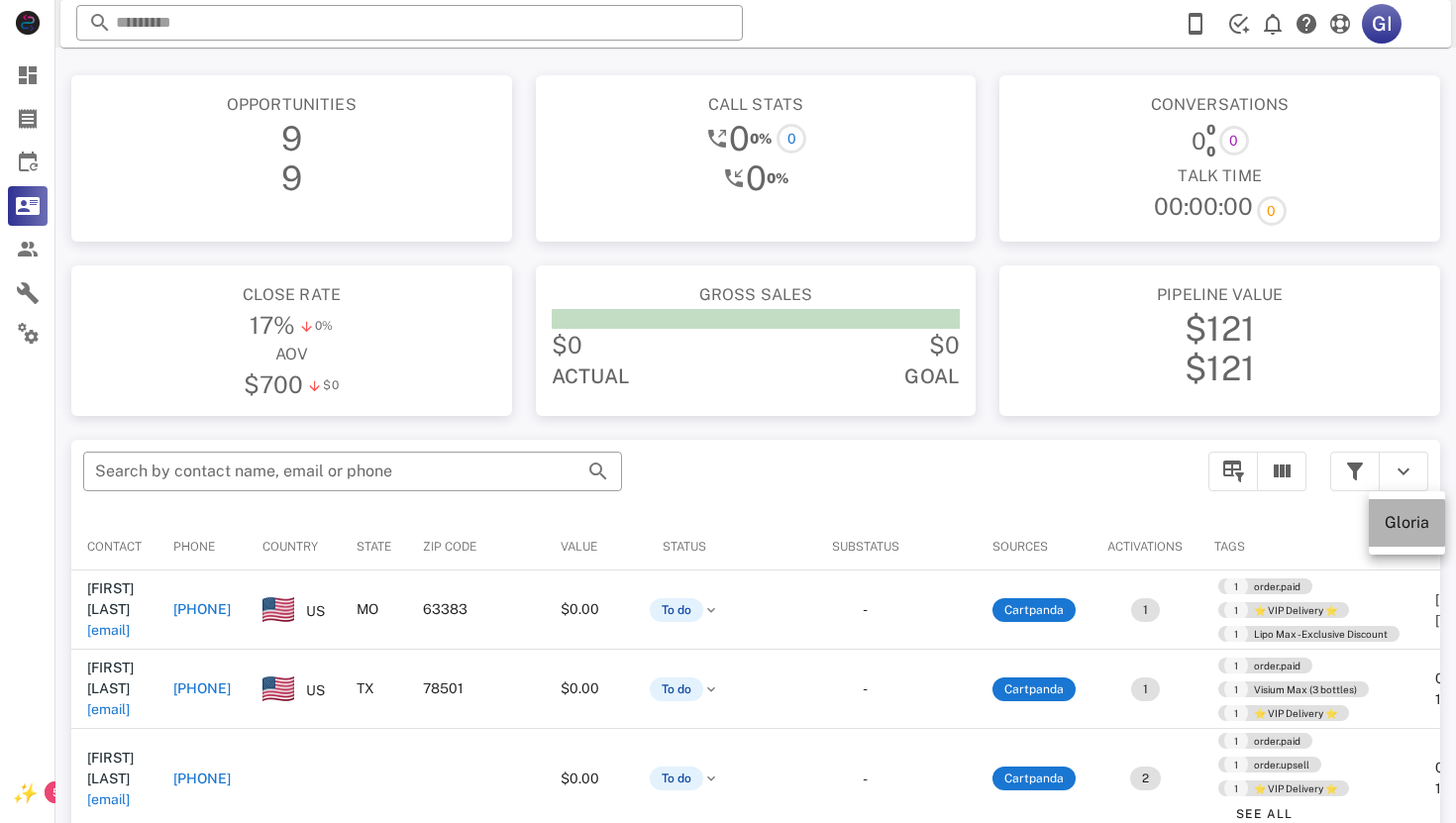 click on "Gloria" at bounding box center [1406, 522] 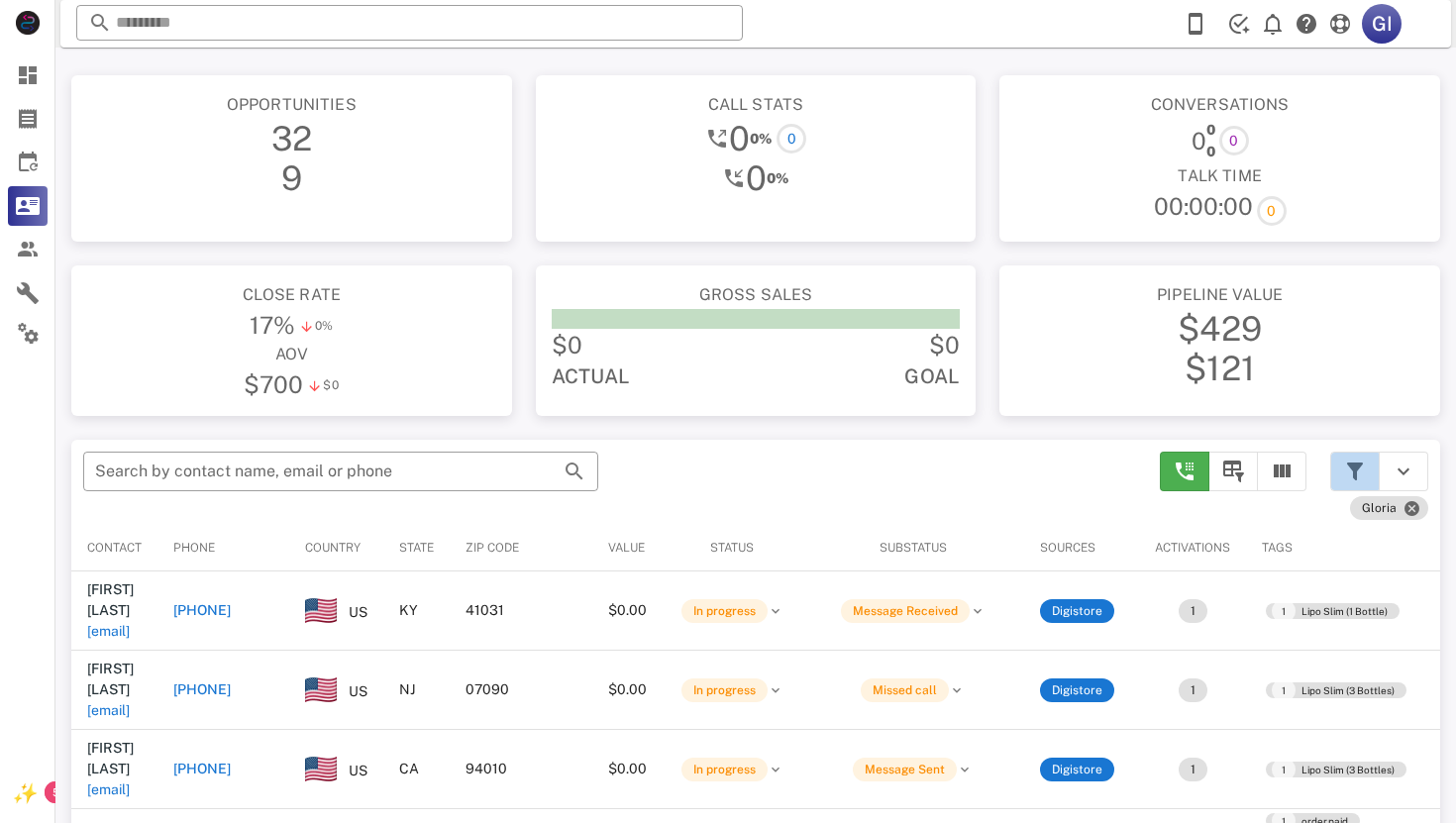 click at bounding box center [1355, 471] 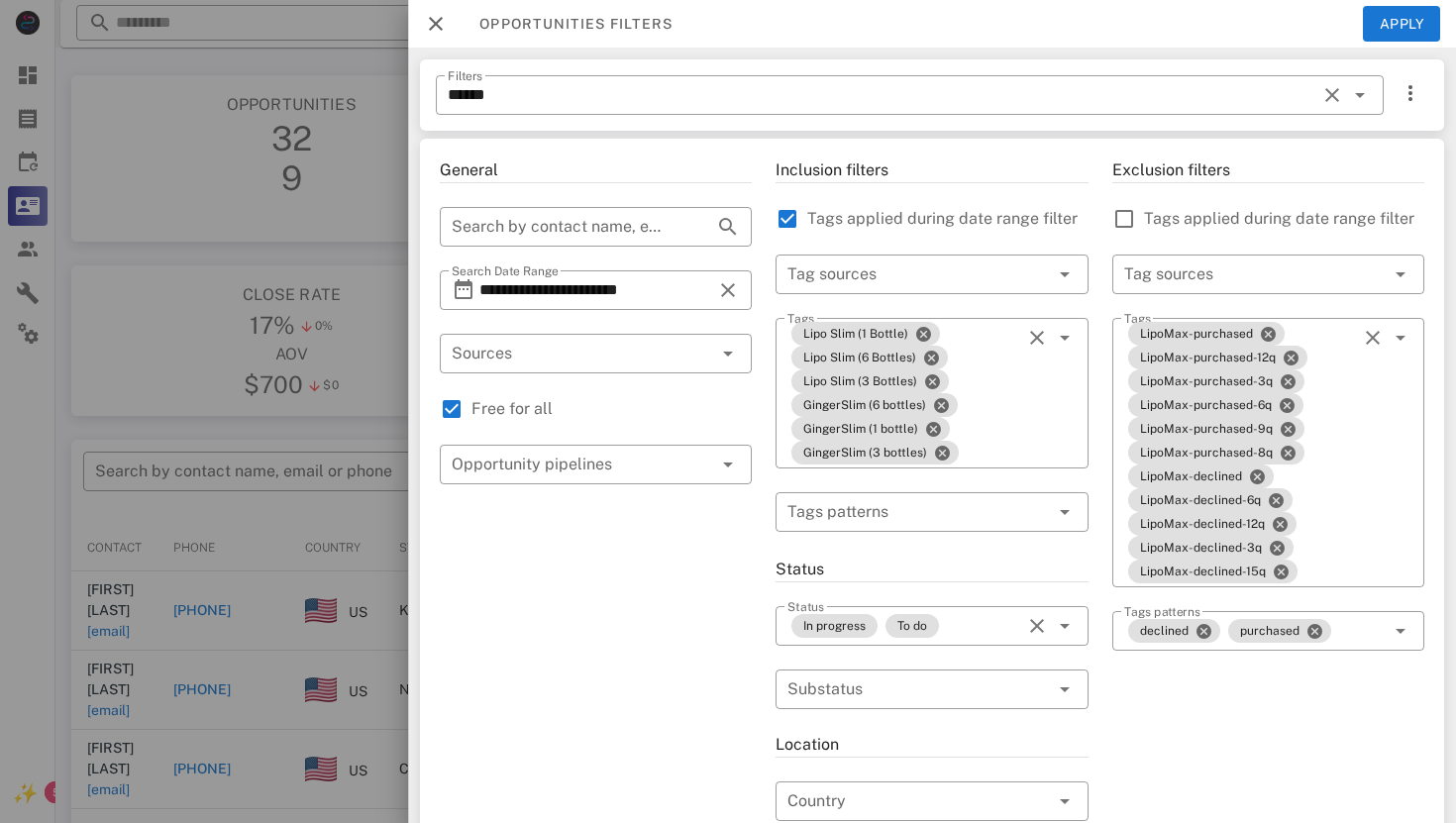 click at bounding box center (728, 411) 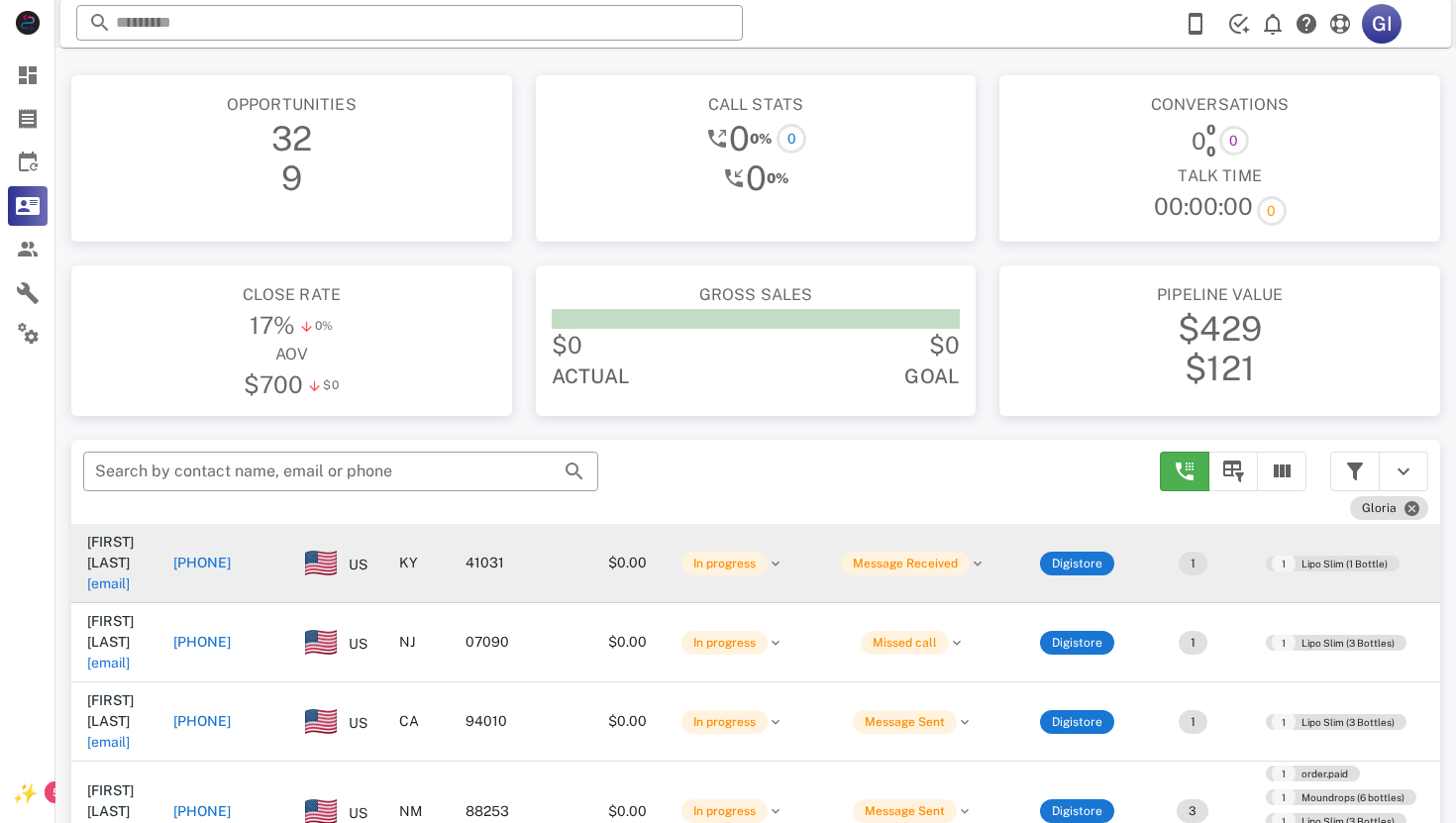 scroll, scrollTop: 0, scrollLeft: 0, axis: both 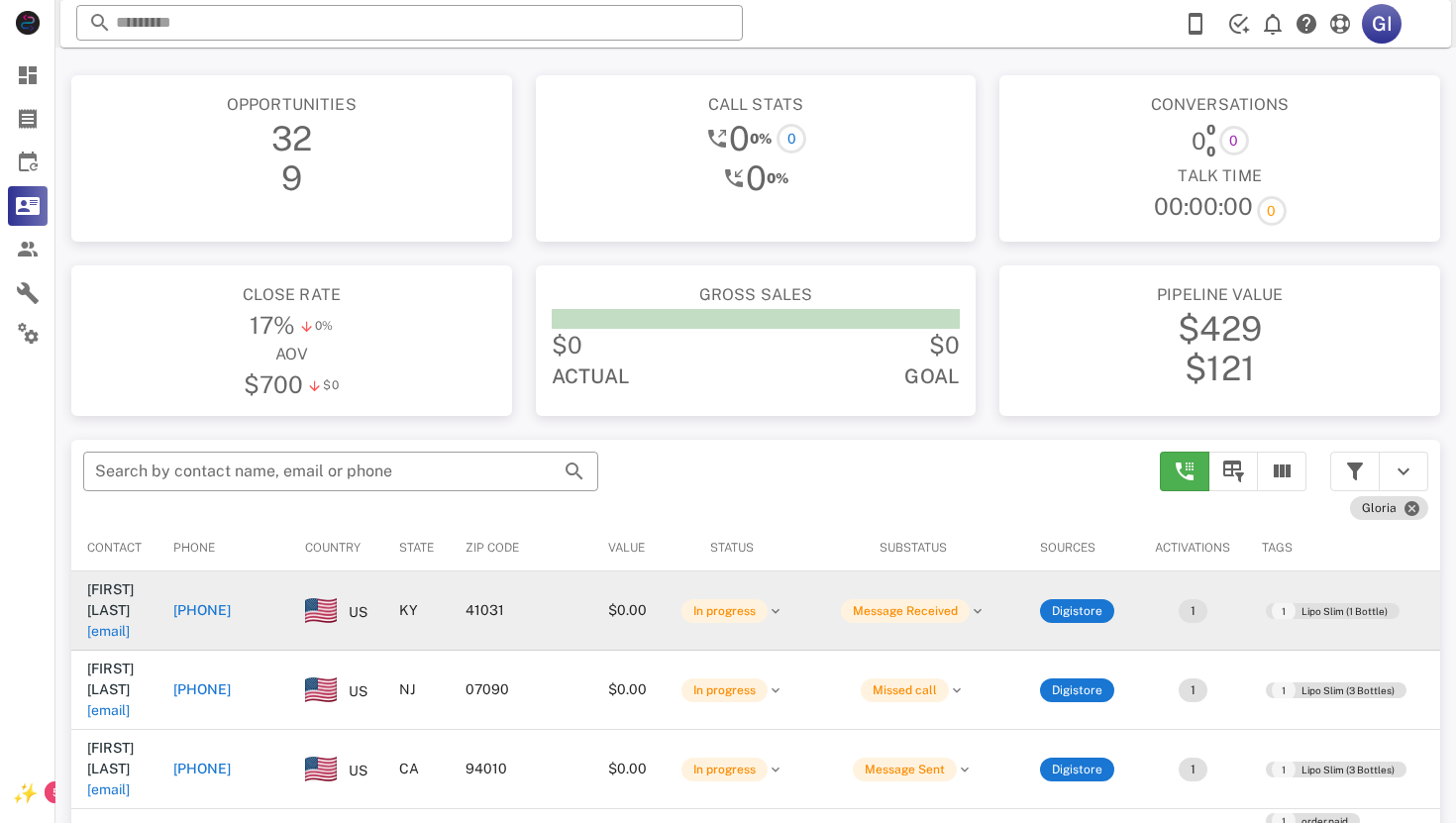click on "[EMAIL]" at bounding box center [108, 631] 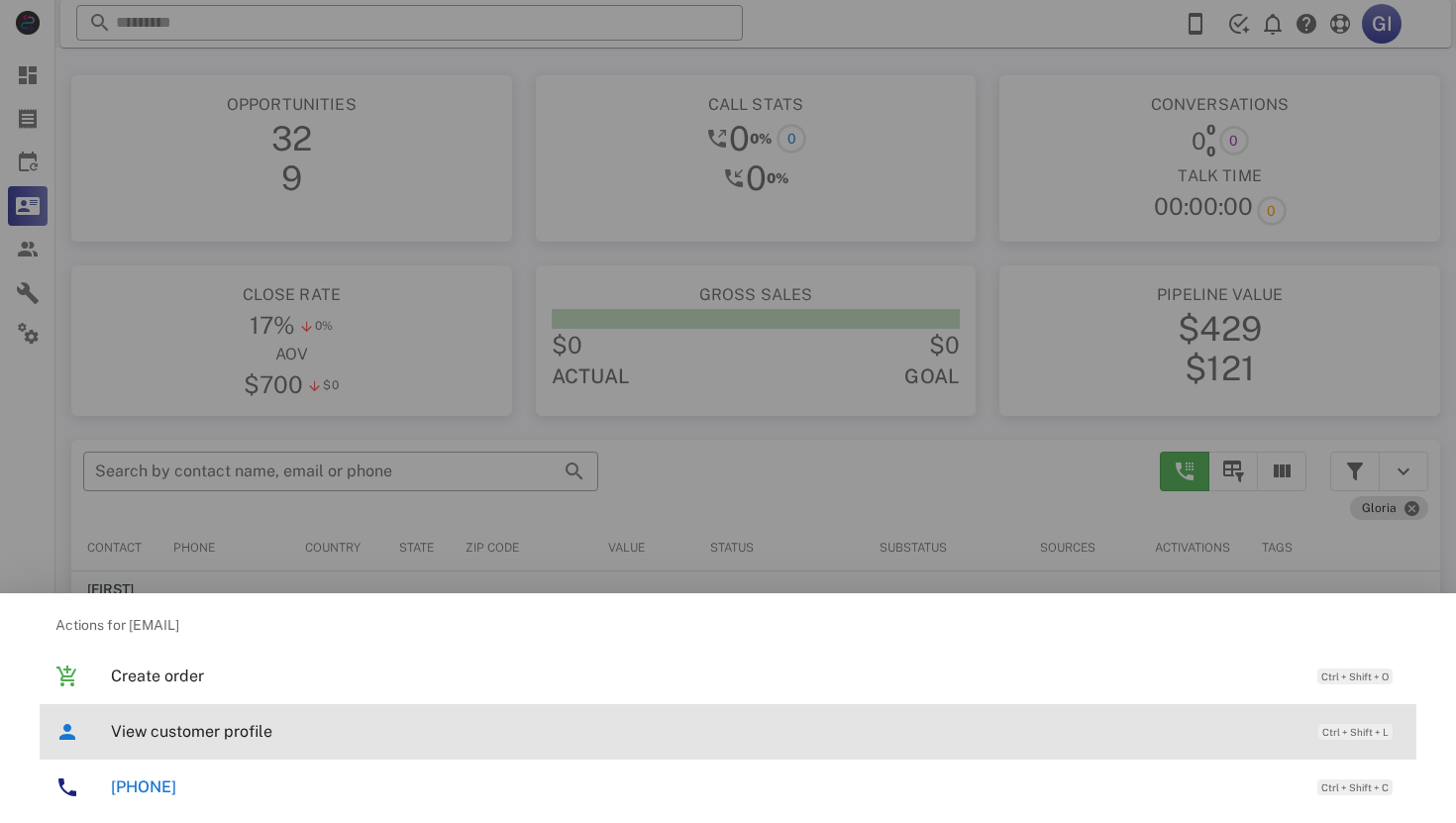 click on "View customer profile" at bounding box center (704, 731) 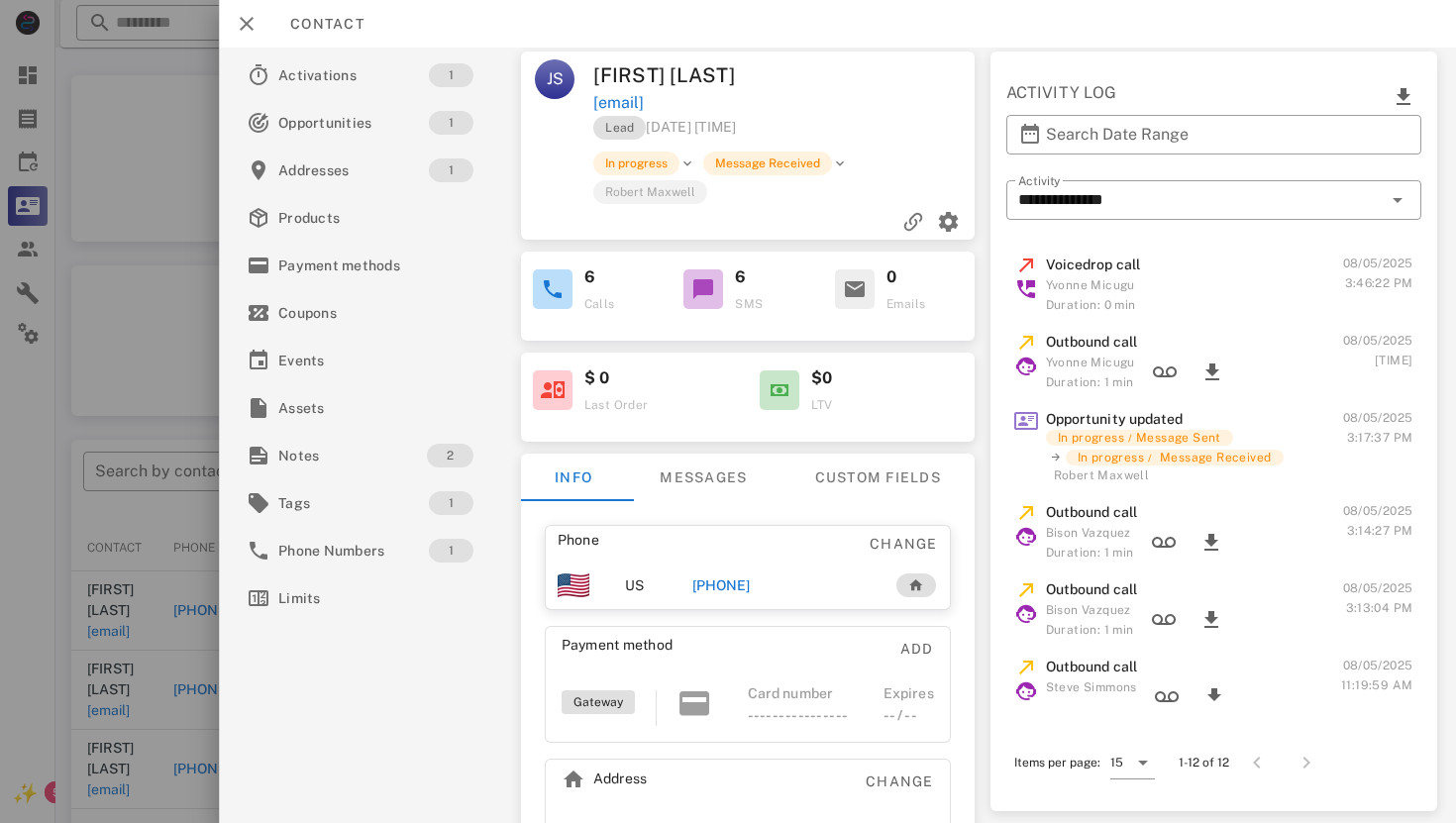scroll, scrollTop: 2, scrollLeft: 0, axis: vertical 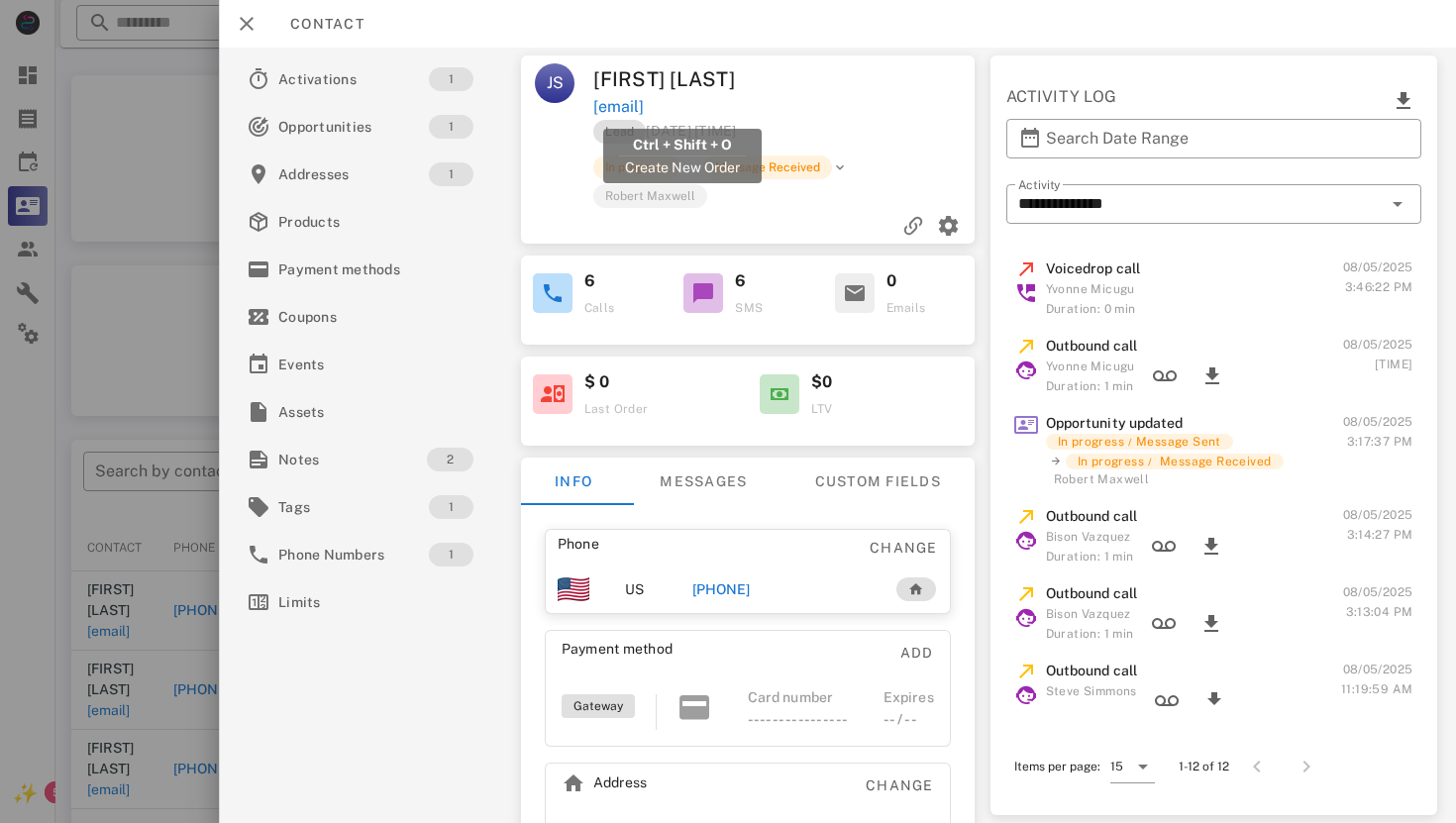 click on "[EMAIL]" at bounding box center [618, 107] 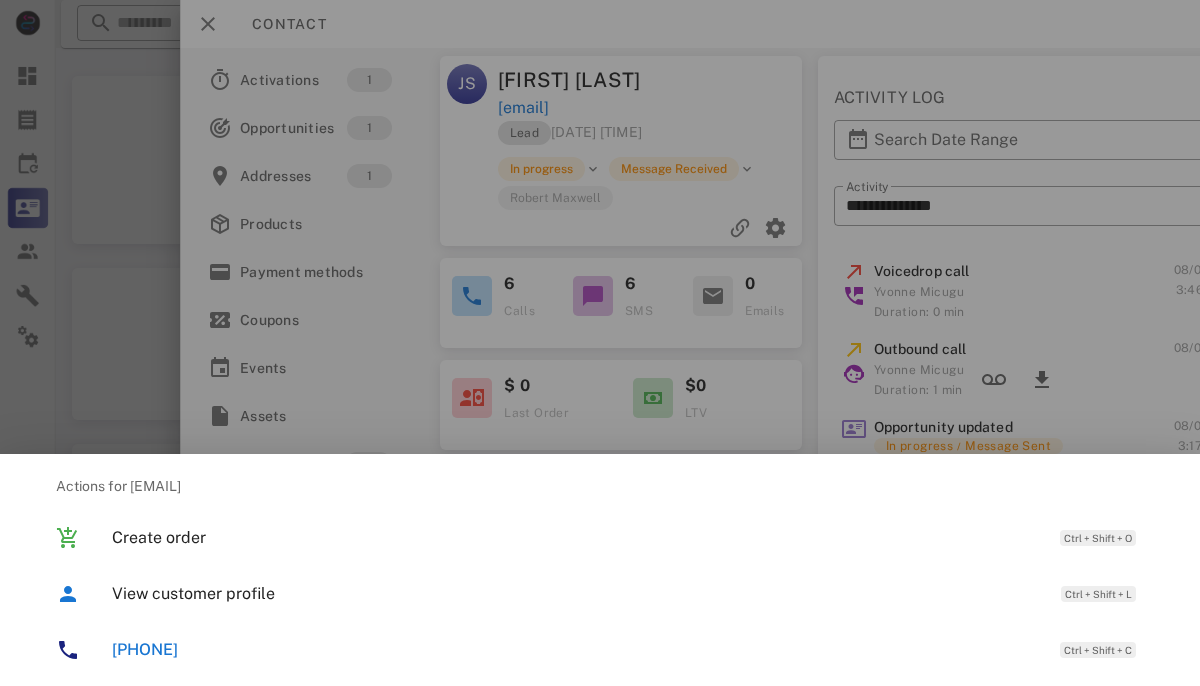 click at bounding box center (600, 343) 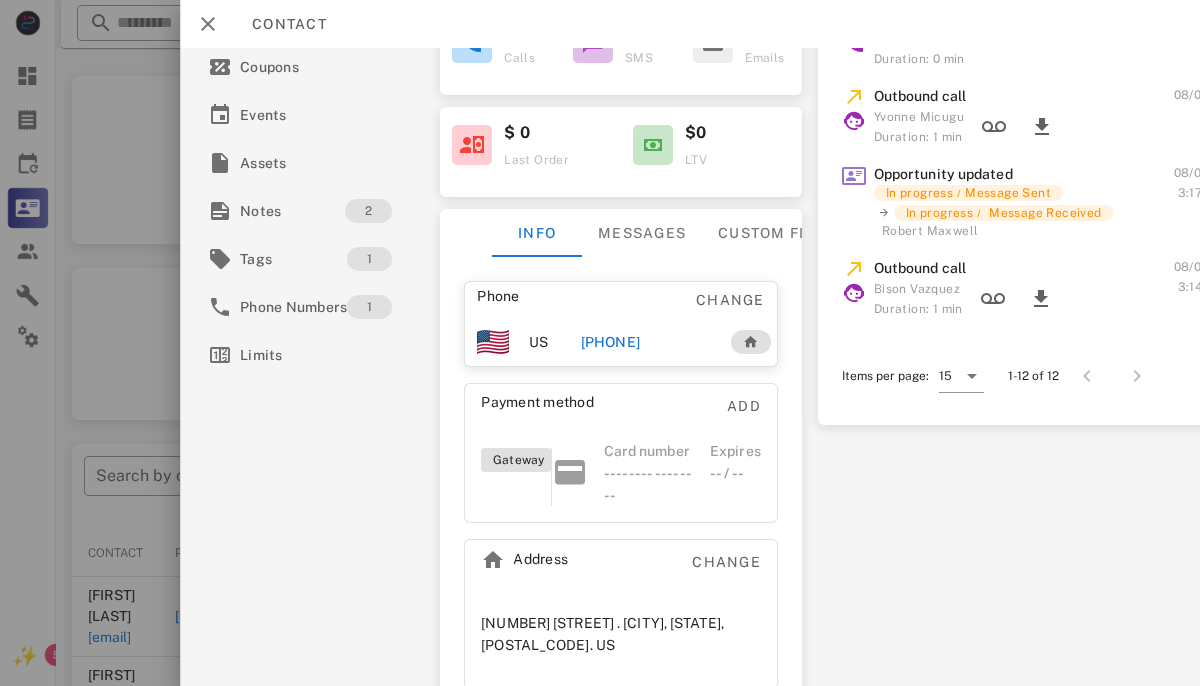 scroll, scrollTop: 259, scrollLeft: 0, axis: vertical 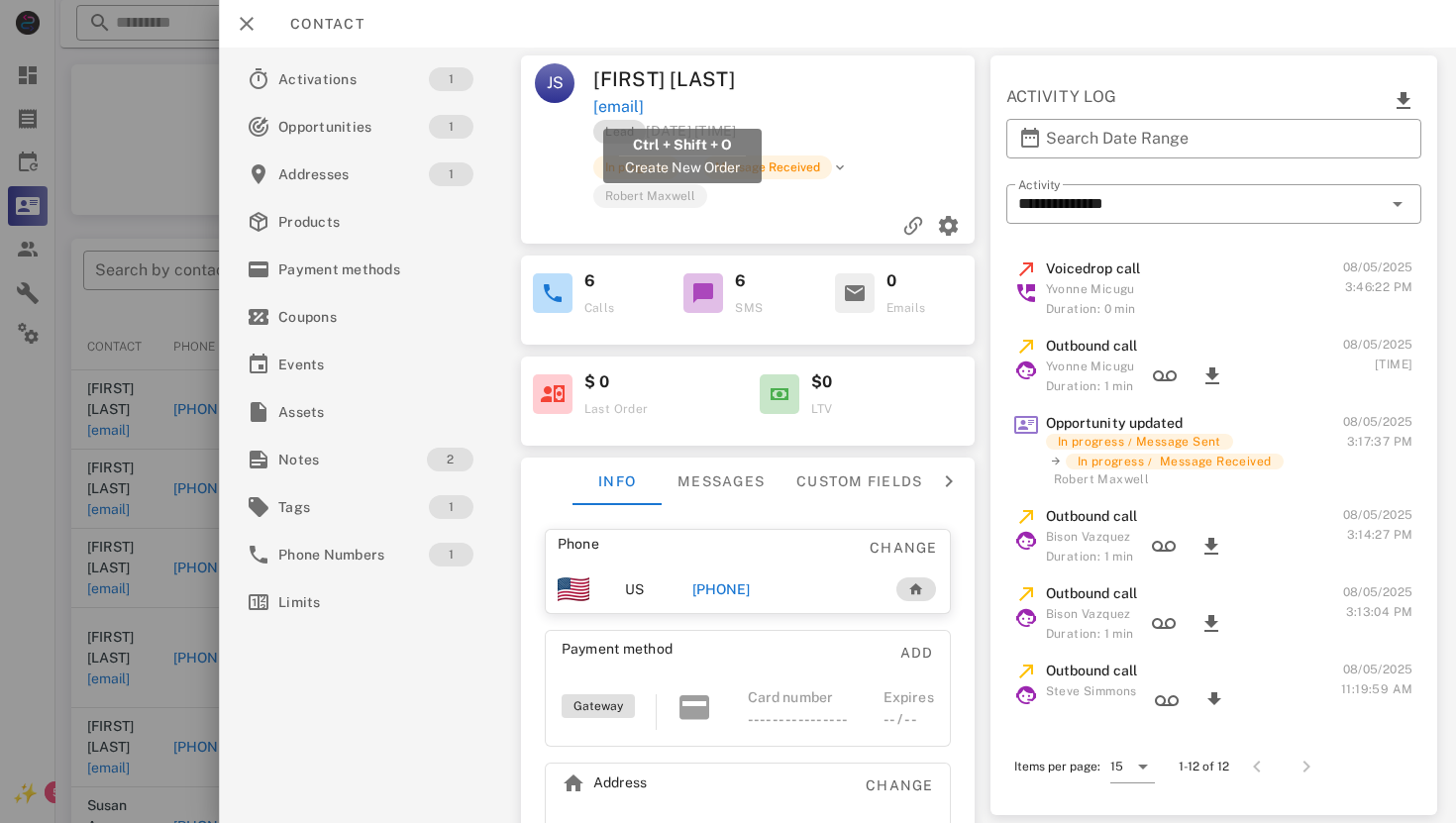 click on "[EMAIL]" at bounding box center (618, 107) 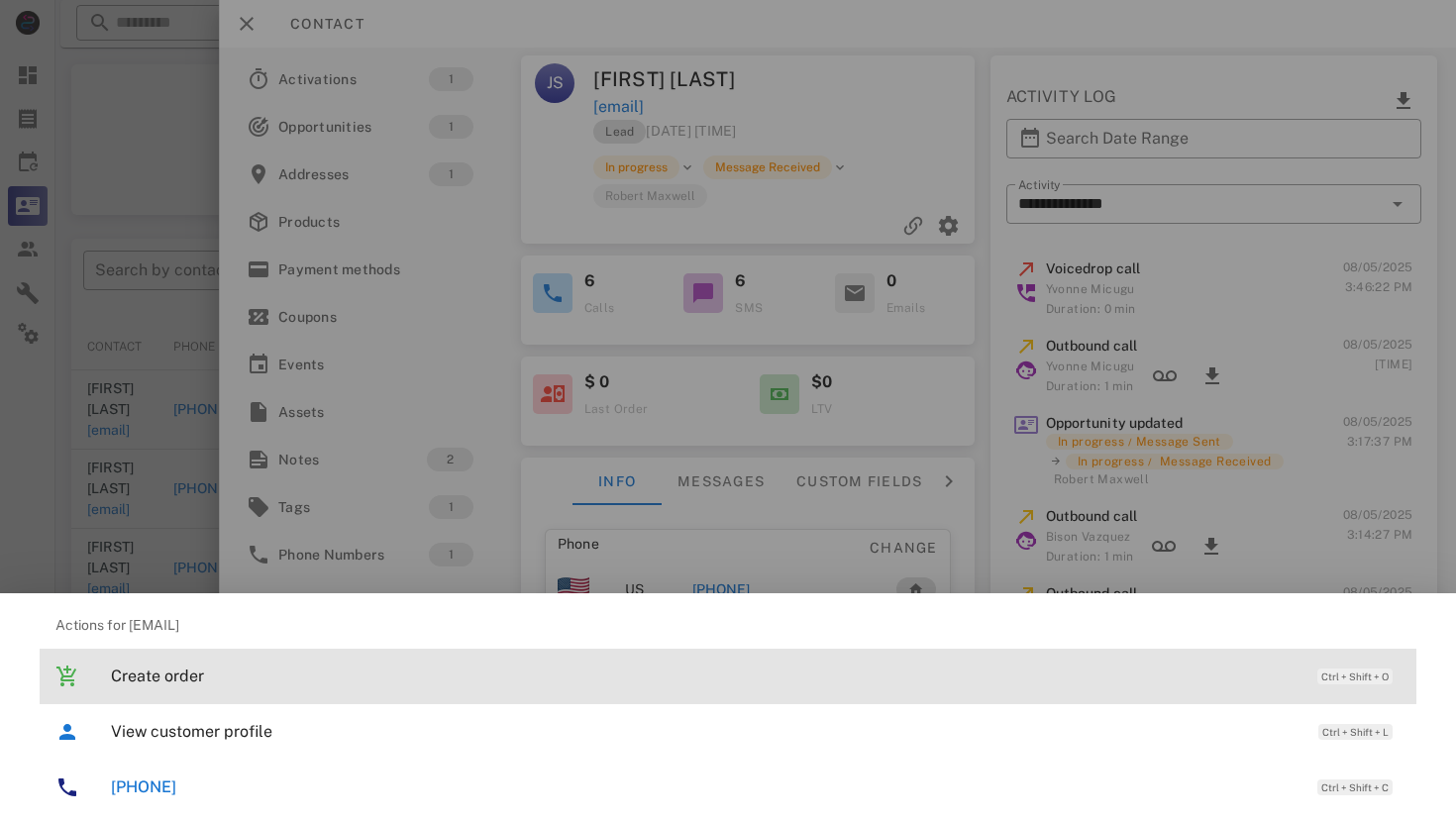 click on "Create order Ctrl + Shift + O" at bounding box center [756, 675] 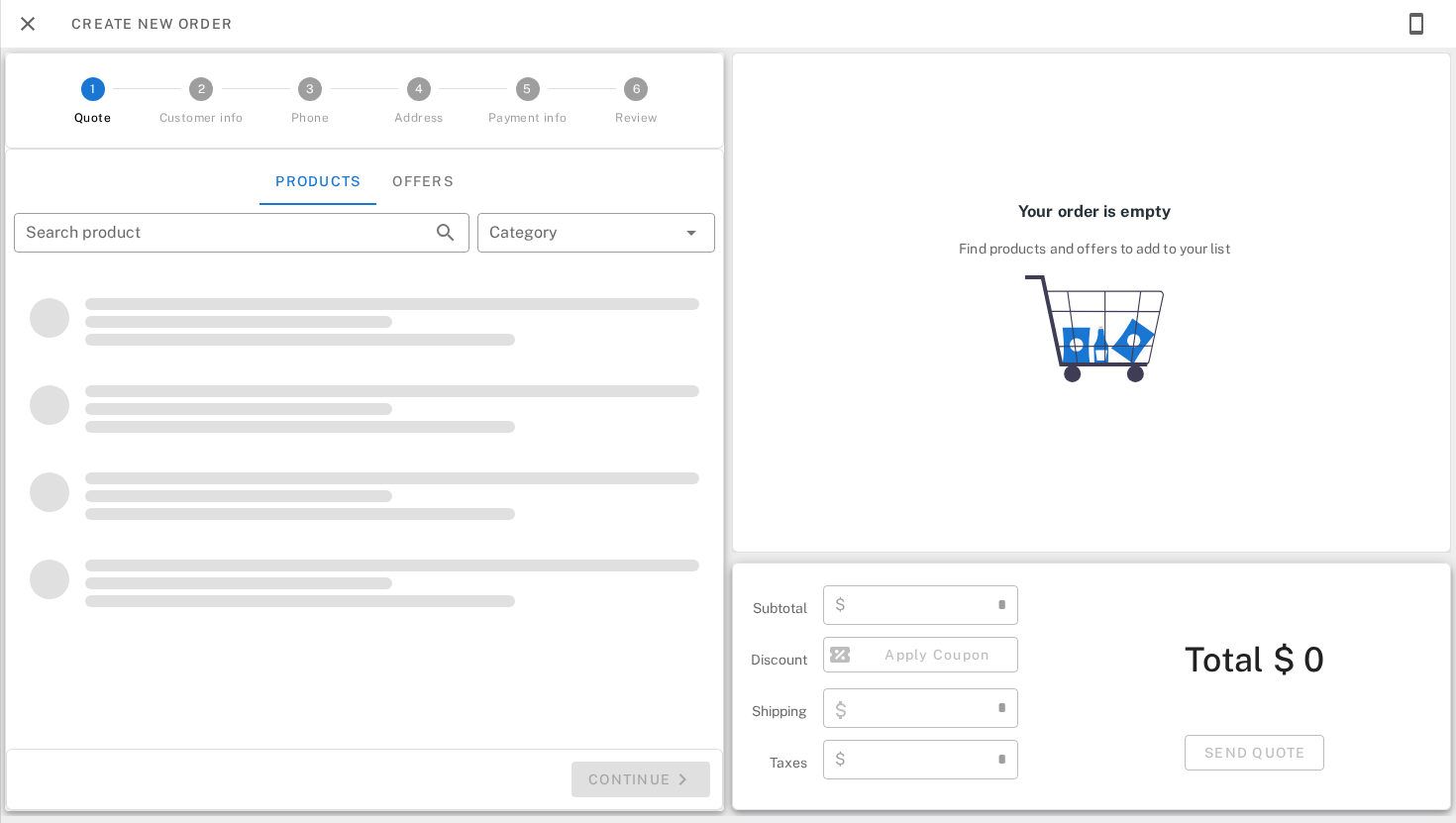 type on "**********" 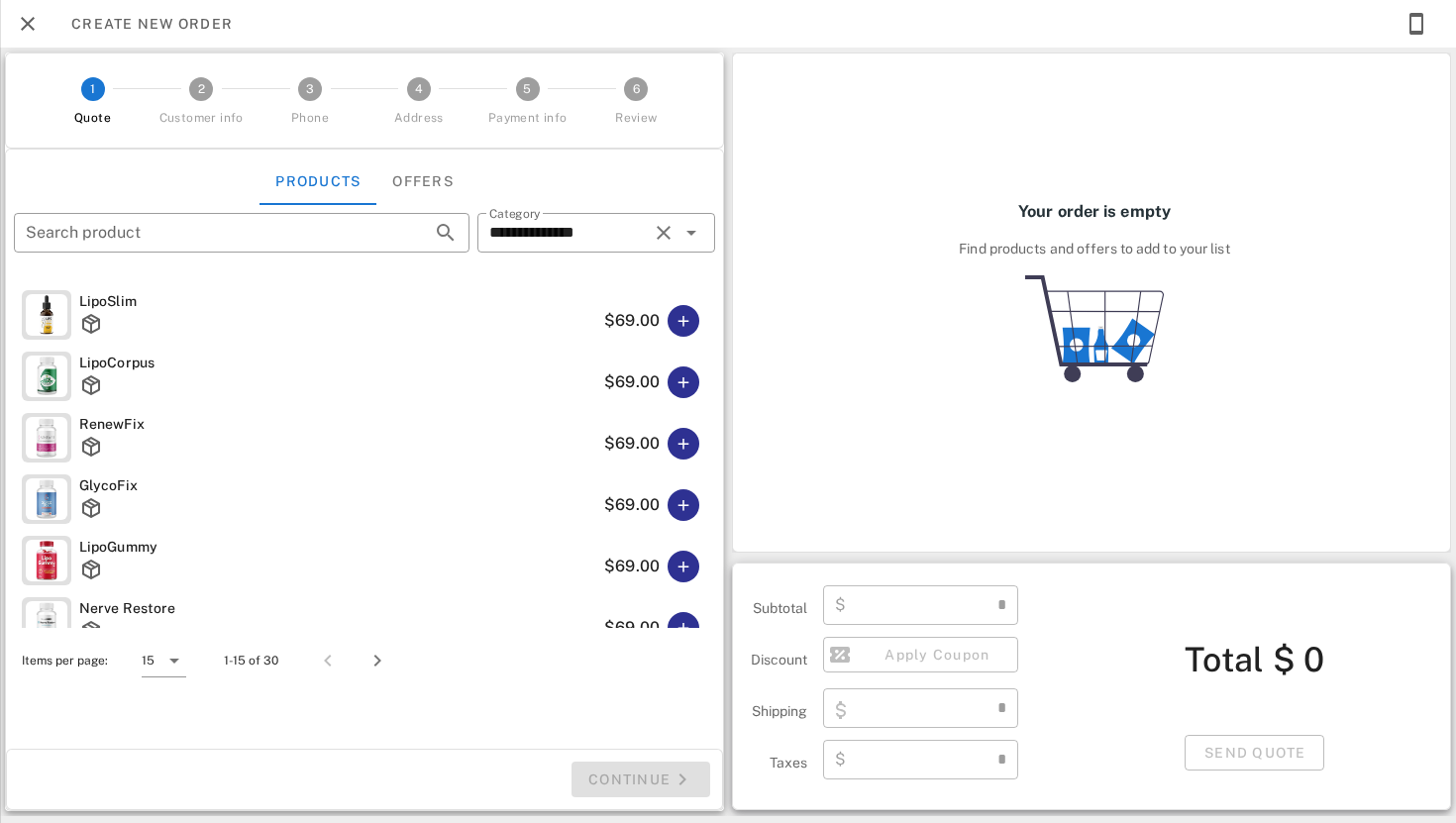 type on "****" 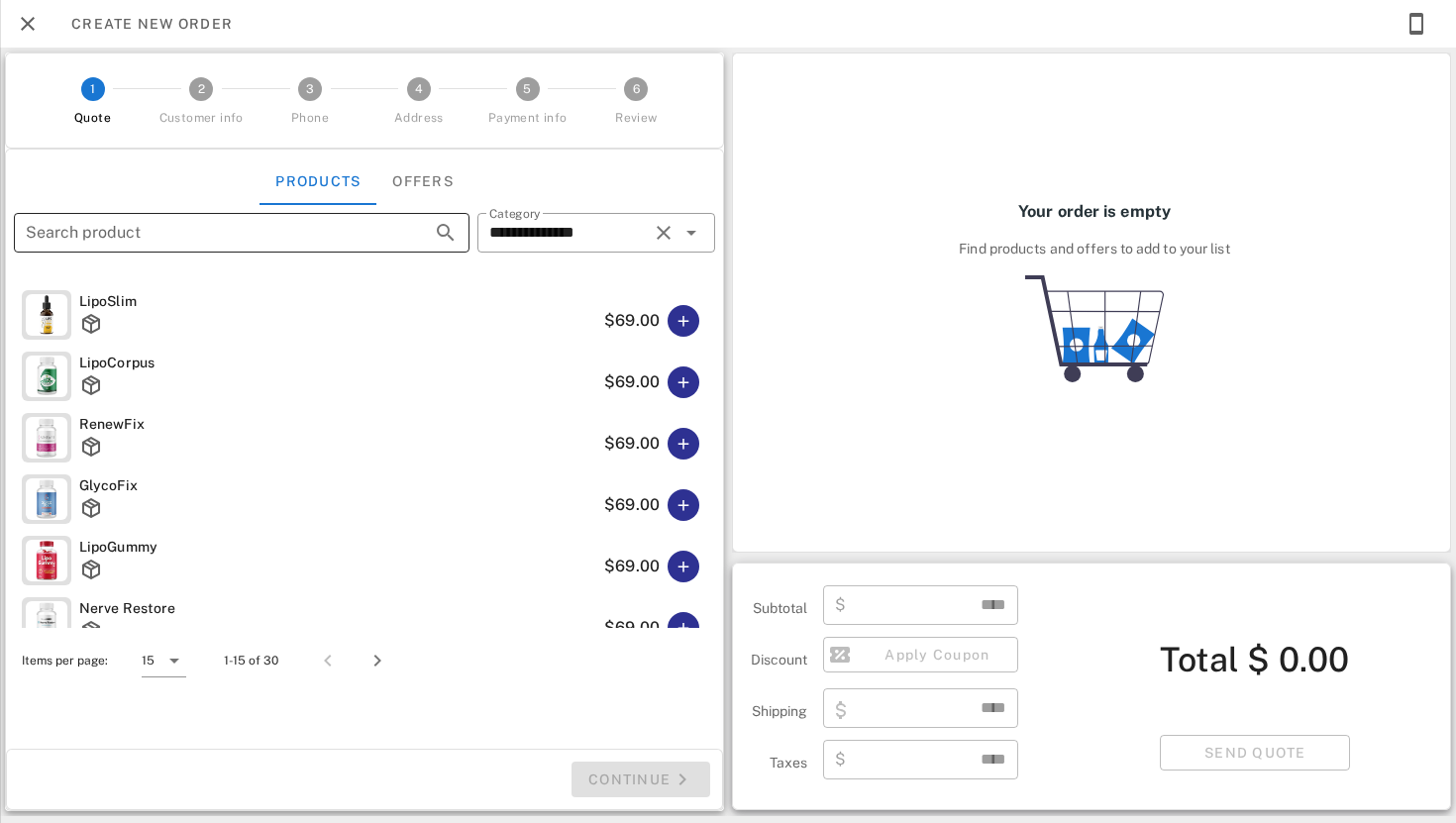 click on "Search product" at bounding box center (214, 233) 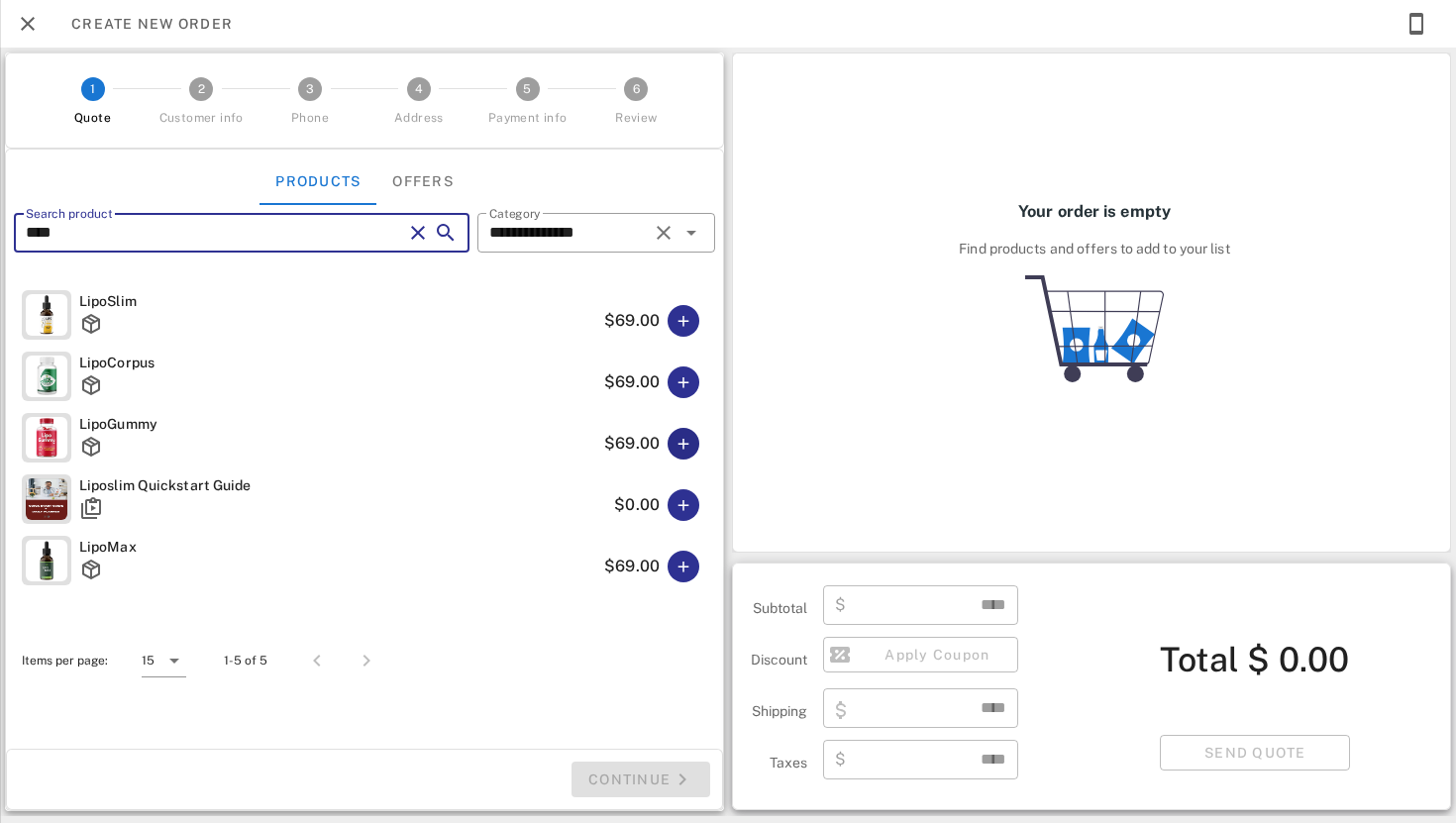 type on "****" 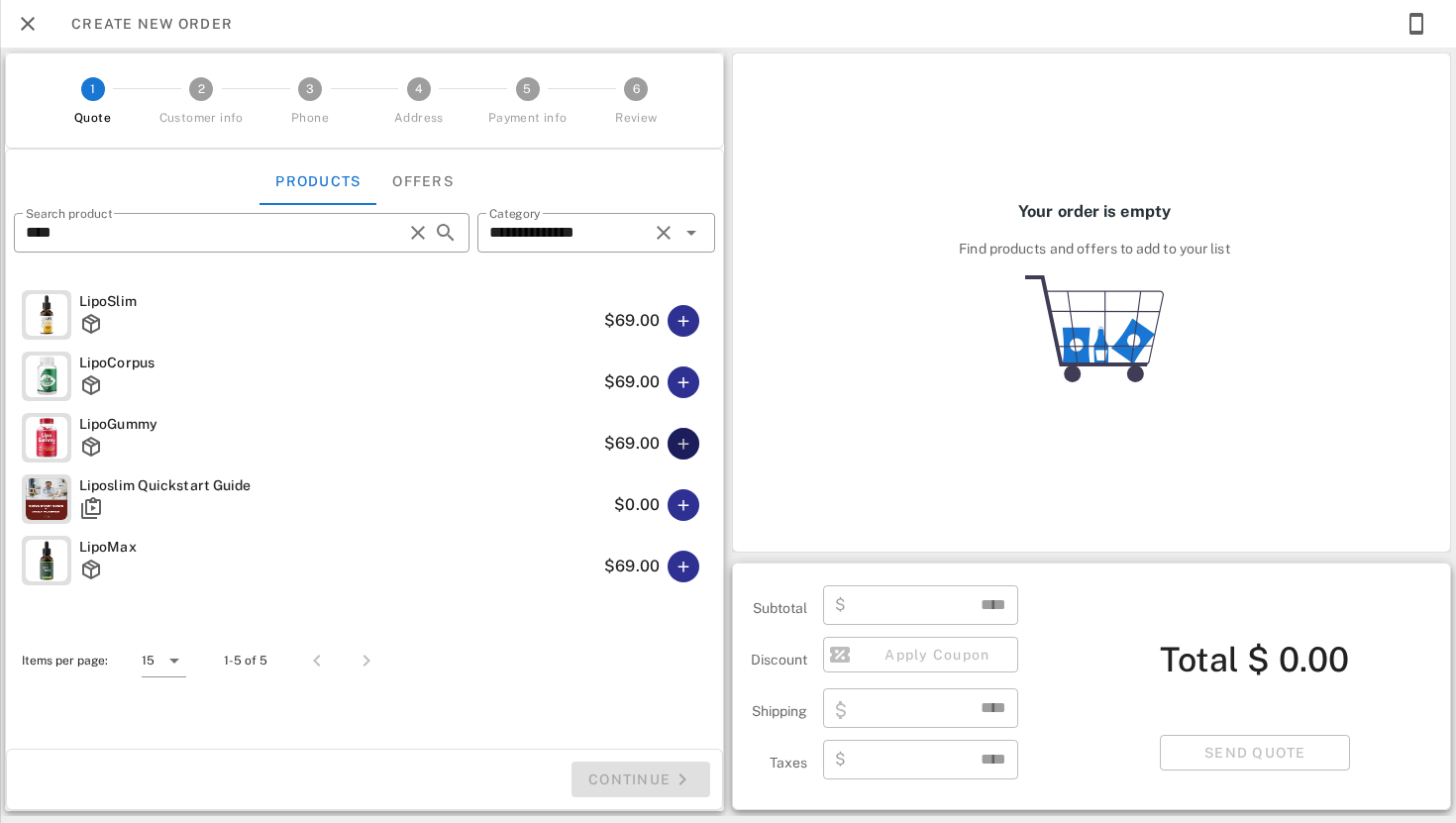 click at bounding box center [683, 444] 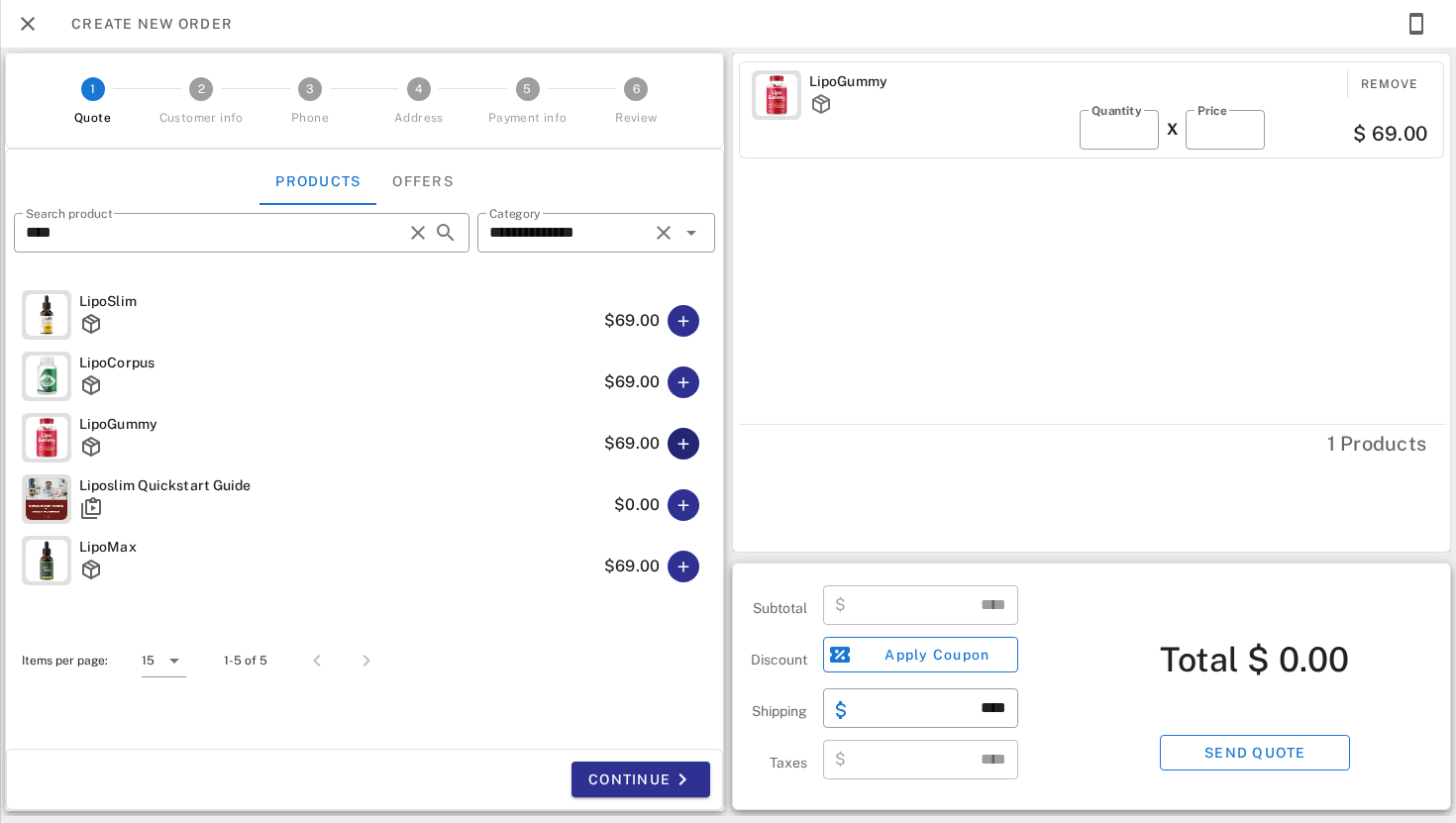 type on "*****" 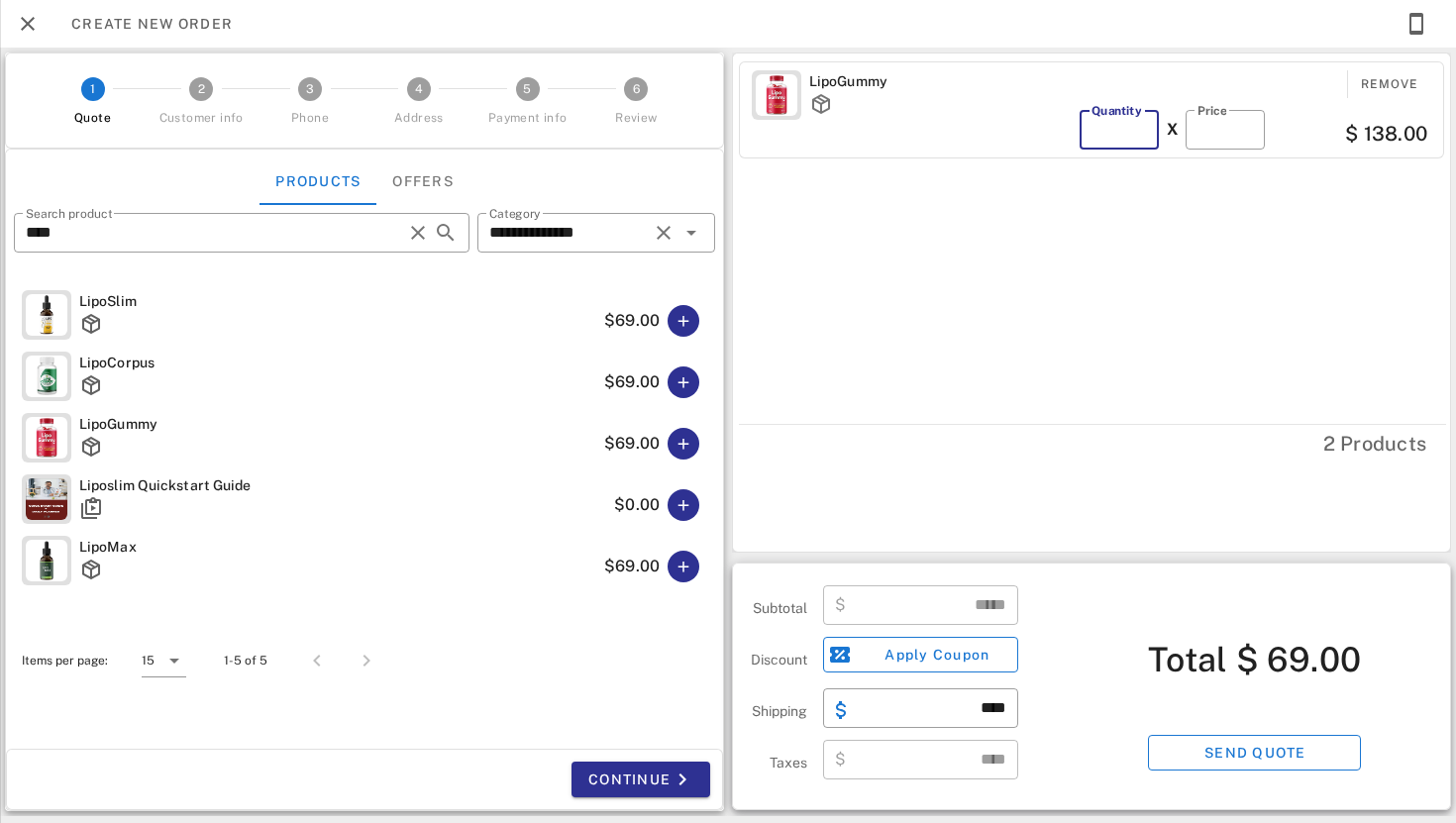 type on "*" 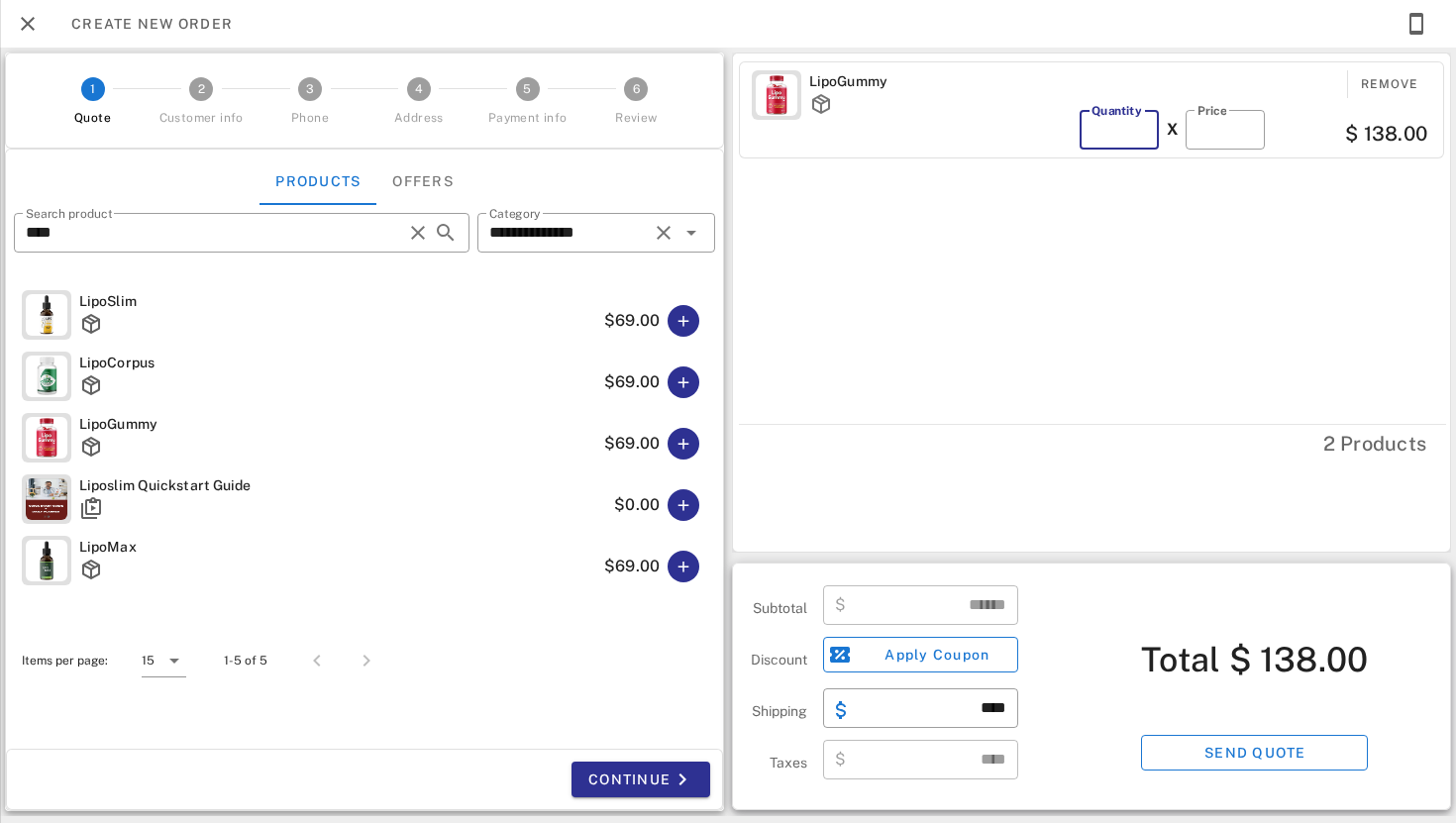 type on "*" 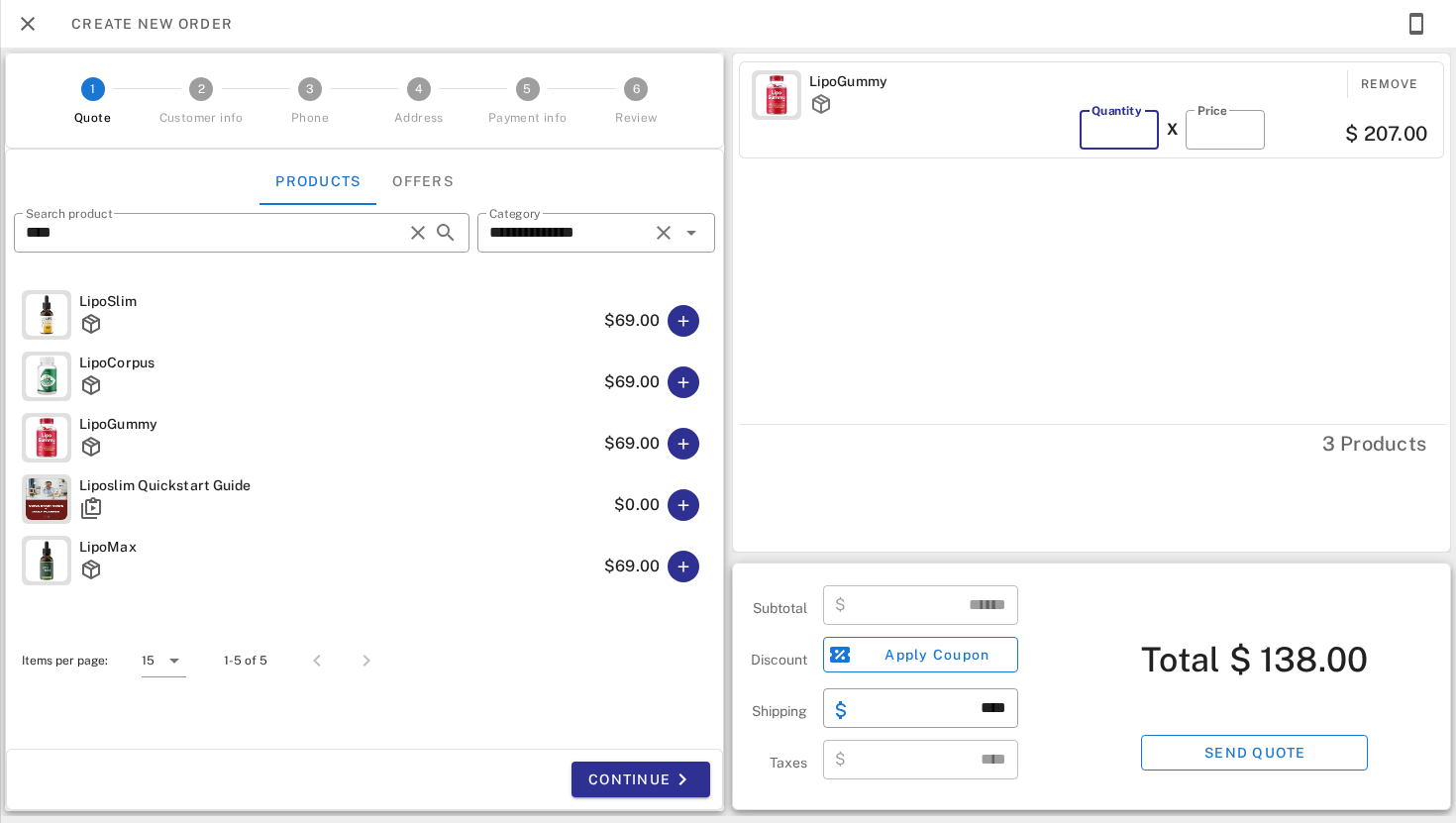 type on "******" 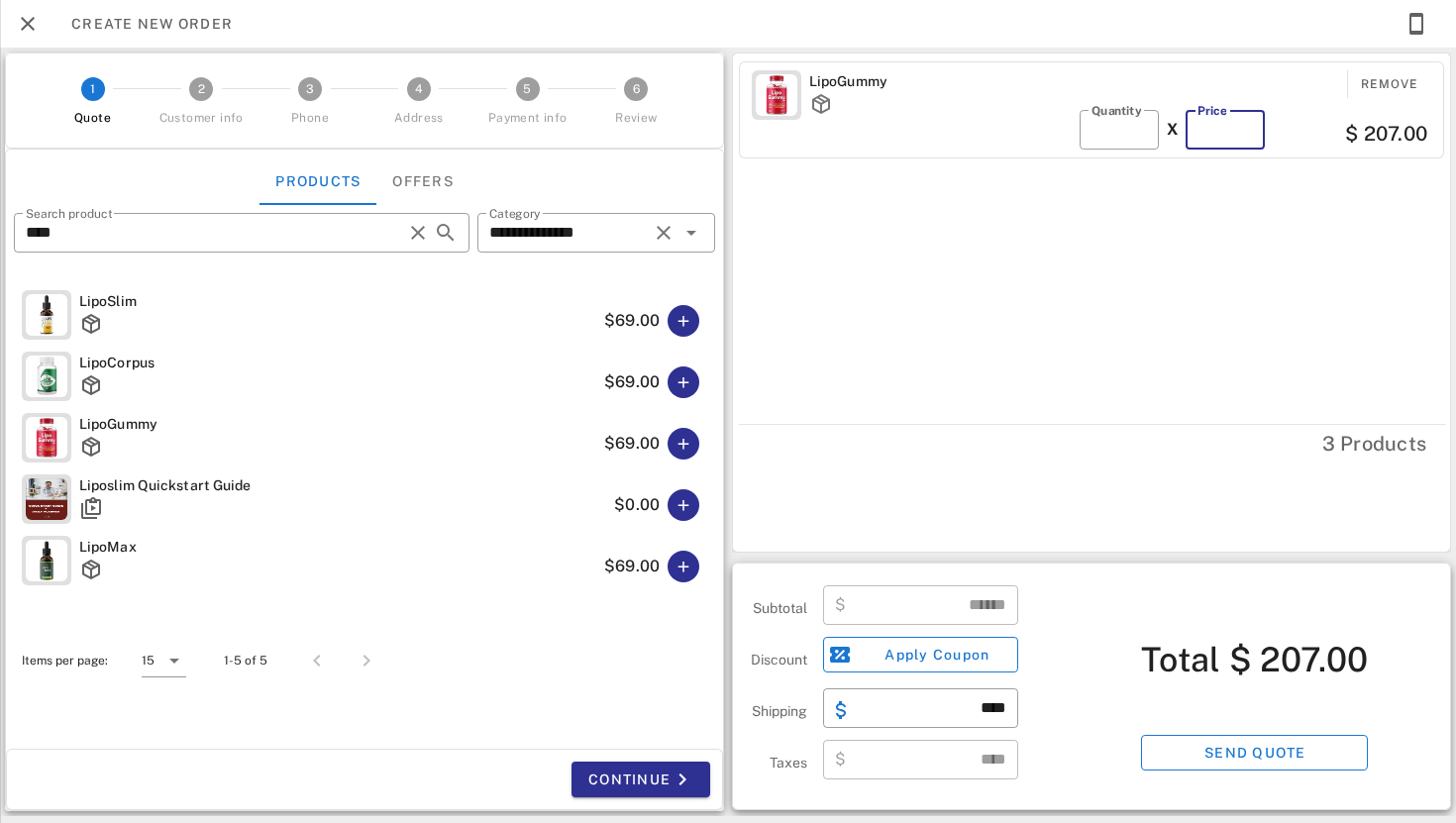 click on "**" at bounding box center (1225, 130) 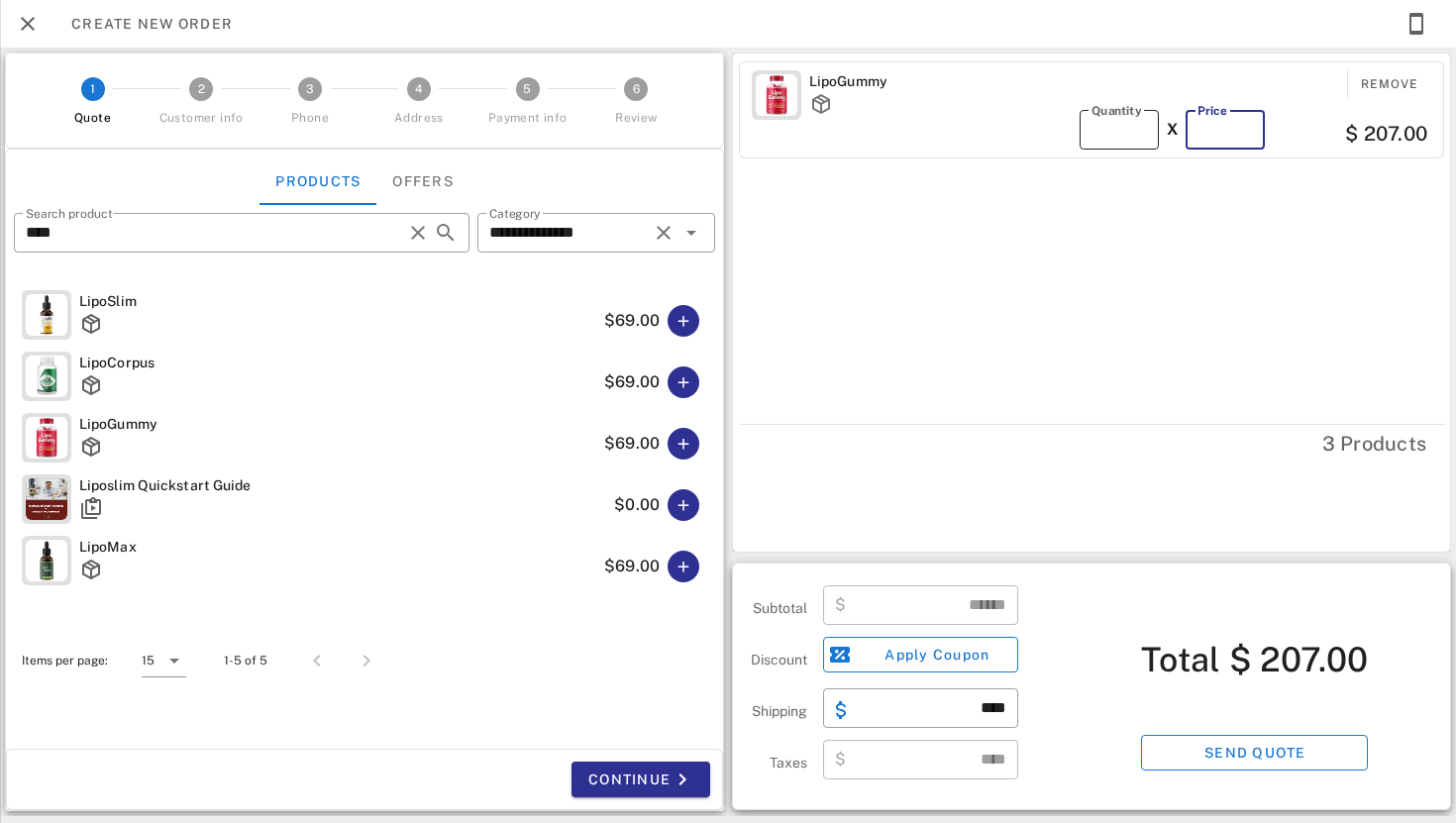click on "​ Quantity *" at bounding box center (1119, 130) 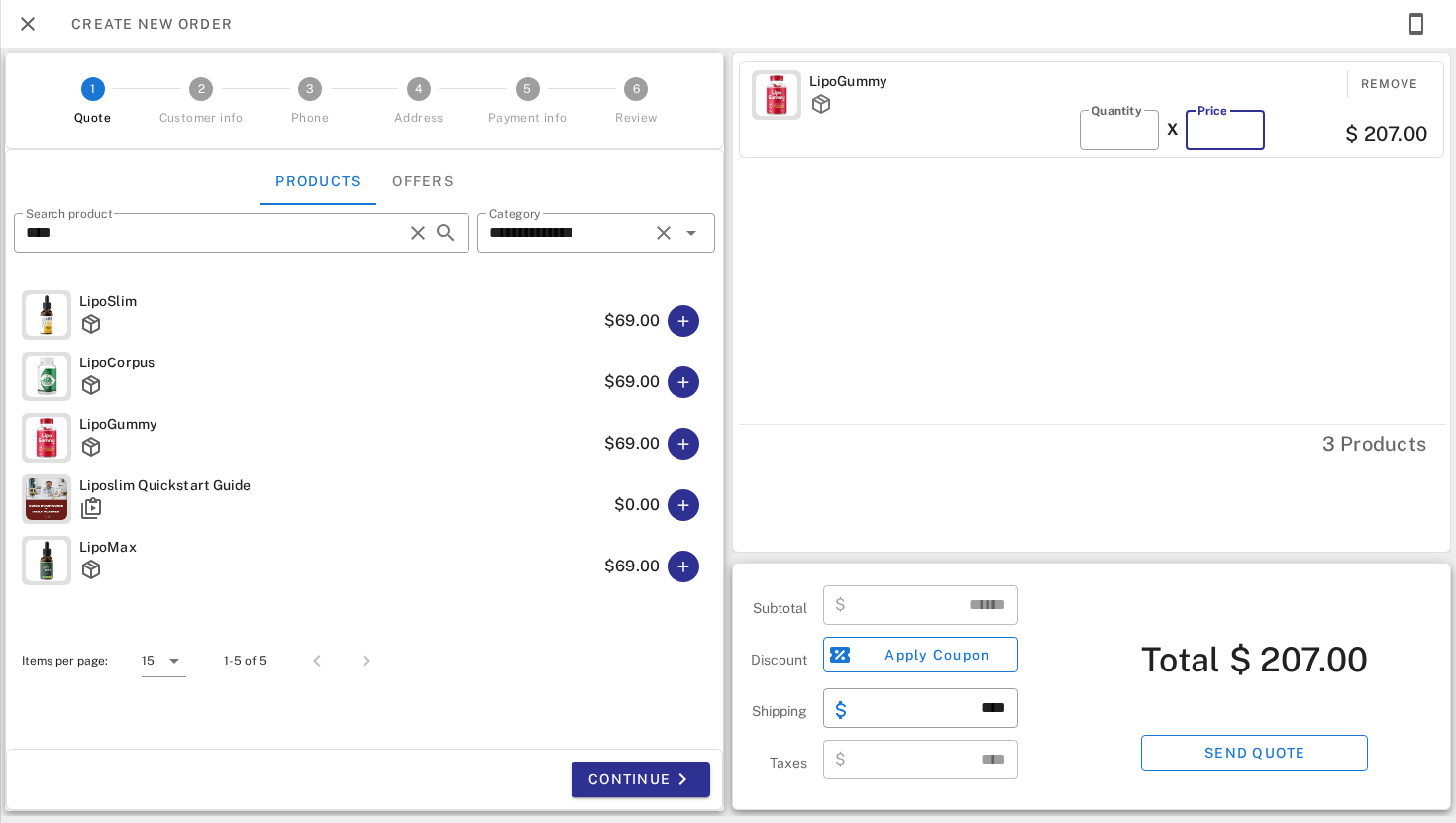 click on "**" at bounding box center [1225, 130] 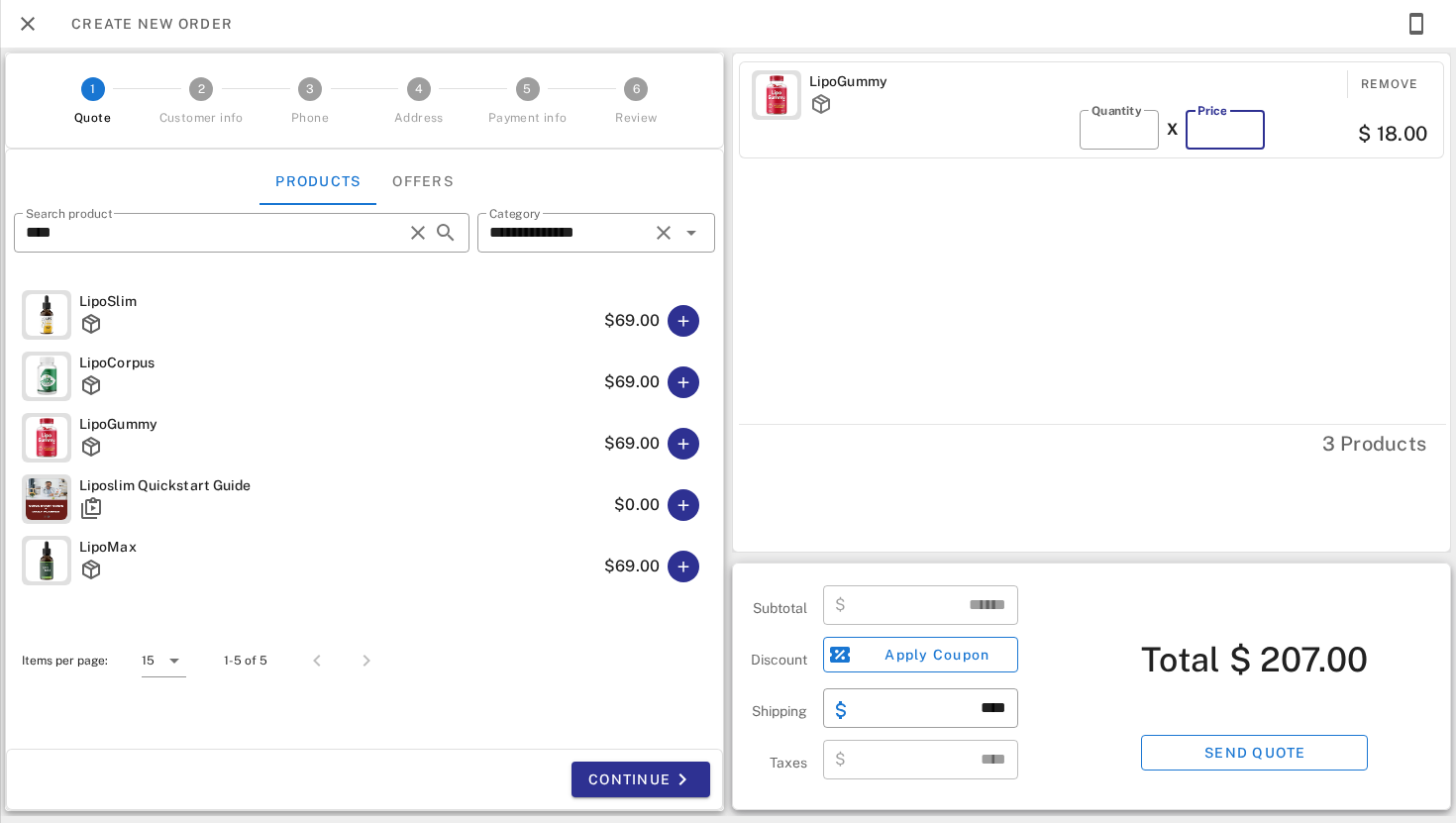 type 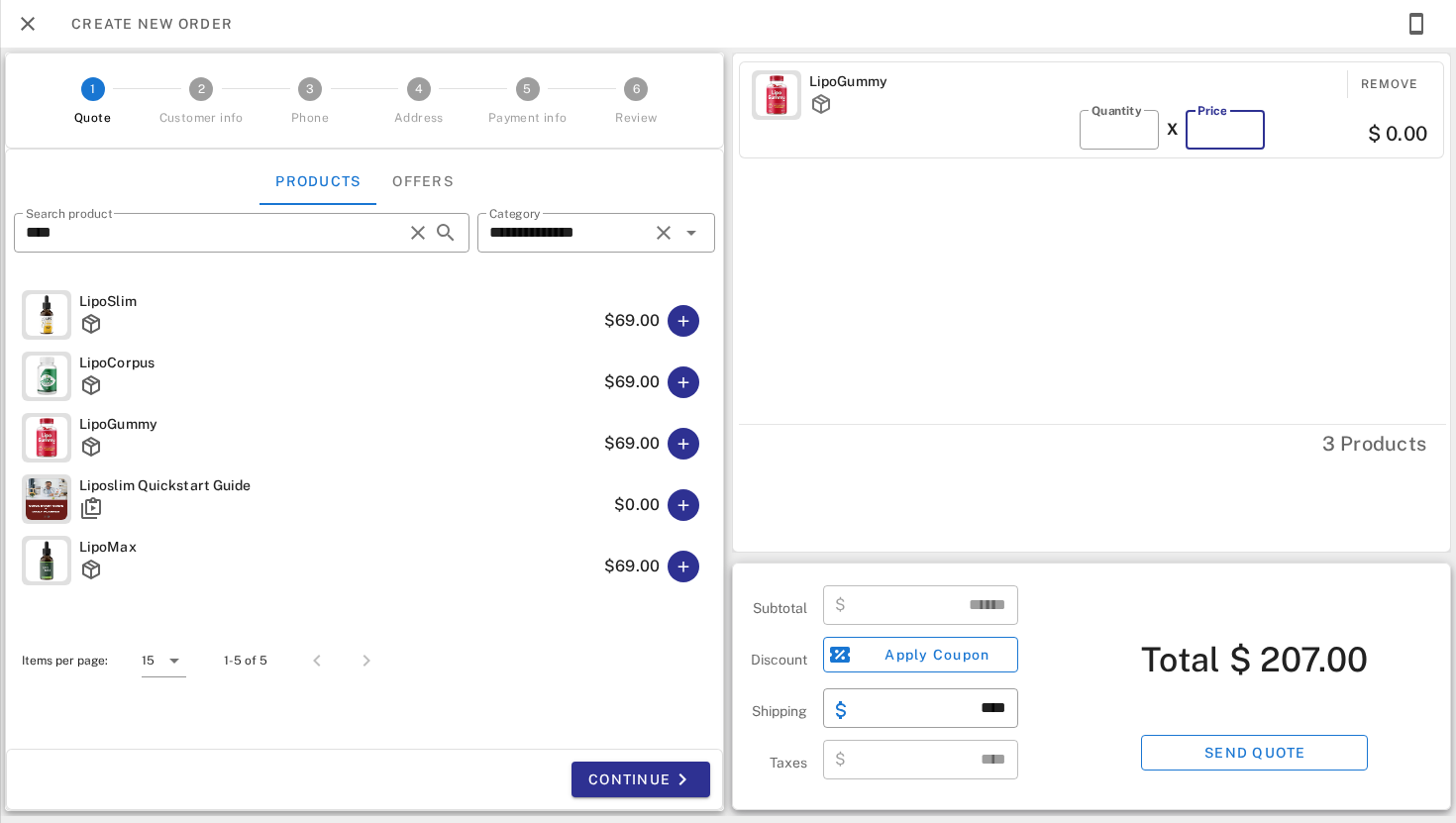 type on "****" 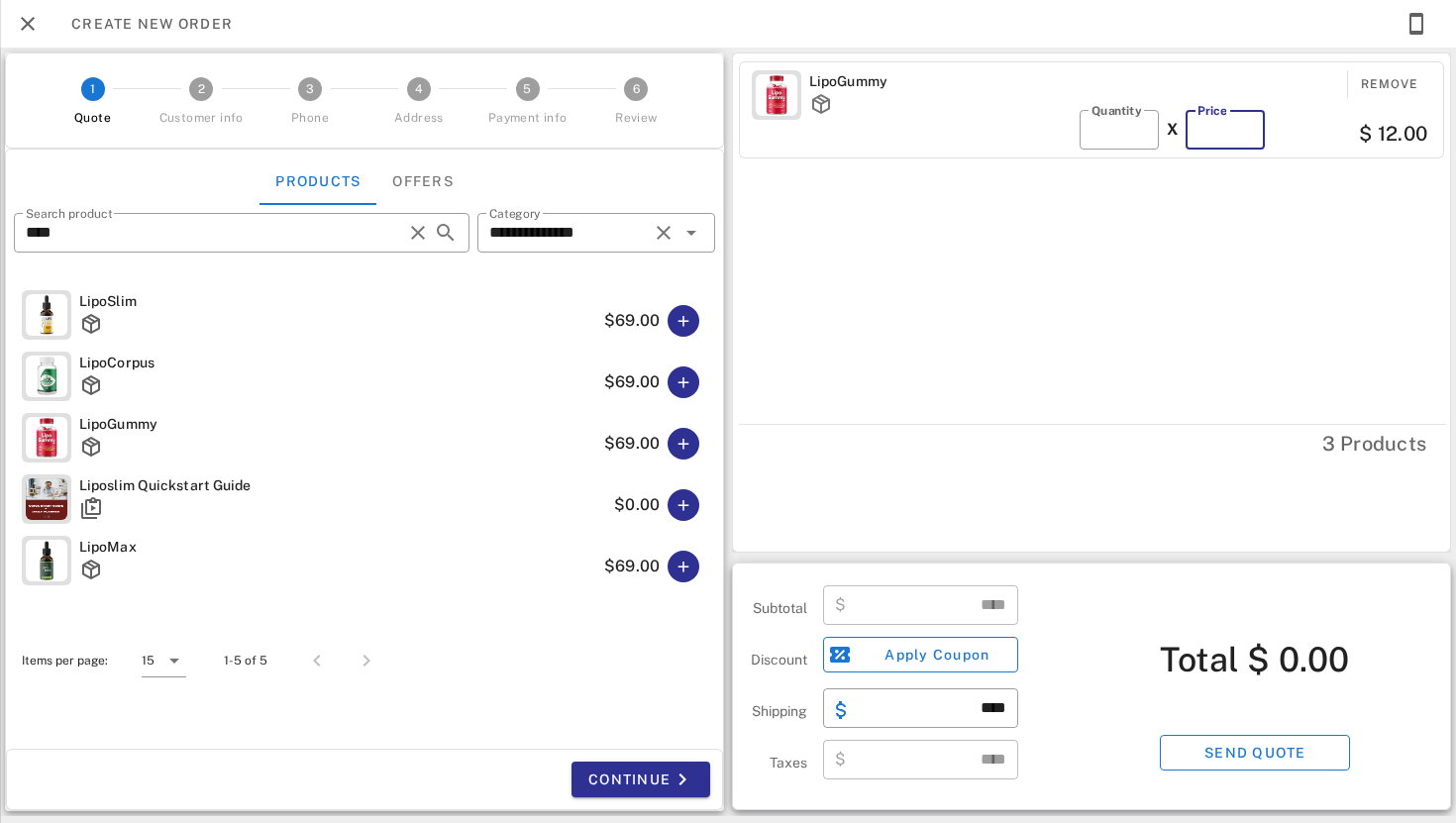 type on "**" 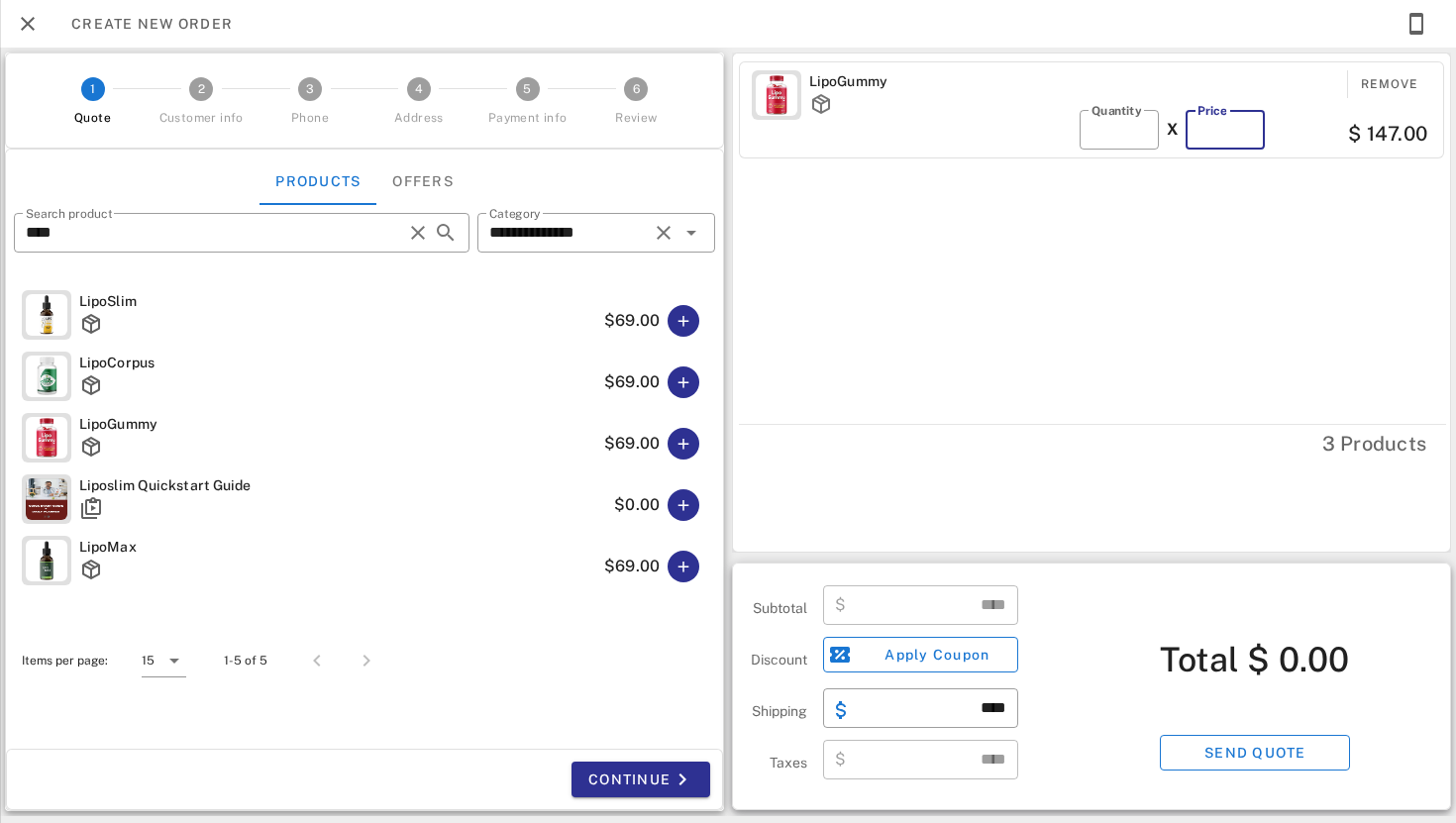 type on "******" 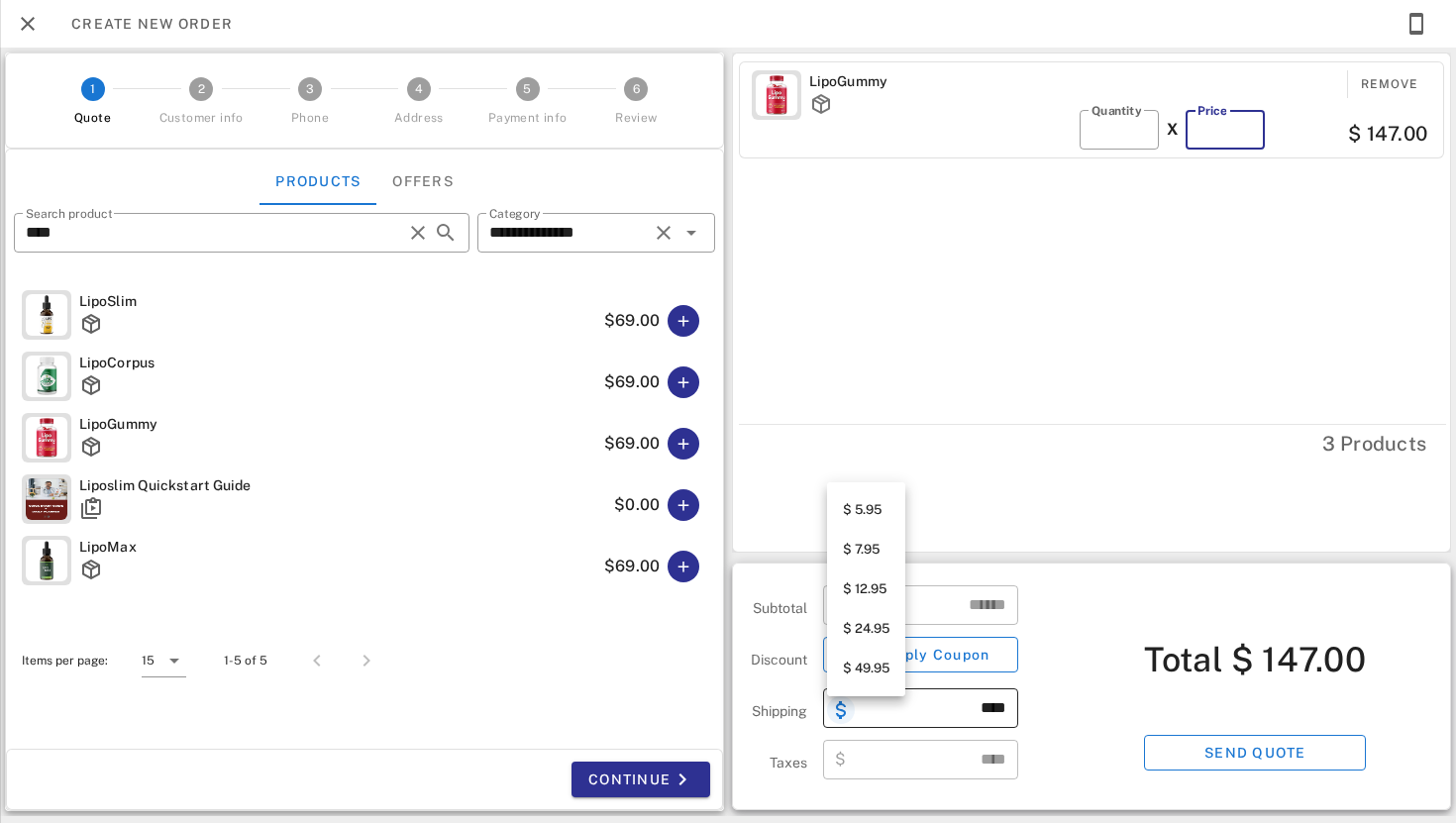 click at bounding box center [841, 710] 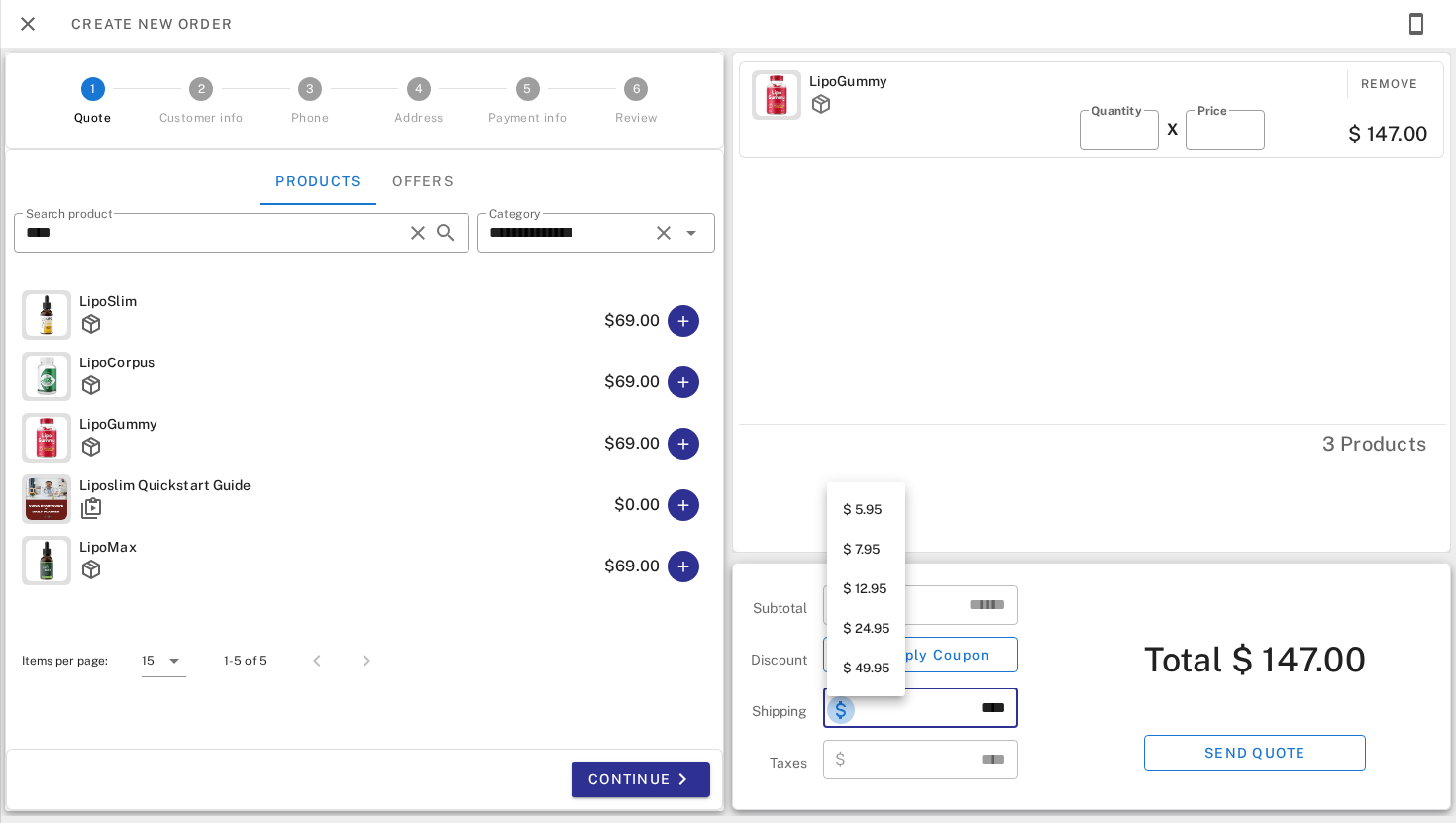 click at bounding box center (841, 710) 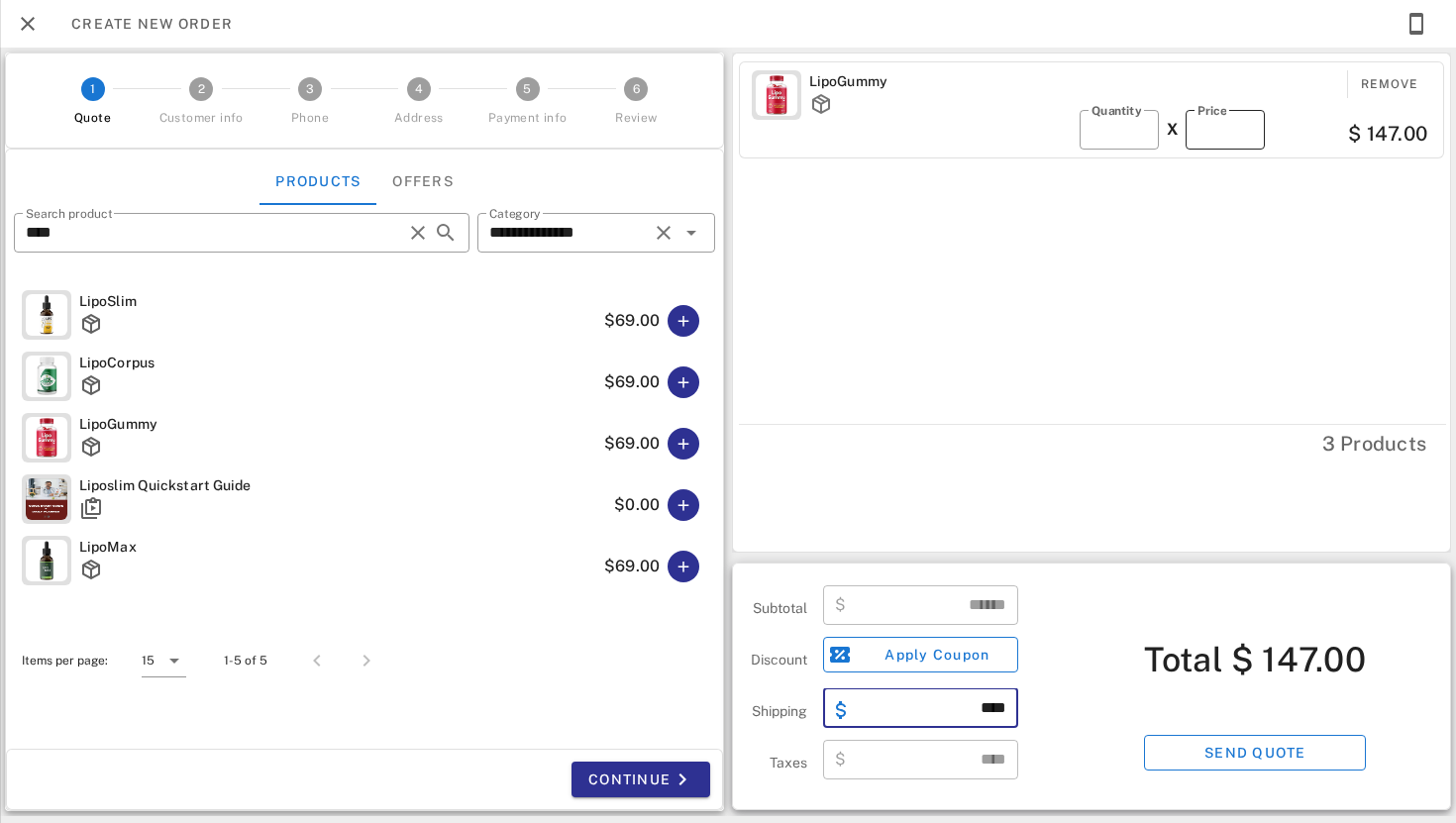 click on "**" at bounding box center [1225, 130] 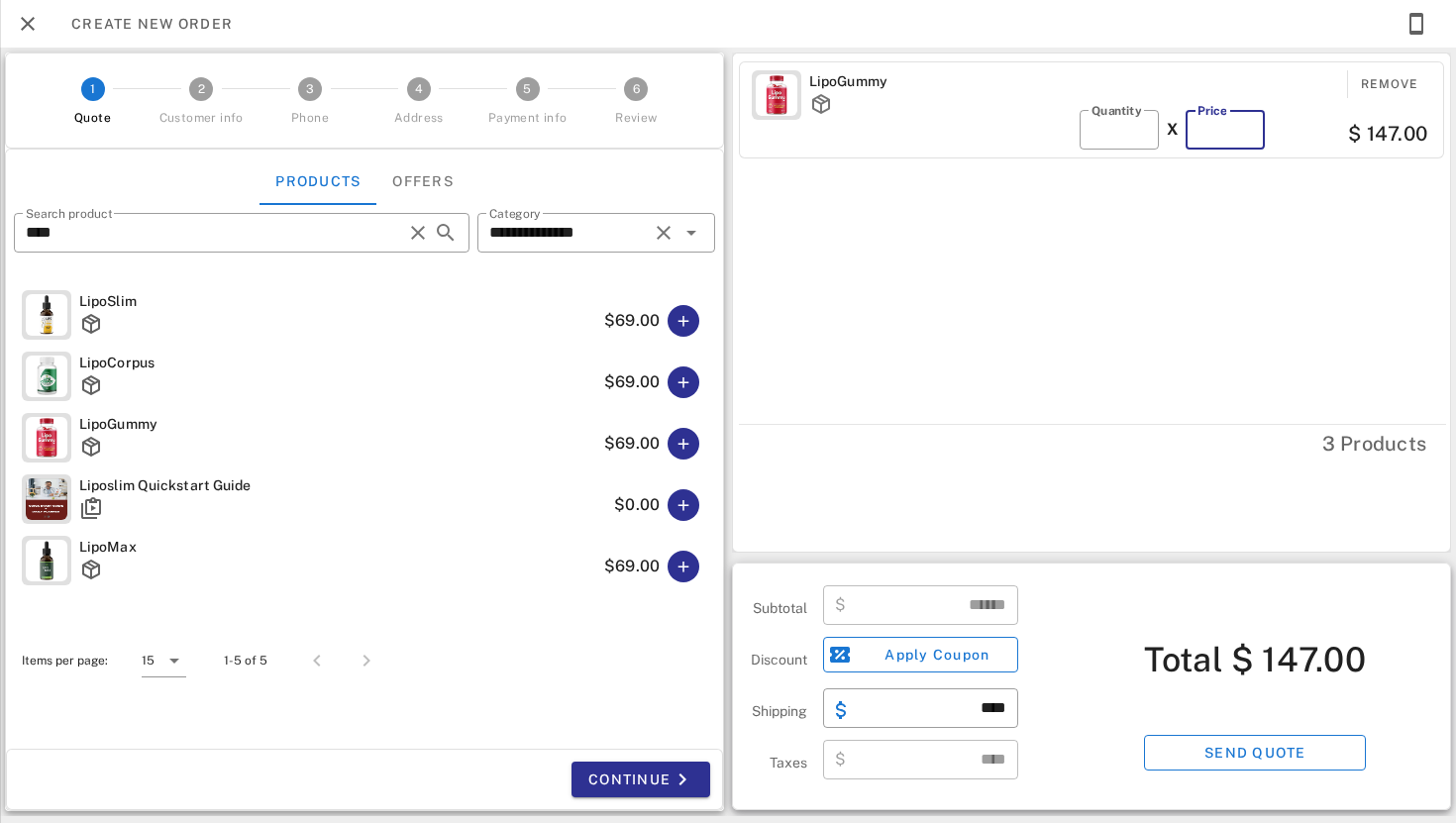click on "**" at bounding box center (1225, 130) 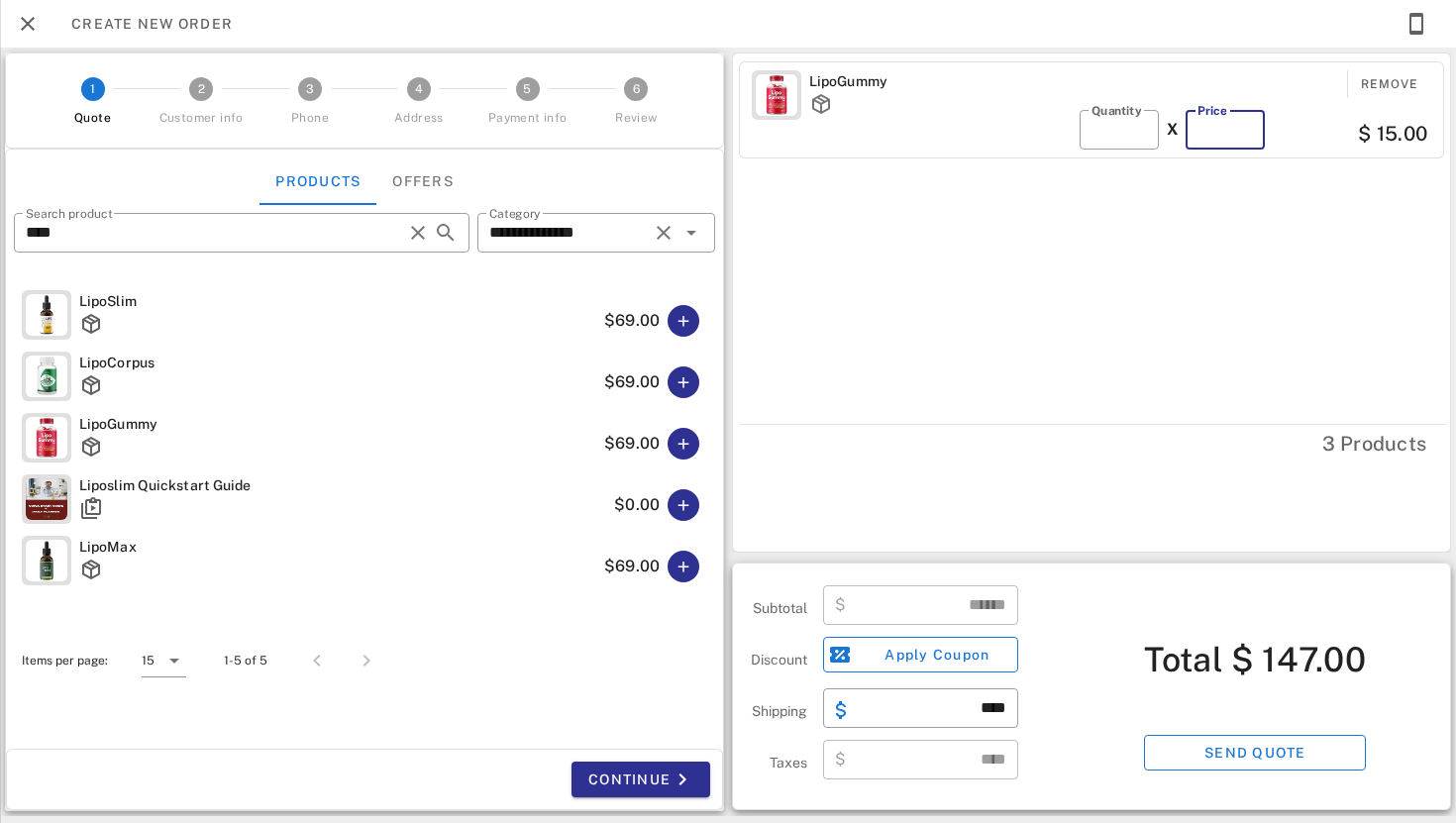 type on "**" 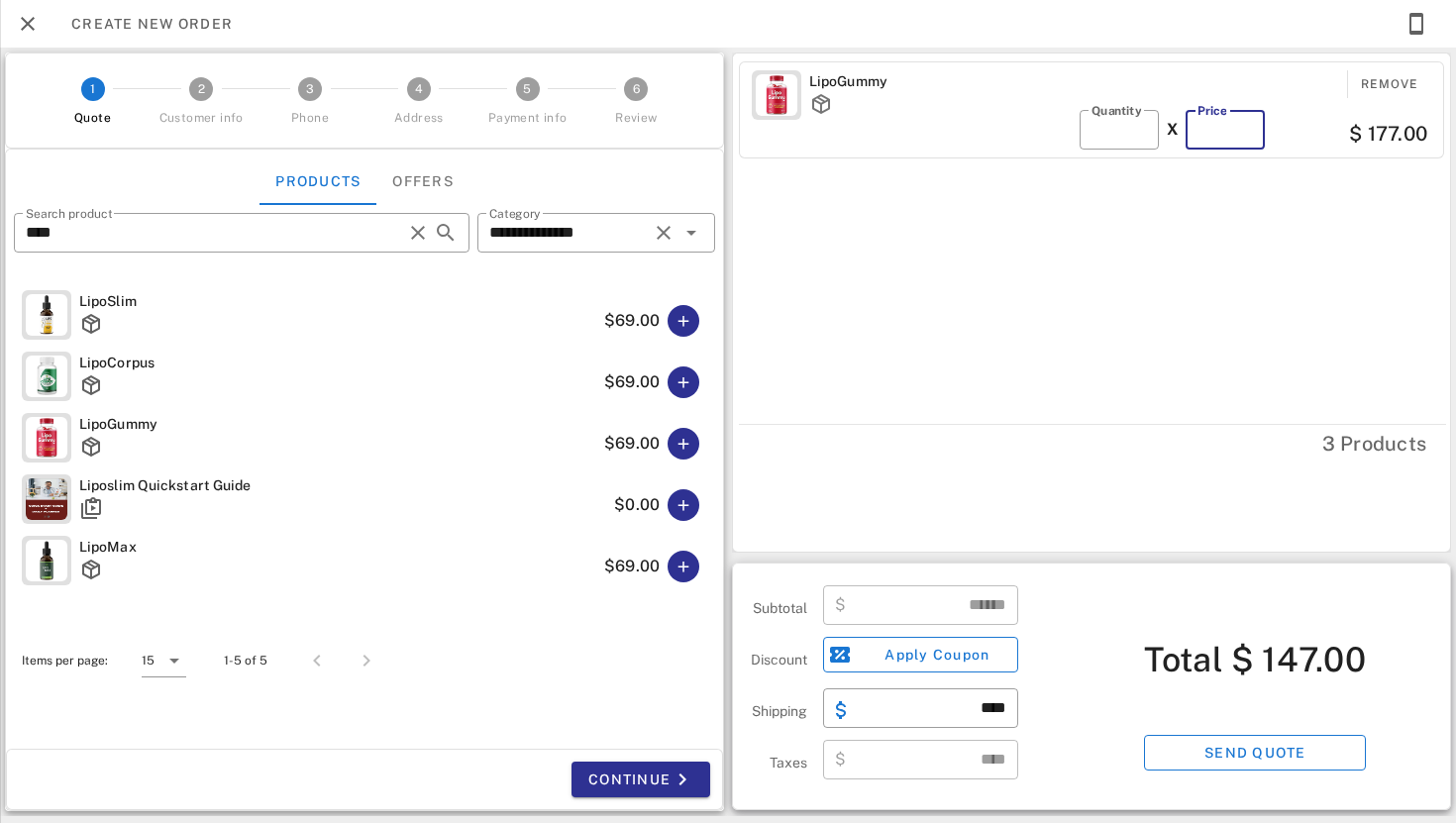 type on "******" 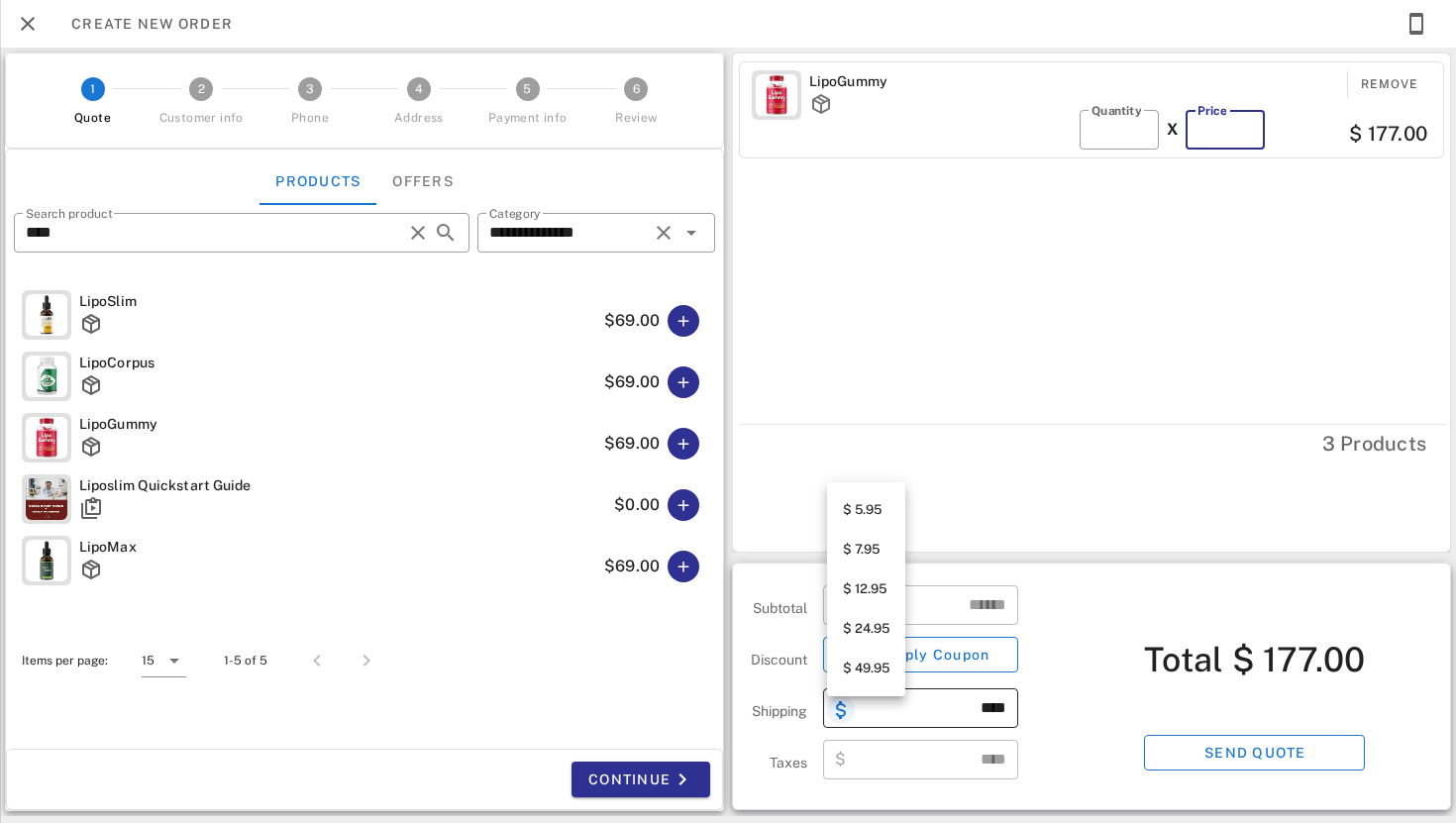 type on "**" 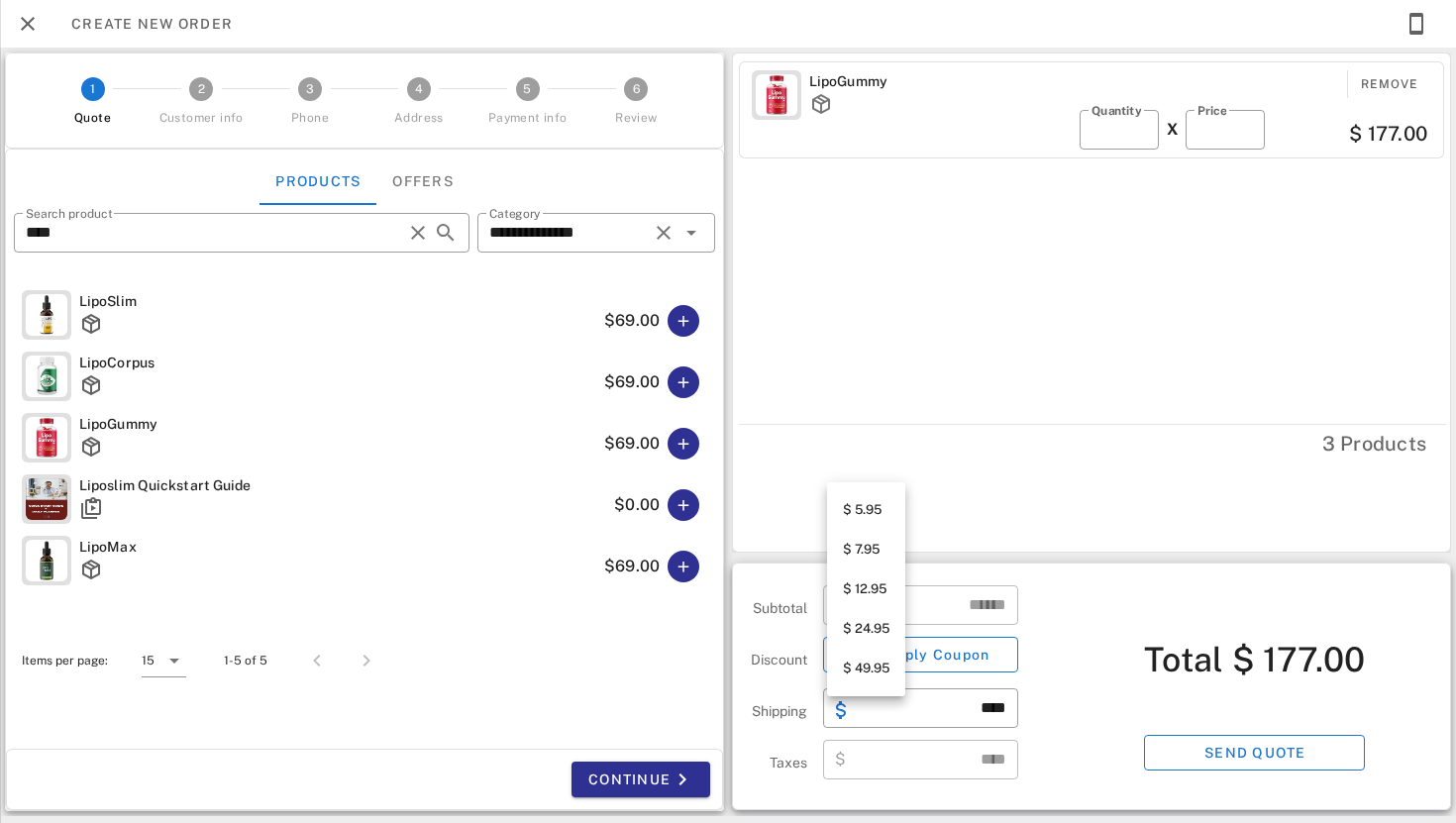 click on "$ 7.95" at bounding box center [866, 550] 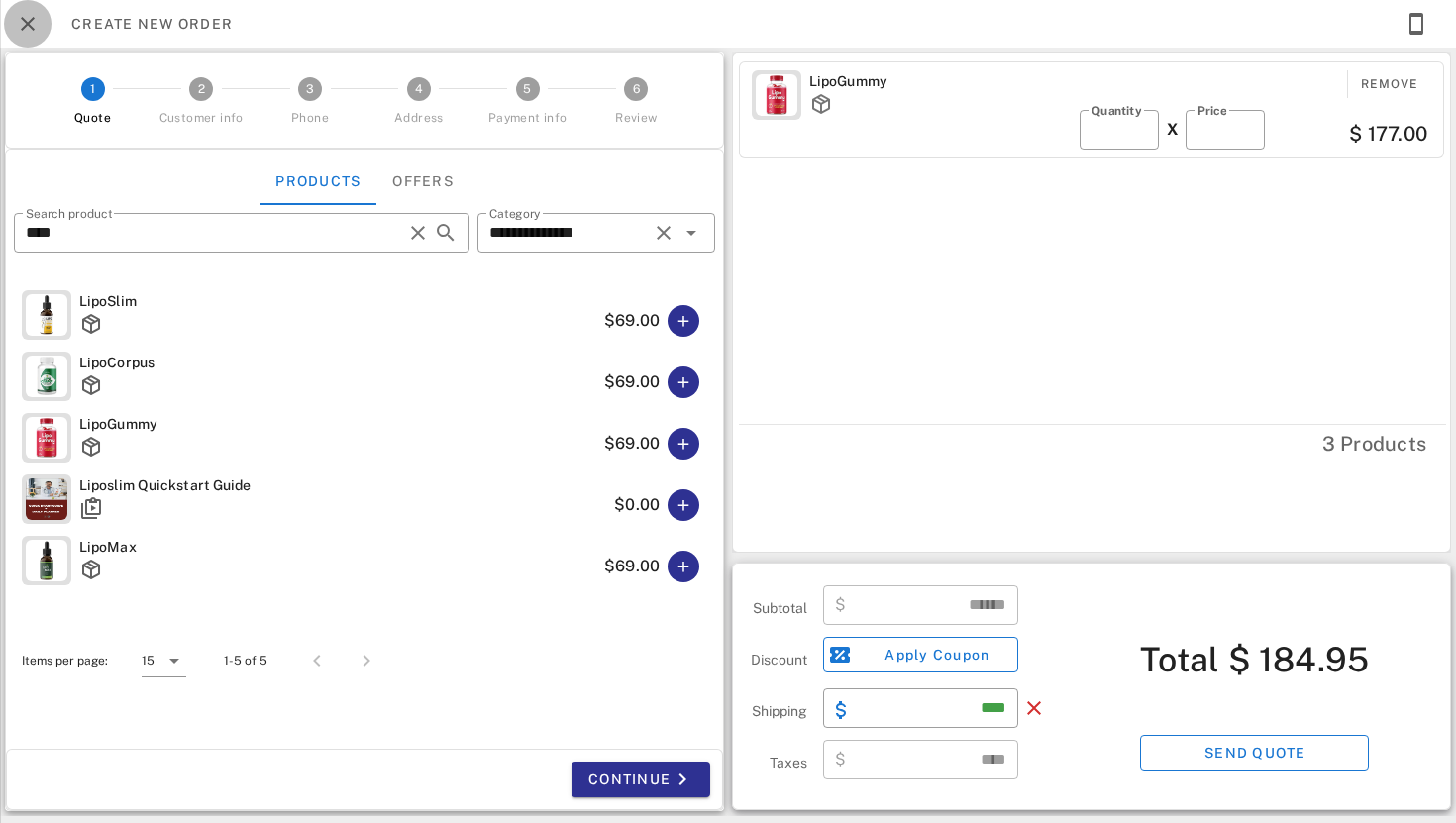 click at bounding box center [28, 24] 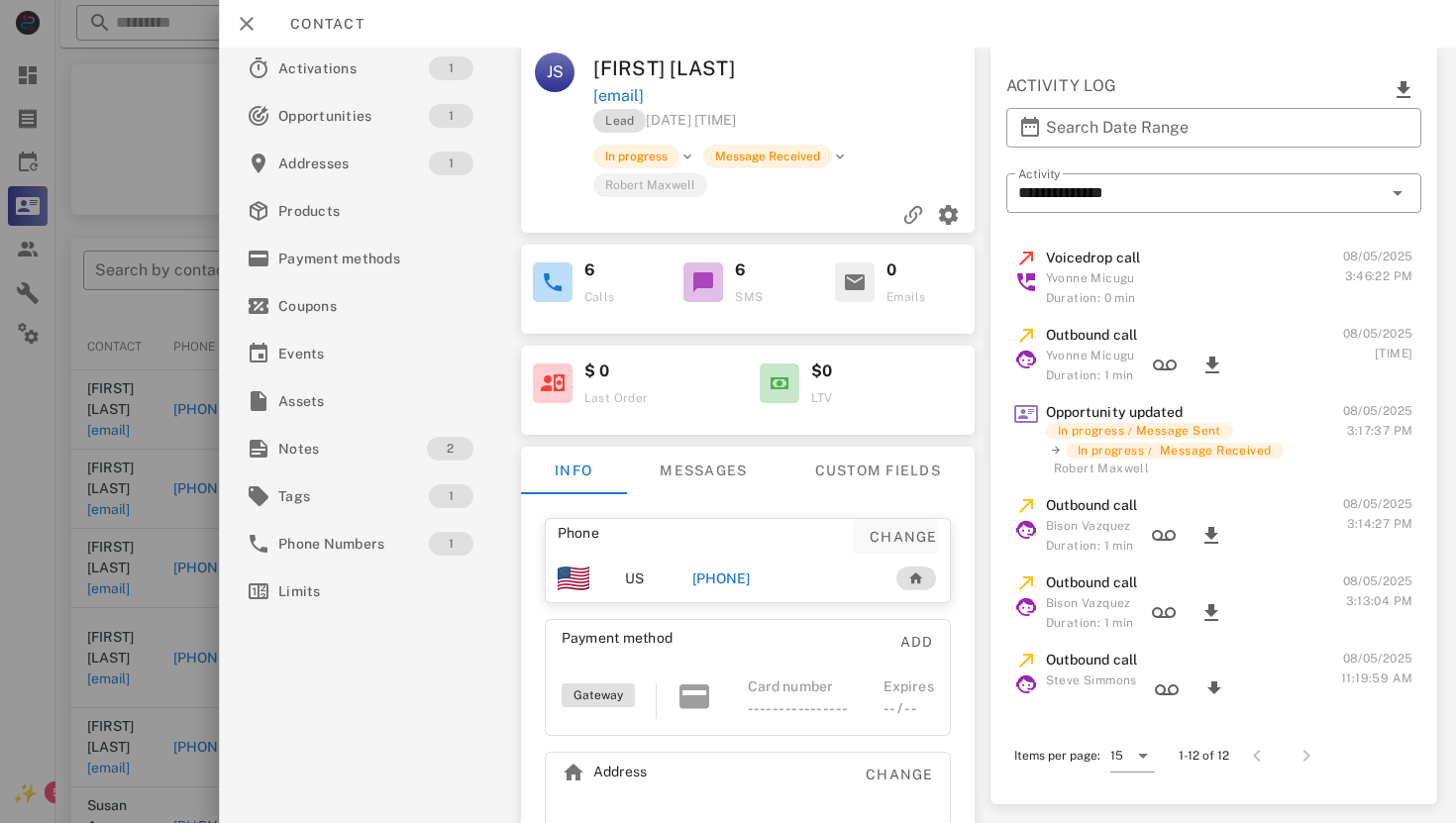scroll, scrollTop: 0, scrollLeft: 0, axis: both 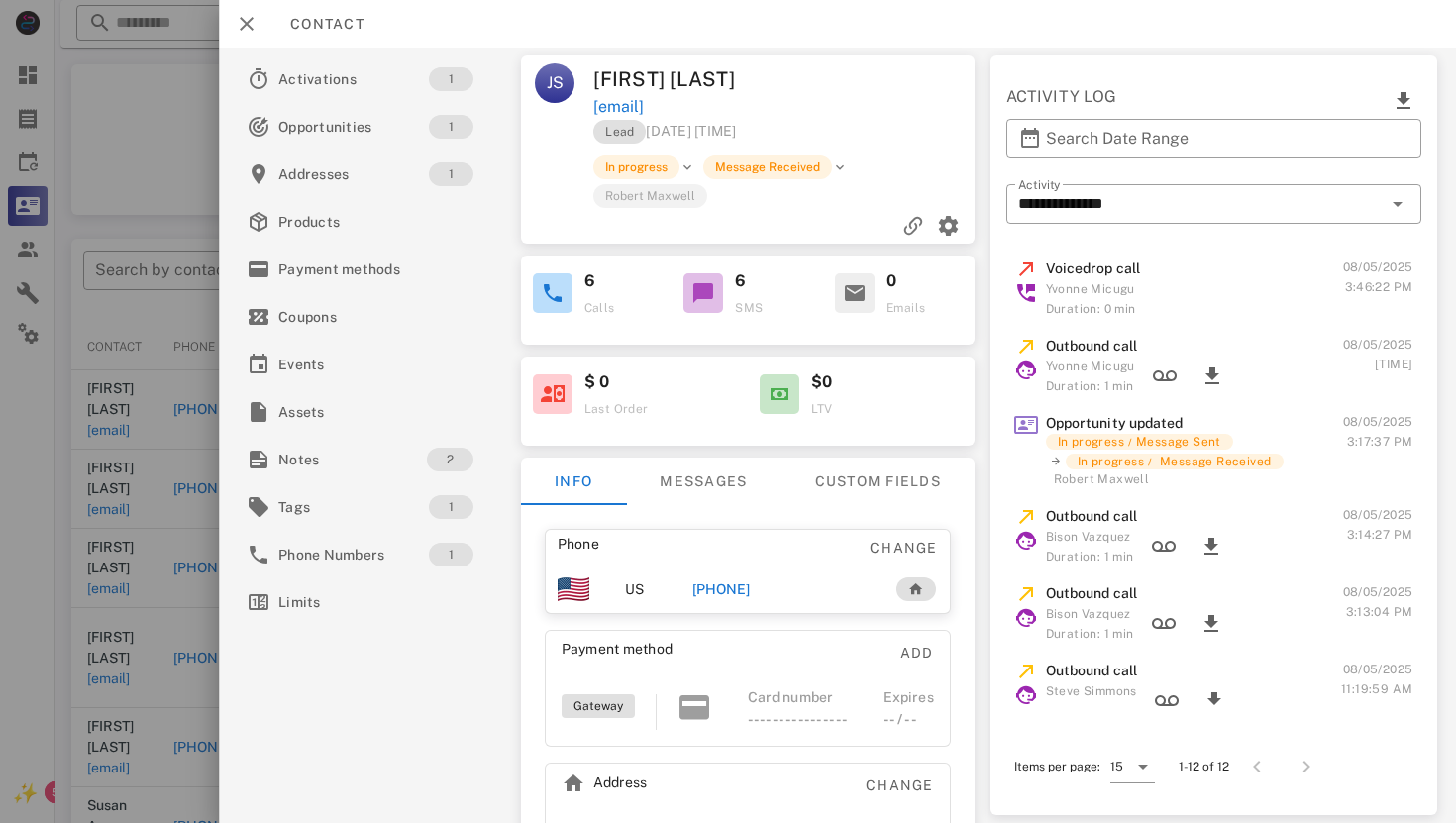 click on "[EMAIL]" at bounding box center (618, 107) 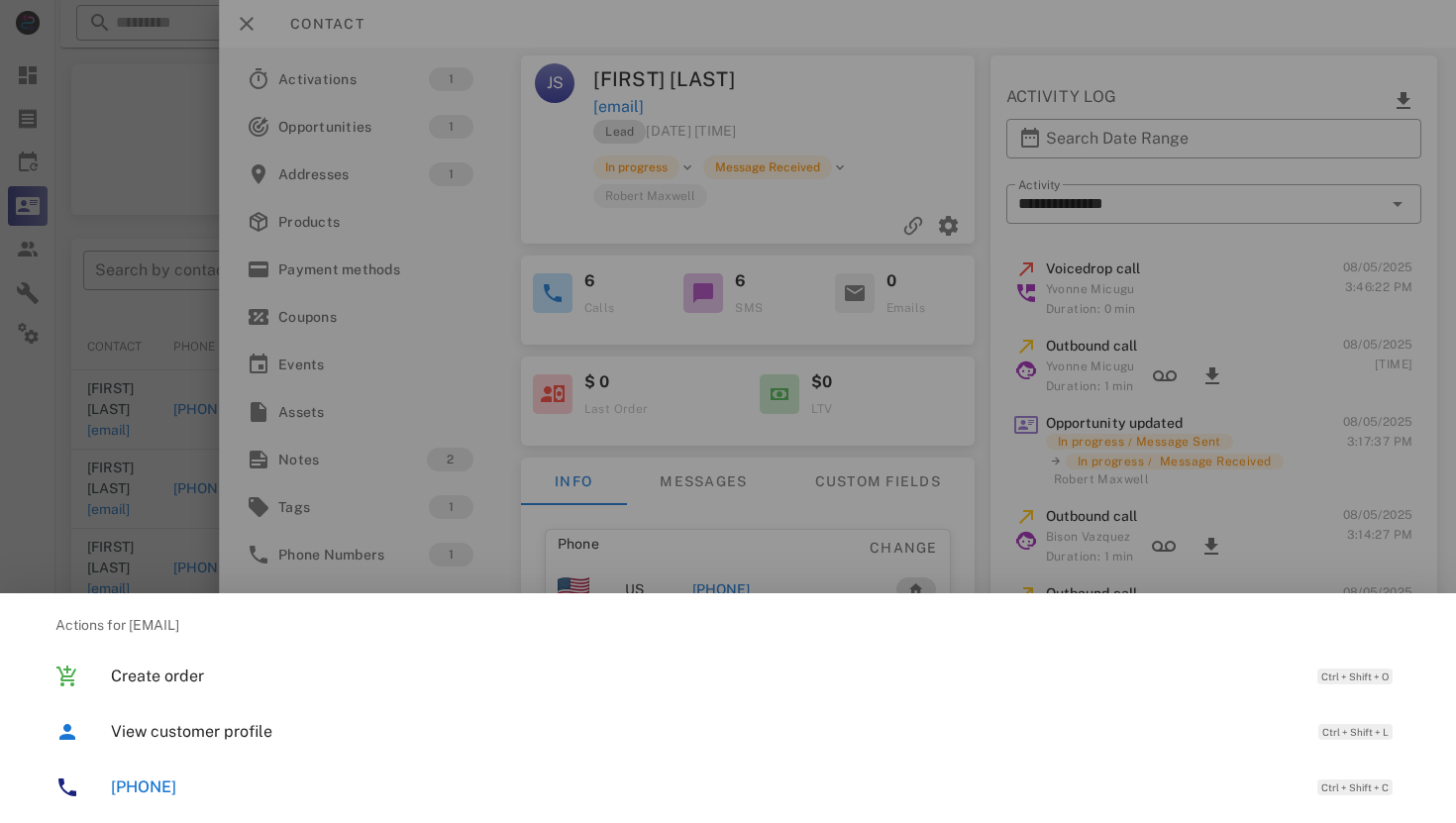 click on "[PHONE]" at bounding box center [144, 786] 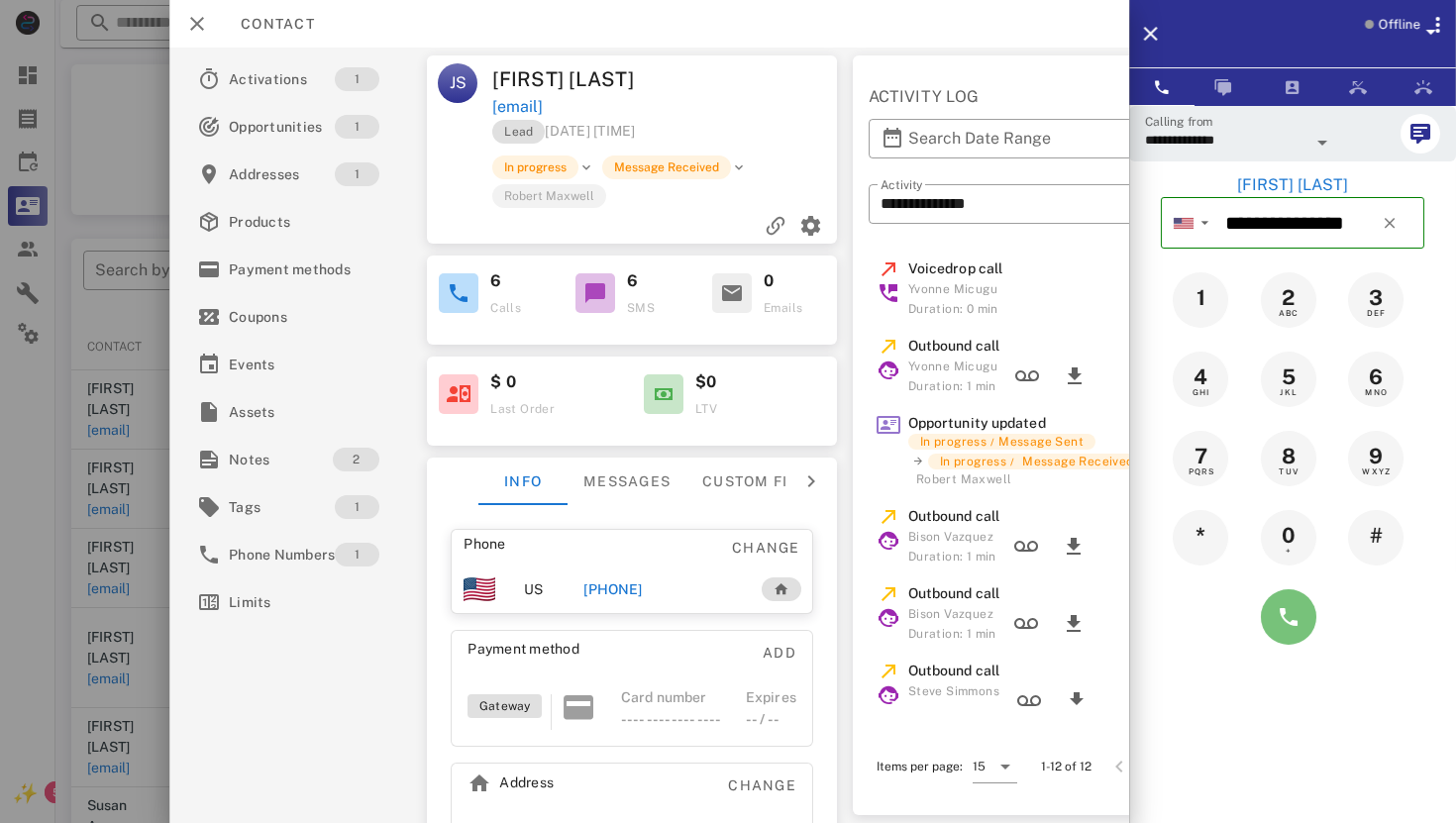 click at bounding box center (1289, 617) 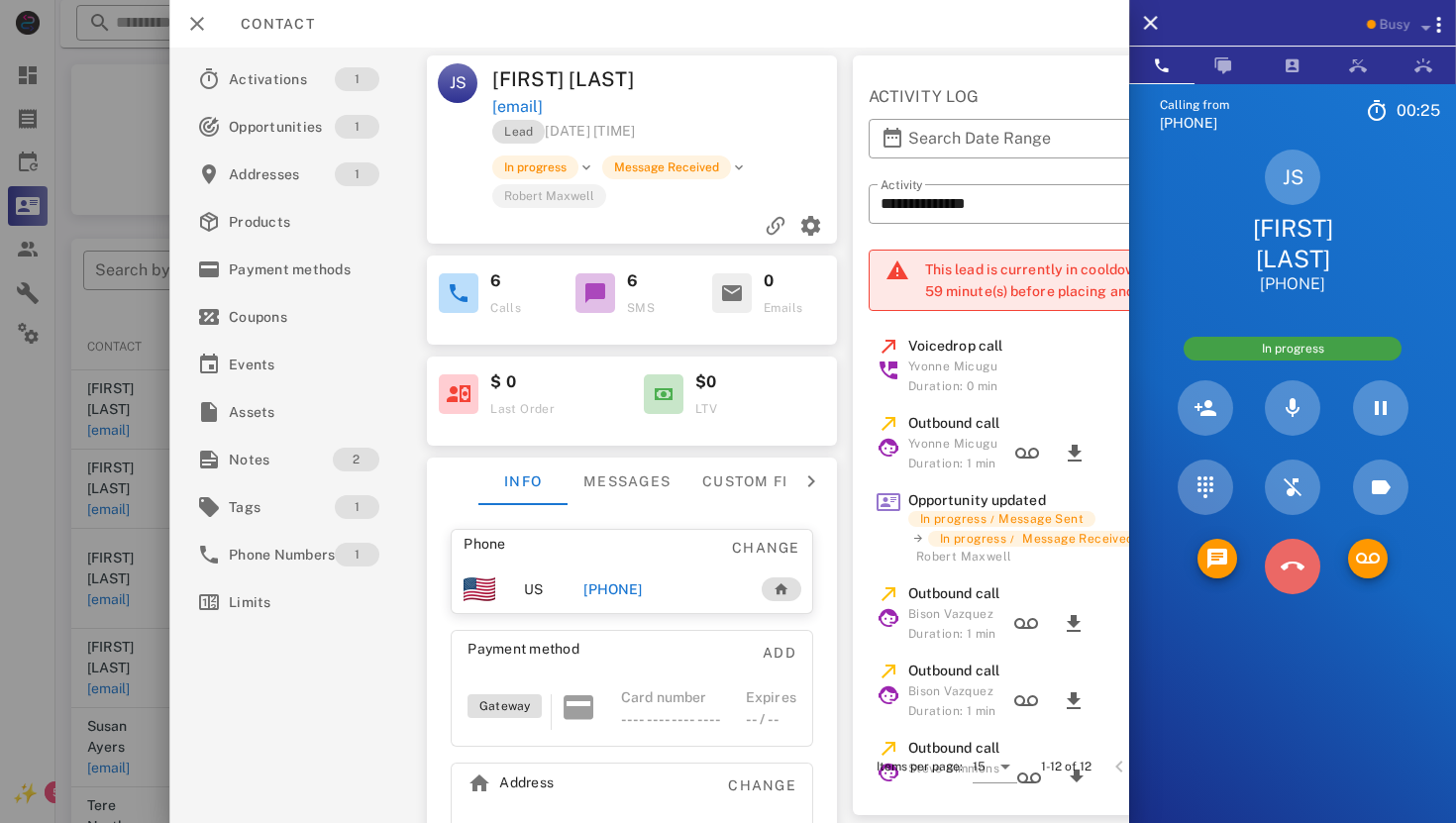 click at bounding box center (1293, 566) 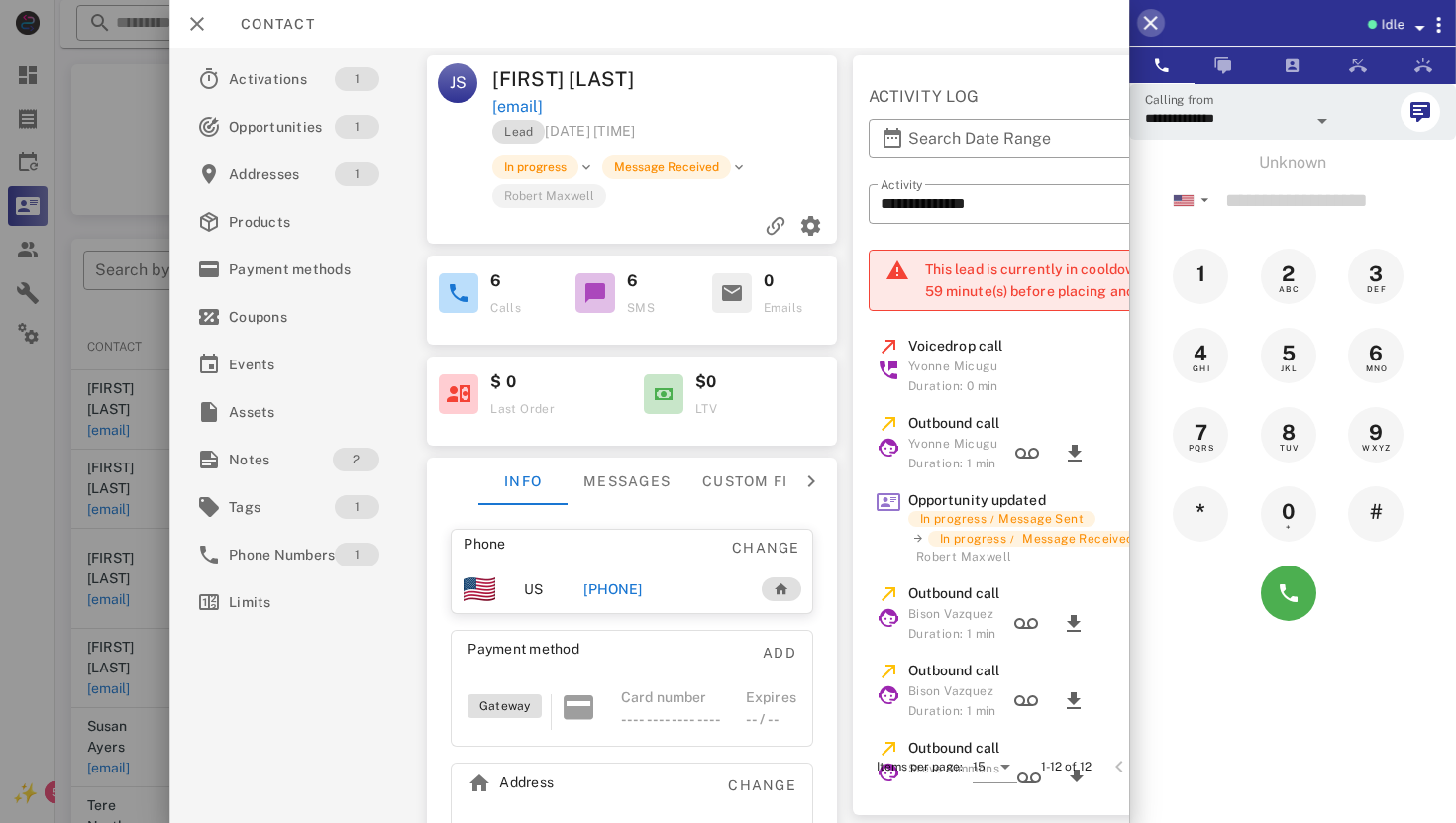 click at bounding box center [1151, 23] 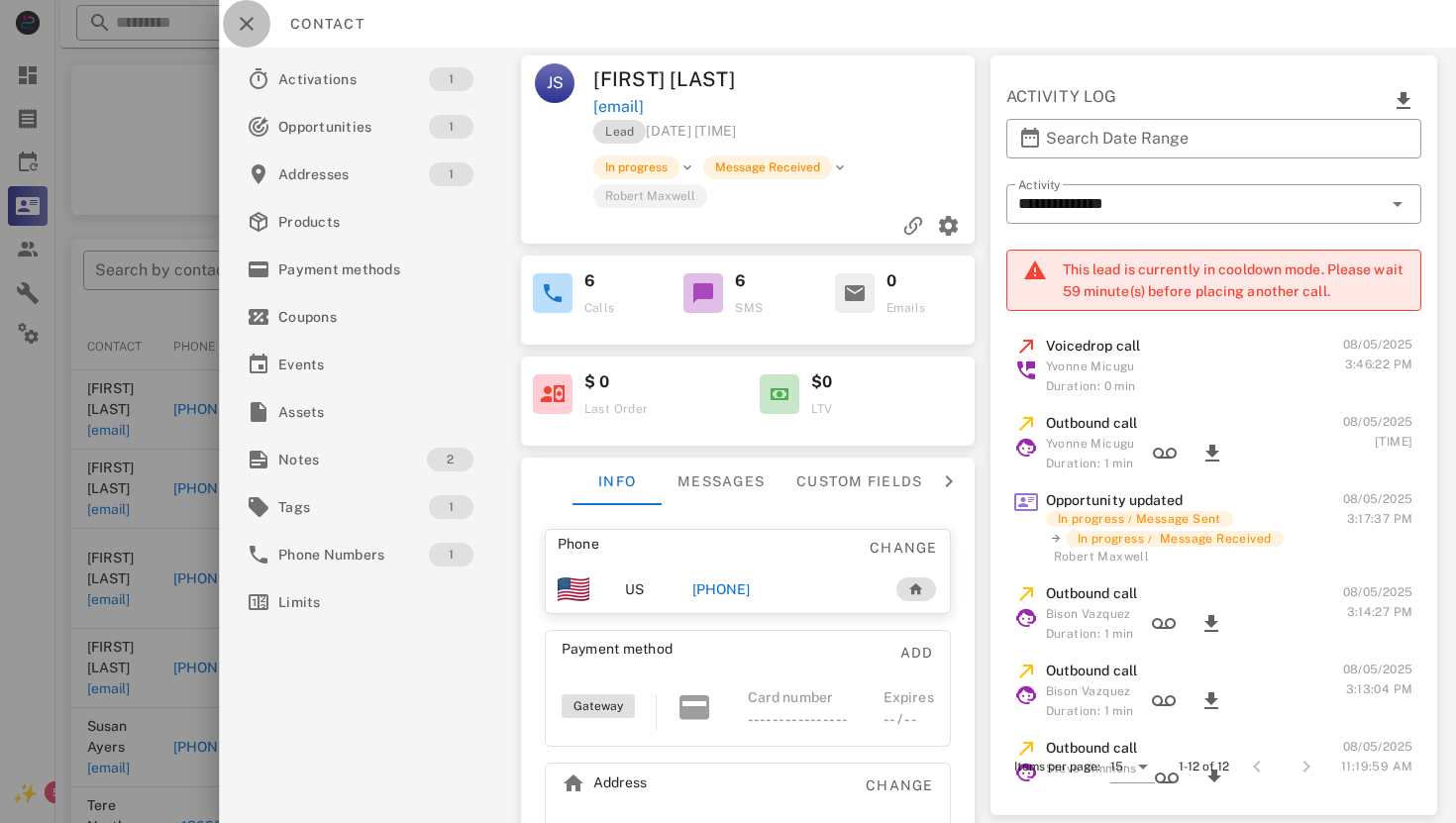 click at bounding box center [247, 24] 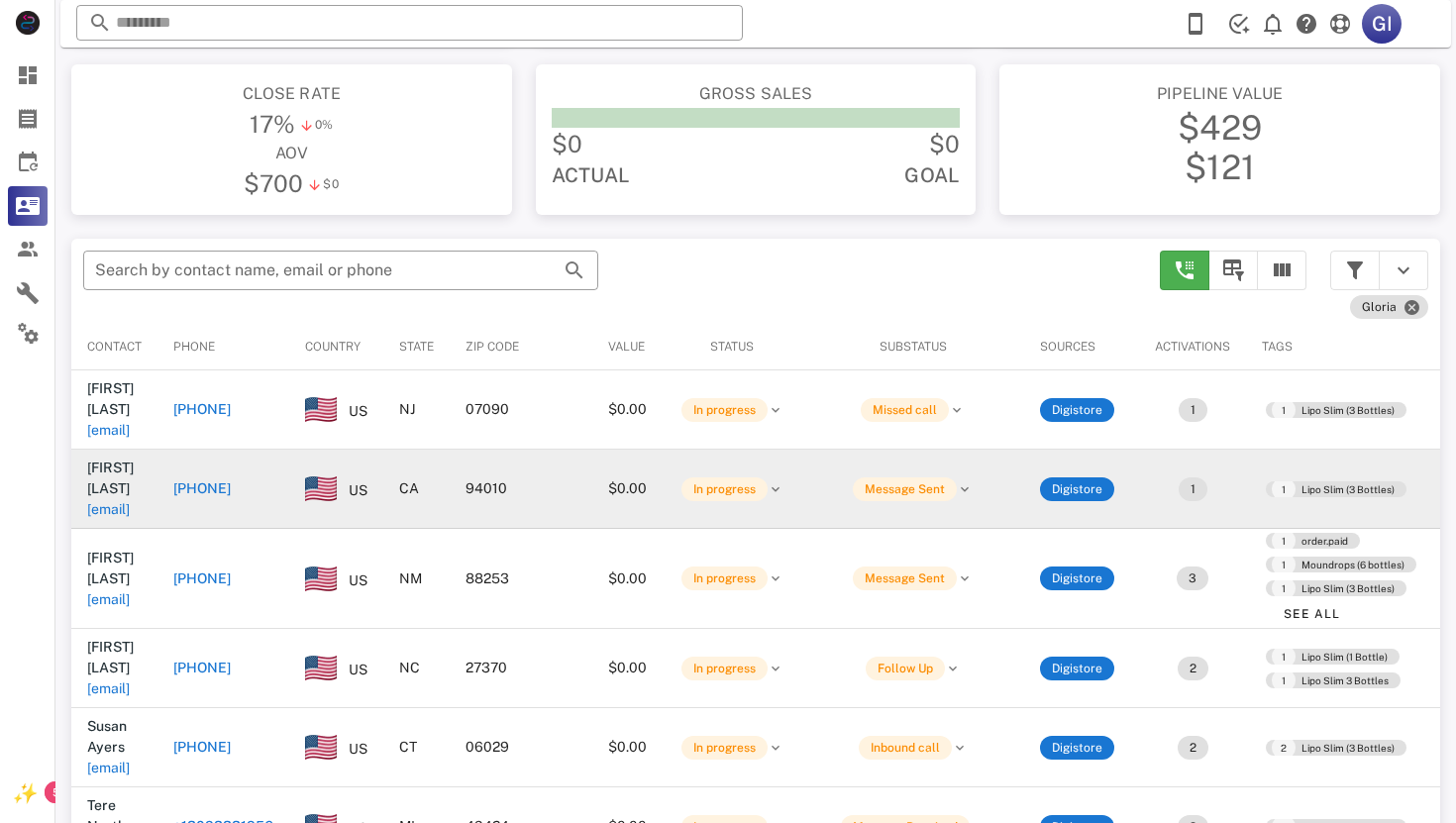click on "[EMAIL]" at bounding box center (108, 509) 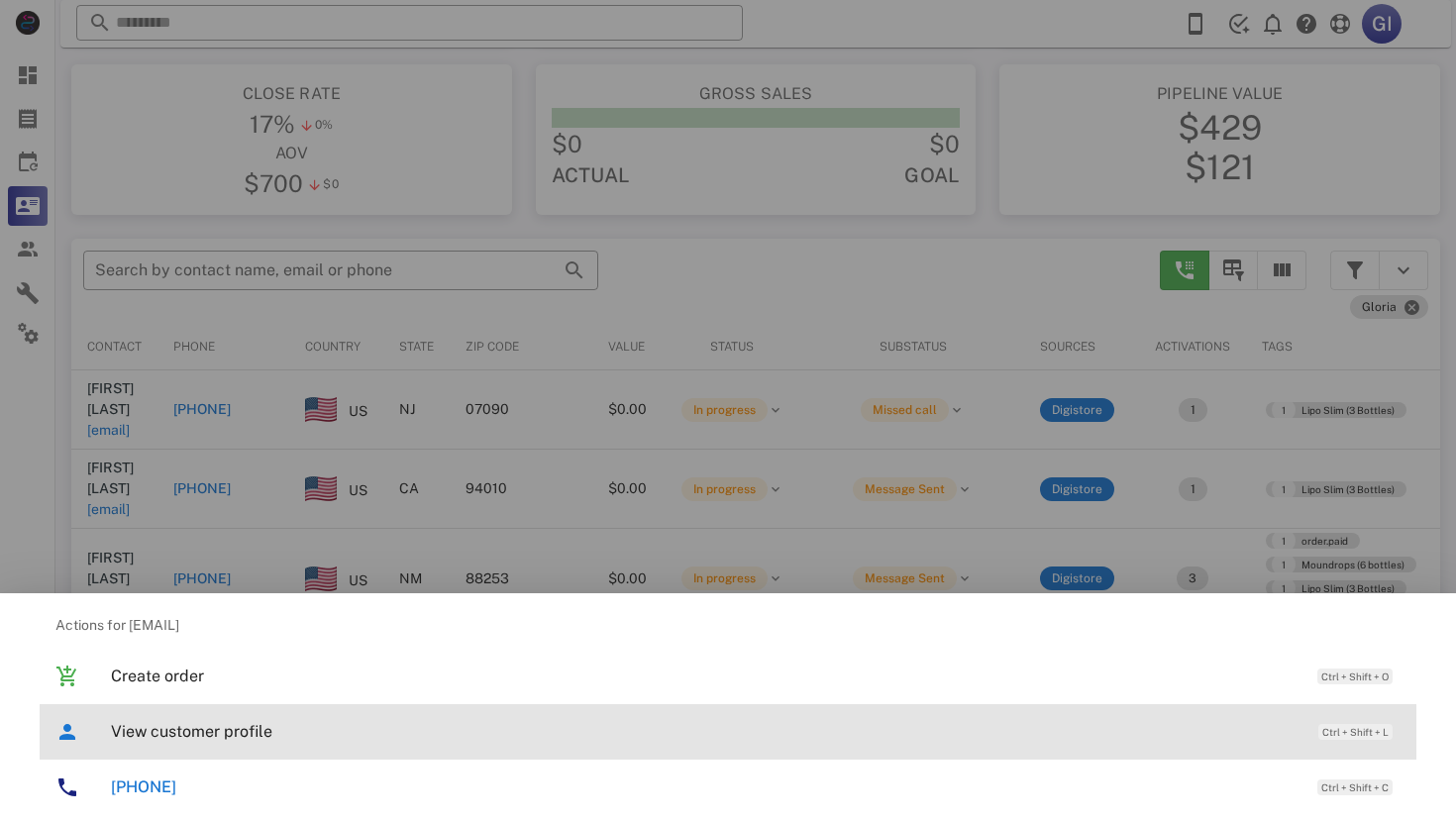 click on "View customer profile" at bounding box center (704, 731) 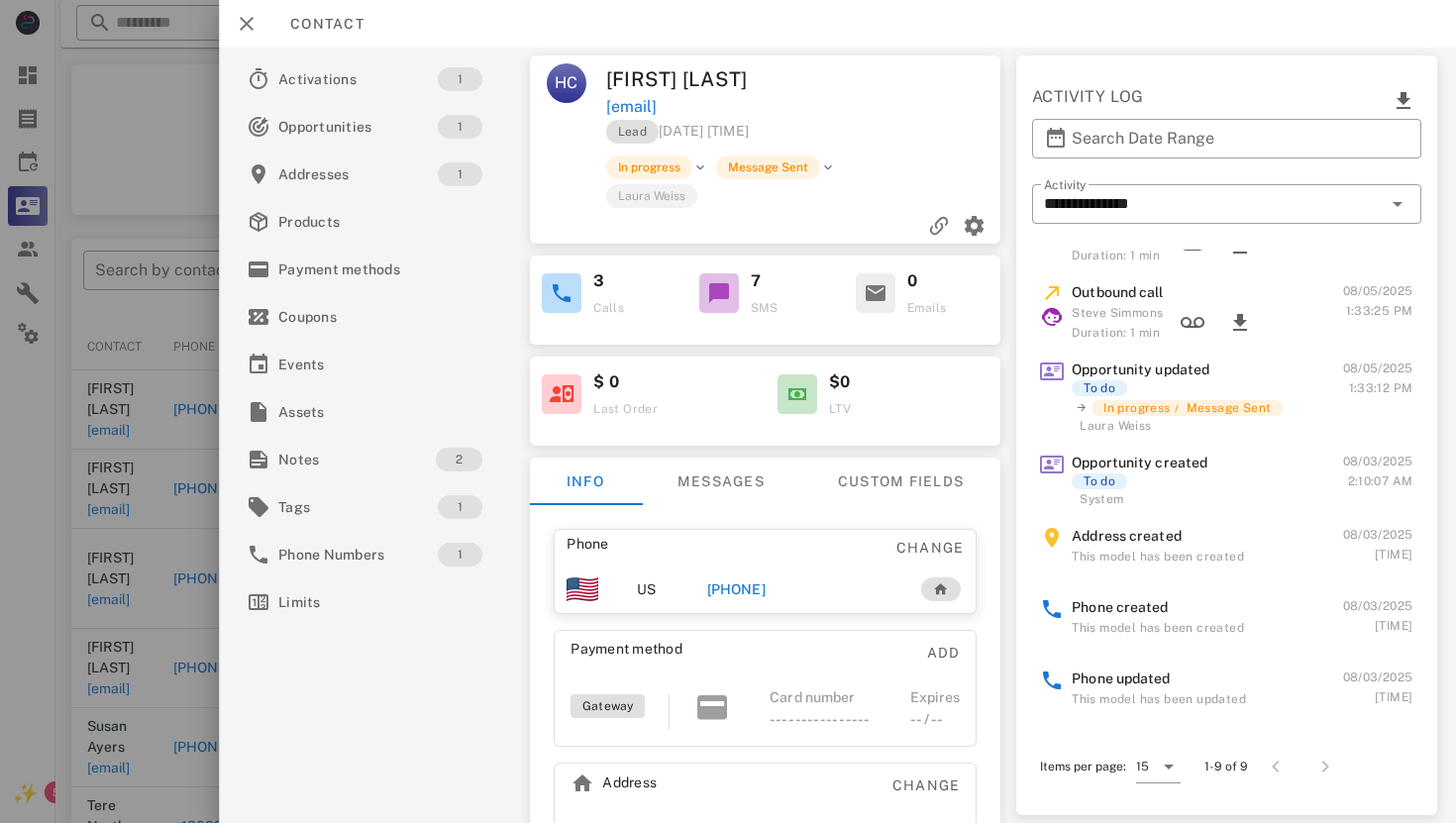 scroll, scrollTop: 155, scrollLeft: 0, axis: vertical 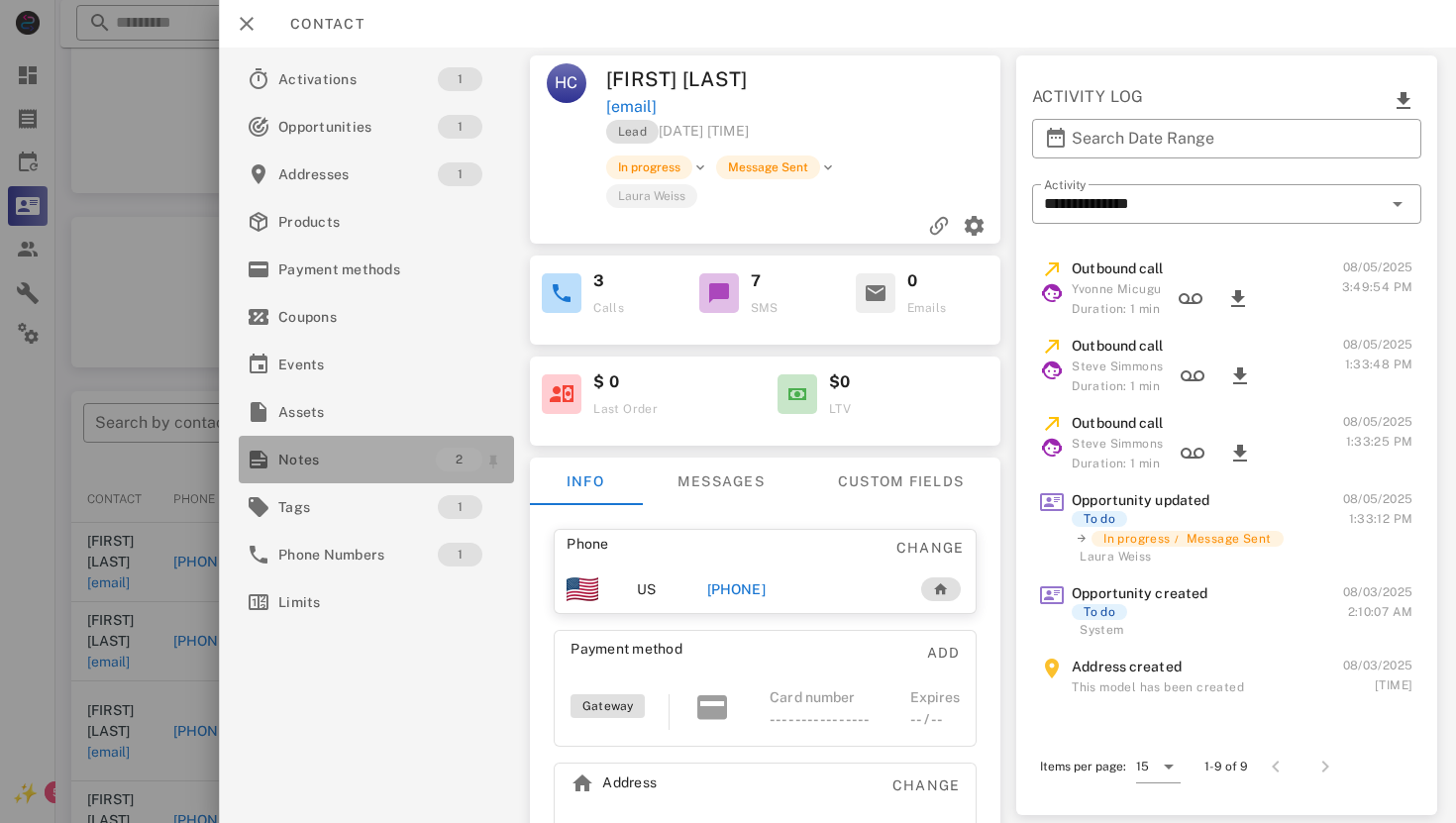 click on "Notes" at bounding box center (357, 460) 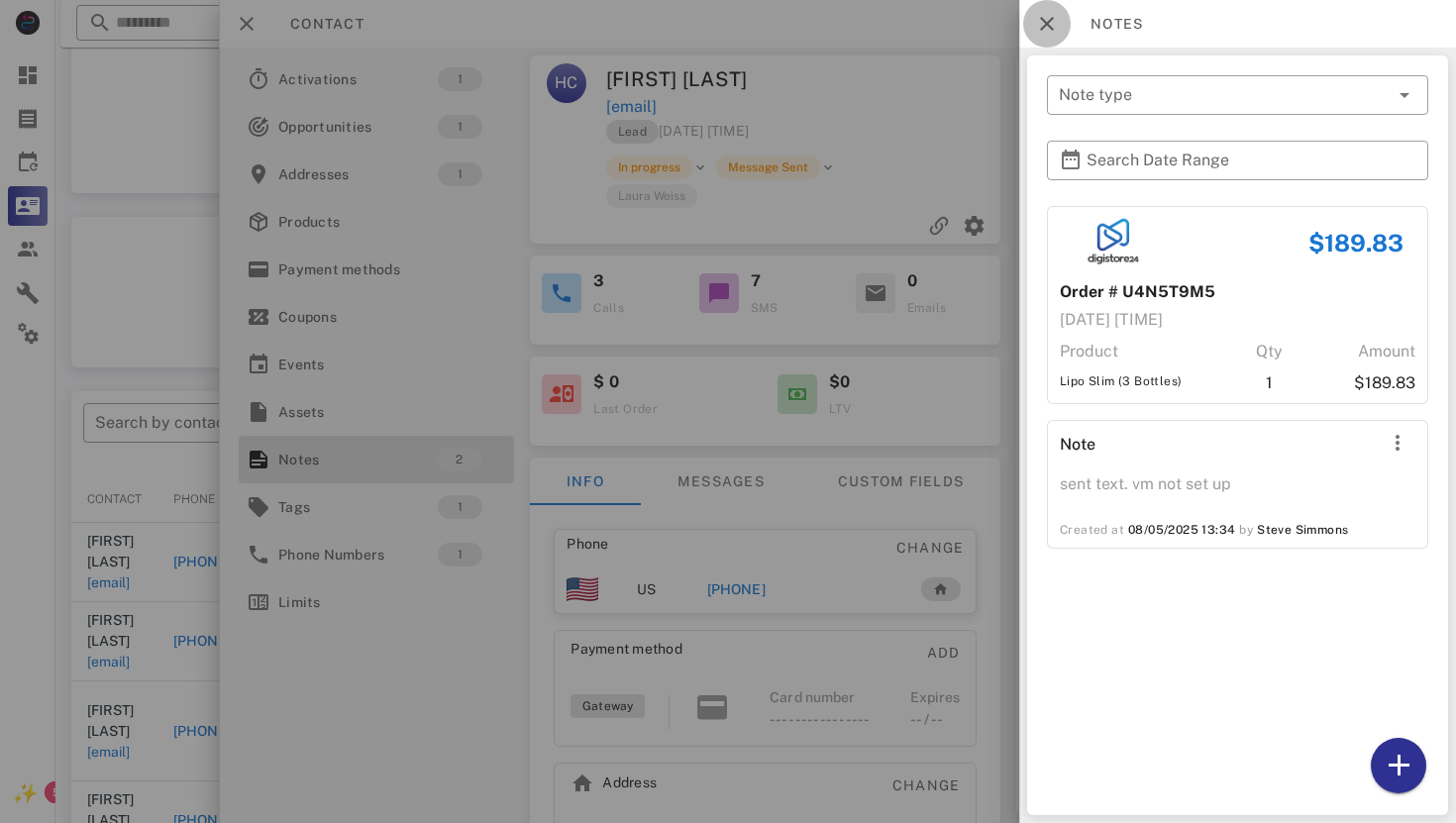 click at bounding box center [1047, 24] 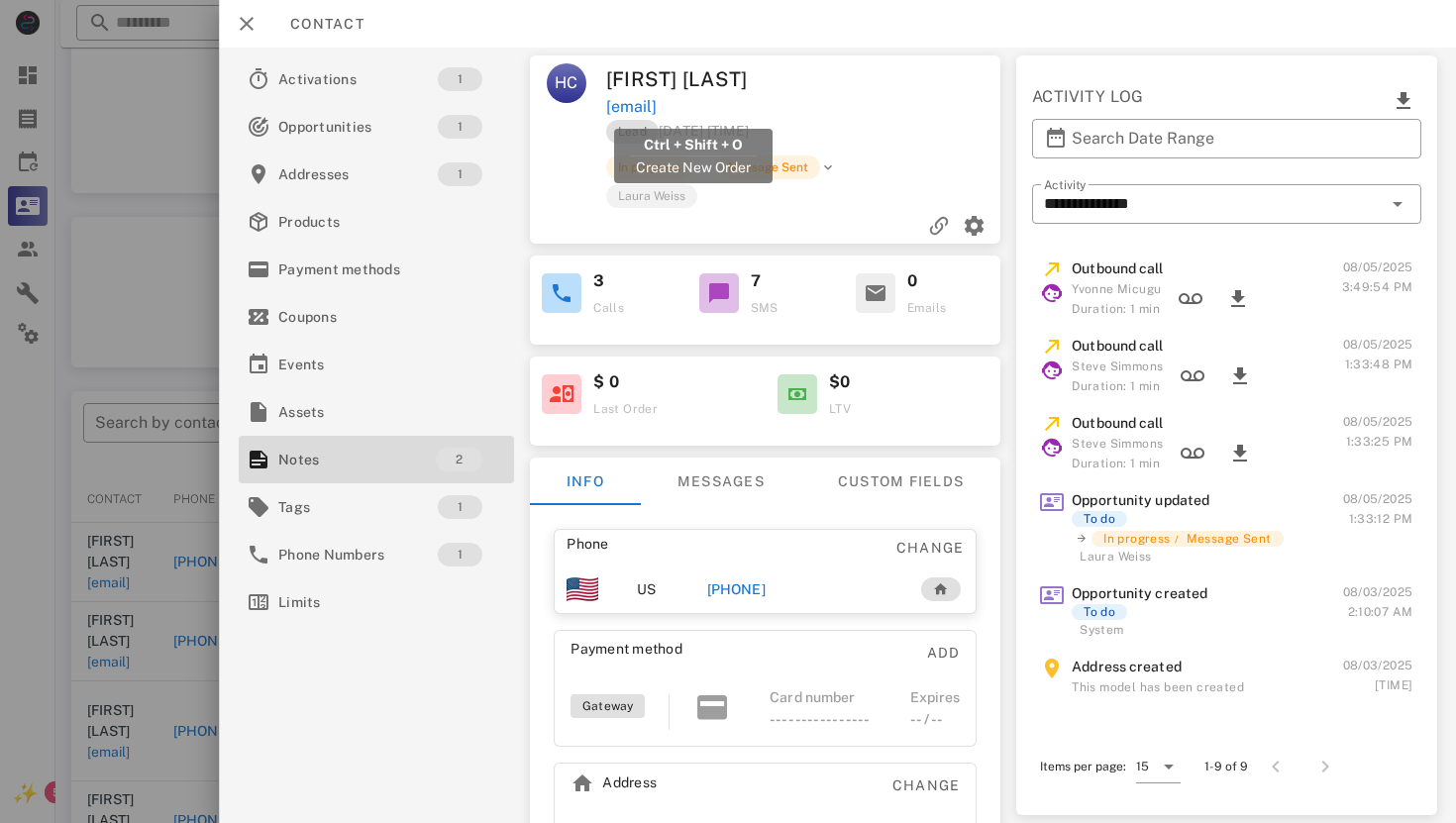click on "[EMAIL]" at bounding box center (630, 107) 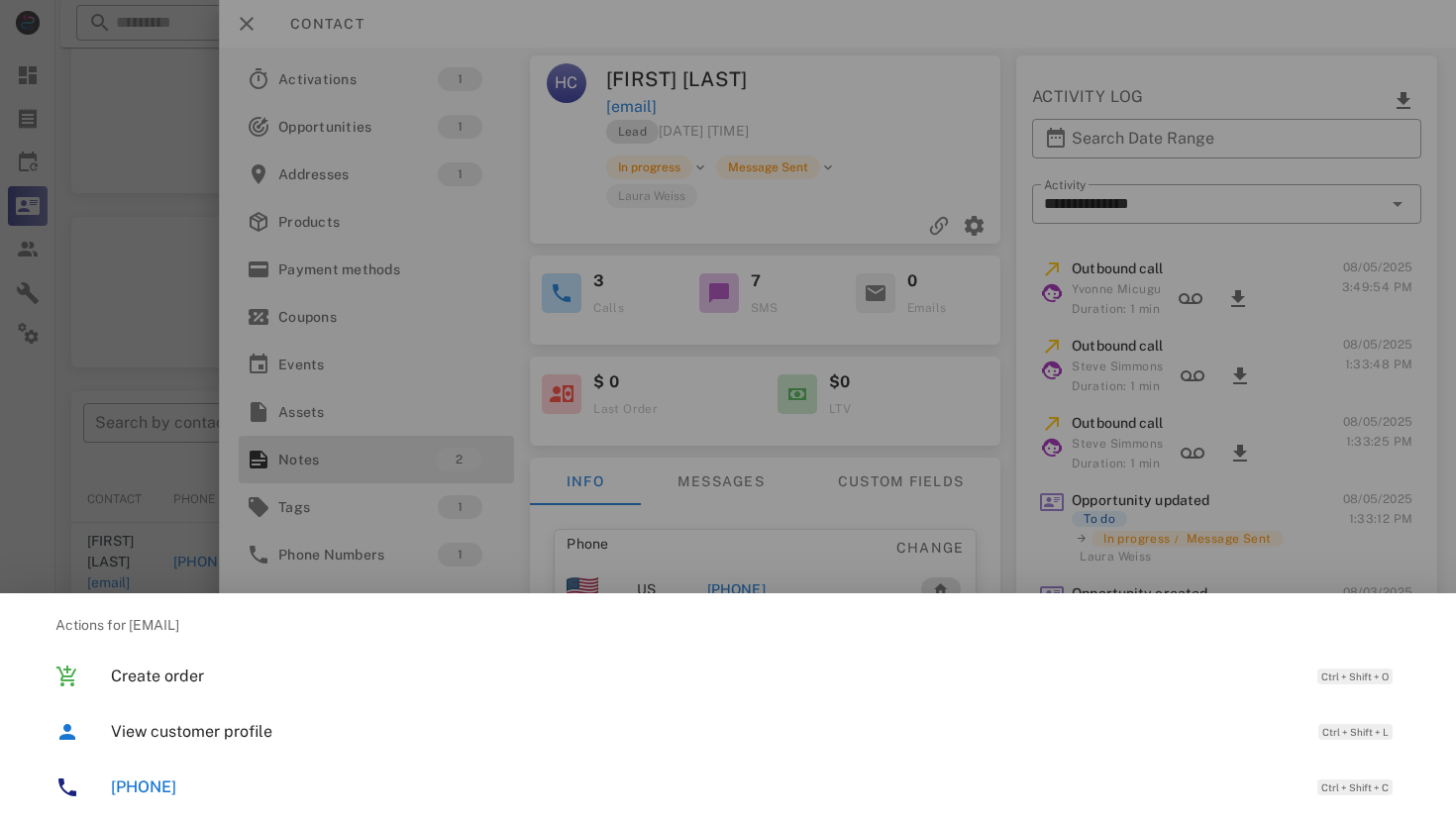 click on "[PHONE]" at bounding box center (144, 786) 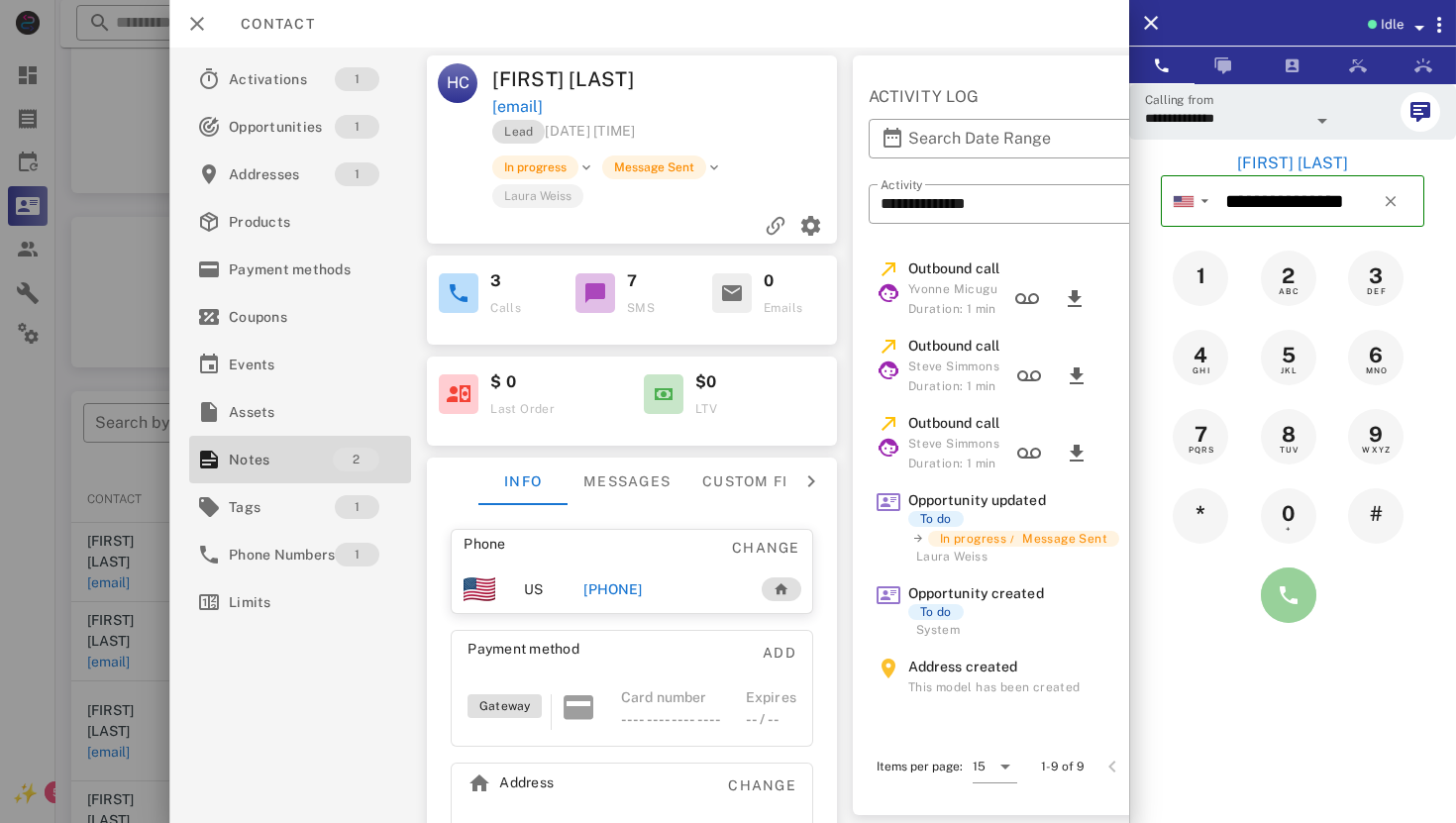 click at bounding box center (1289, 595) 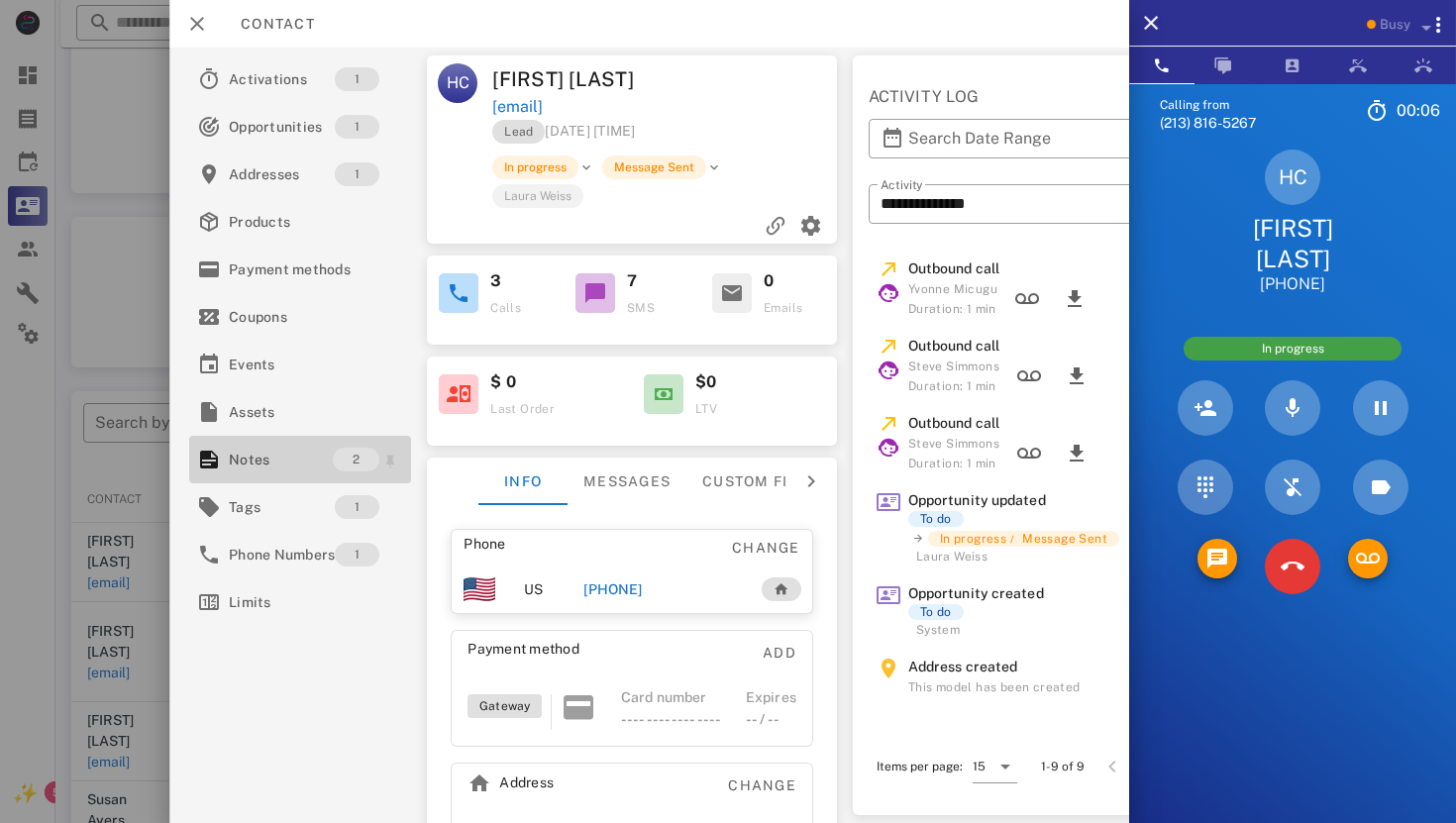 click on "Notes" at bounding box center (280, 460) 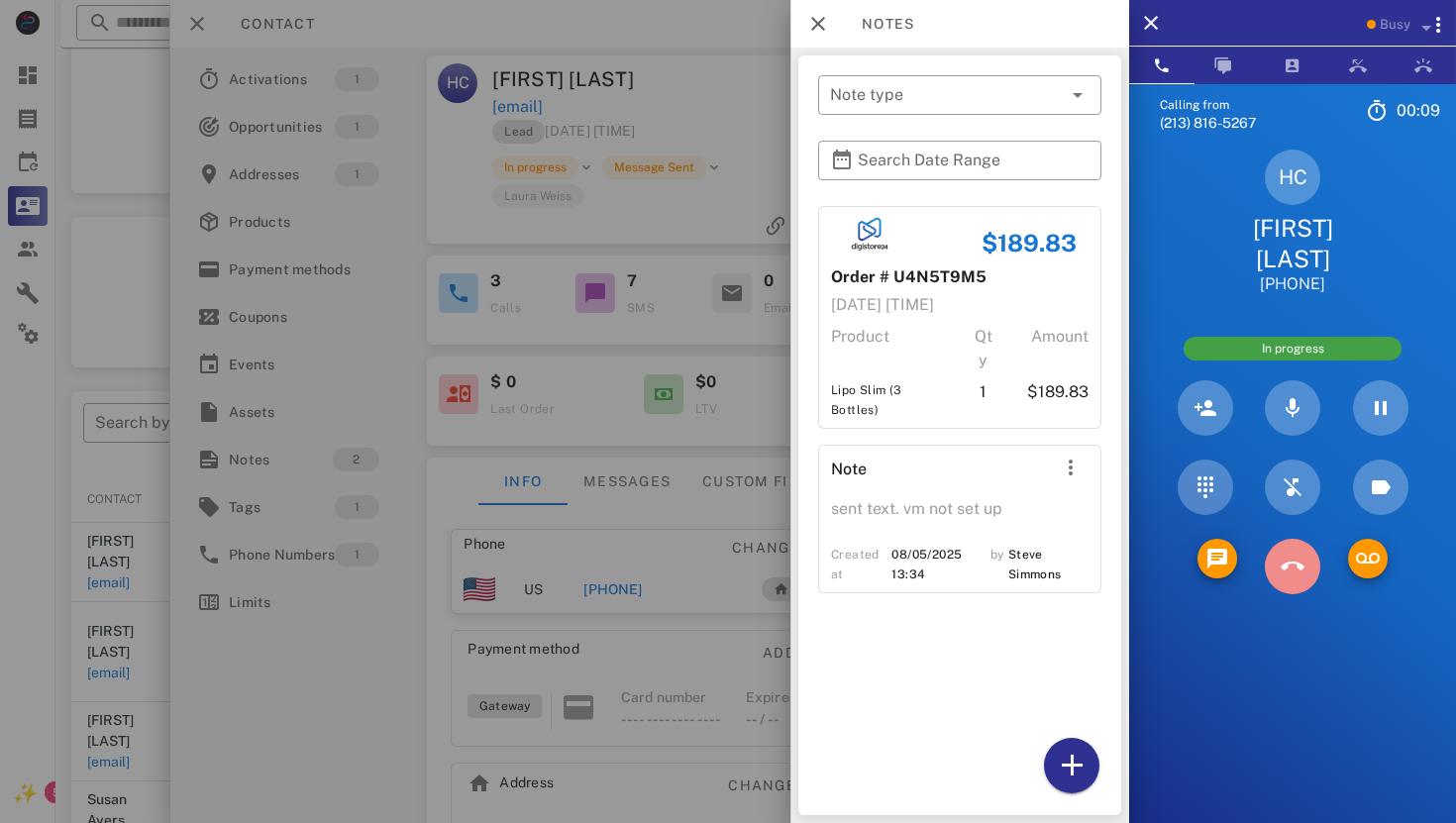 click at bounding box center (1293, 566) 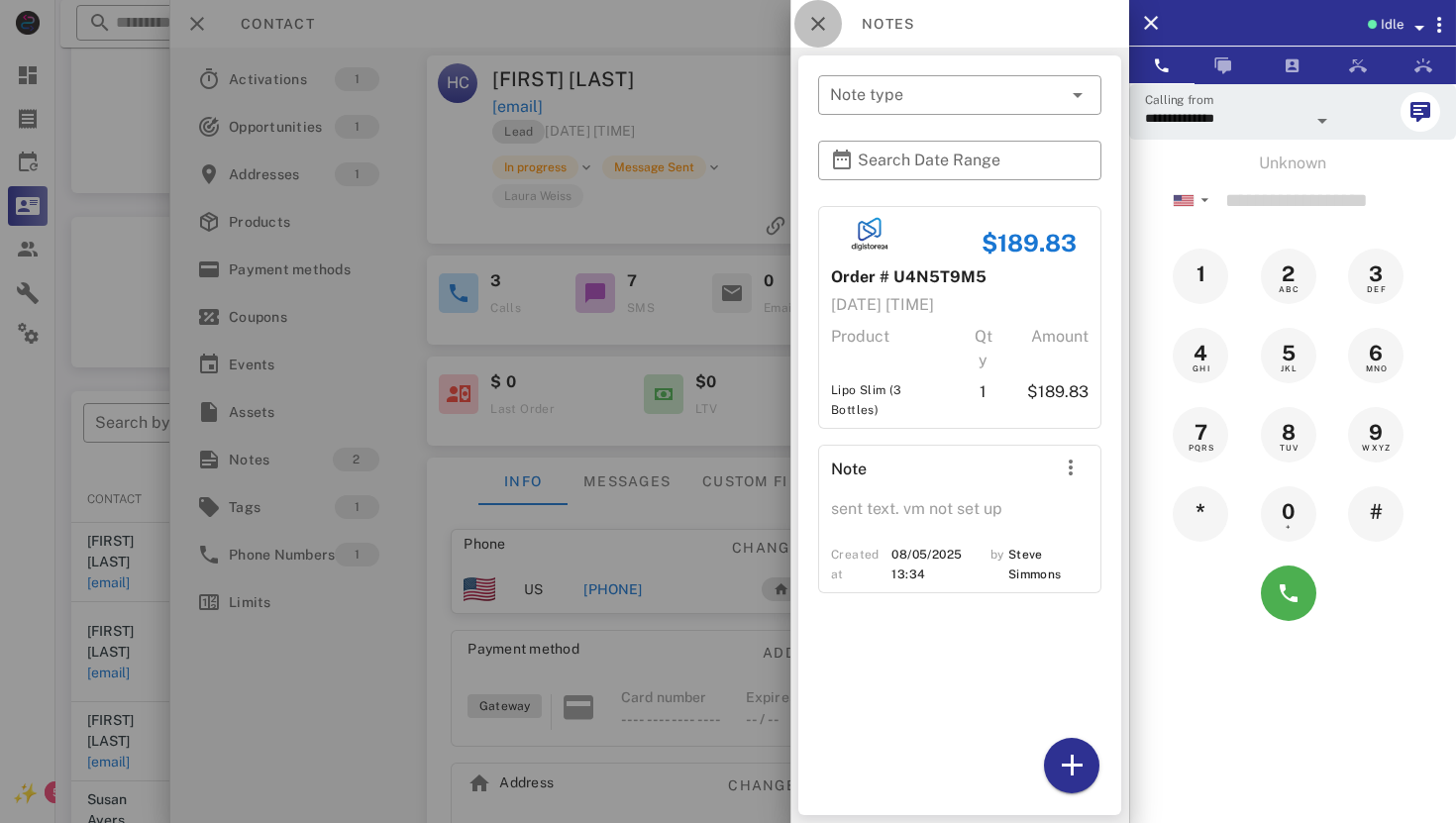 click at bounding box center [818, 24] 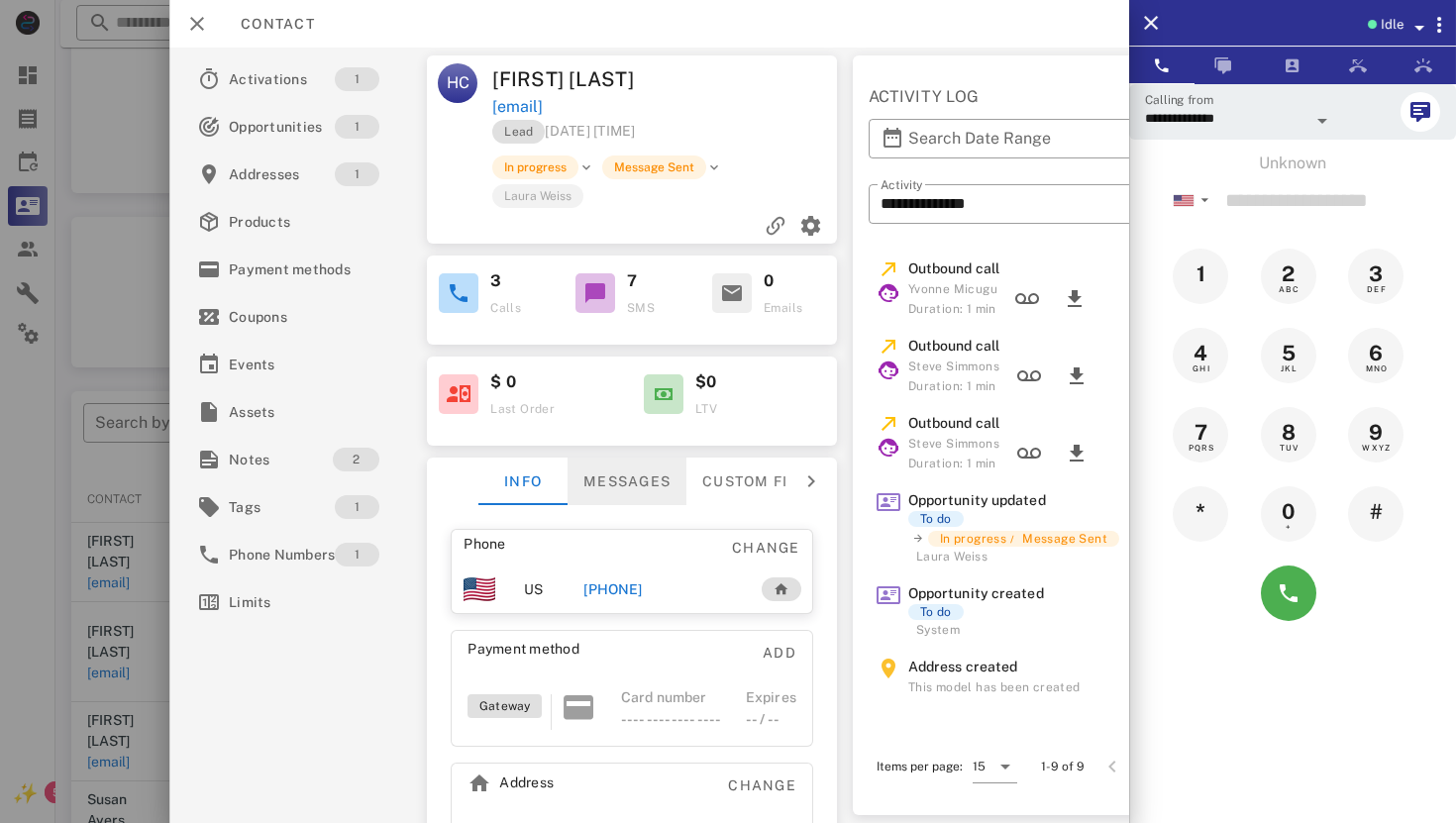 click on "Messages" at bounding box center (627, 481) 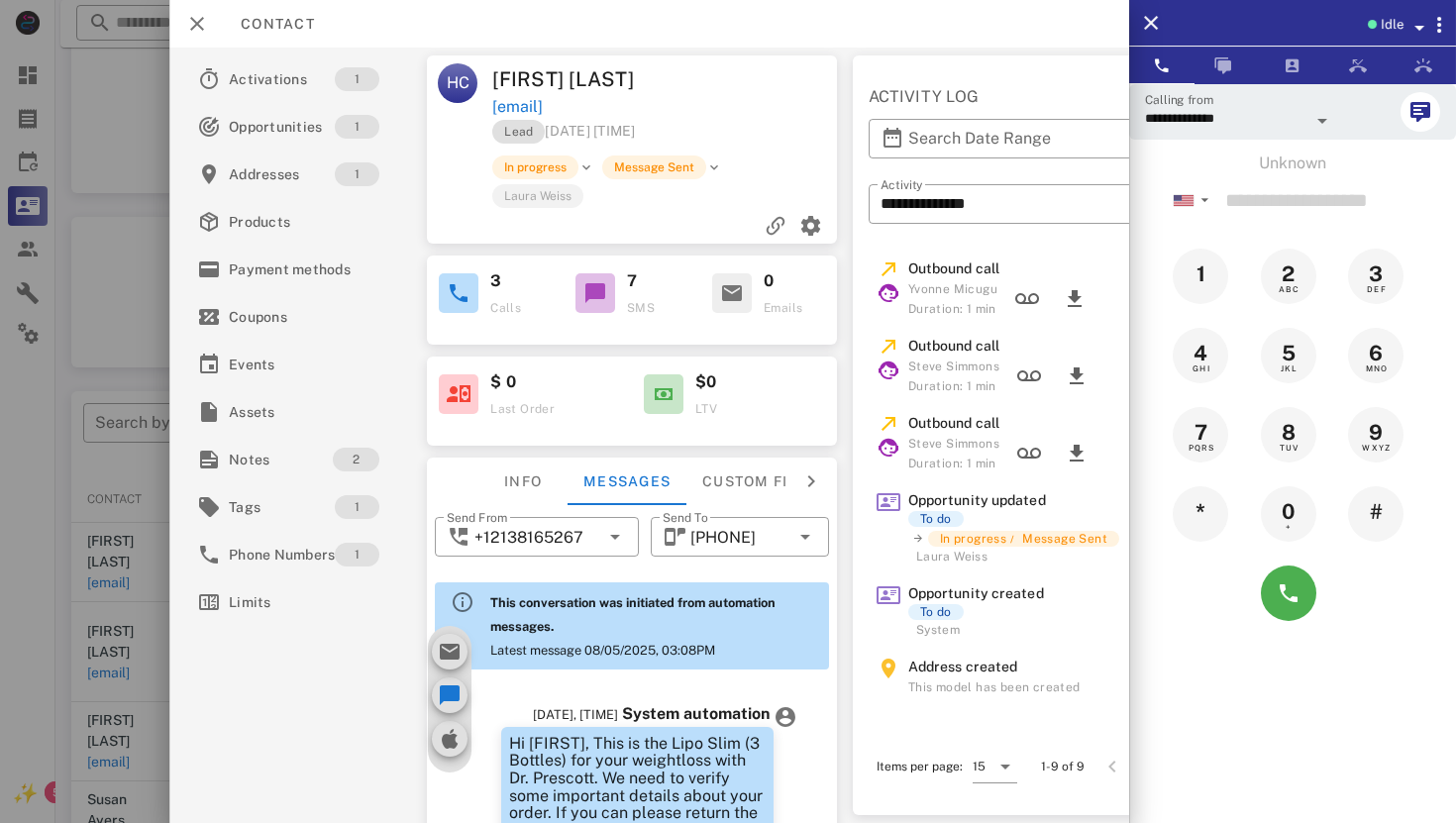 scroll, scrollTop: 1062, scrollLeft: 0, axis: vertical 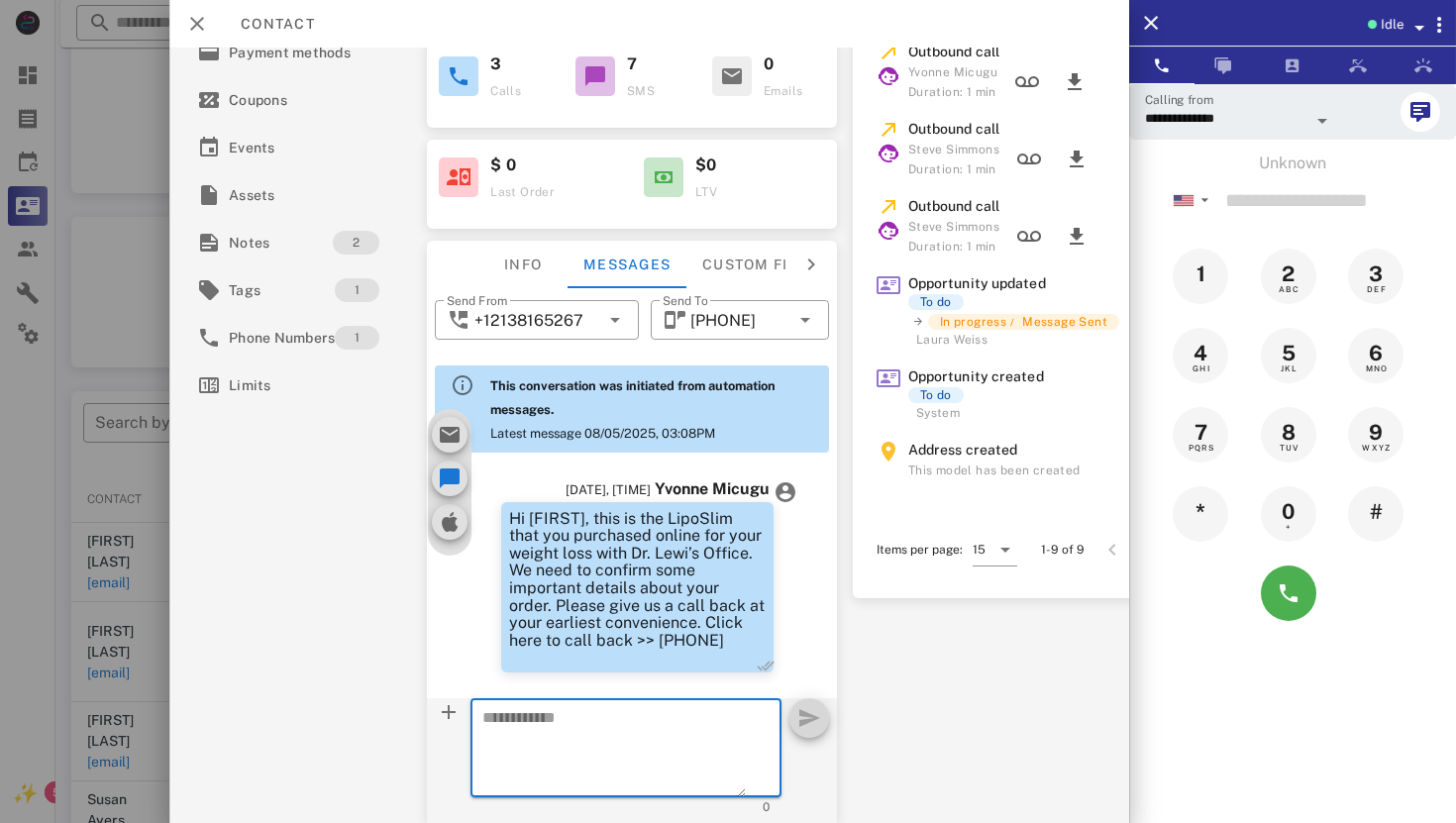 click on "Hi [FIRST], this is the LipoSlim that you purchased online for your weight loss with Dr. Lewi’s Office. We need to confirm some important details about your order. Please give us a call back at your earliest convenience. Click here to call back >> [PHONE]" at bounding box center (637, 579) 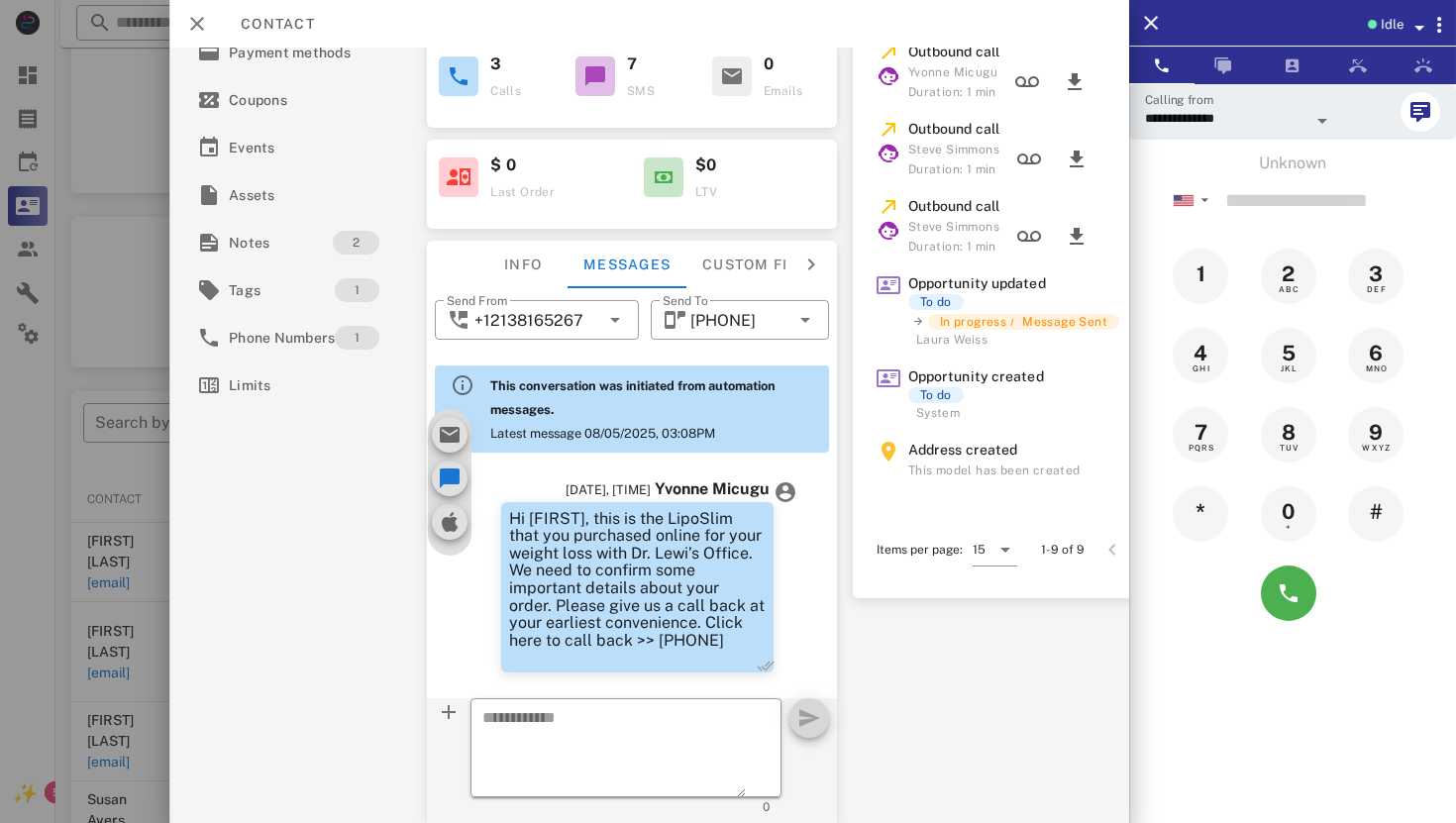 click on "Hi [FIRST], this is the LipoSlim that you purchased online for your weight loss with Dr. Lewi’s Office. We need to confirm some important details about your order. Please give us a call back at your earliest convenience. Click here to call back >> [PHONE]" at bounding box center [637, 579] 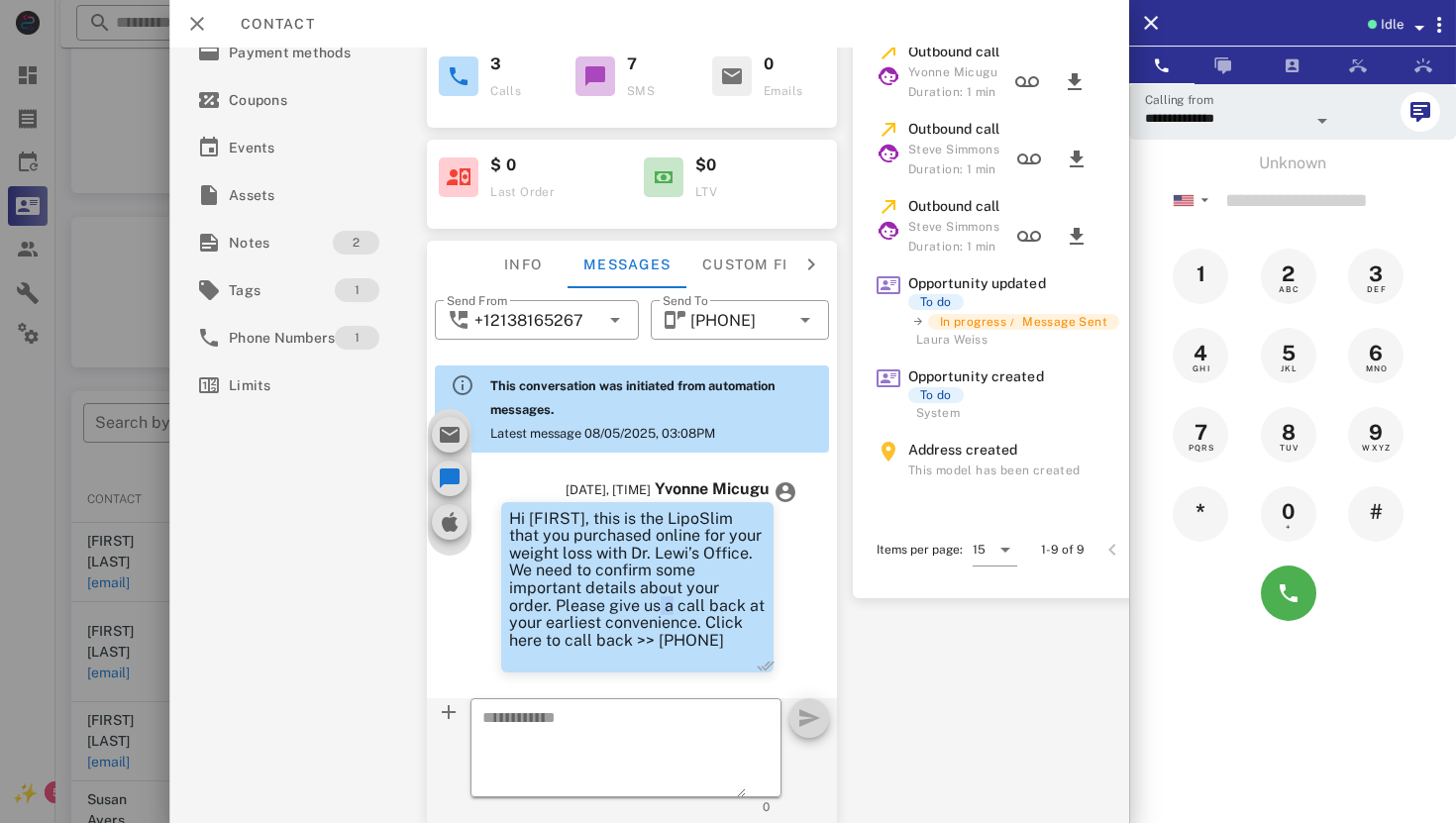 copy on "us" 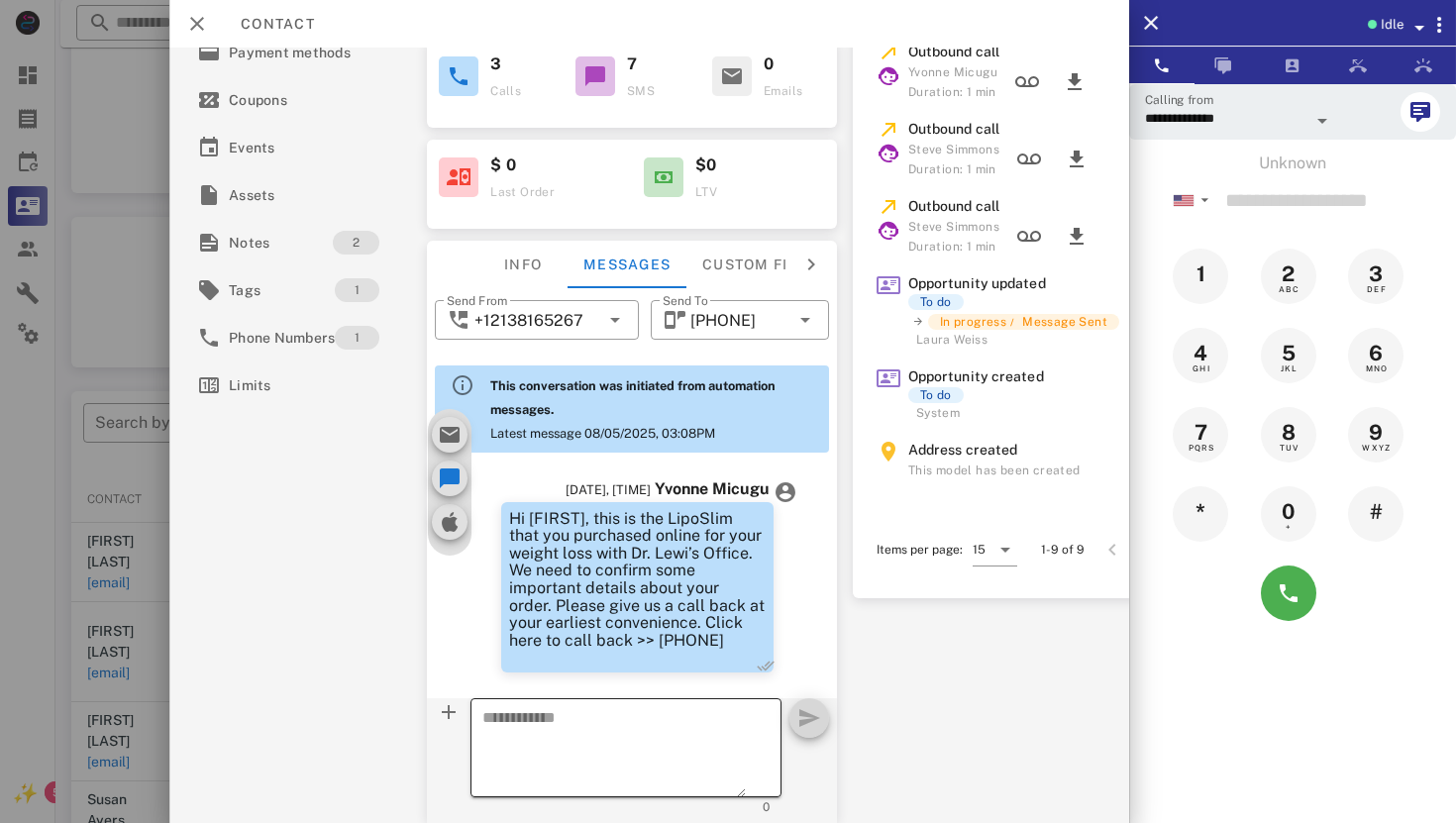 click at bounding box center (614, 751) 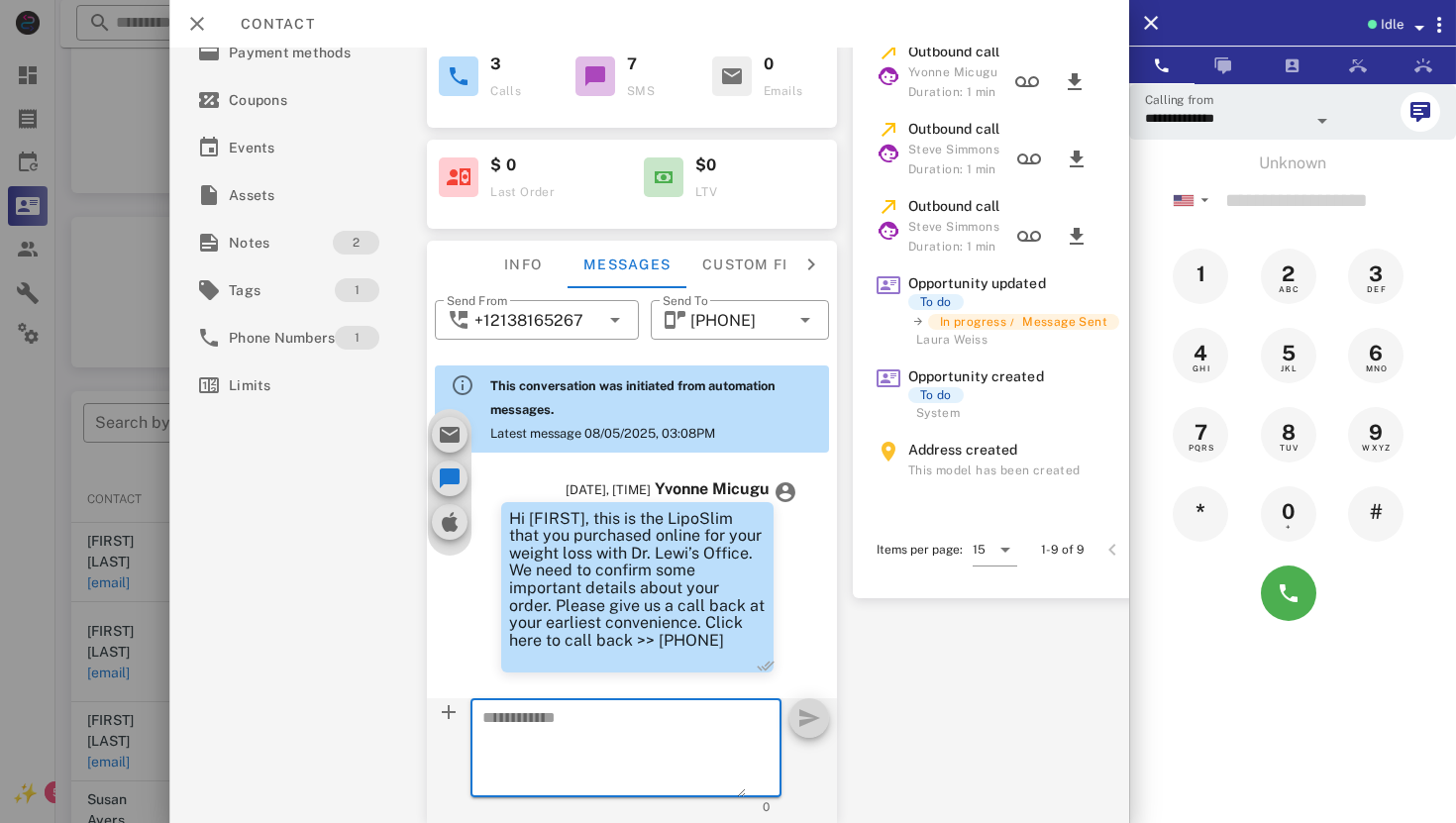 click at bounding box center (614, 751) 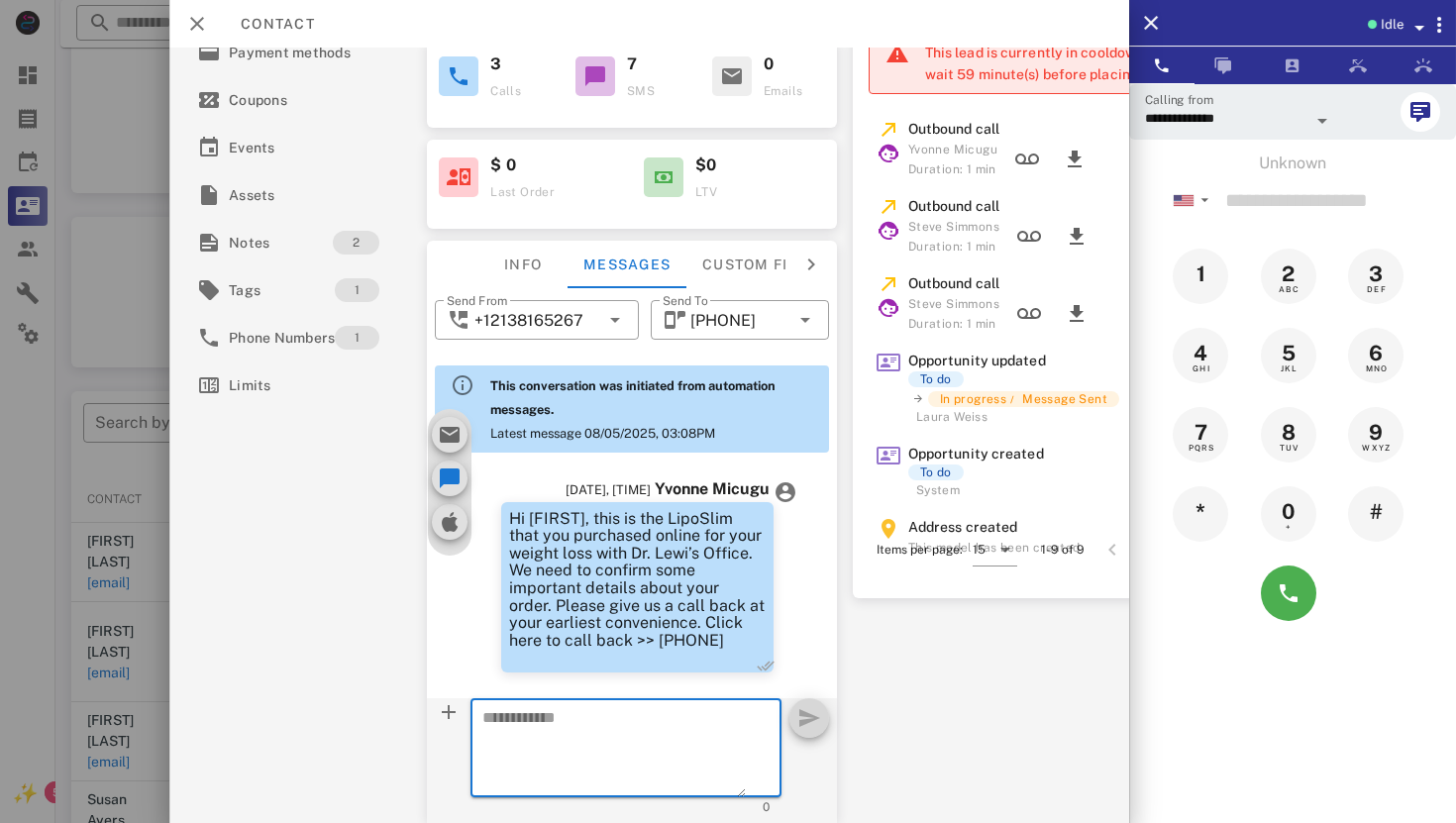 paste on "**" 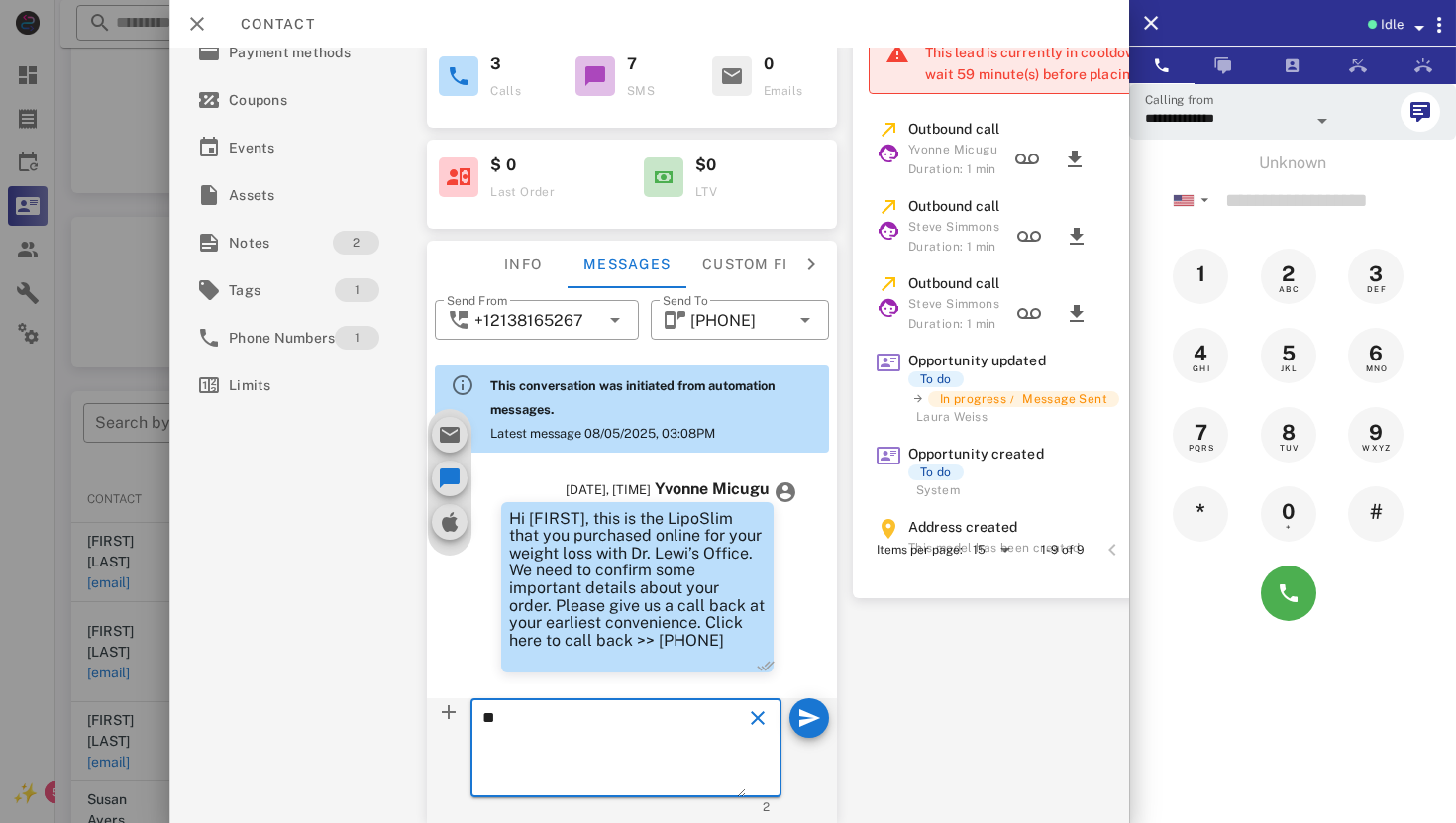 type on "*" 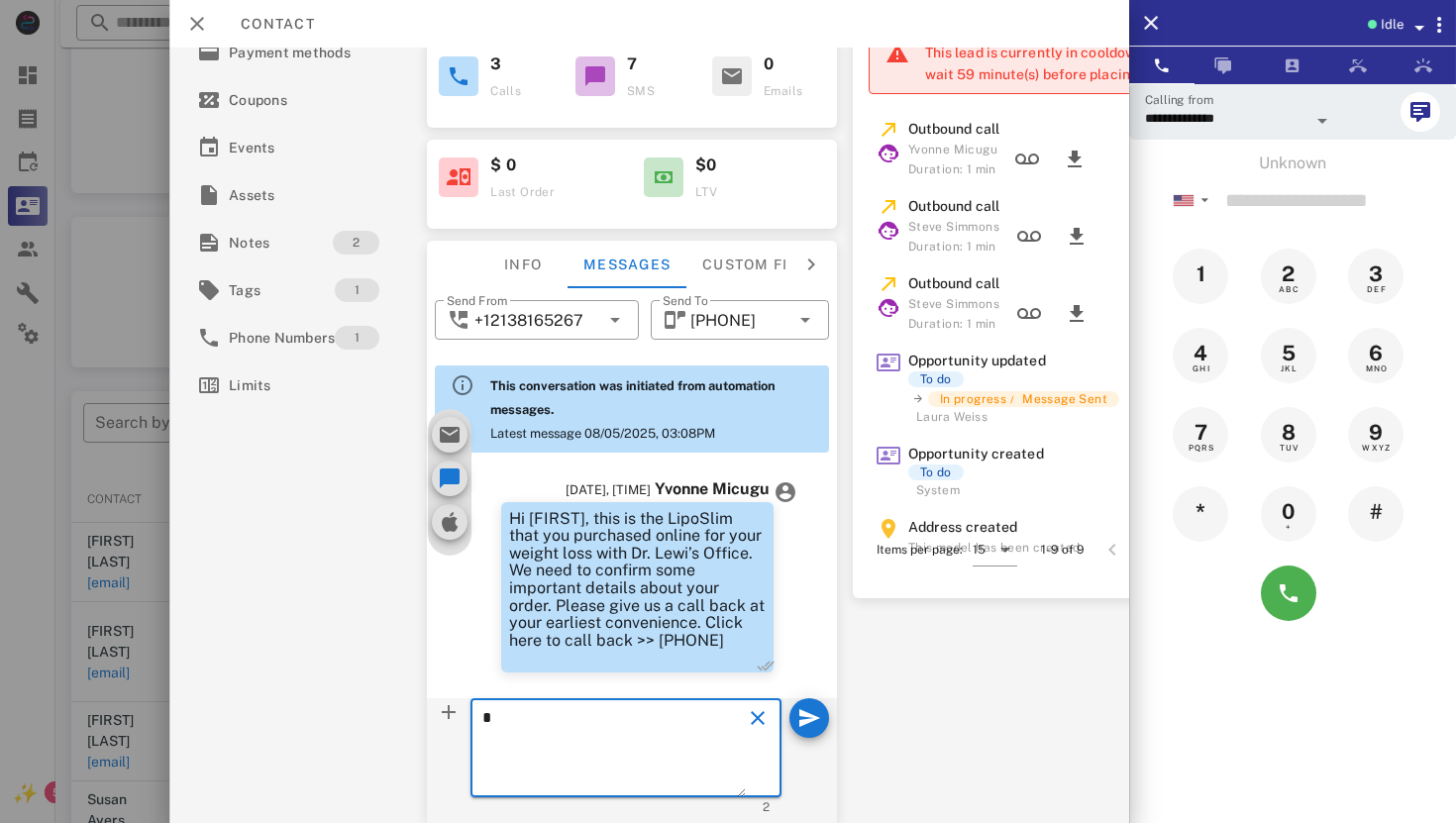 type 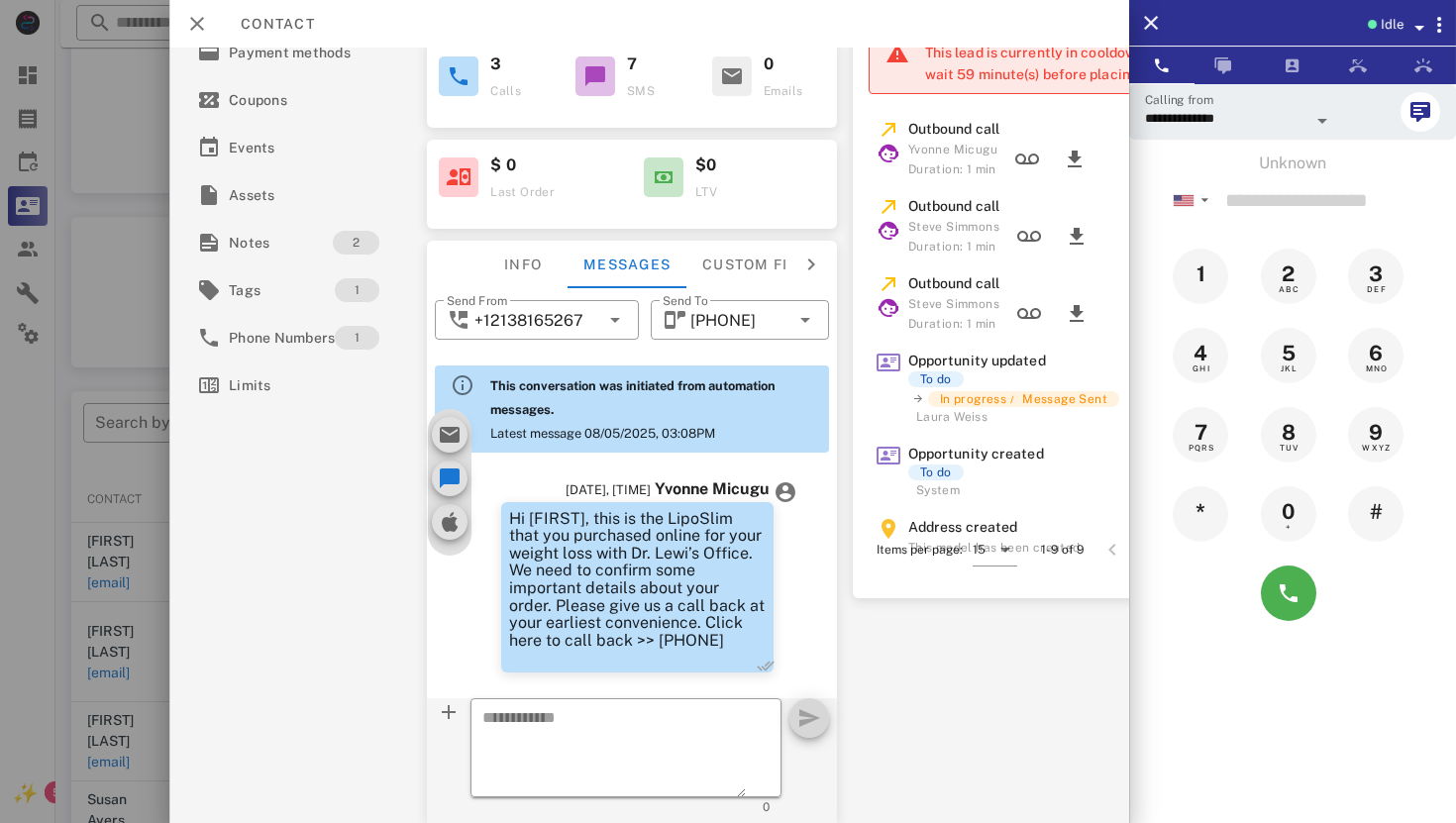 click on "Hi [FIRST], this is the LipoSlim that you purchased online for your weight loss with Dr. Lewi’s Office. We need to confirm some important details about your order. Please give us a call back at your earliest convenience. Click here to call back >> [PHONE]" at bounding box center (637, 579) 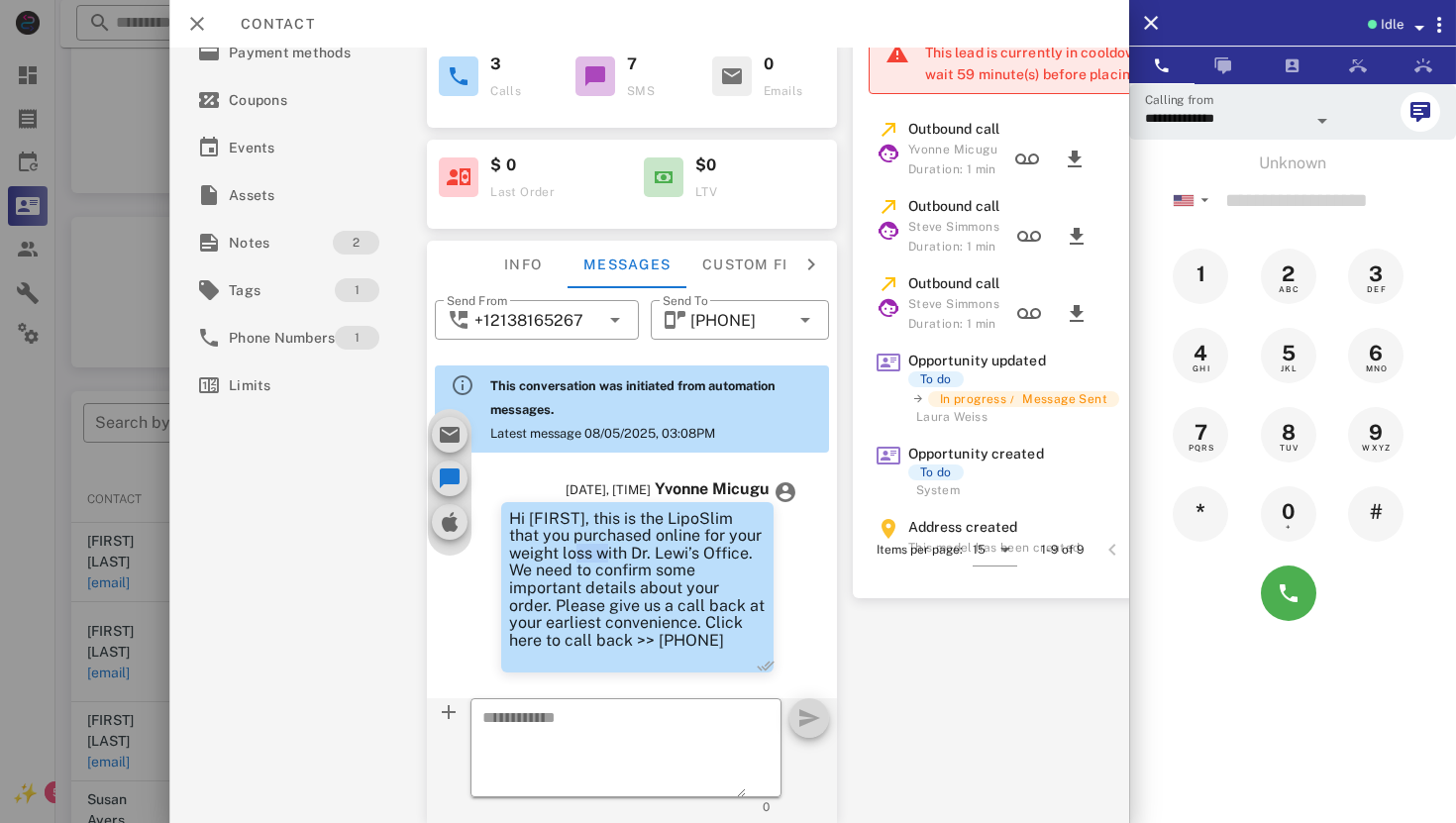 click on "Hi [FIRST], this is the LipoSlim that you purchased online for your weight loss with Dr. Lewi’s Office. We need to confirm some important details about your order. Please give us a call back at your earliest convenience. Click here to call back >> [PHONE]" at bounding box center [637, 579] 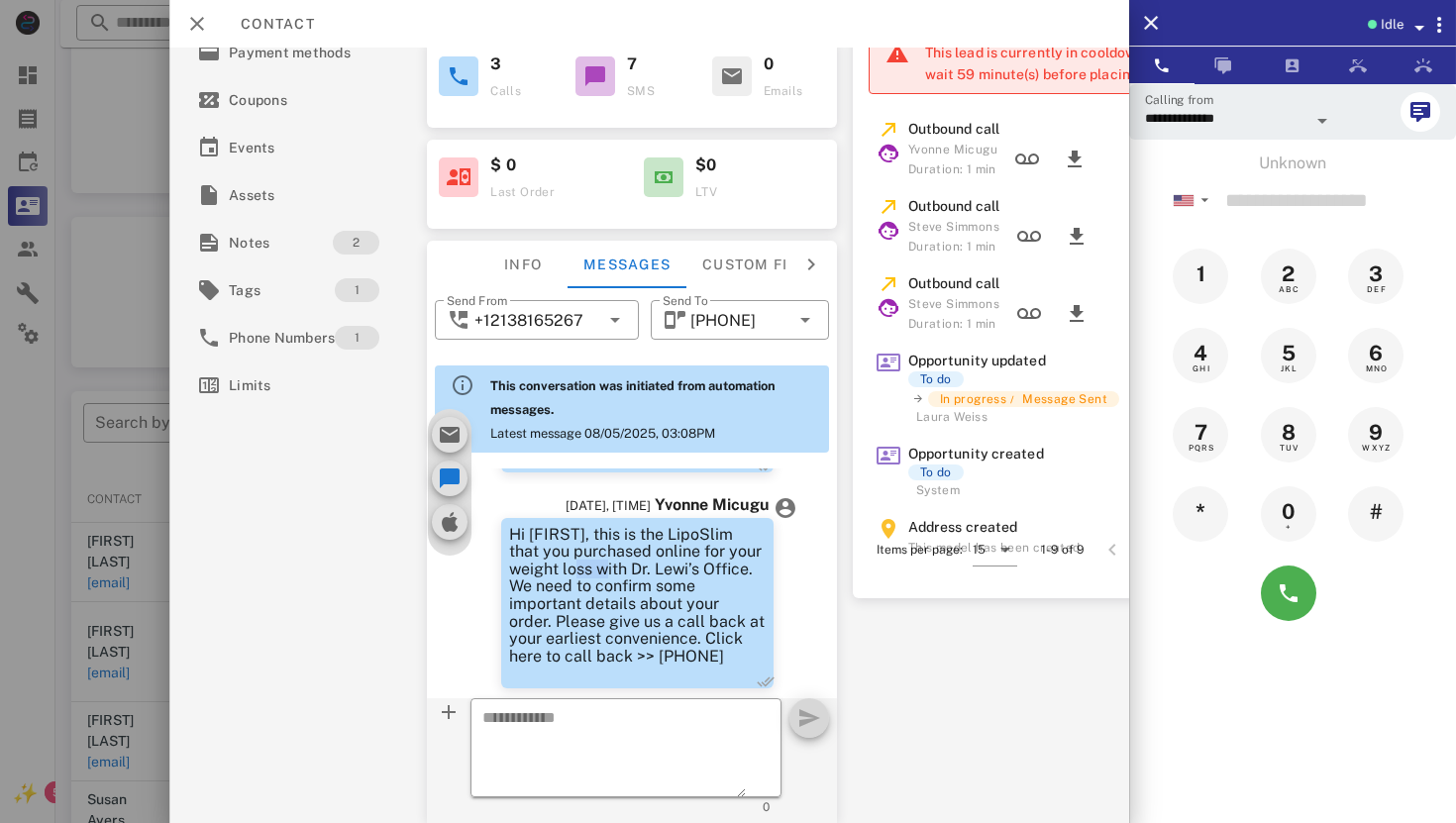scroll, scrollTop: 1044, scrollLeft: 0, axis: vertical 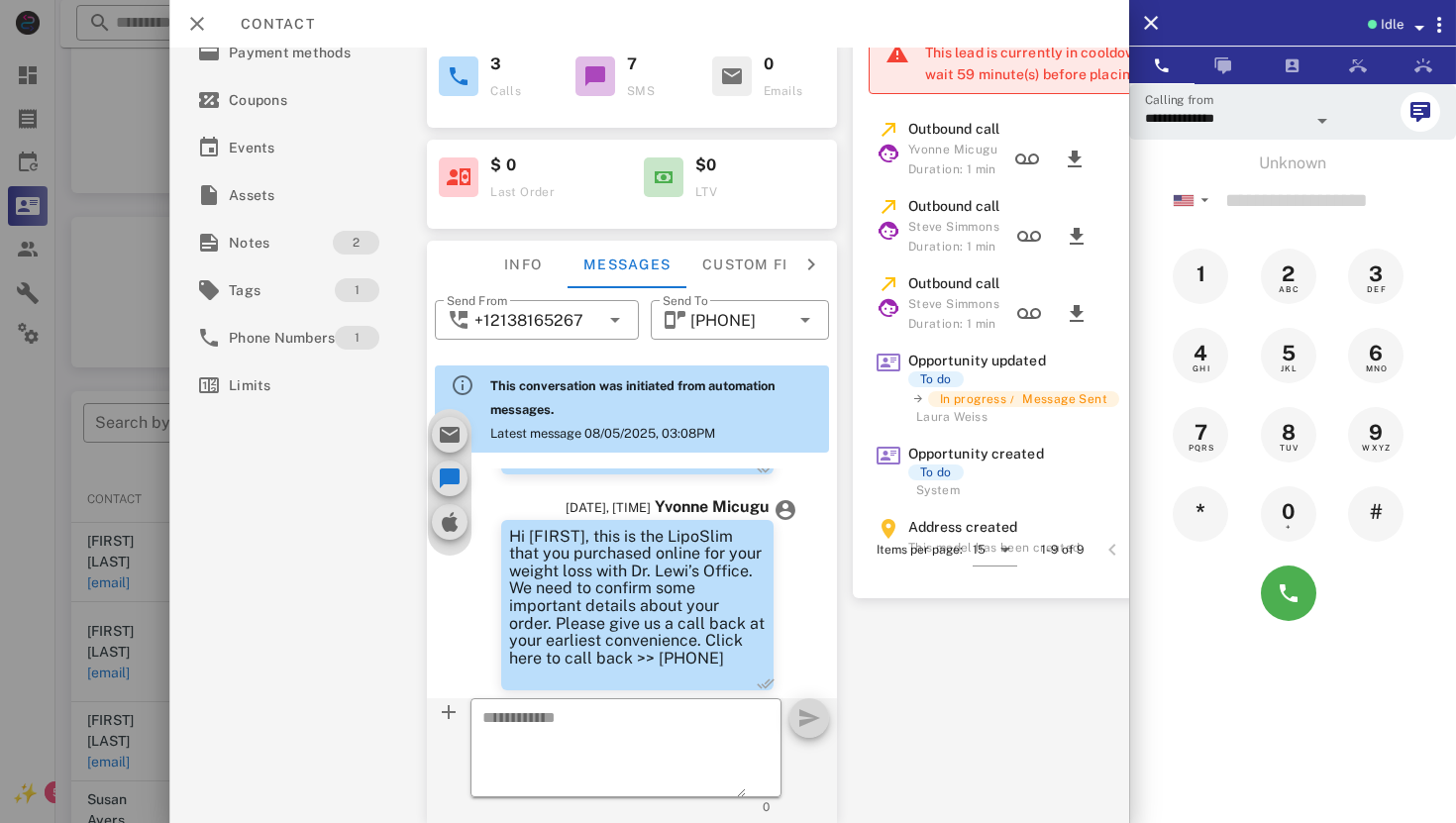 click on "Hi [FIRST], this is the LipoSlim that you purchased online for your weight loss with Dr. Lewi’s Office. We need to confirm some important details about your order. Please give us a call back at your earliest convenience. Click here to call back >> [PHONE]" at bounding box center [637, 597] 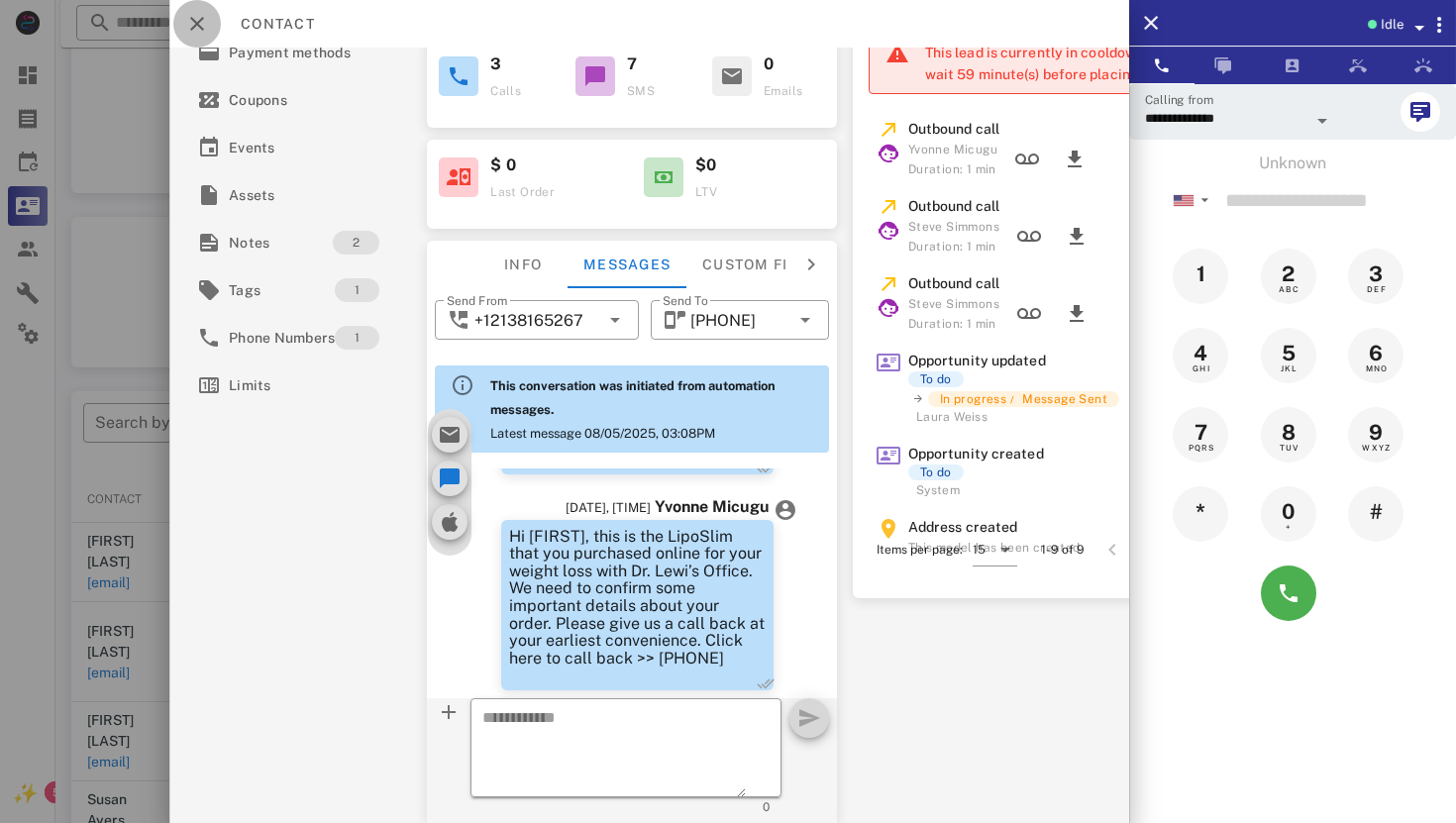 click at bounding box center [197, 24] 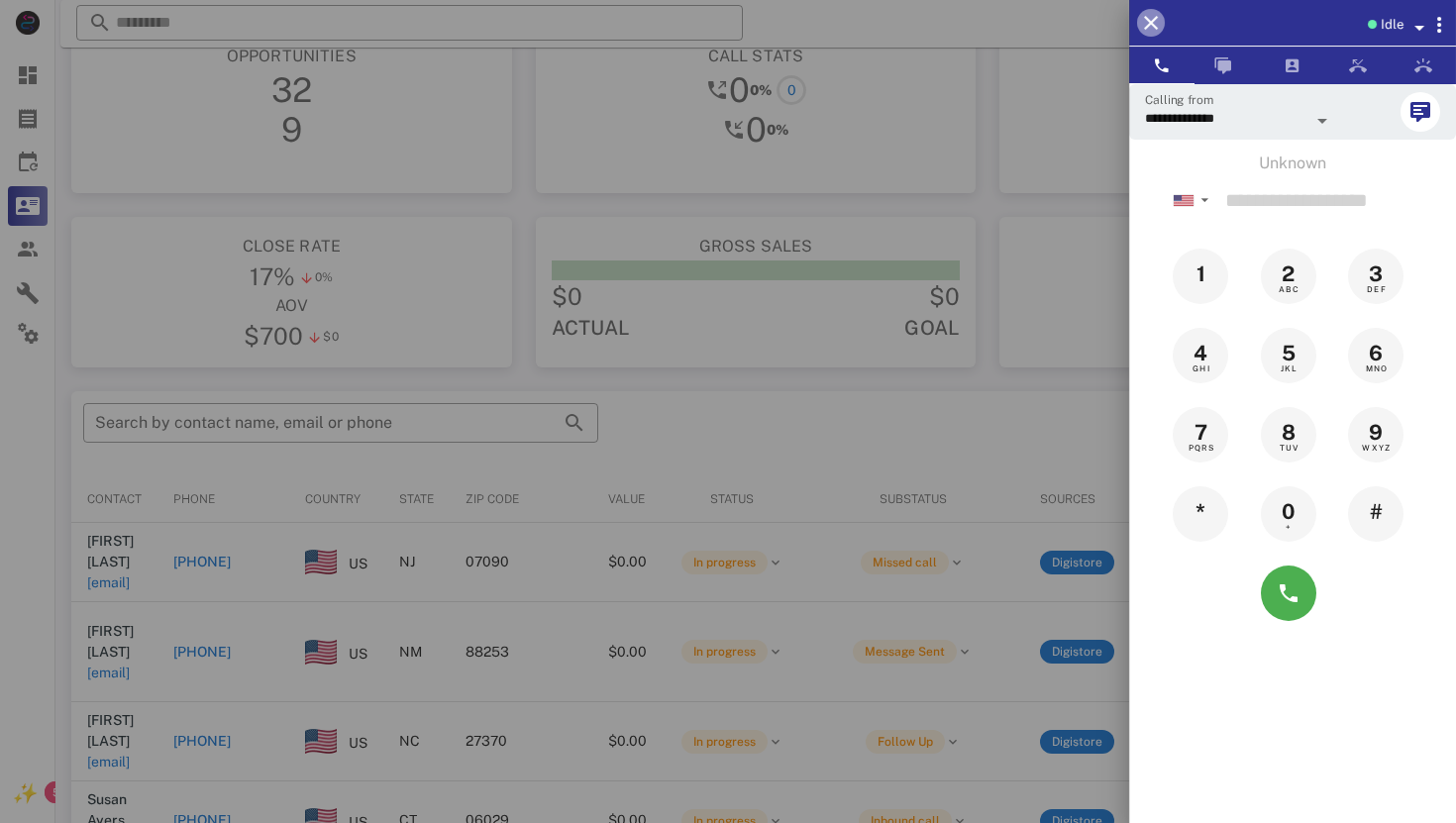 click at bounding box center [1151, 23] 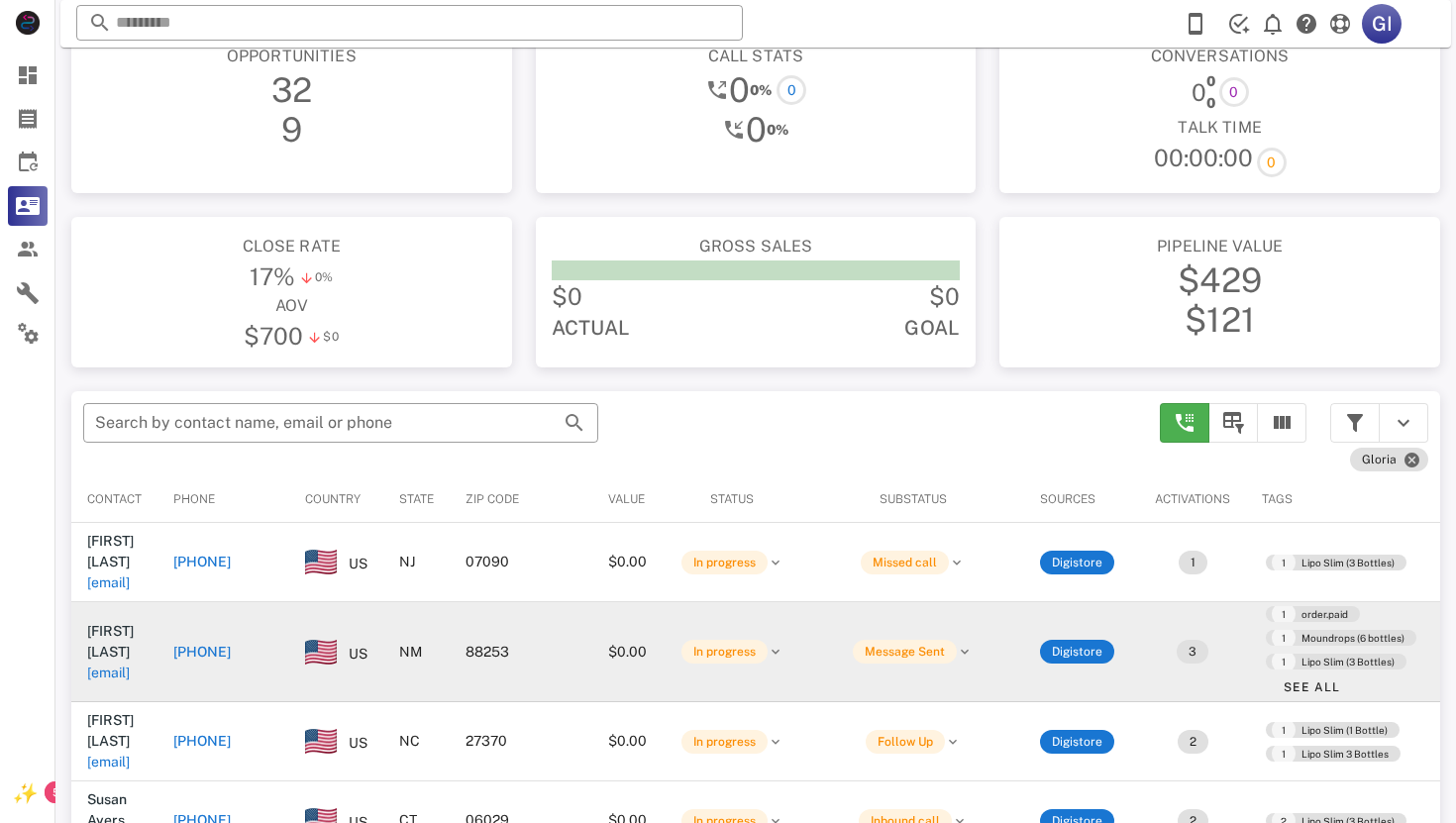 click on "[EMAIL]" at bounding box center (108, 672) 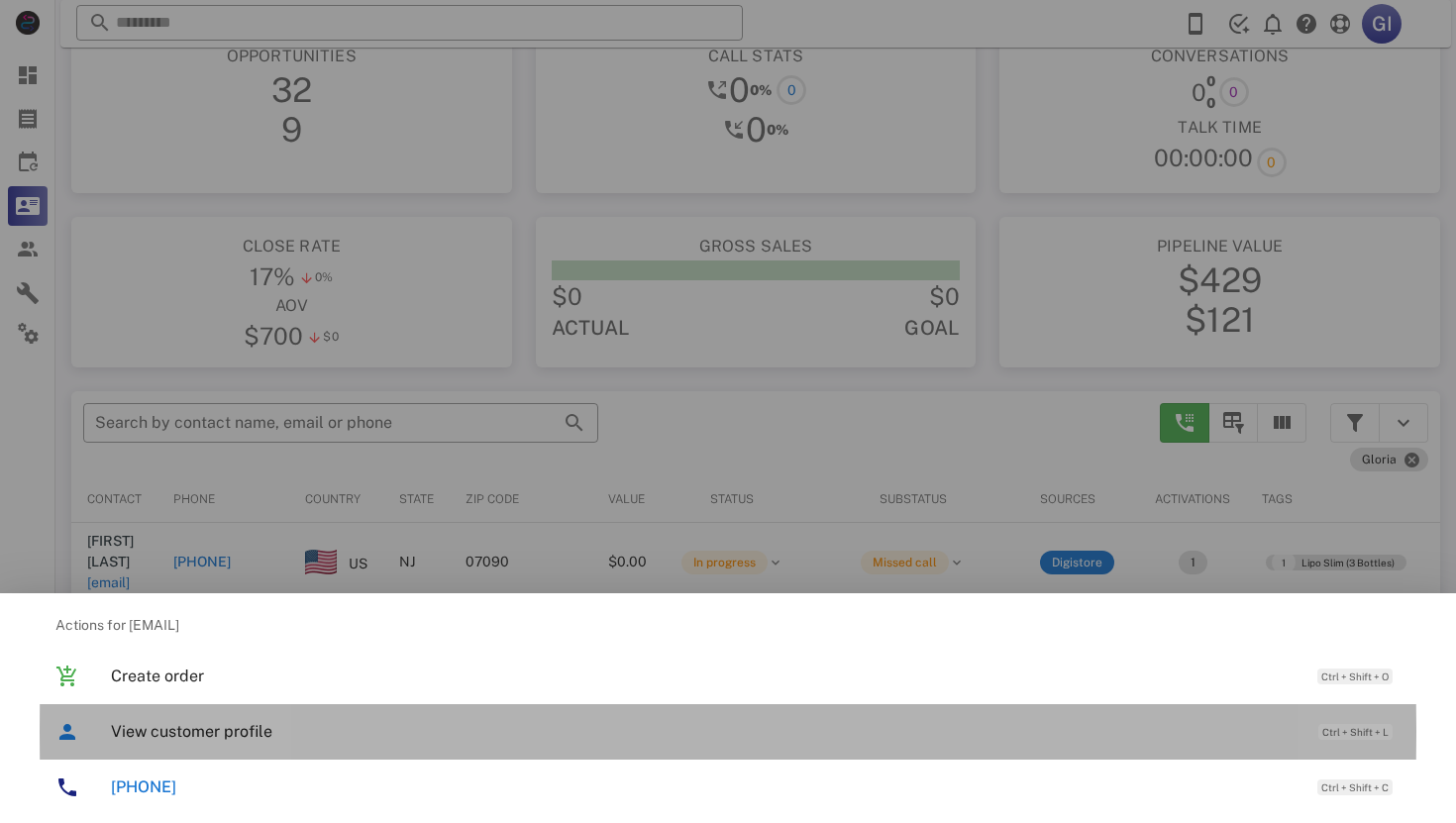 click on "View customer profile" at bounding box center [704, 731] 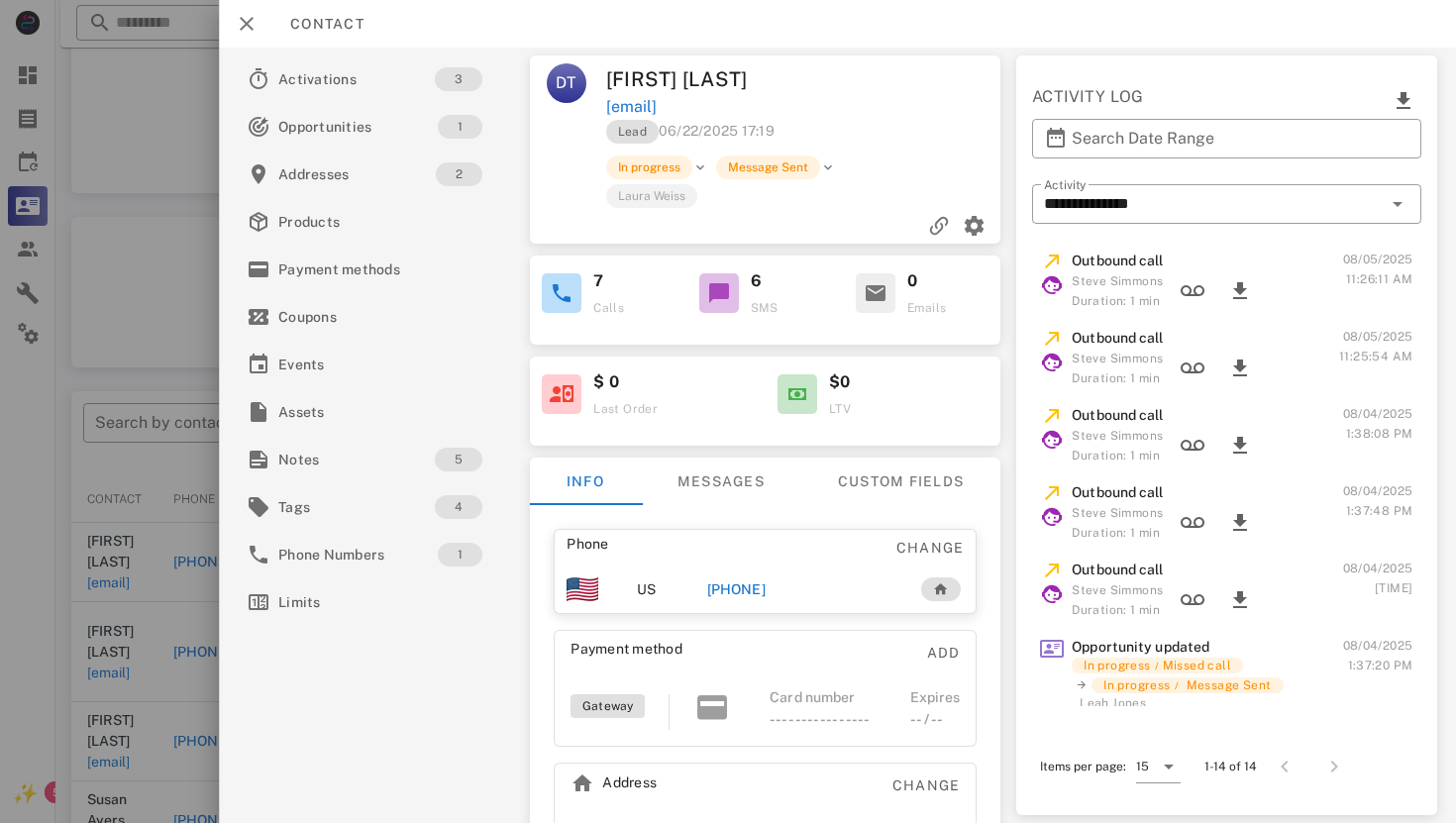 scroll, scrollTop: 0, scrollLeft: 0, axis: both 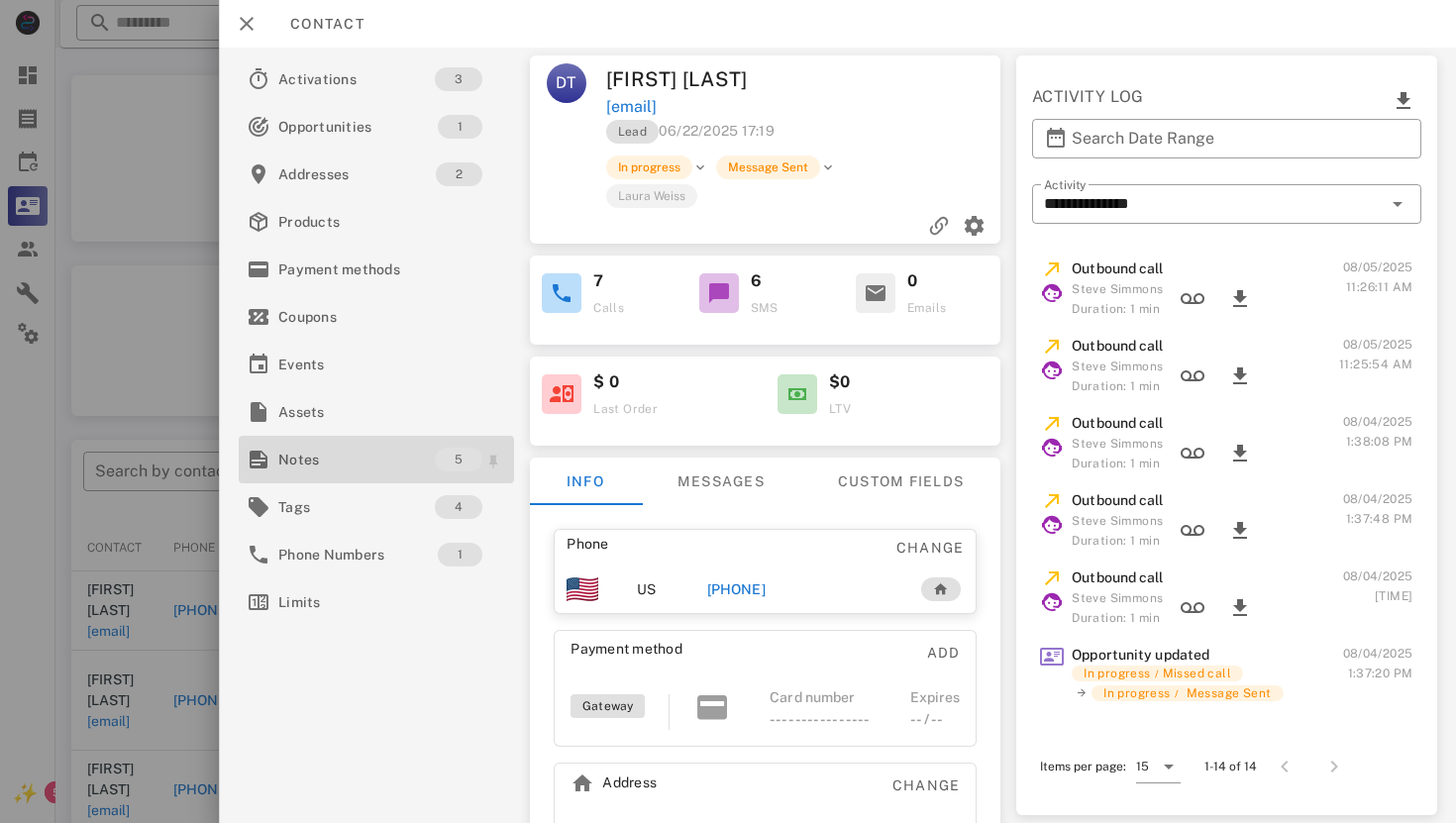 click on "Notes  5" at bounding box center (376, 460) 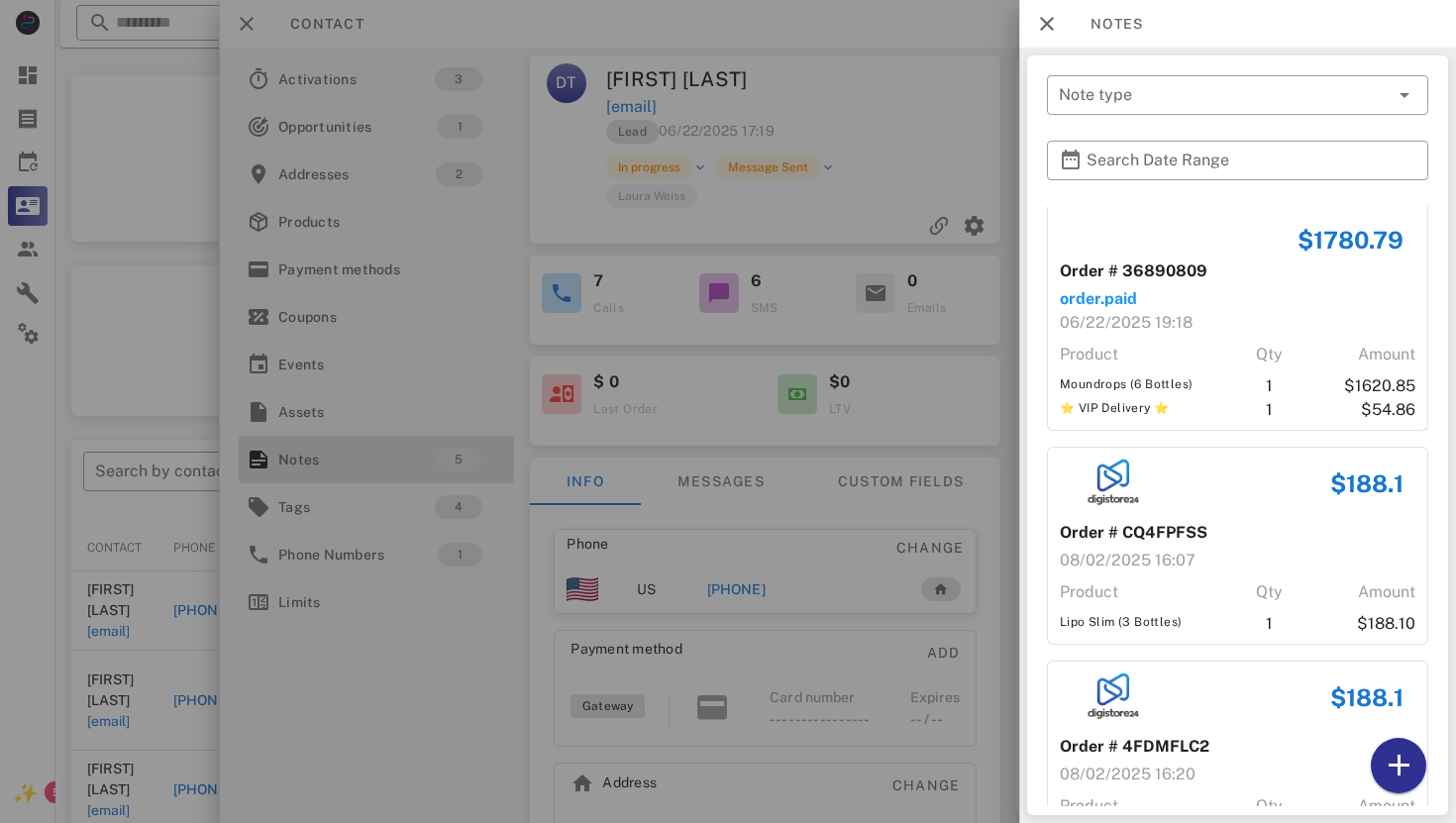 scroll, scrollTop: 0, scrollLeft: 0, axis: both 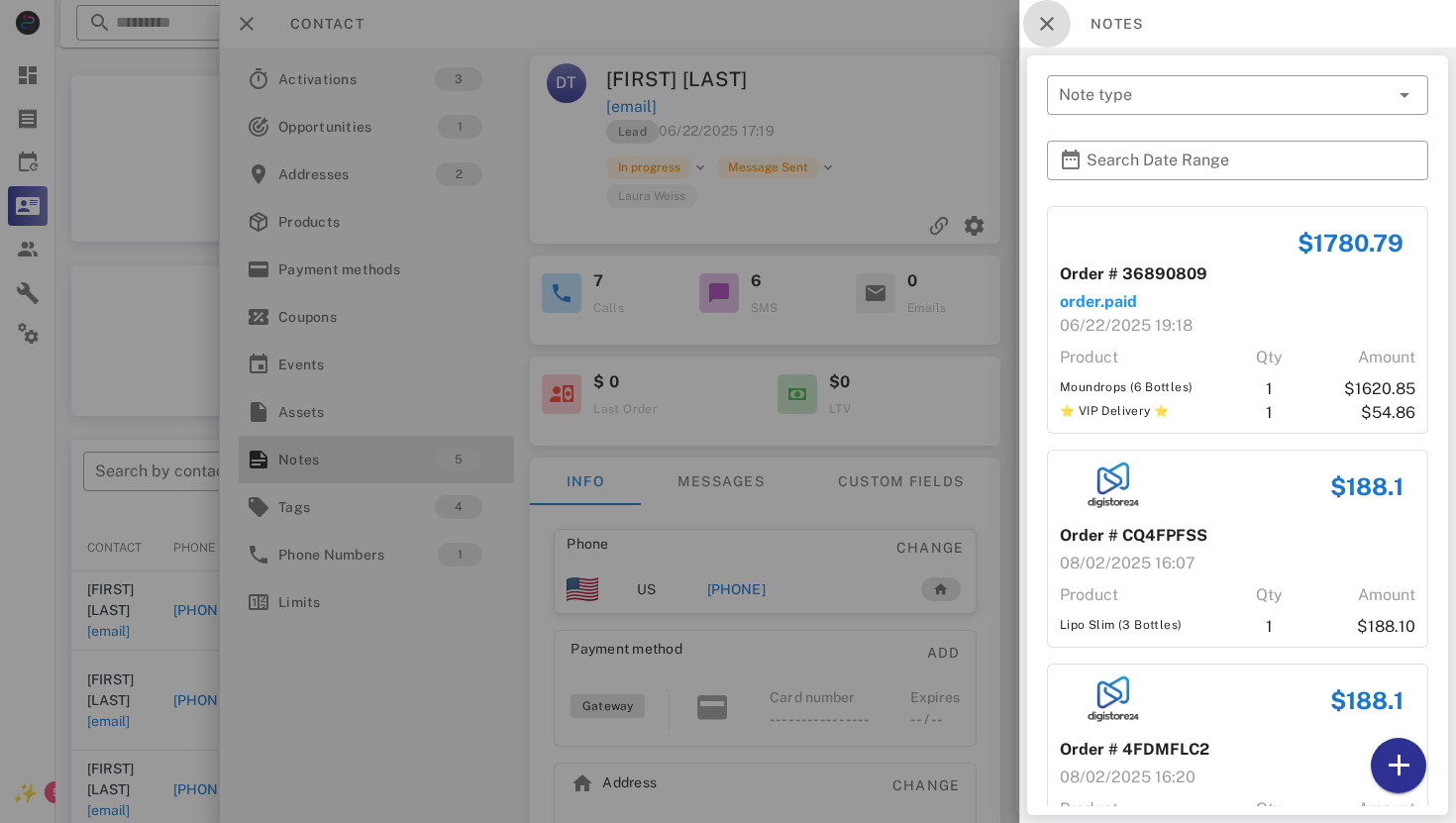 click at bounding box center (1047, 24) 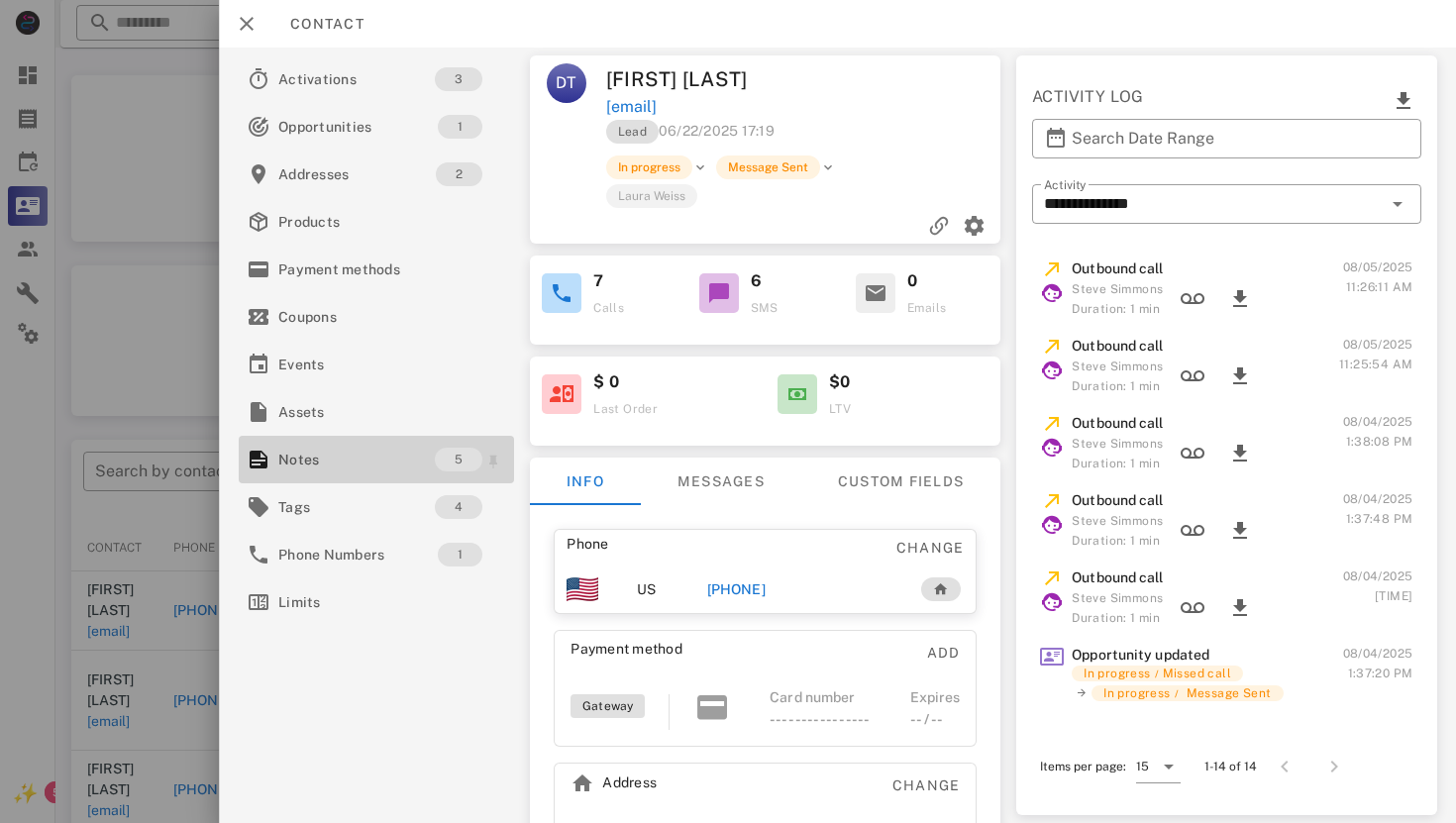 click on "Notes" at bounding box center [357, 460] 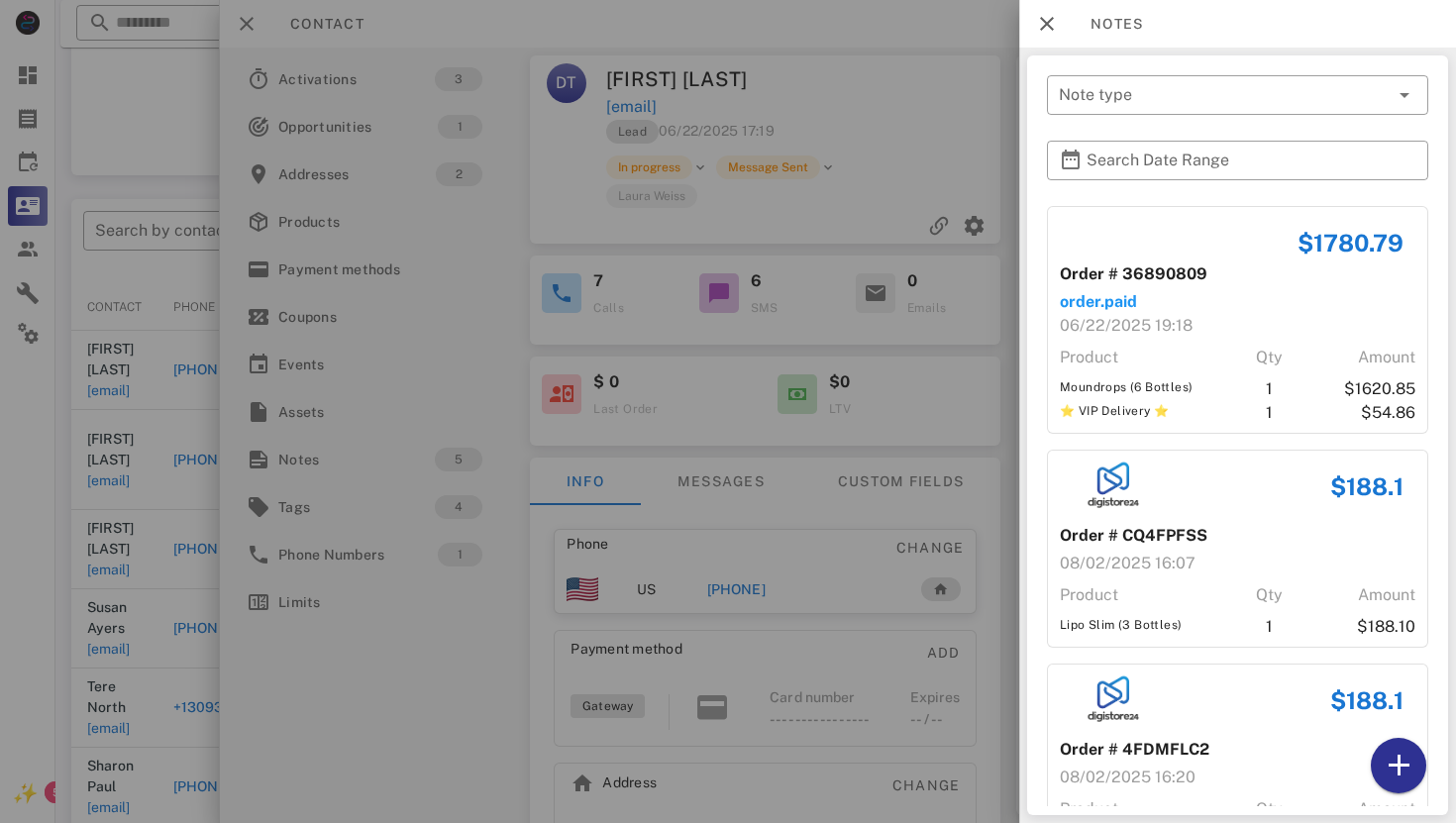 scroll, scrollTop: 239, scrollLeft: 0, axis: vertical 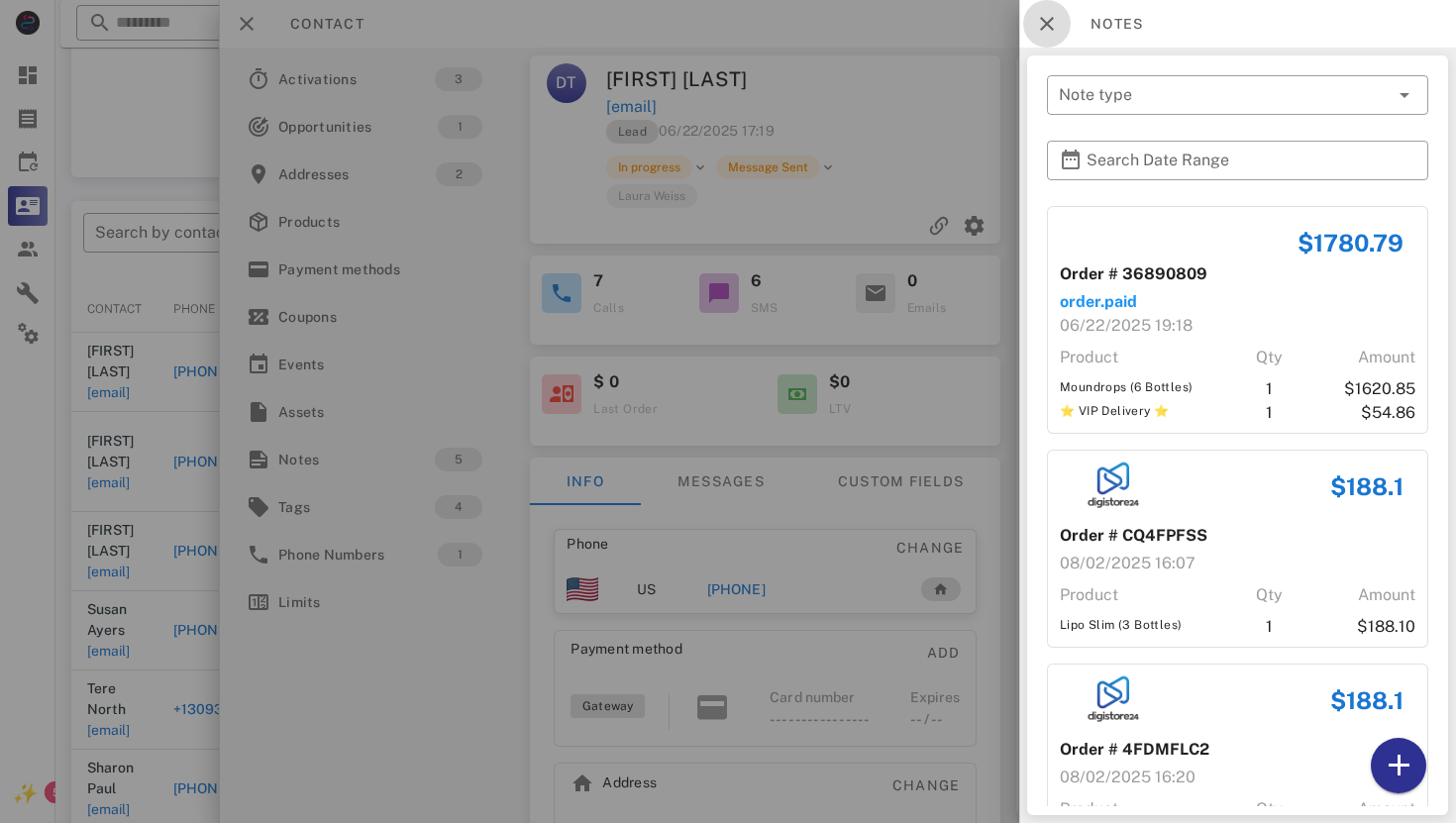 click at bounding box center (1047, 24) 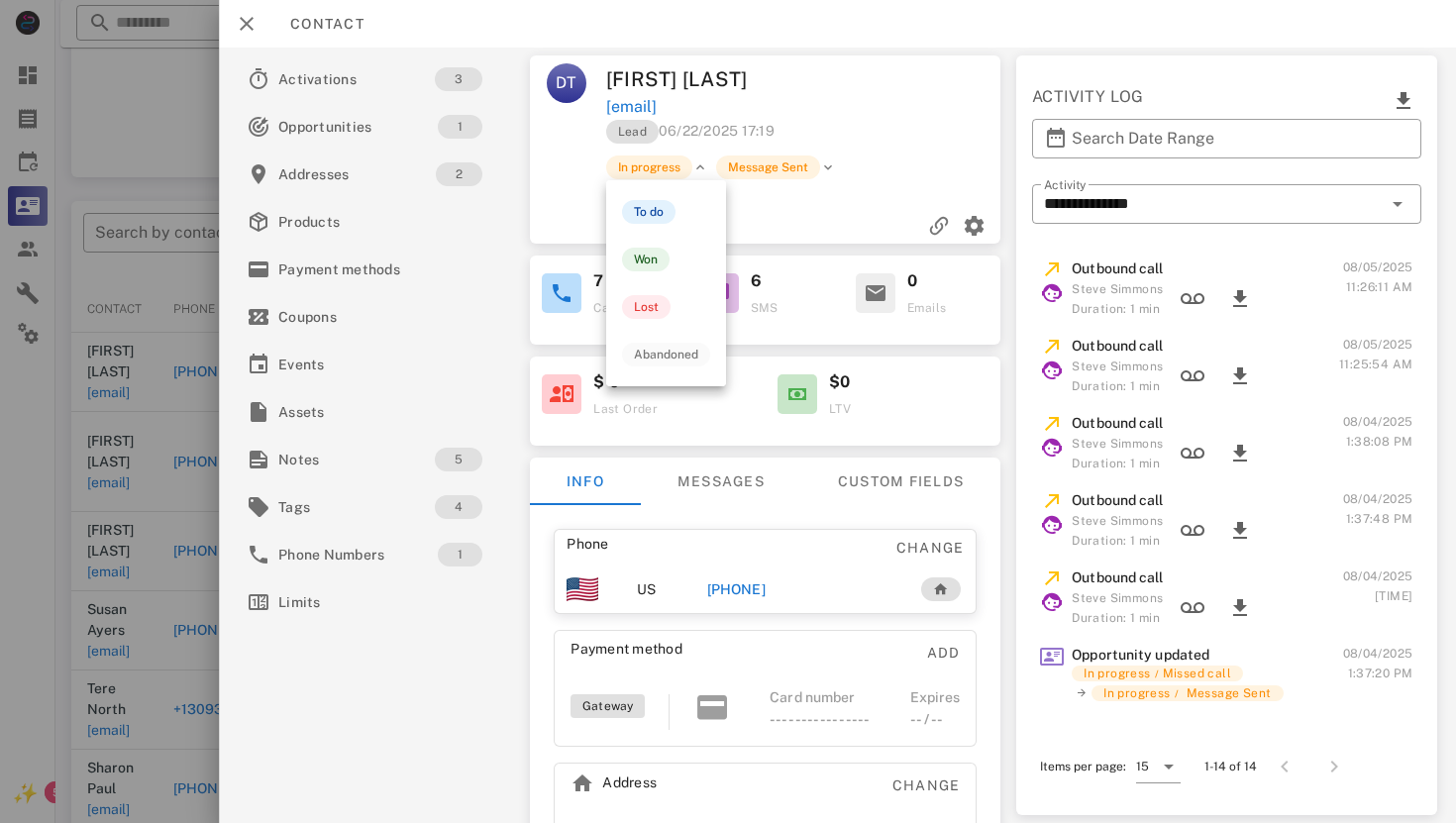 click at bounding box center (699, 167) 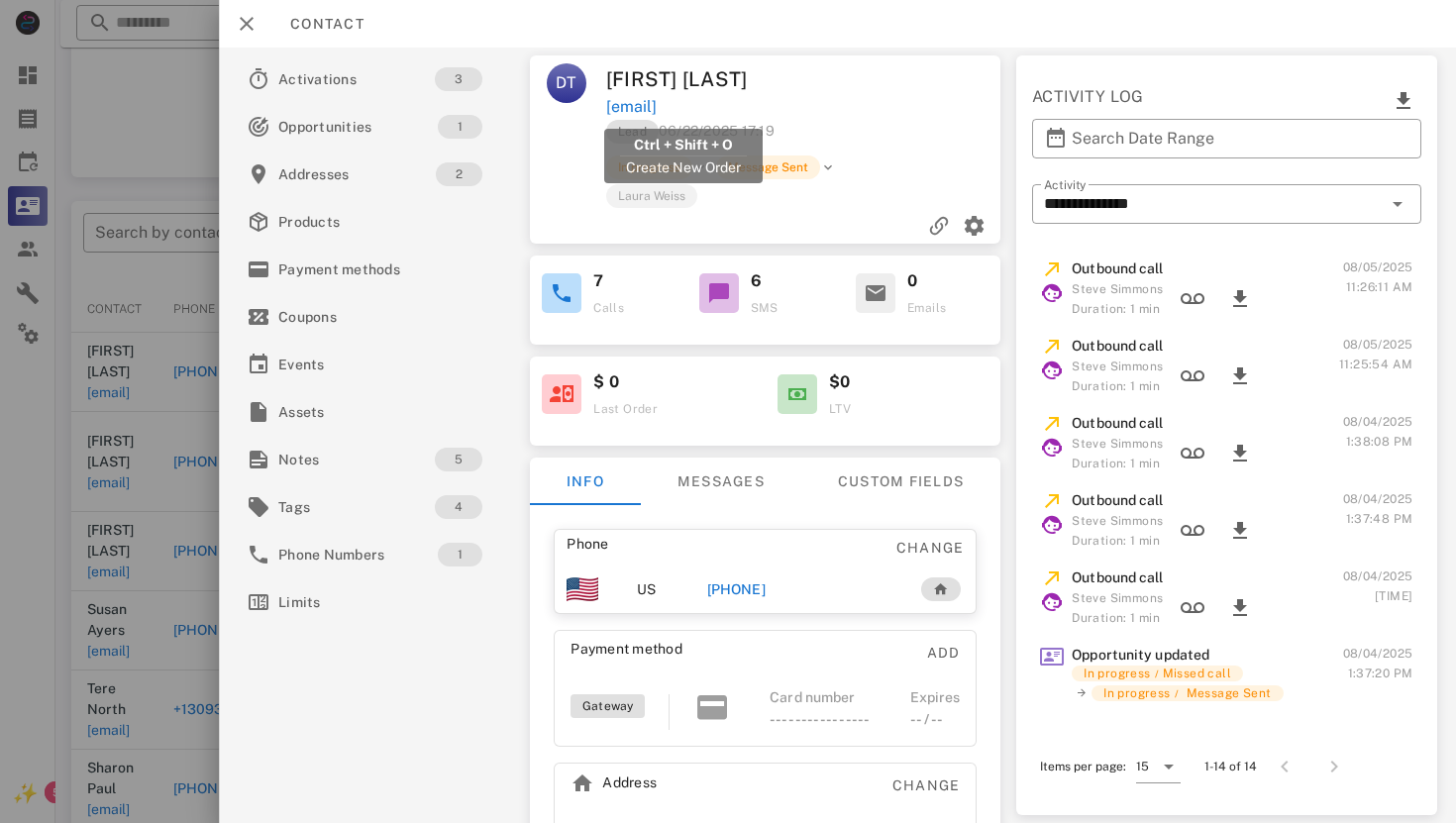 click on "[EMAIL]" at bounding box center (630, 107) 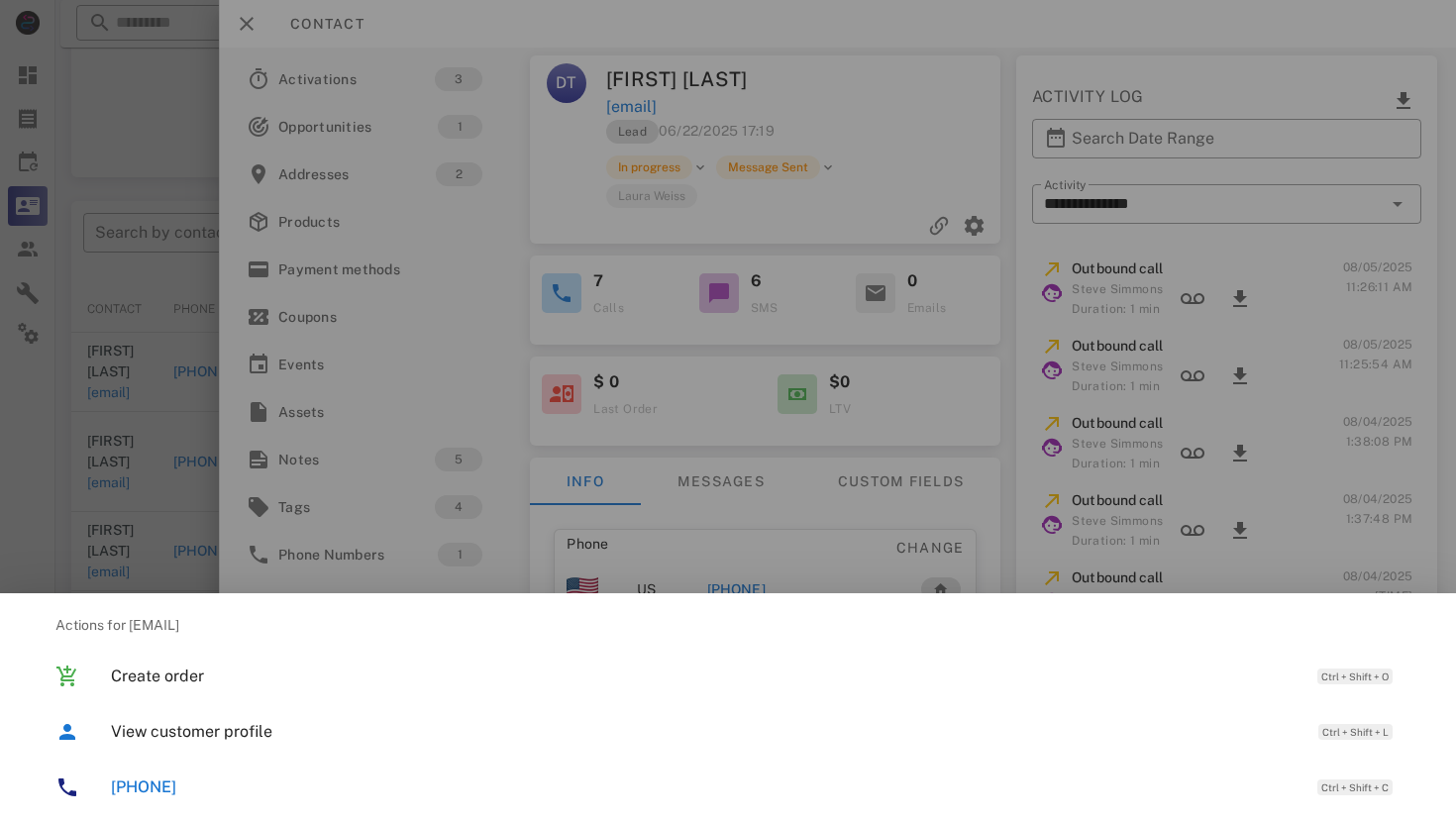 click on "[PHONE]" at bounding box center [144, 786] 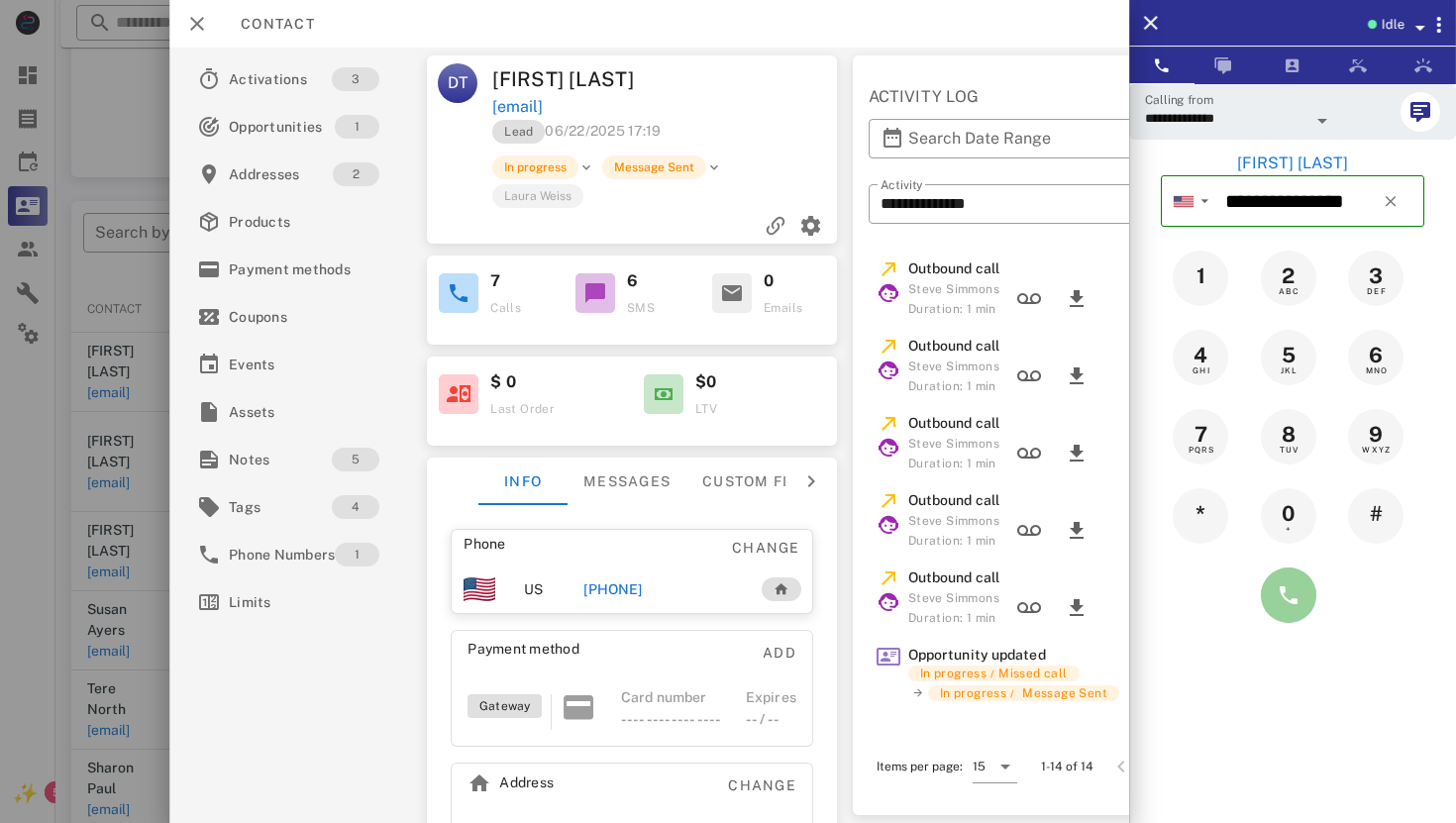 click at bounding box center (1289, 595) 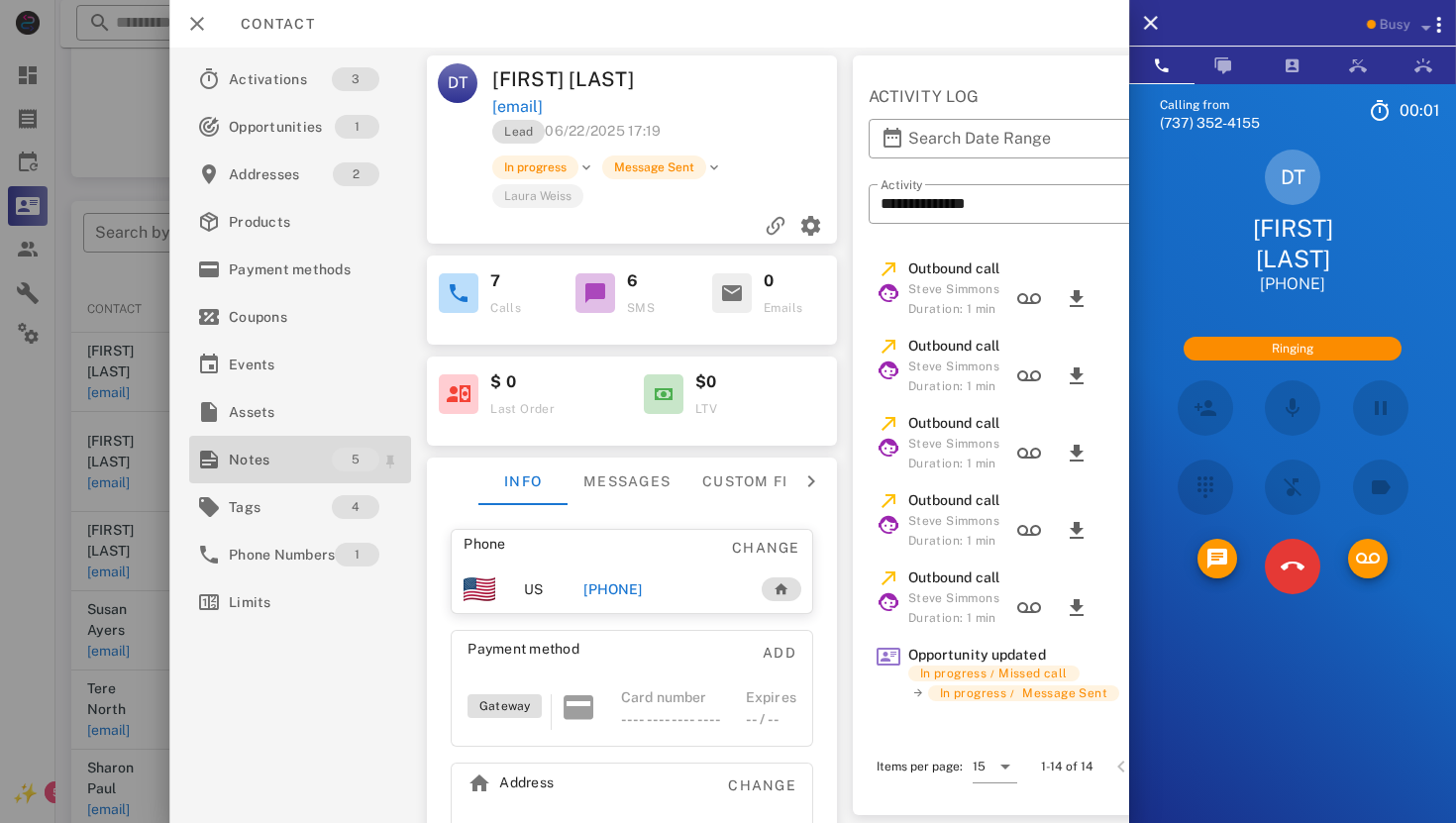 click on "Notes" at bounding box center [280, 460] 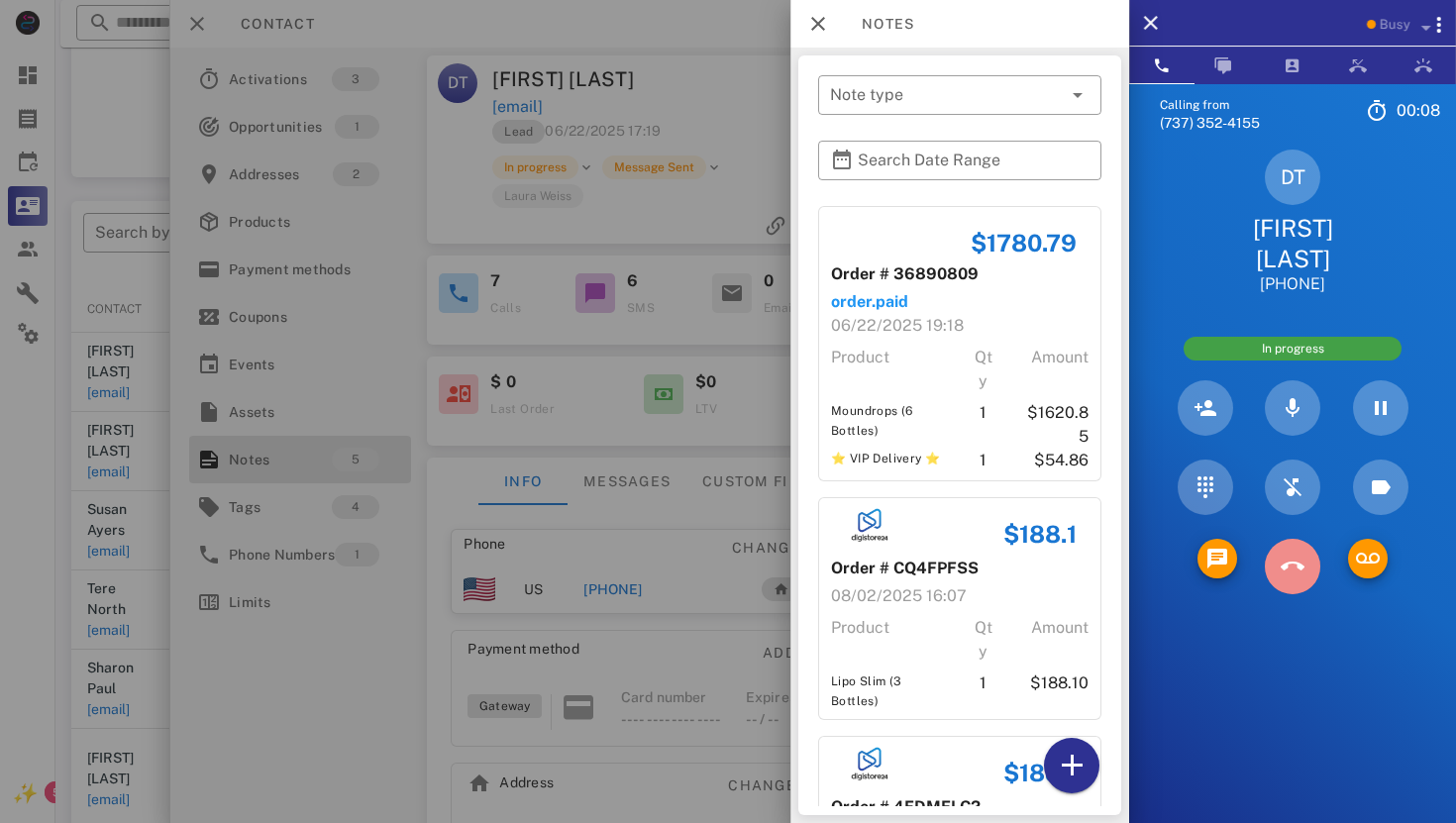 click at bounding box center [1293, 566] 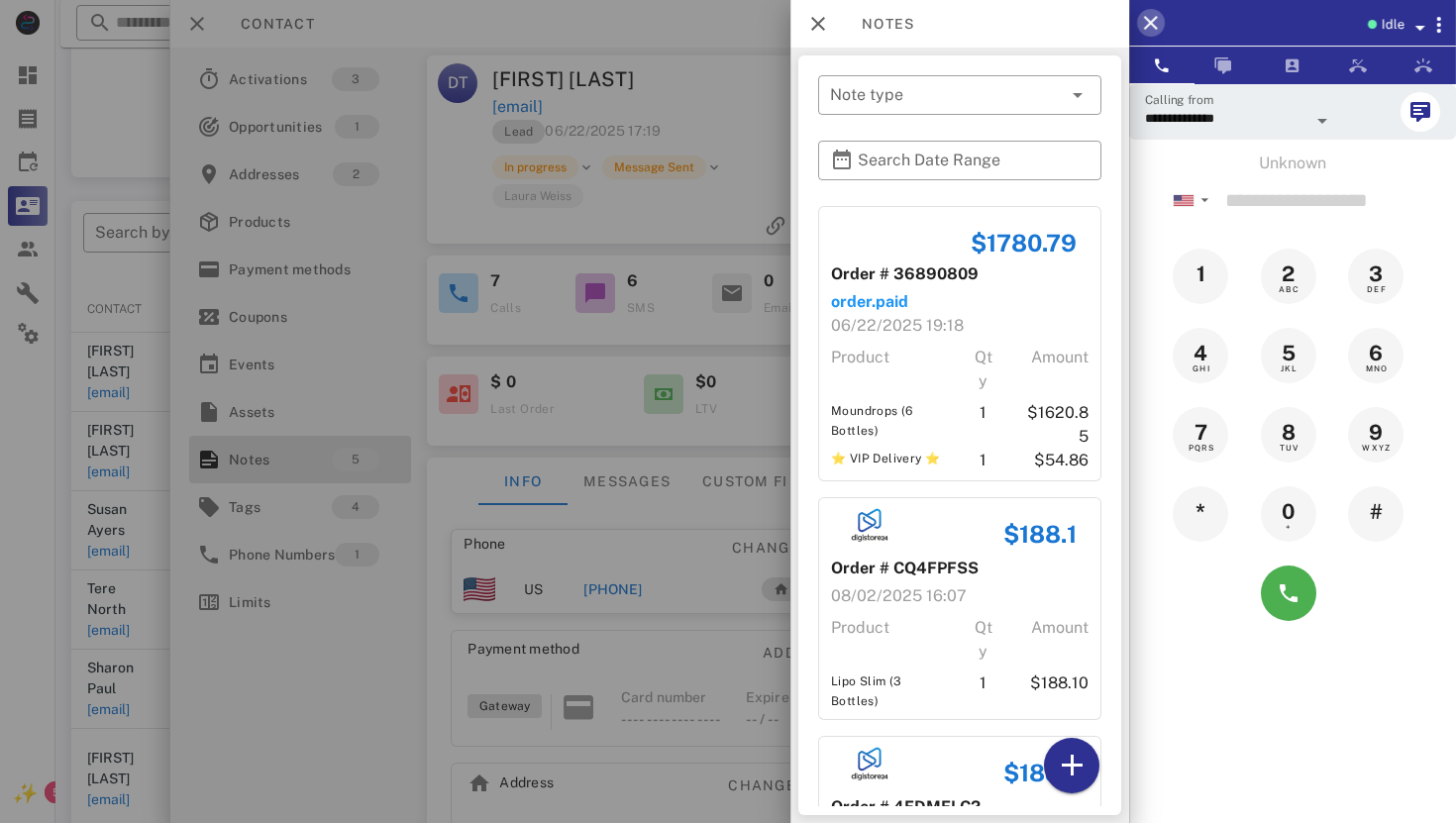 click at bounding box center [1151, 23] 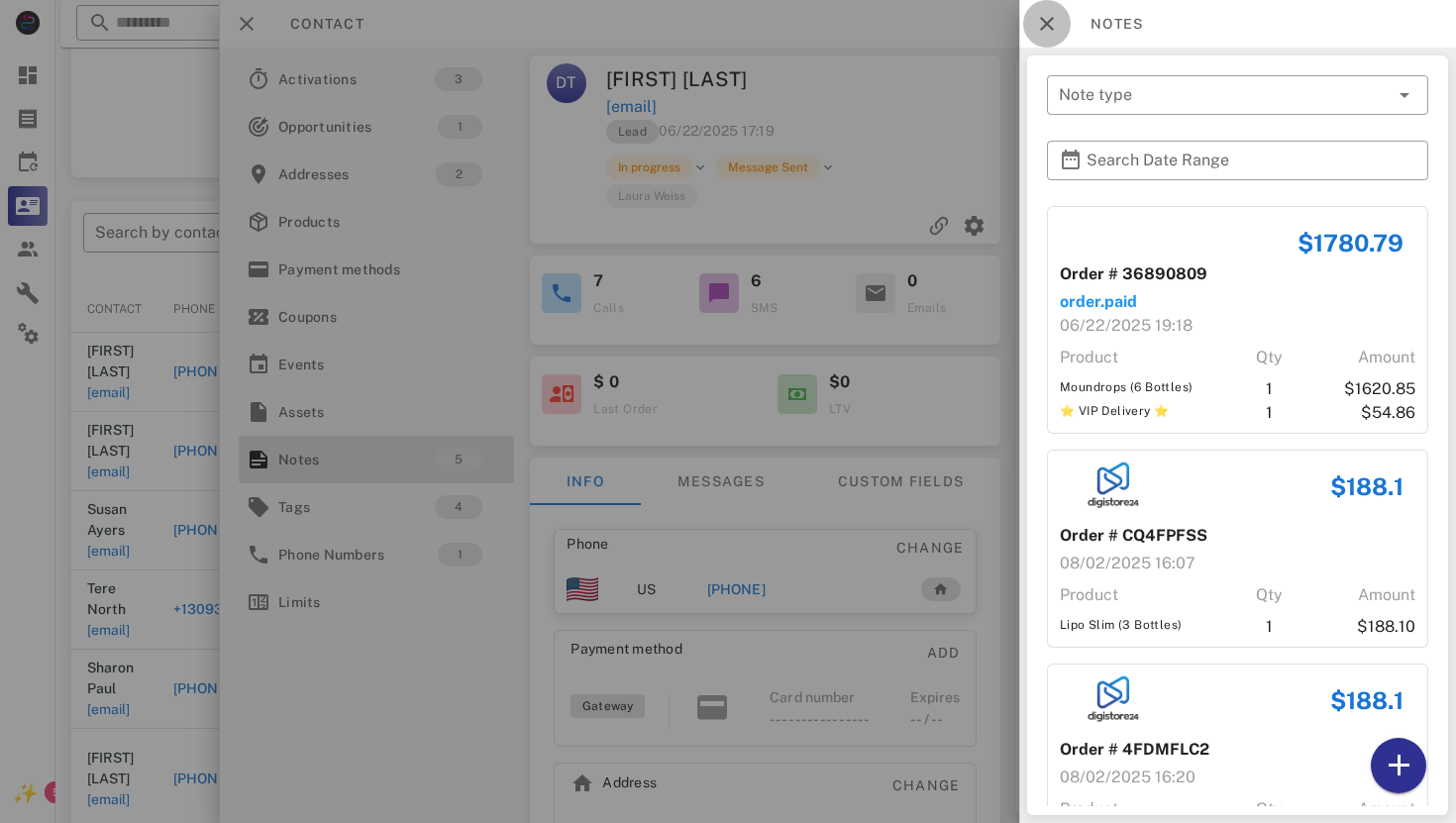 click at bounding box center [1047, 24] 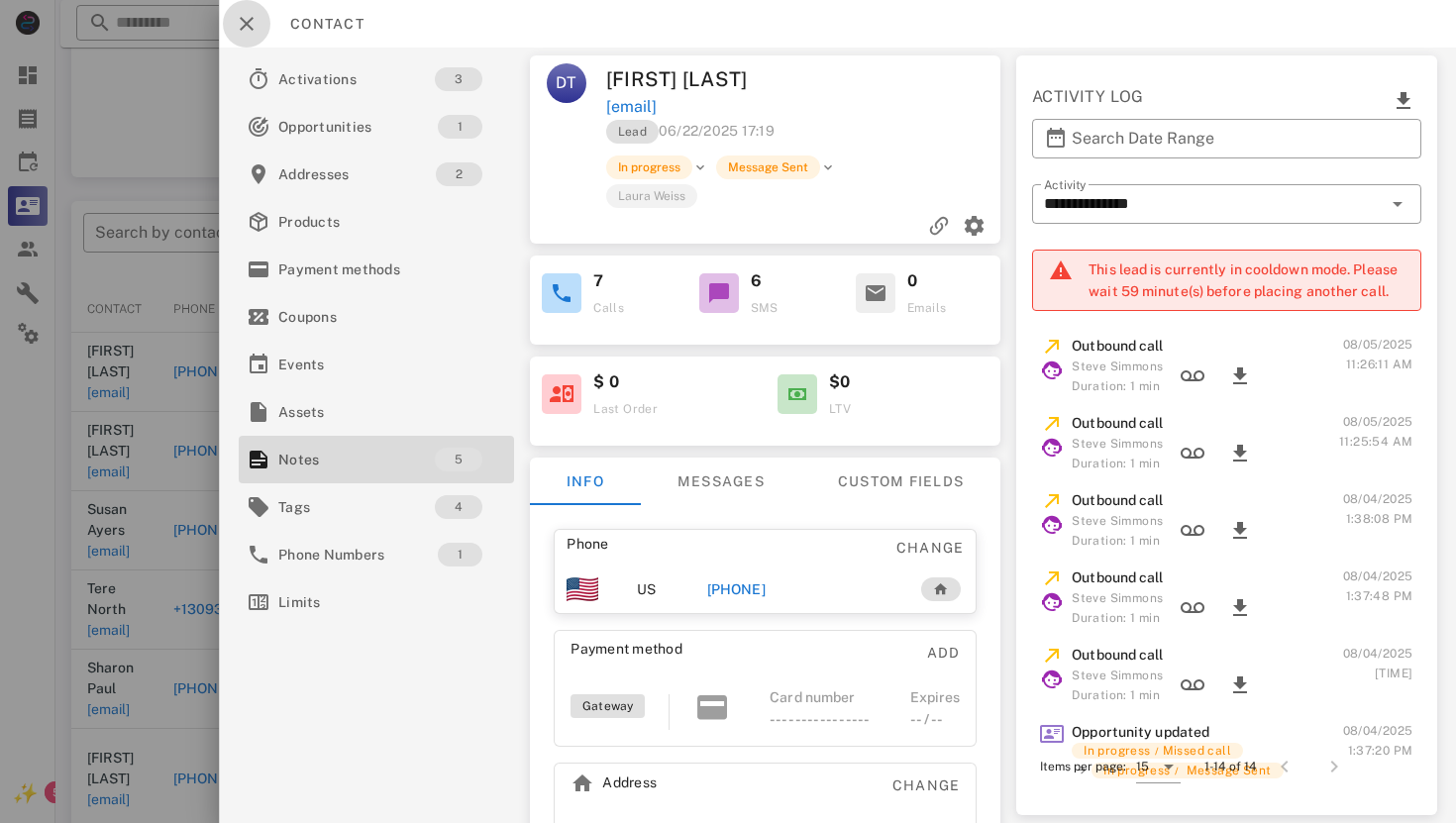 click at bounding box center [247, 24] 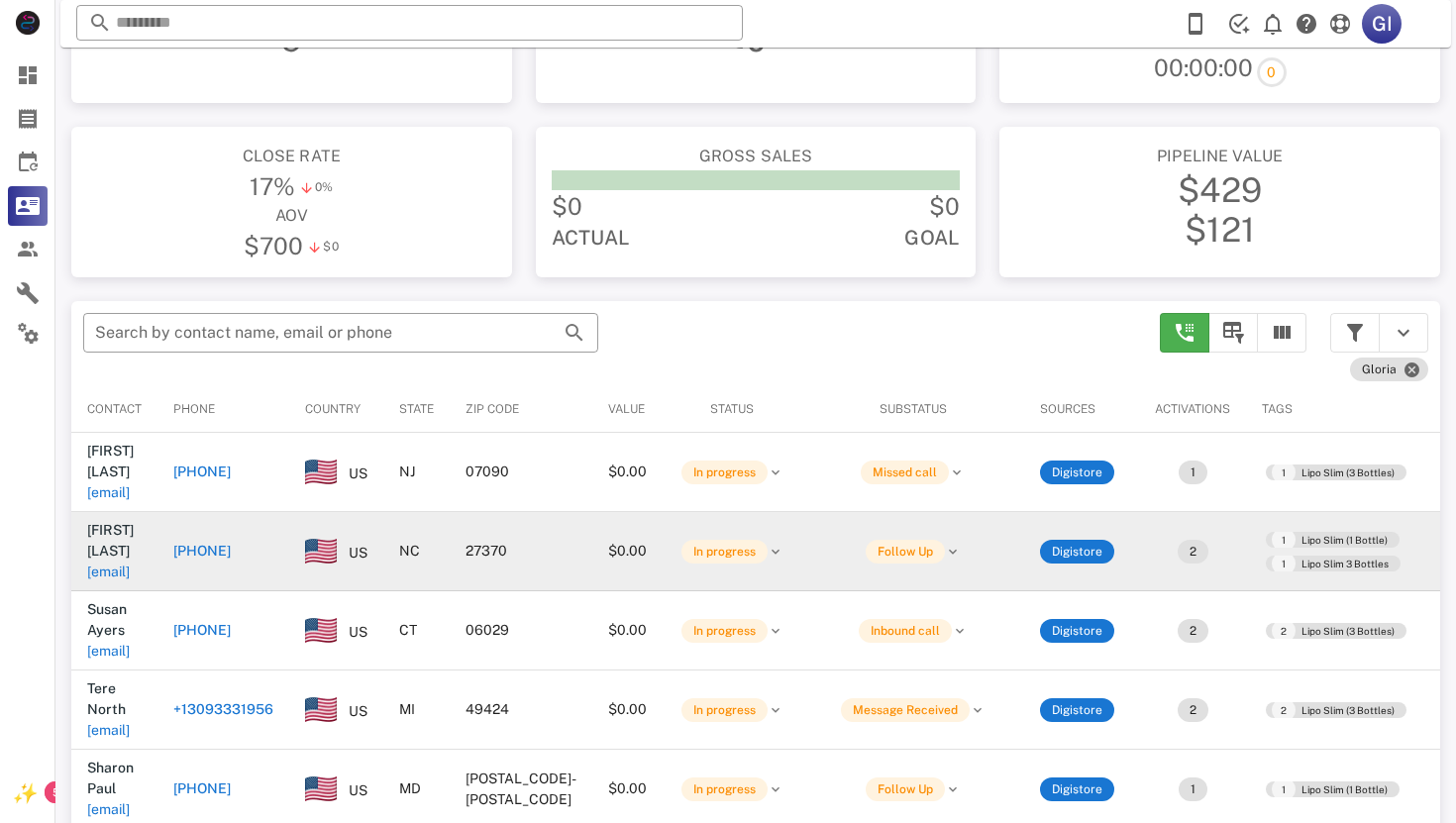 scroll, scrollTop: 140, scrollLeft: 0, axis: vertical 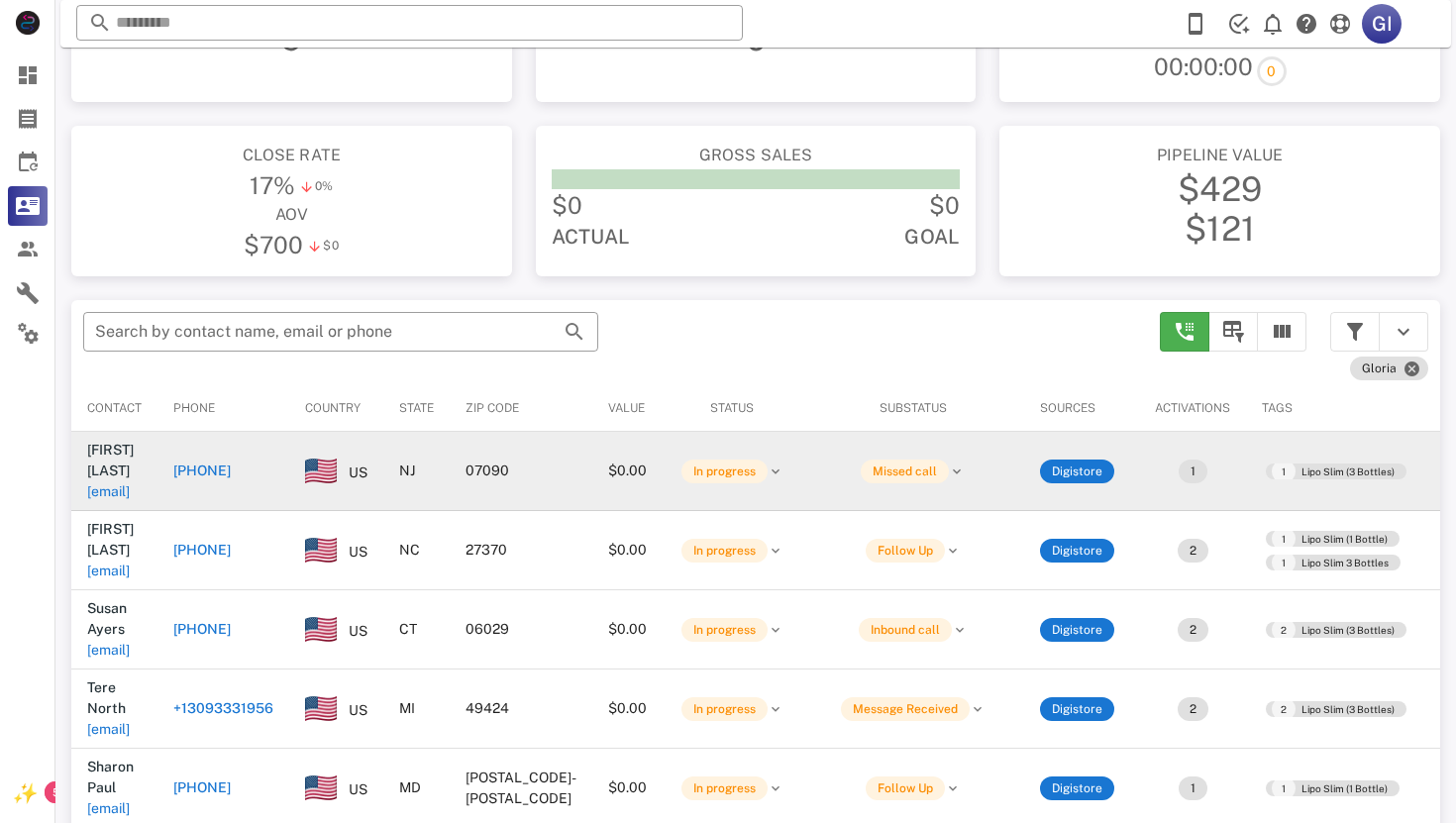 click on "[EMAIL]" at bounding box center (108, 491) 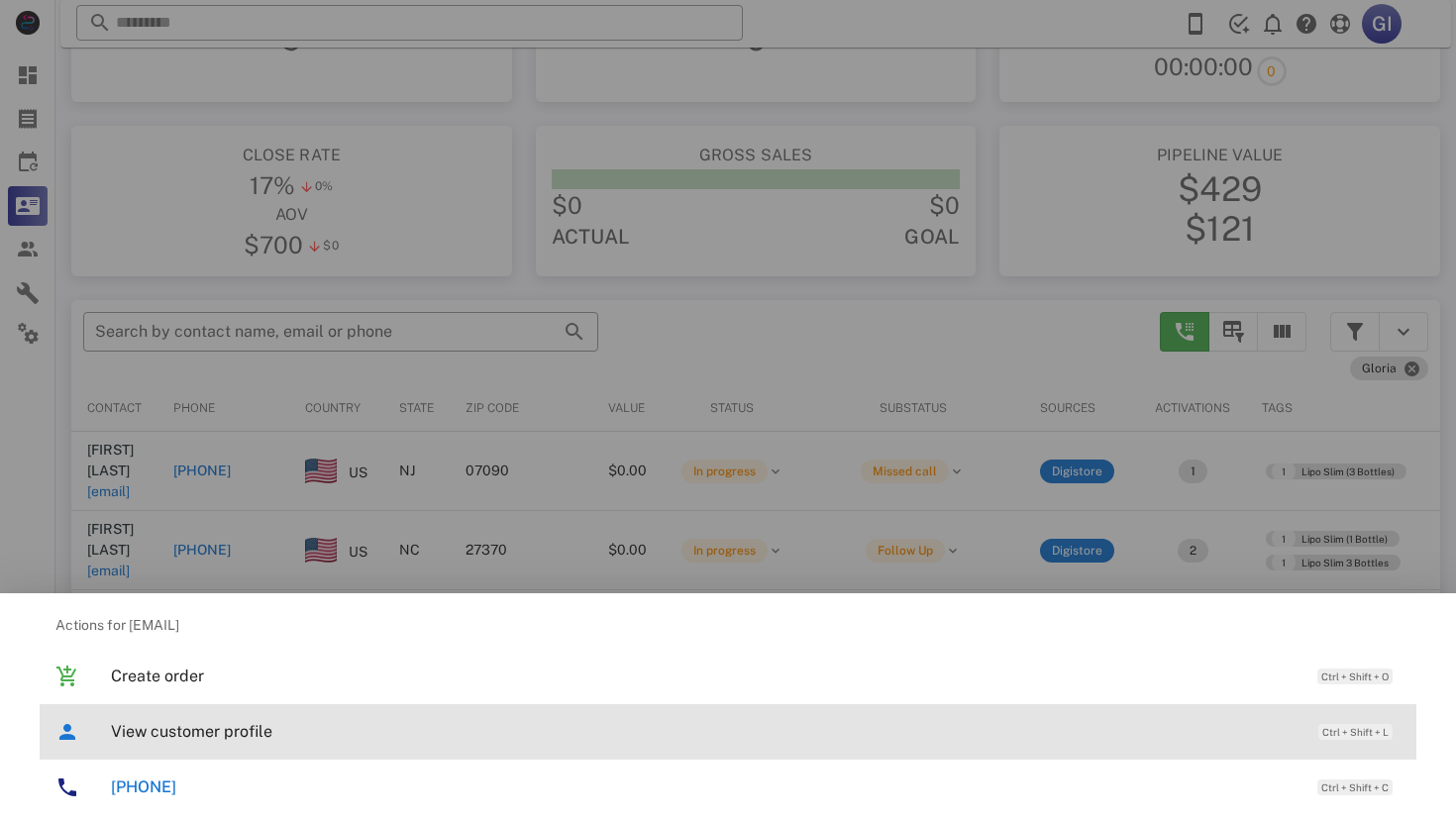 click on "View customer profile" at bounding box center [704, 731] 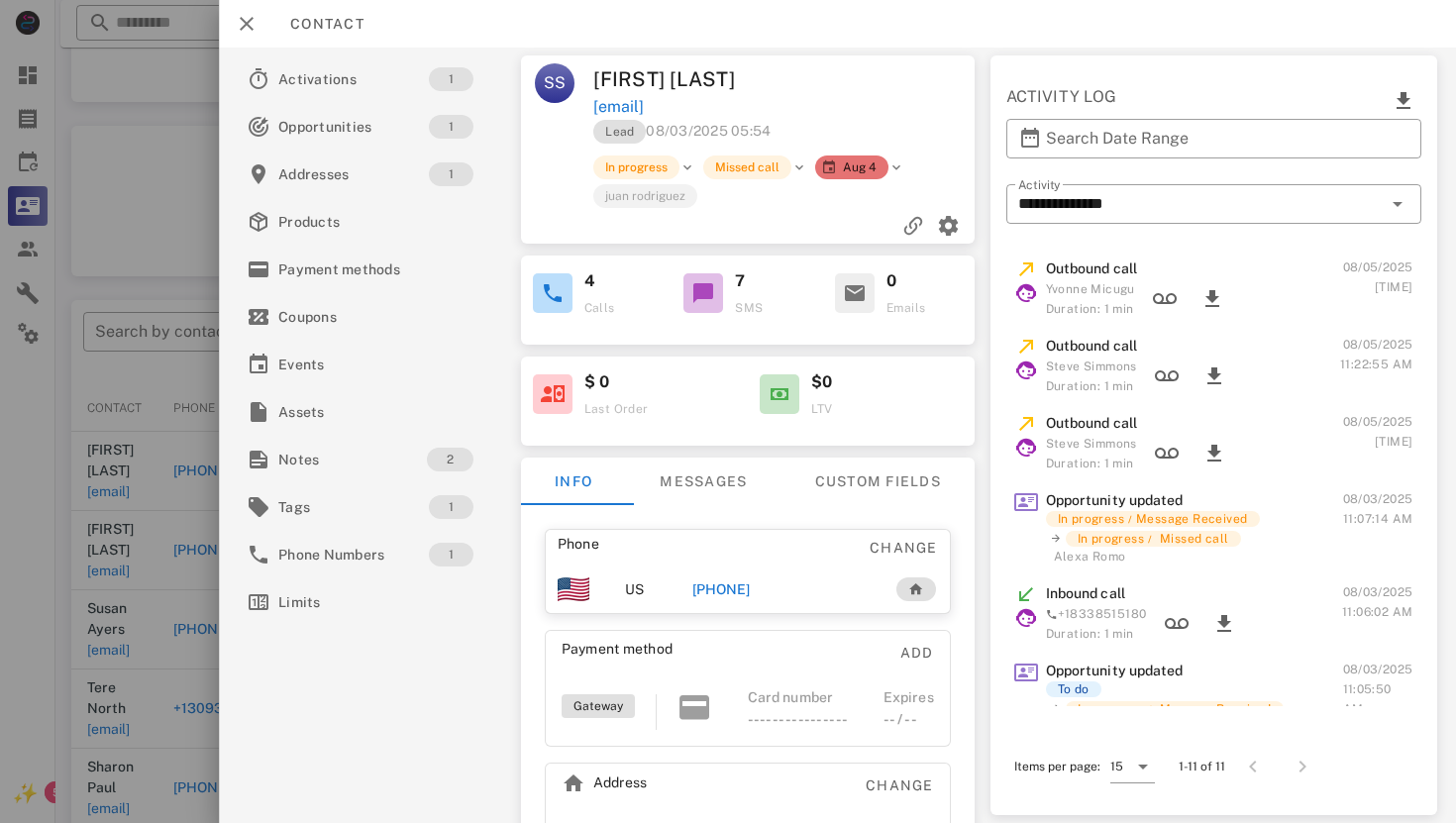 click at bounding box center (896, 167) 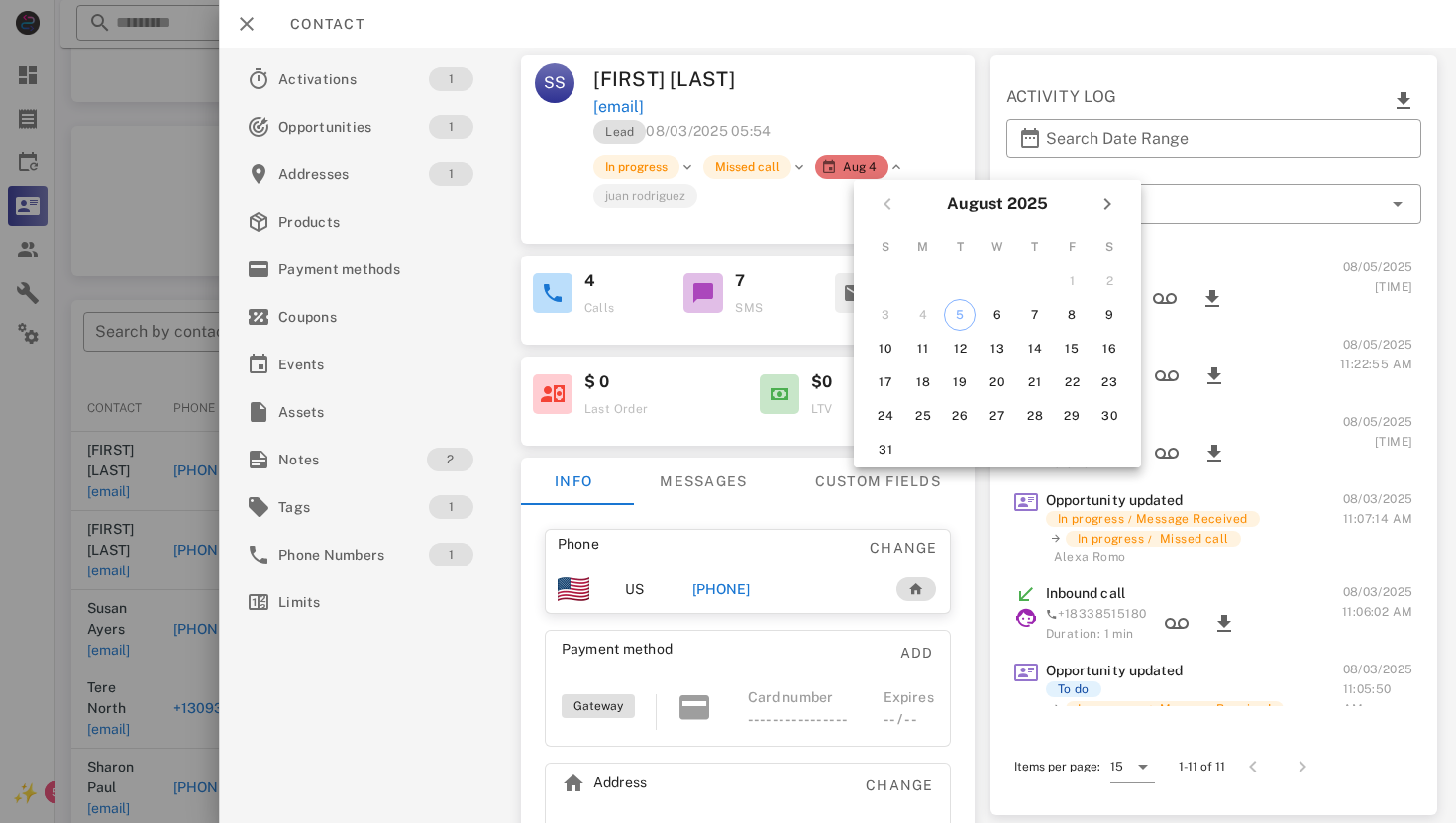 click at bounding box center (896, 167) 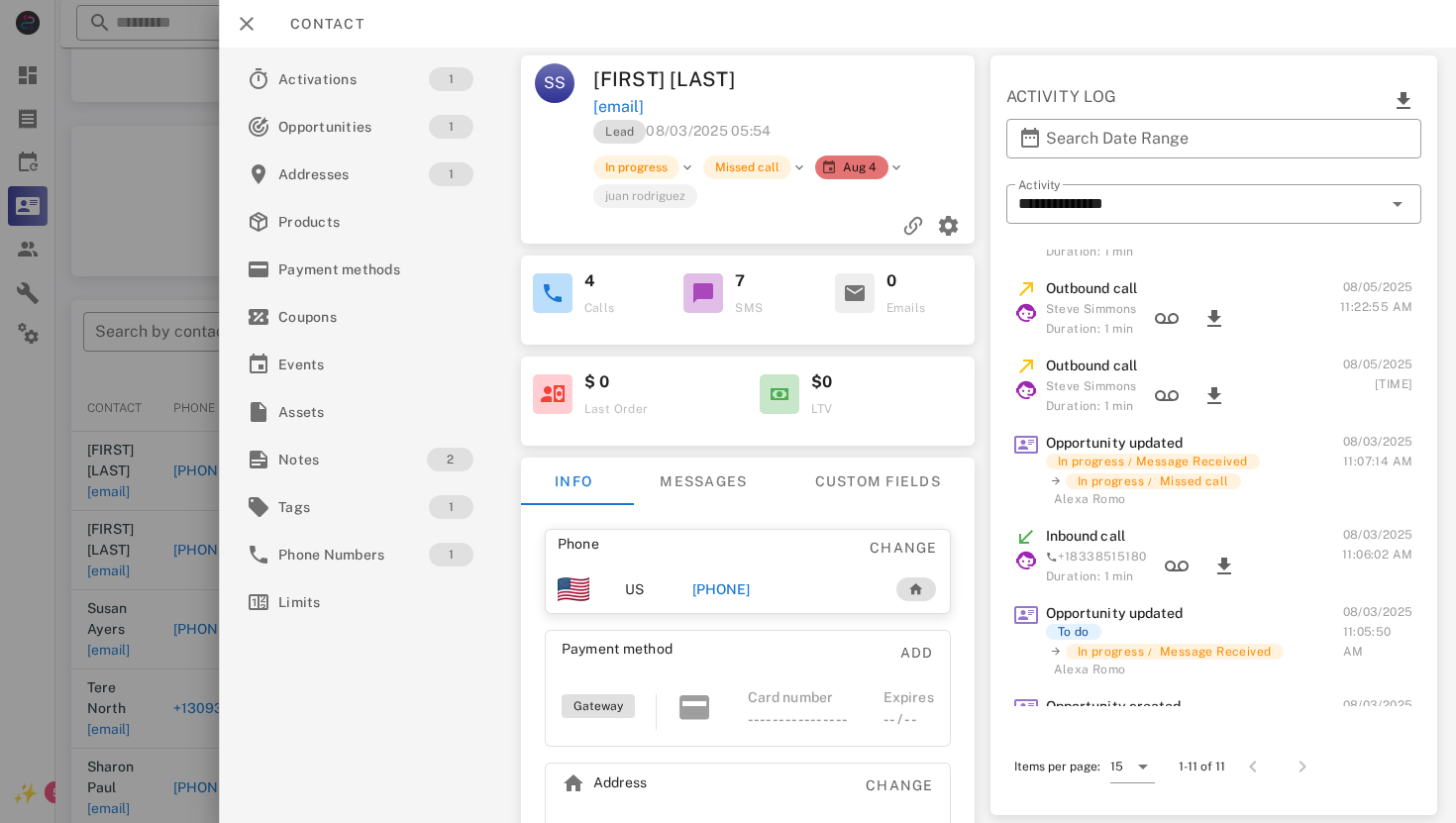 scroll, scrollTop: 0, scrollLeft: 0, axis: both 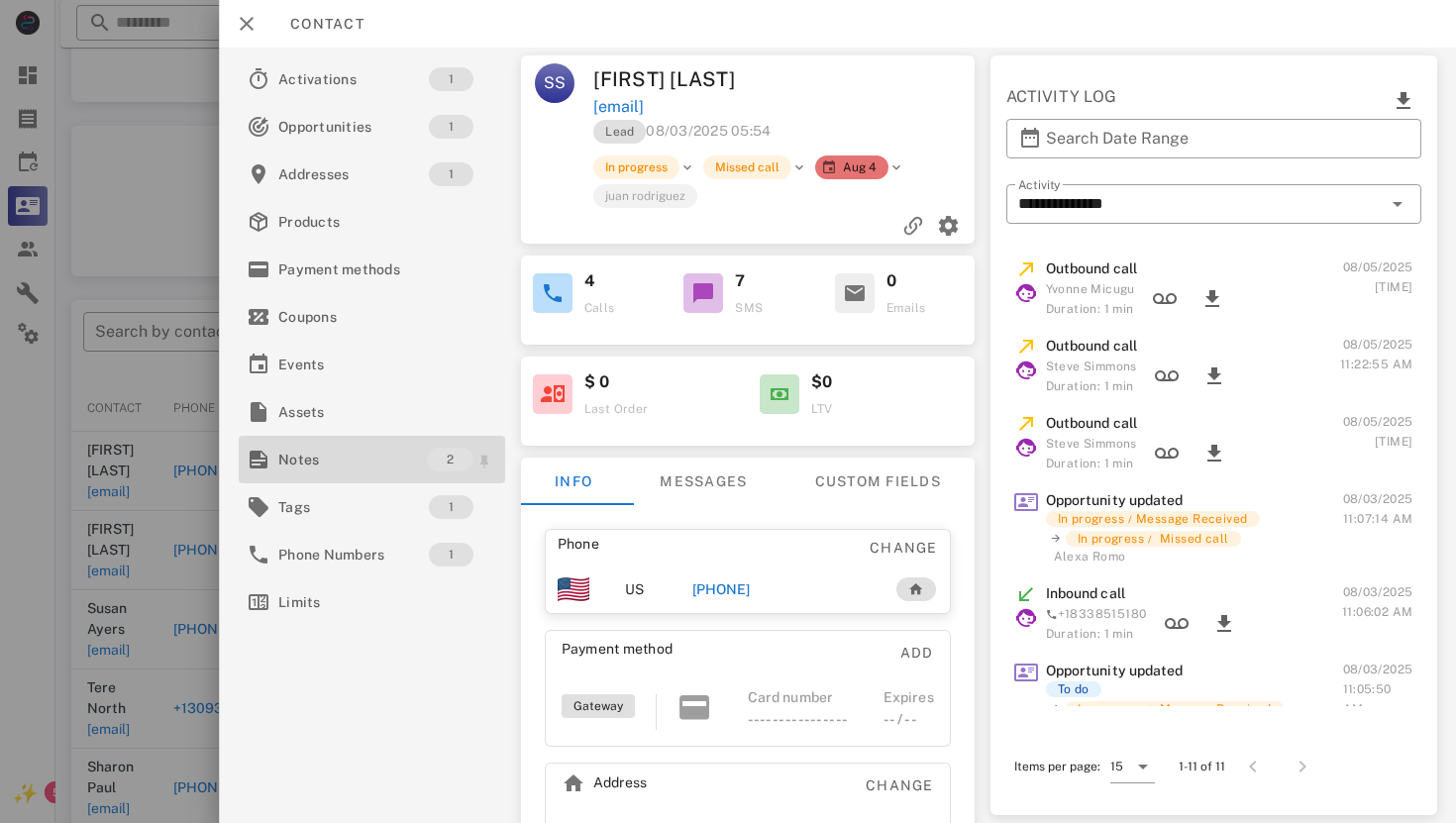click on "Notes" at bounding box center (353, 460) 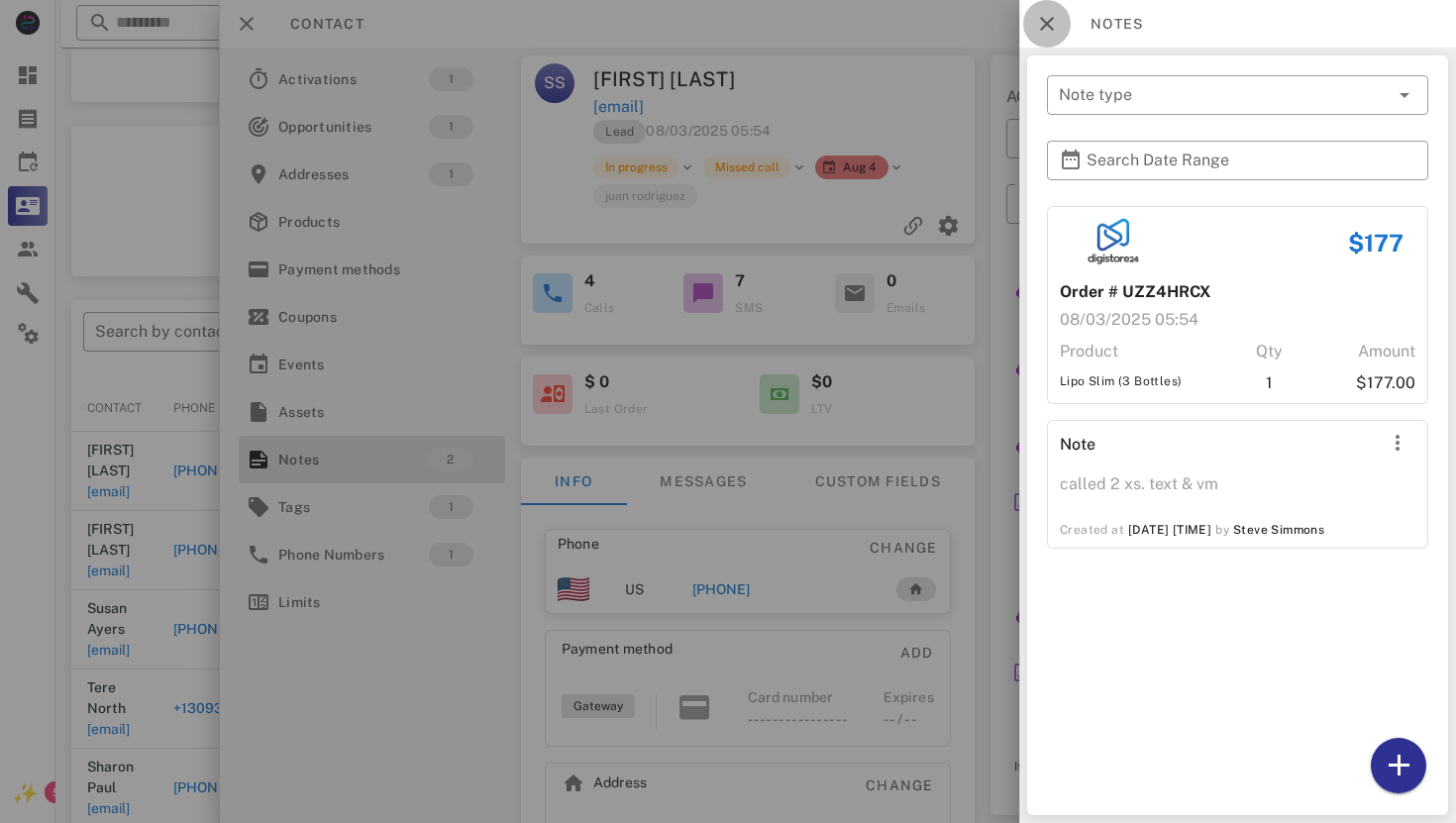 click at bounding box center (1047, 24) 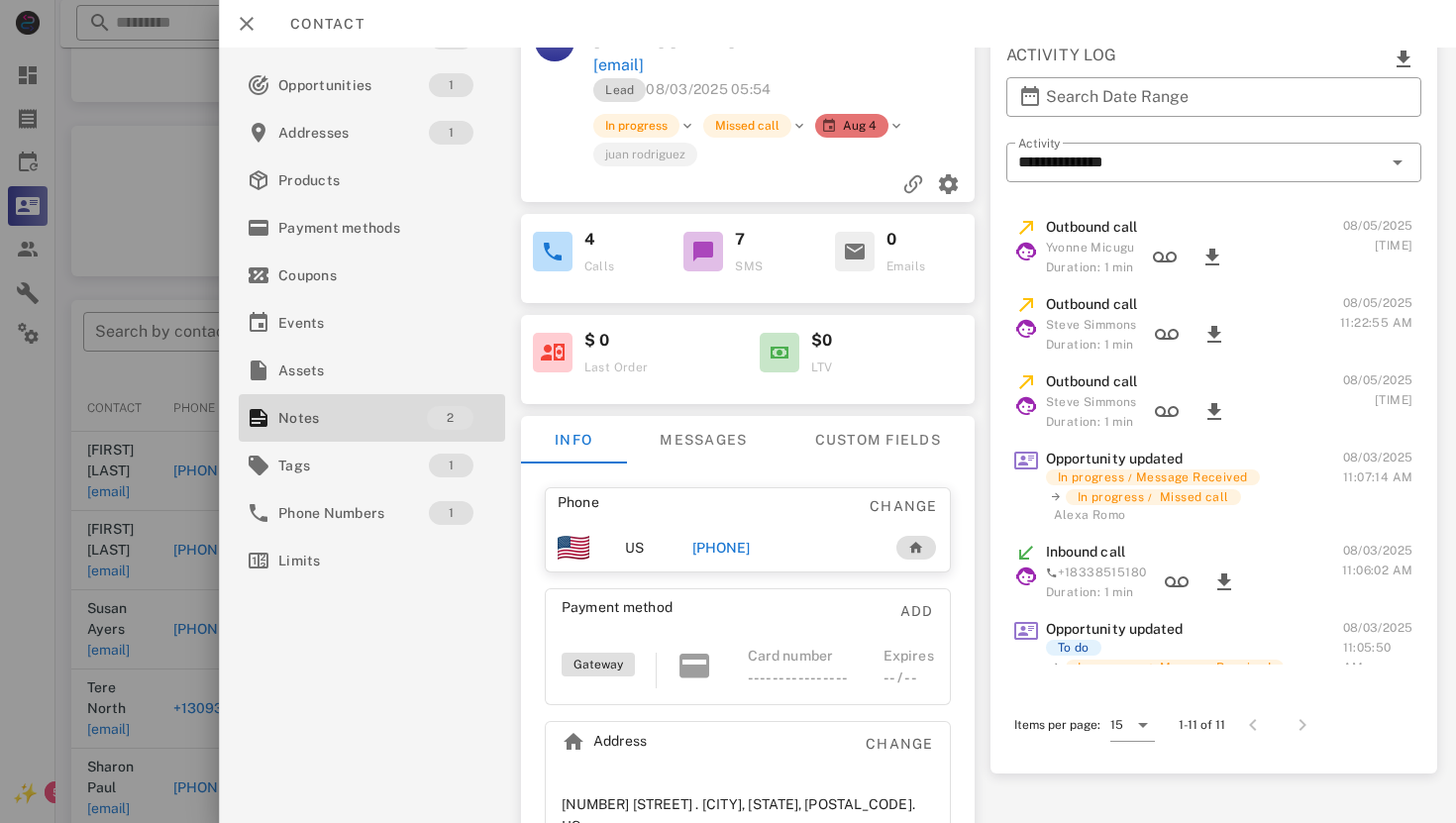 scroll, scrollTop: 91, scrollLeft: 0, axis: vertical 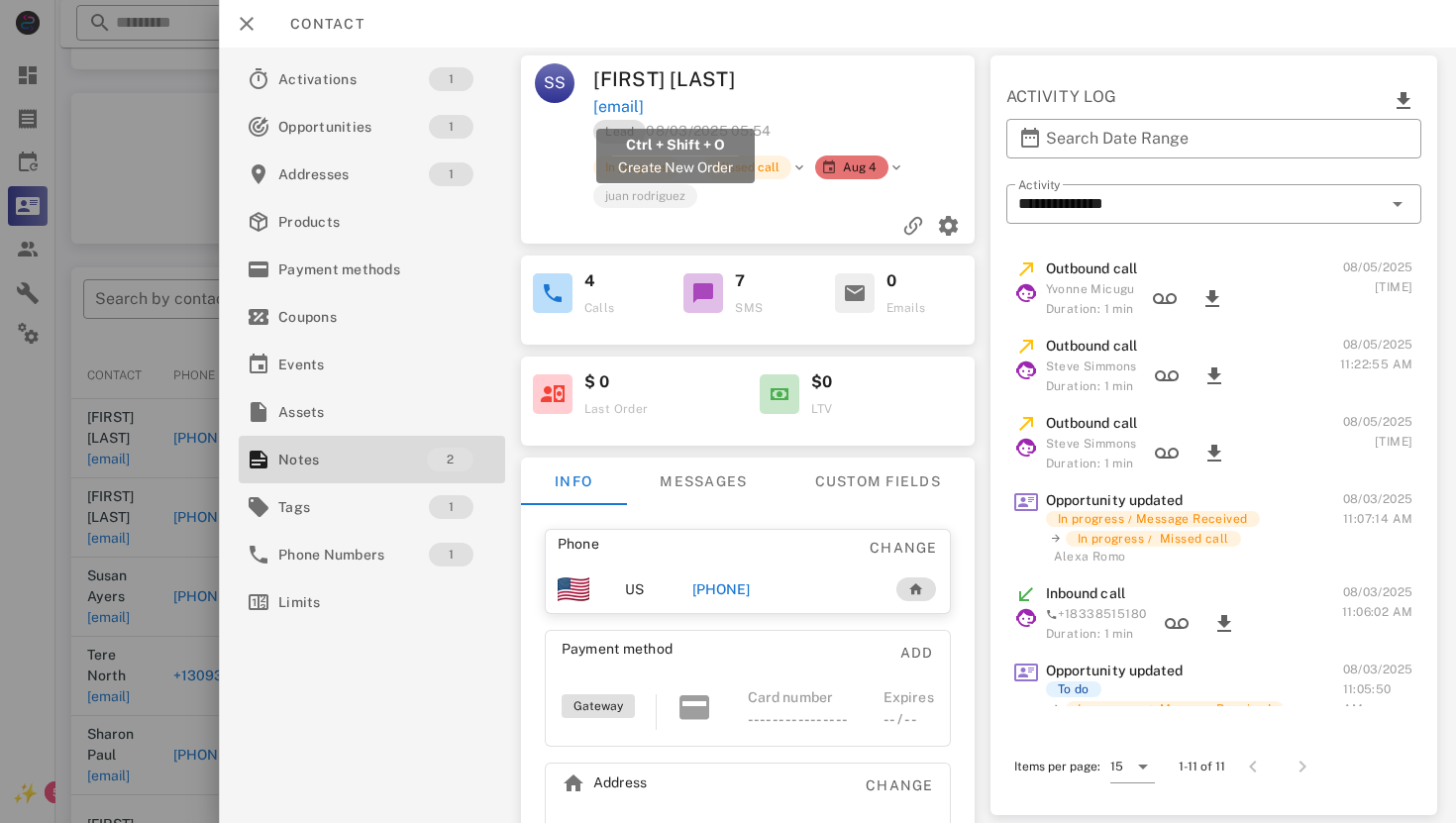 click on "[EMAIL]" at bounding box center [618, 107] 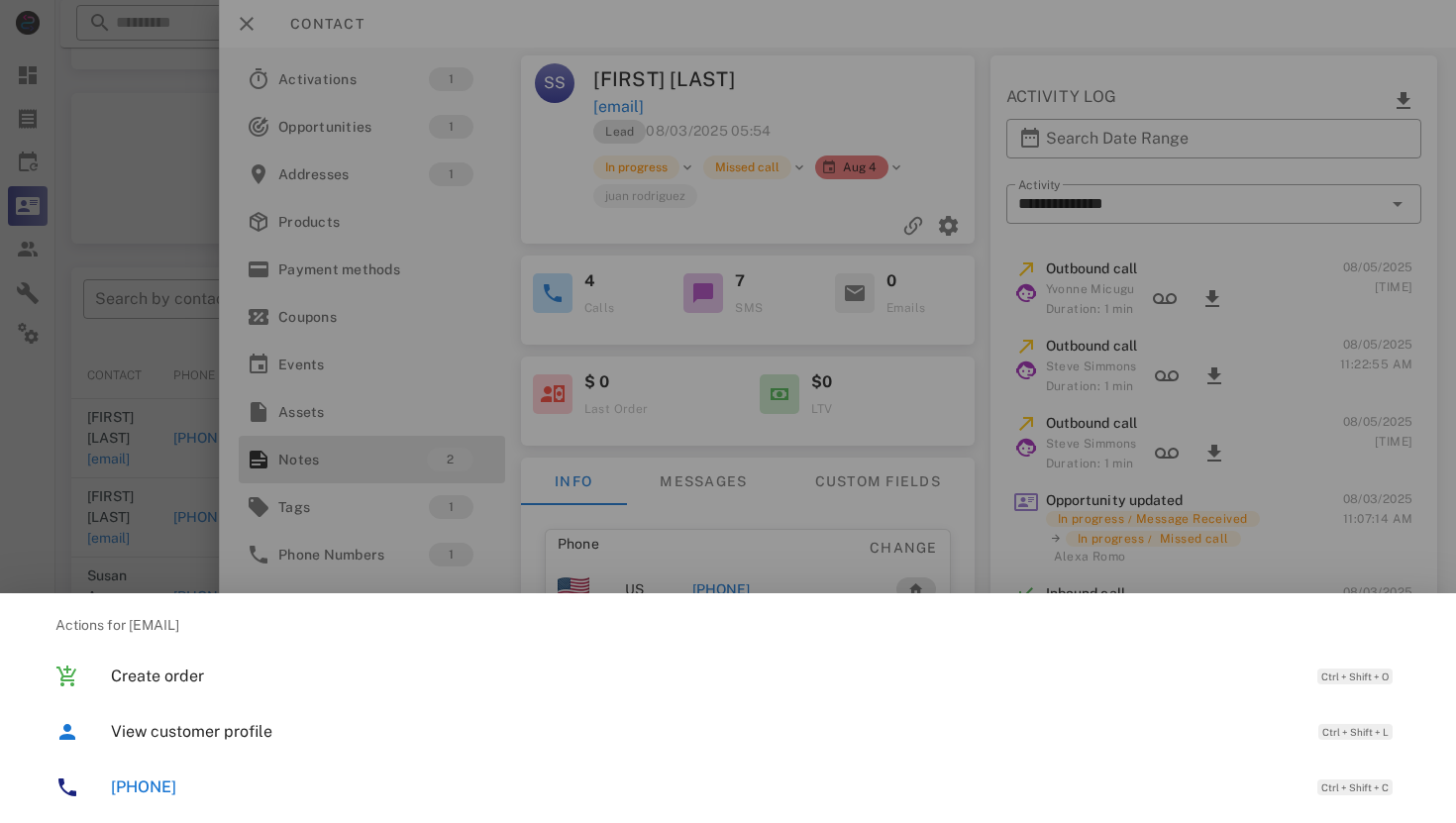 click on "[PHONE]" at bounding box center (144, 786) 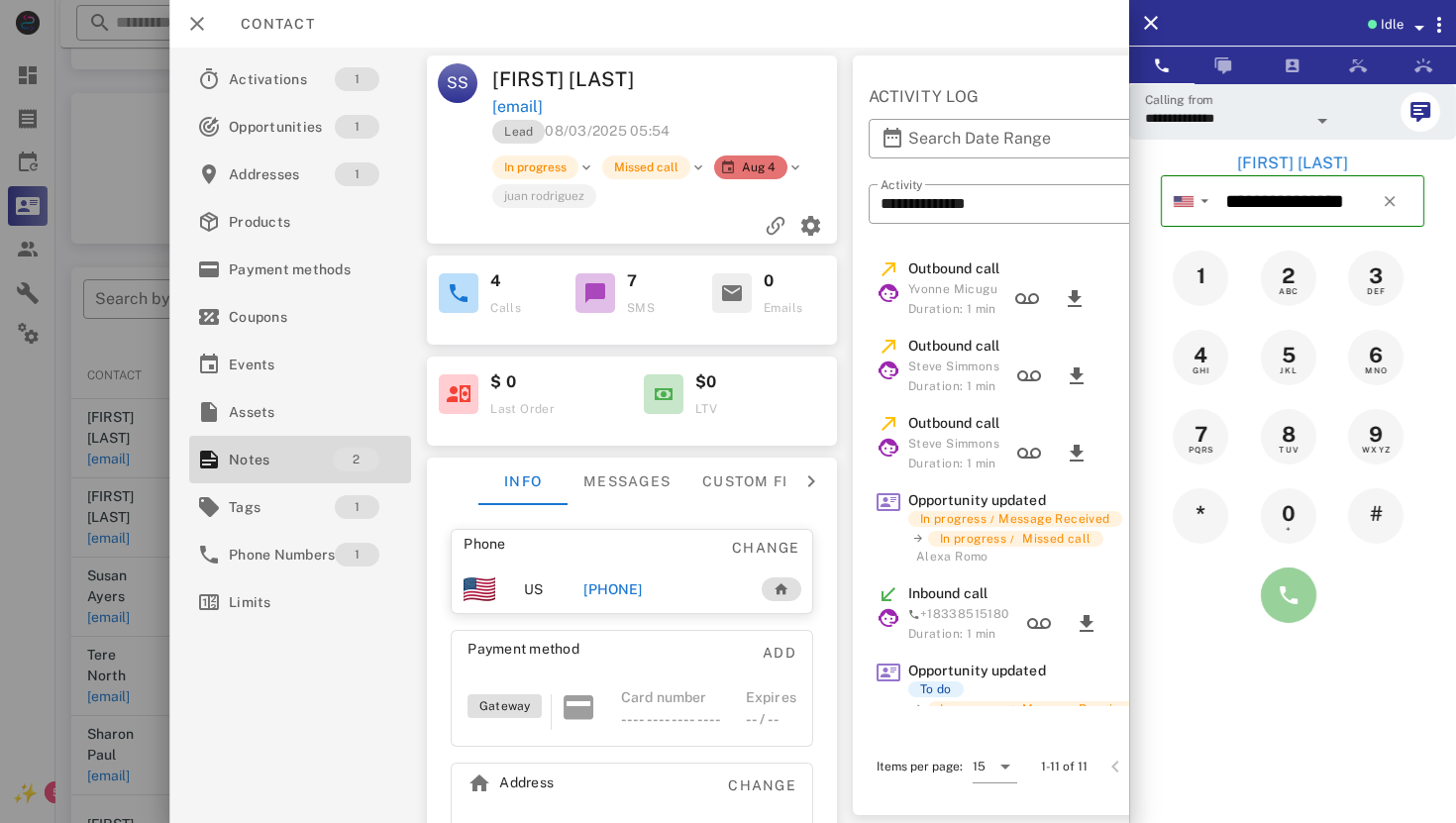 click at bounding box center [1289, 595] 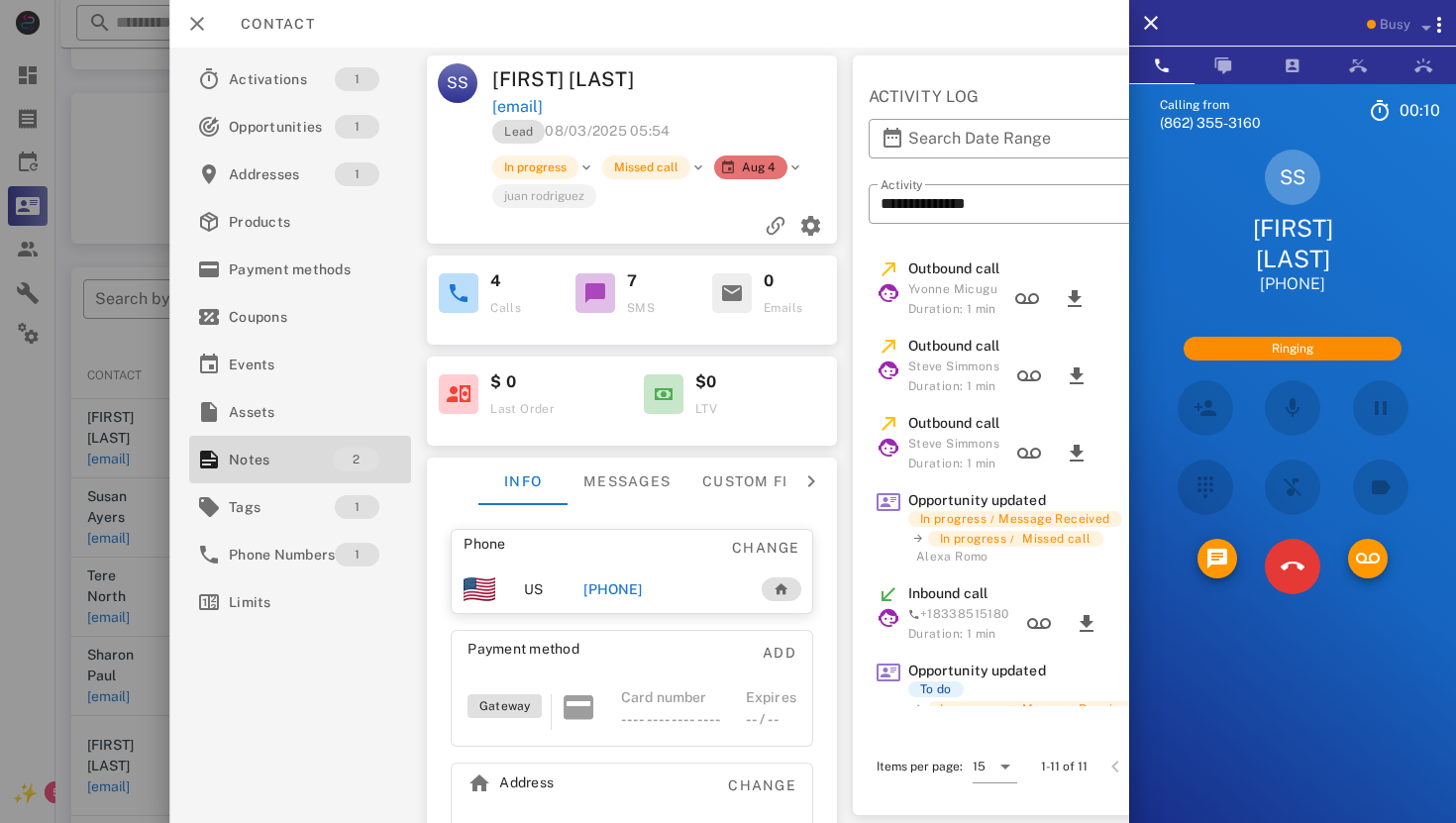 click on "US" at bounding box center [533, 589] 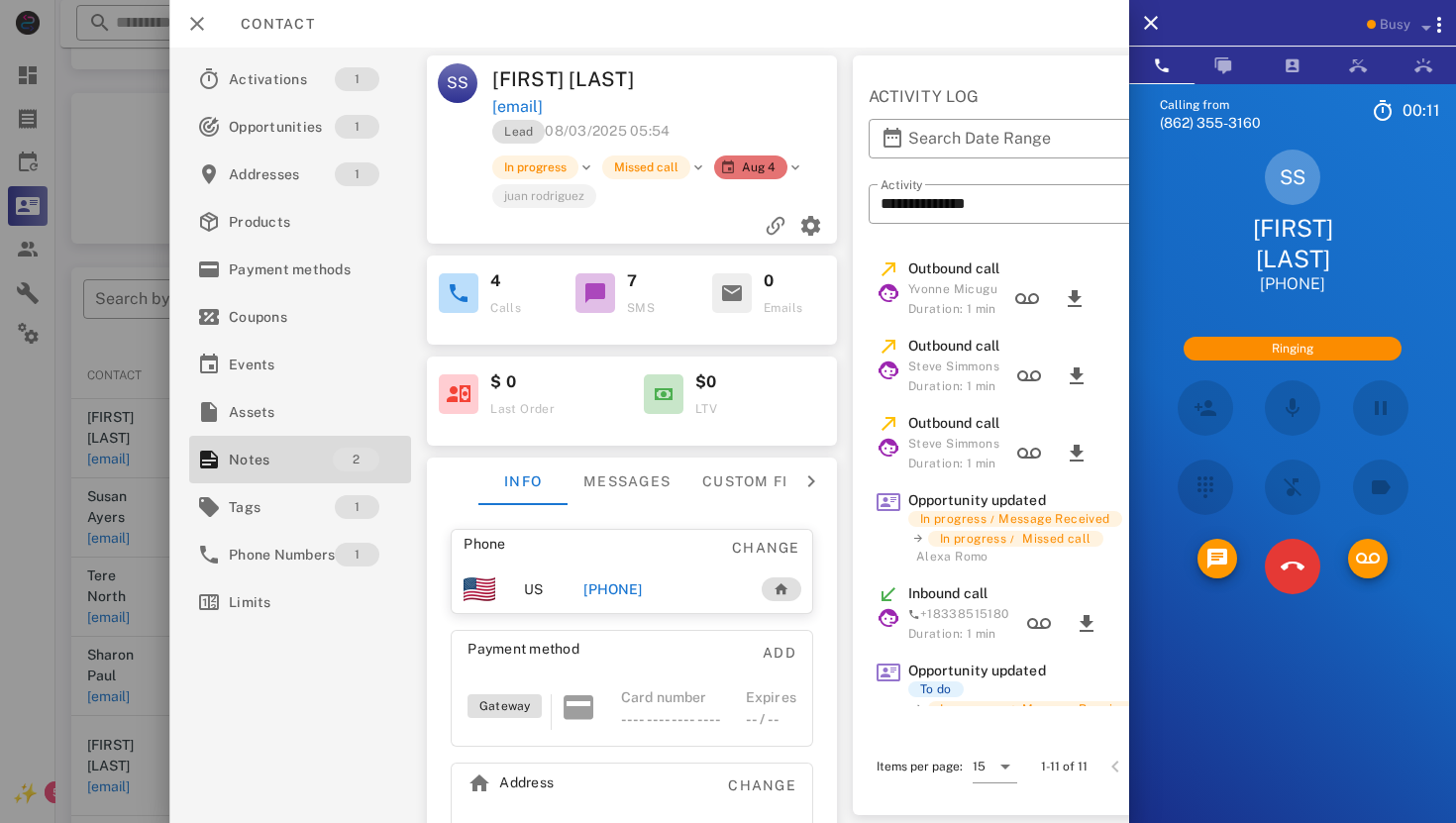 click on "Payment method" at bounding box center [523, 655] 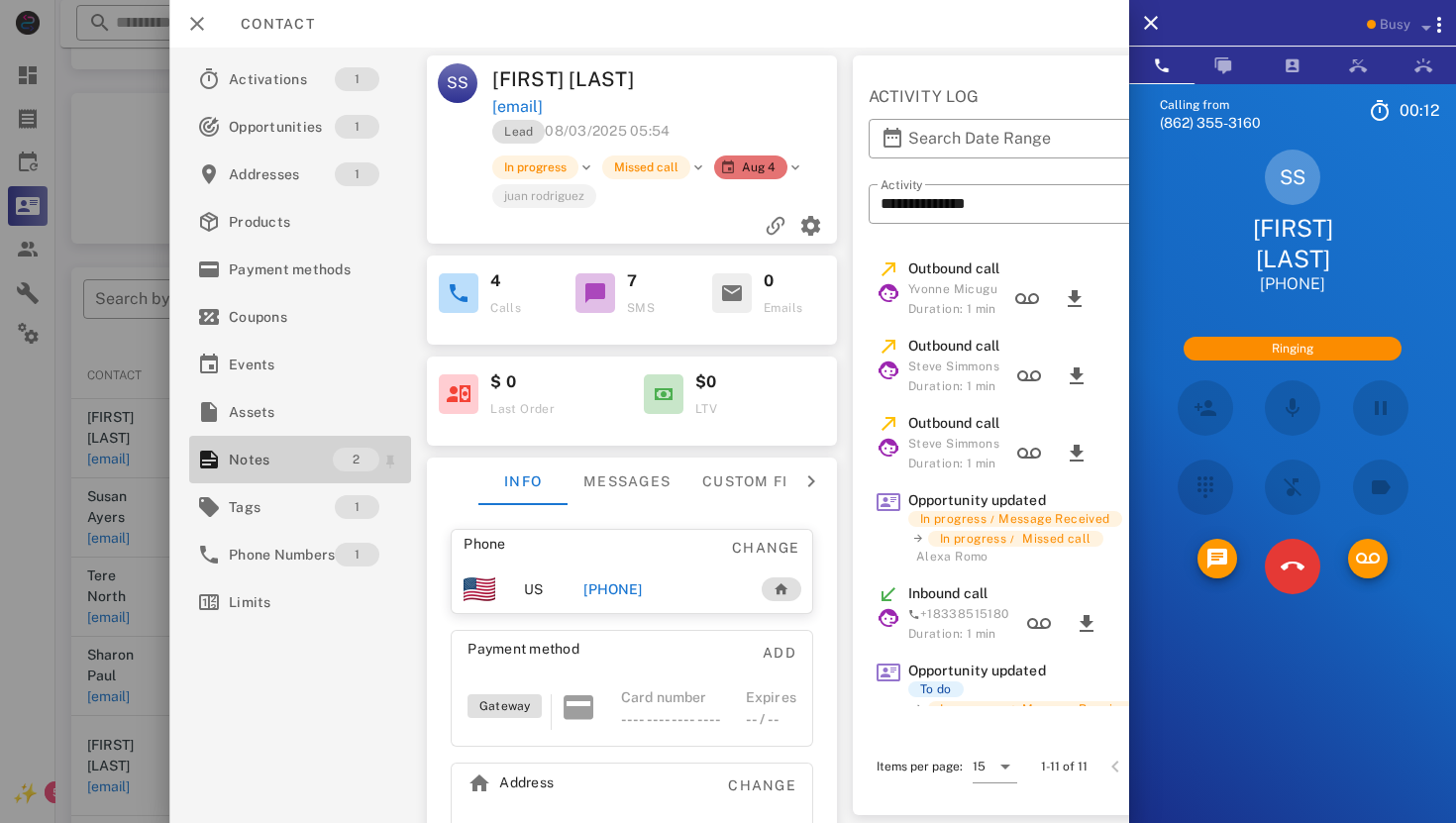 click on "Notes" at bounding box center (280, 460) 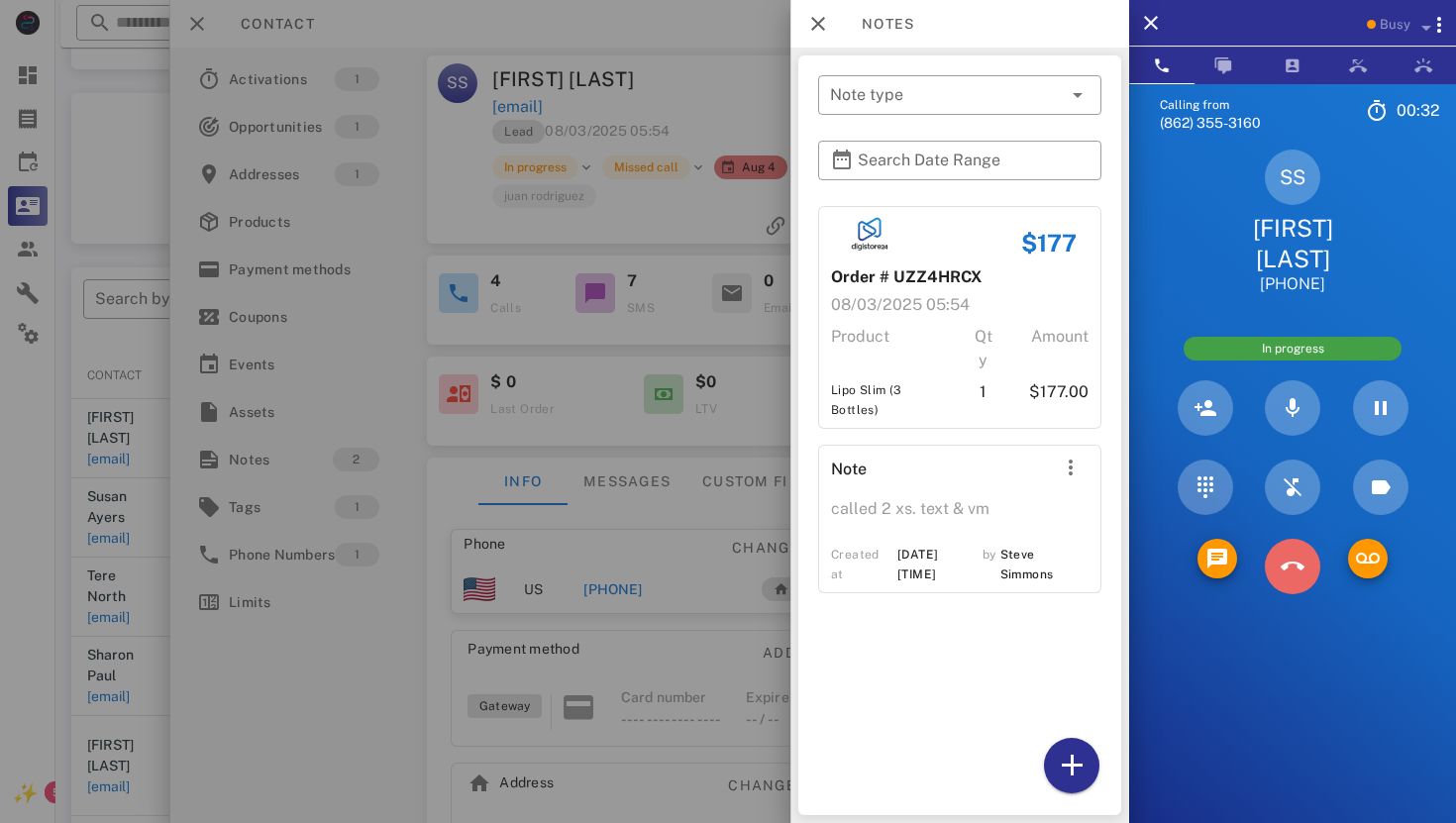 click at bounding box center [1293, 566] 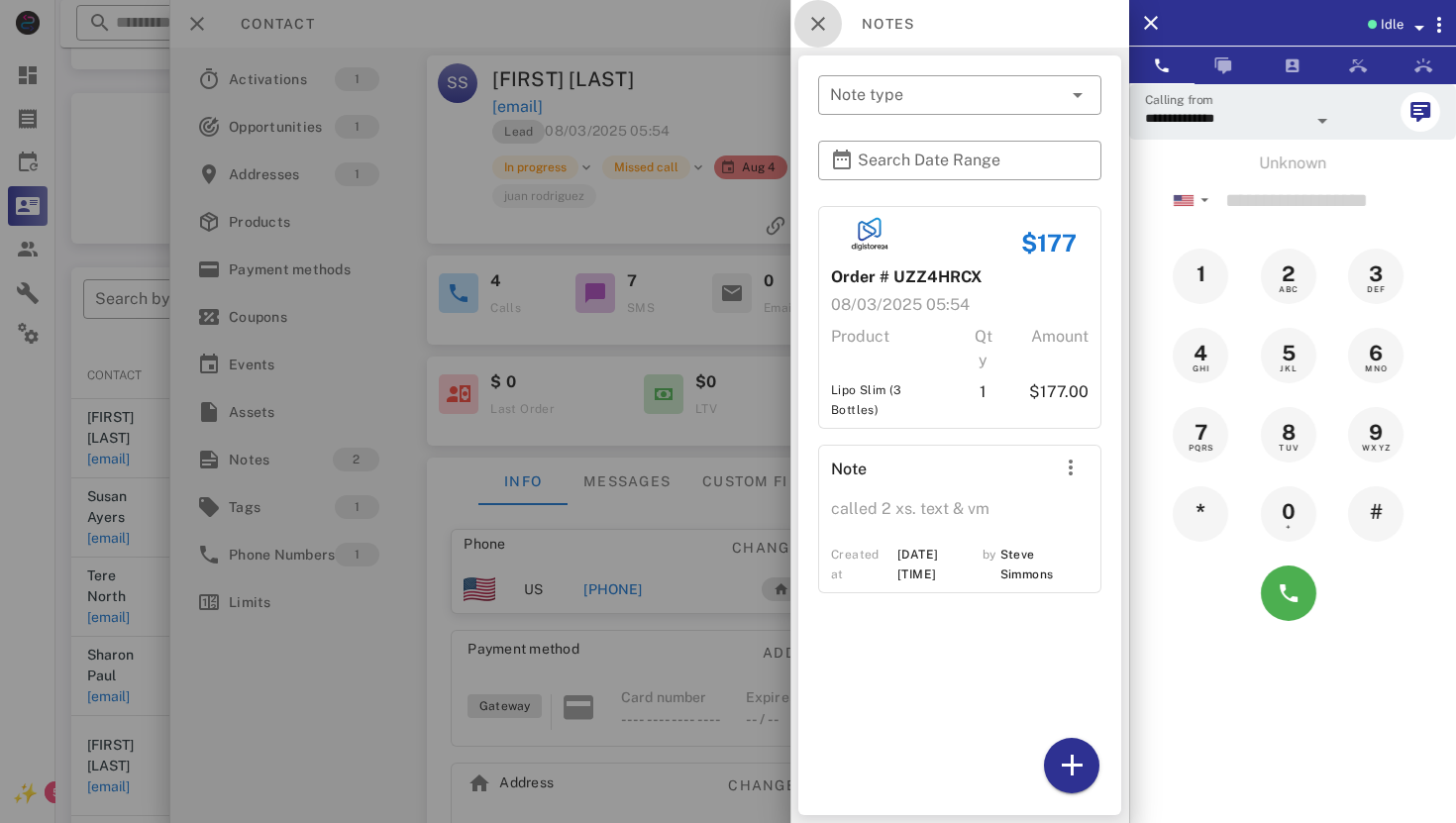 click at bounding box center (818, 24) 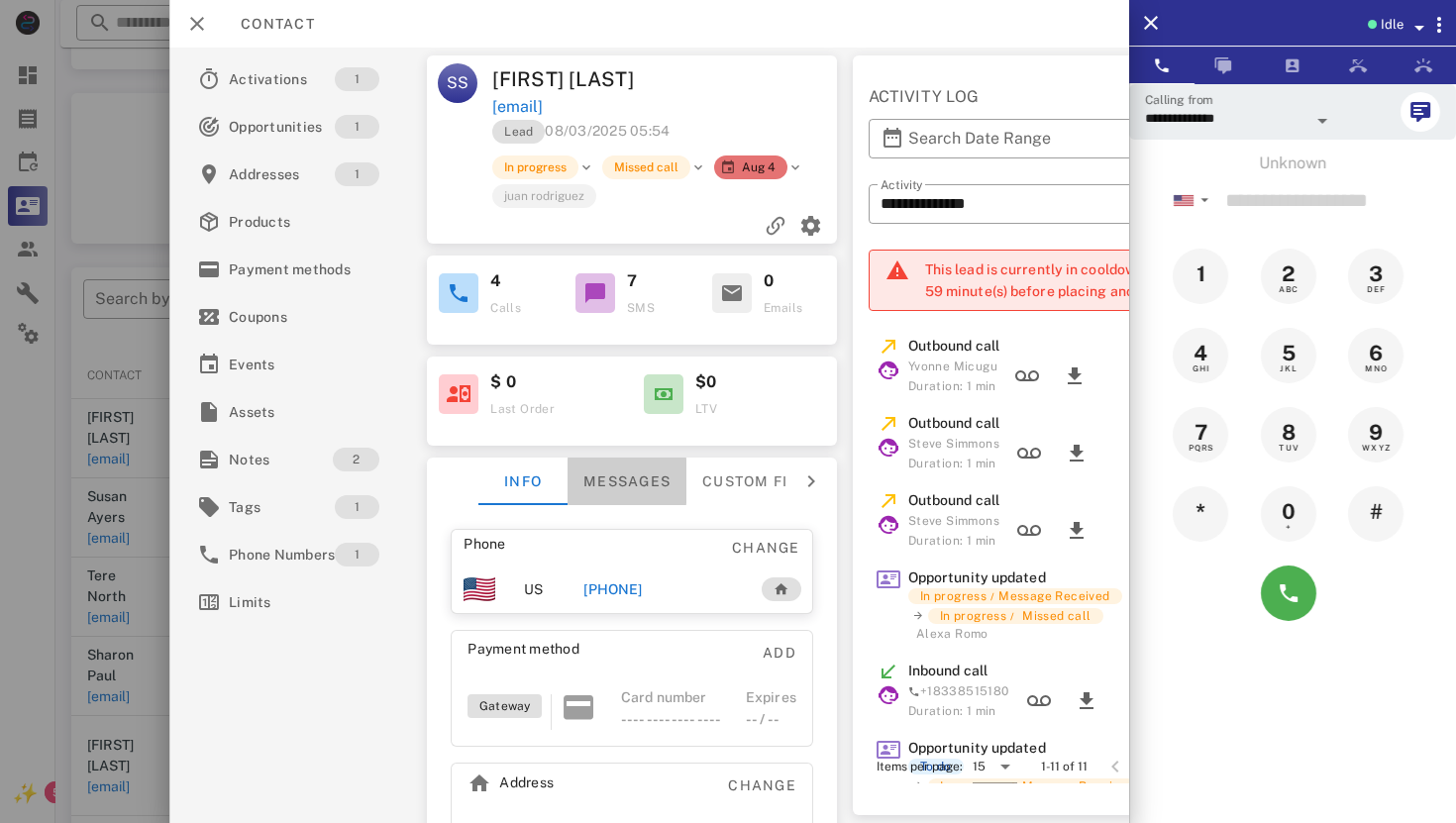 click on "Messages" at bounding box center [627, 481] 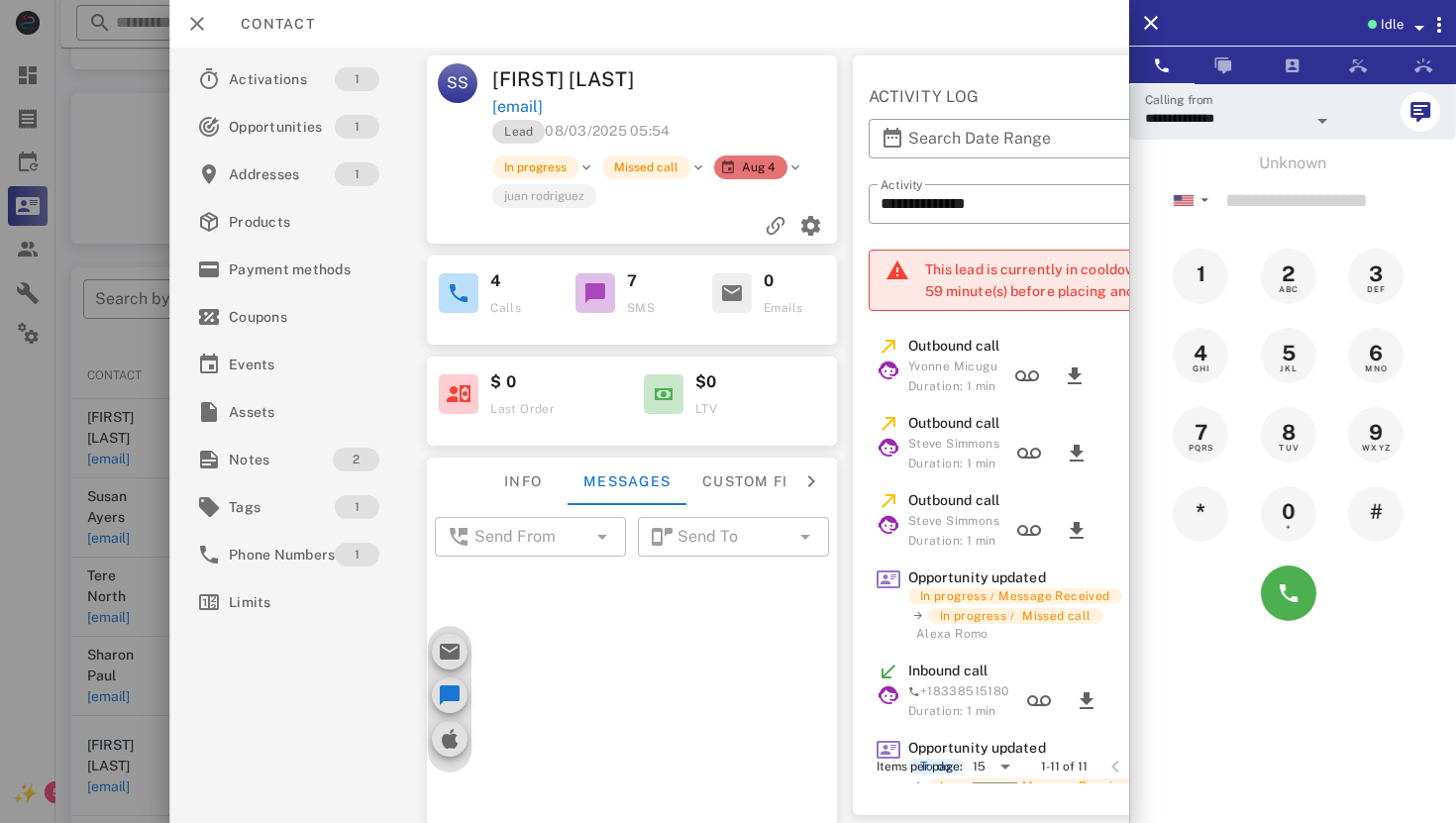 scroll, scrollTop: 889, scrollLeft: 0, axis: vertical 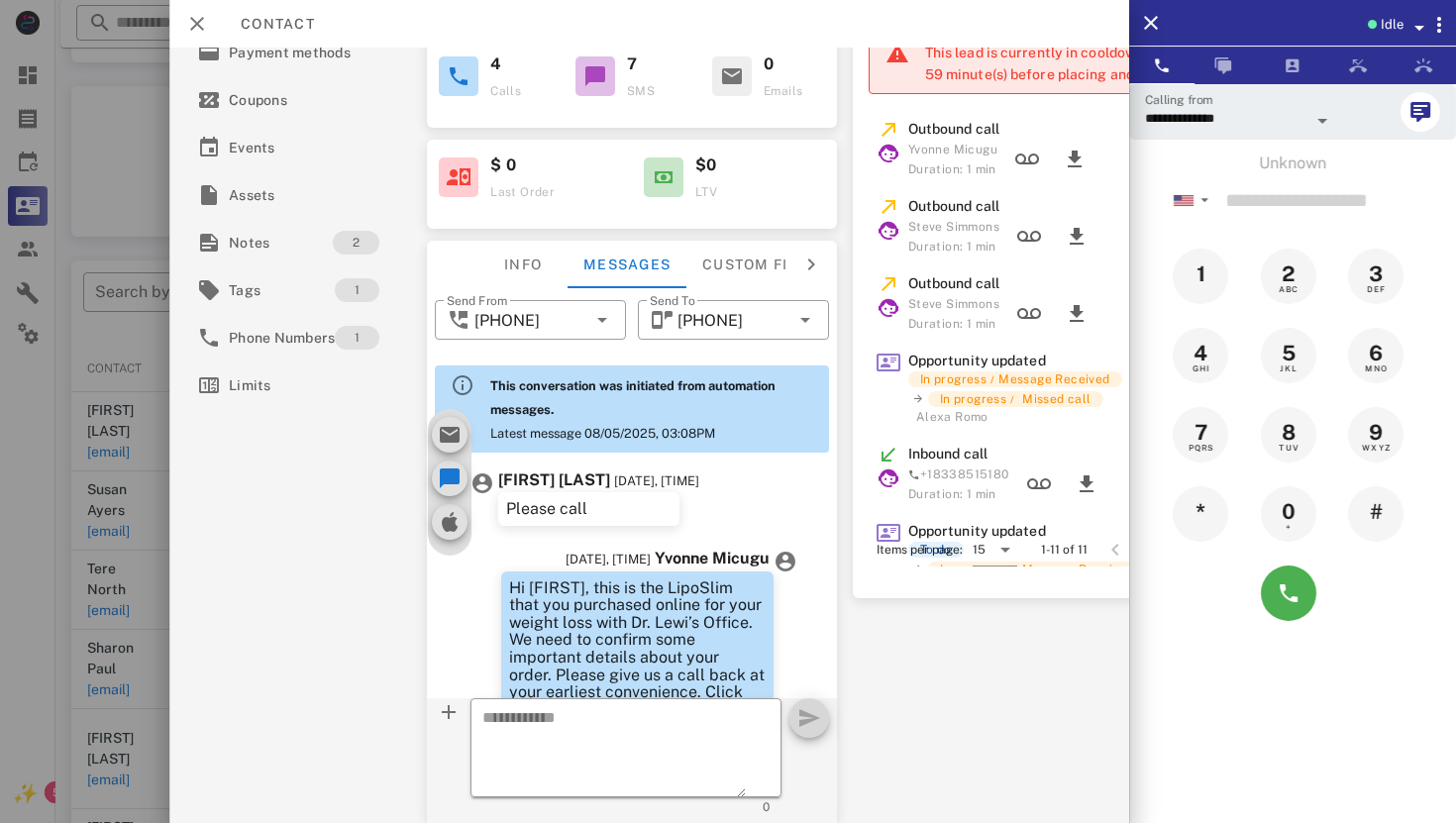 click on "Hi [FIRST], this is the LipoSlim that you purchased online for your weight loss with Dr. Lewi’s Office. We need to confirm some important details about your order. Please give us a call back at your earliest convenience. Click here to call back >> [PHONE]" at bounding box center [637, 649] 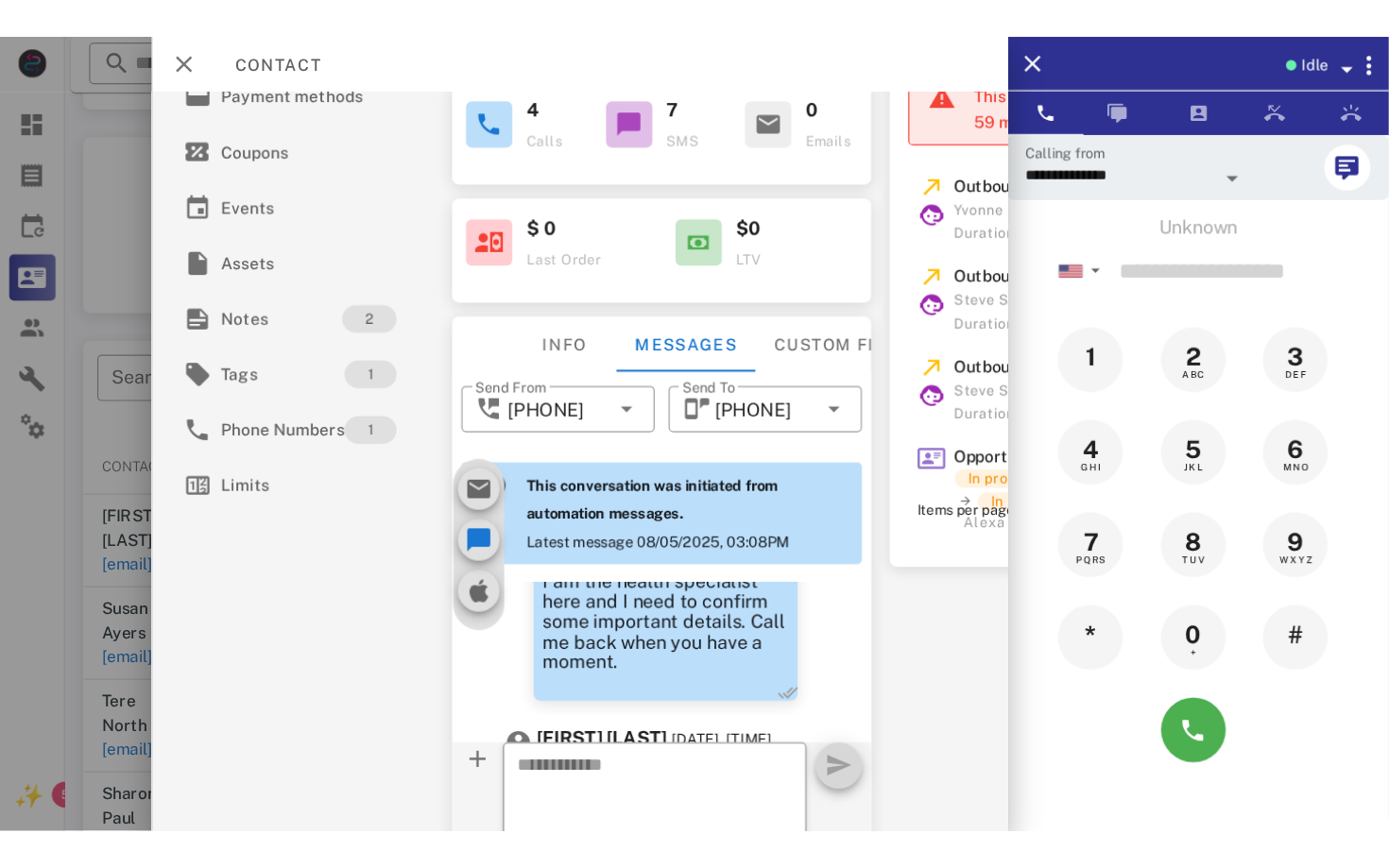 scroll, scrollTop: 793, scrollLeft: 0, axis: vertical 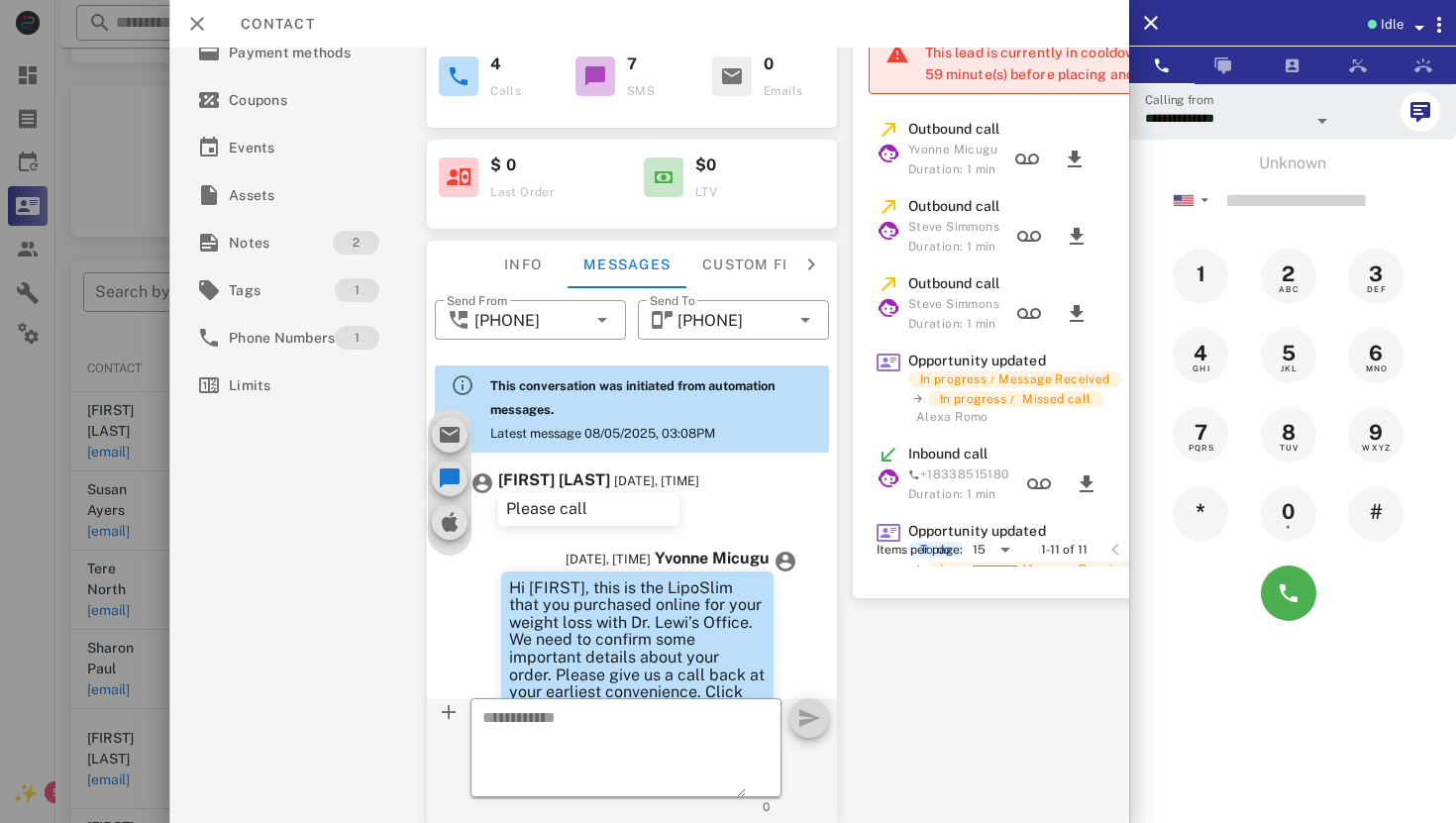 click on "Hi [FIRST], this is the LipoSlim that you purchased online for your weight loss with Dr. Lewi’s Office. We need to confirm some important details about your order. Please give us a call back at your earliest convenience. Click here to call back >> [PHONE]" at bounding box center [637, 649] 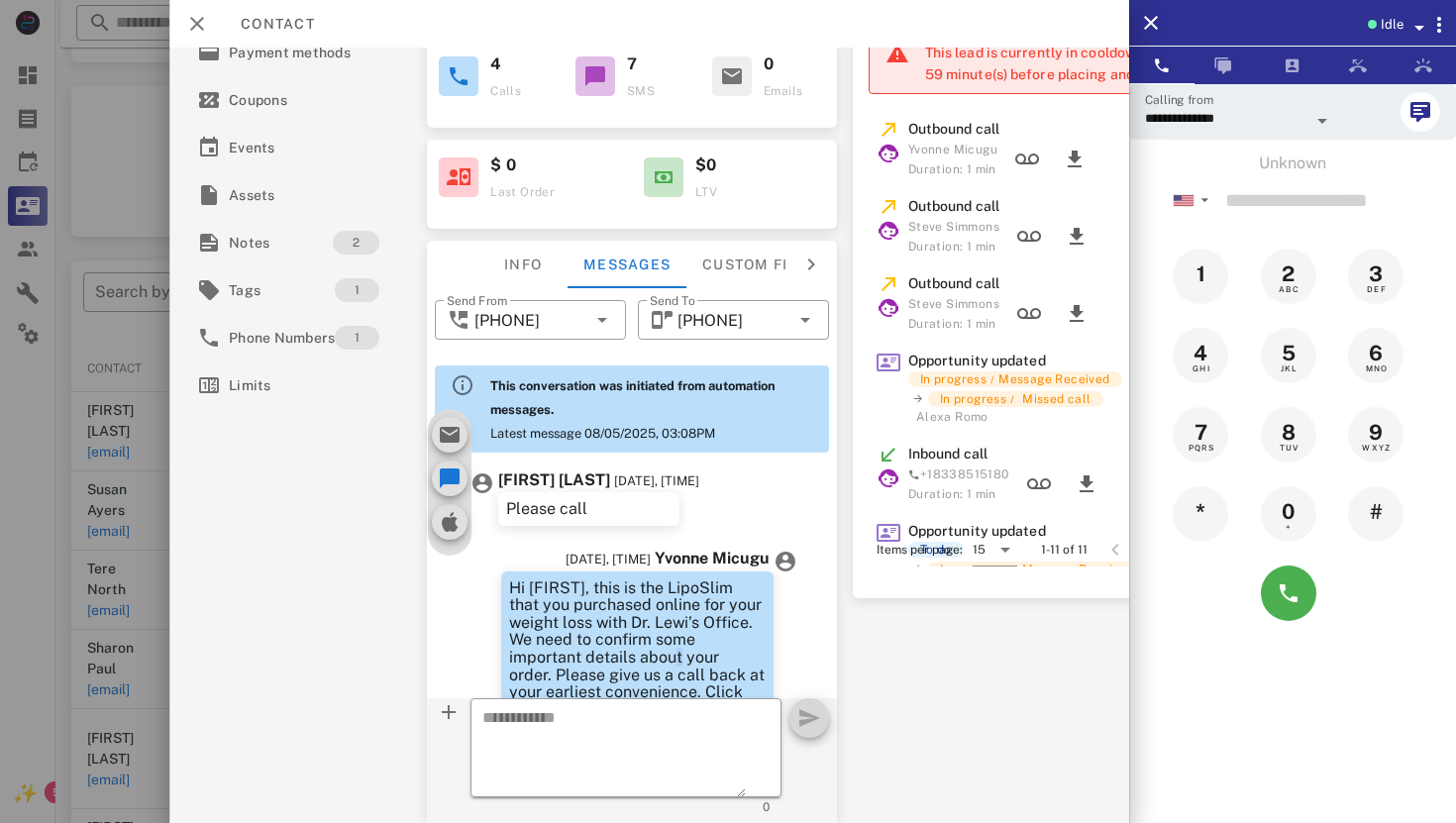 copy 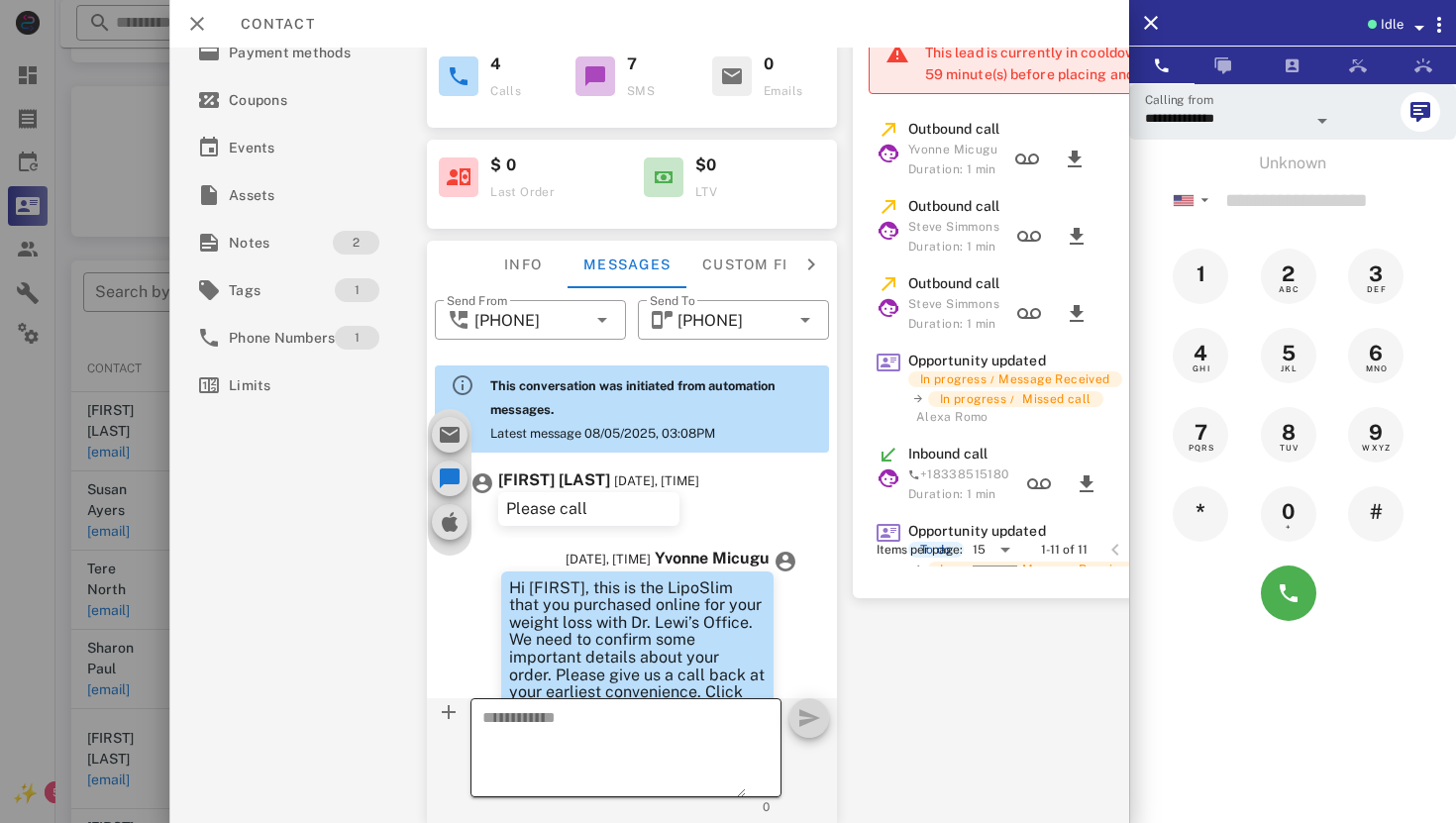 click at bounding box center (614, 751) 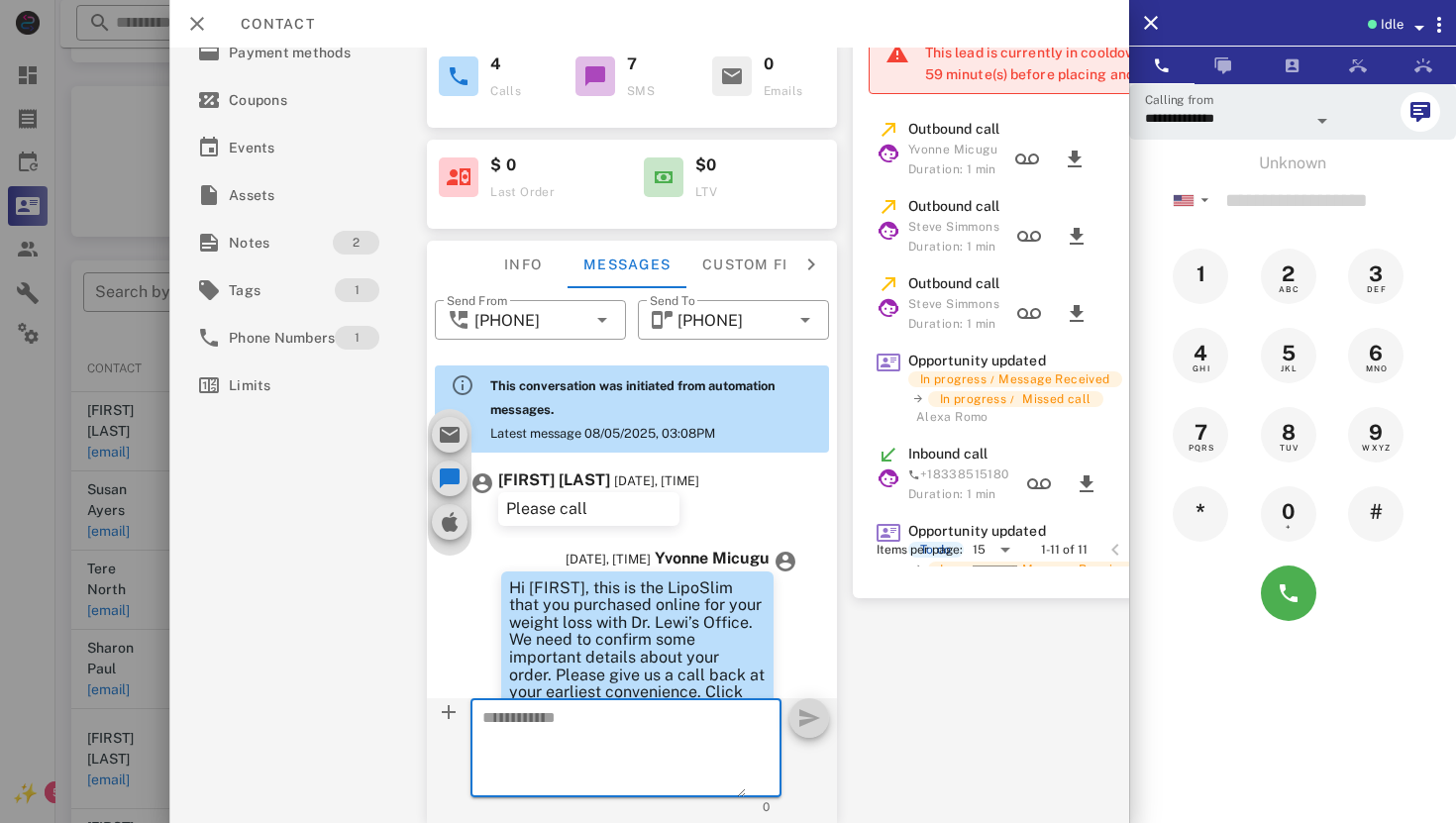 paste 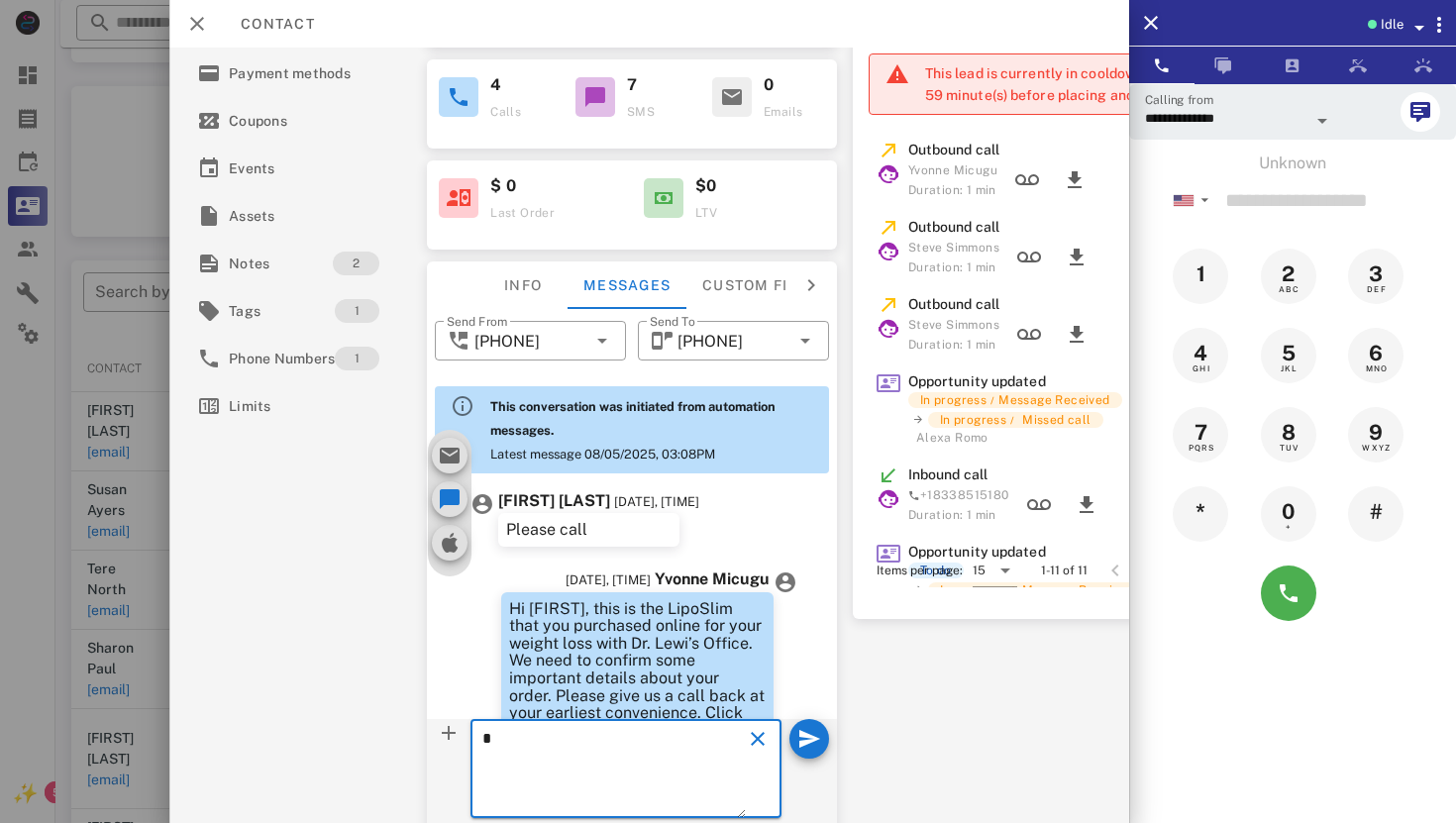scroll, scrollTop: 193, scrollLeft: 0, axis: vertical 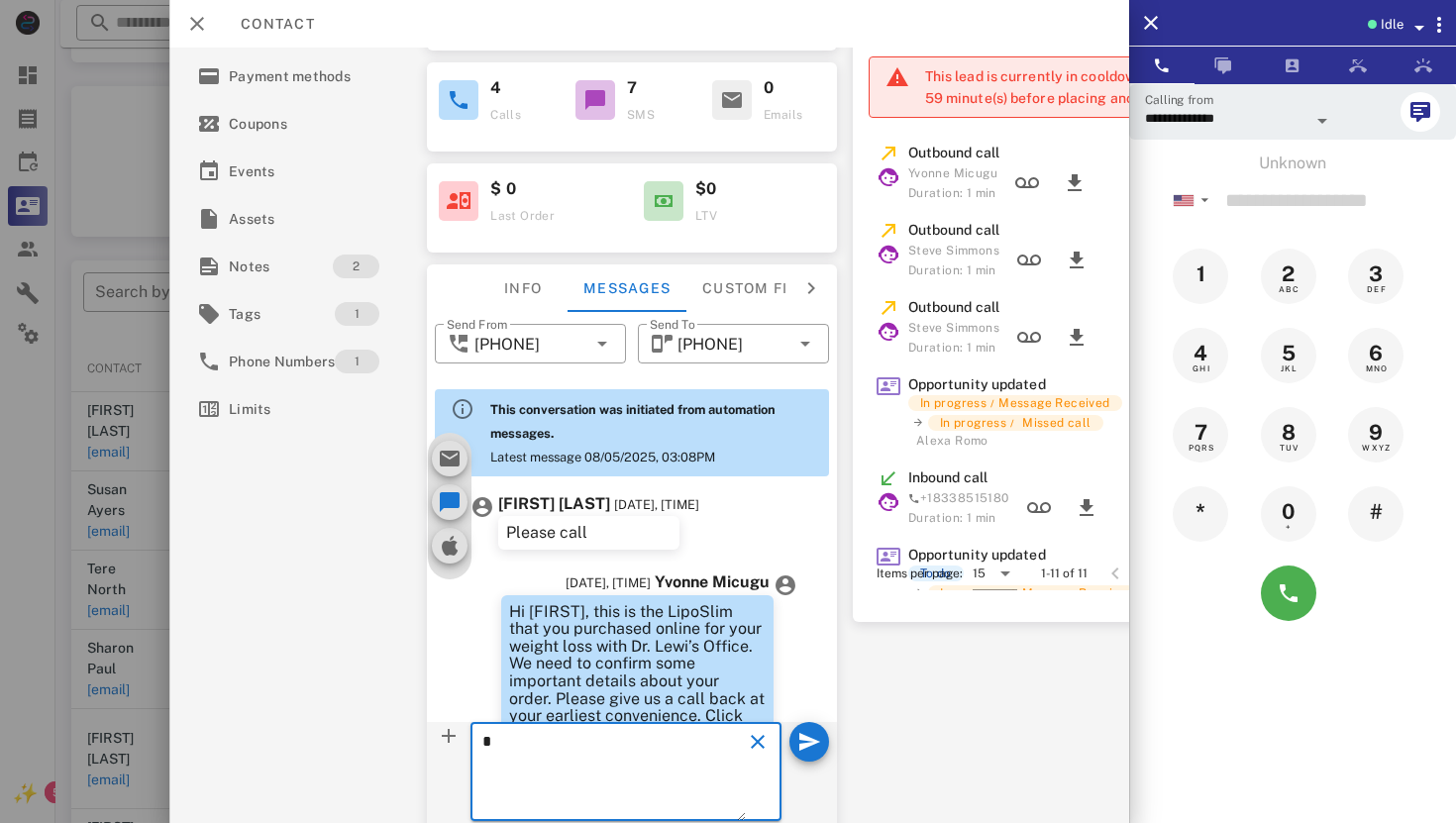 click at bounding box center (614, 774) 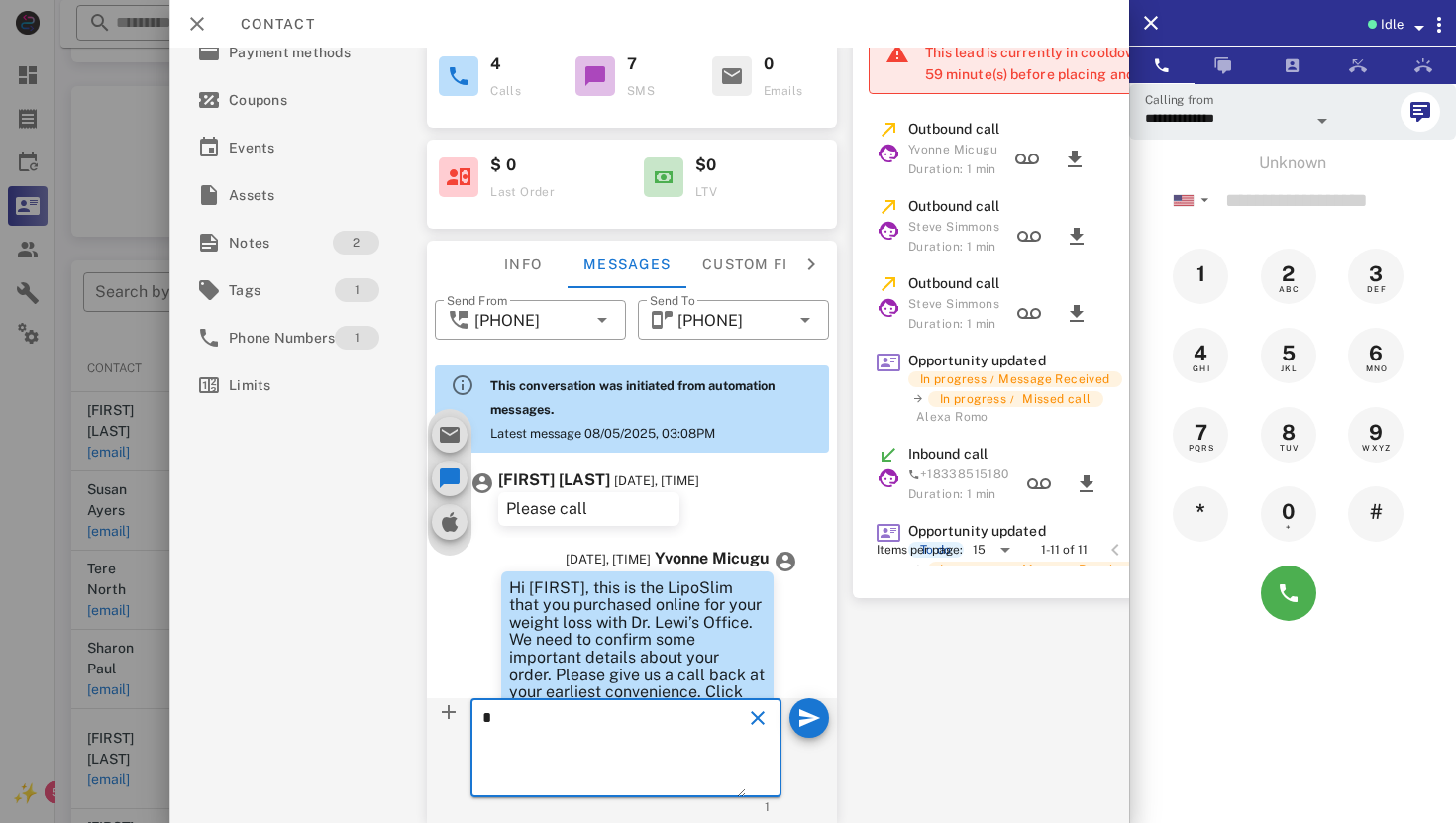 paste 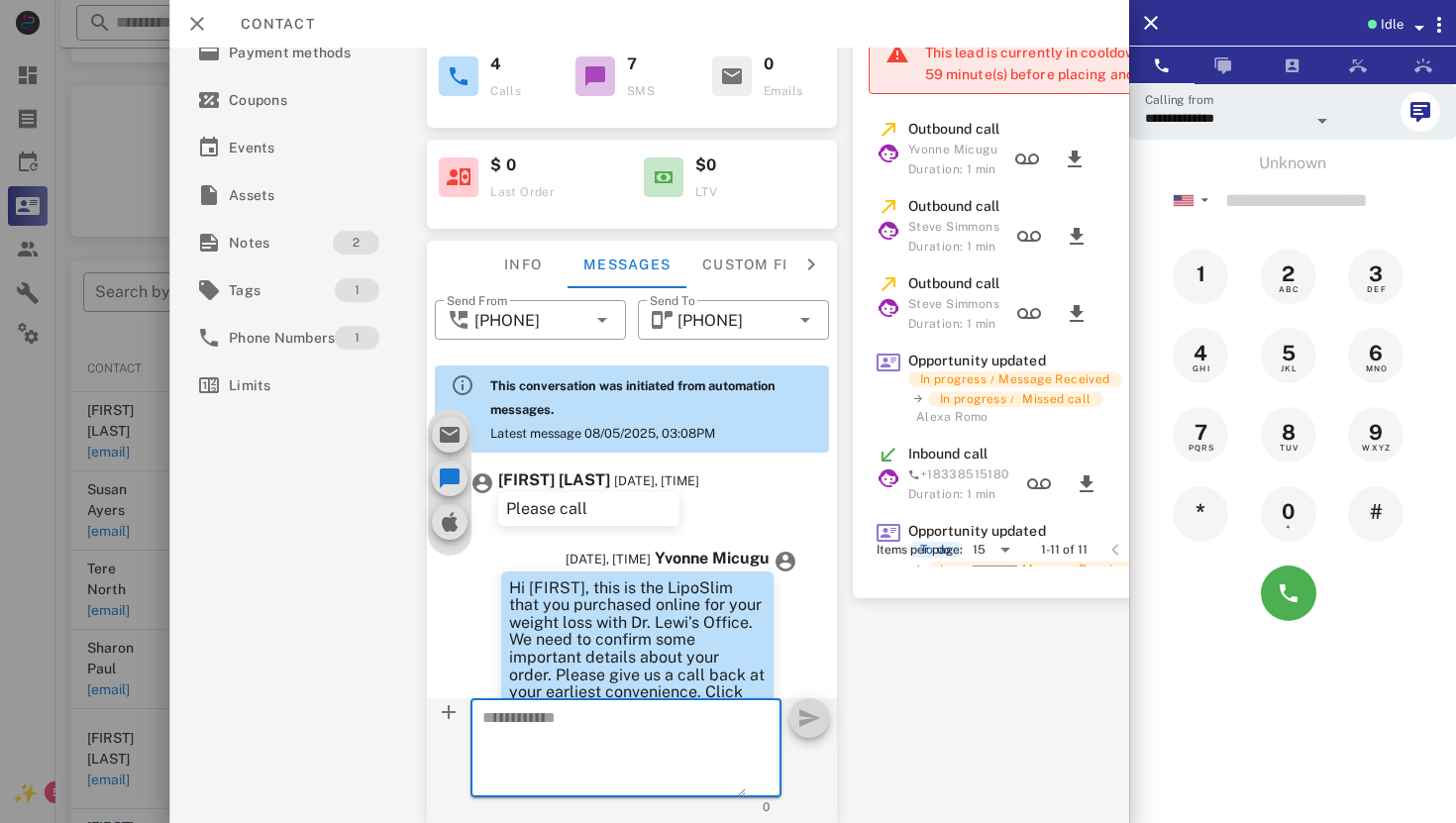 click at bounding box center [614, 751] 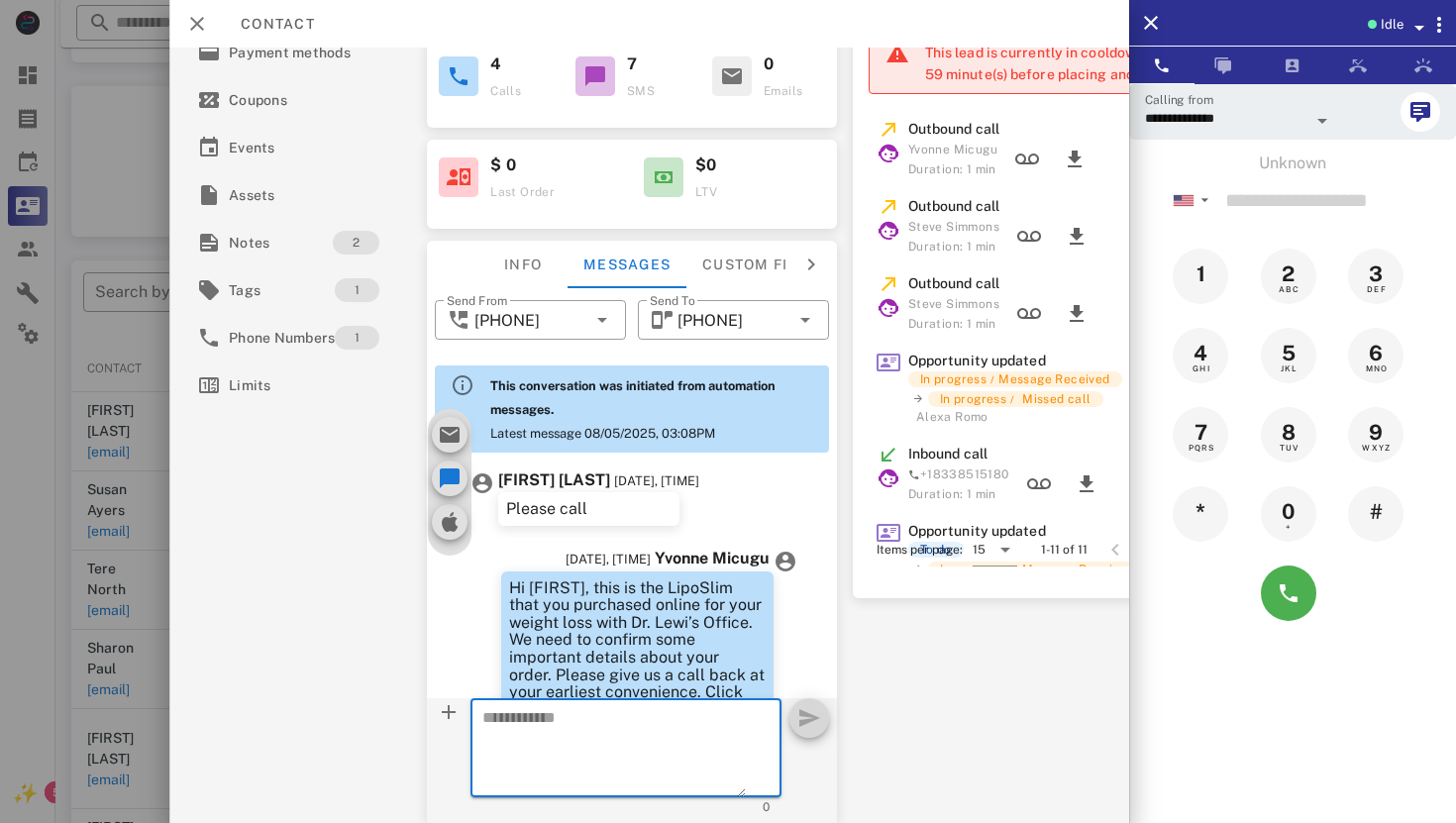 paste 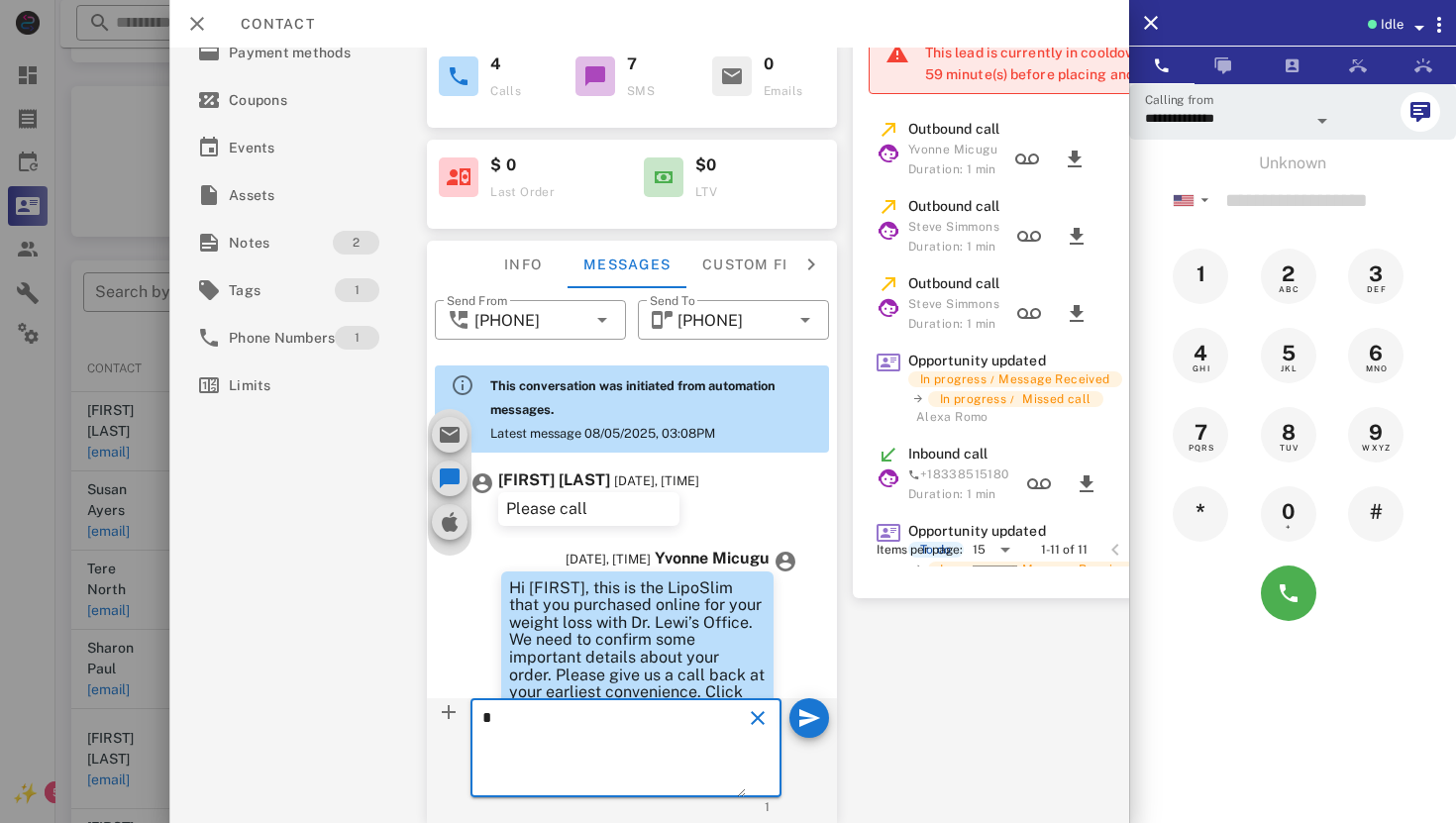click at bounding box center [614, 751] 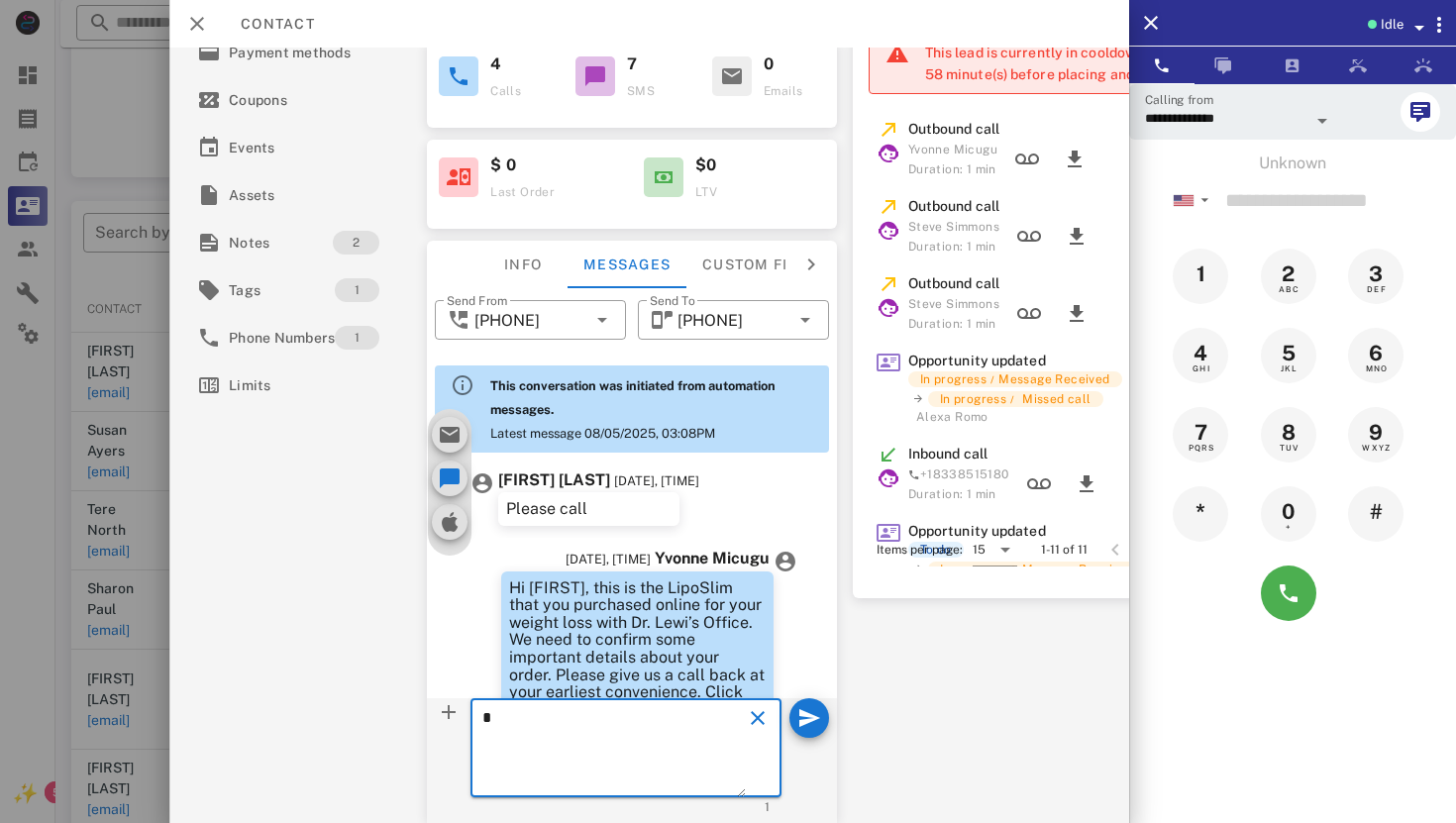 scroll, scrollTop: 232, scrollLeft: 0, axis: vertical 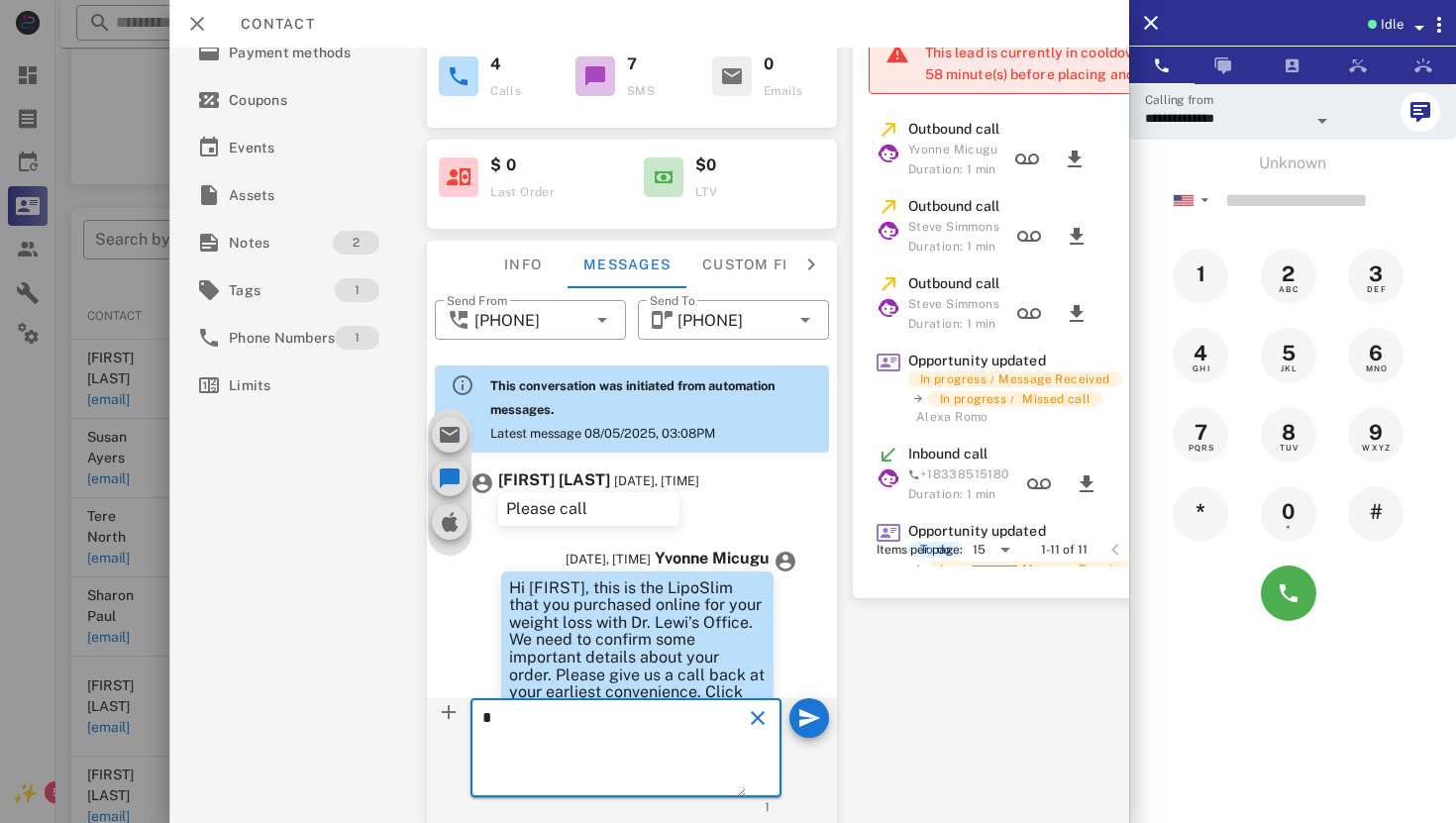 click at bounding box center (758, 718) 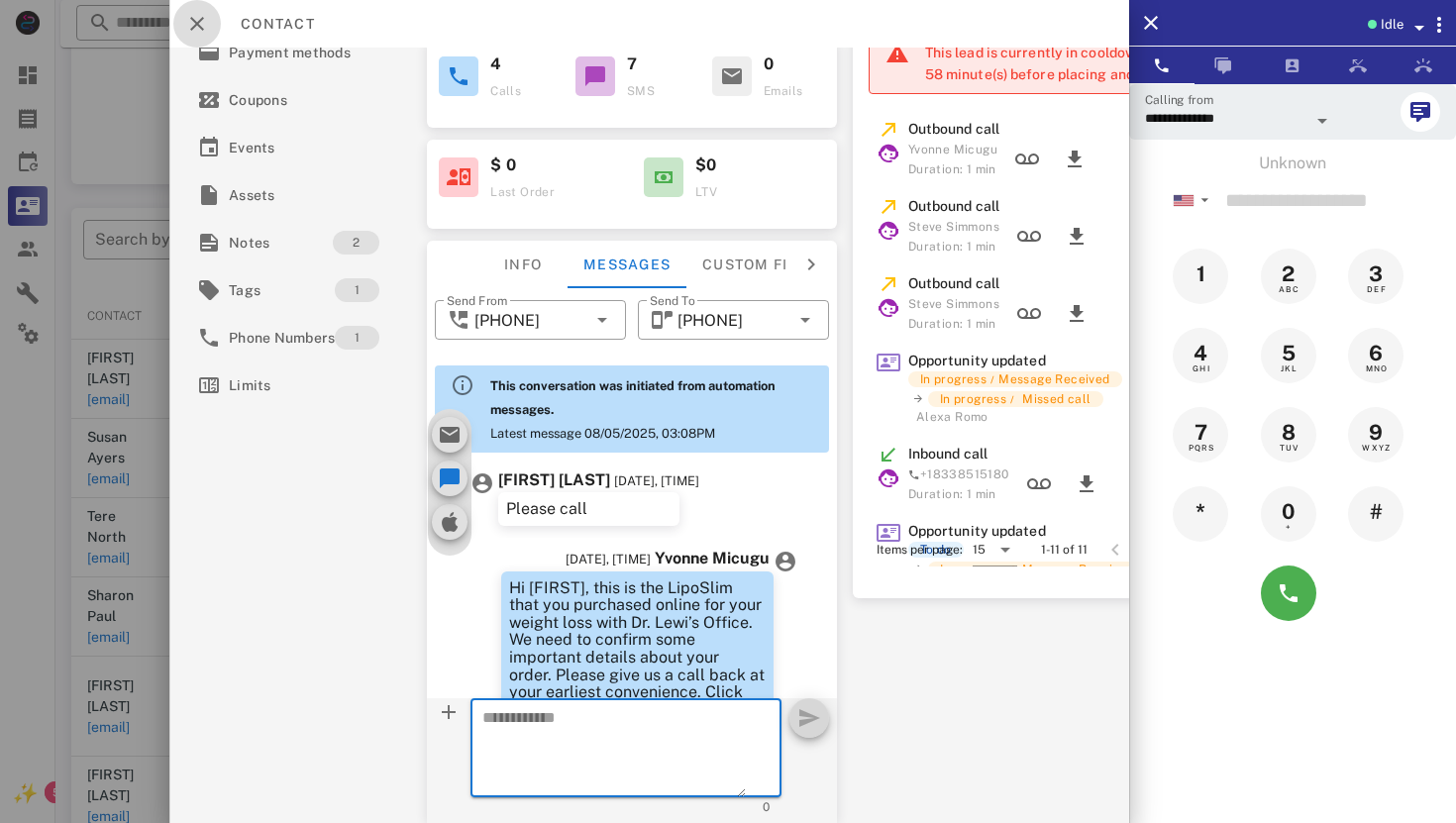 click at bounding box center (197, 24) 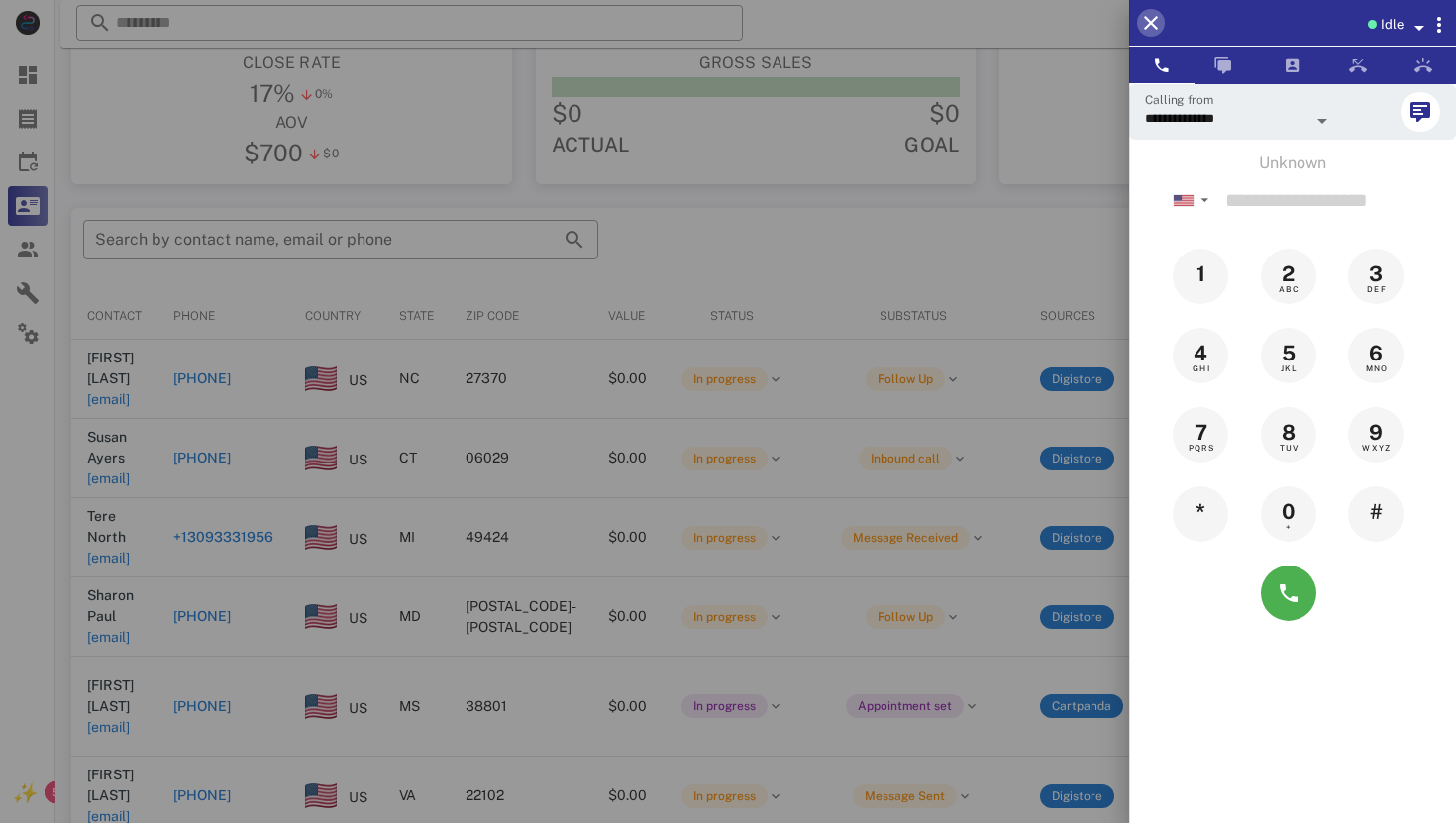click at bounding box center [1151, 23] 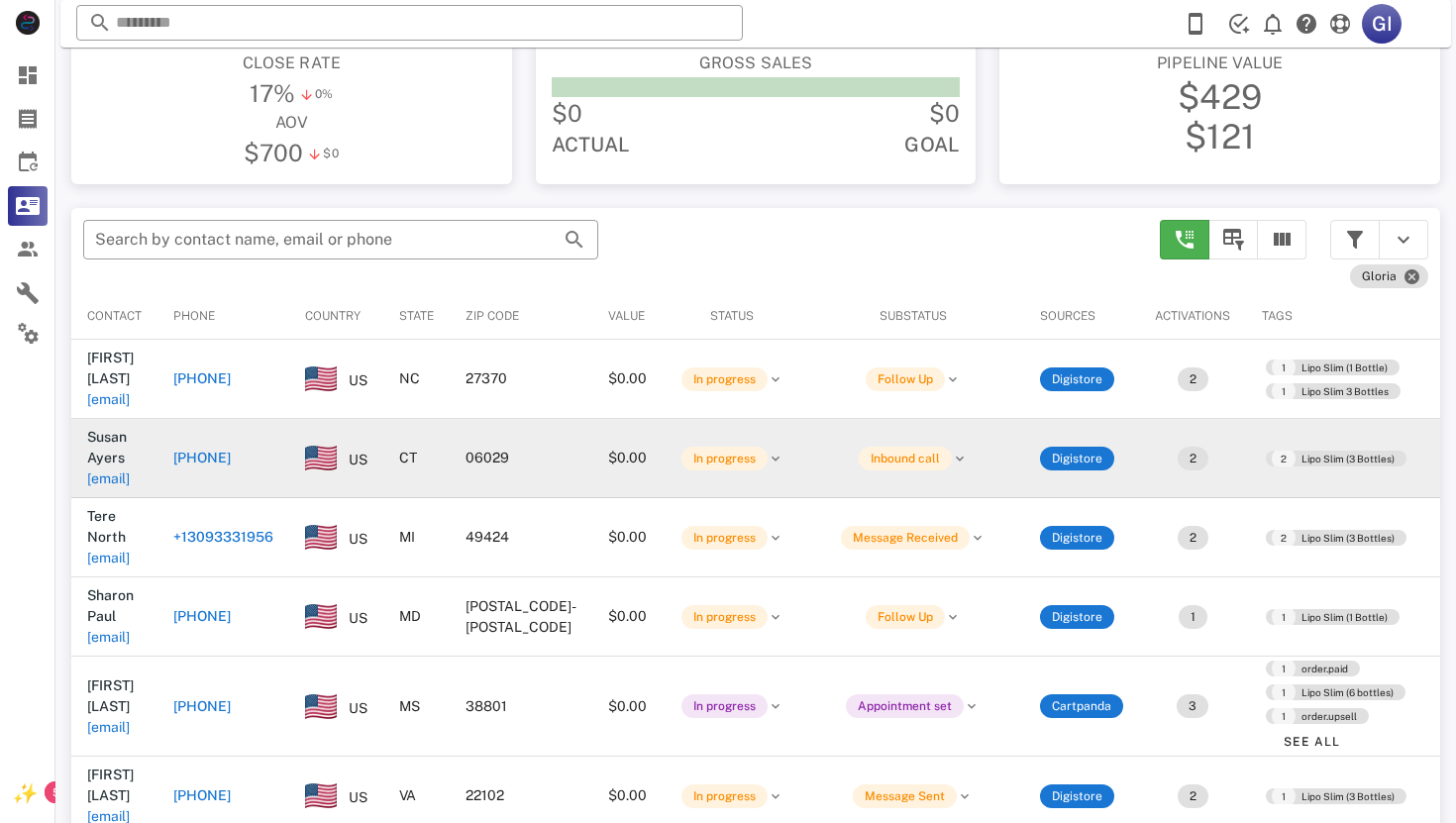 click on "[EMAIL]" at bounding box center [108, 478] 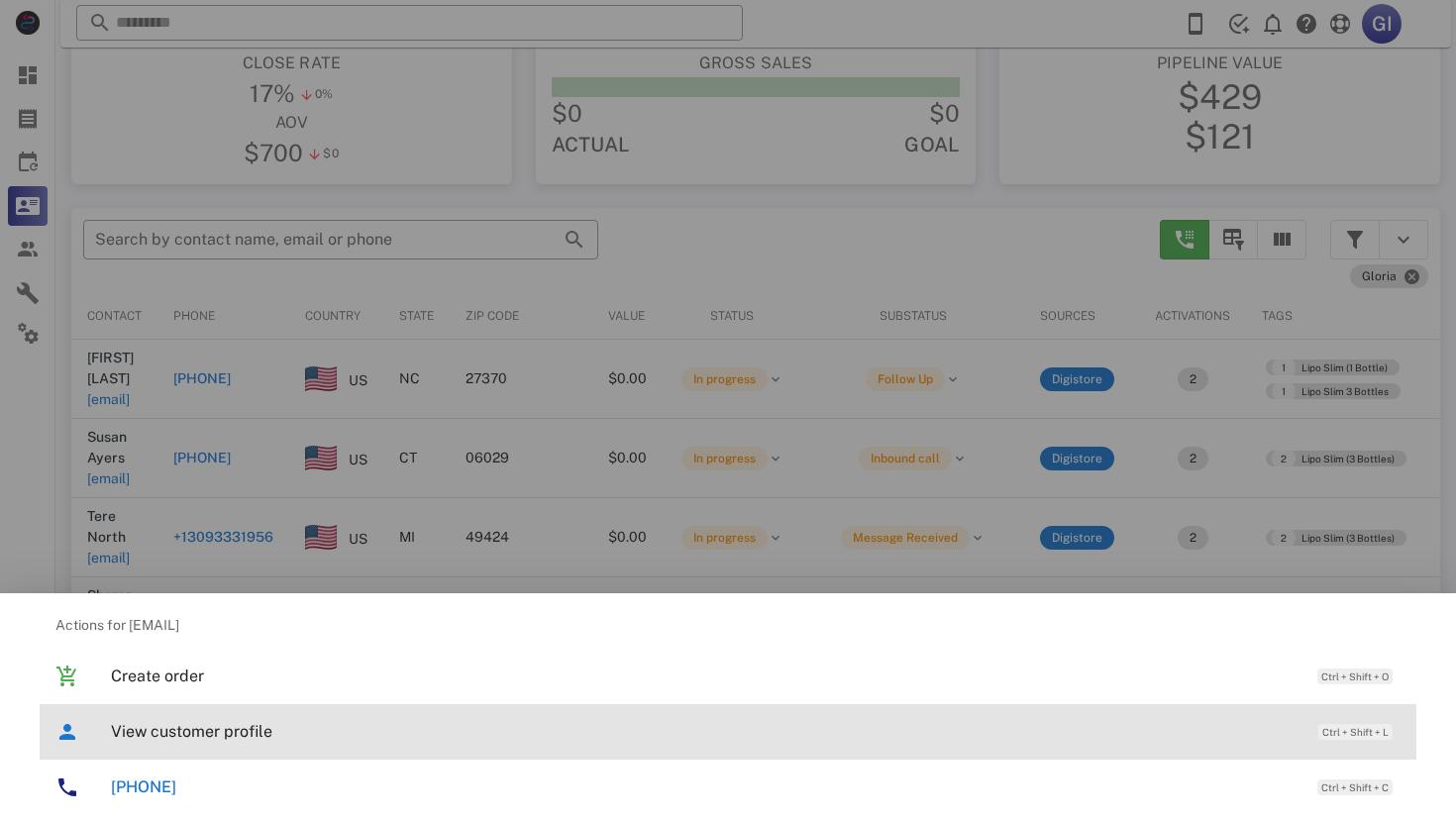 click on "View customer profile" at bounding box center (704, 731) 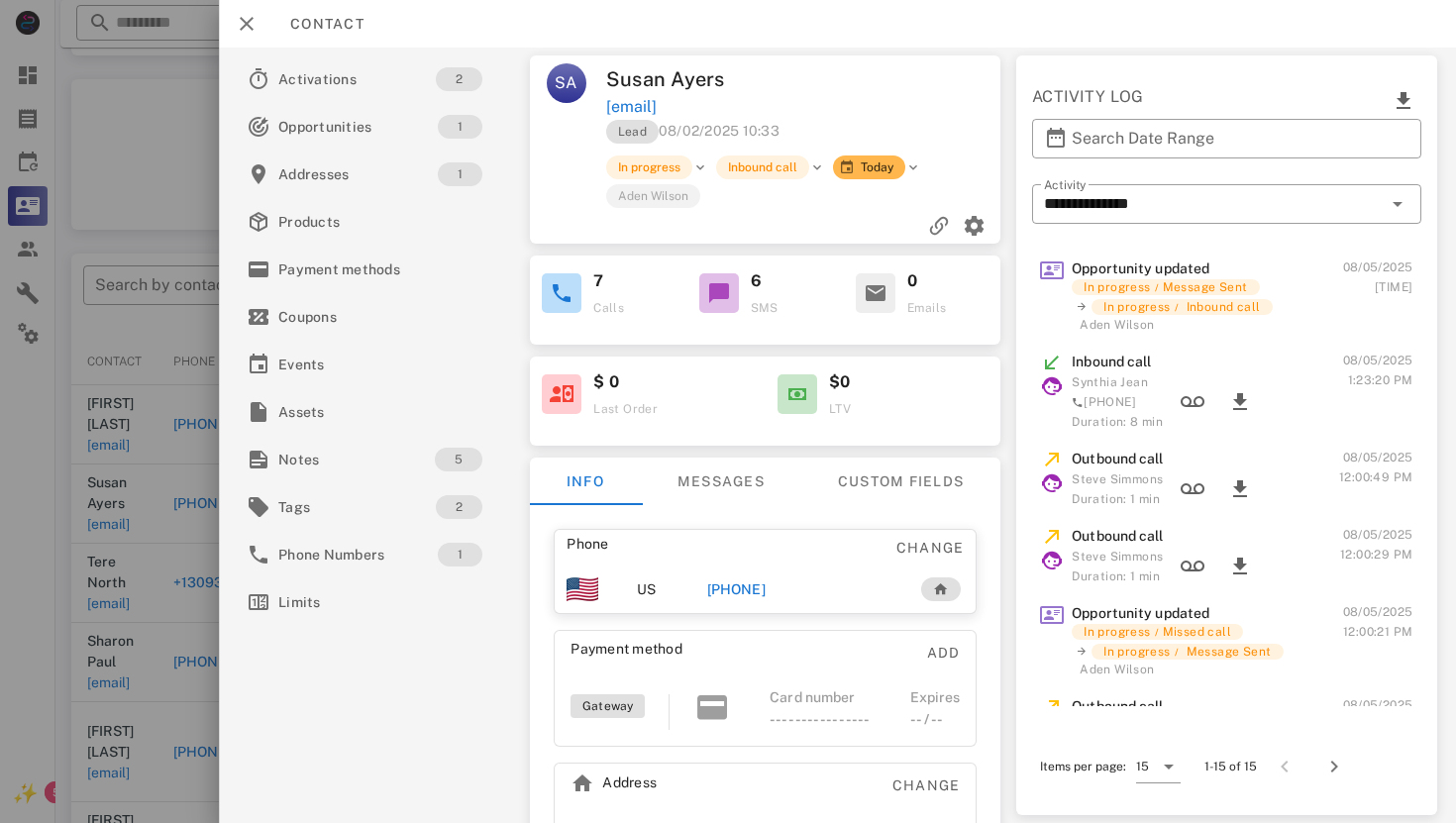 scroll, scrollTop: 191, scrollLeft: 0, axis: vertical 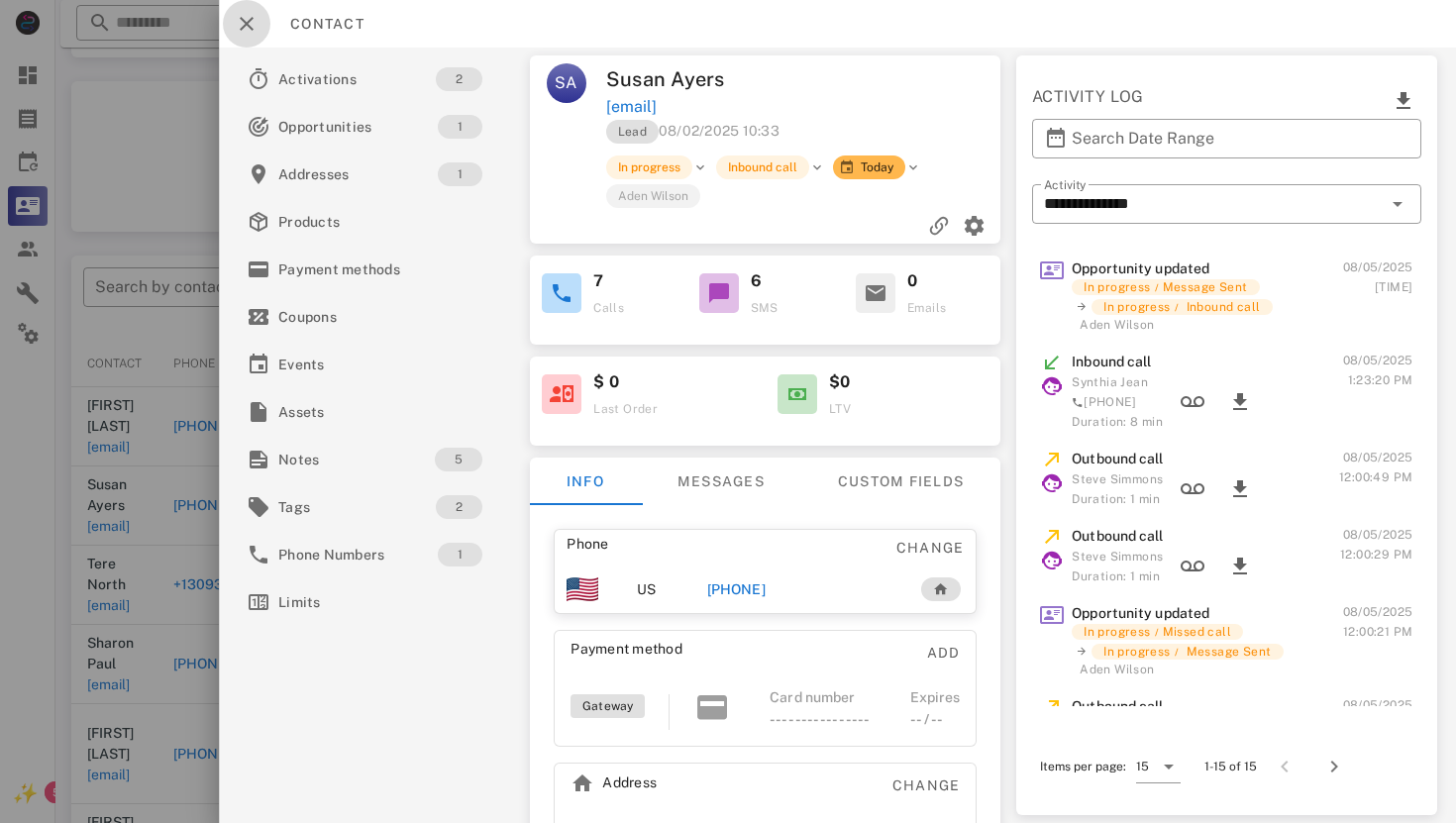click at bounding box center [247, 24] 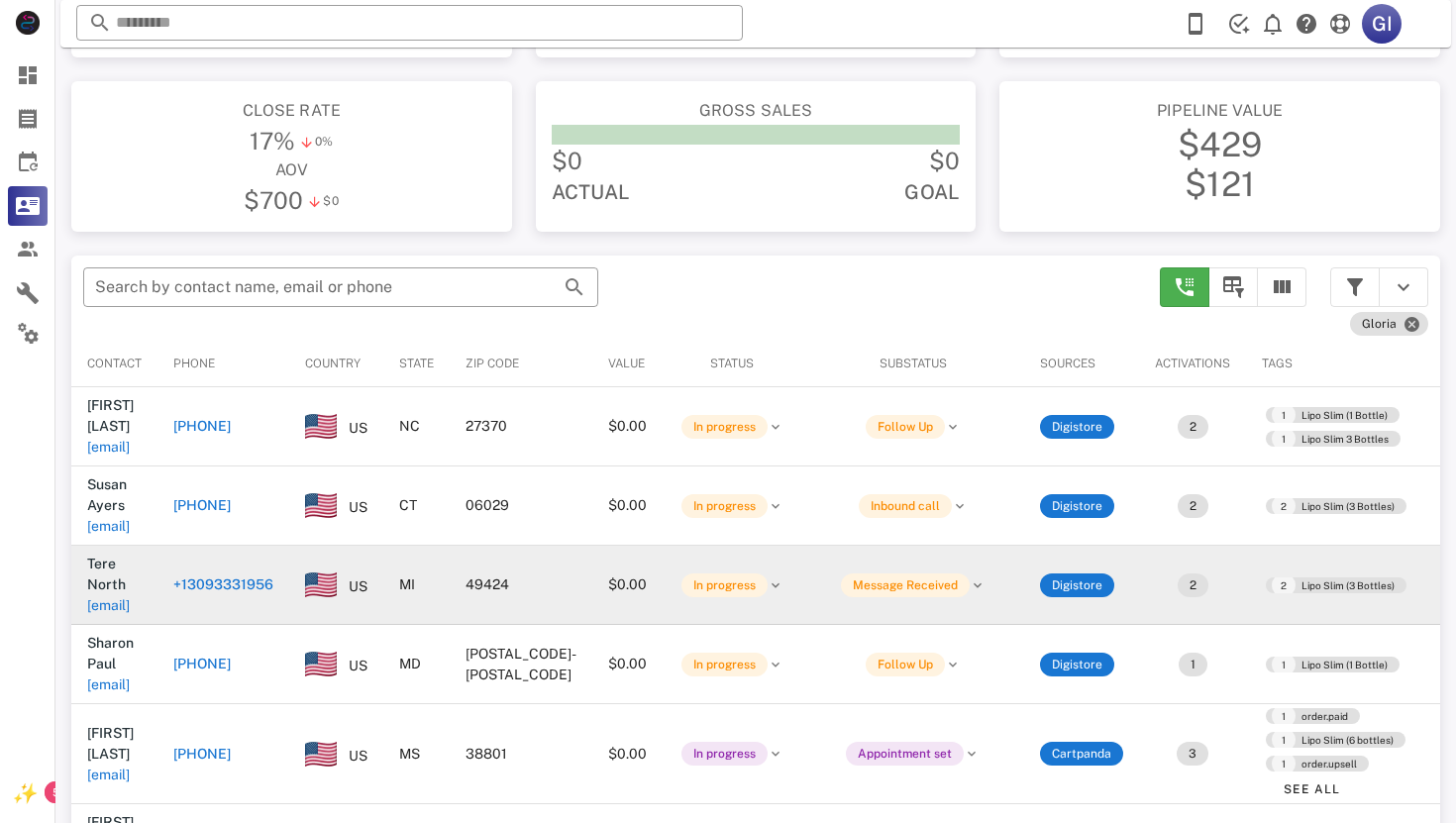 click on "[EMAIL]" at bounding box center [108, 605] 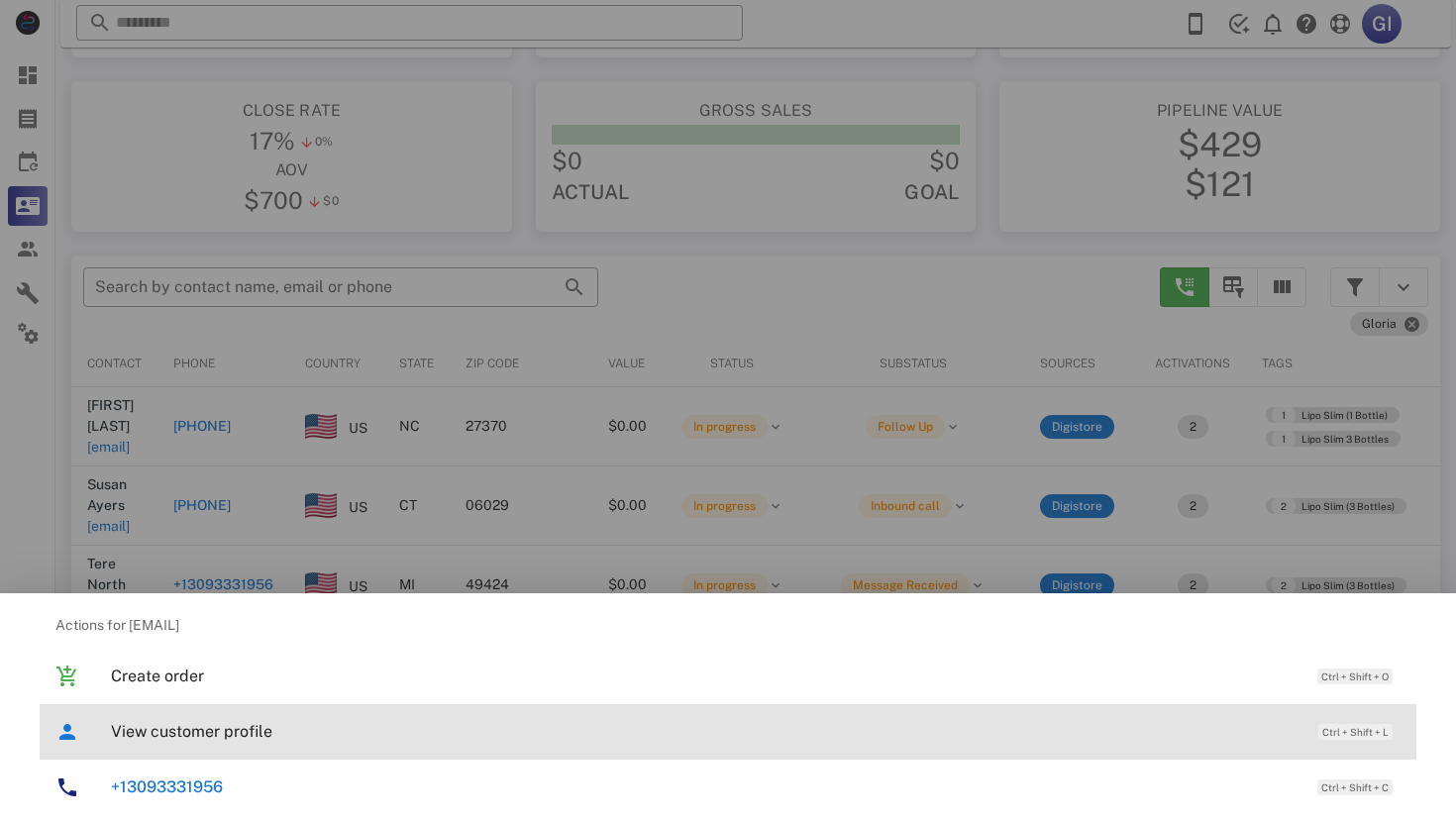 click on "View customer profile" at bounding box center [704, 731] 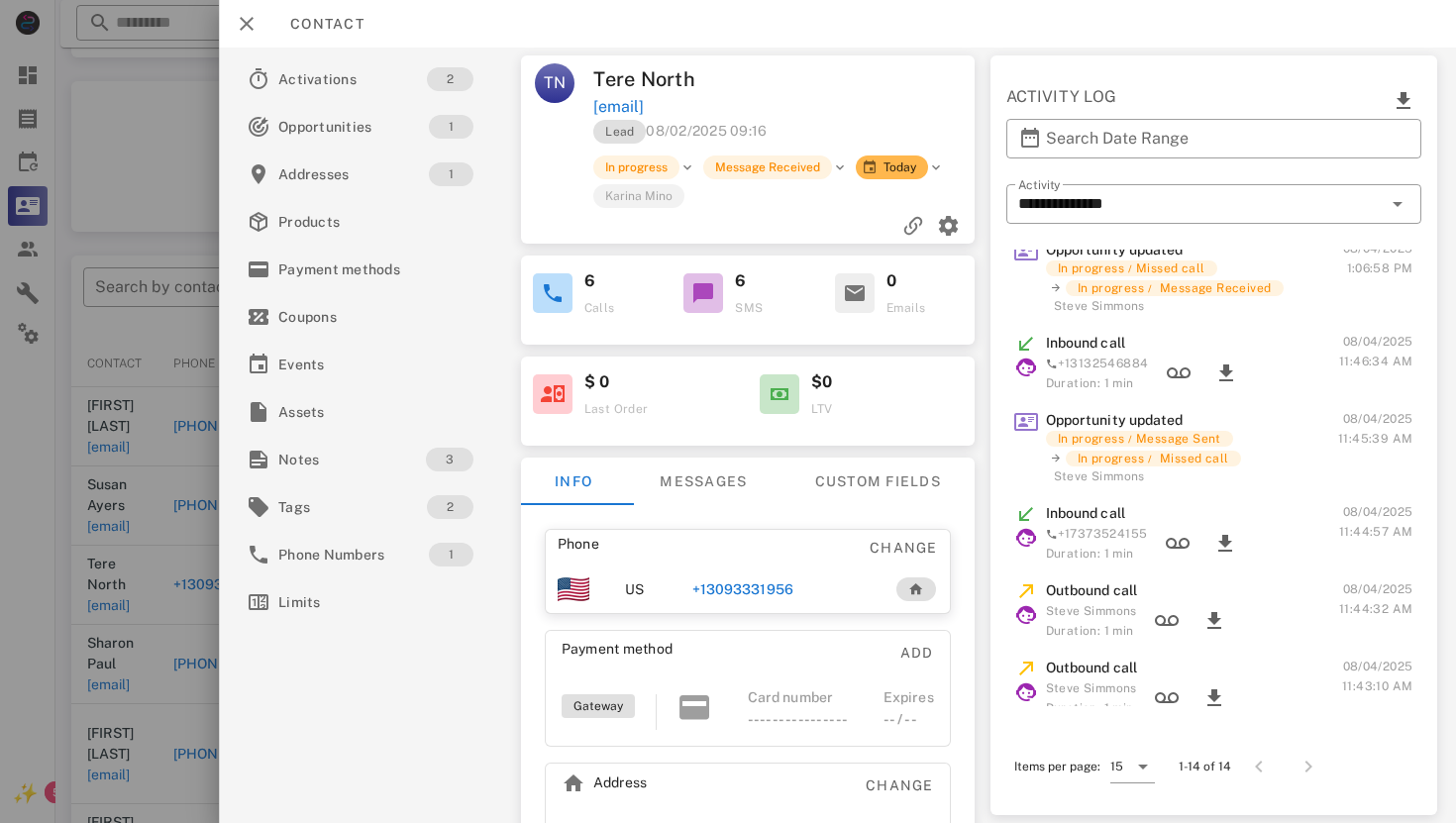 scroll, scrollTop: 0, scrollLeft: 0, axis: both 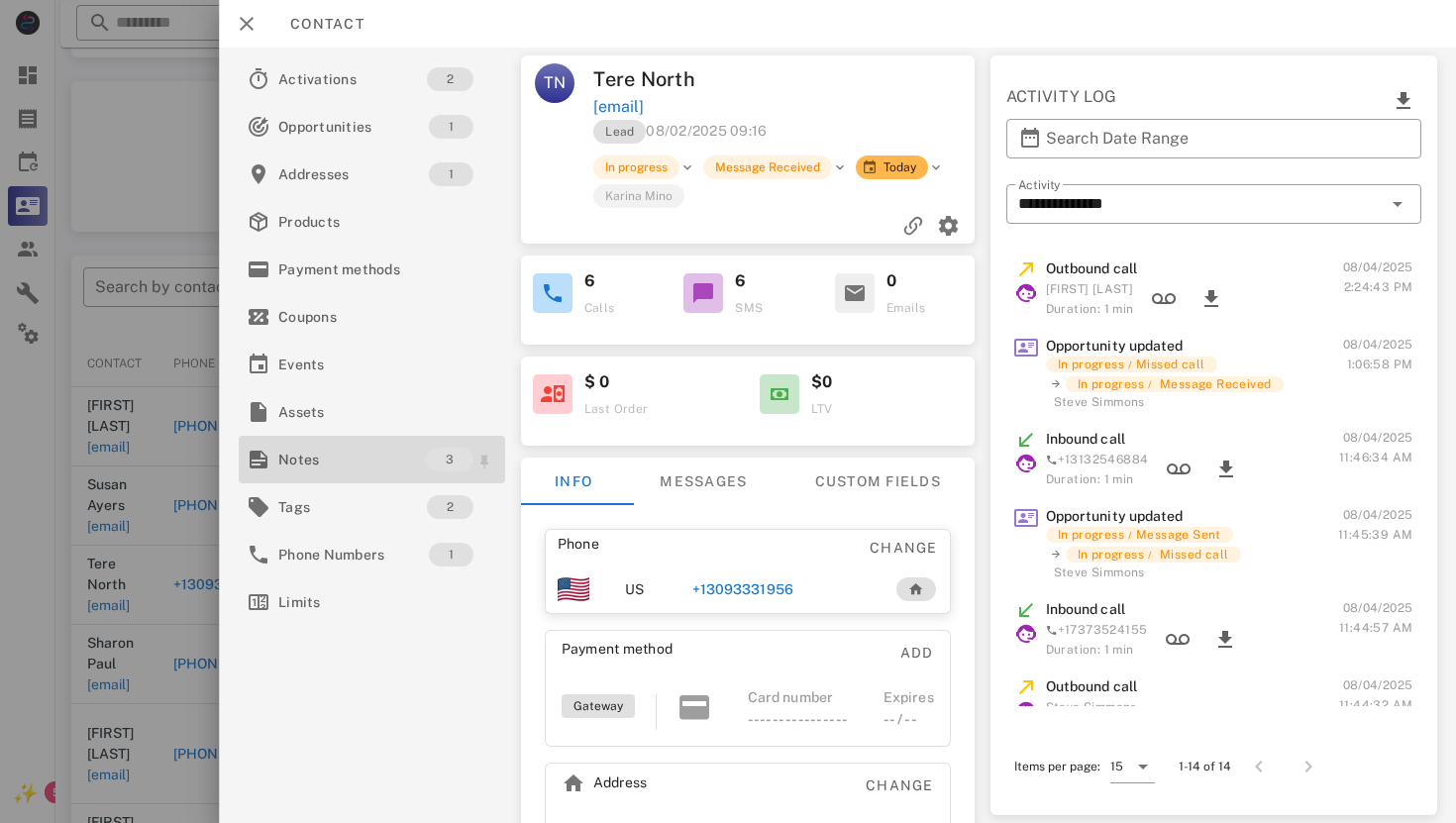 click on "Notes" at bounding box center (352, 460) 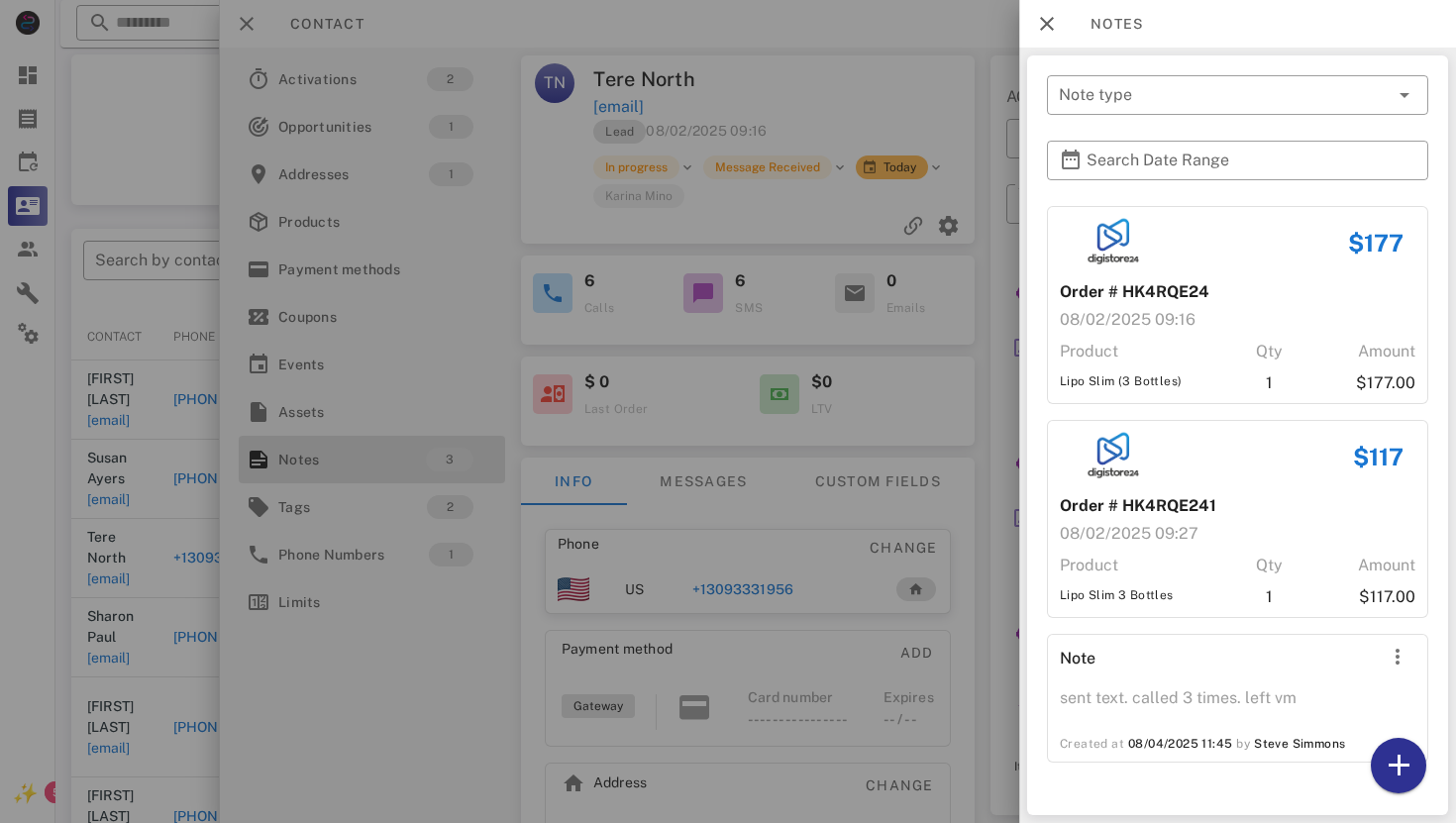 scroll, scrollTop: 199, scrollLeft: 0, axis: vertical 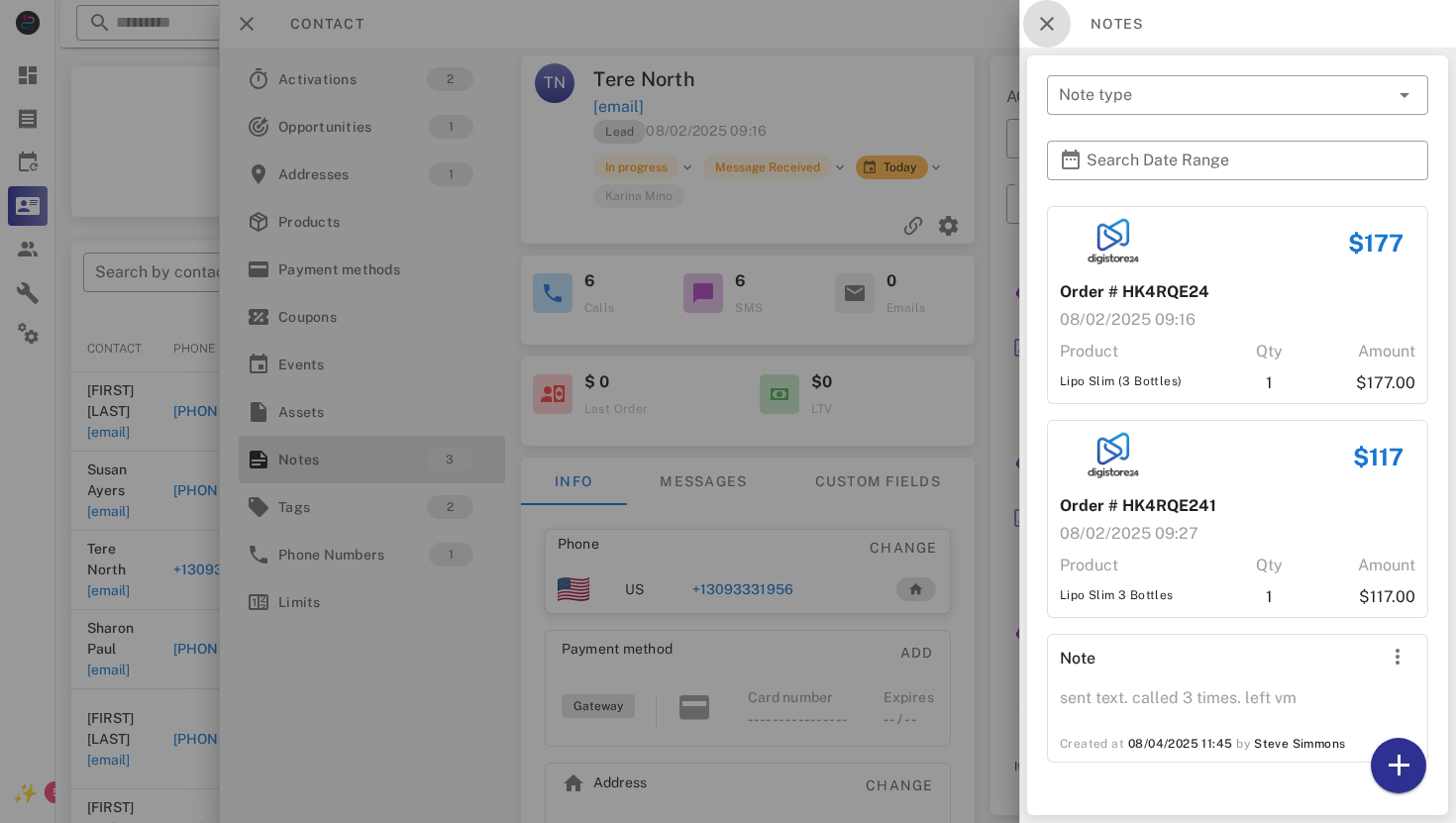 click at bounding box center [1047, 24] 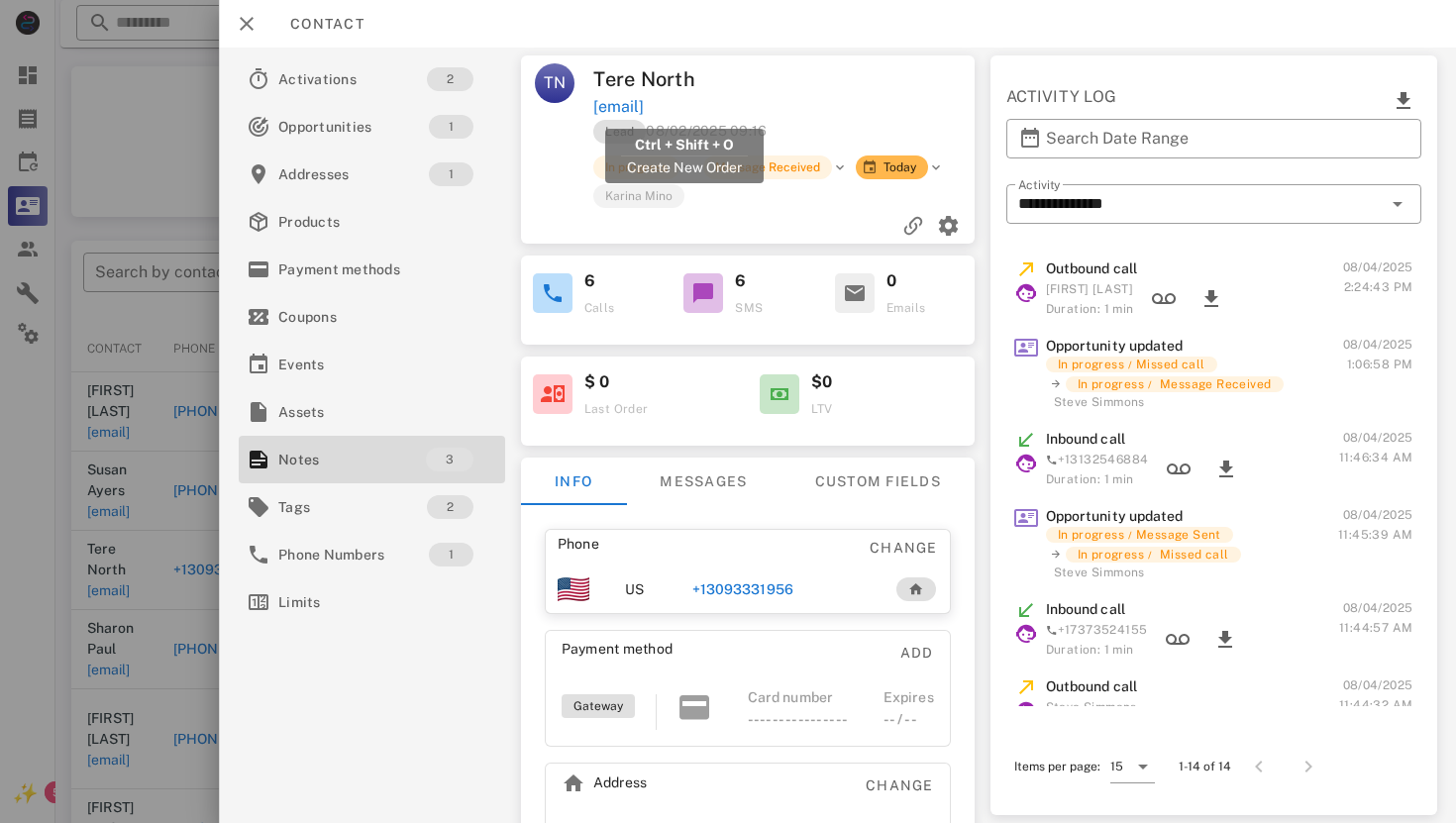 click on "[EMAIL]" at bounding box center [618, 107] 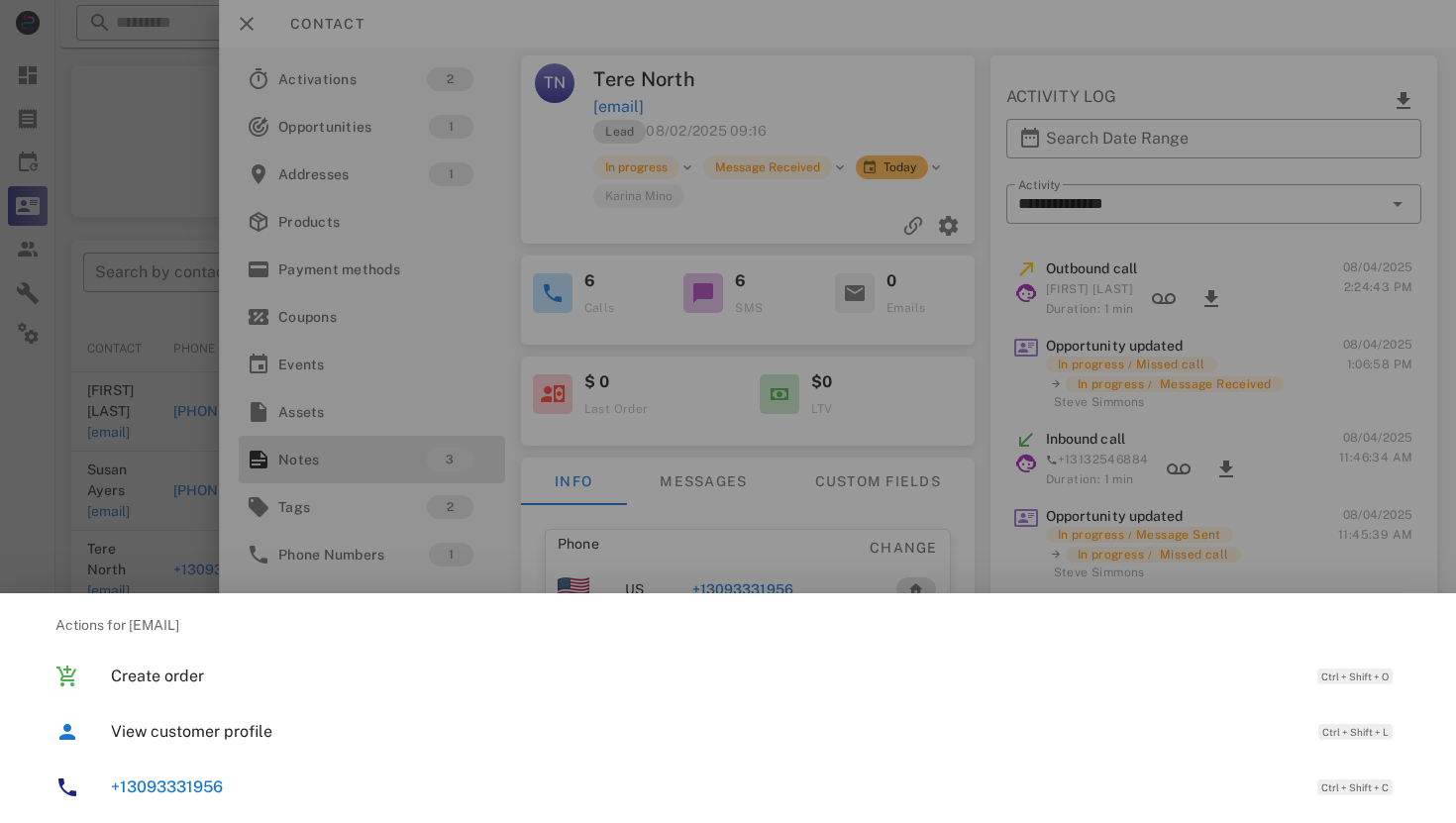 click on "+13093331956" at bounding box center (710, 786) 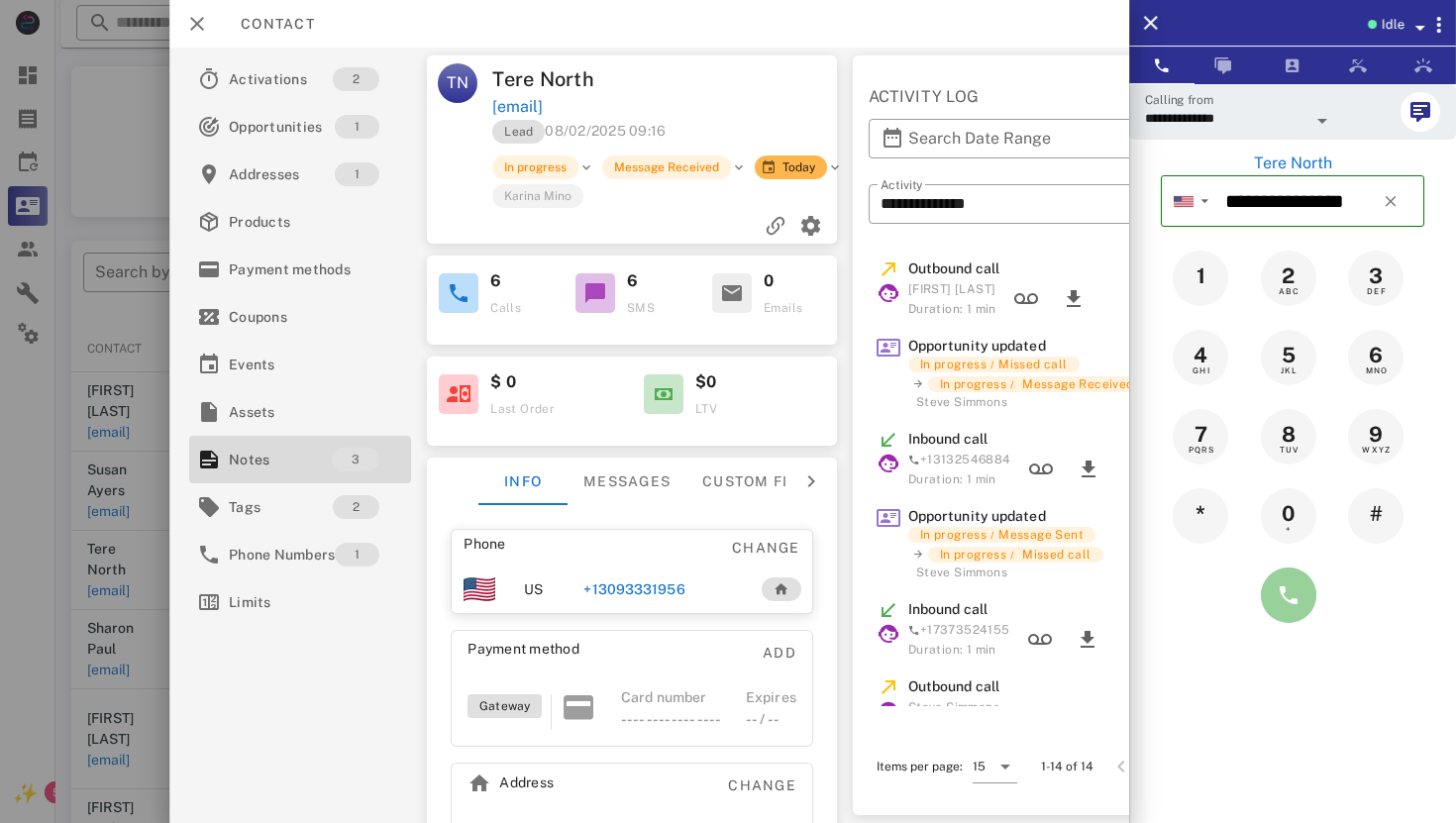 click at bounding box center (1289, 595) 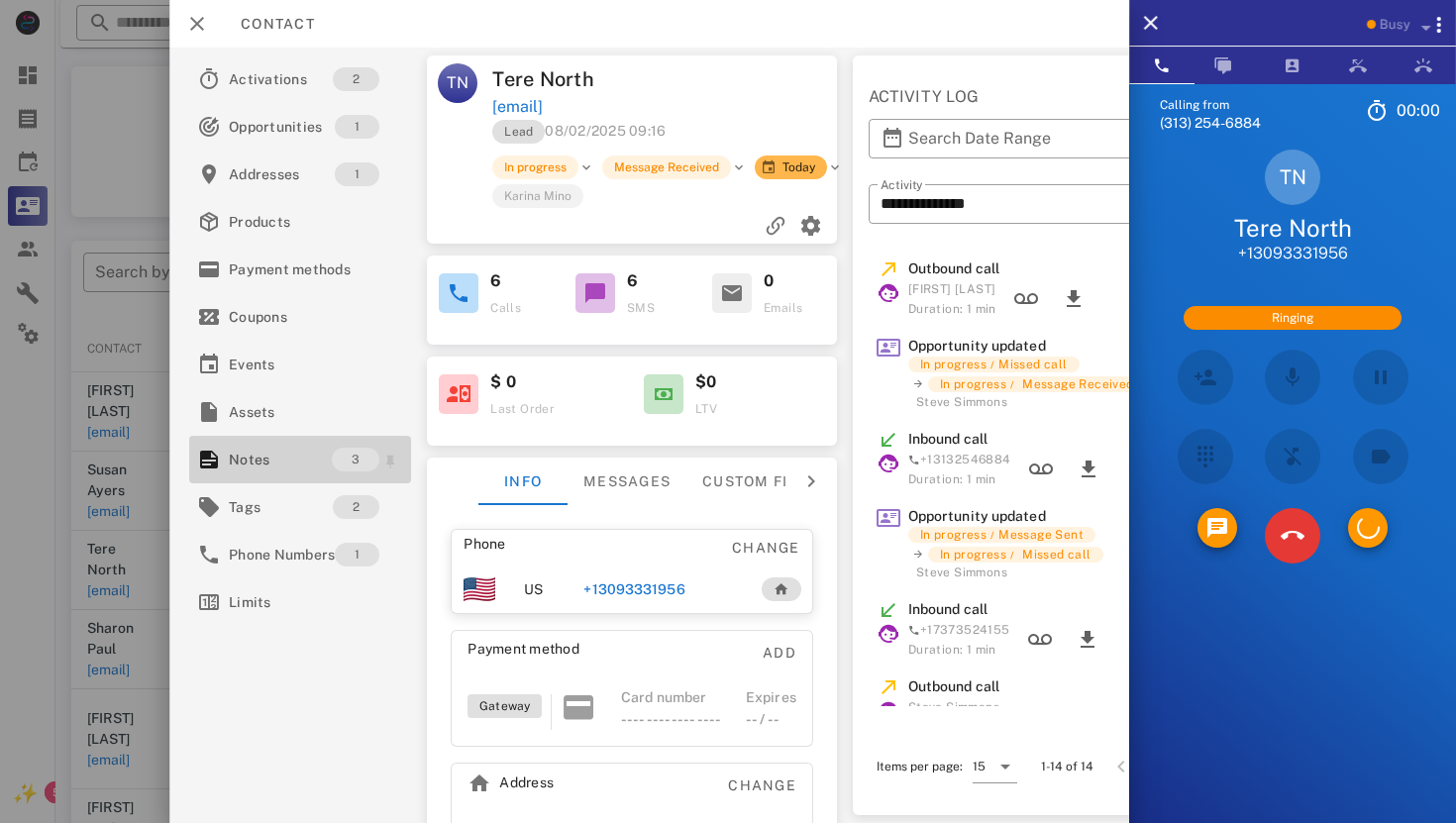 click on "Notes" at bounding box center (280, 460) 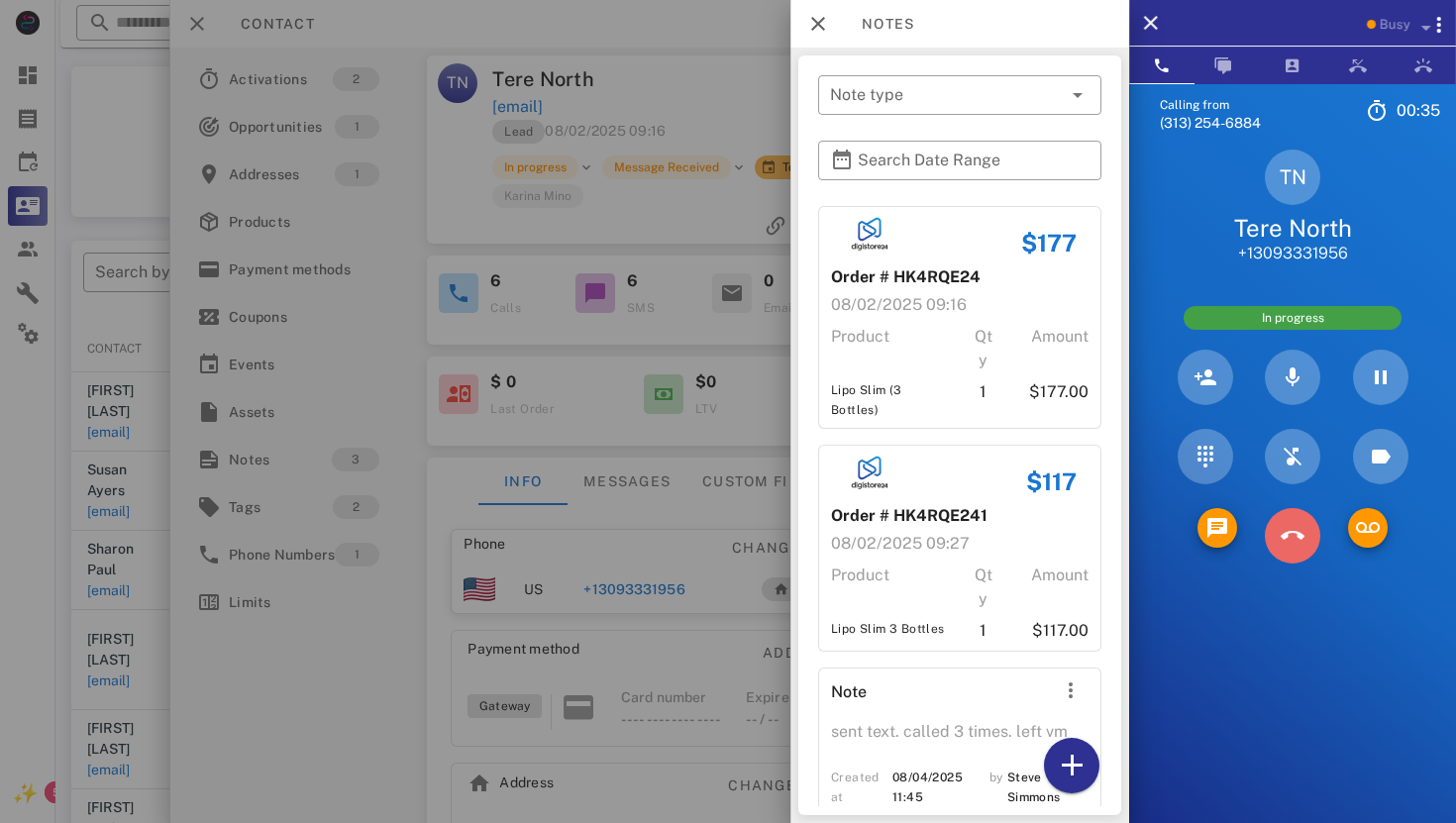 click at bounding box center (1293, 536) 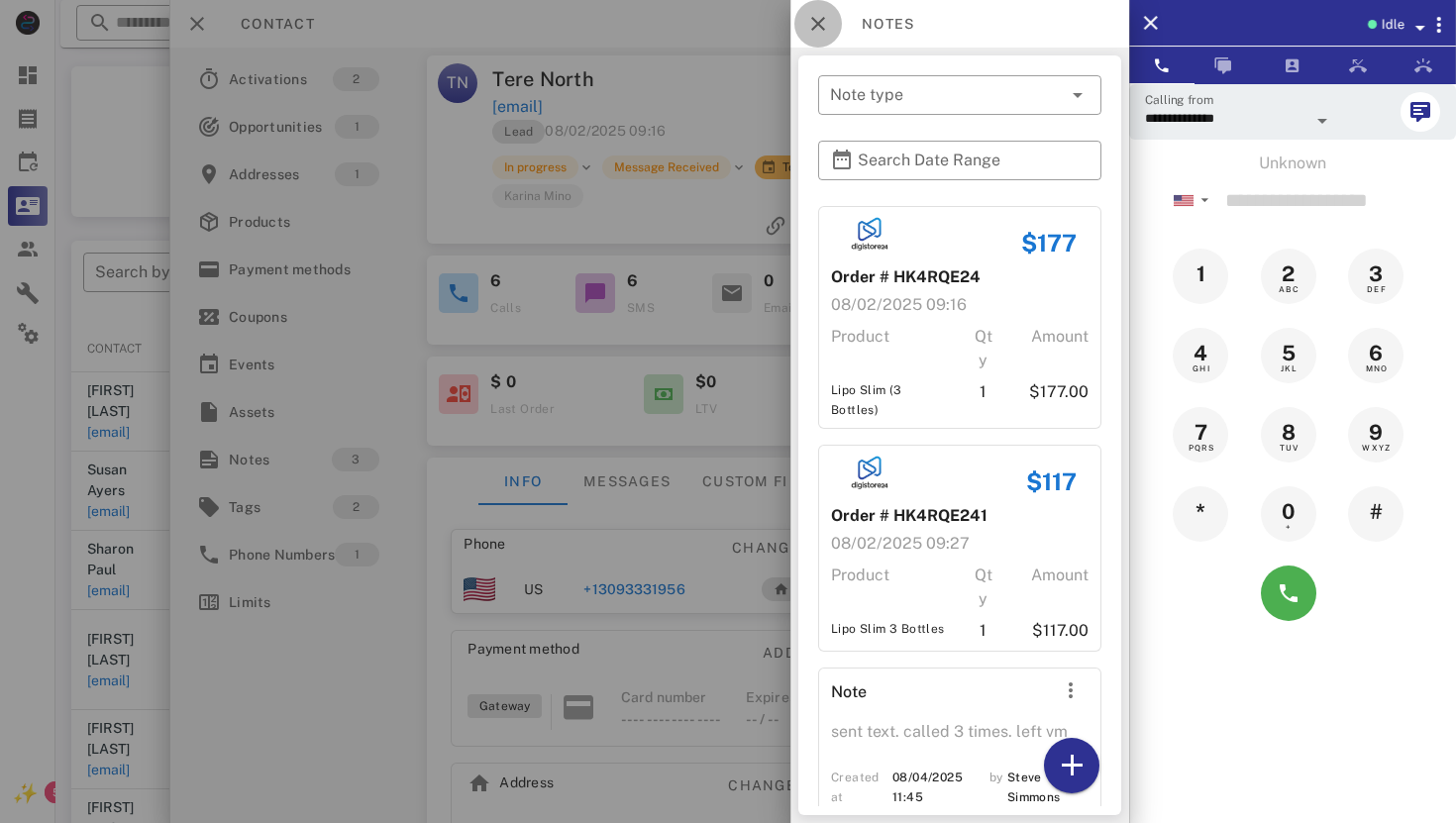click at bounding box center (818, 24) 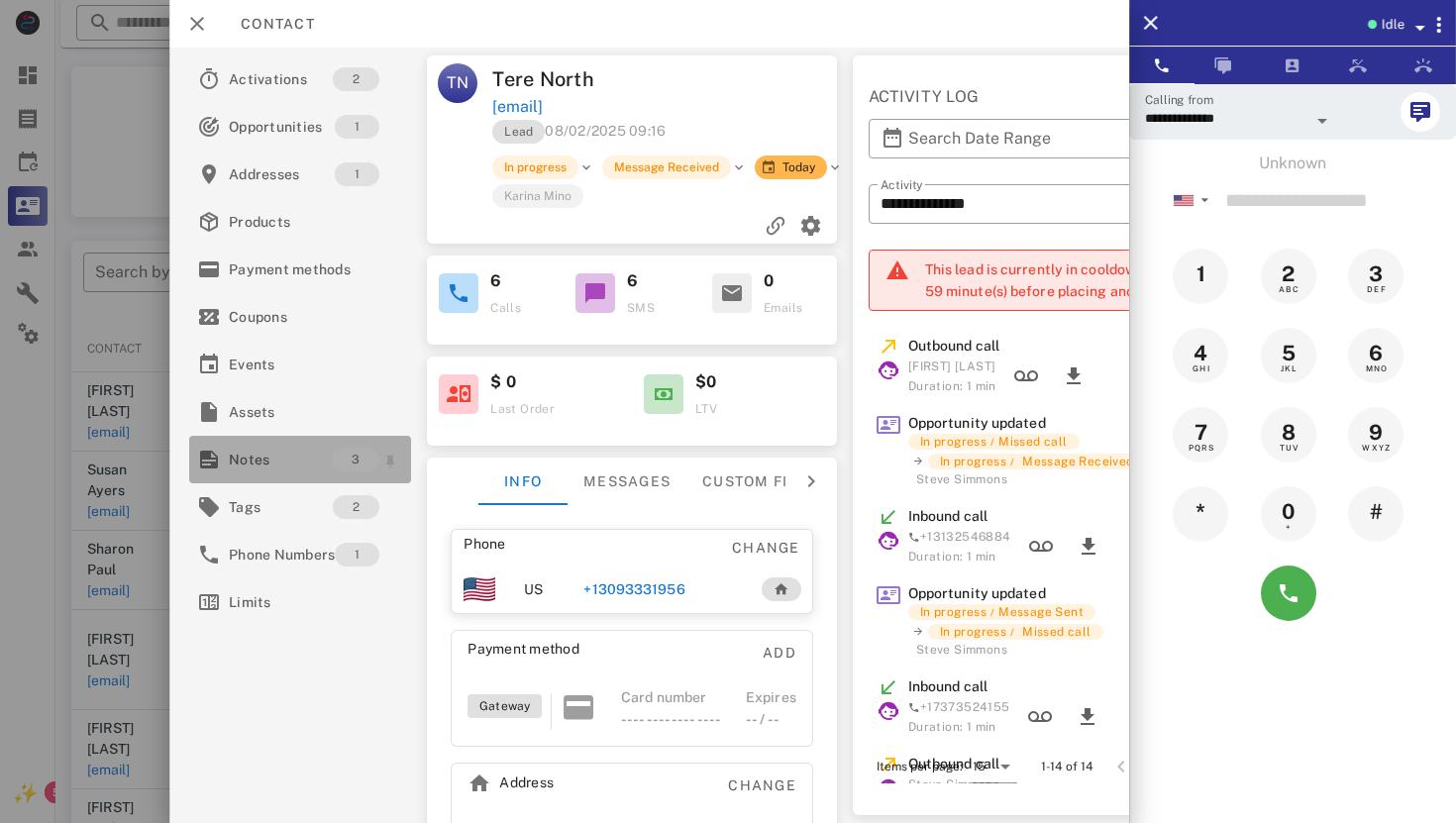 click on "Notes" at bounding box center (280, 460) 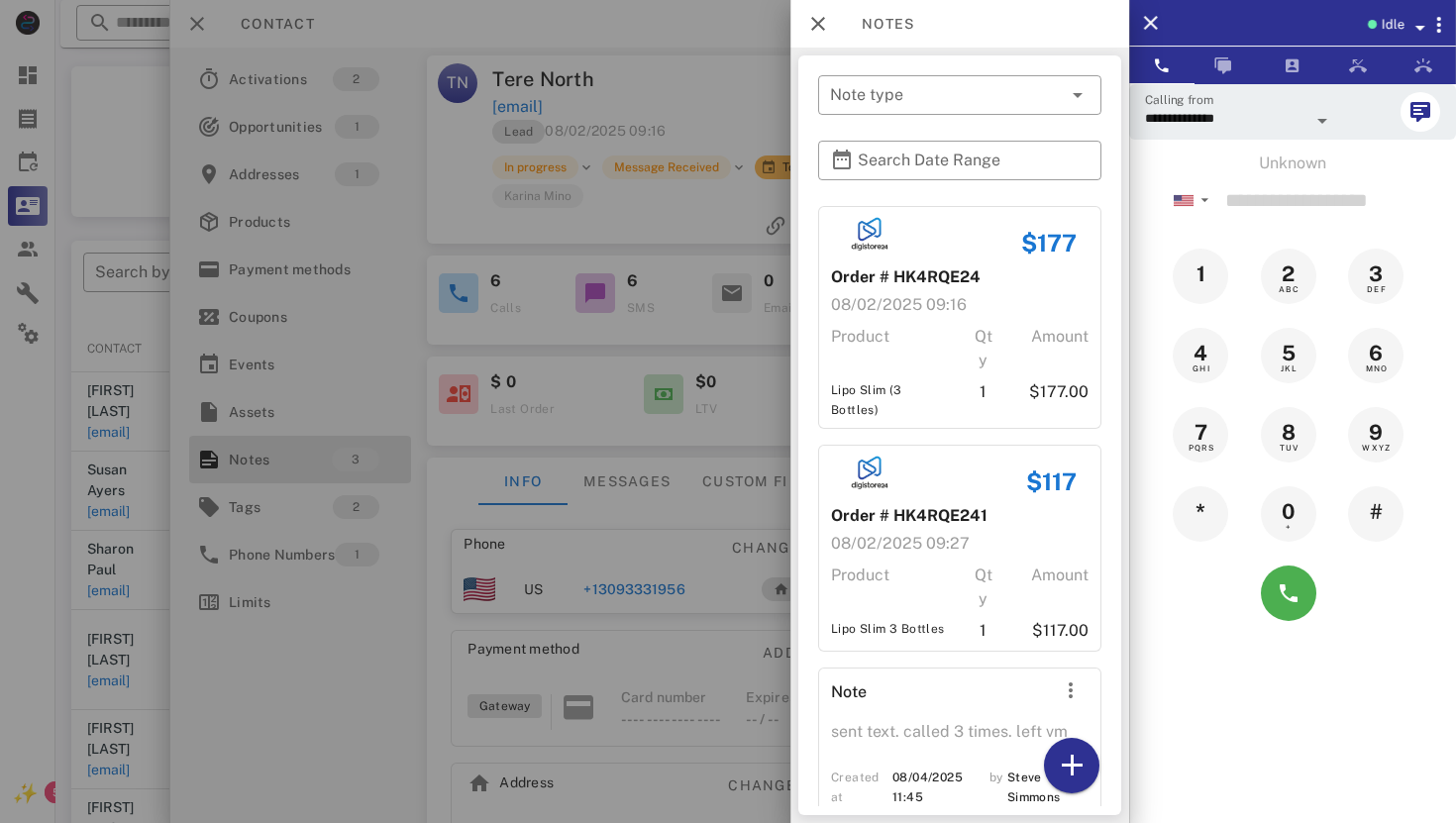 click at bounding box center [728, 411] 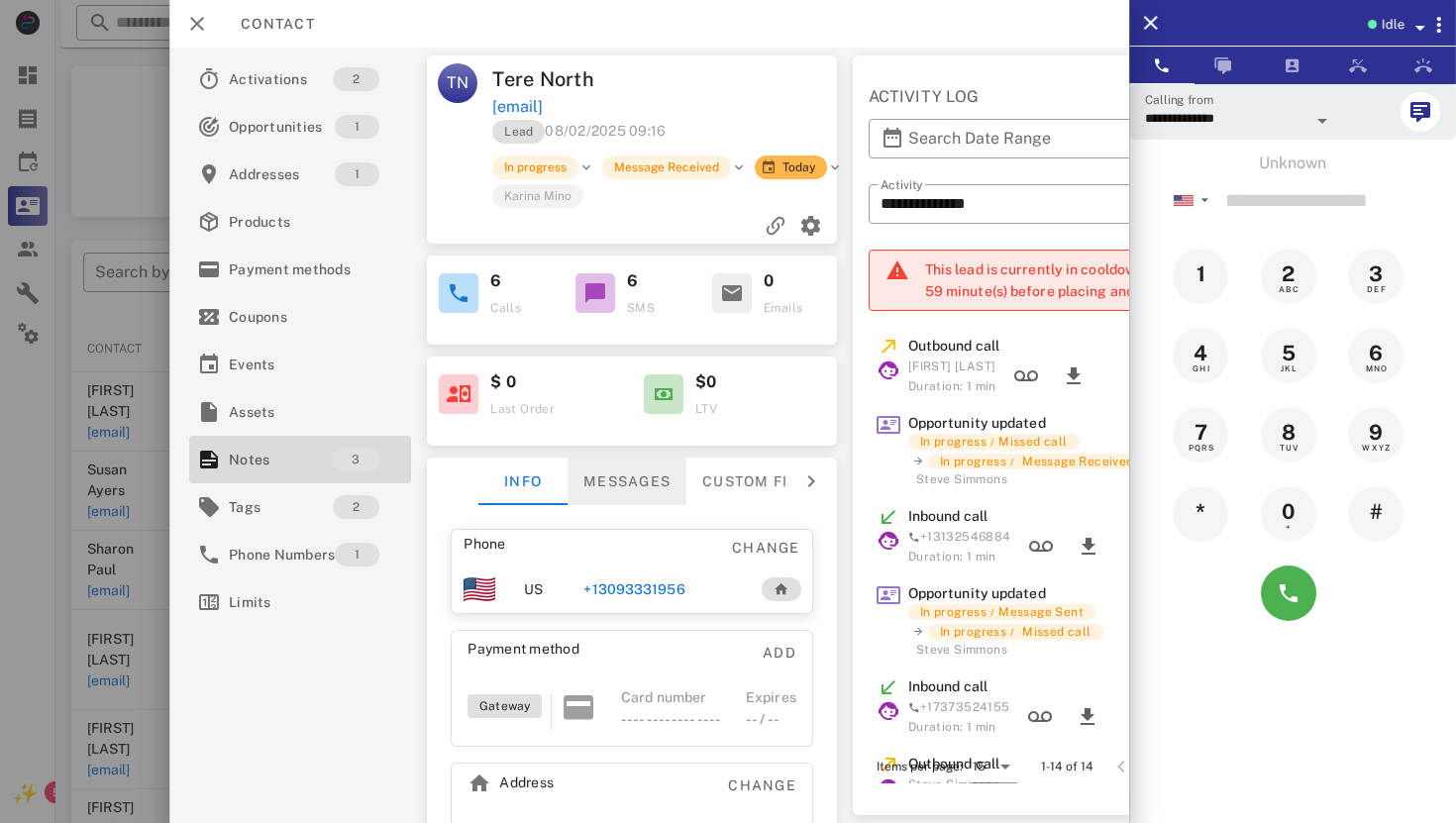 click on "Messages" at bounding box center [627, 481] 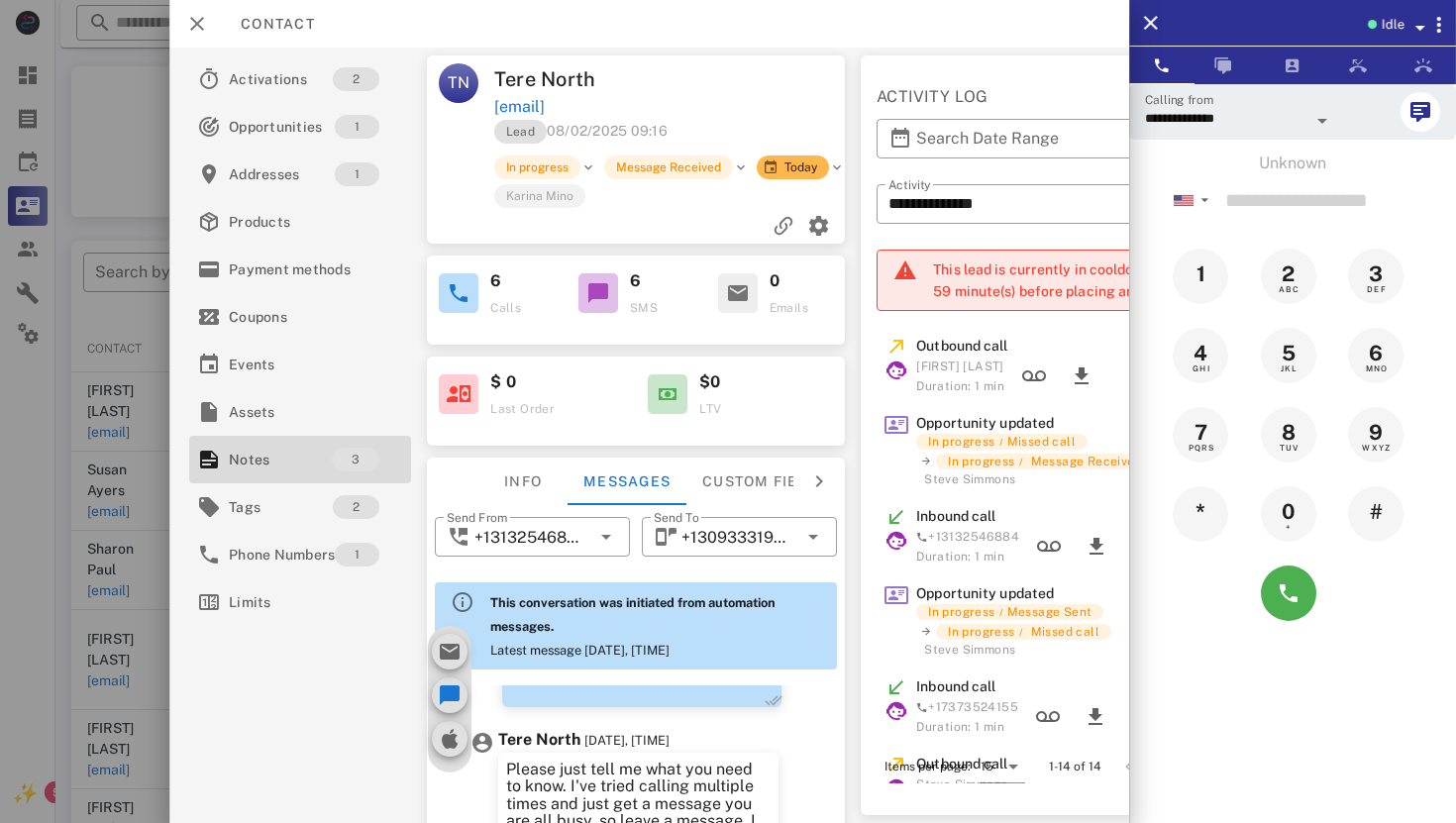 scroll, scrollTop: 1115, scrollLeft: 0, axis: vertical 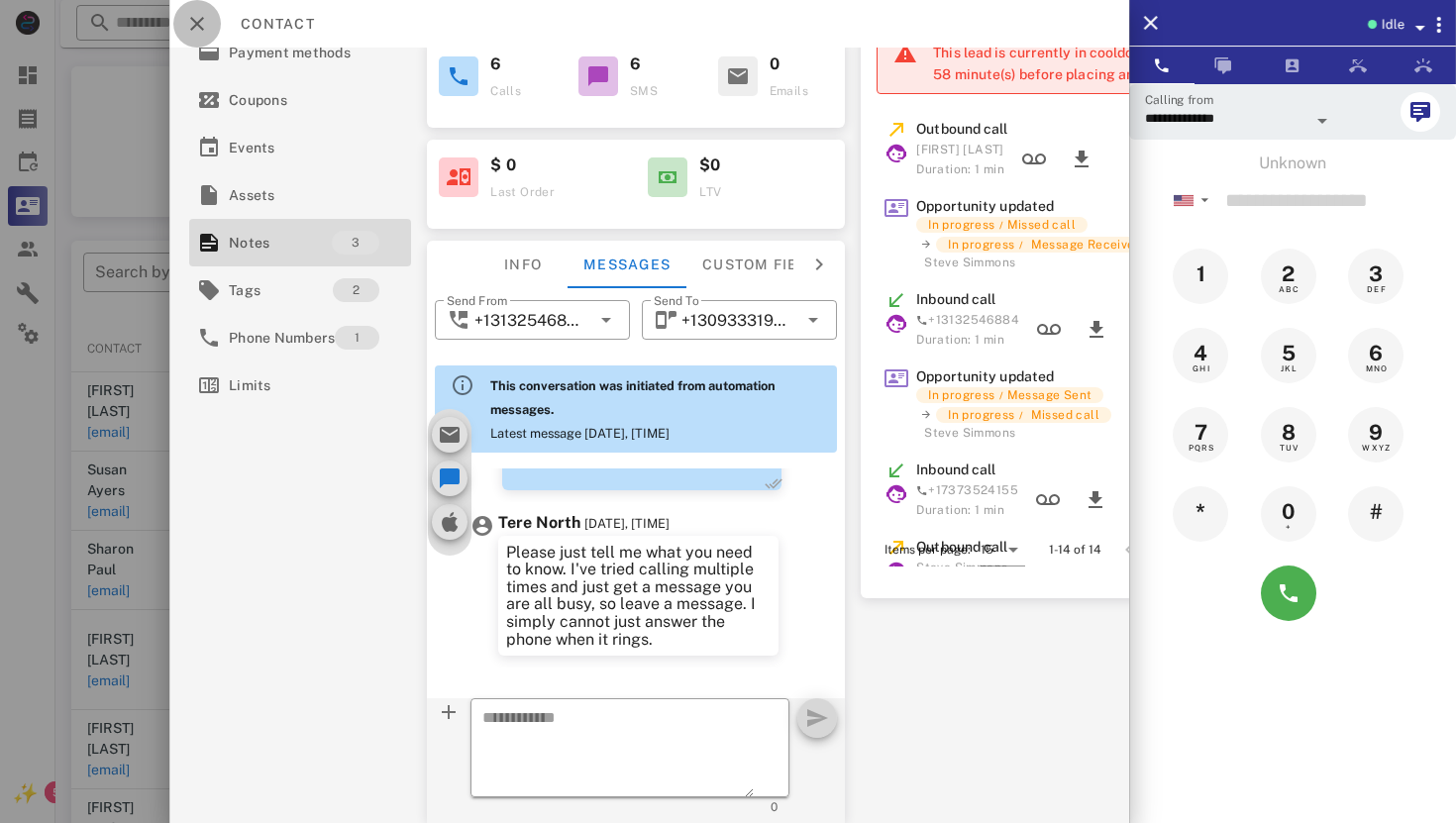 click at bounding box center [197, 24] 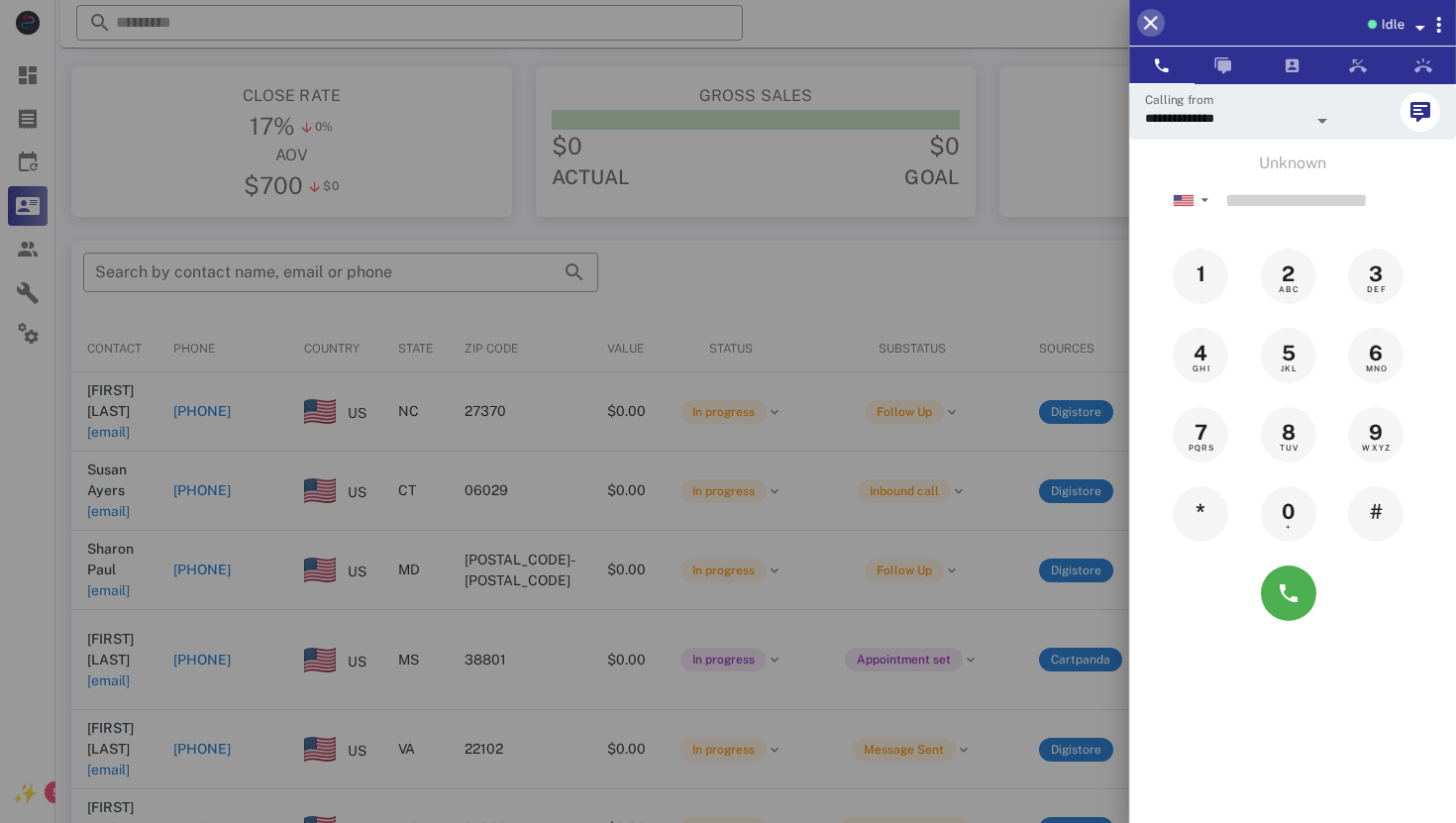 click at bounding box center (1151, 23) 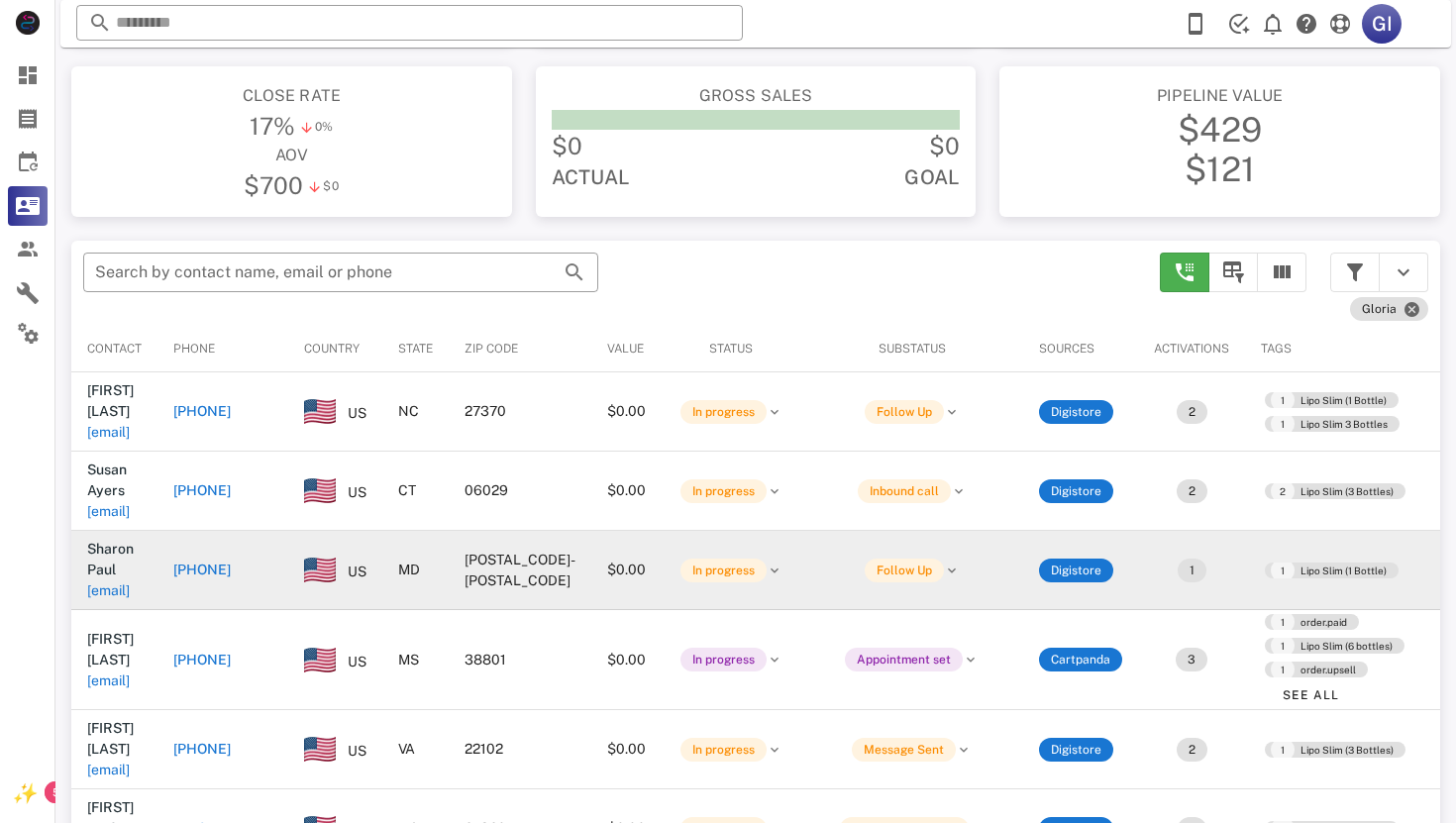 click on "[EMAIL]" at bounding box center [108, 590] 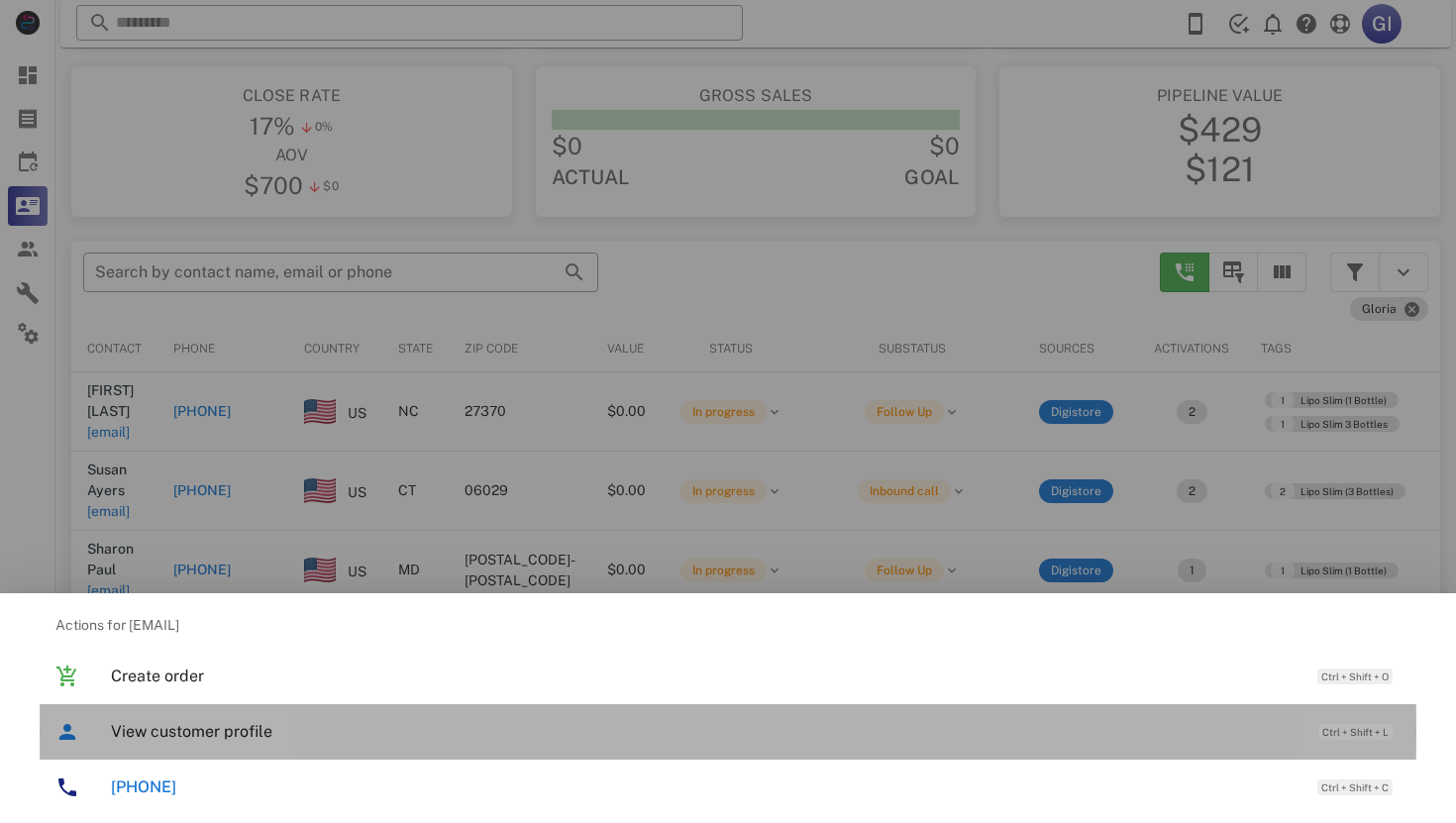 click on "View customer profile" at bounding box center (704, 731) 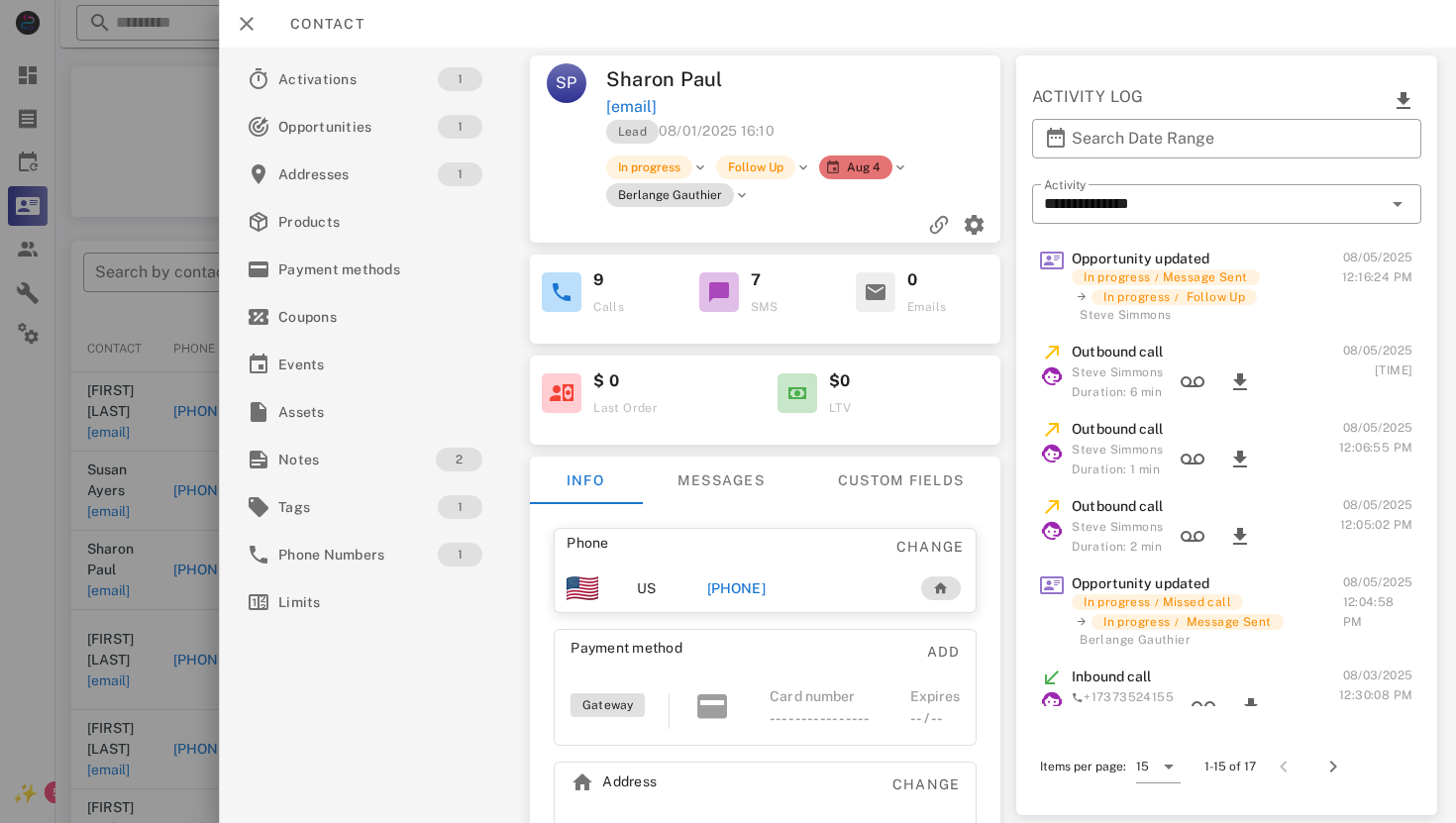 scroll, scrollTop: 0, scrollLeft: 0, axis: both 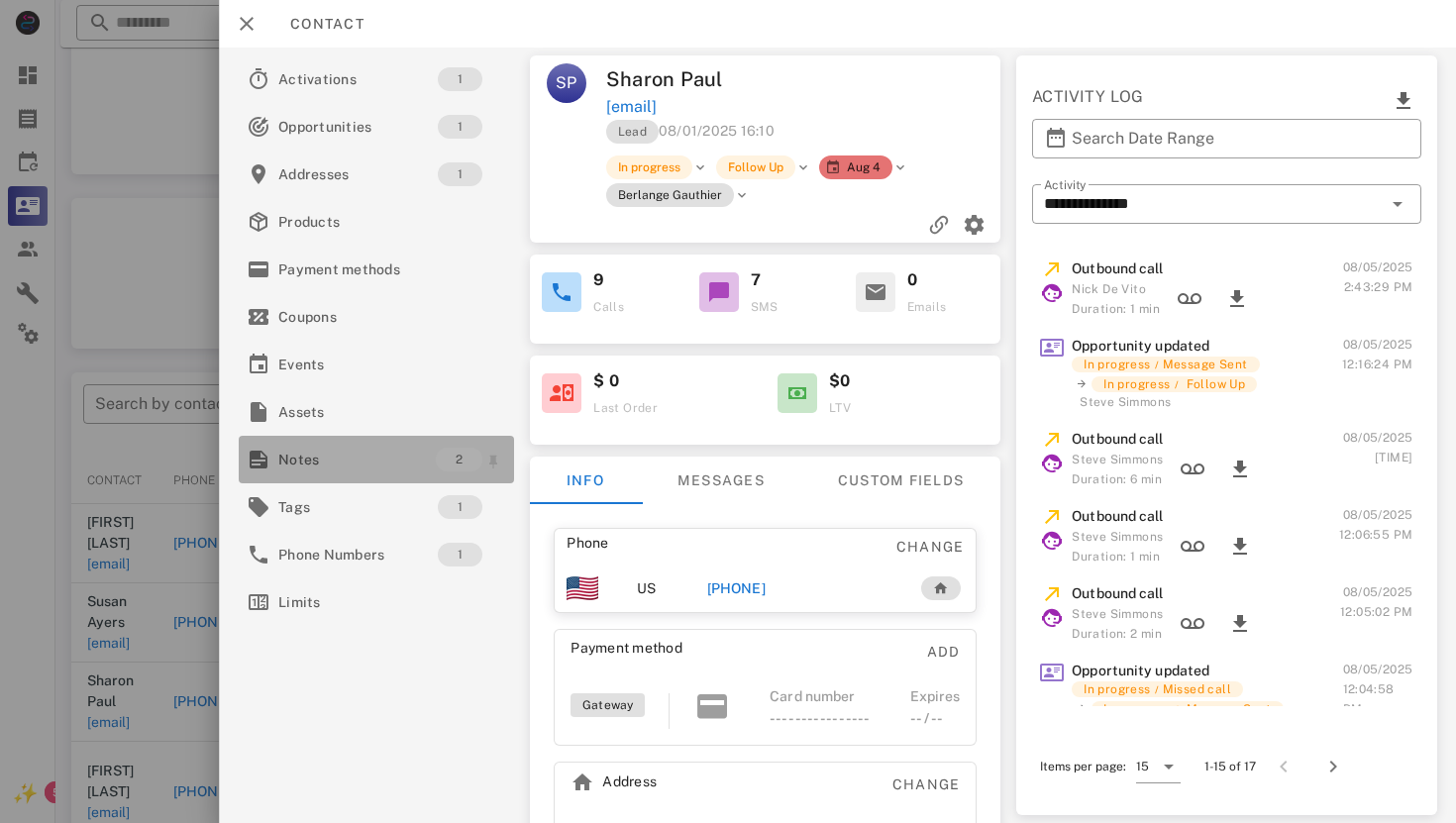 click on "Notes" at bounding box center [357, 460] 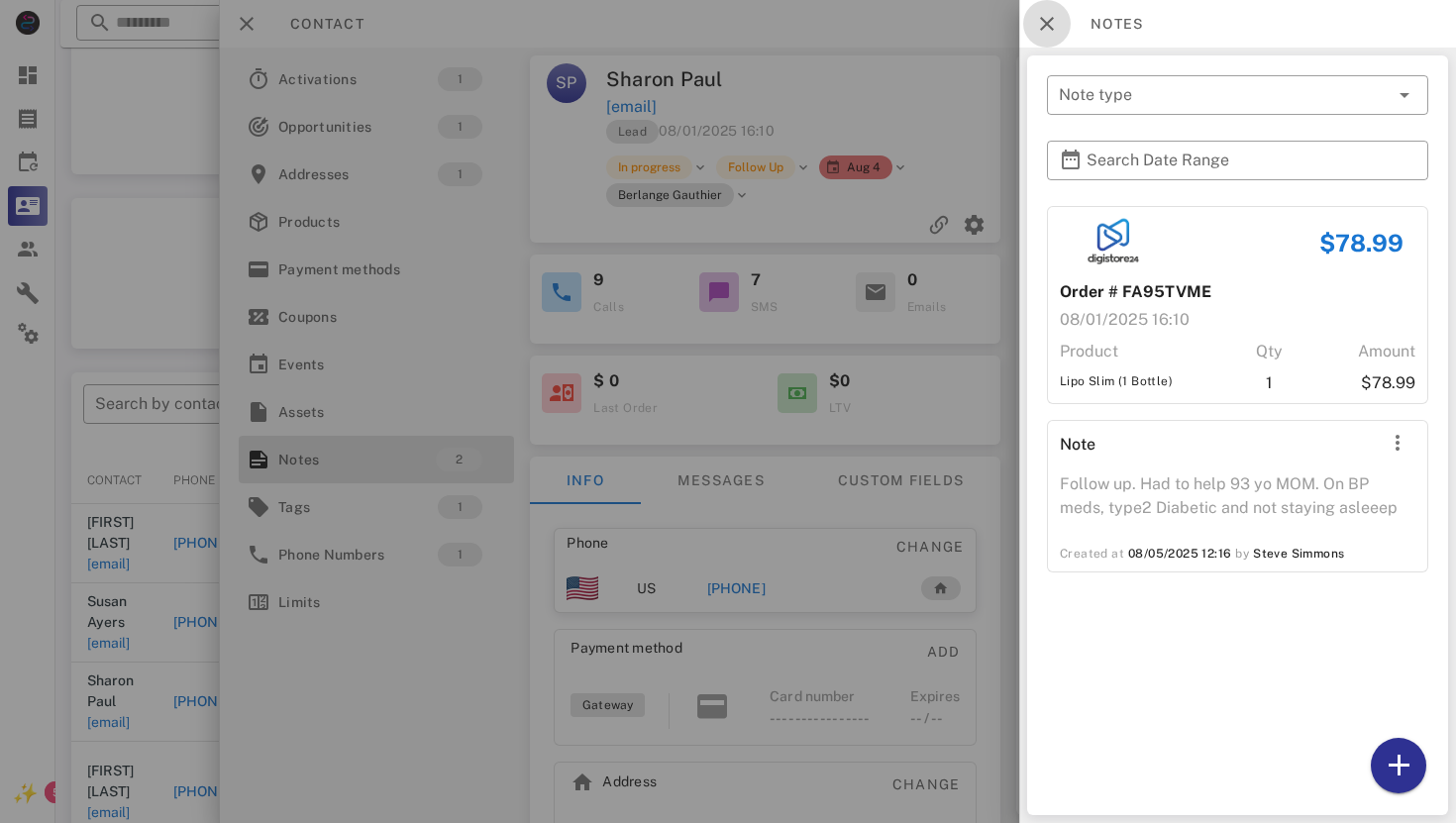click at bounding box center (1047, 24) 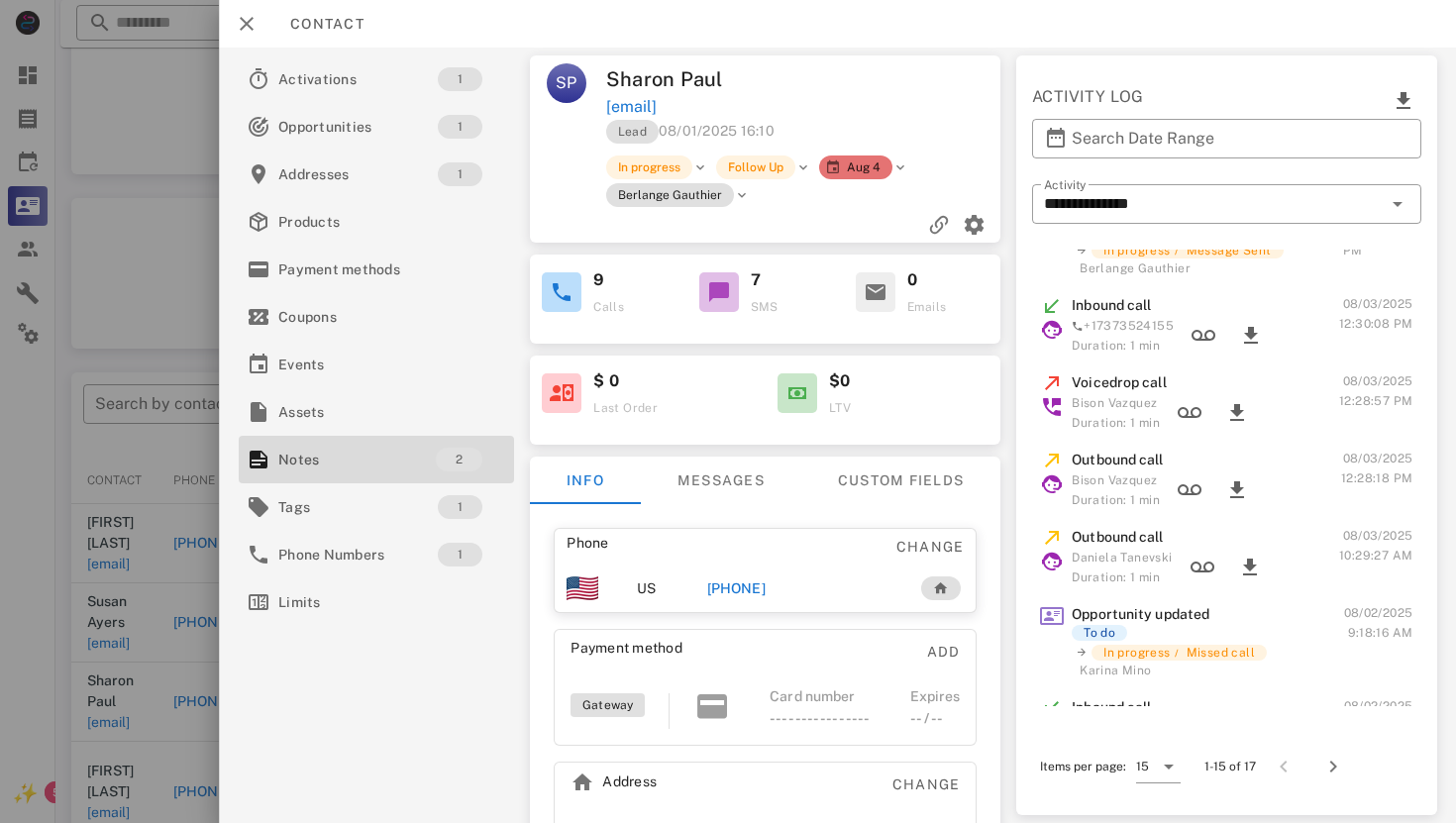 scroll, scrollTop: 463, scrollLeft: 0, axis: vertical 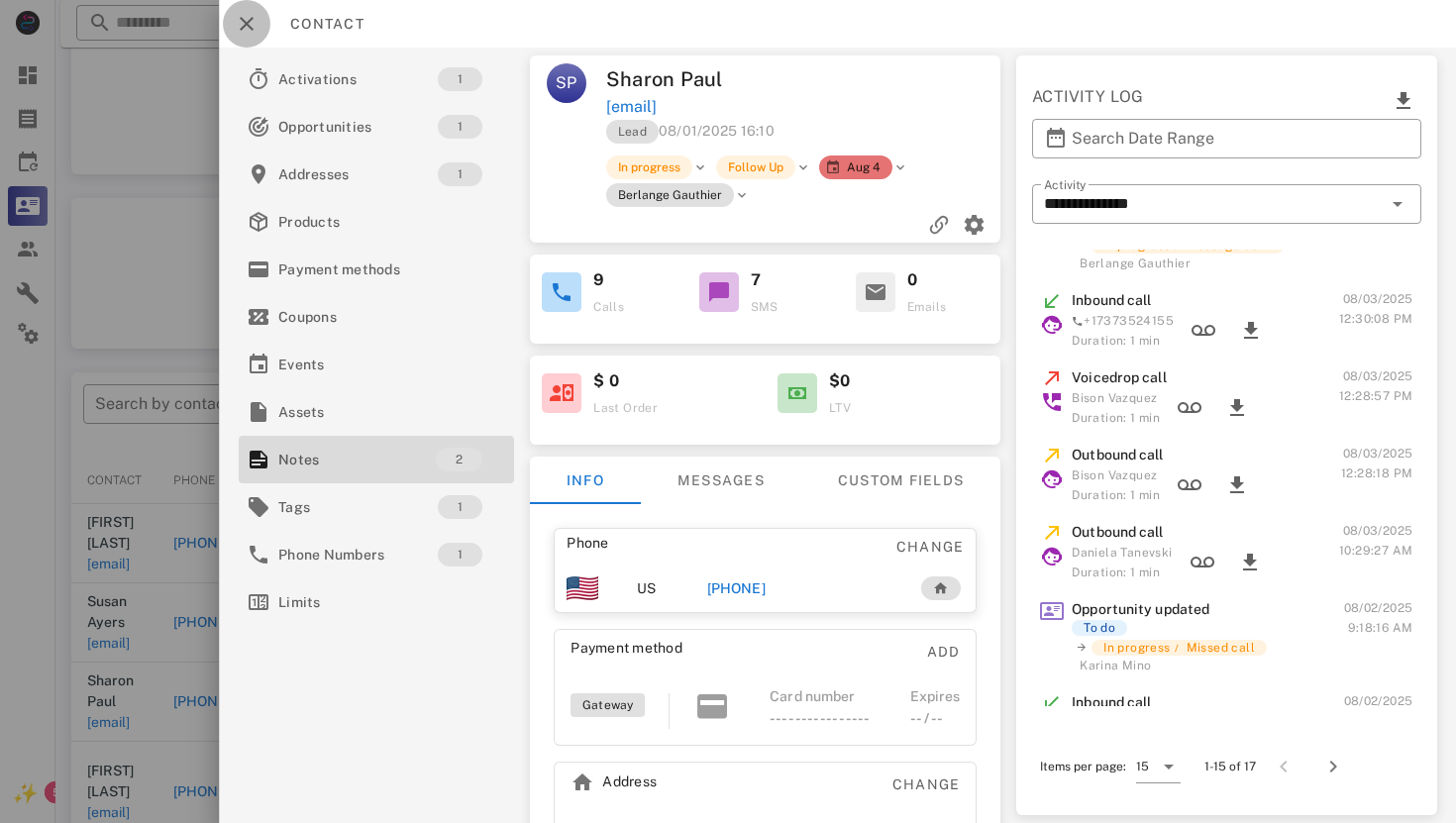 click at bounding box center (247, 24) 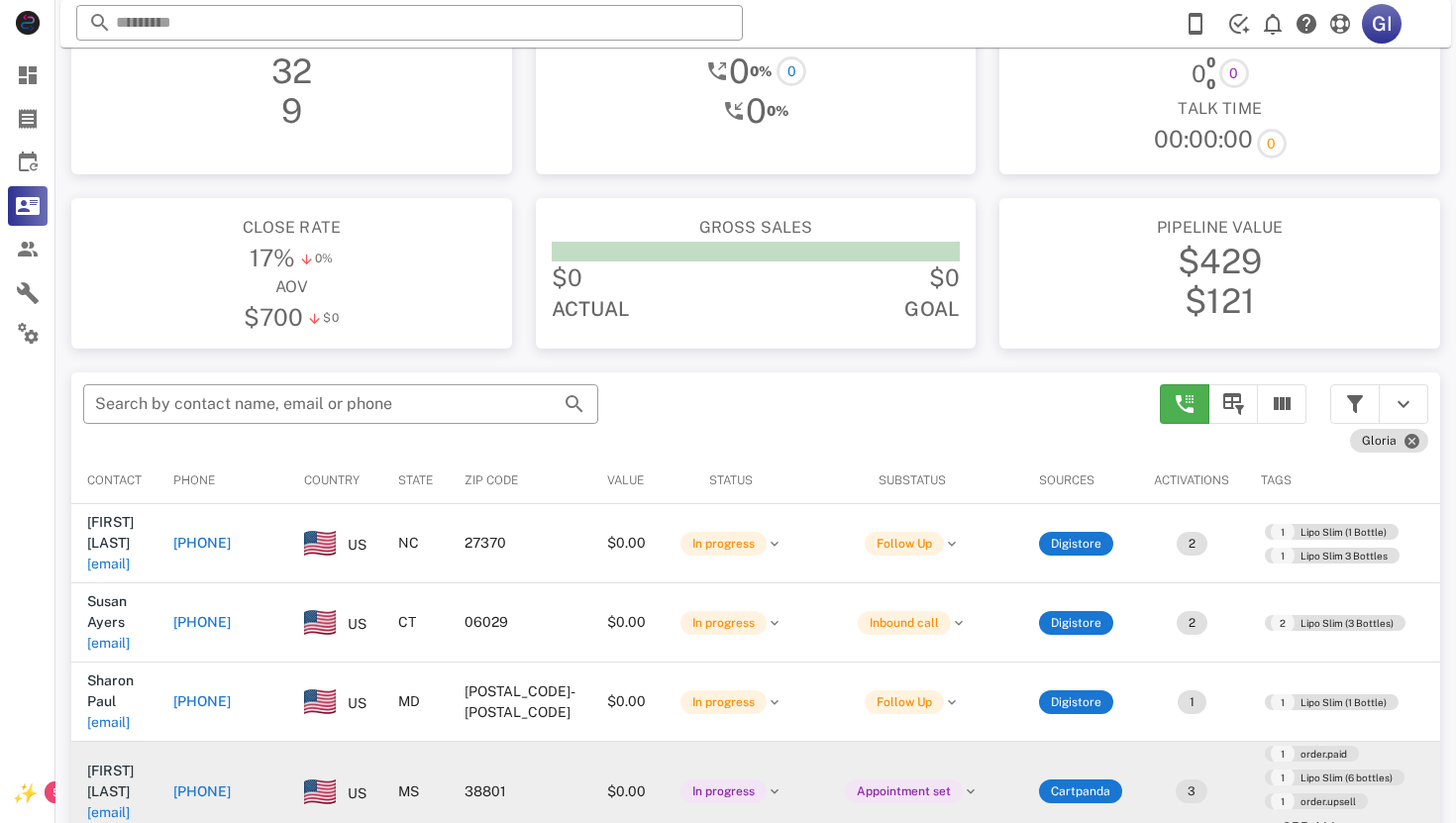 click on "[EMAIL]" at bounding box center (108, 812) 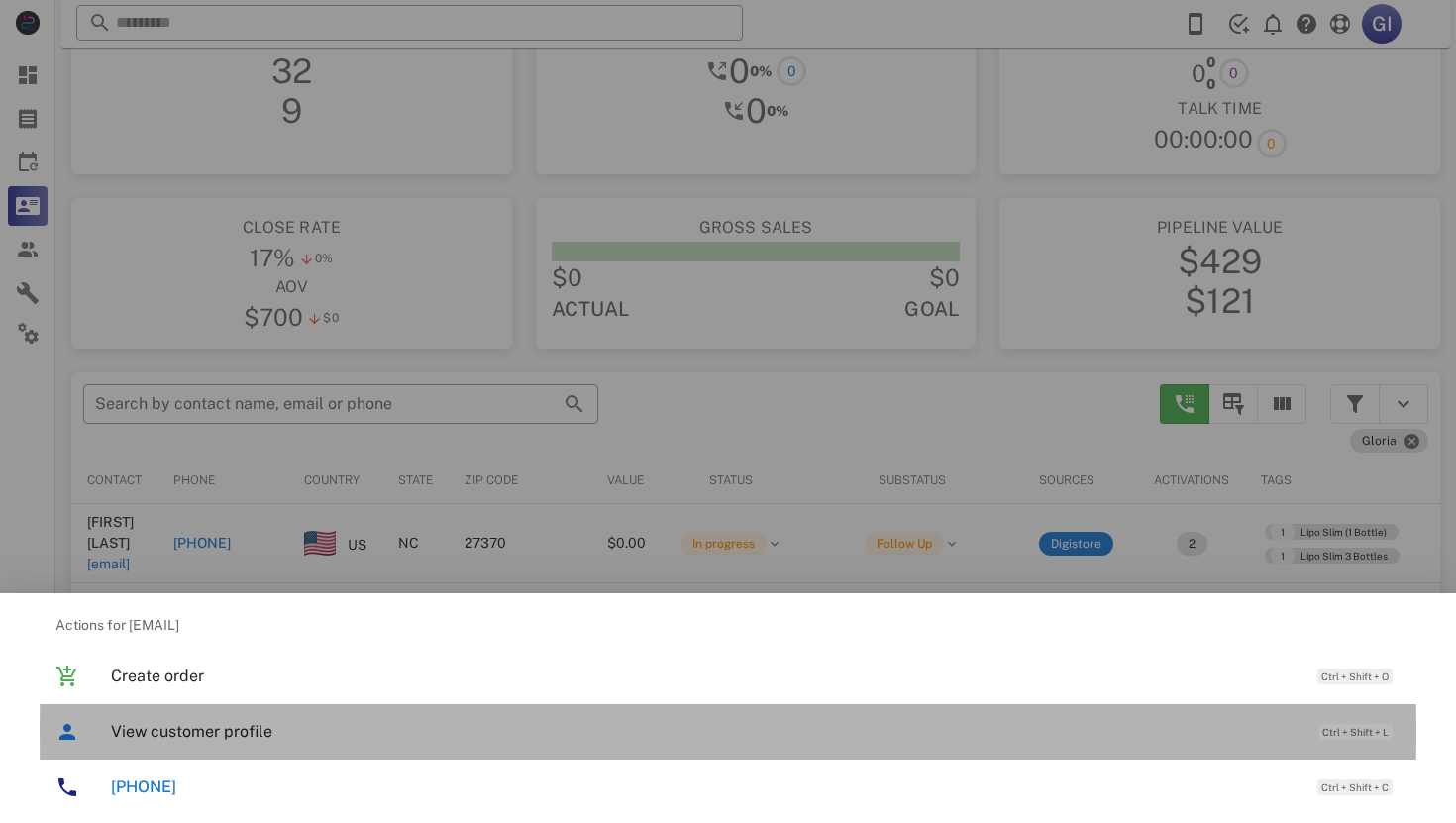 click on "View customer profile" at bounding box center [704, 731] 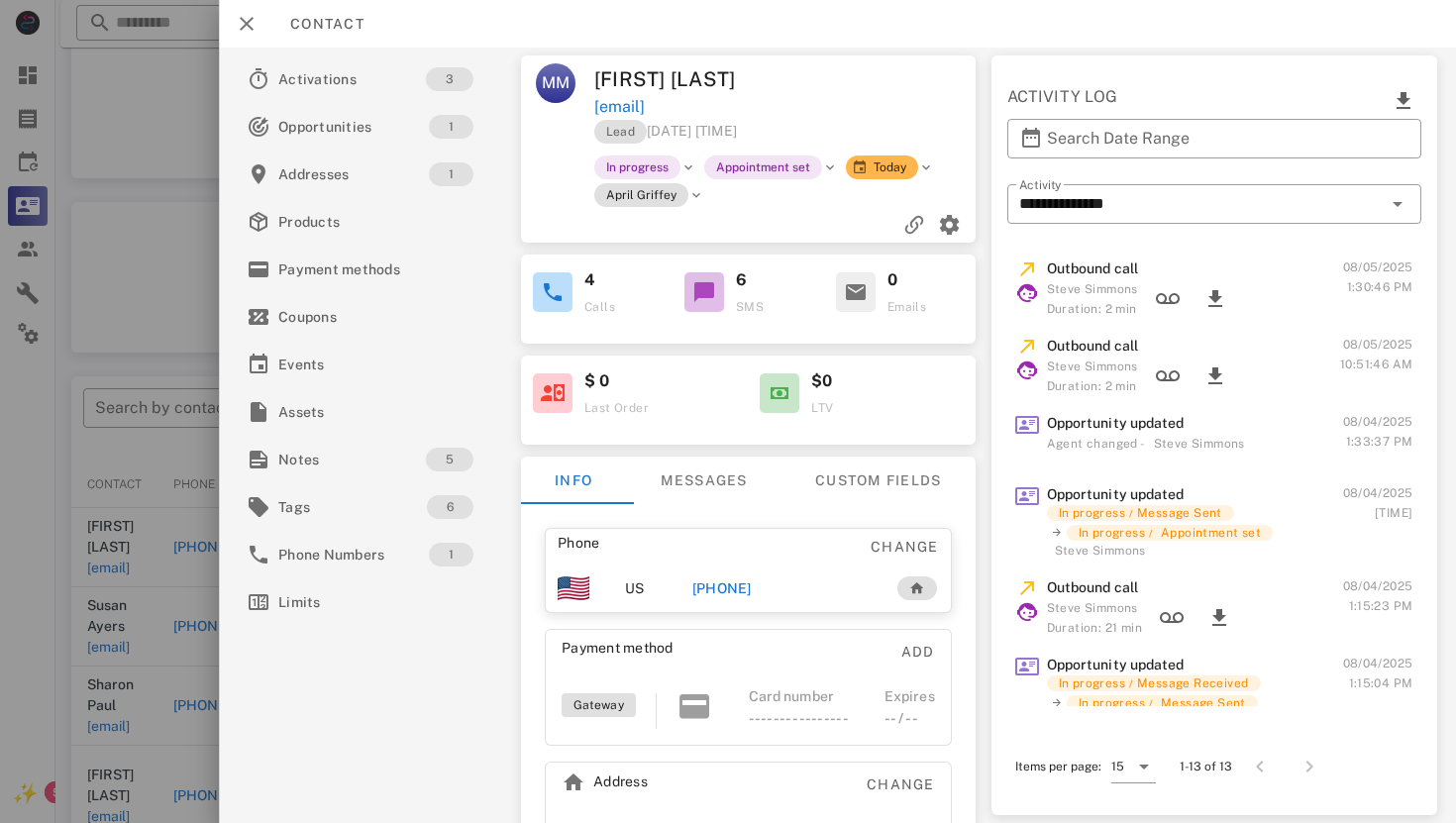 scroll, scrollTop: 65, scrollLeft: 0, axis: vertical 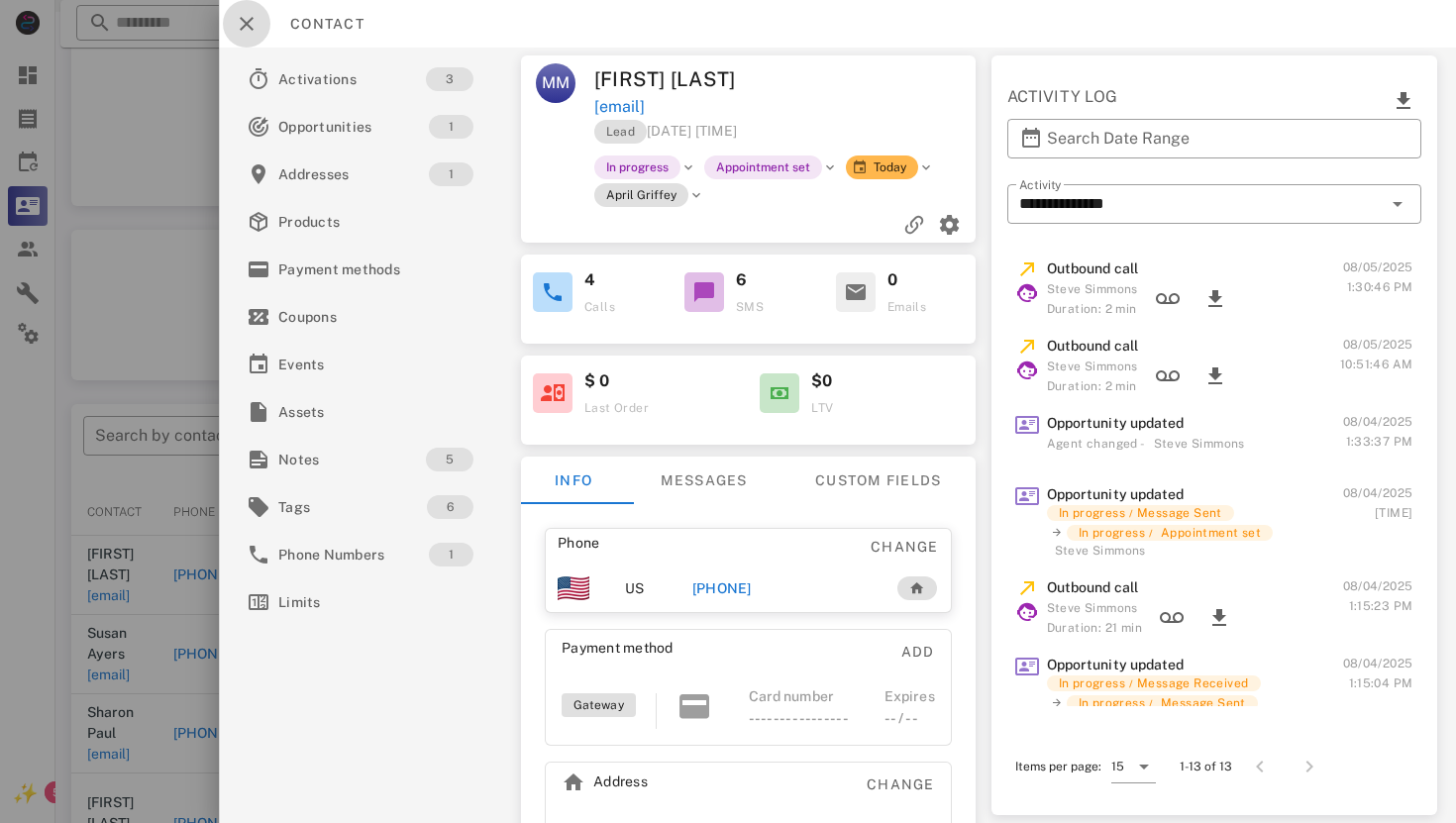 click at bounding box center (247, 24) 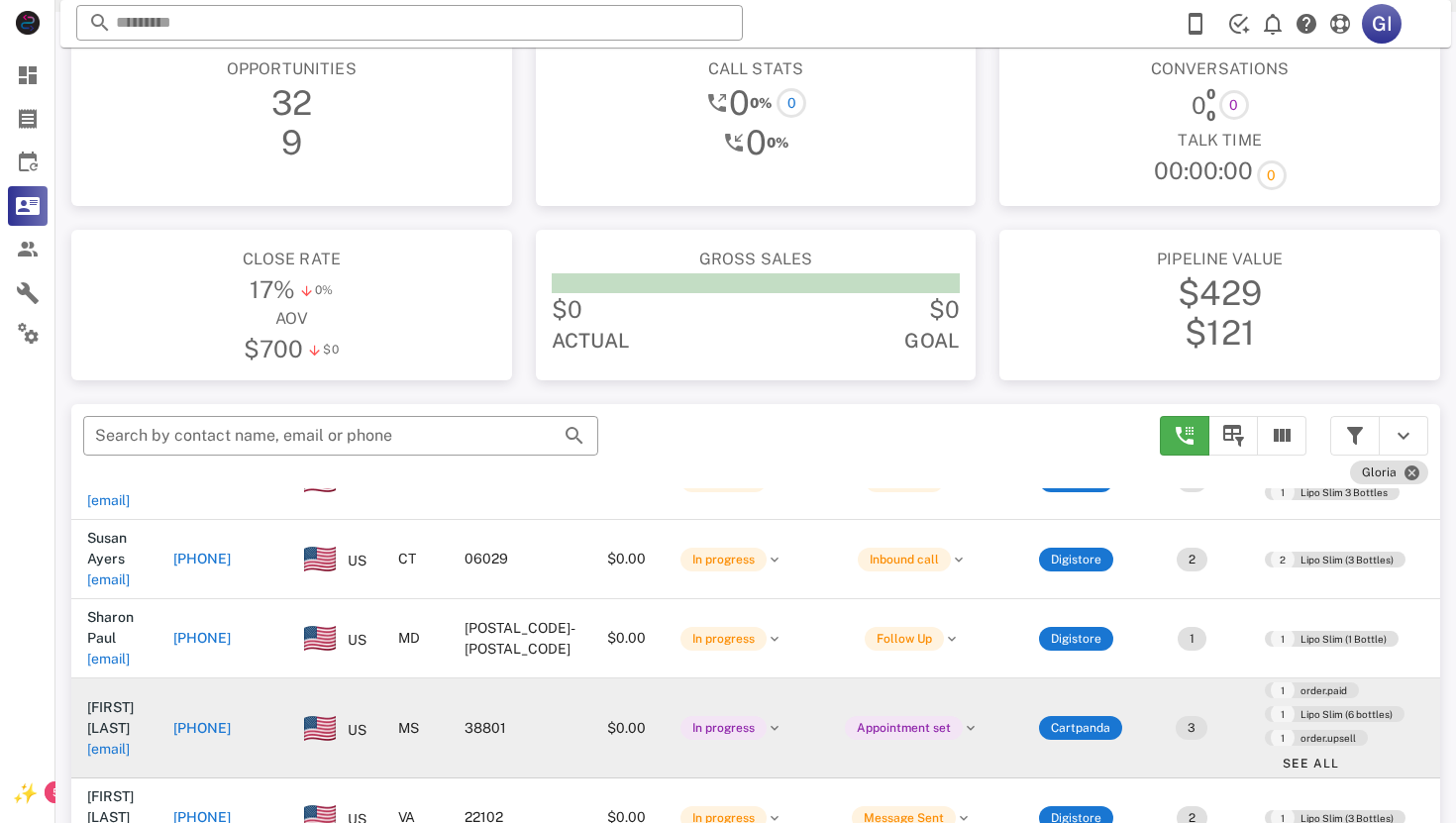 scroll, scrollTop: 99, scrollLeft: 0, axis: vertical 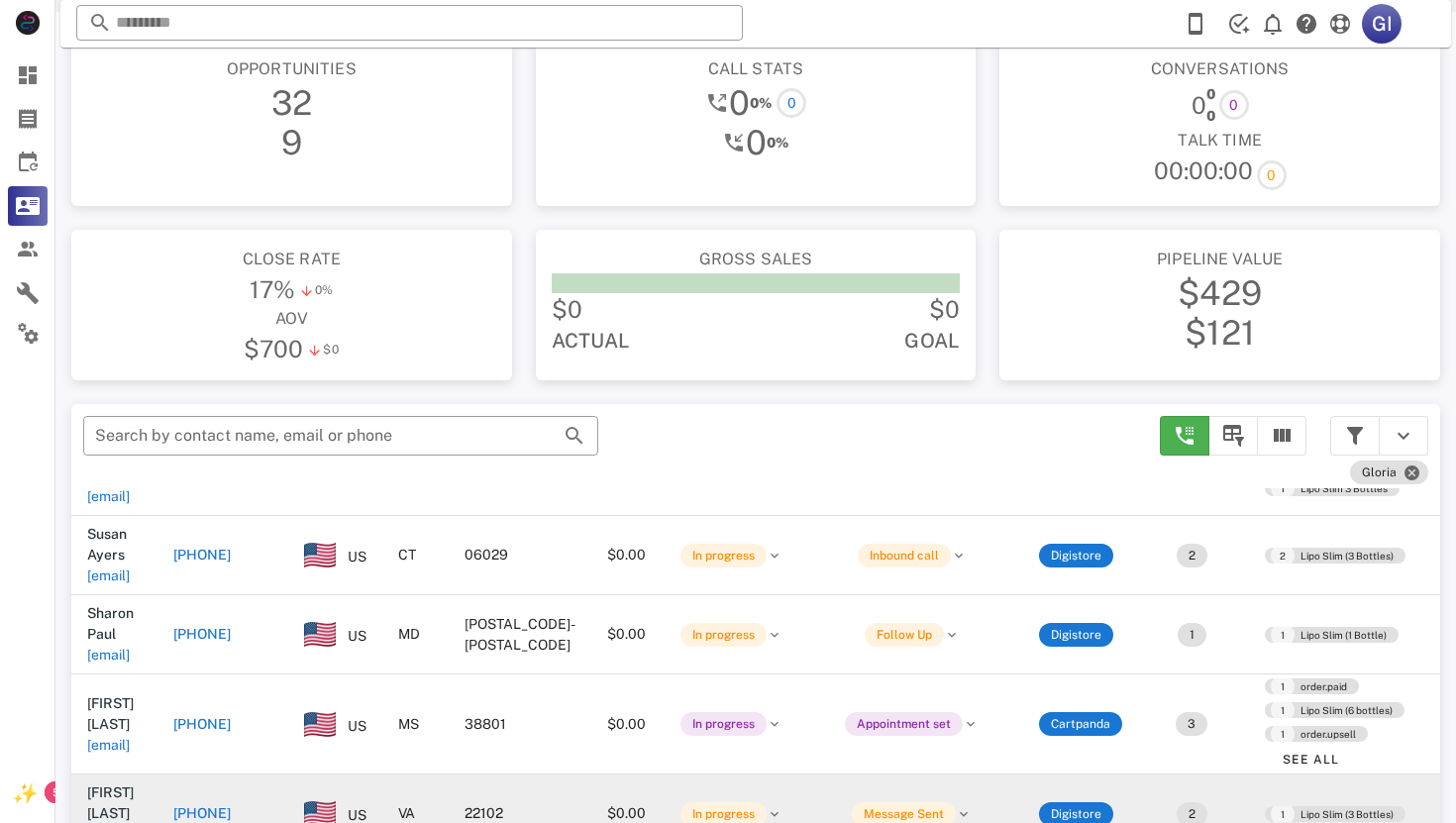 click on "[EMAIL]" at bounding box center [108, 834] 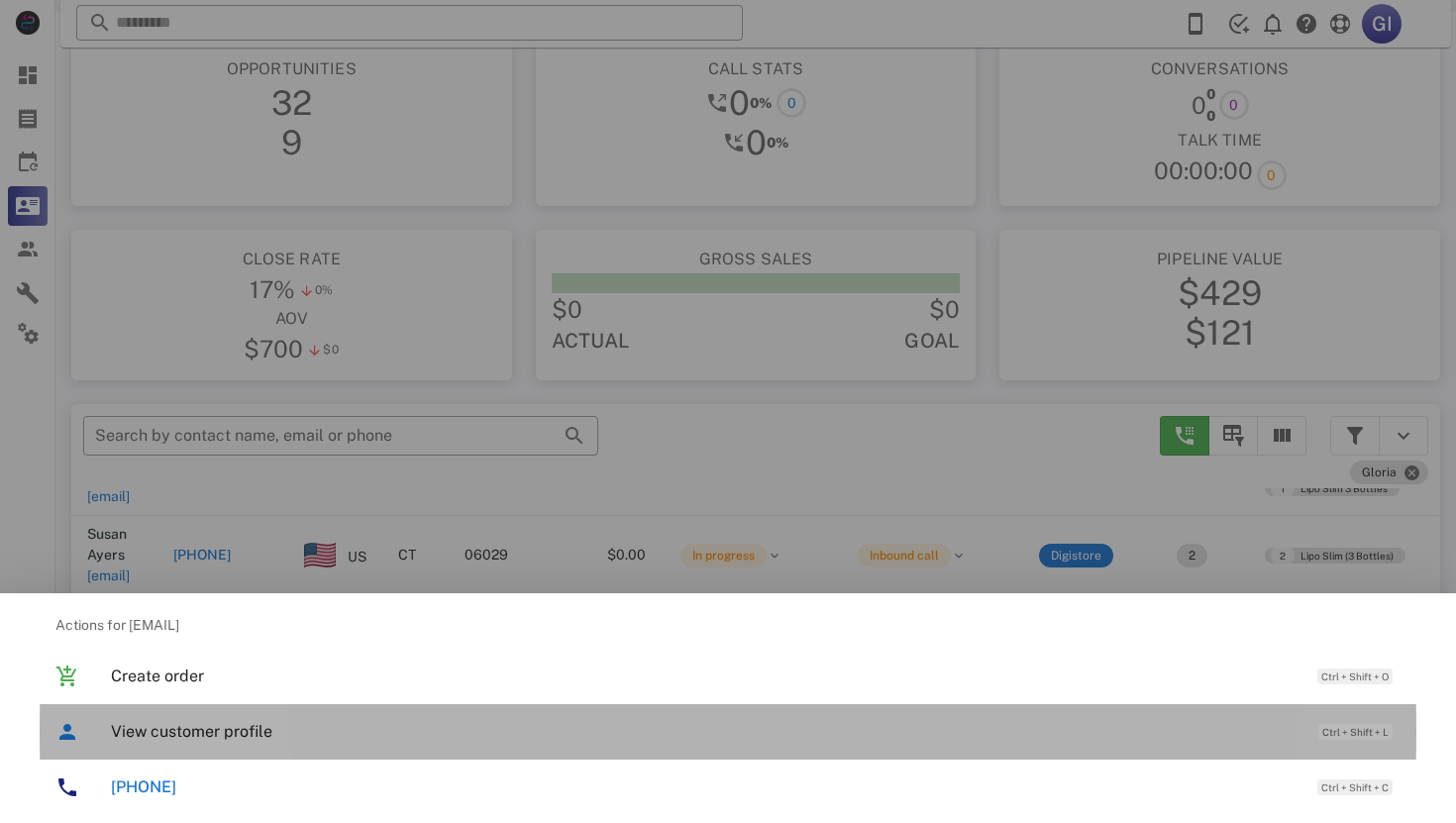 click on "View customer profile" at bounding box center [704, 731] 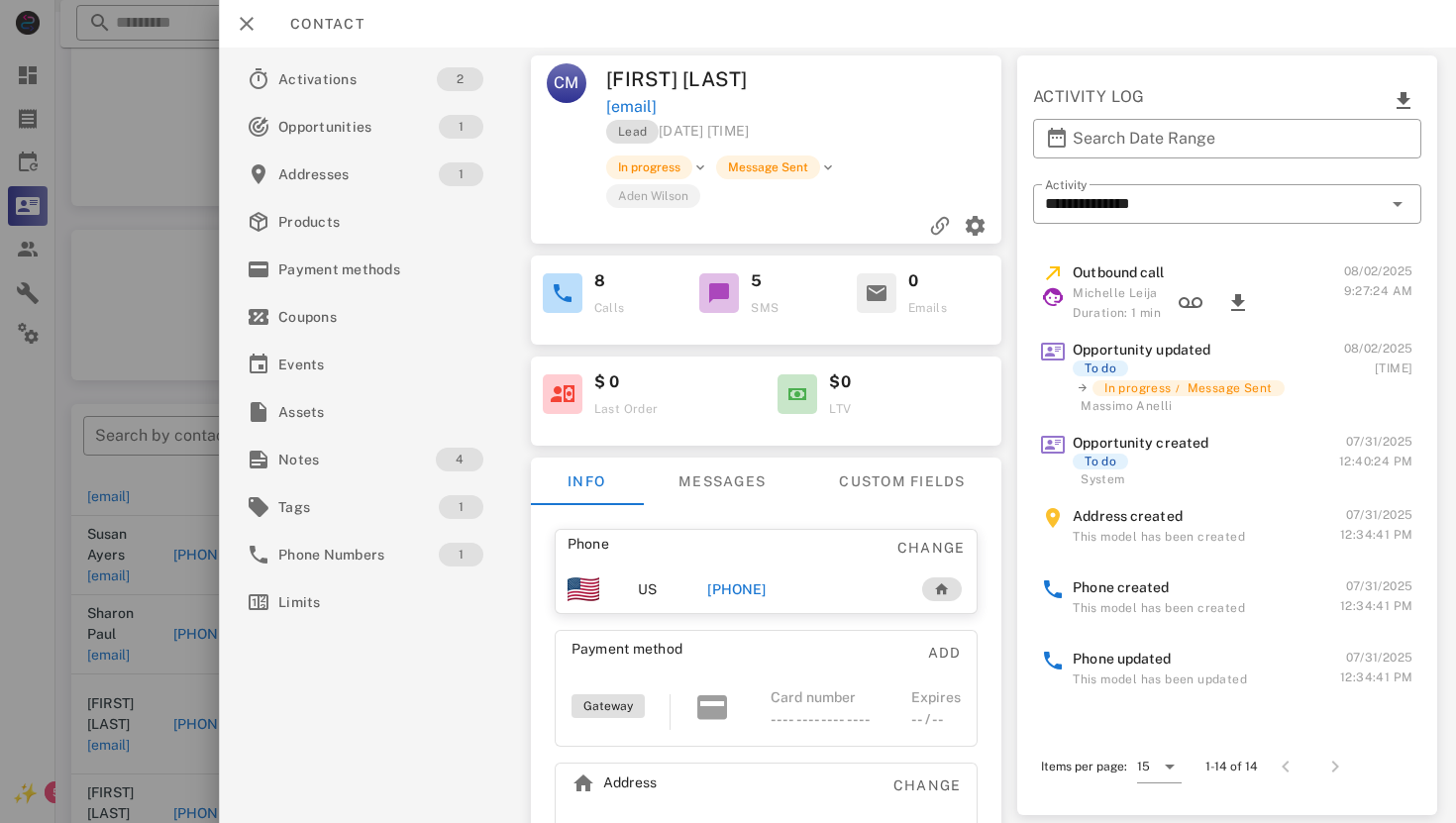 scroll, scrollTop: 542, scrollLeft: 0, axis: vertical 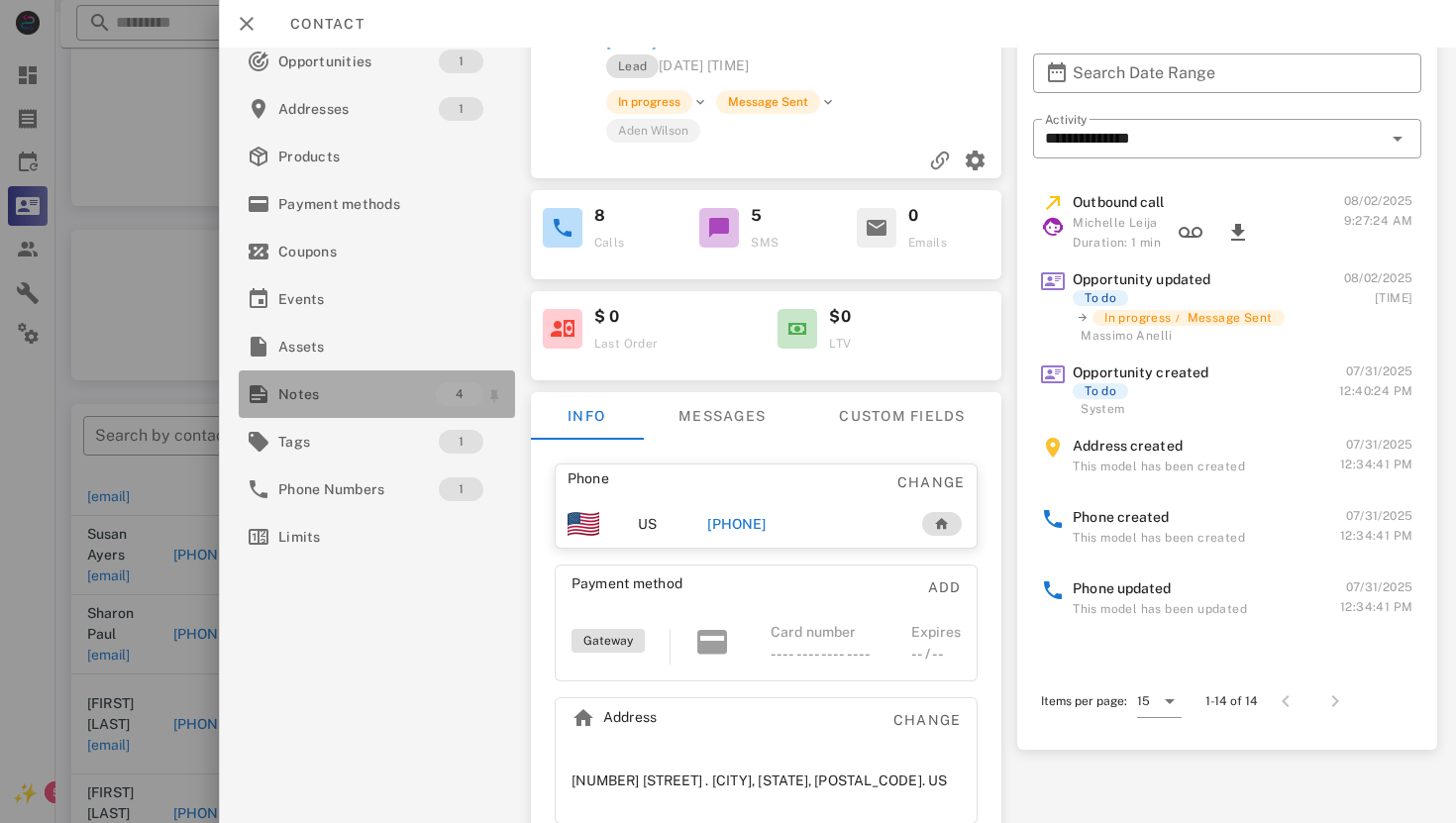 click on "Notes" at bounding box center (357, 394) 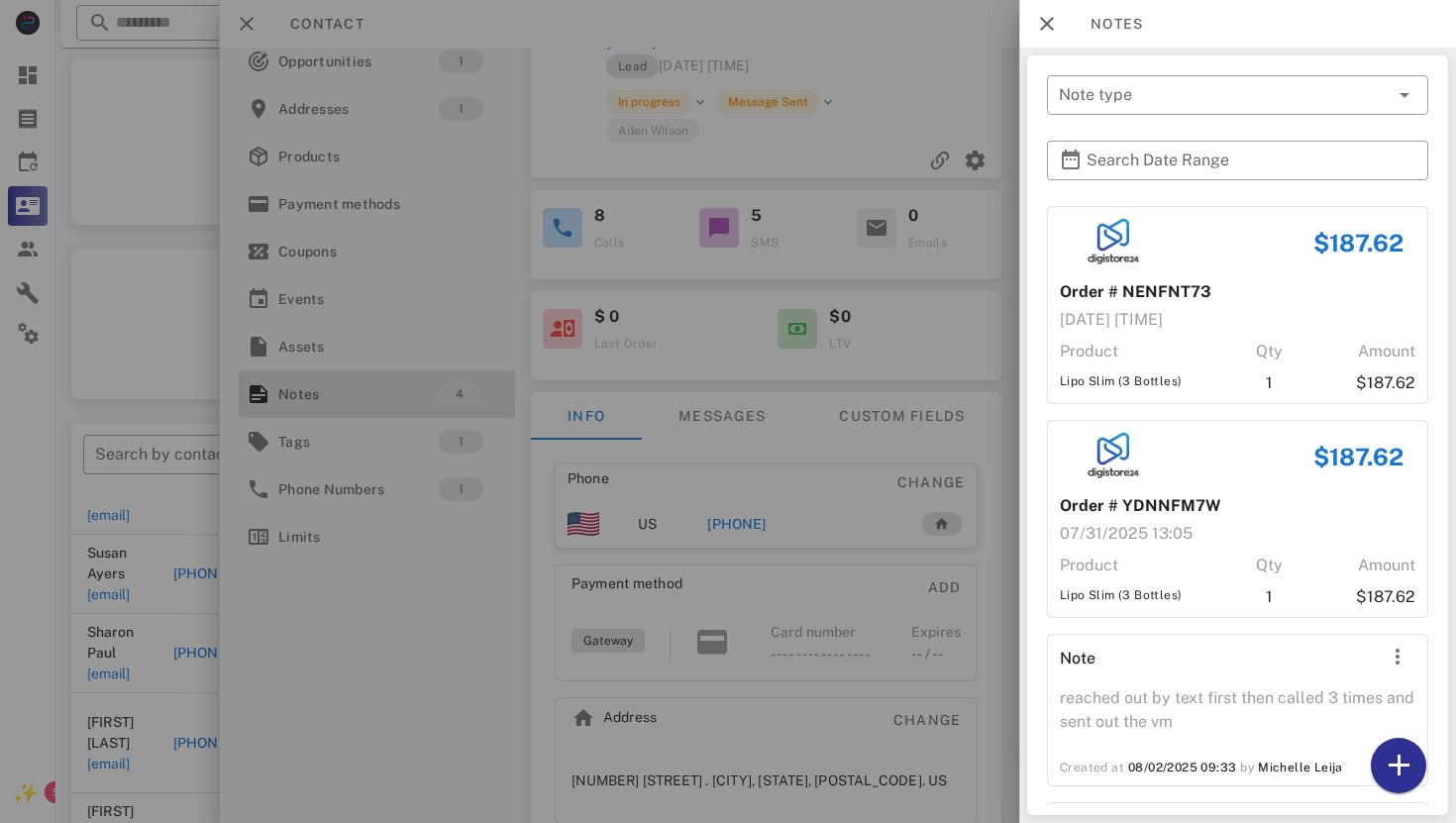 scroll, scrollTop: 0, scrollLeft: 0, axis: both 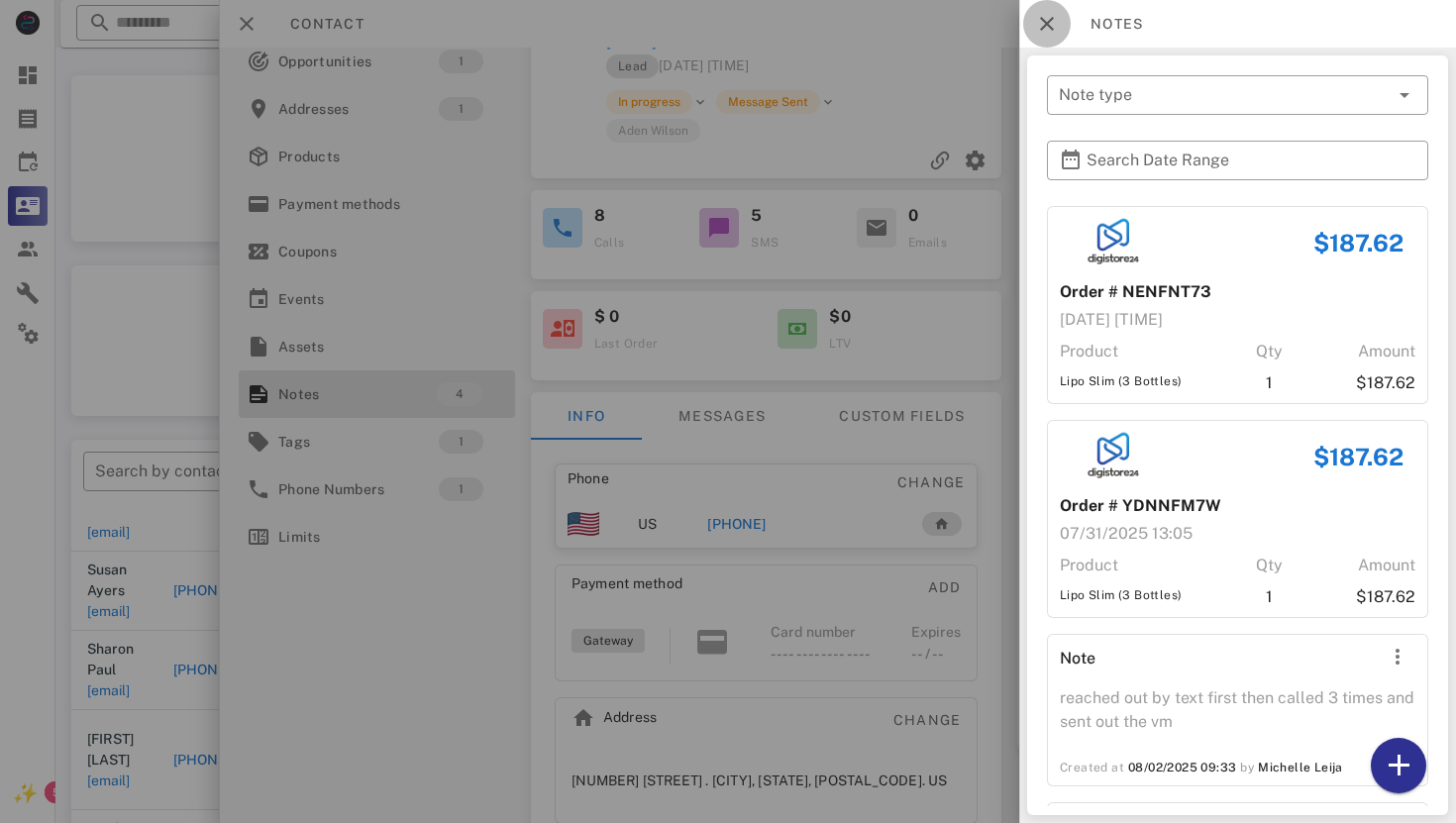 click at bounding box center [1047, 24] 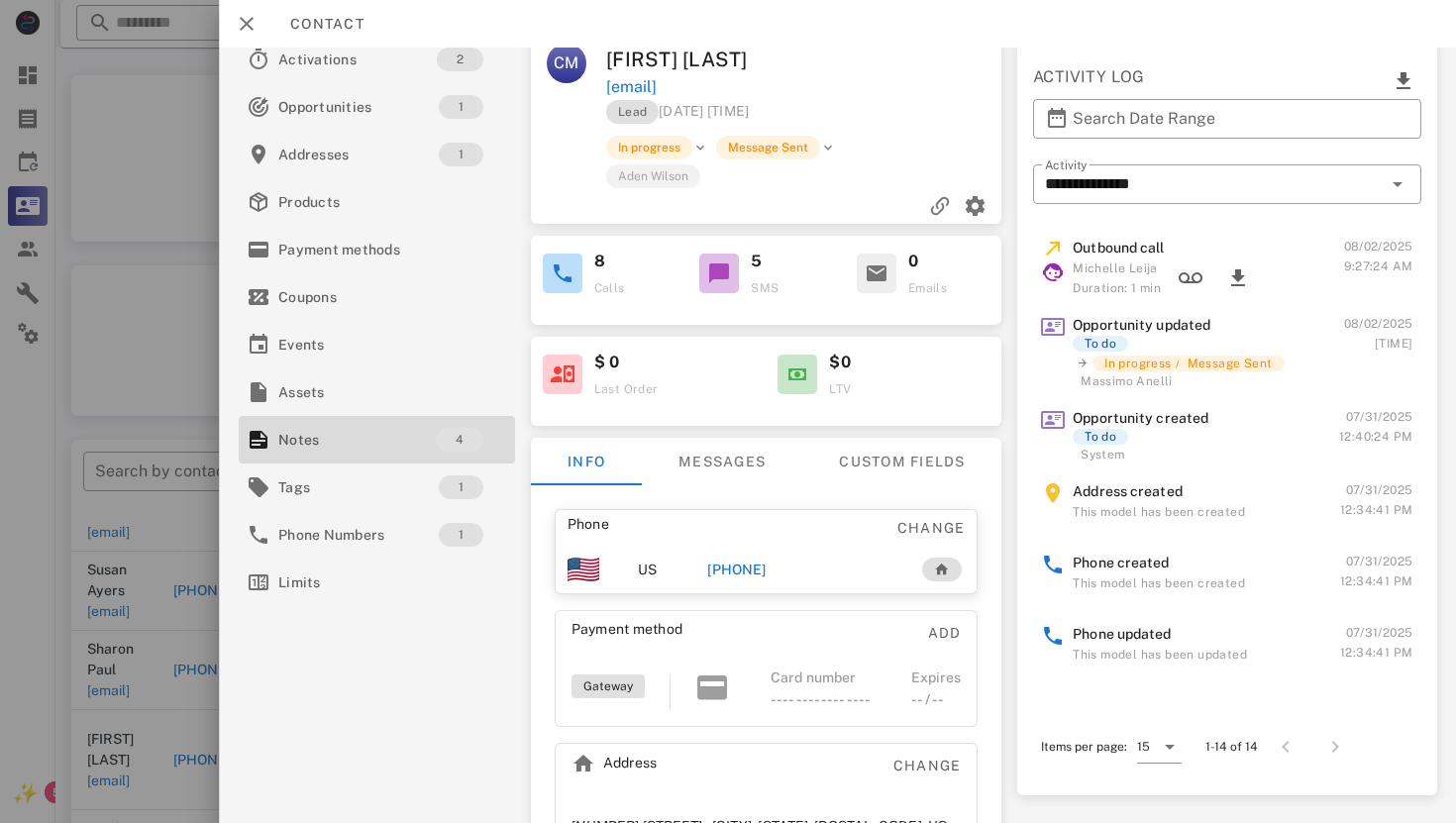 scroll, scrollTop: 2, scrollLeft: 0, axis: vertical 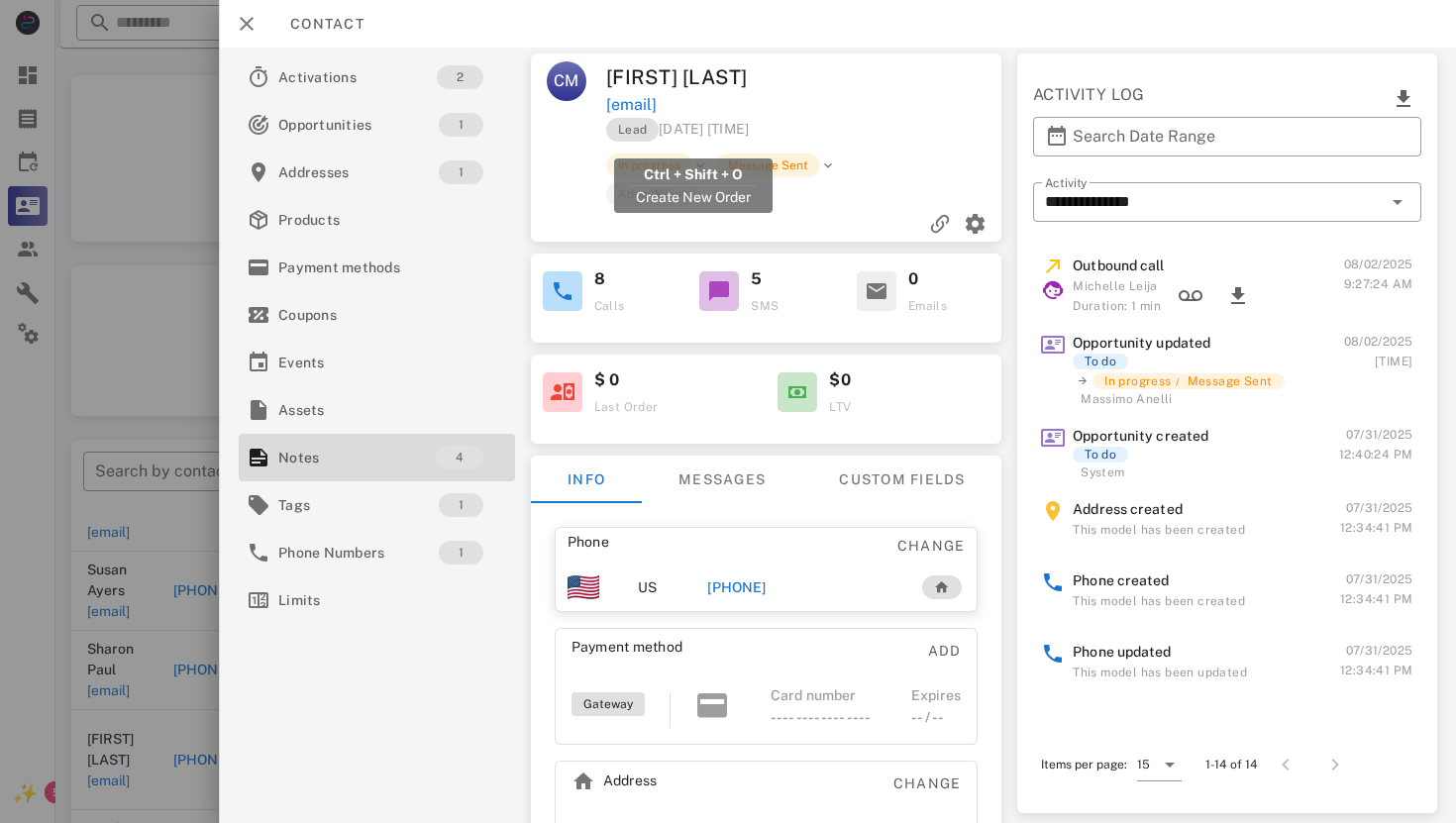 click on "[EMAIL]" at bounding box center [631, 105] 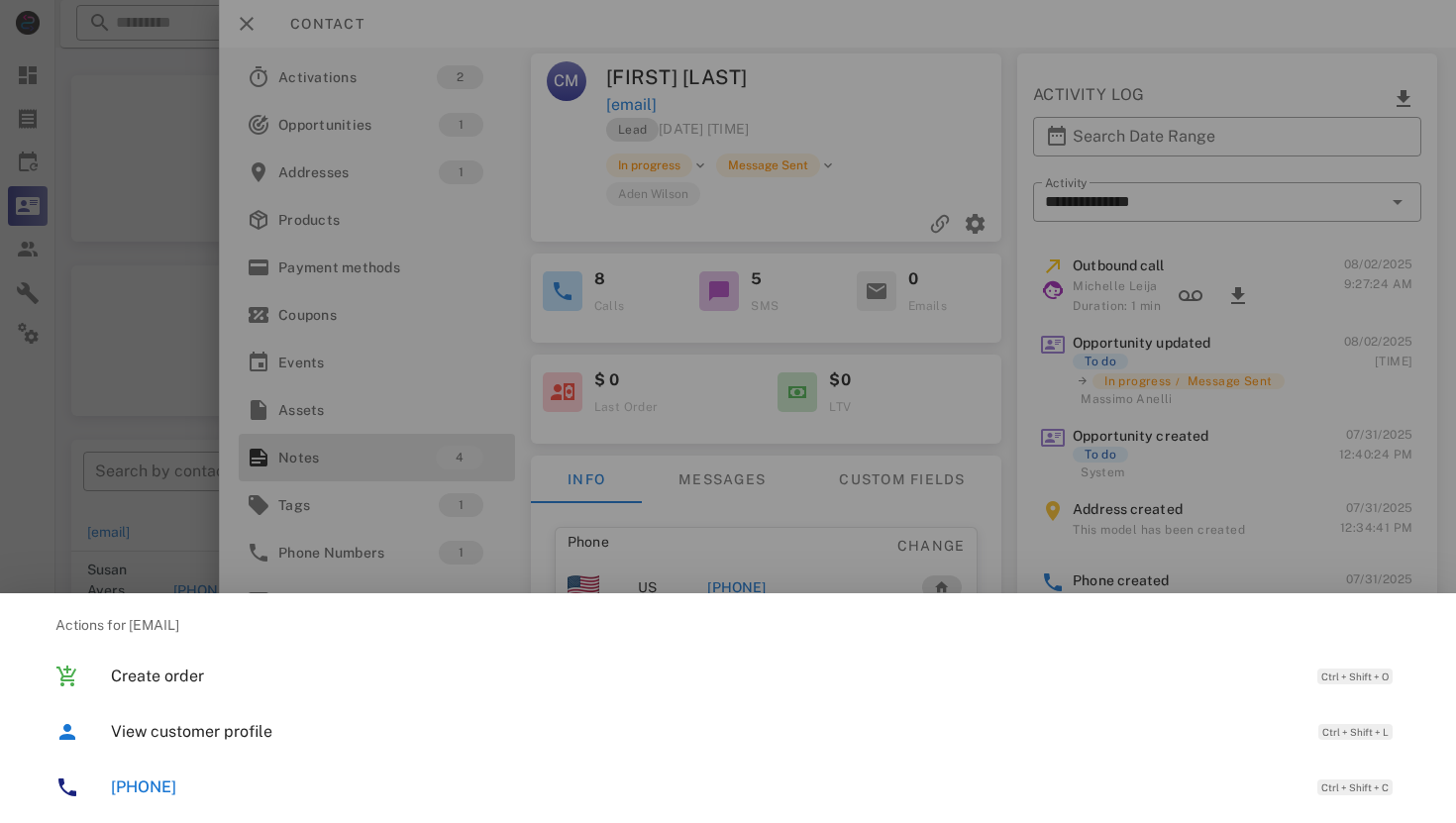 click on "[PHONE]" at bounding box center [144, 786] 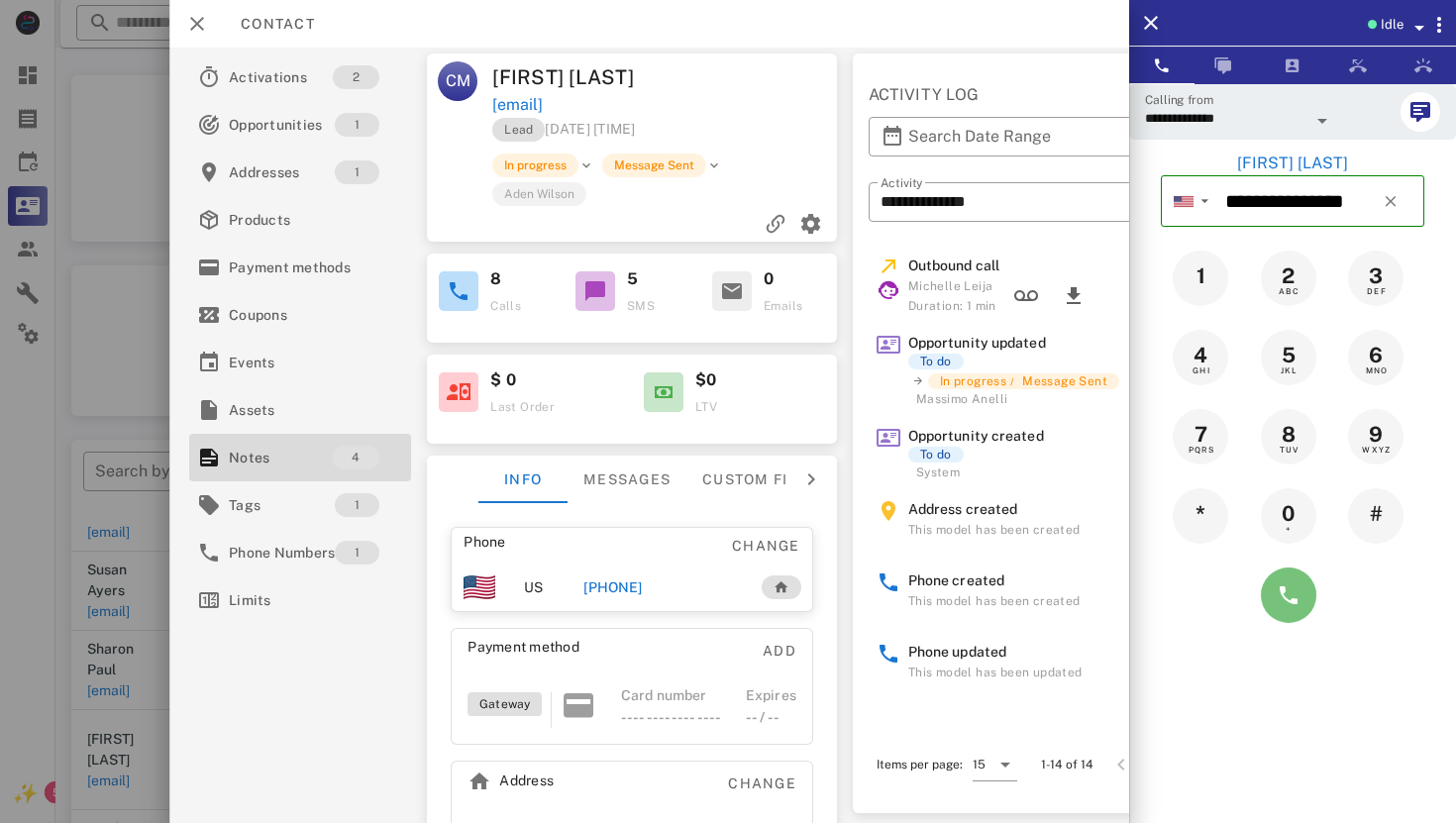 click at bounding box center [1289, 595] 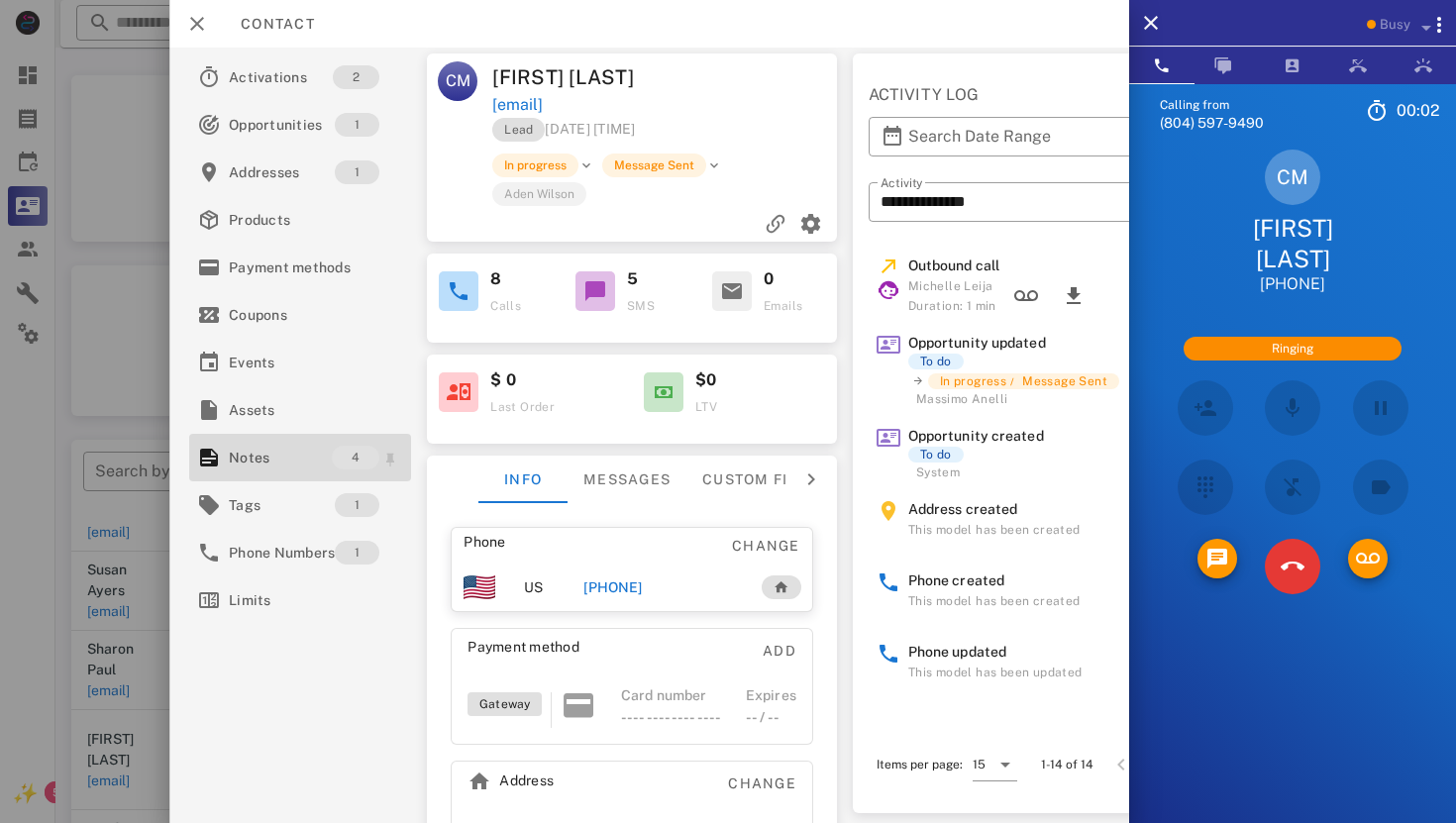 scroll, scrollTop: 84, scrollLeft: 0, axis: vertical 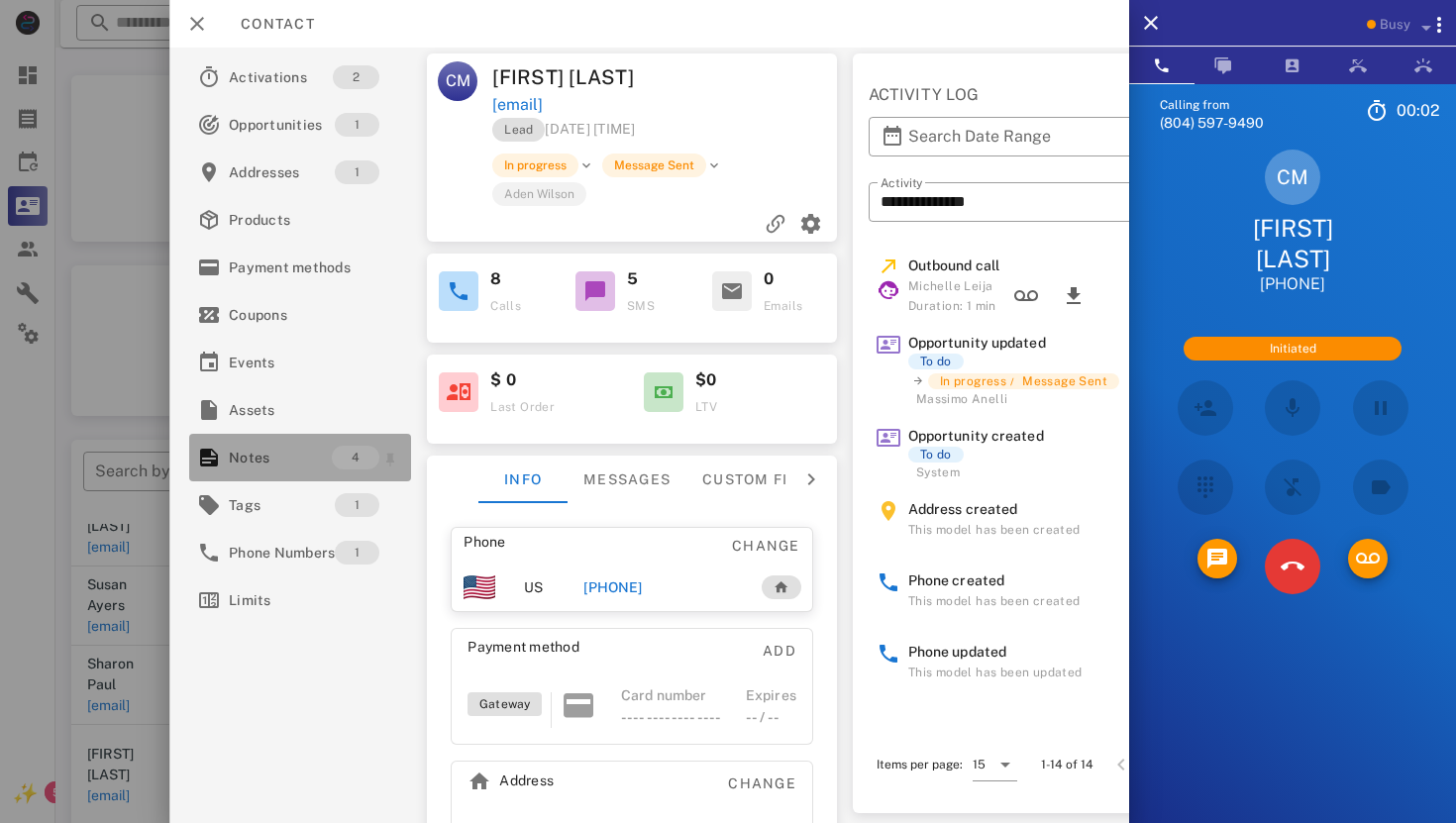 click on "Notes" at bounding box center (280, 458) 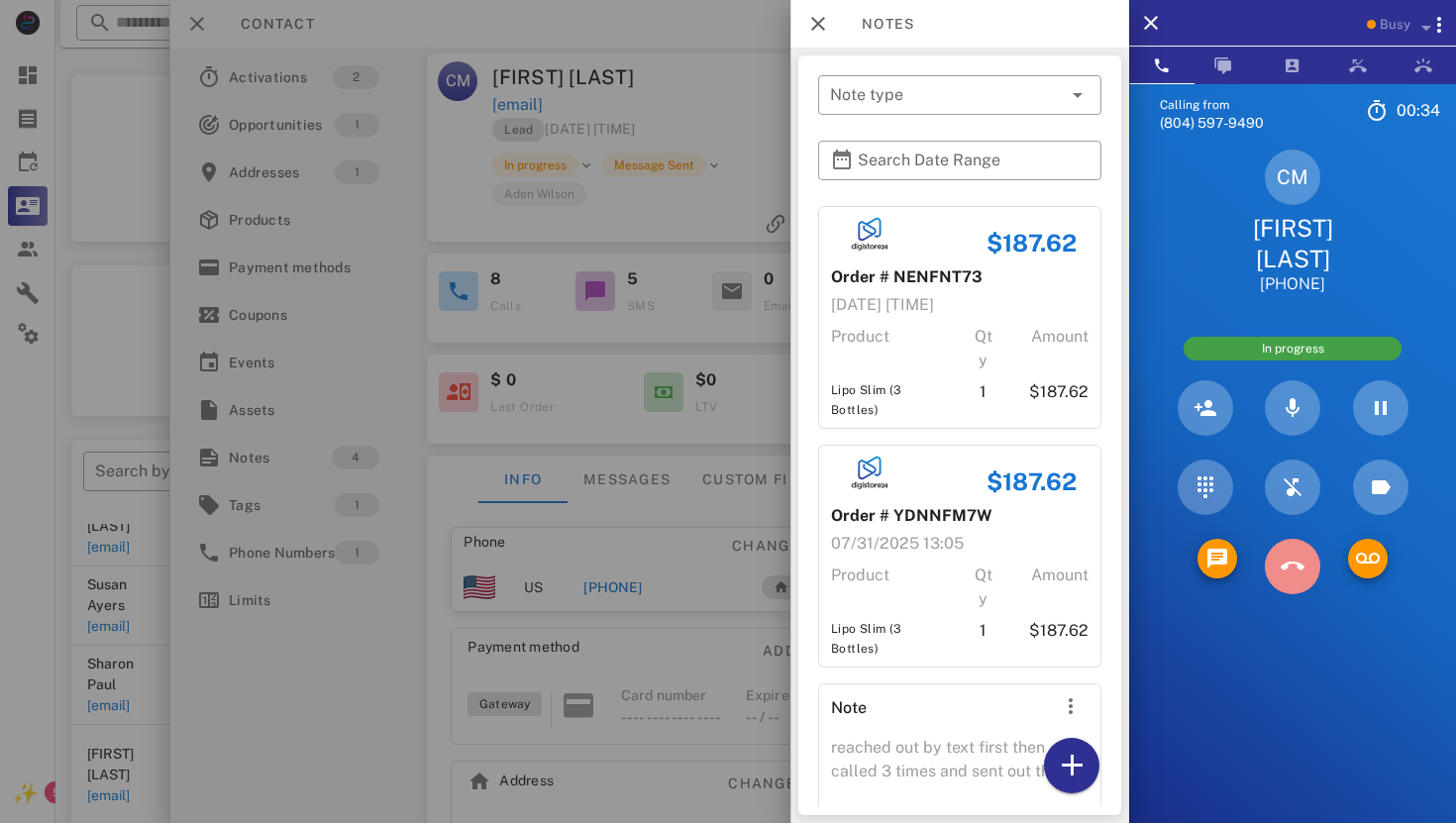 click at bounding box center [1293, 566] 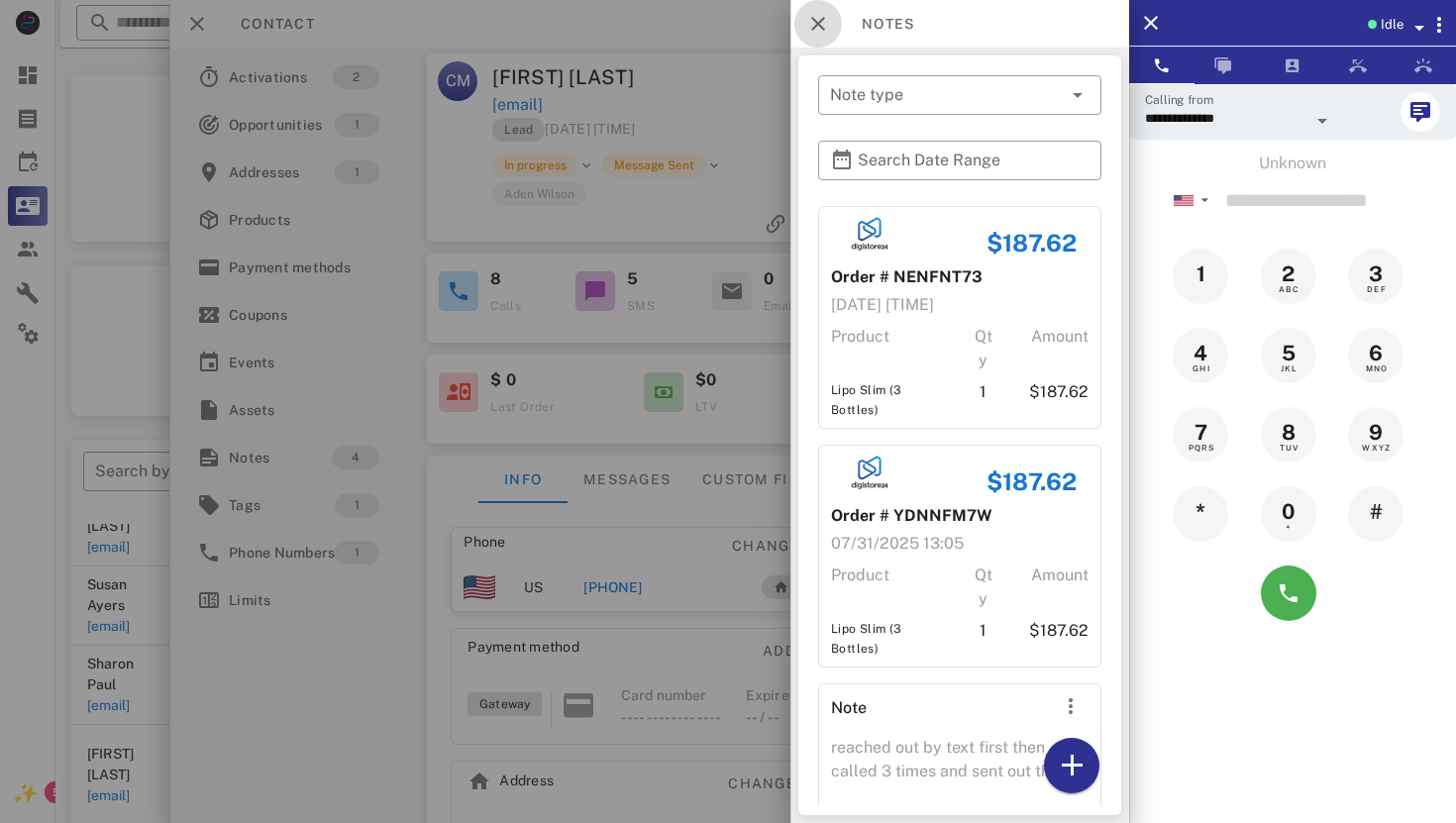 click at bounding box center (818, 24) 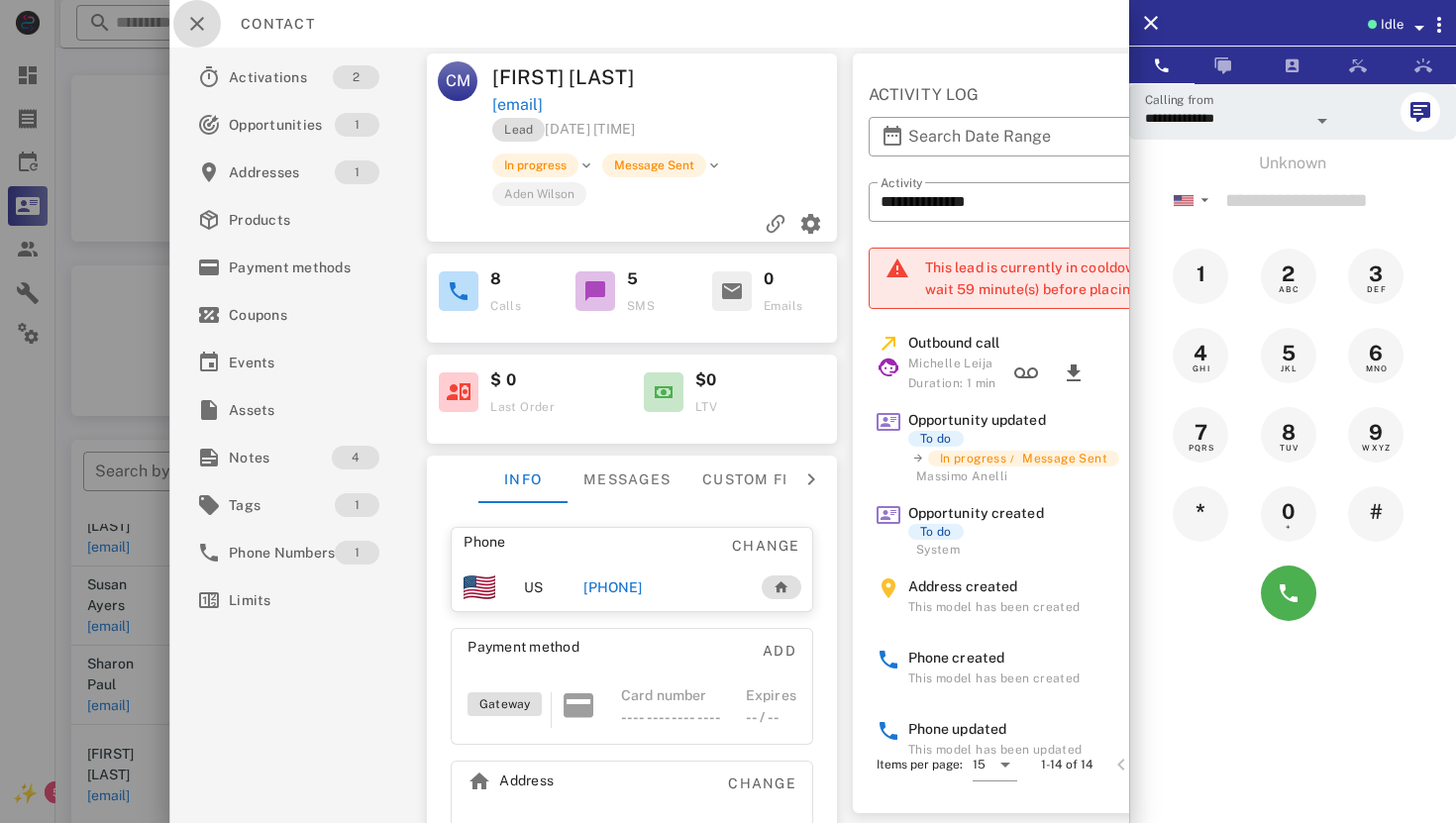 click at bounding box center (197, 24) 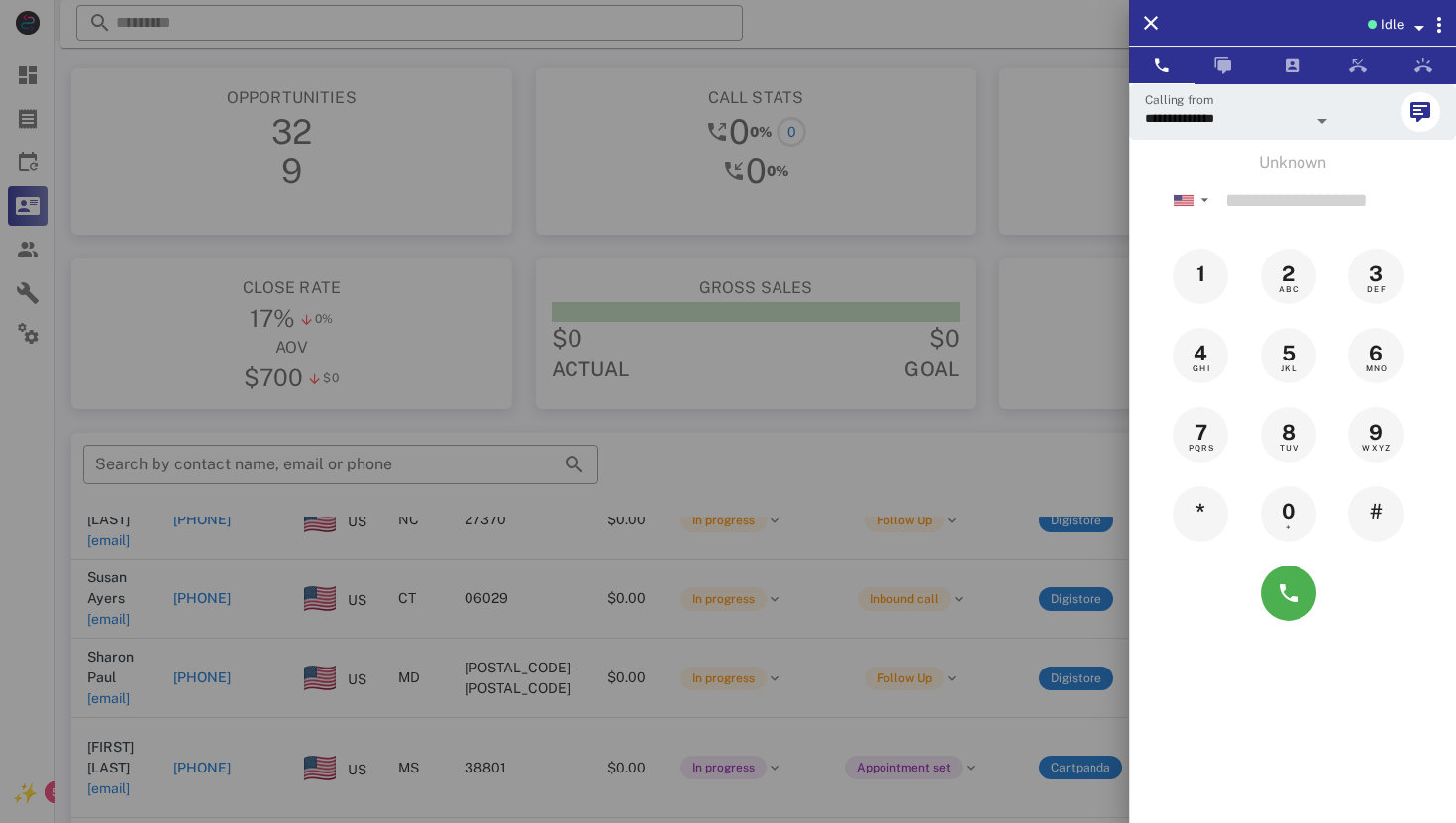 scroll, scrollTop: 0, scrollLeft: 0, axis: both 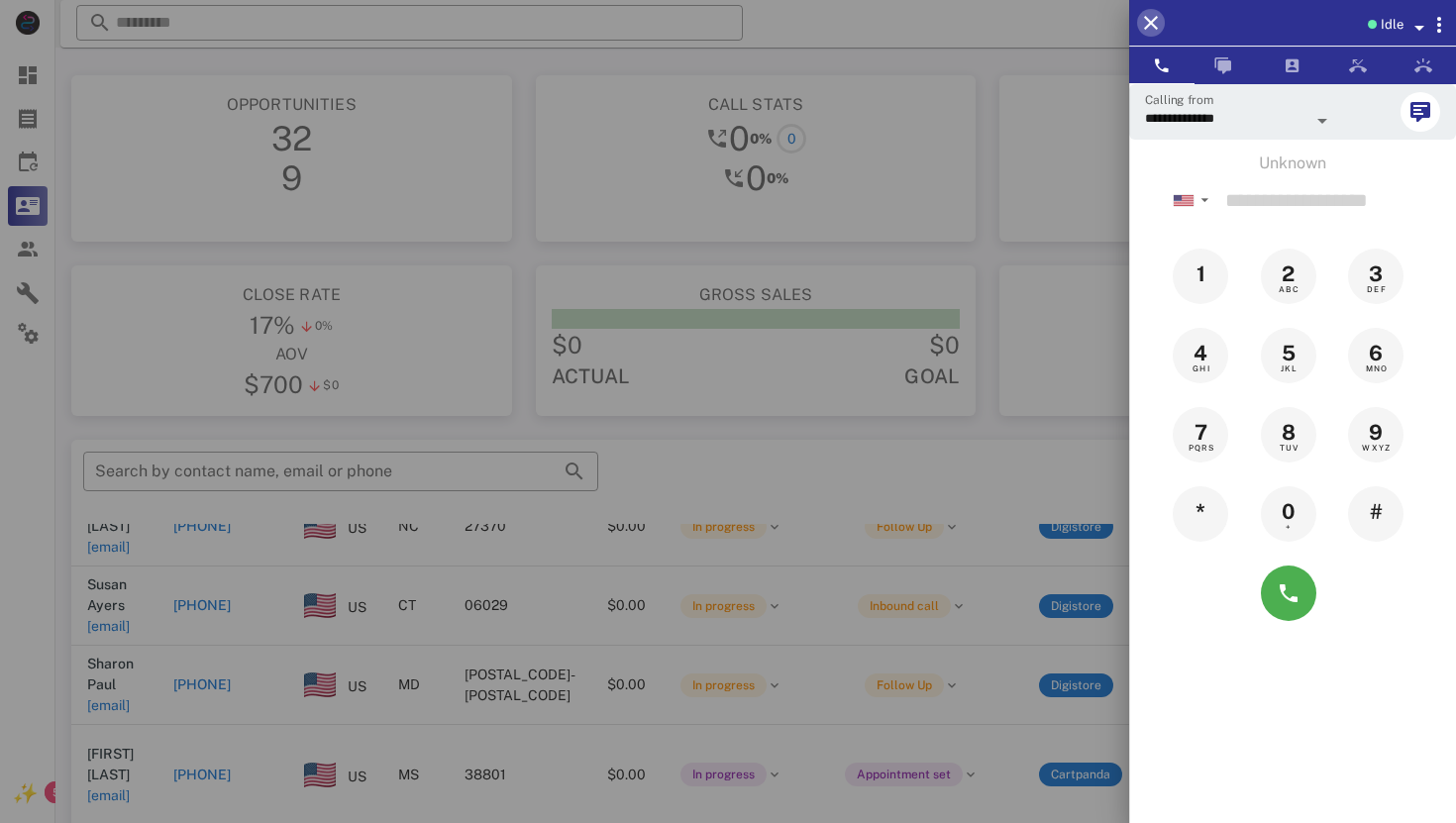 click at bounding box center [1151, 23] 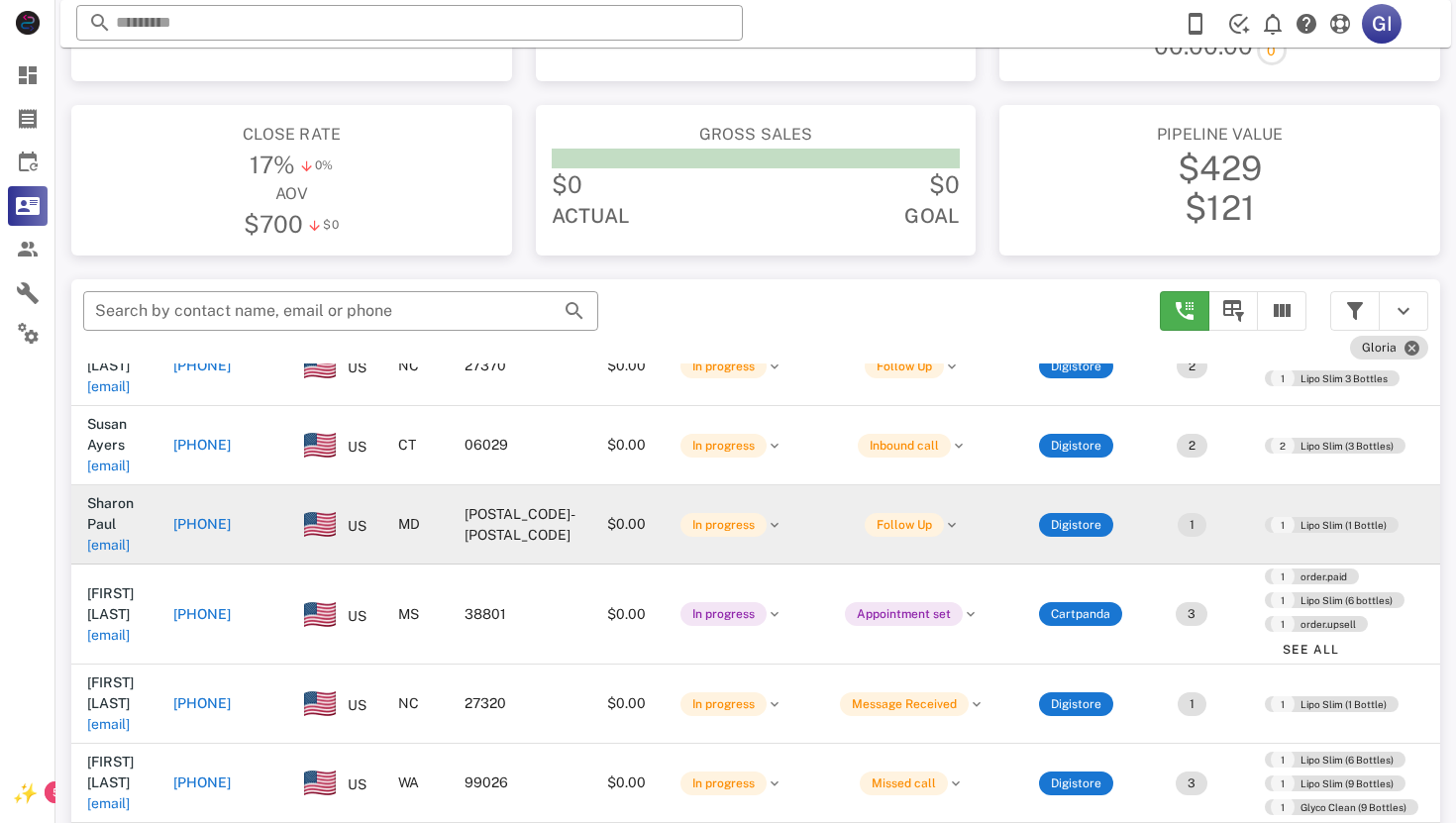 scroll, scrollTop: 163, scrollLeft: 0, axis: vertical 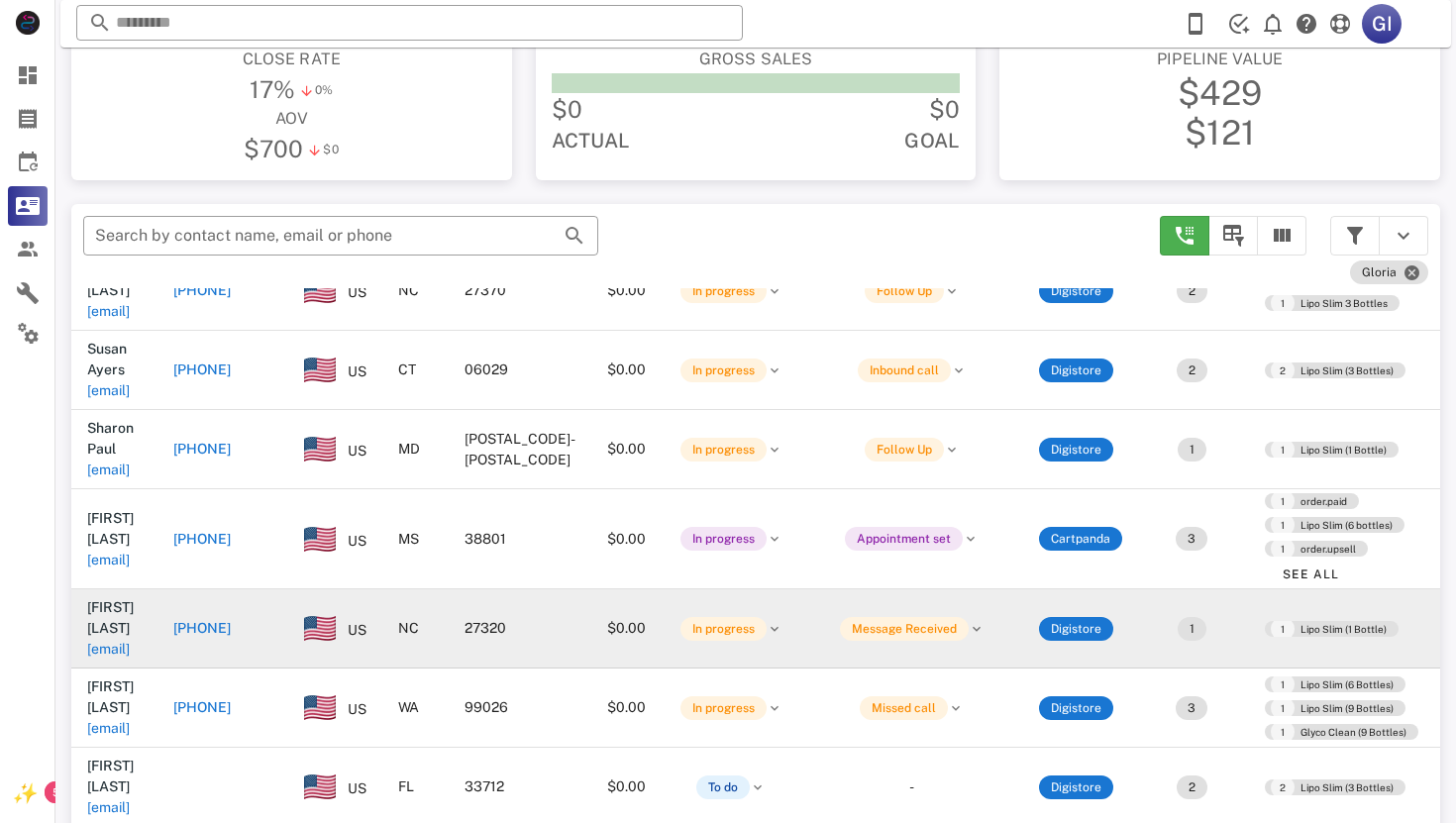 click on "[EMAIL]" at bounding box center [108, 649] 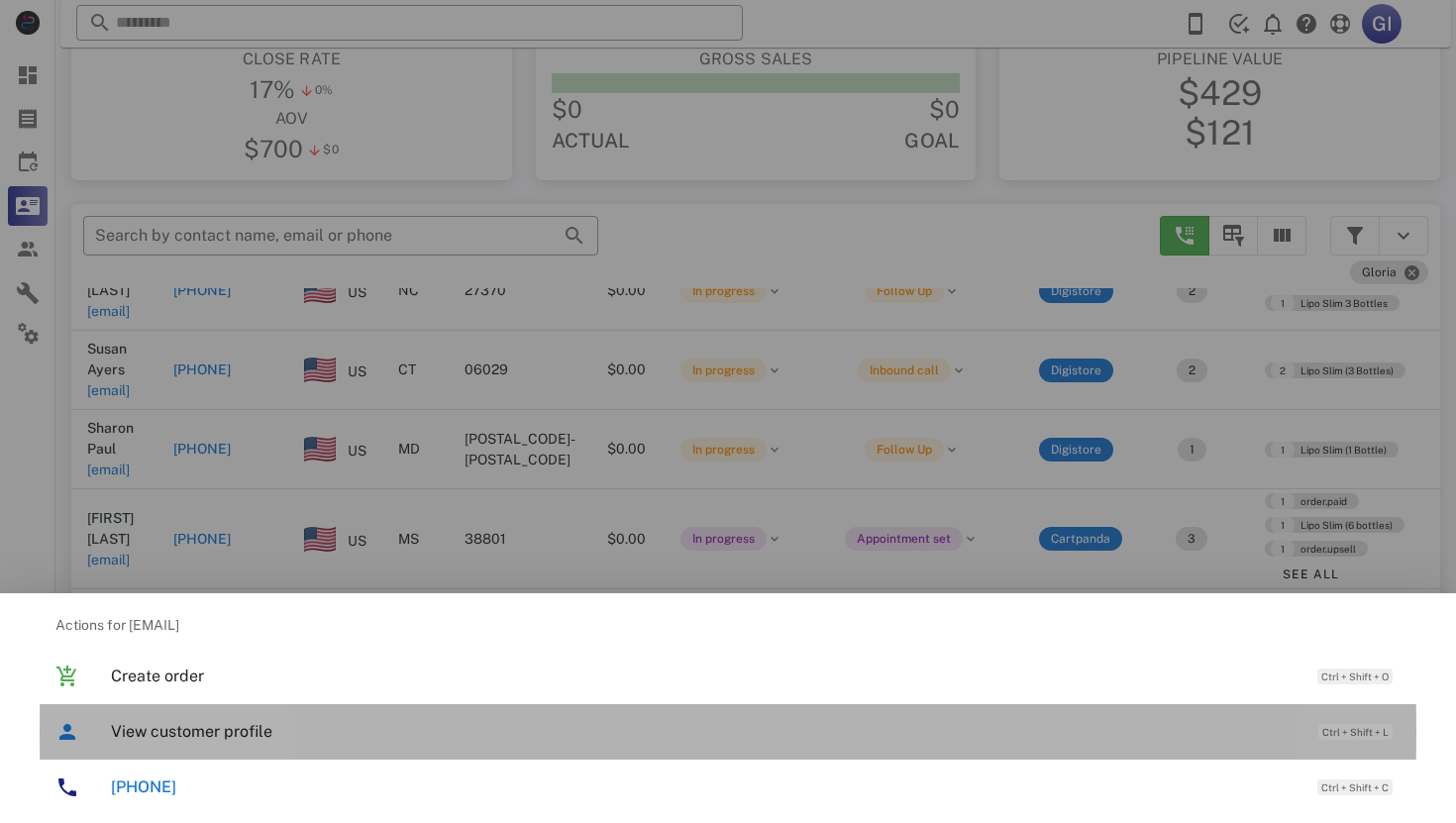 click on "View customer profile Ctrl + Shift + L" at bounding box center [756, 731] 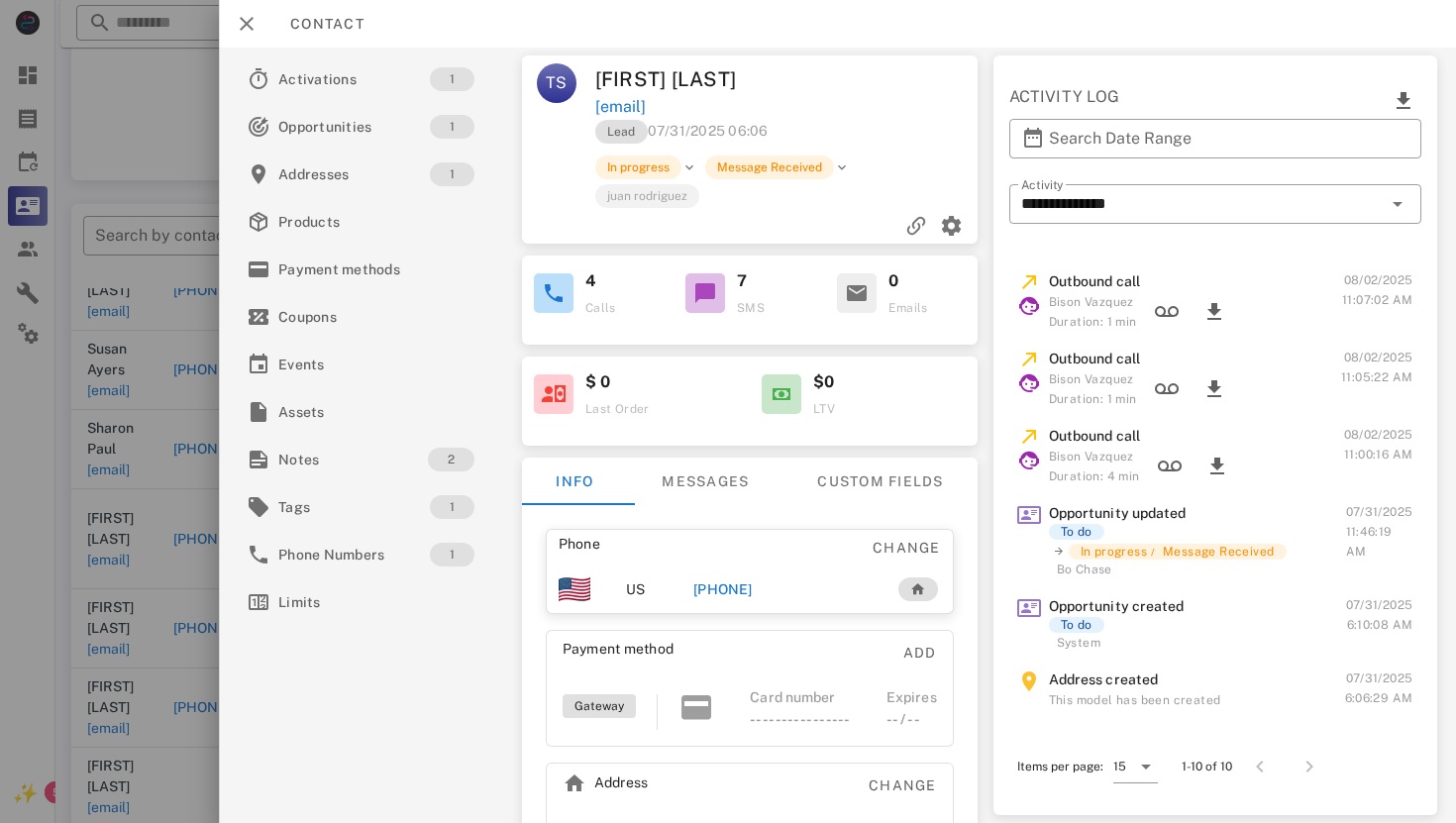 scroll, scrollTop: 42, scrollLeft: 0, axis: vertical 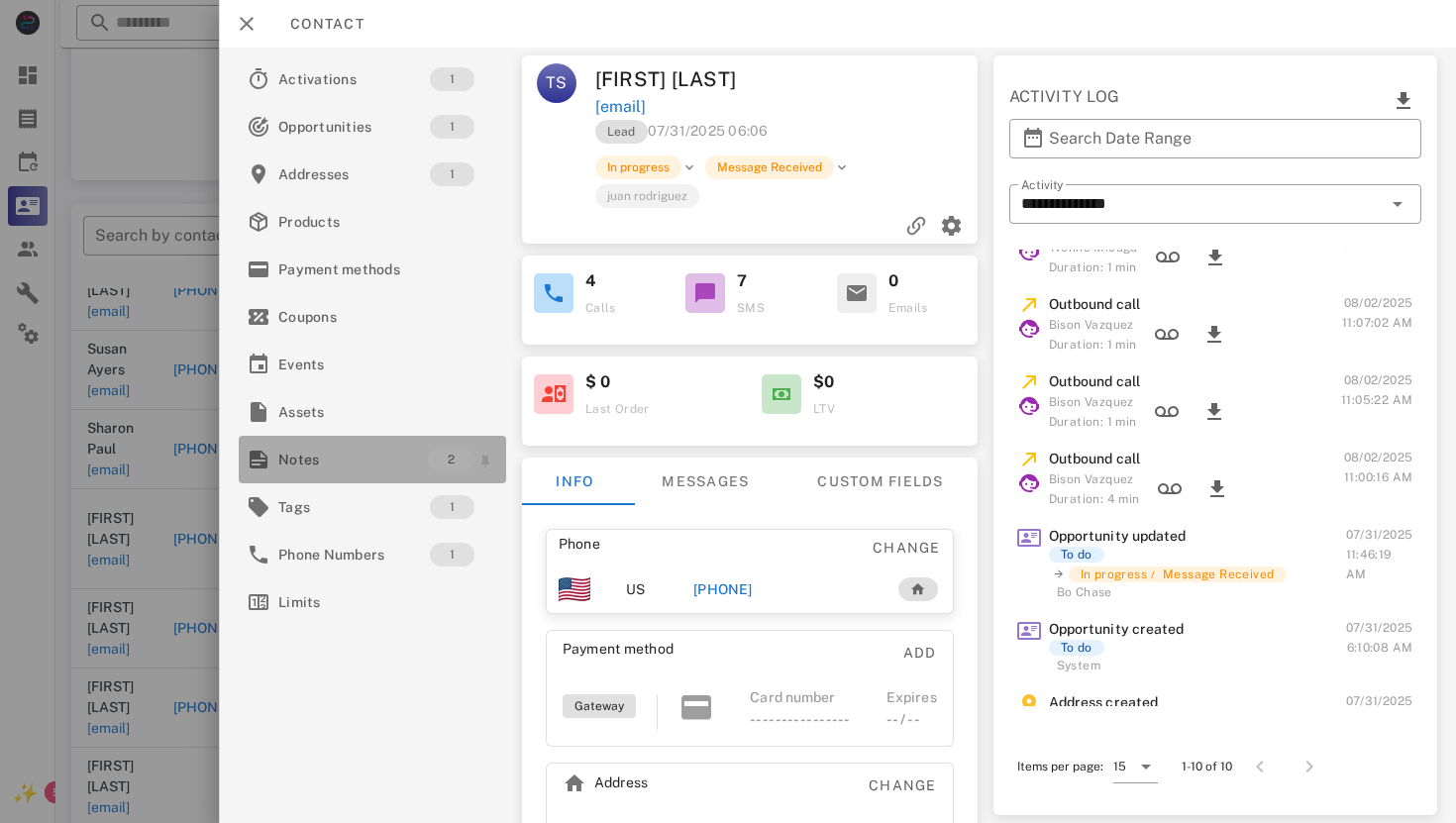 click on "Notes" at bounding box center (353, 460) 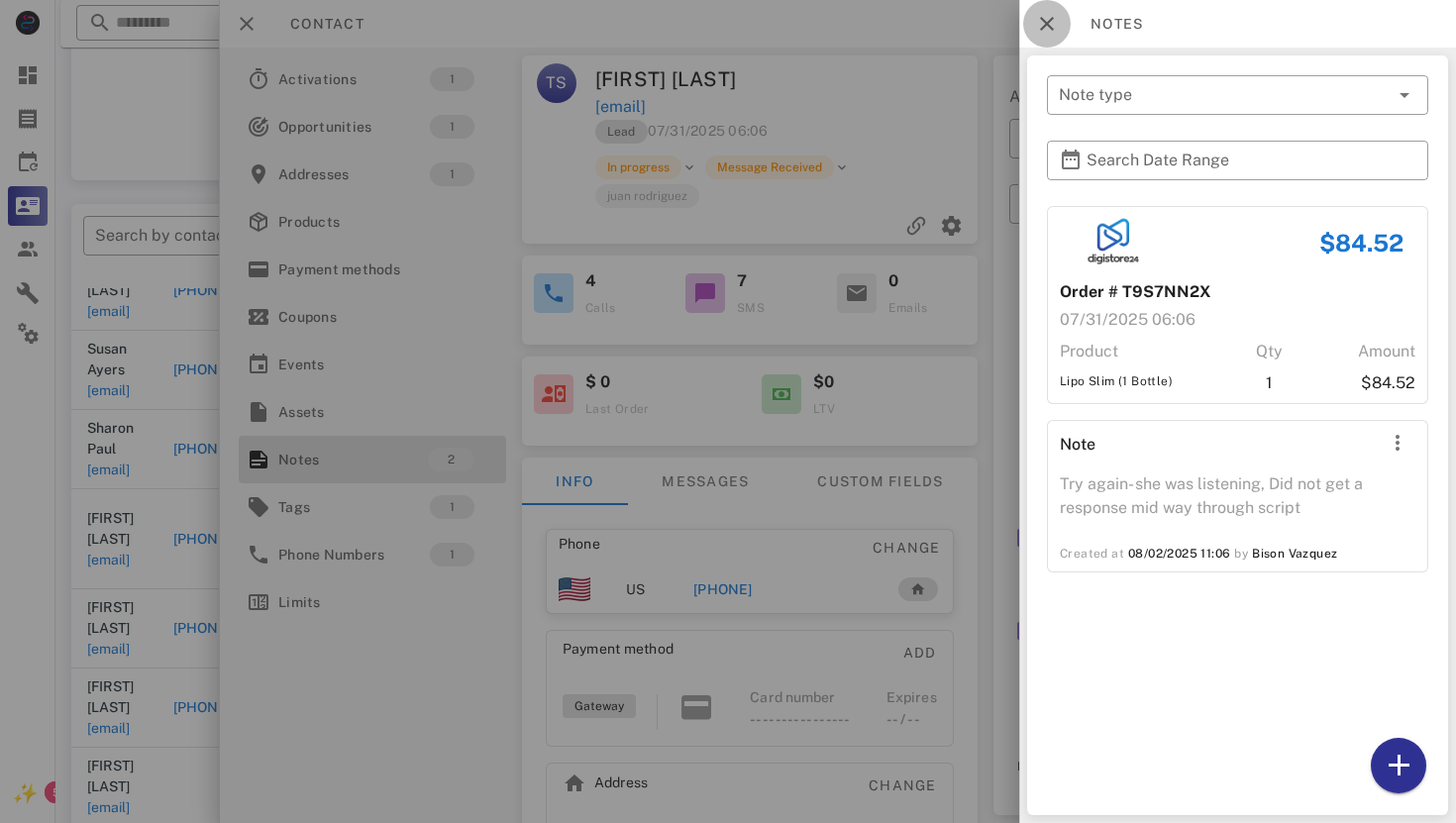 click at bounding box center (1047, 24) 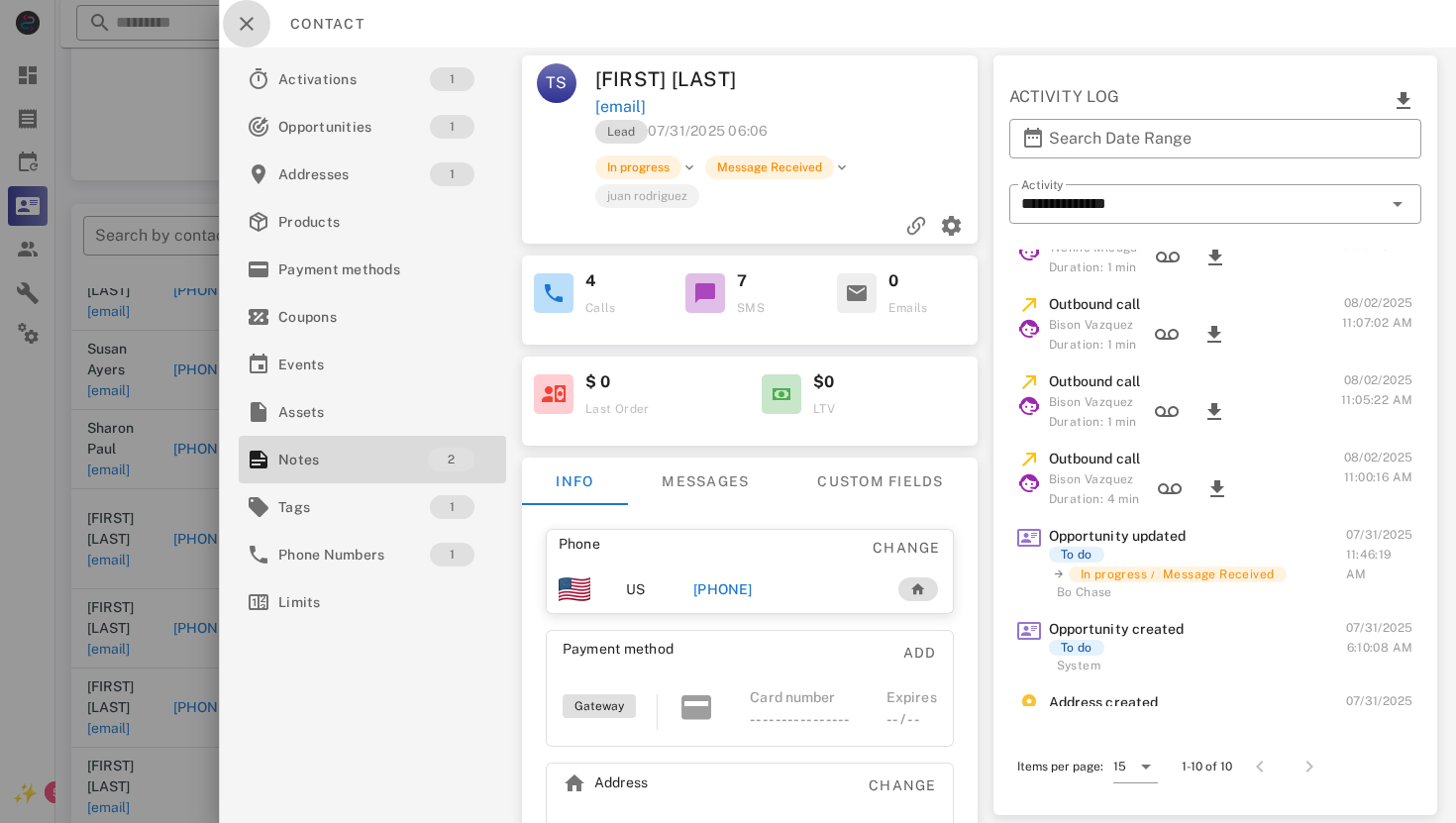 click at bounding box center (247, 24) 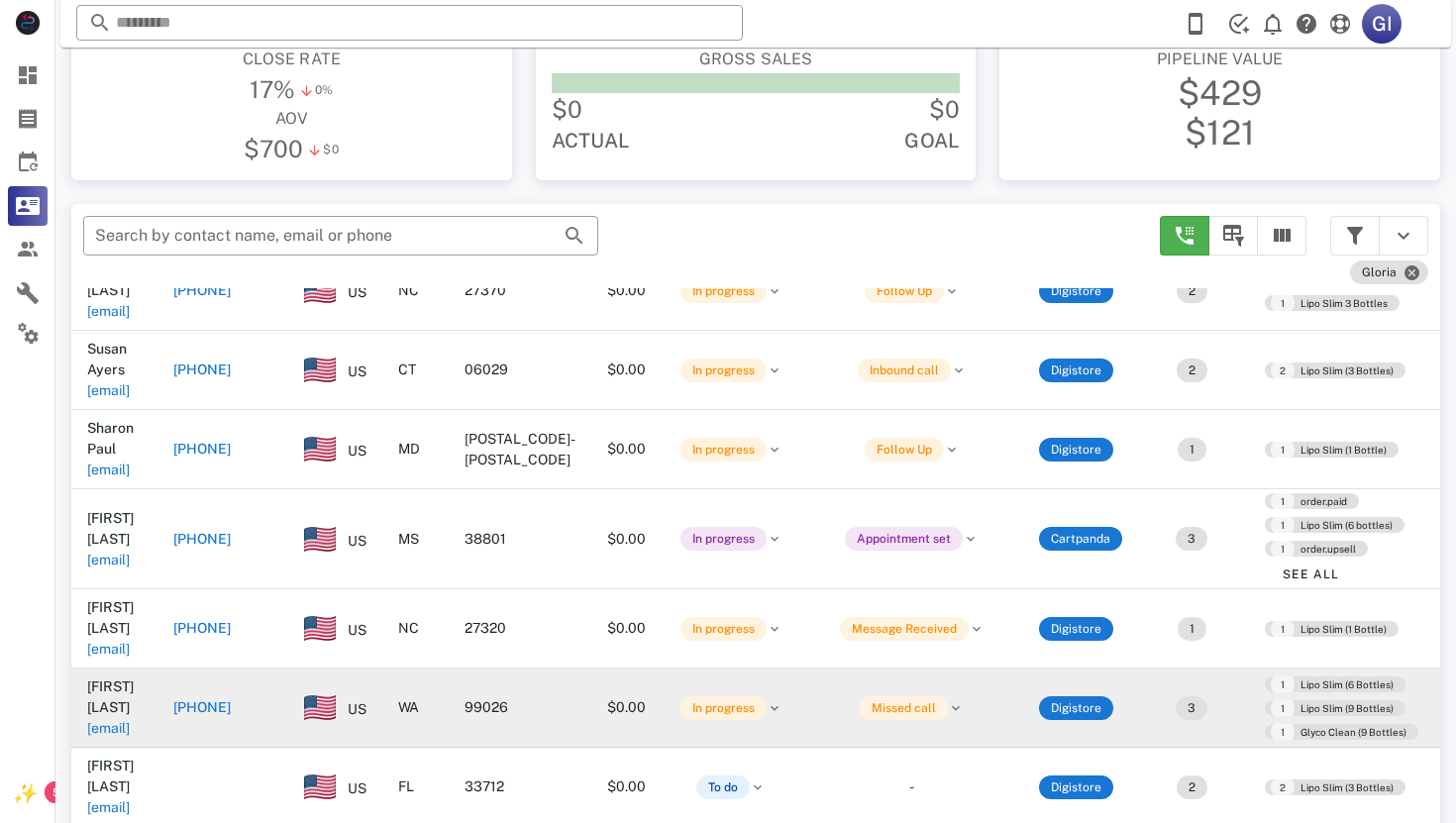 click on "[EMAIL]" at bounding box center [108, 728] 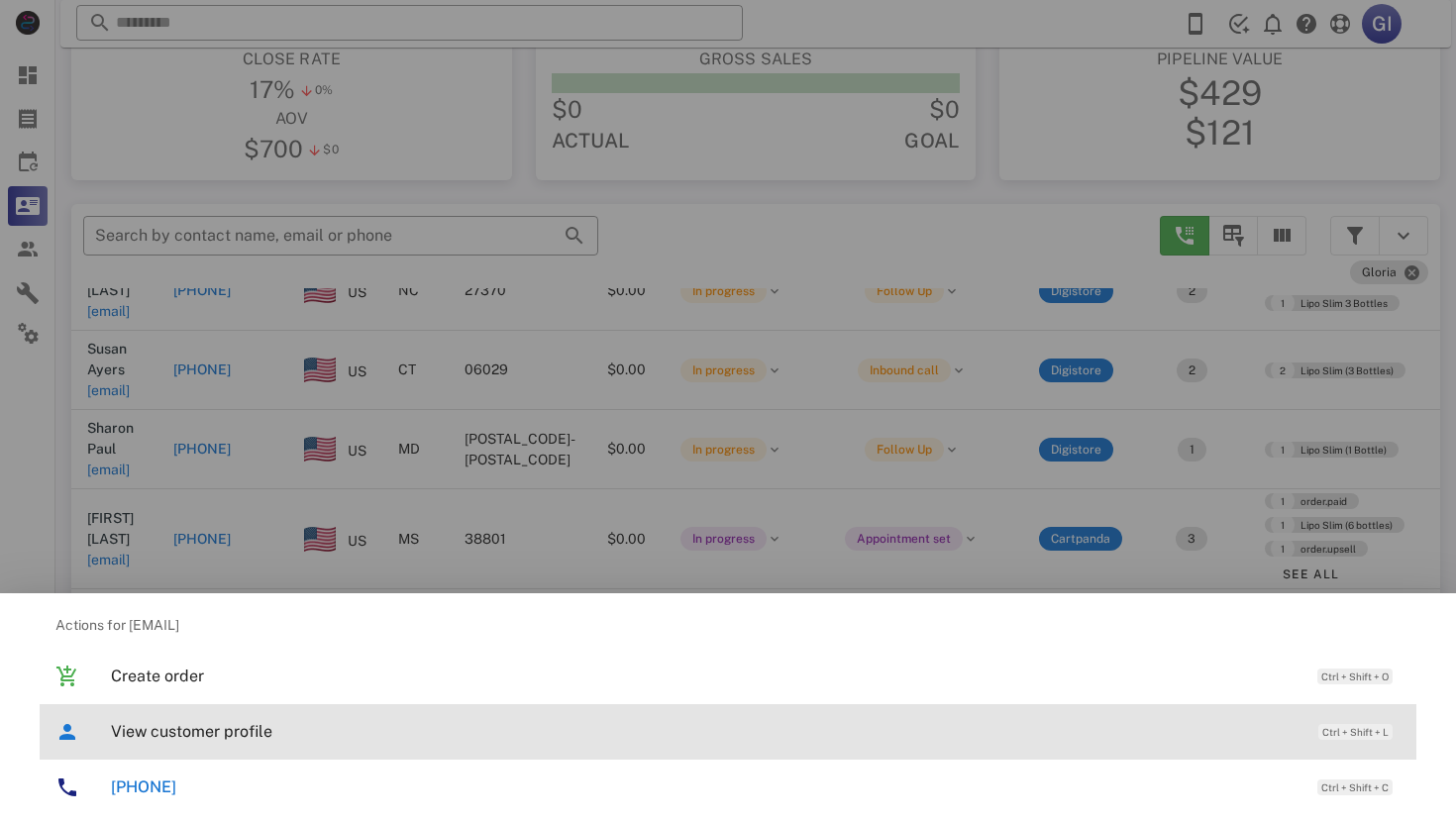 click on "View customer profile" at bounding box center [704, 731] 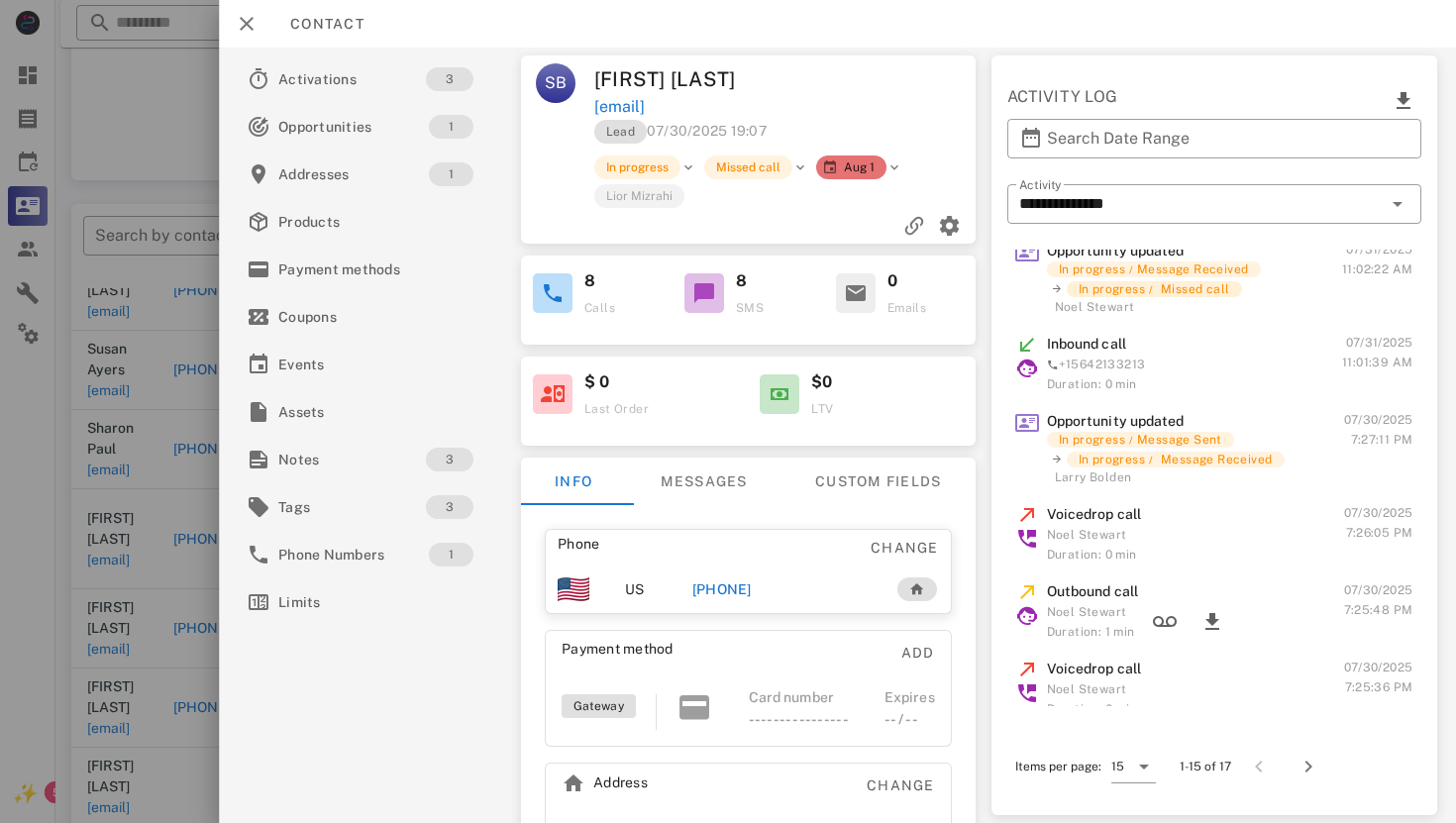 scroll, scrollTop: 0, scrollLeft: 0, axis: both 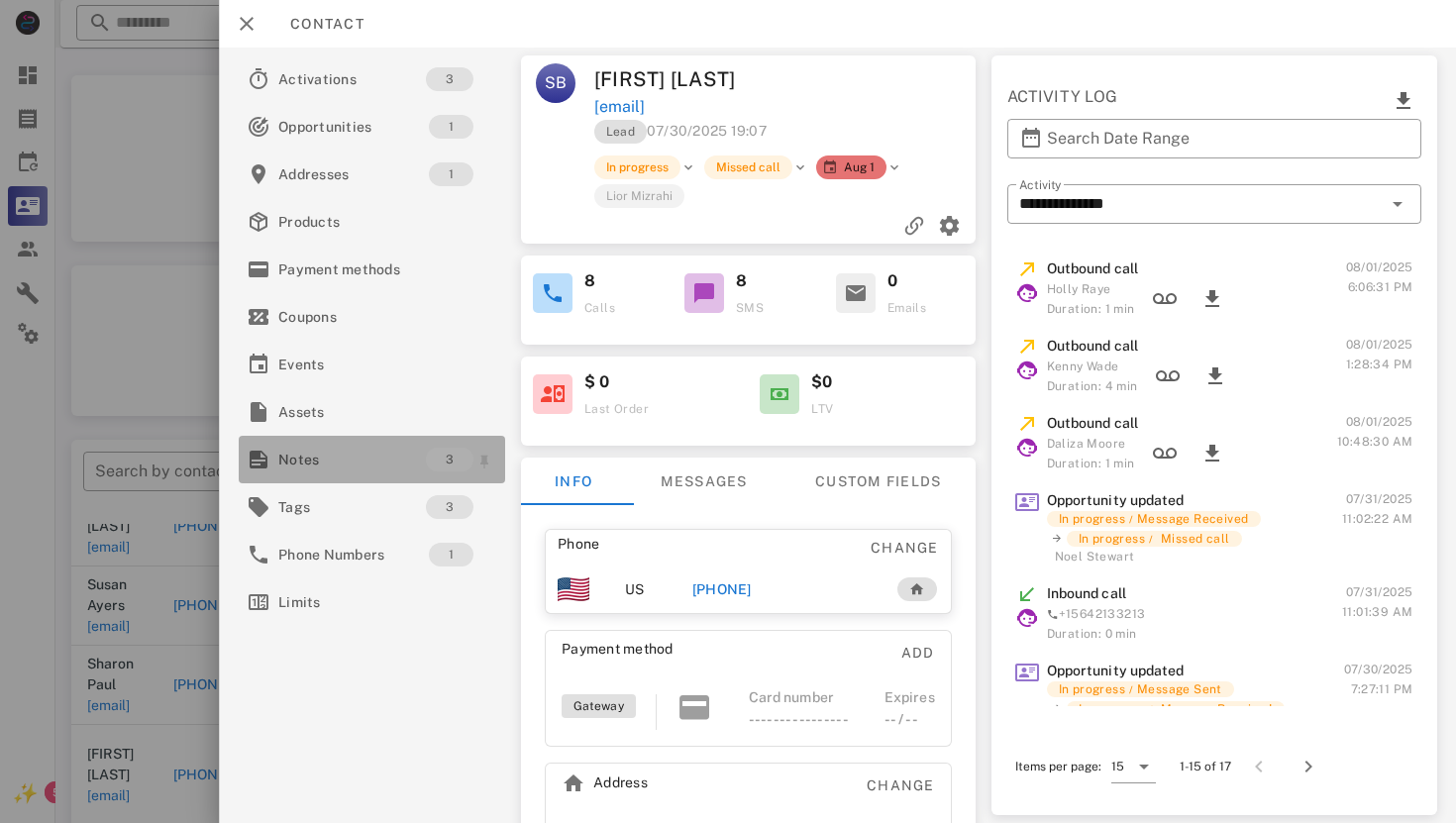 click on "Notes" at bounding box center (352, 460) 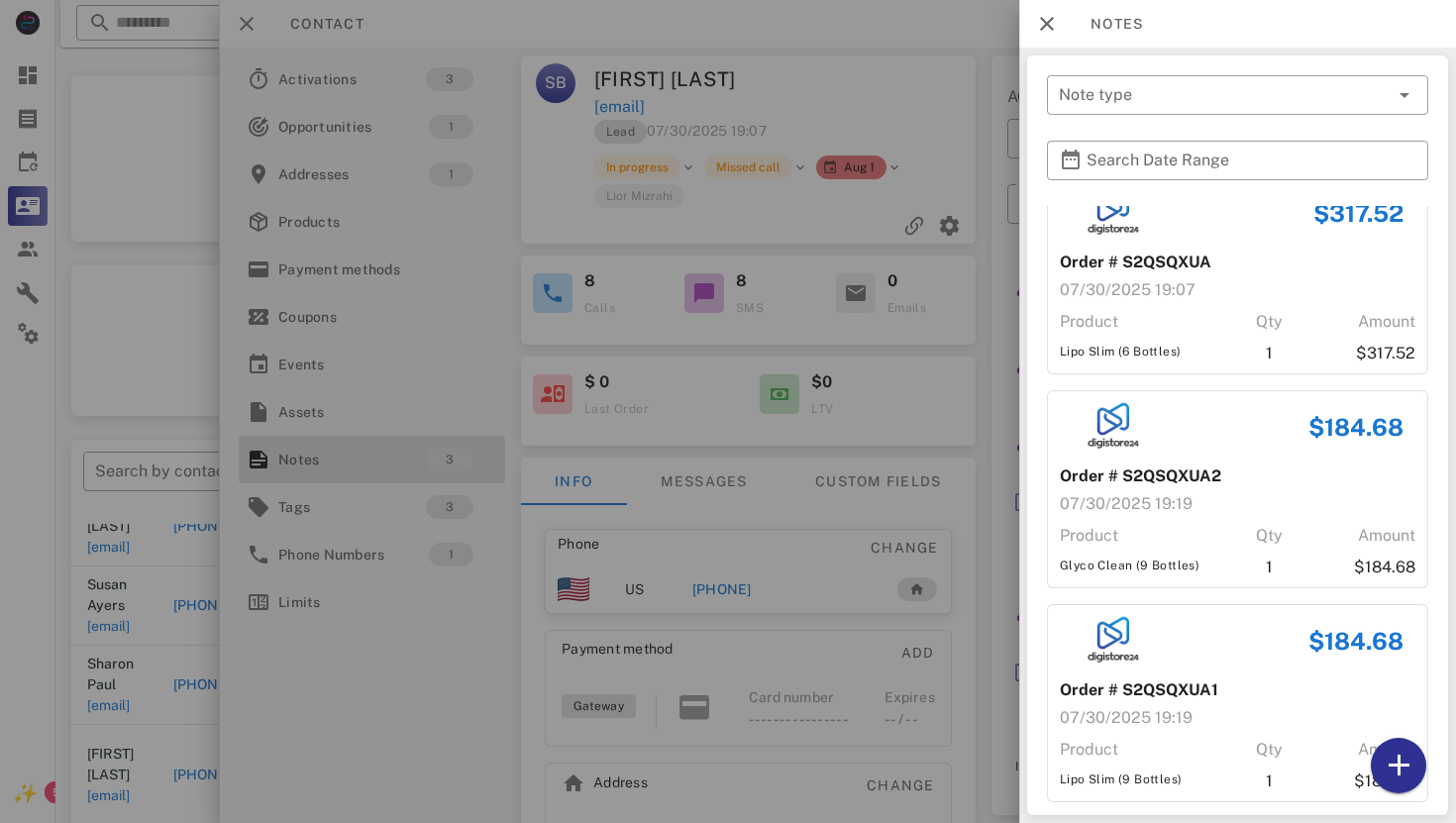 scroll, scrollTop: 52, scrollLeft: 0, axis: vertical 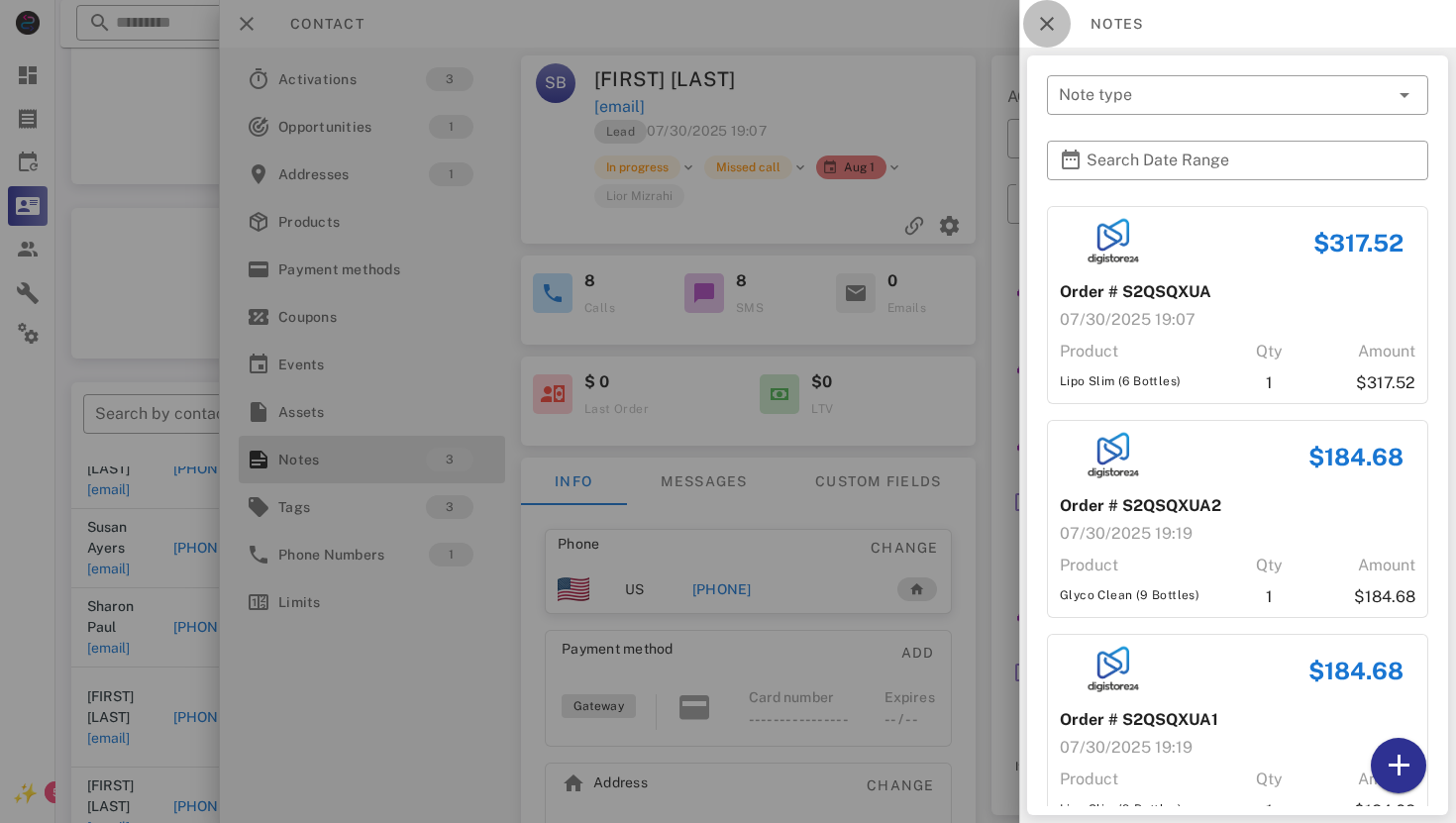 click at bounding box center (1047, 24) 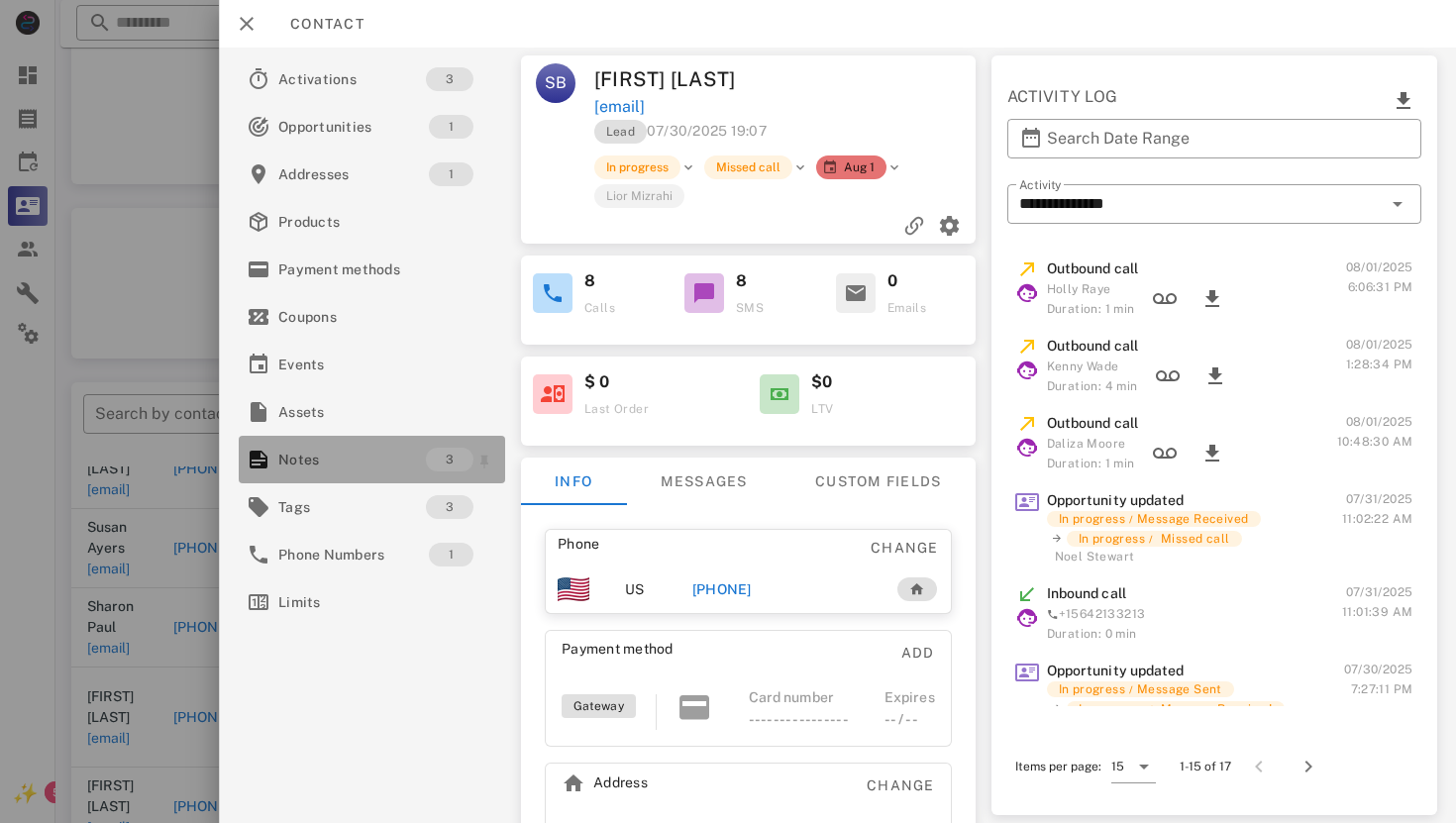 click on "Notes" at bounding box center [352, 460] 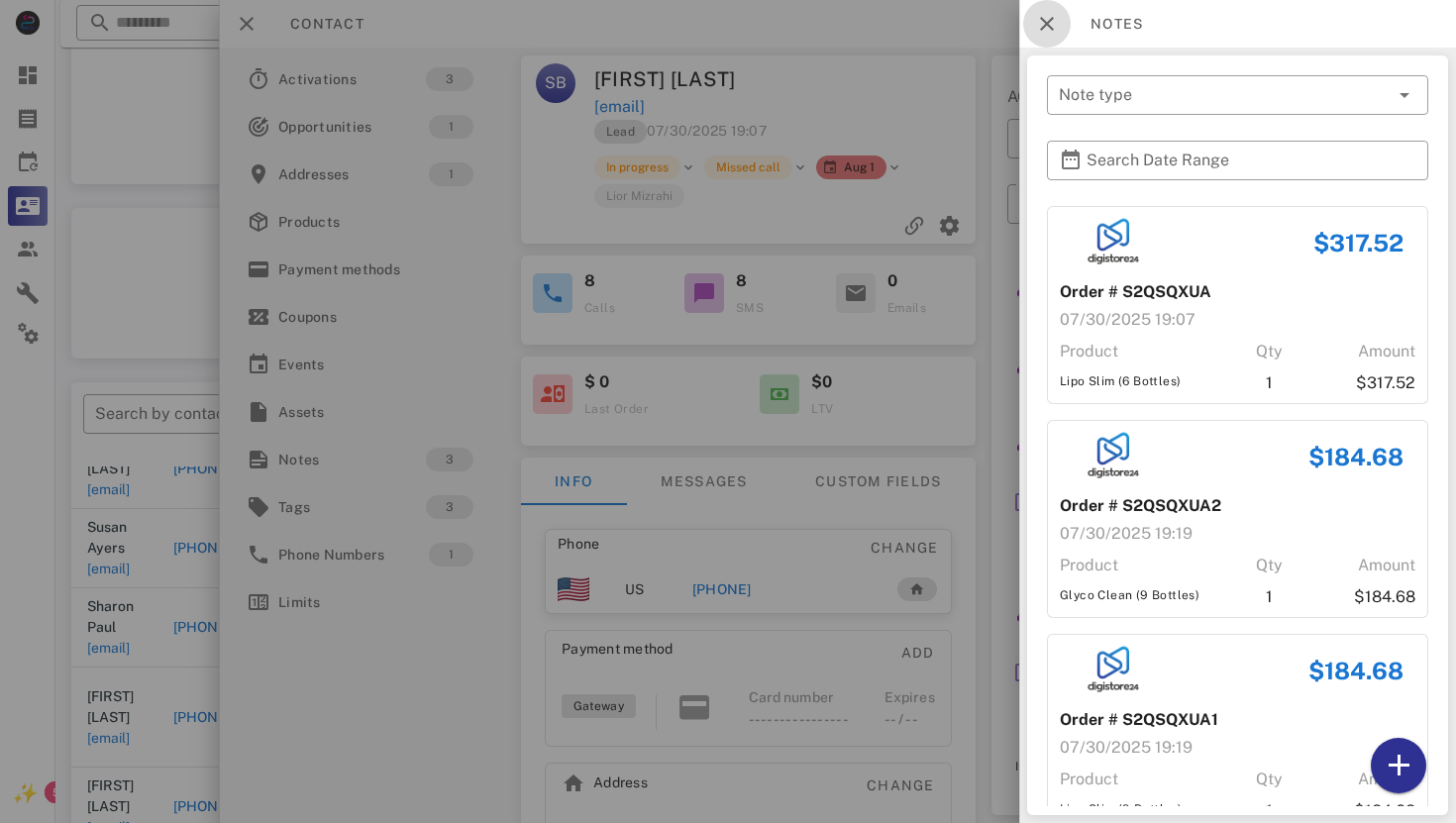 click at bounding box center (1047, 24) 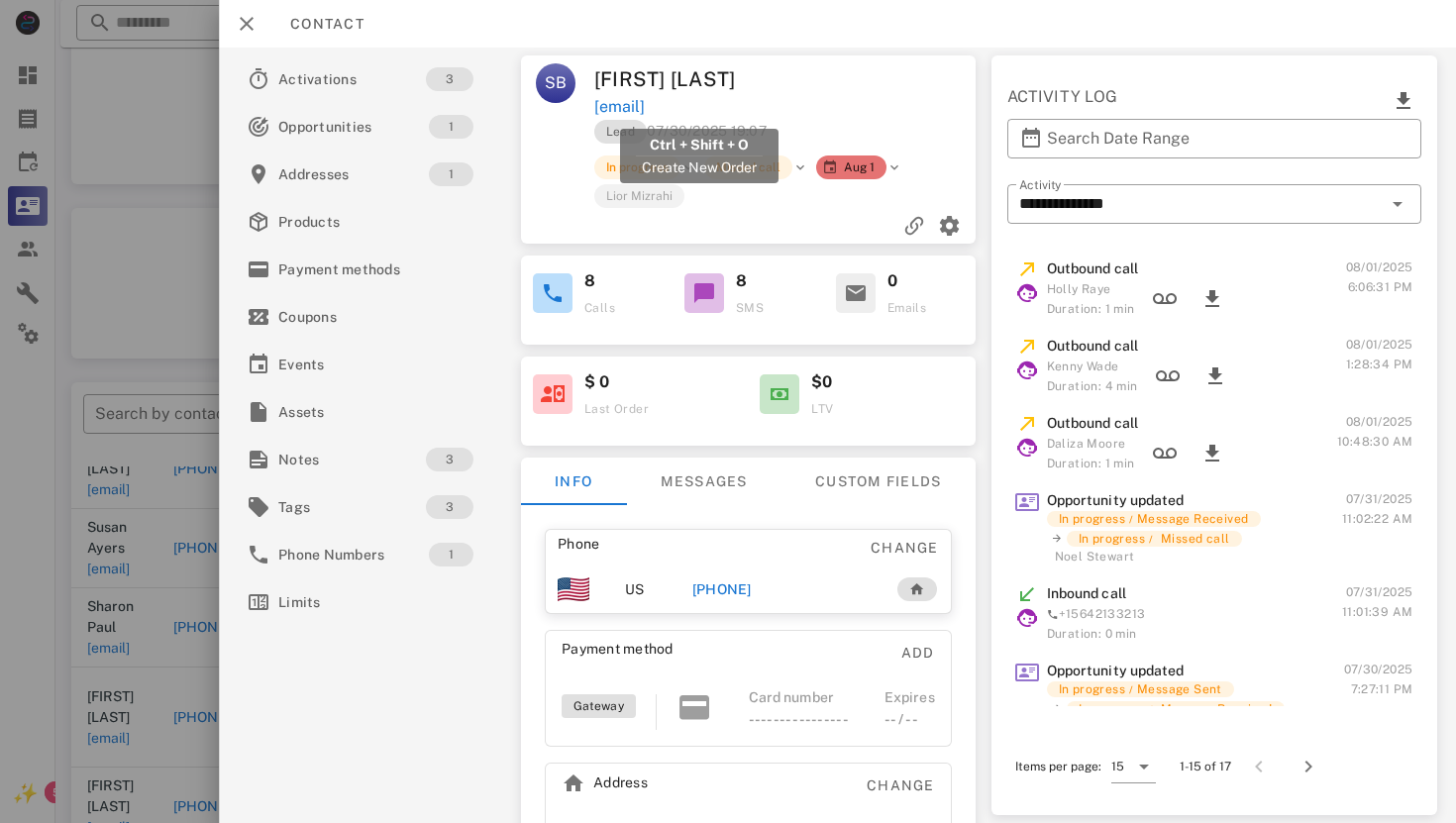click on "[EMAIL]" at bounding box center (618, 107) 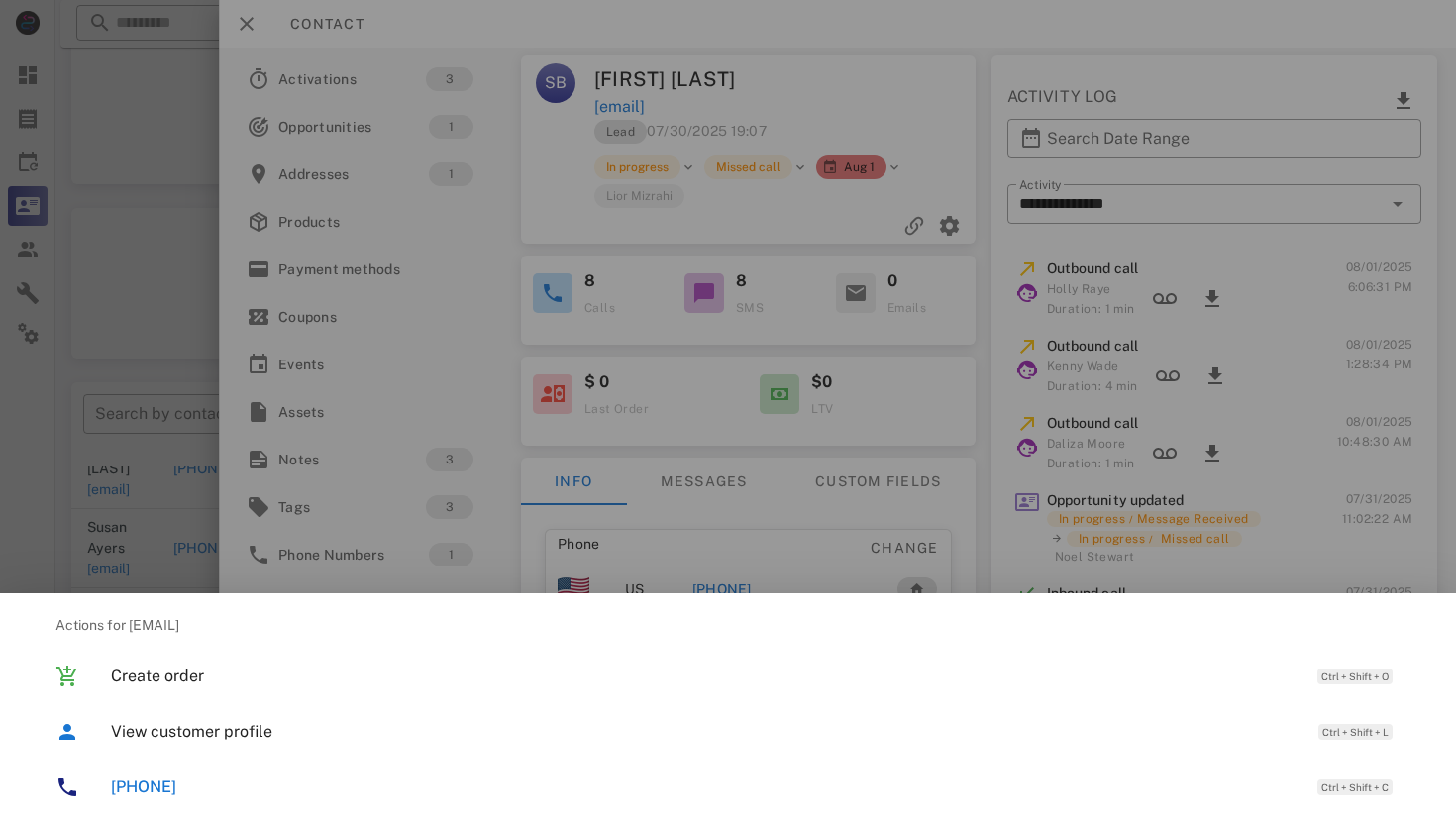 click on "[PHONE]" at bounding box center [144, 786] 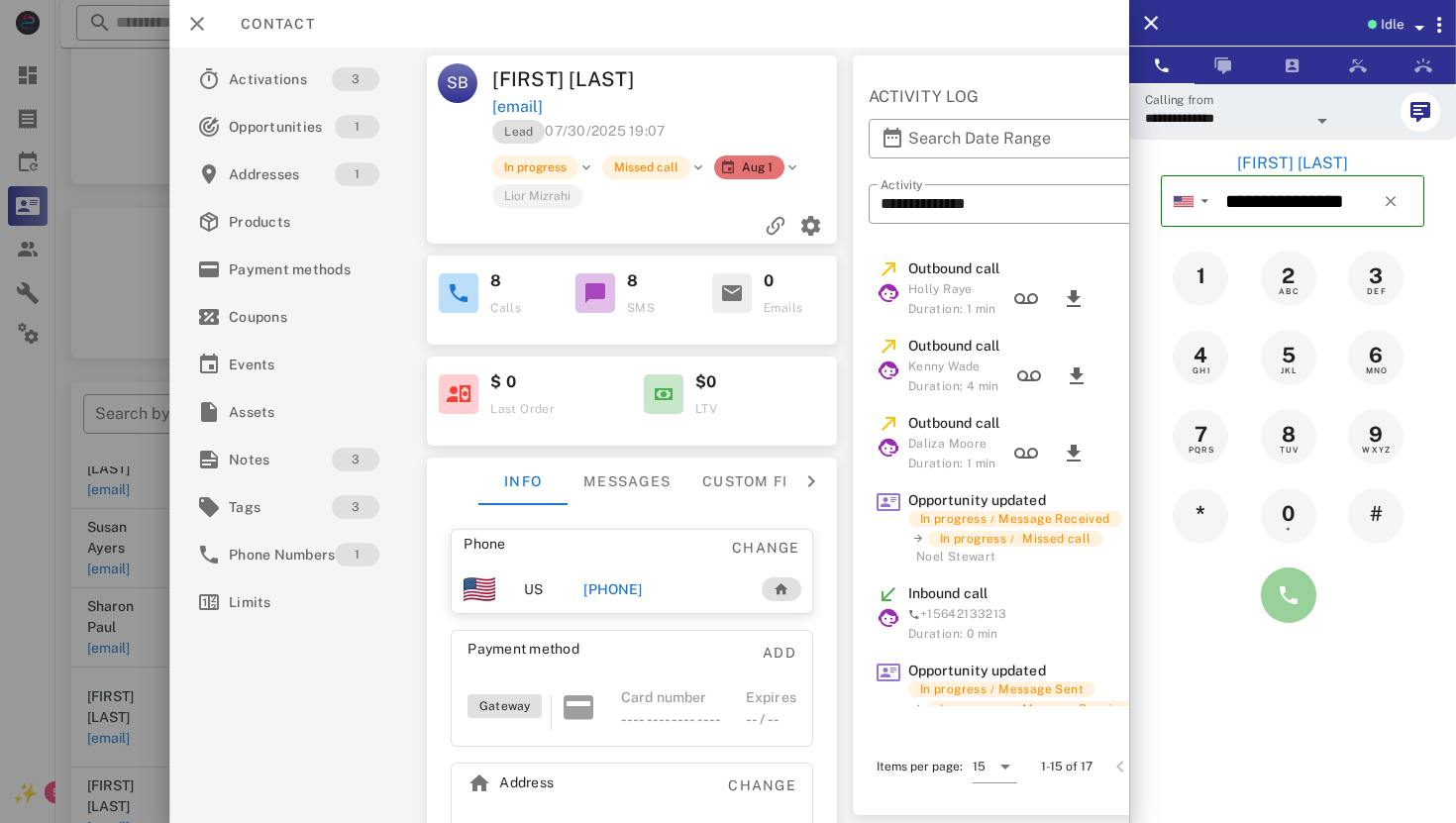 click at bounding box center [1289, 595] 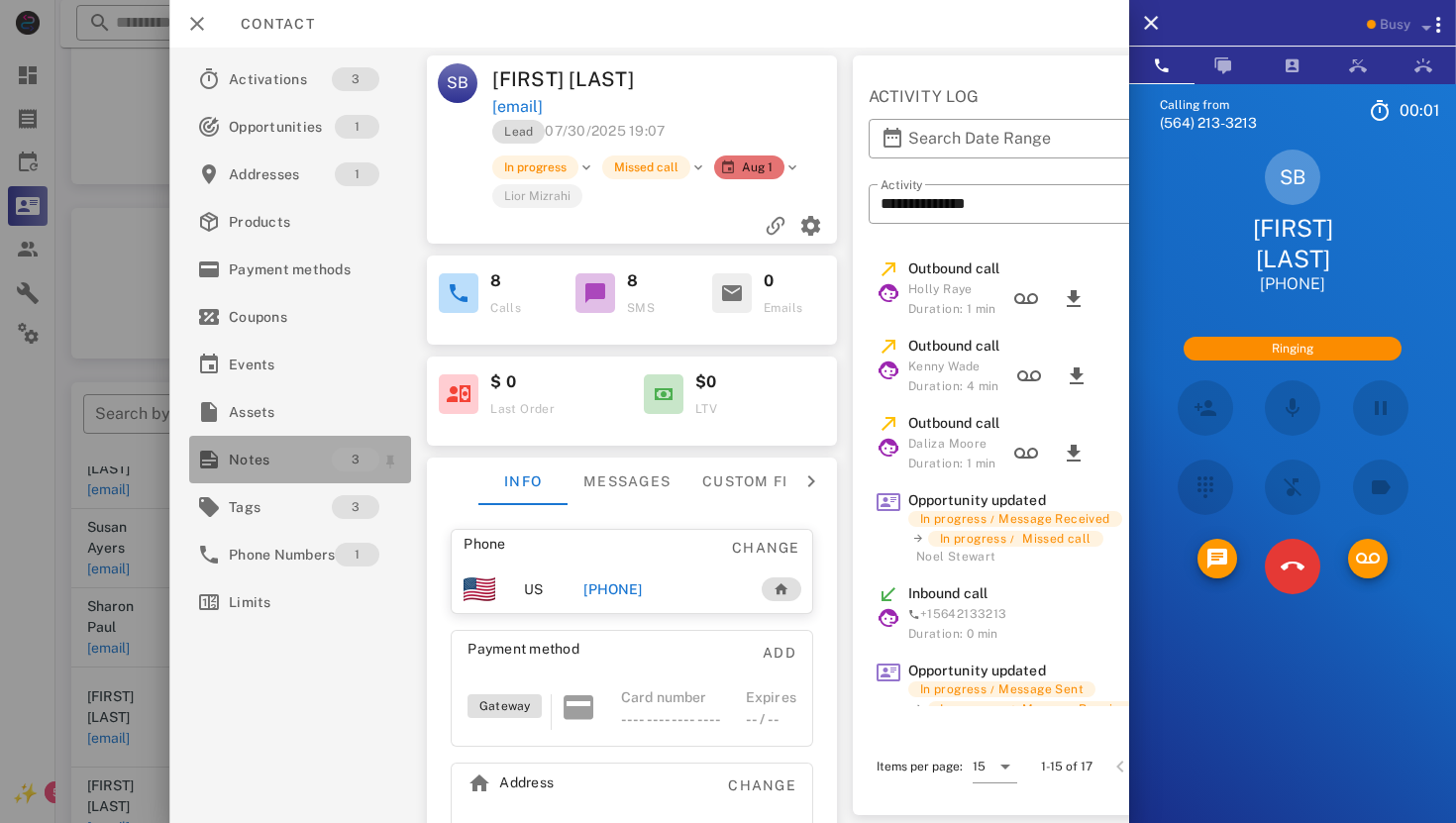 click on "Notes" at bounding box center [280, 460] 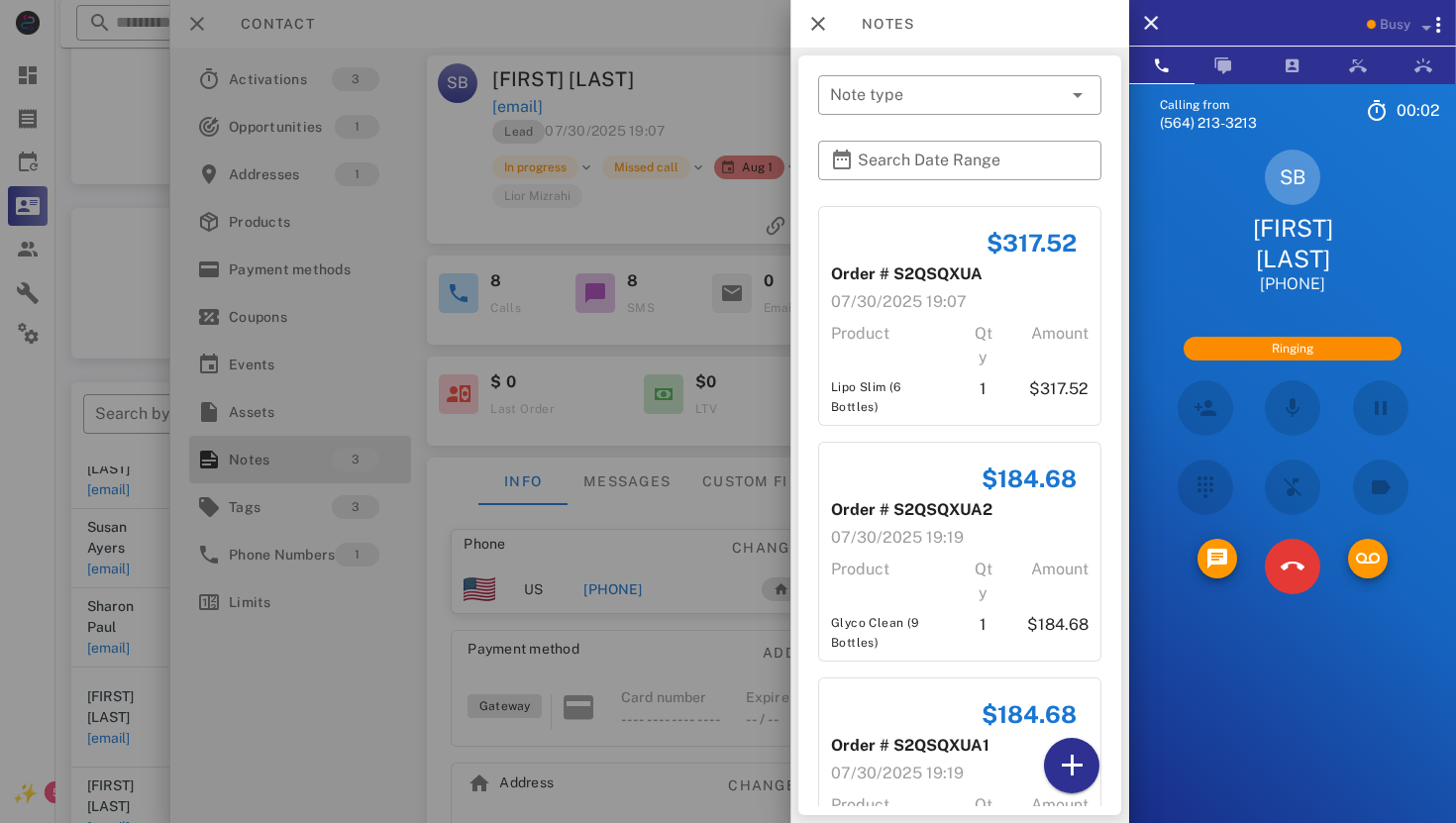 scroll, scrollTop: 12, scrollLeft: 0, axis: vertical 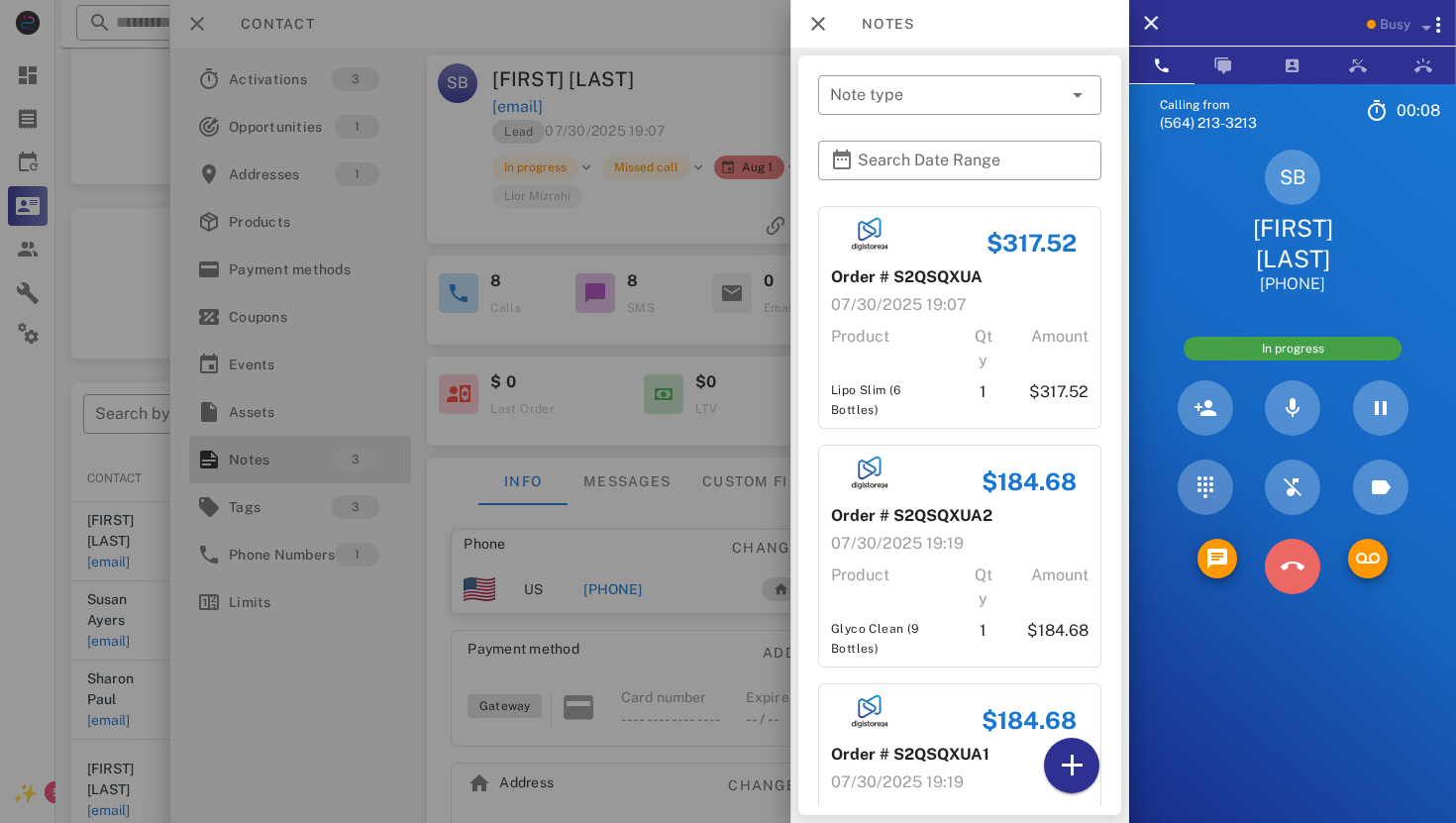 click at bounding box center [1293, 566] 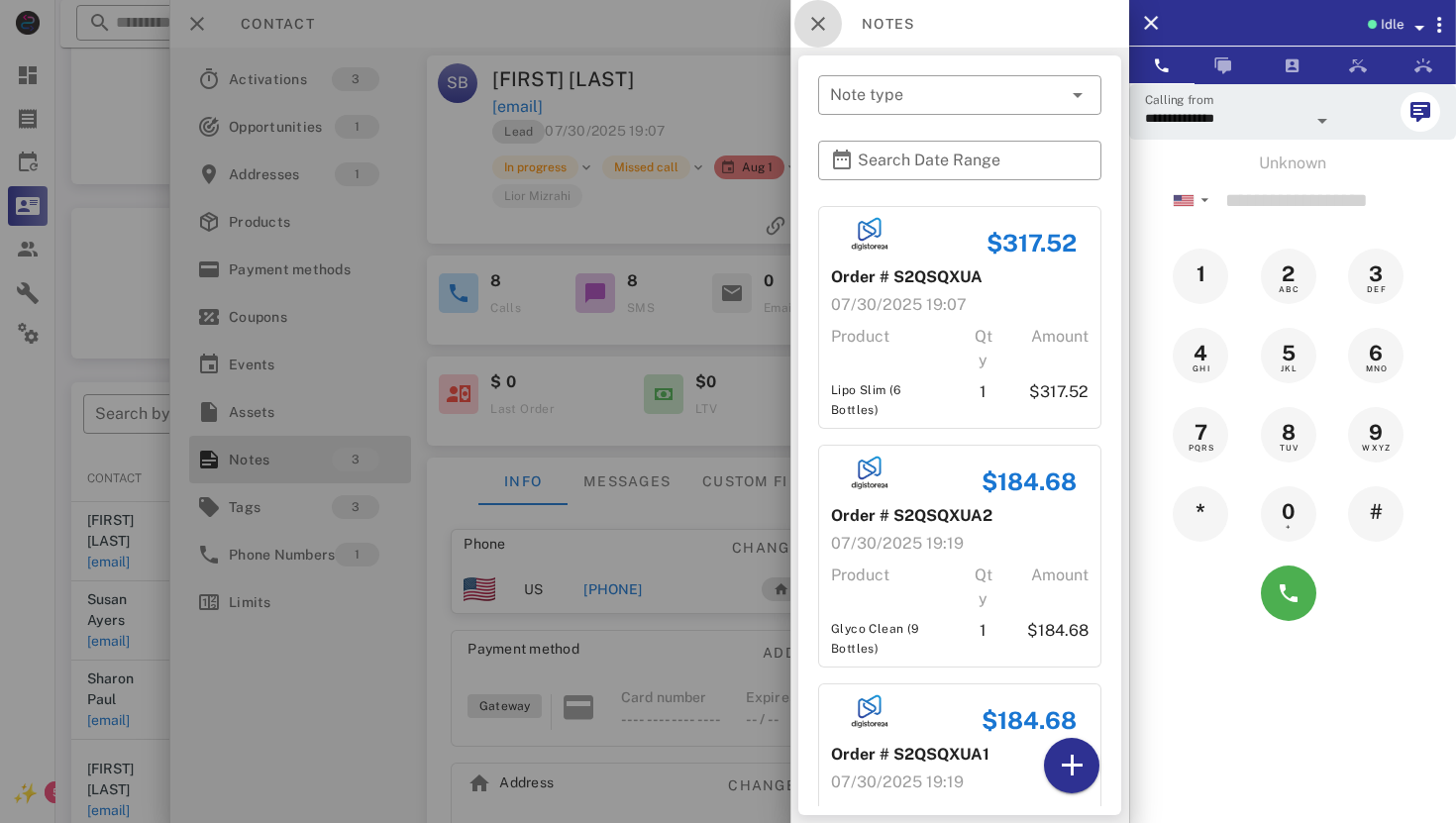 click at bounding box center (818, 24) 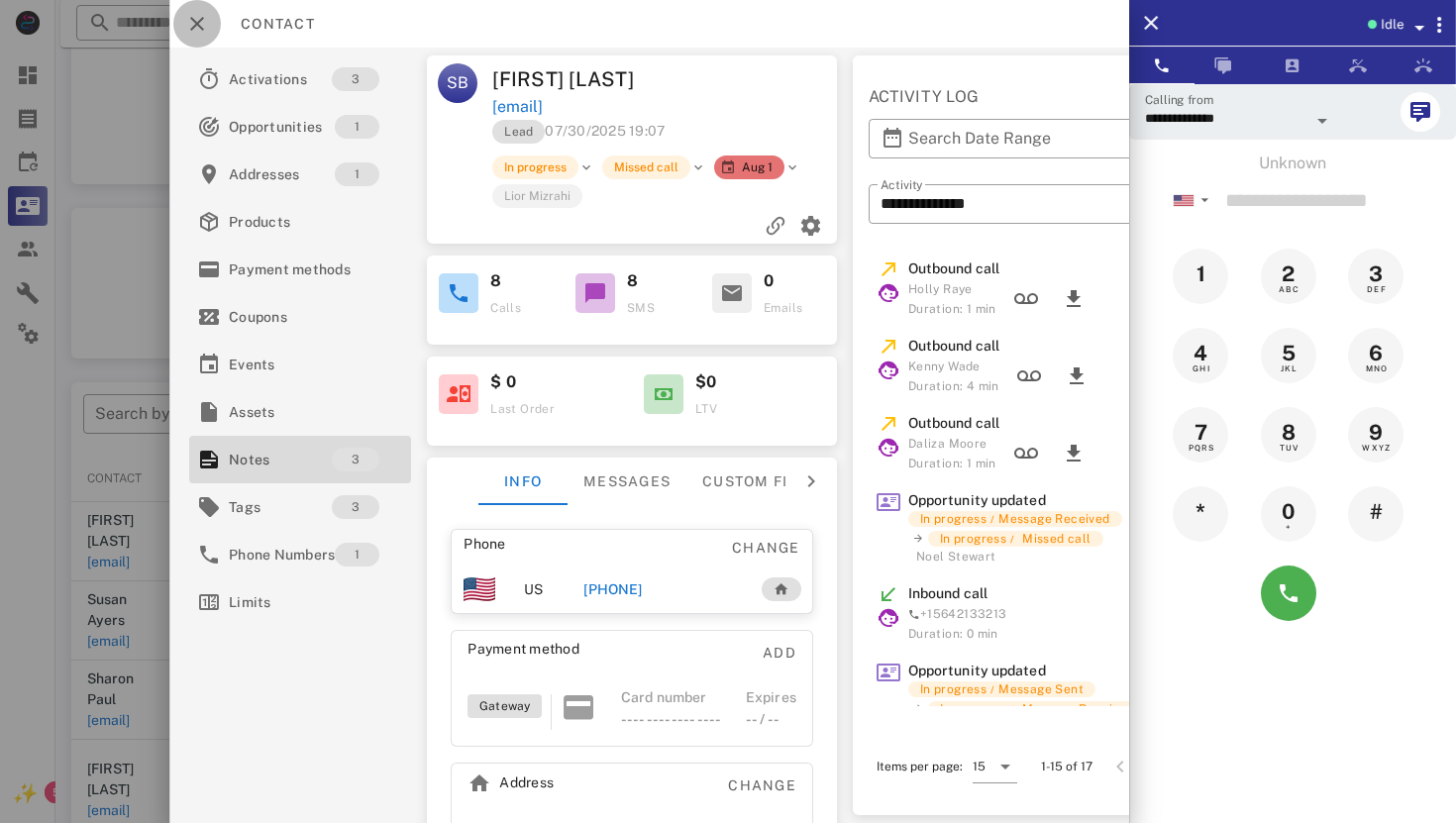click at bounding box center [197, 24] 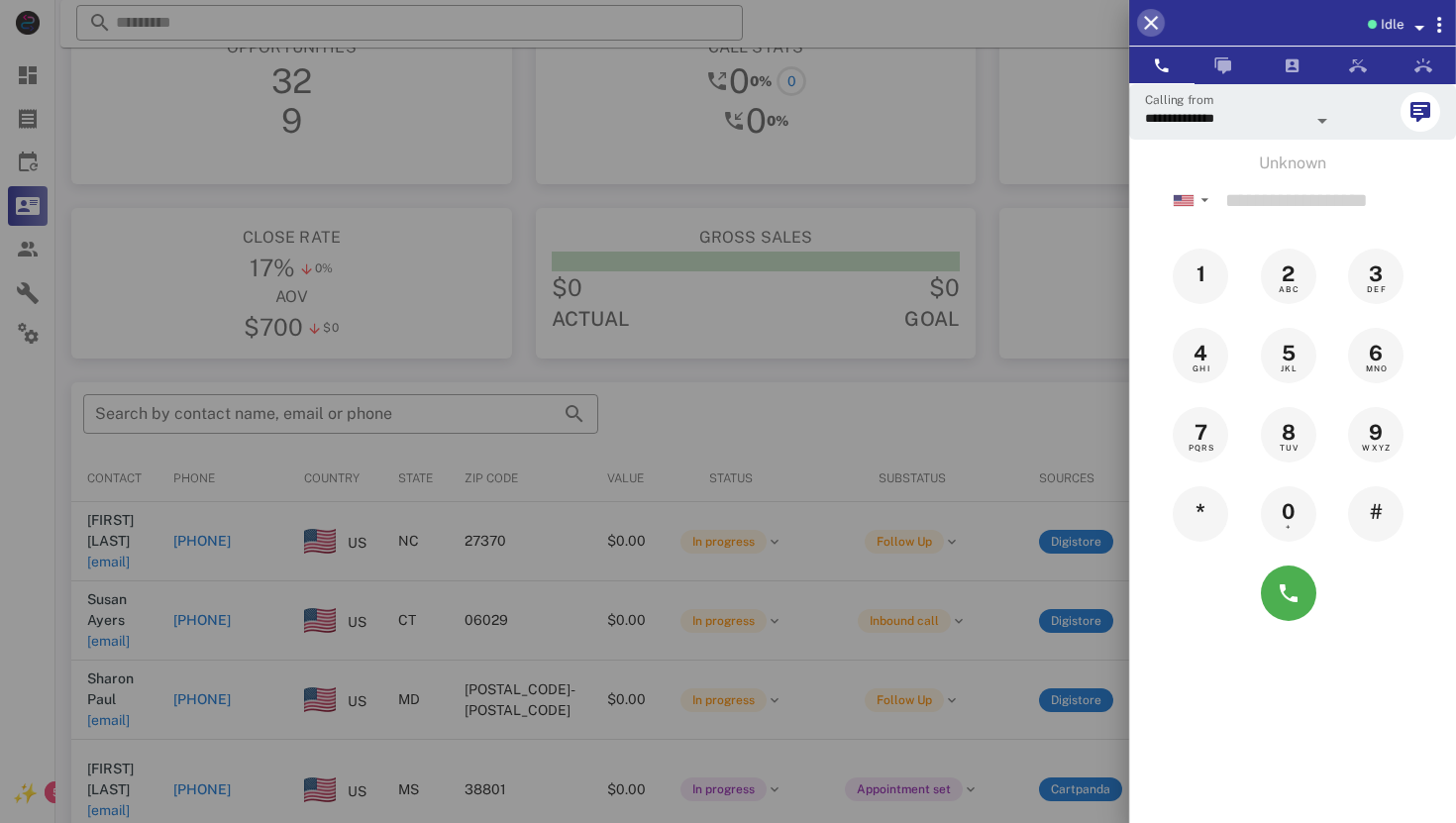click at bounding box center [1151, 23] 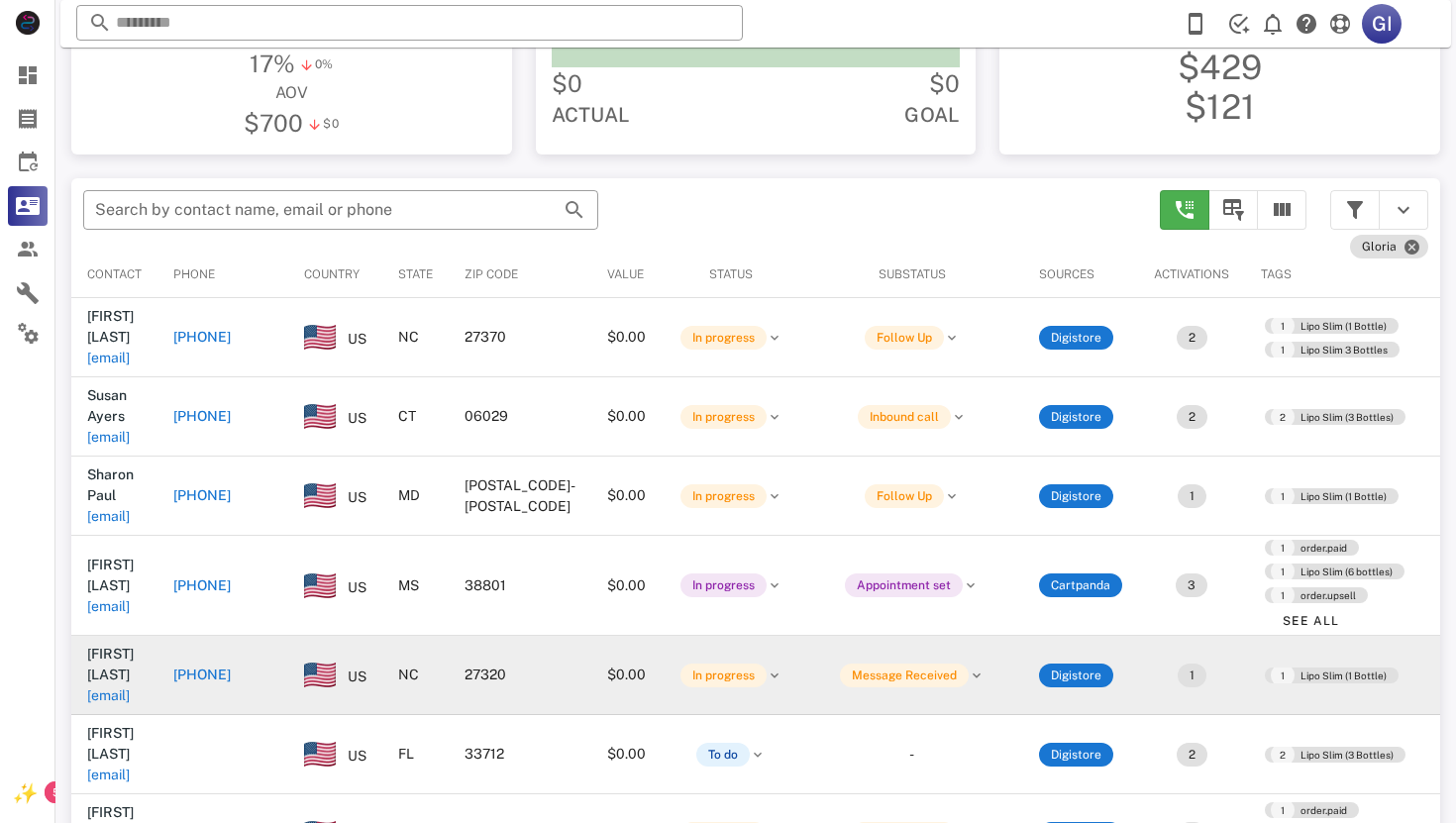 scroll, scrollTop: 265, scrollLeft: 0, axis: vertical 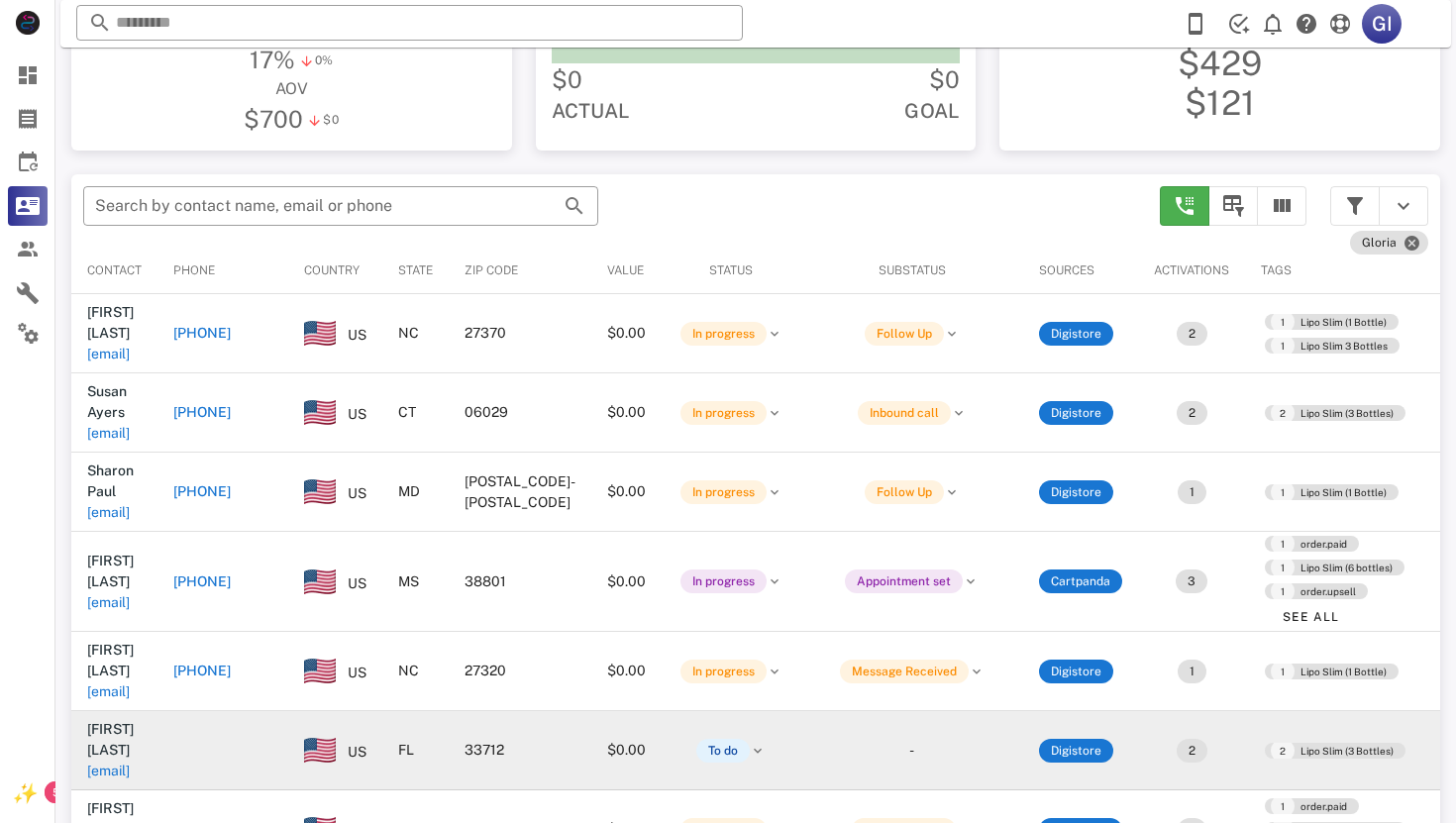 click on "[EMAIL]" at bounding box center (108, 771) 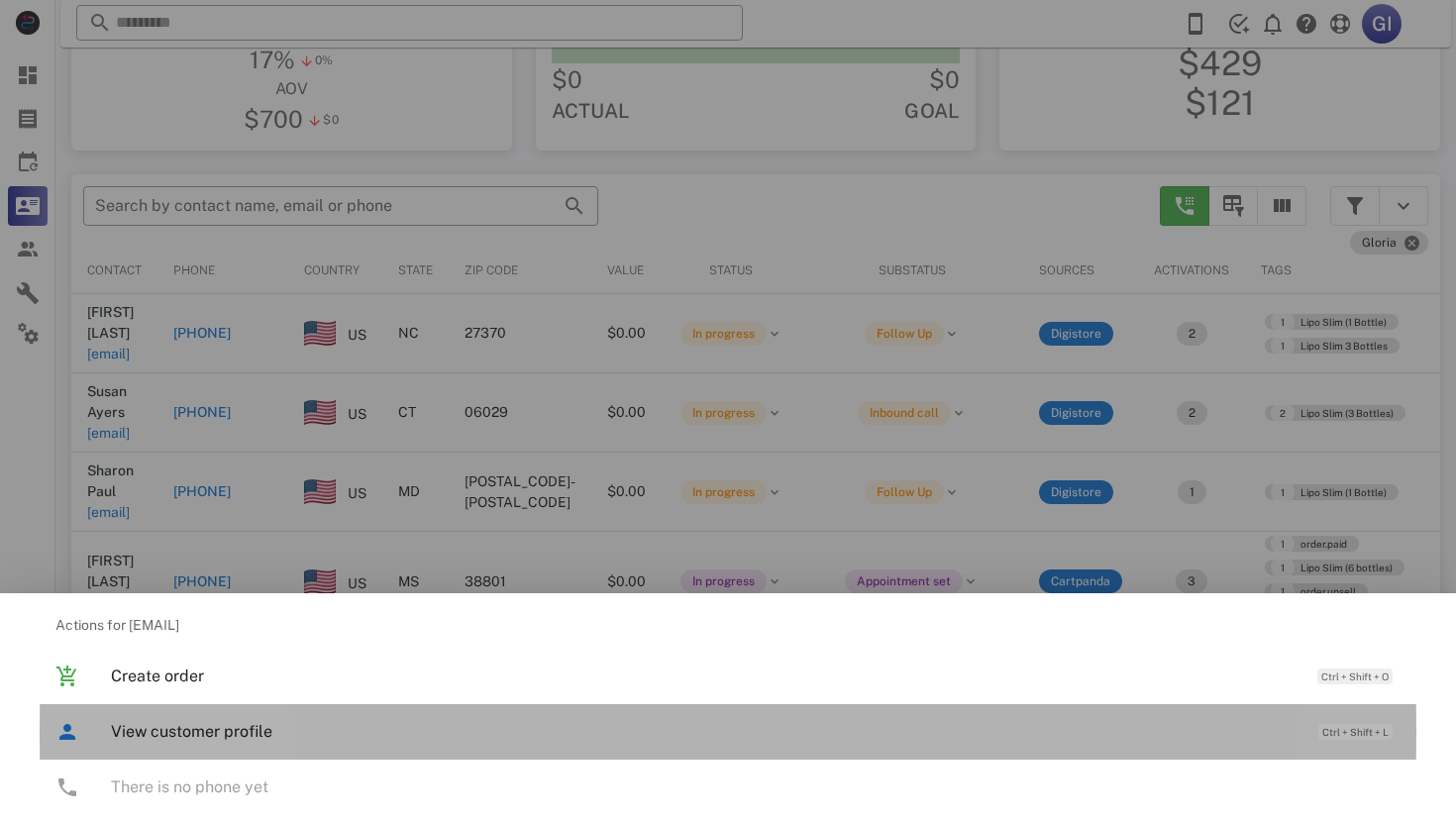 click on "View customer profile" at bounding box center (704, 731) 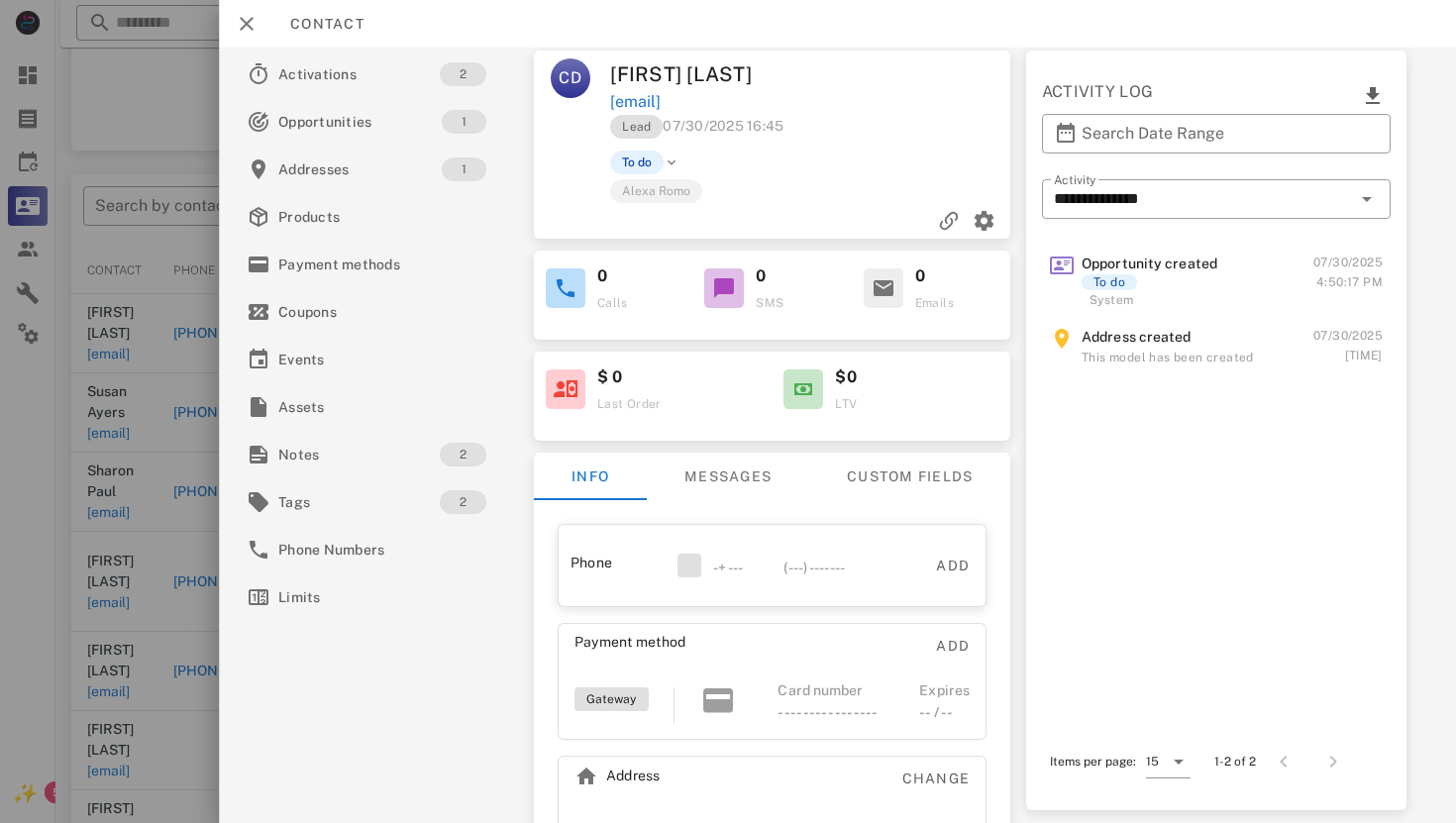 scroll, scrollTop: 0, scrollLeft: 0, axis: both 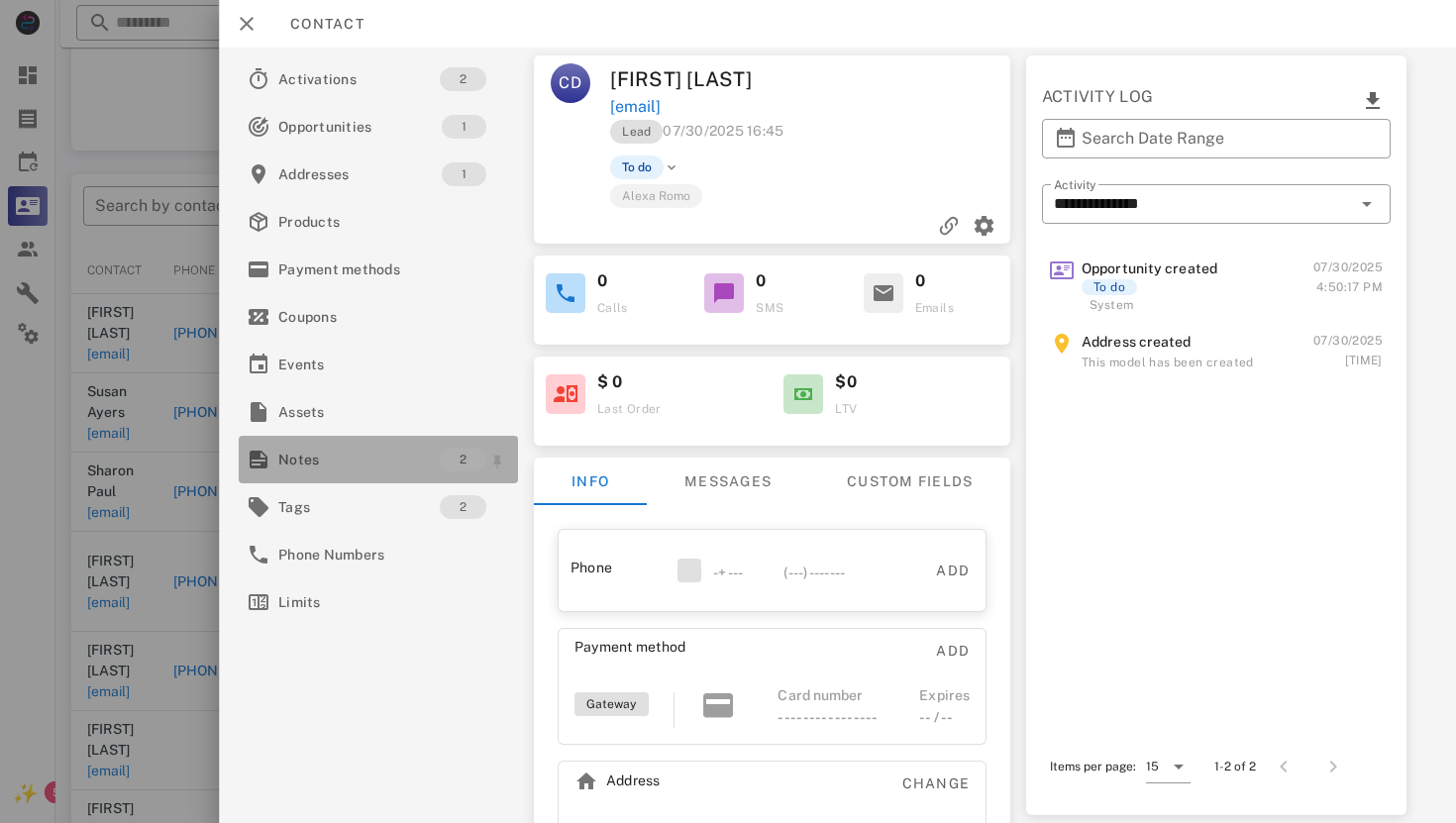 click on "Notes" at bounding box center [359, 460] 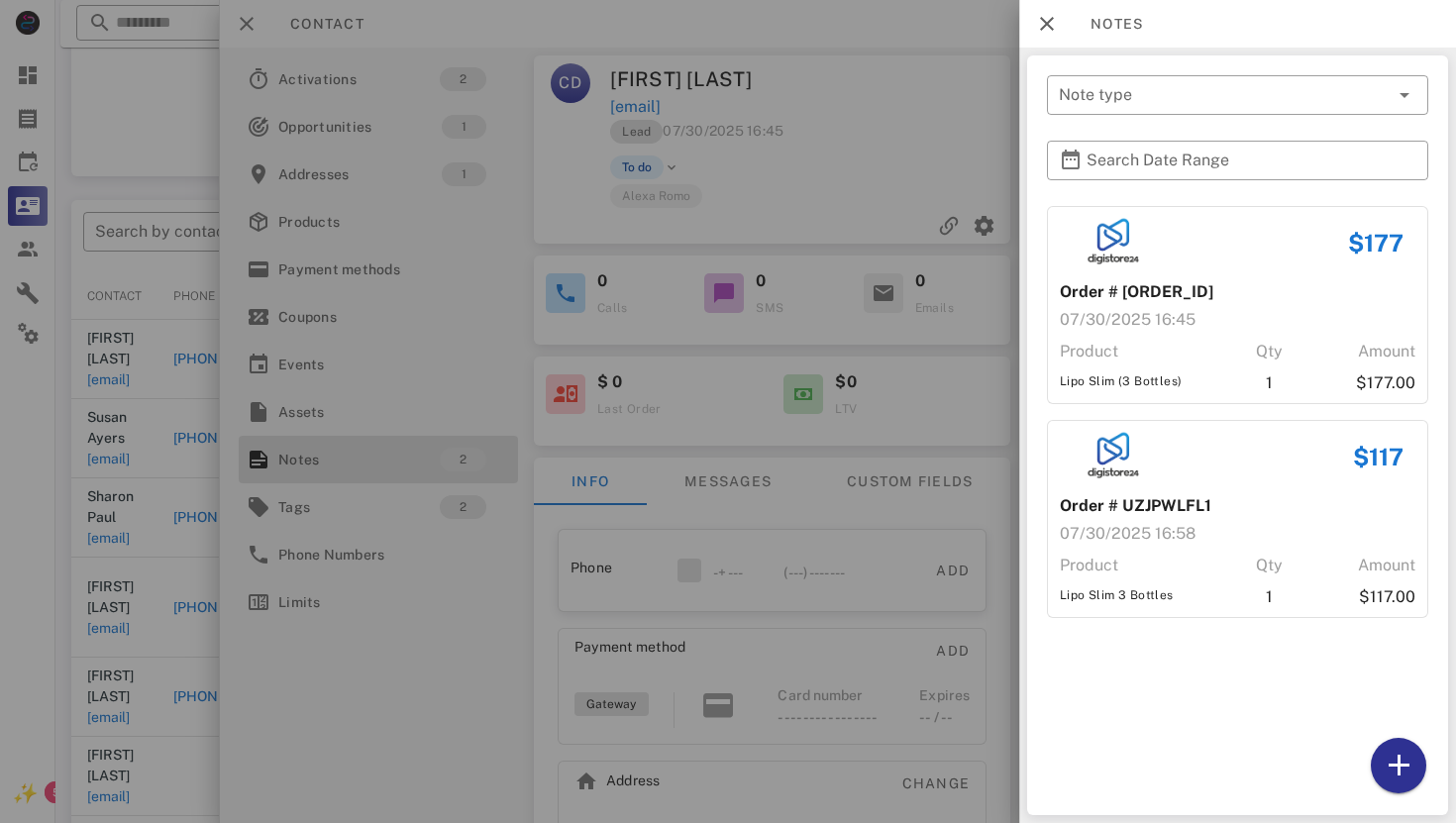 scroll, scrollTop: 218, scrollLeft: 0, axis: vertical 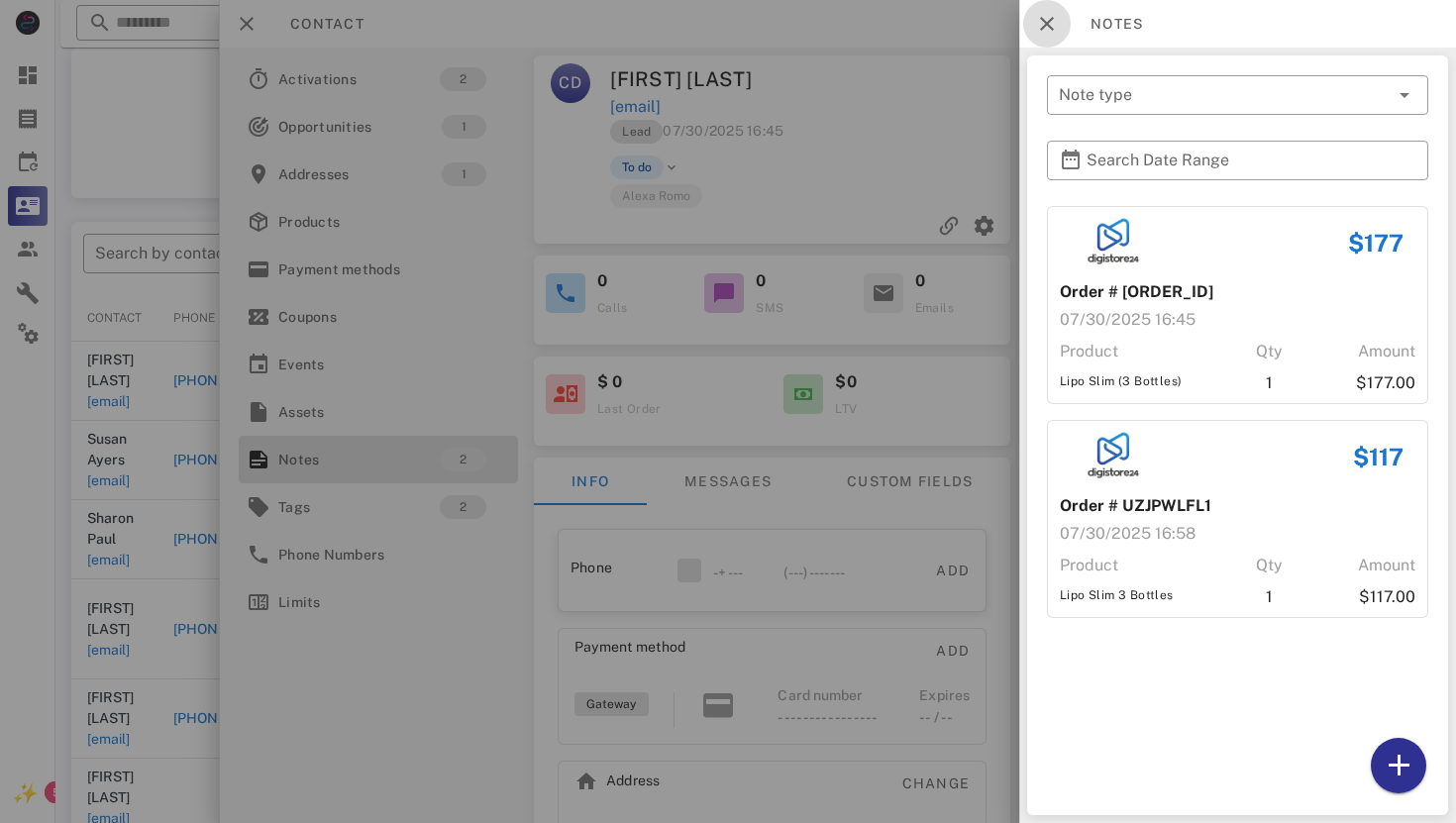 click at bounding box center (1047, 24) 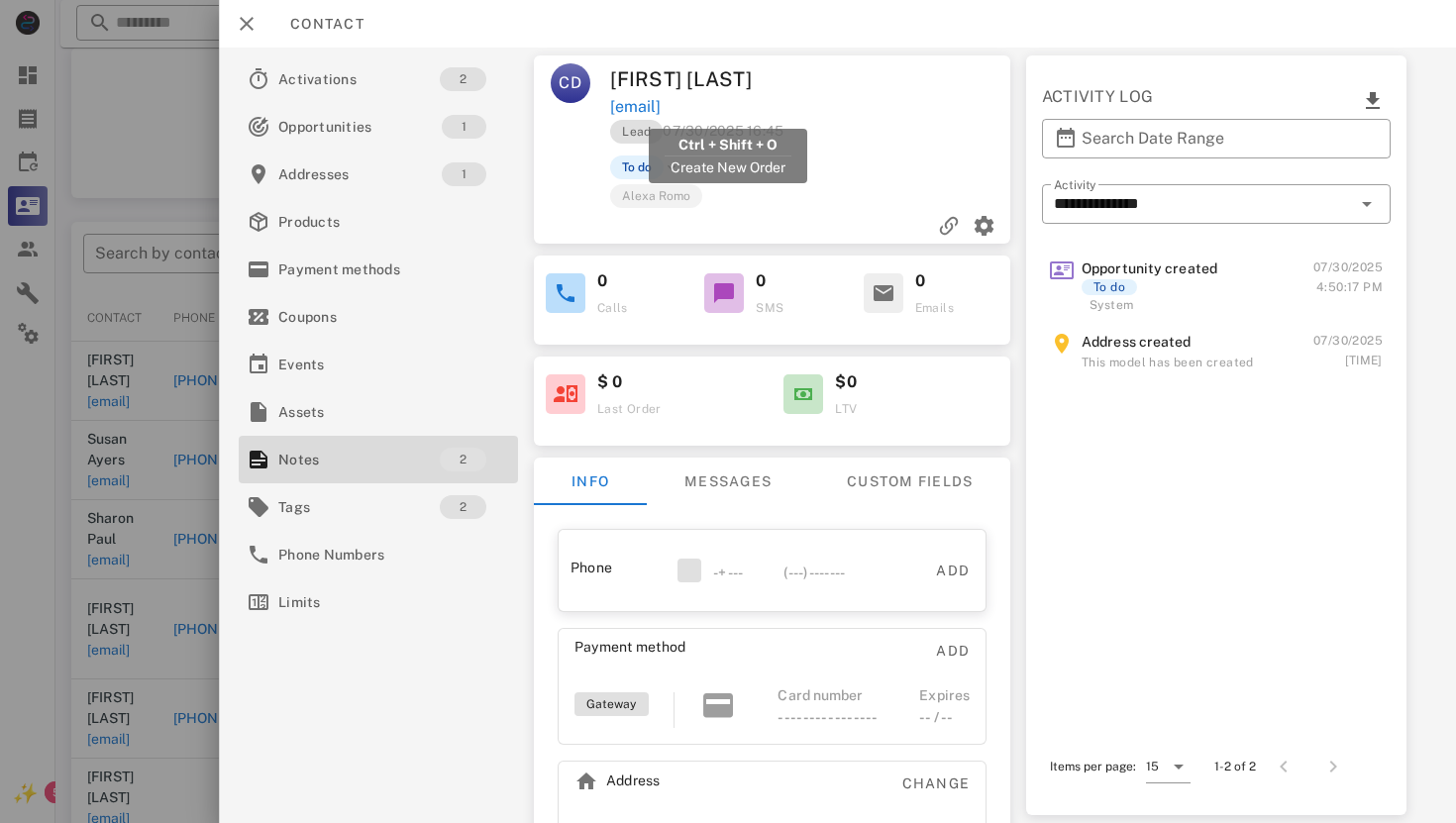 click on "[EMAIL]" at bounding box center (635, 107) 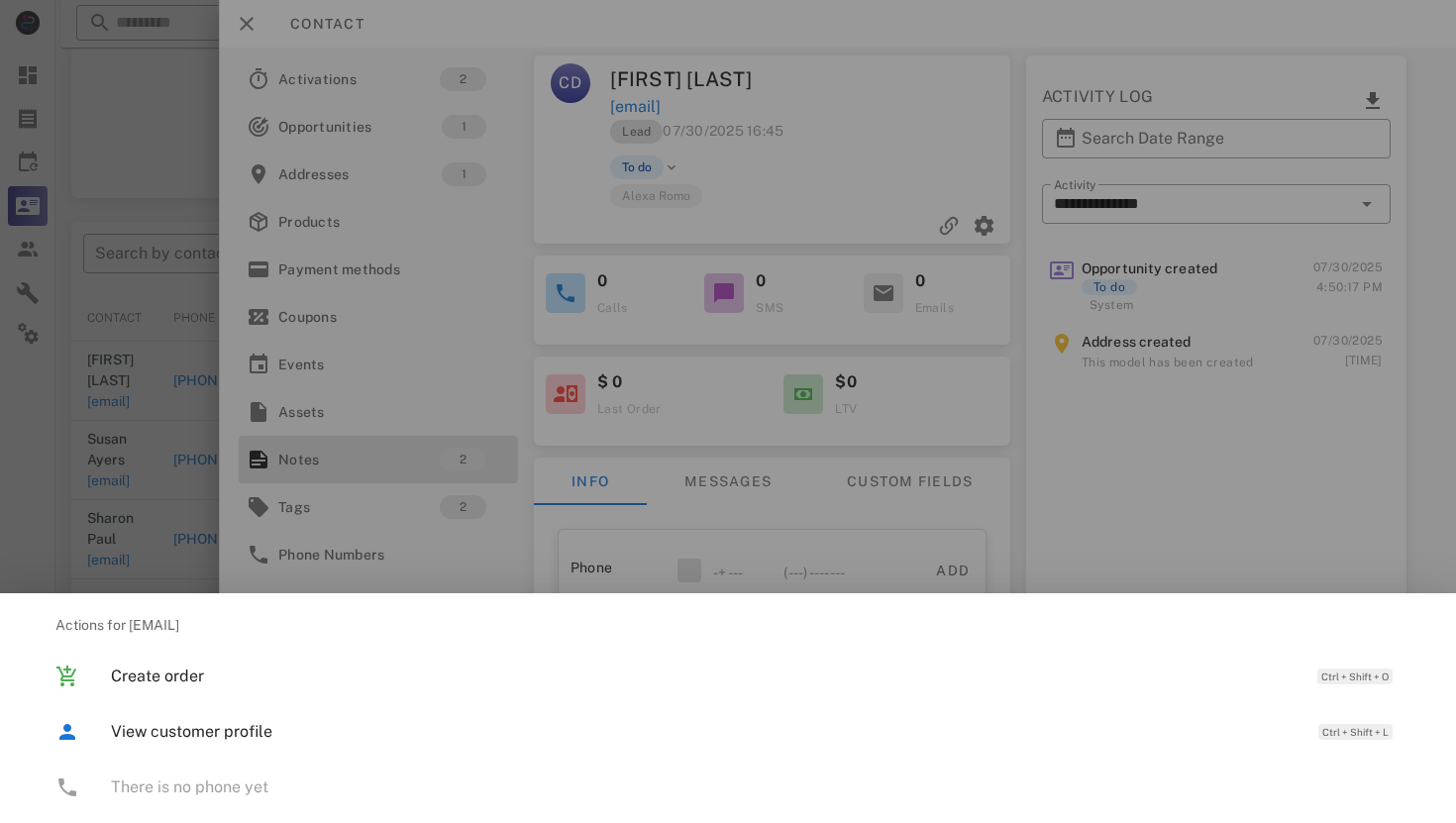 click at bounding box center [728, 411] 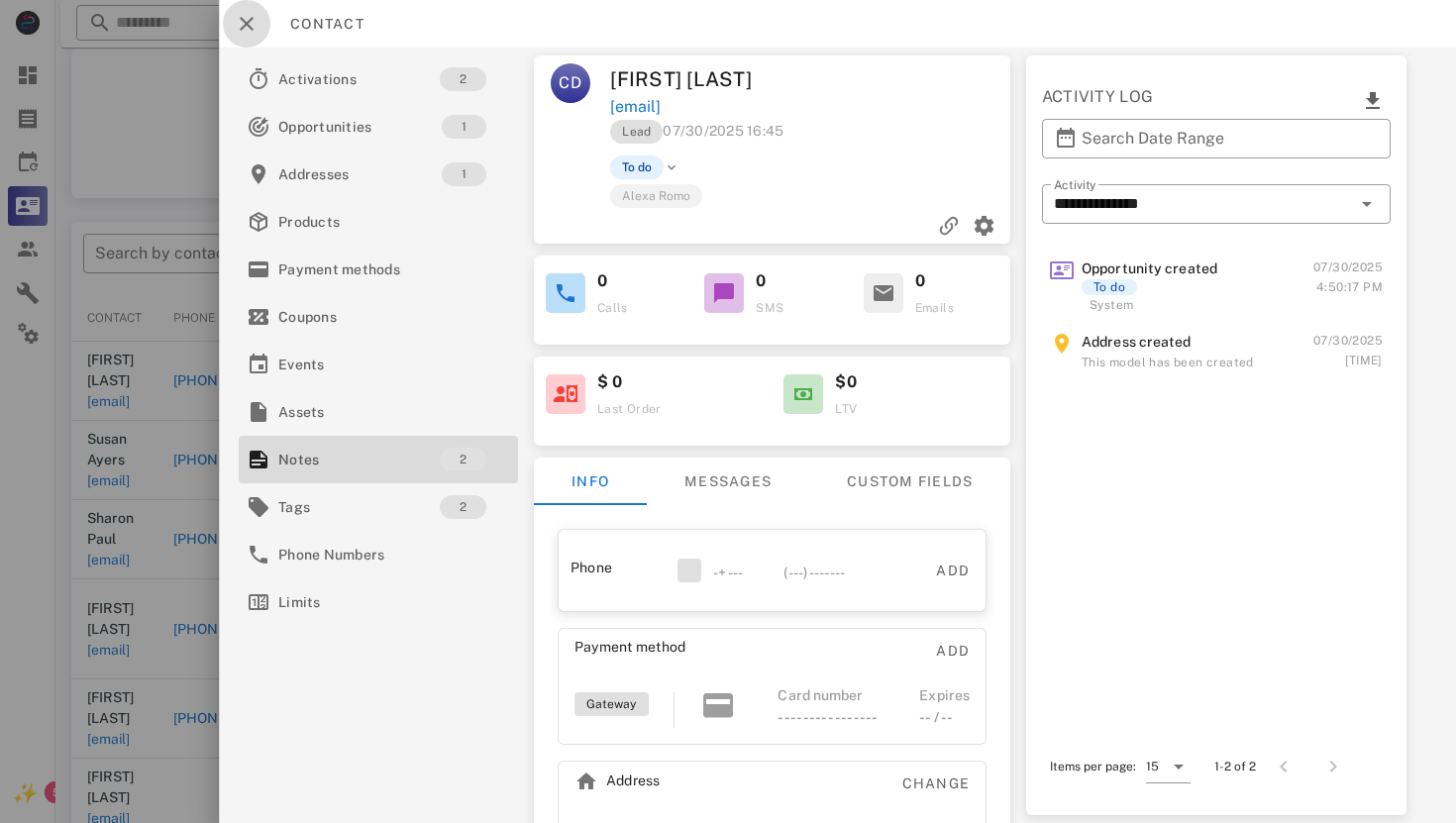 click at bounding box center (247, 24) 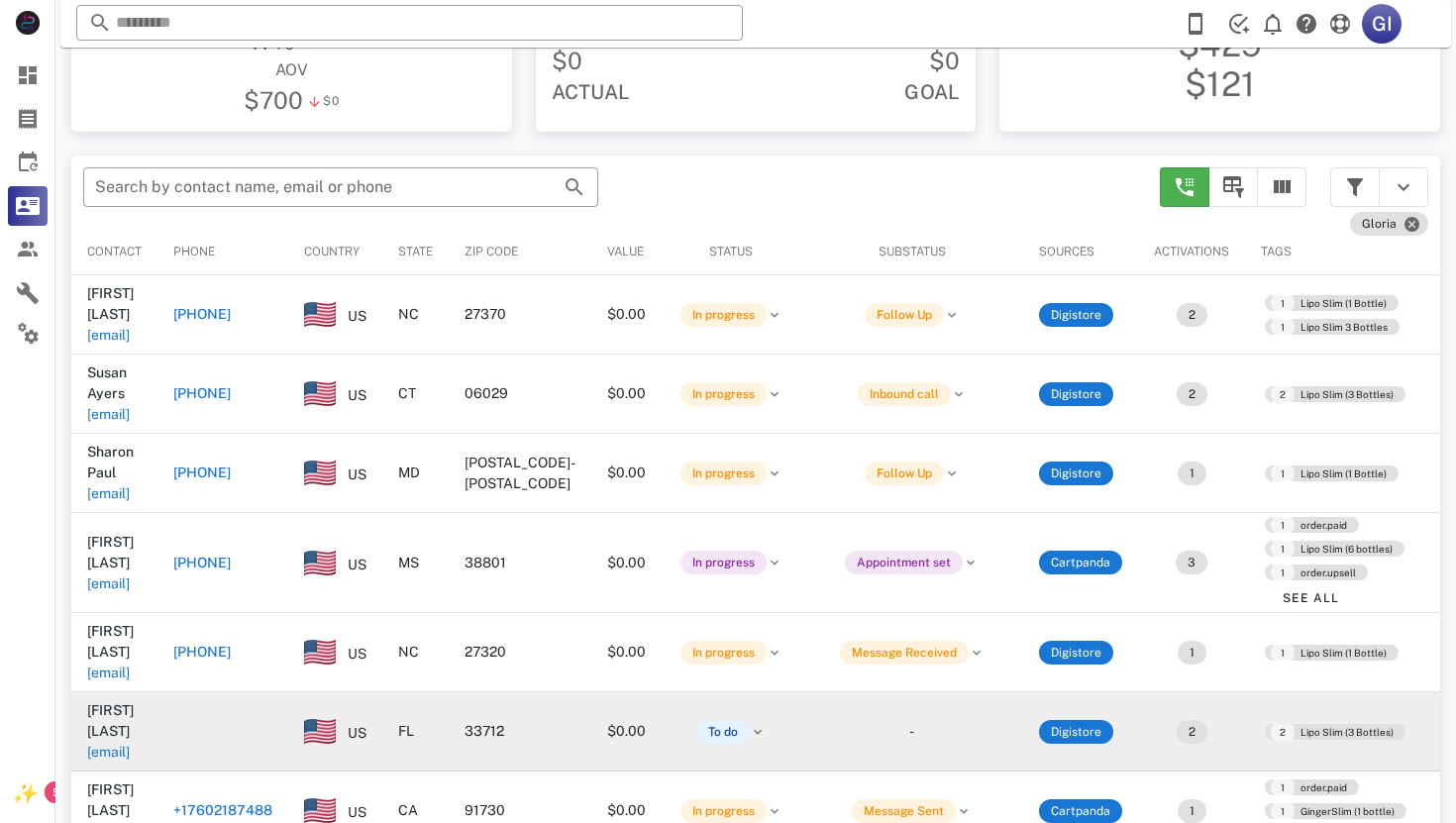 scroll, scrollTop: 290, scrollLeft: 0, axis: vertical 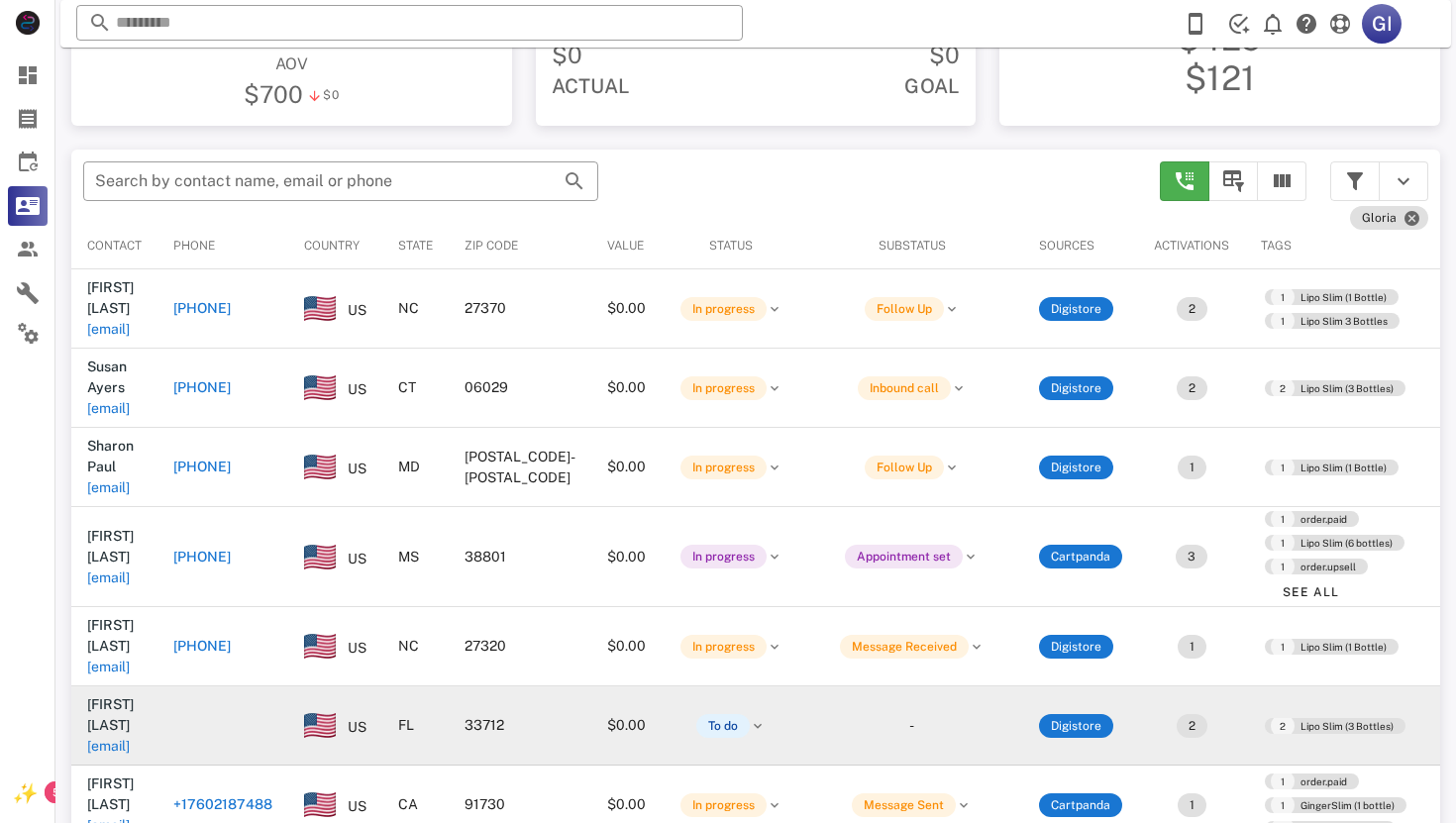 click on "[EMAIL]" at bounding box center (108, 825) 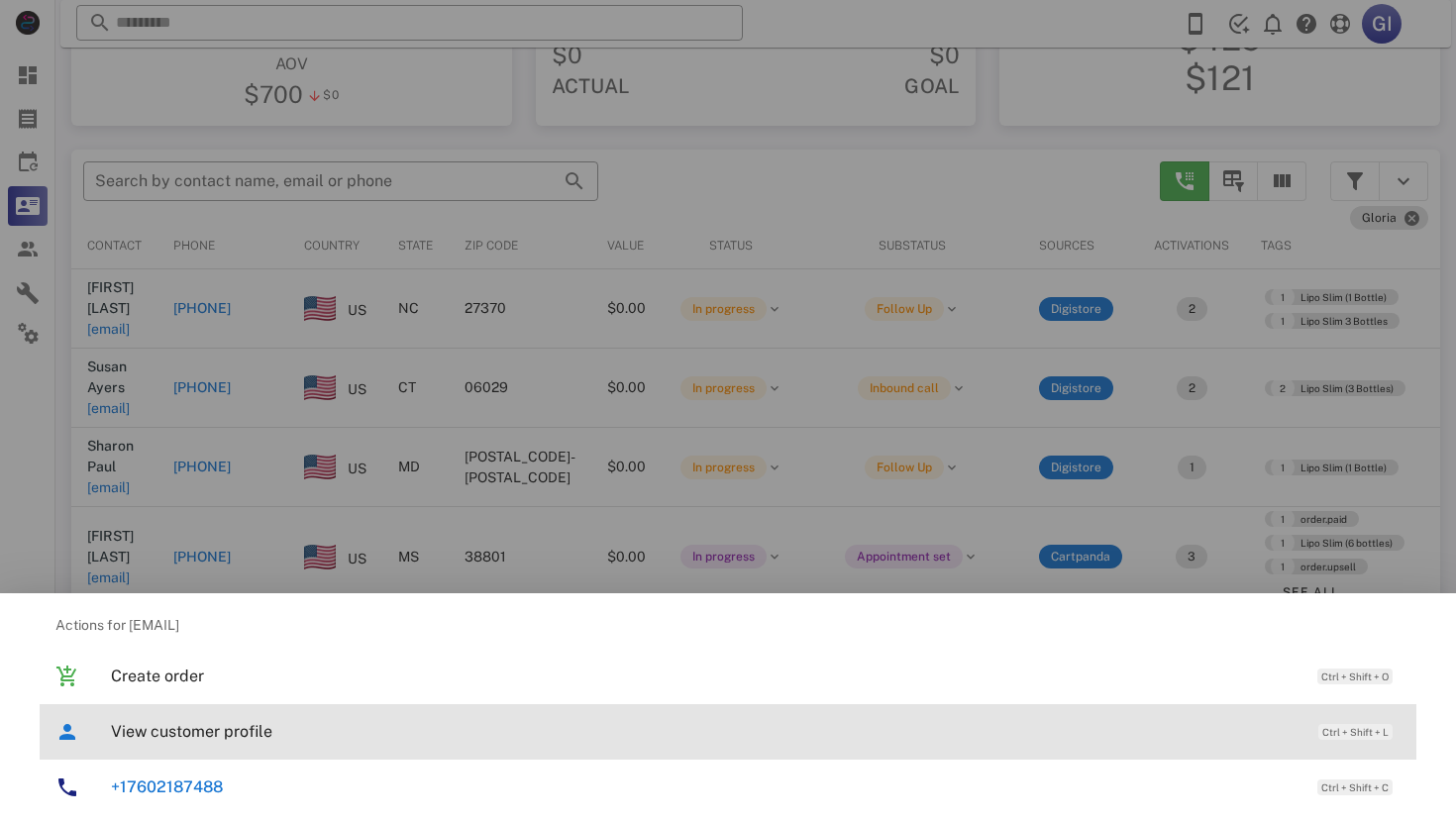 click on "View customer profile" at bounding box center [704, 731] 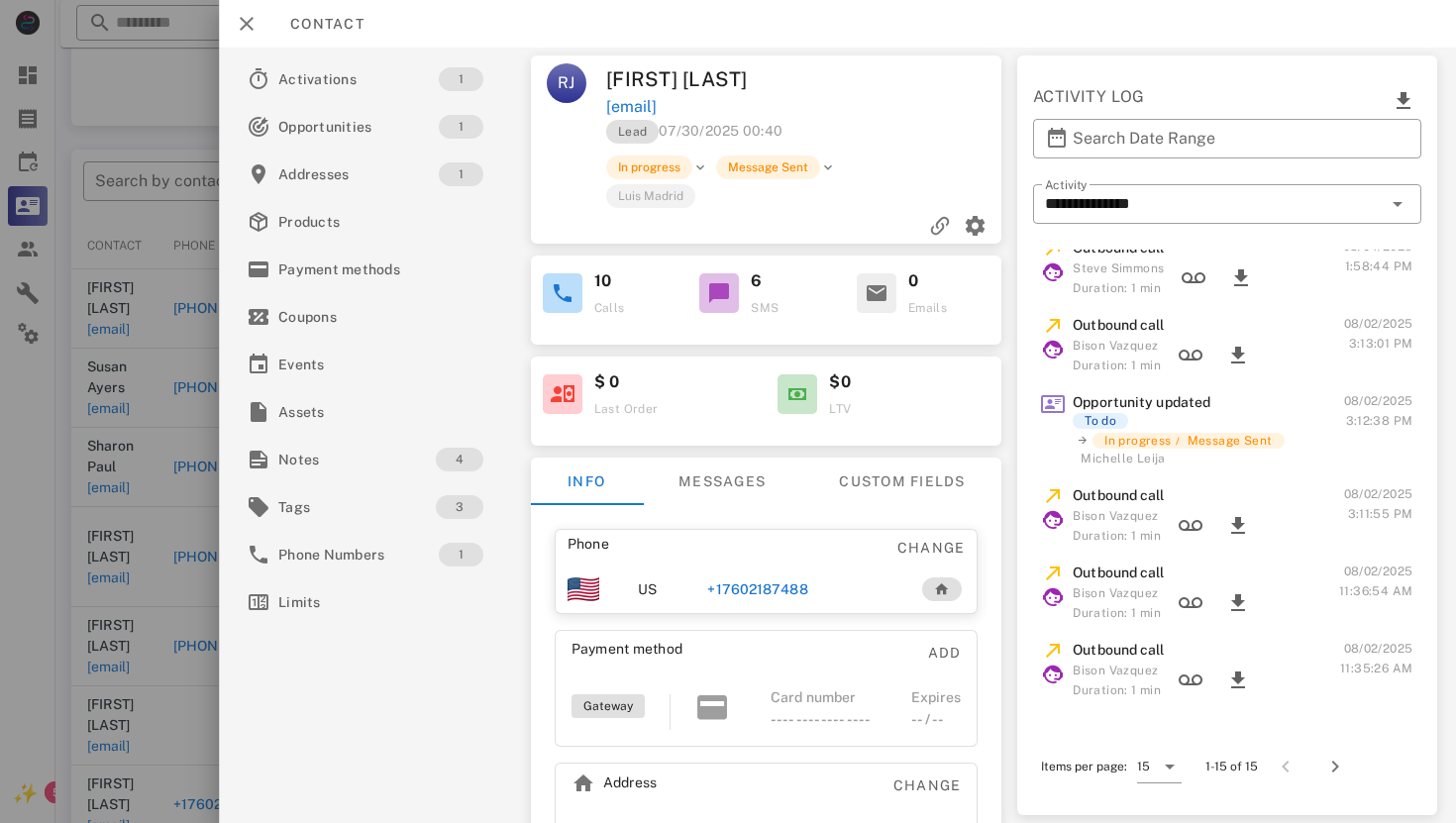 scroll, scrollTop: 408, scrollLeft: 0, axis: vertical 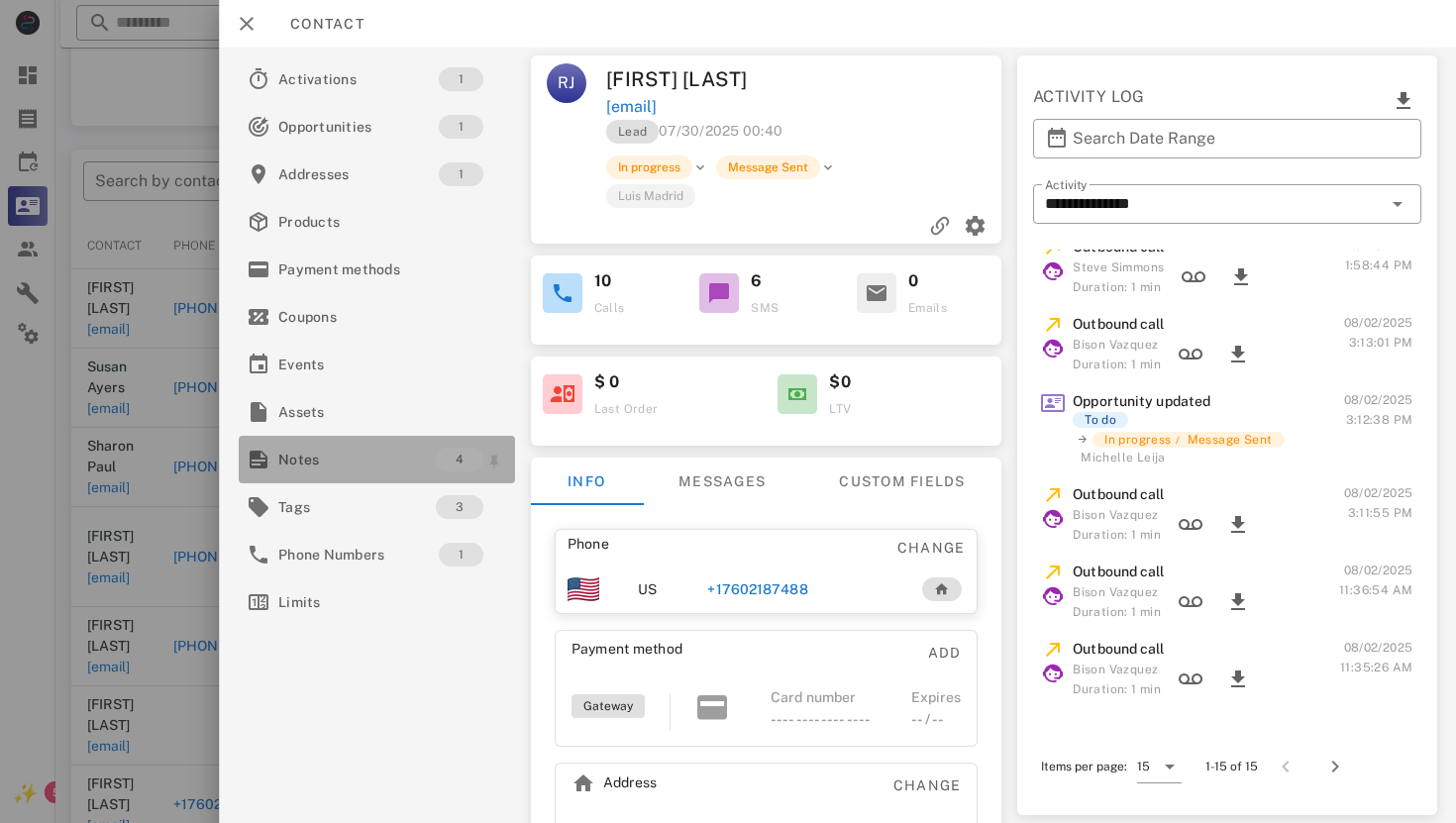 click on "Notes" at bounding box center [357, 460] 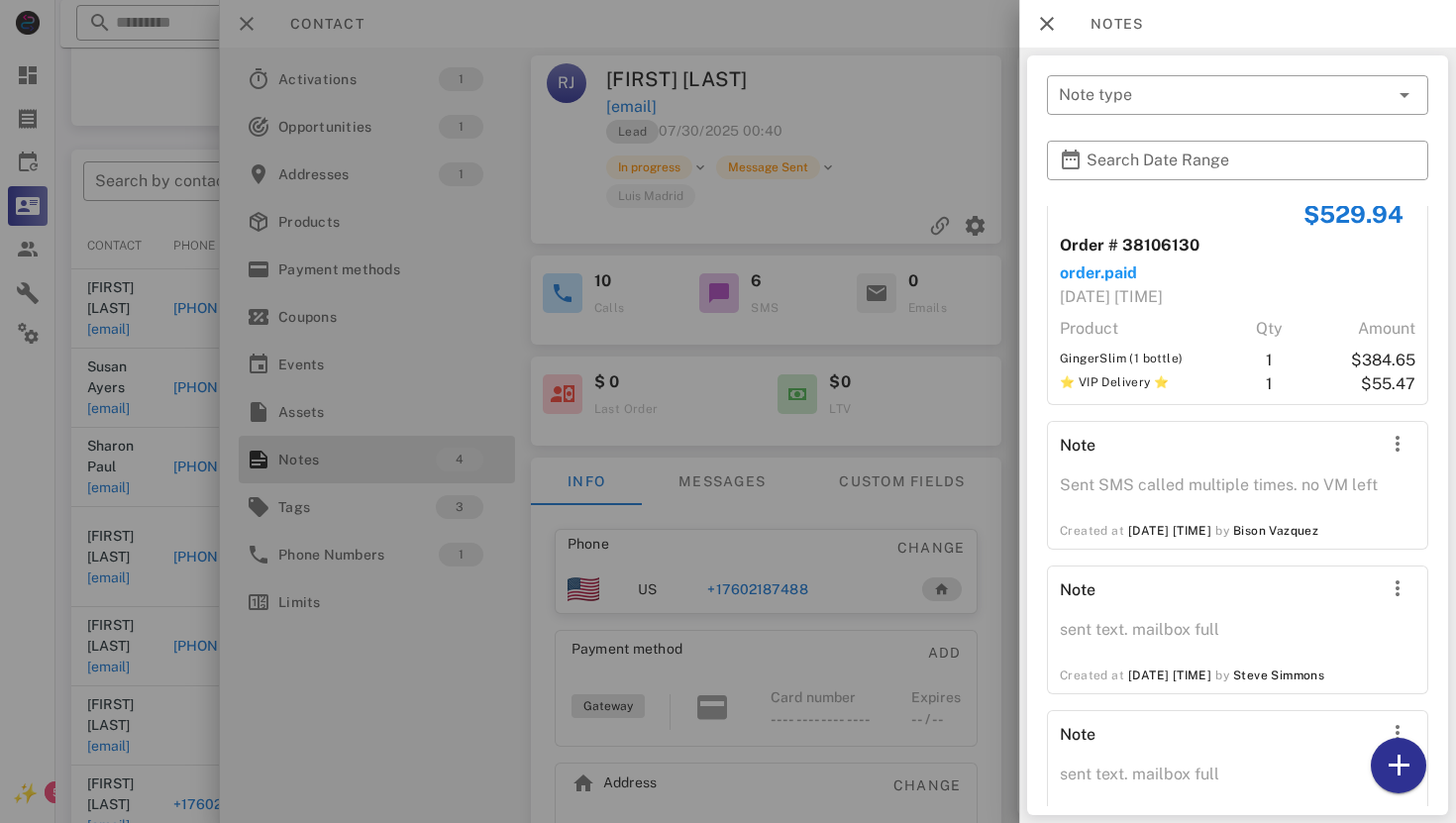 scroll, scrollTop: 0, scrollLeft: 0, axis: both 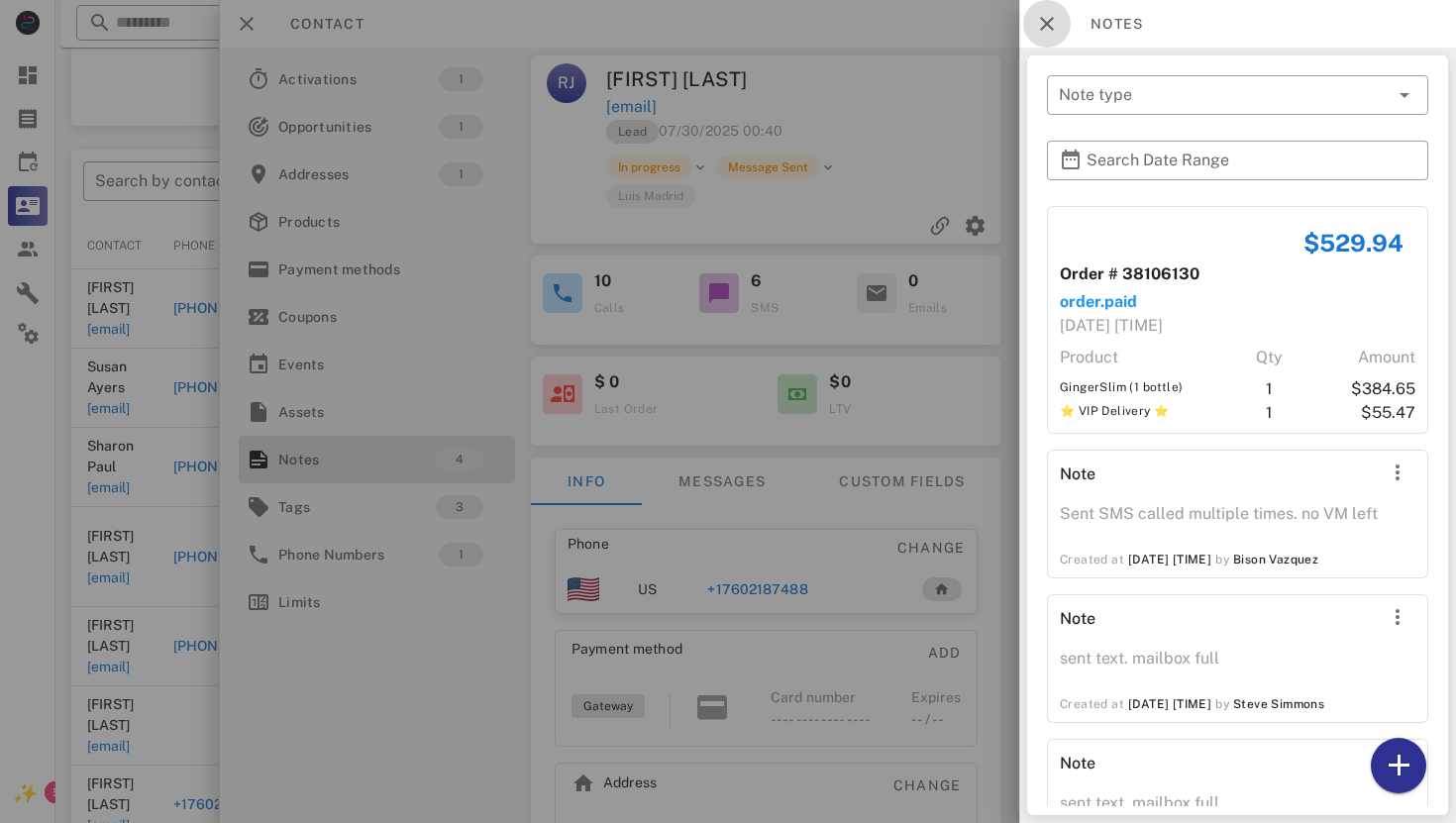 click at bounding box center (1047, 24) 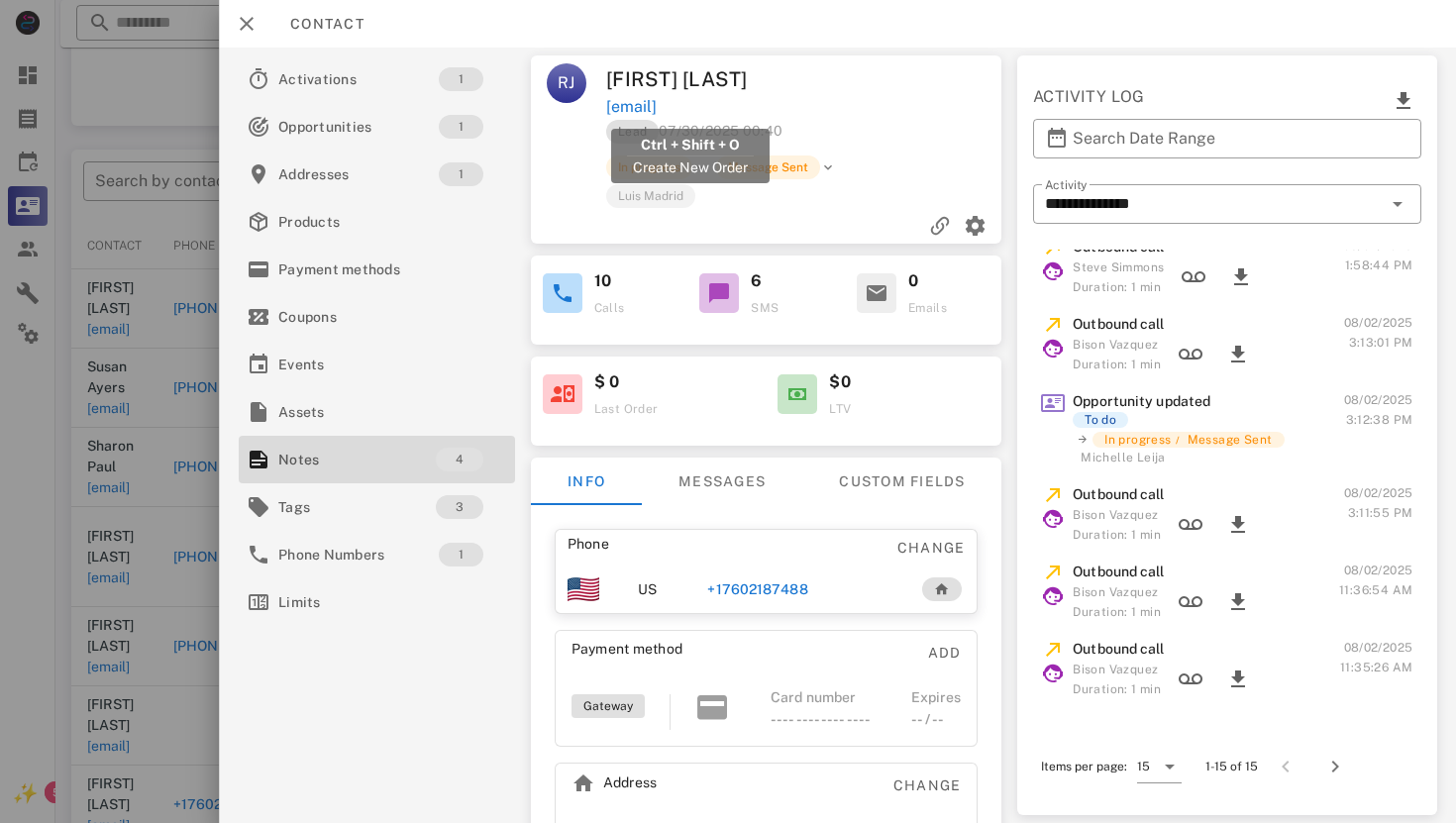 click on "[EMAIL]" at bounding box center [631, 107] 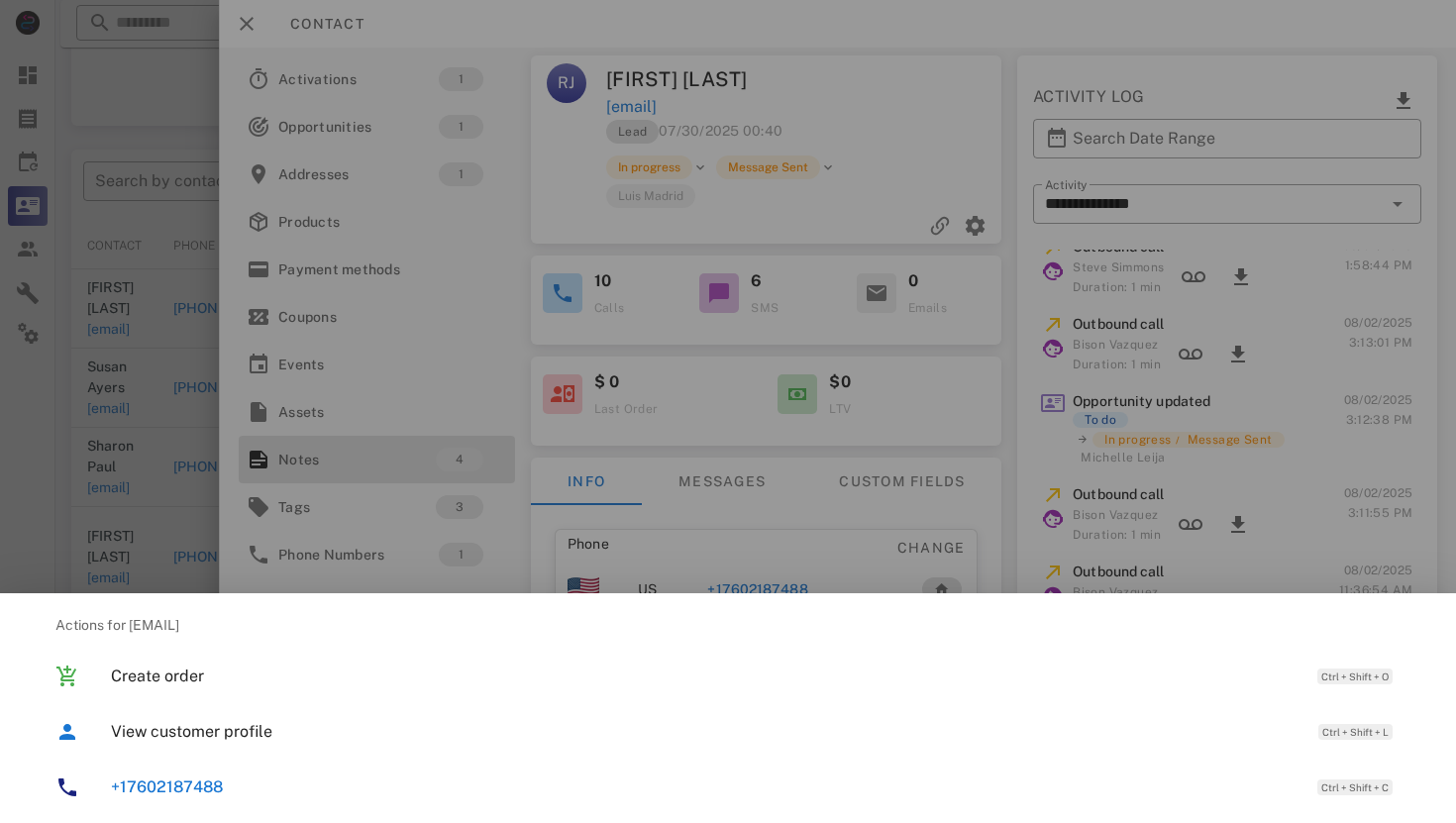 click on "+17602187488" at bounding box center (710, 786) 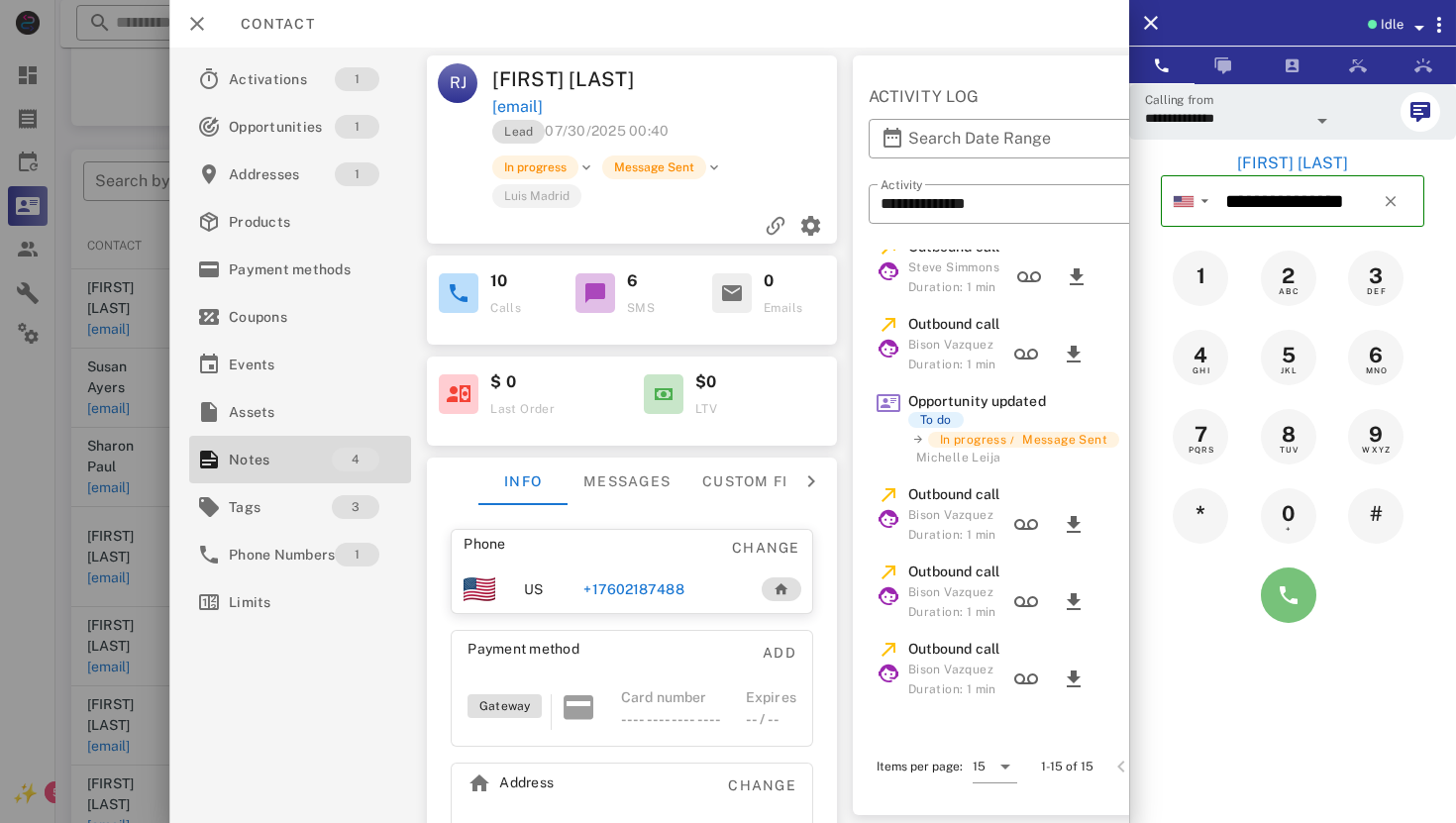 click at bounding box center [1289, 595] 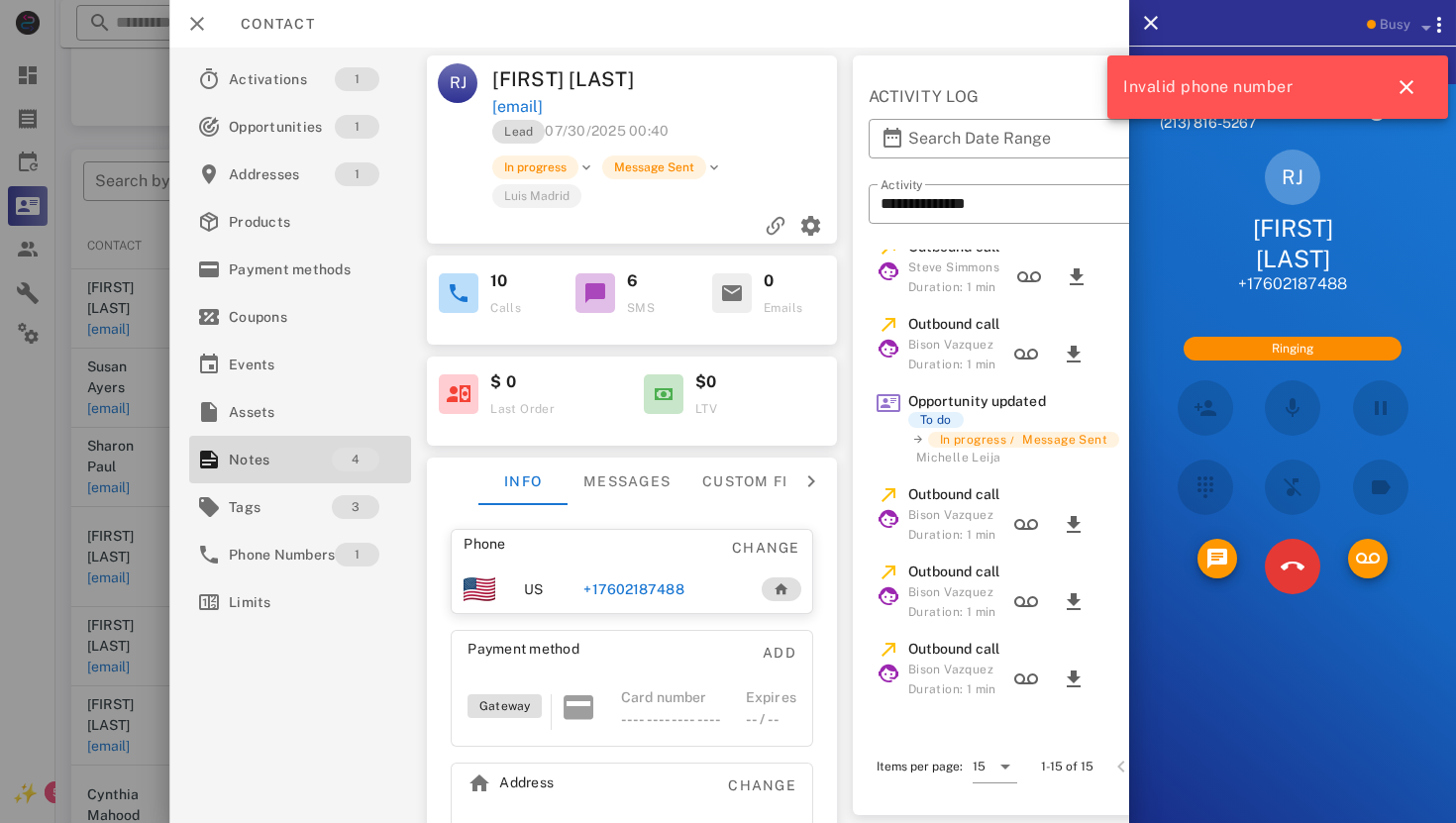 scroll, scrollTop: 0, scrollLeft: 0, axis: both 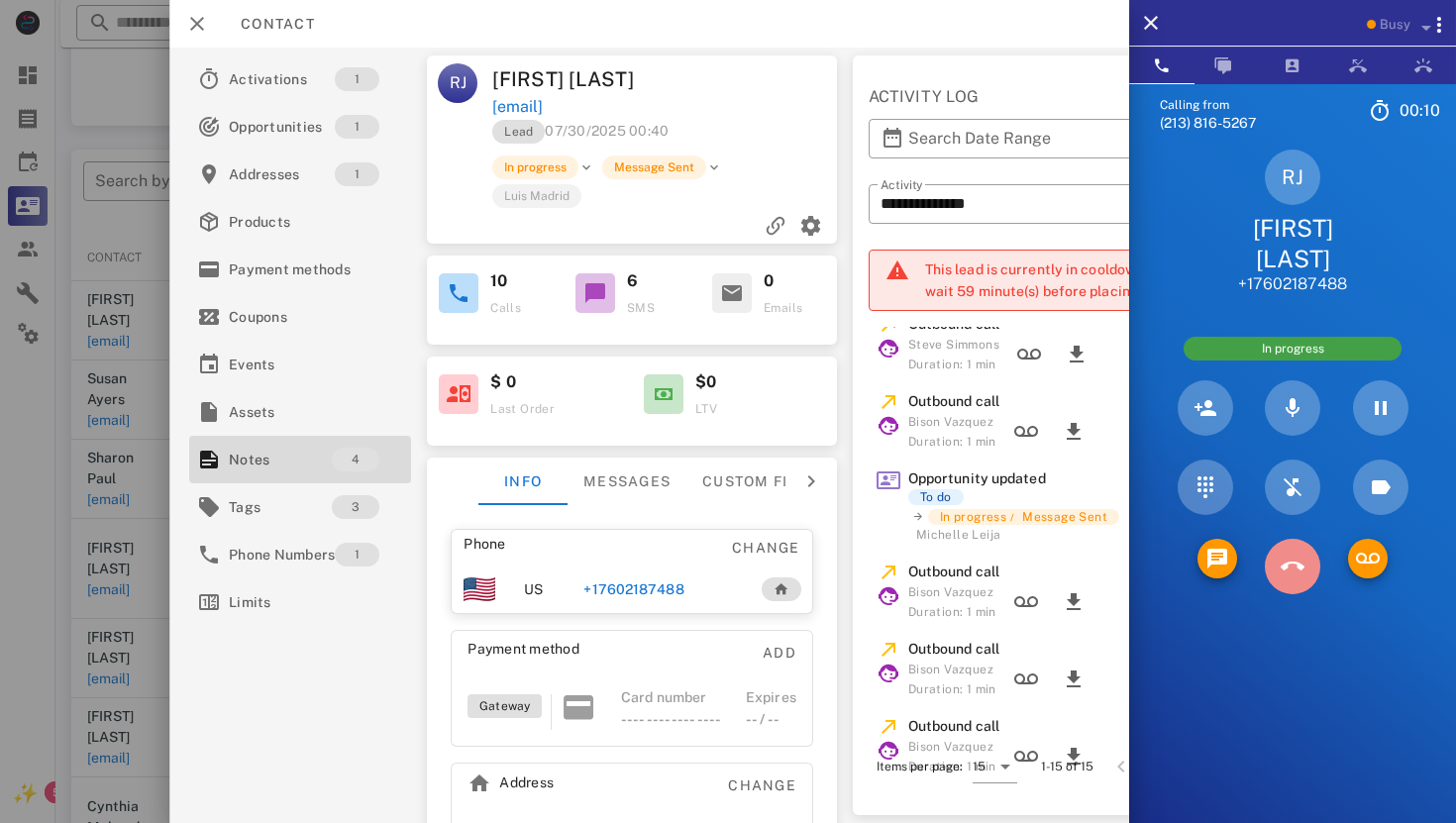 click at bounding box center (1293, 566) 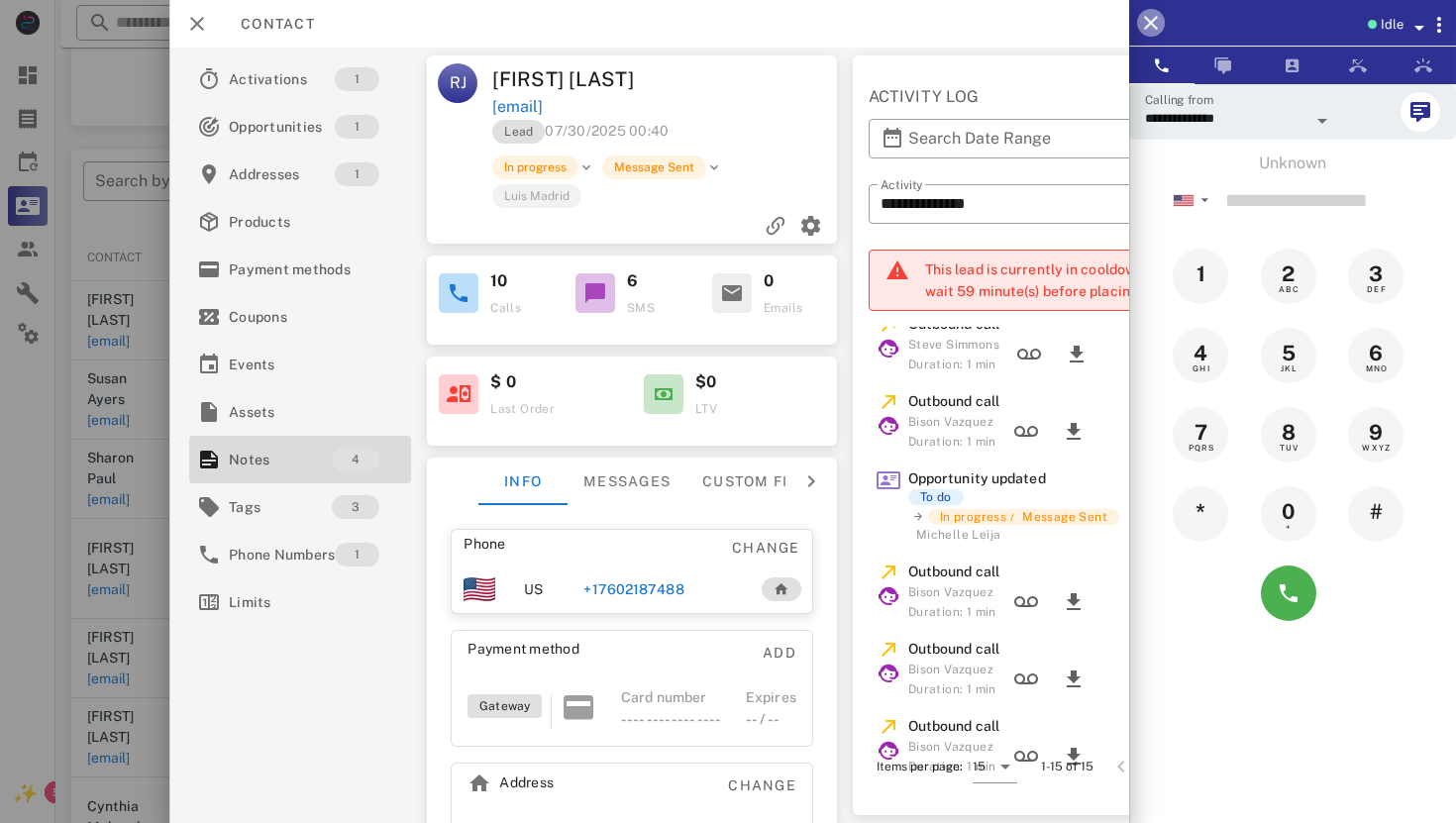 click at bounding box center (1151, 23) 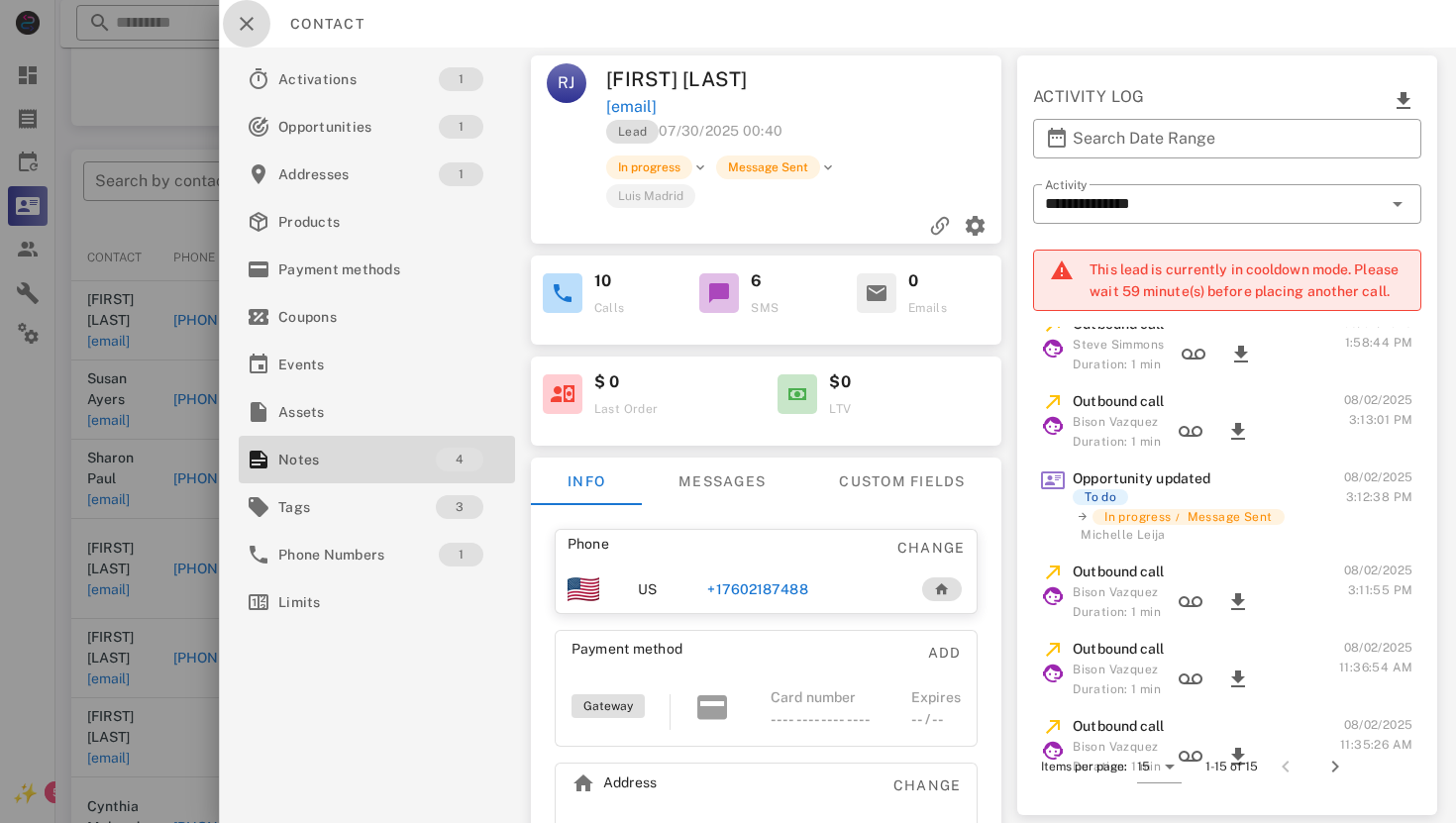 click at bounding box center [247, 24] 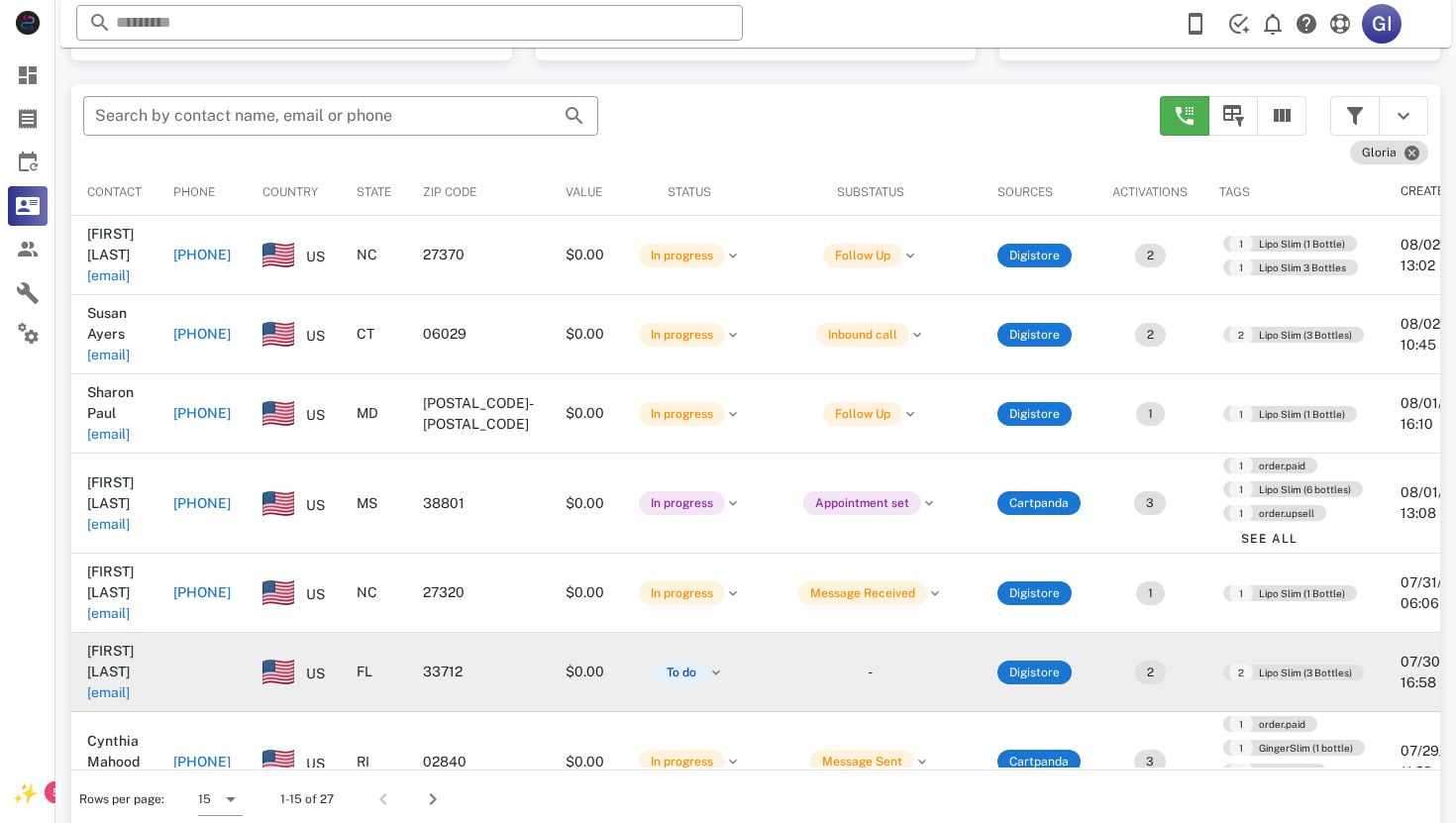 scroll, scrollTop: 376, scrollLeft: 0, axis: vertical 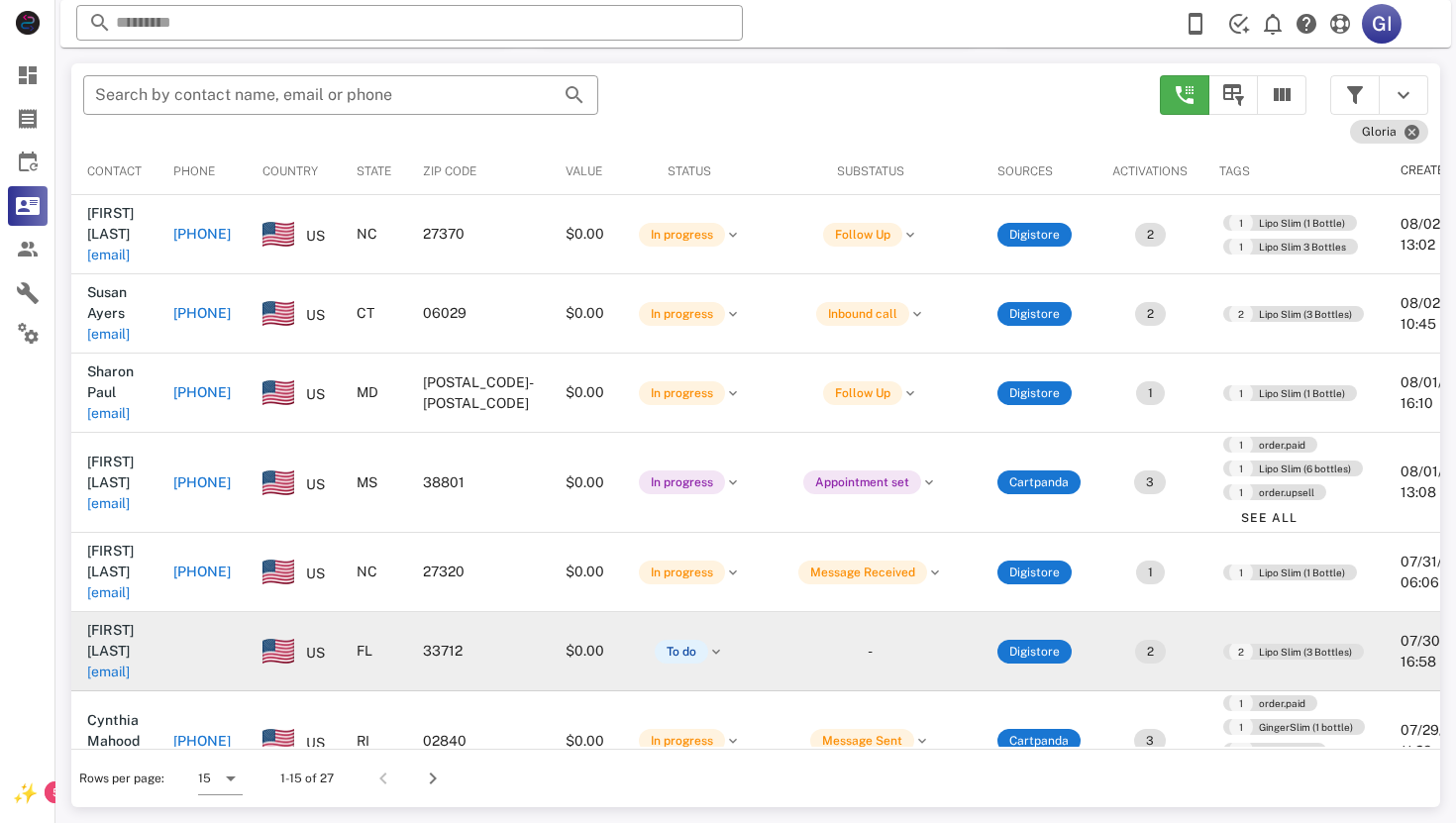 click on "[EMAIL]" at bounding box center [108, 762] 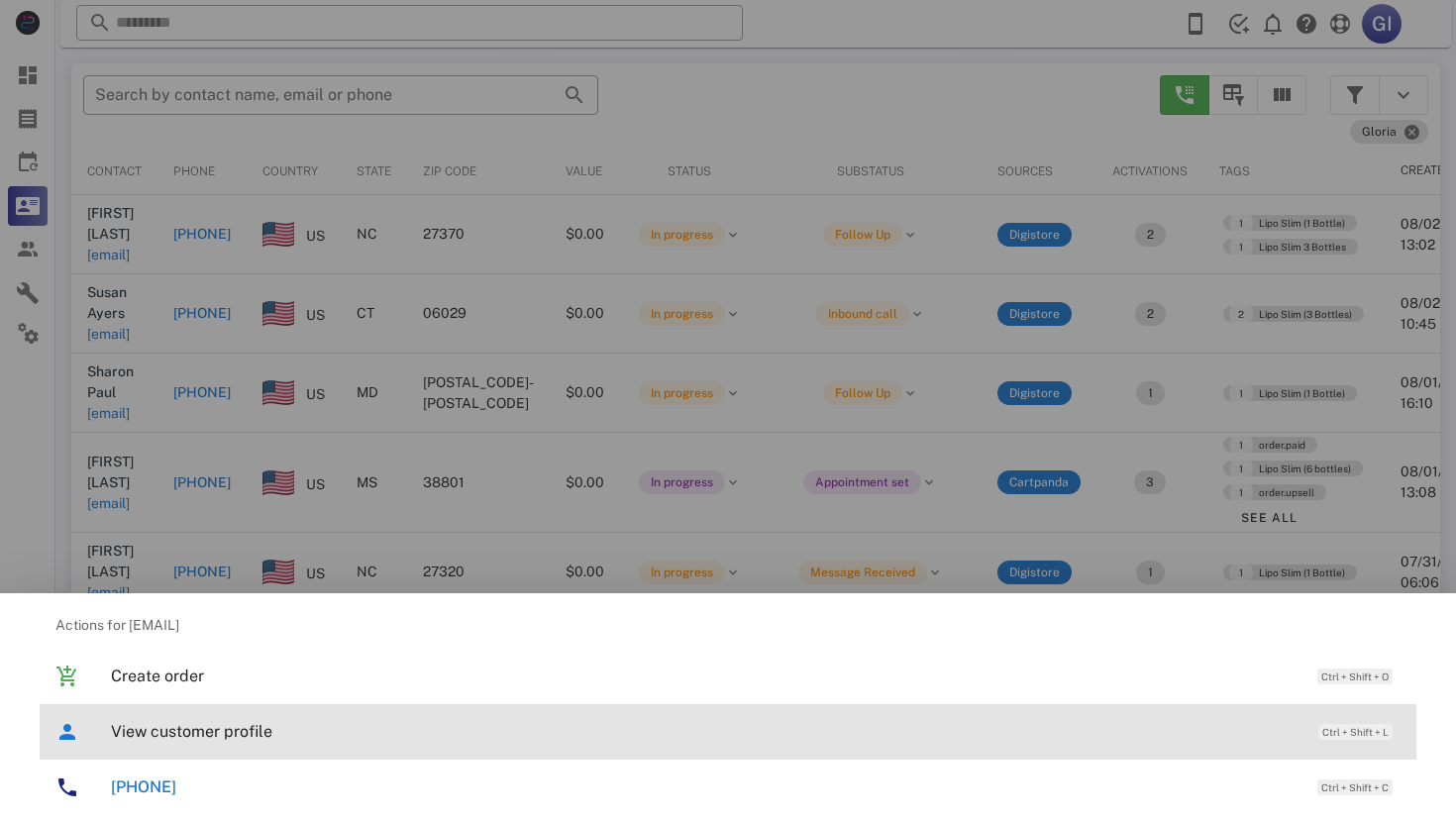click on "View customer profile" at bounding box center (704, 731) 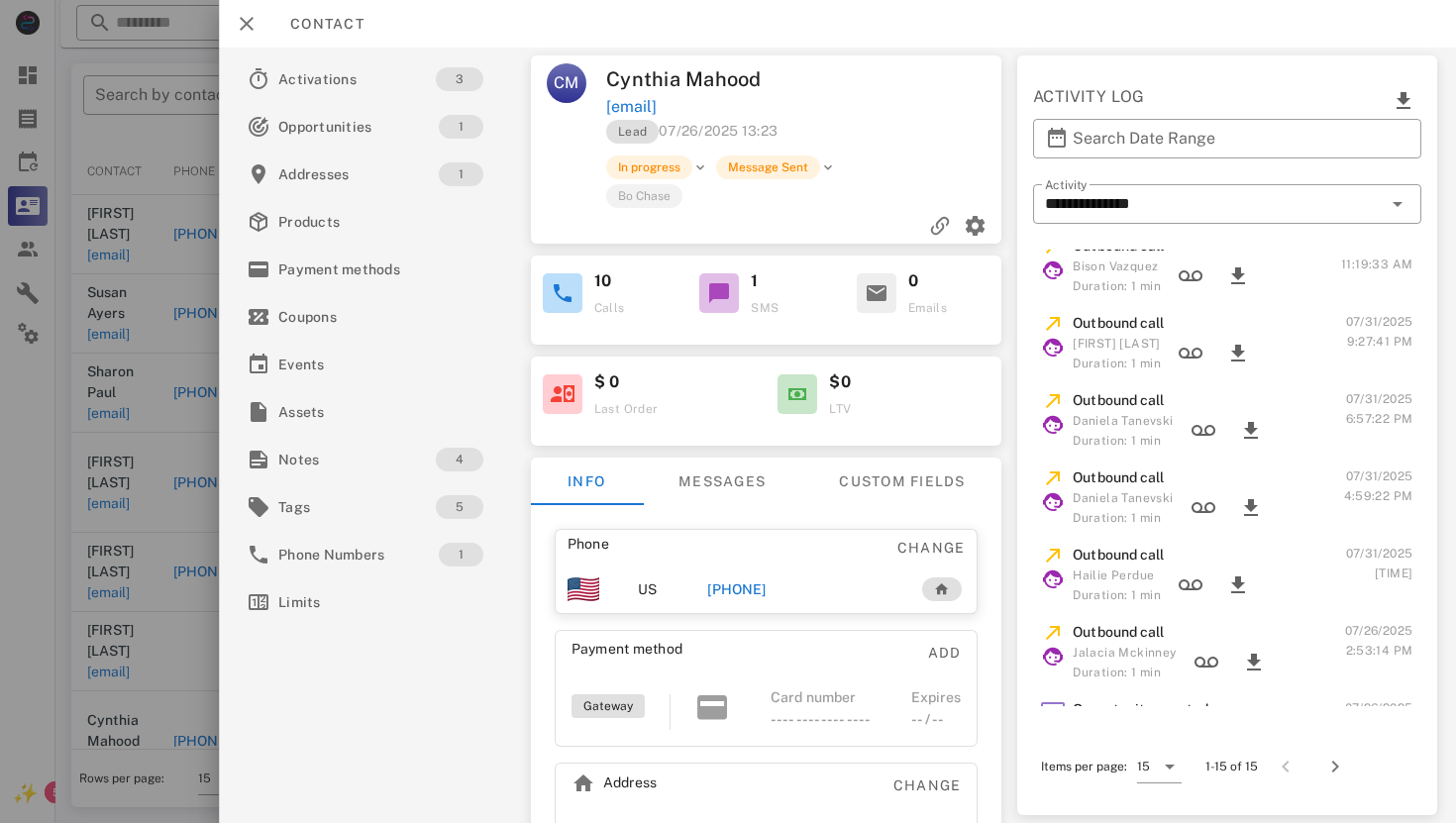 scroll, scrollTop: 444, scrollLeft: 0, axis: vertical 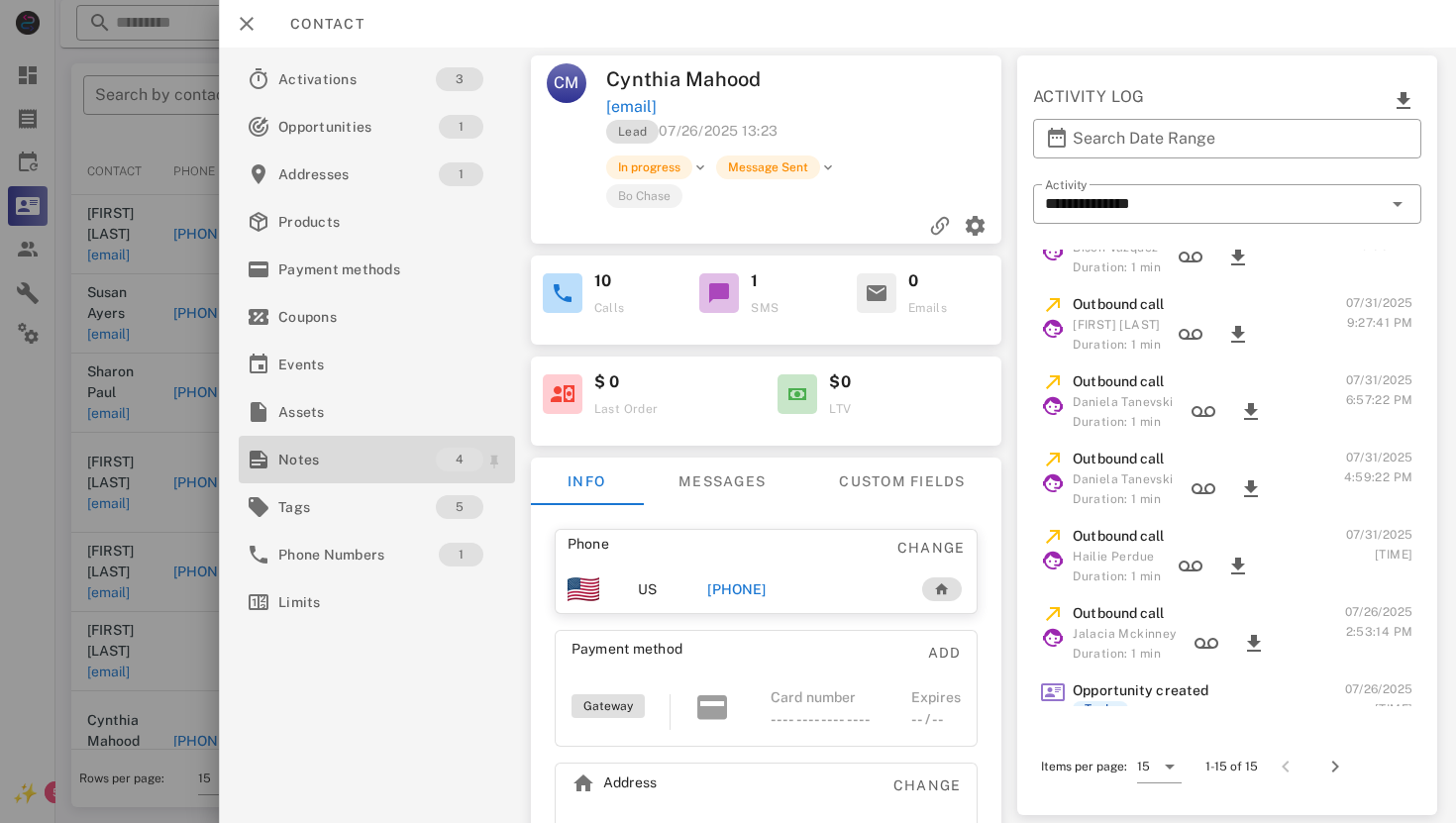 click on "Notes" at bounding box center (357, 460) 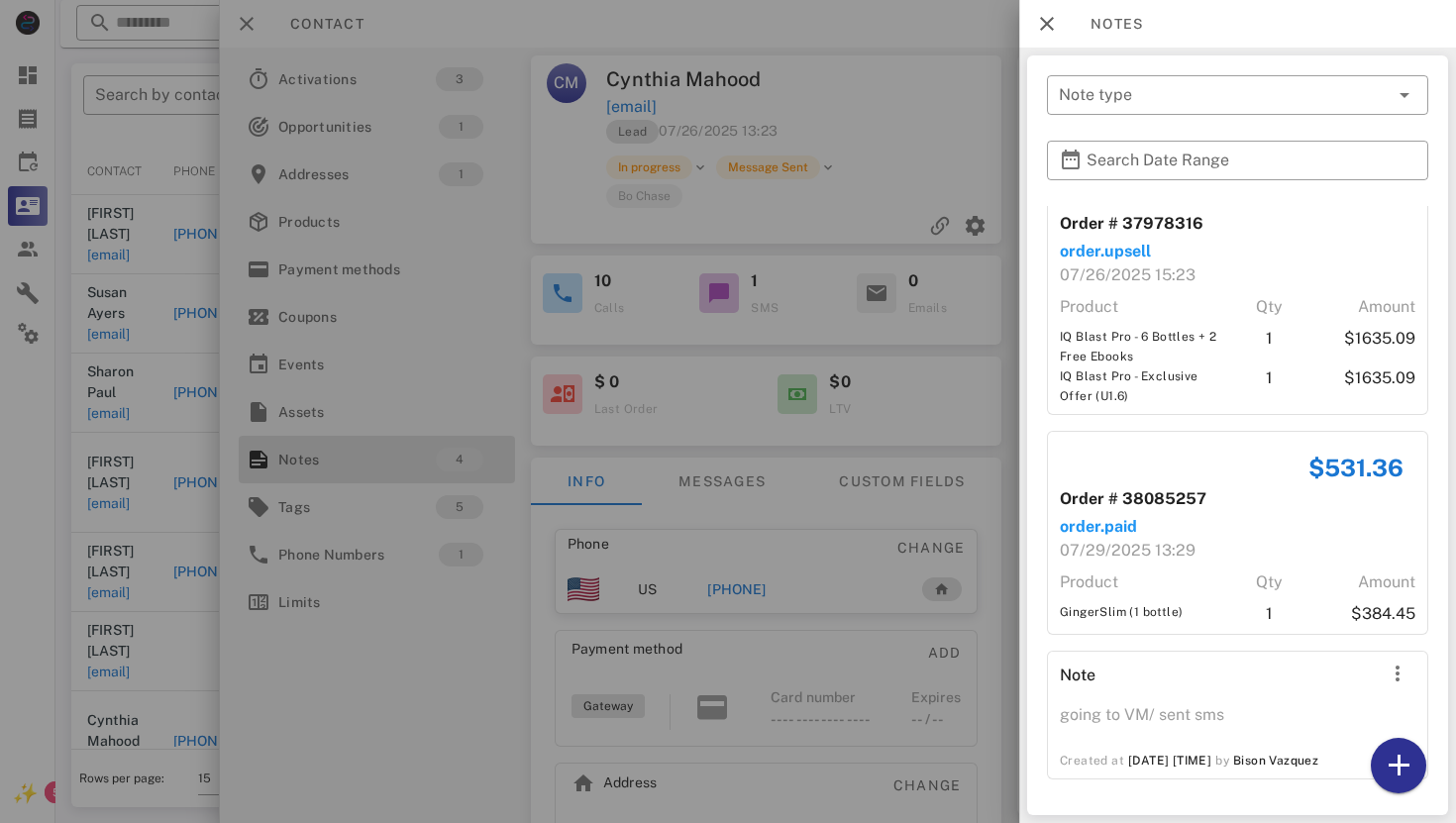 scroll, scrollTop: 287, scrollLeft: 0, axis: vertical 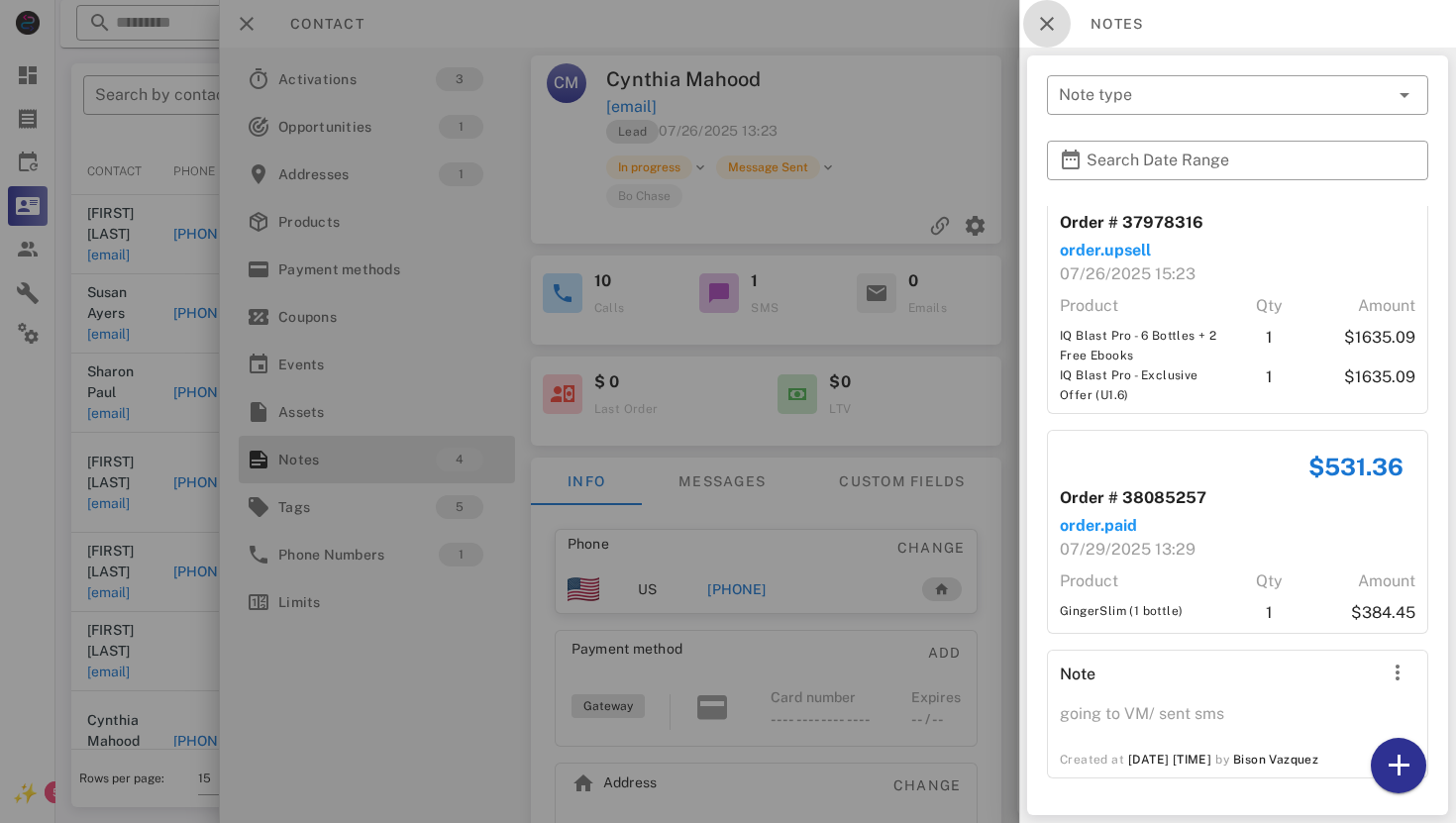 click at bounding box center (1047, 24) 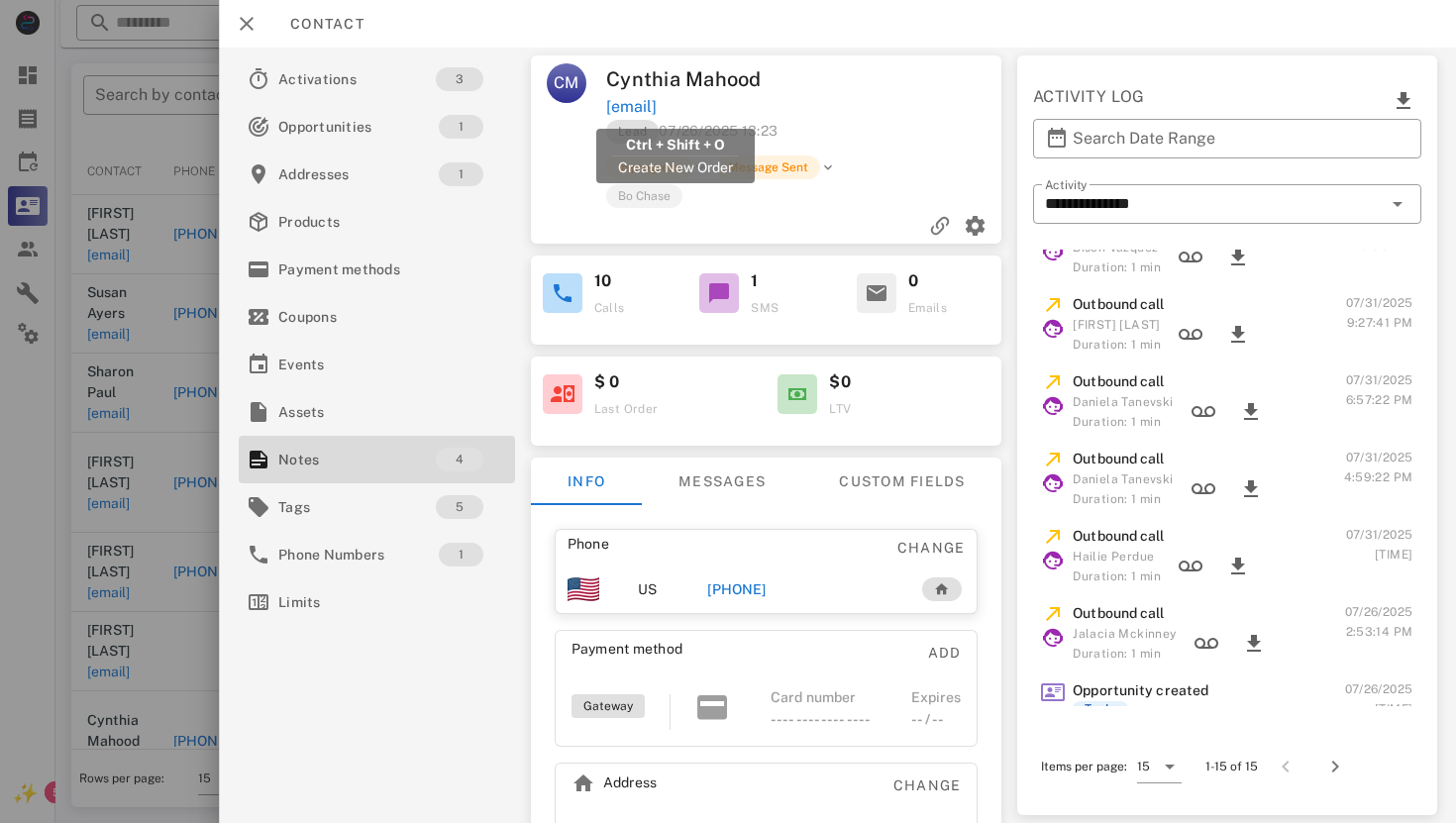 click on "[EMAIL]" at bounding box center [631, 107] 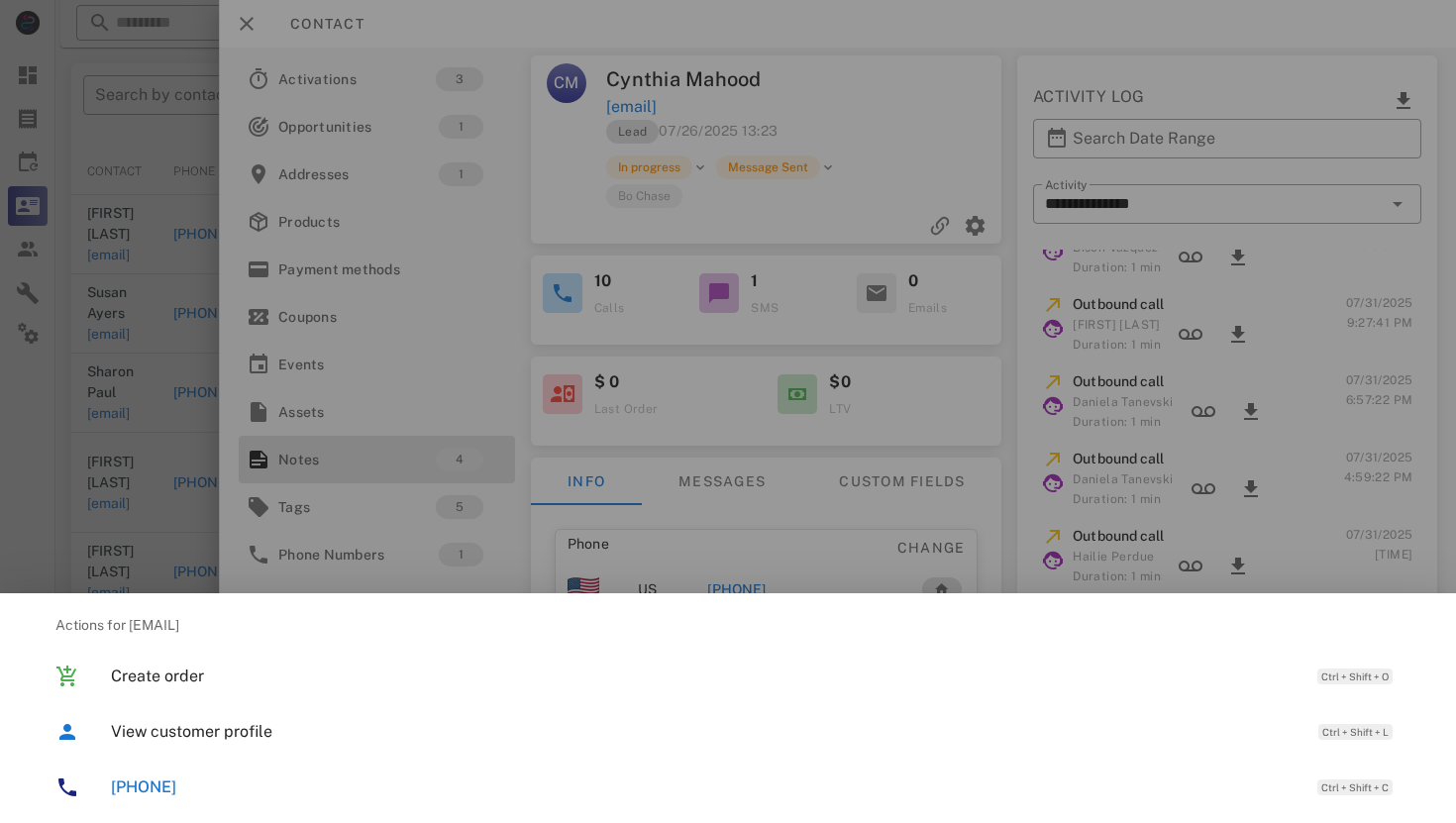 click on "[PHONE]" at bounding box center [144, 786] 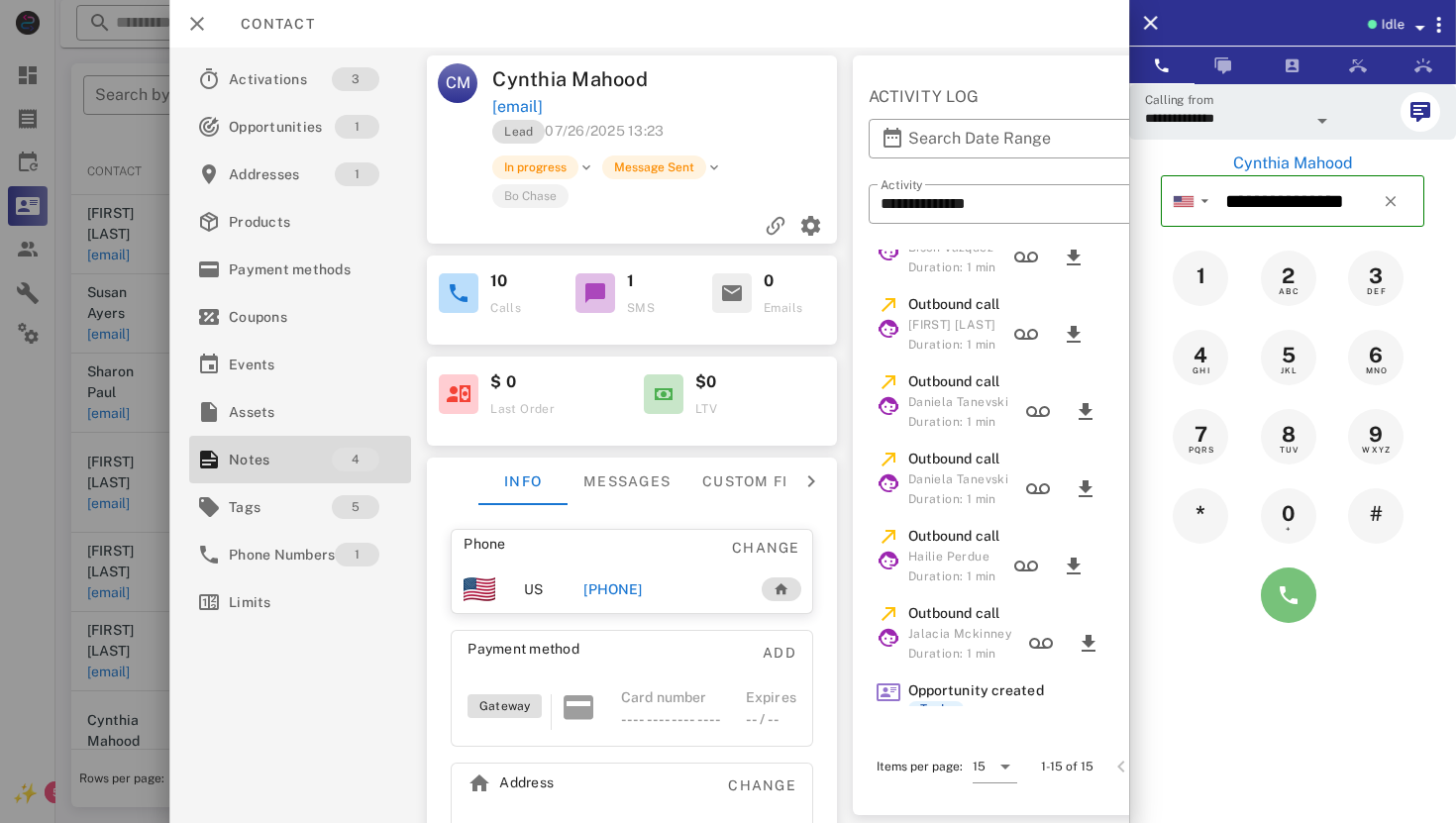 click at bounding box center [1289, 595] 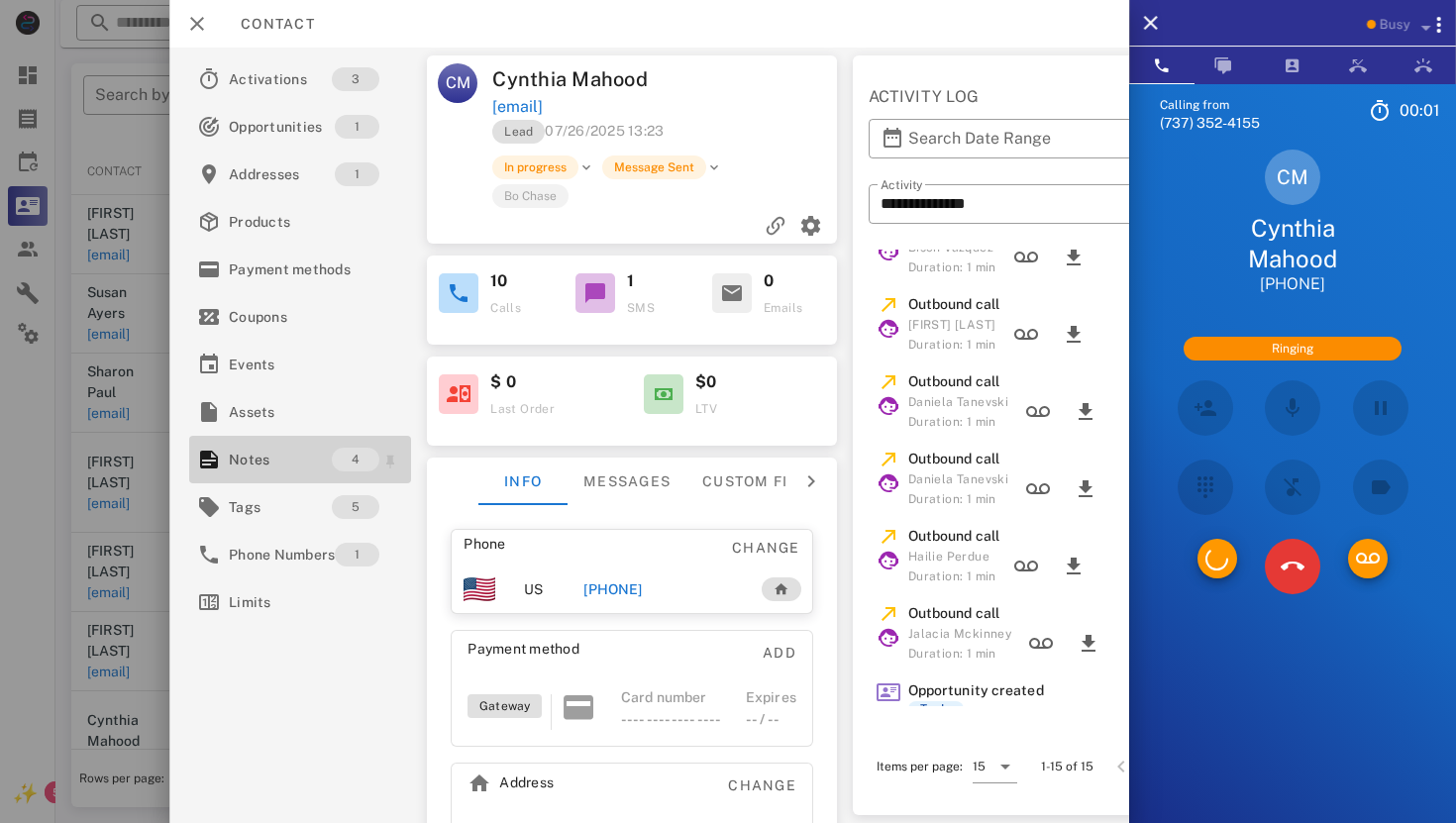 click on "Notes" at bounding box center [280, 460] 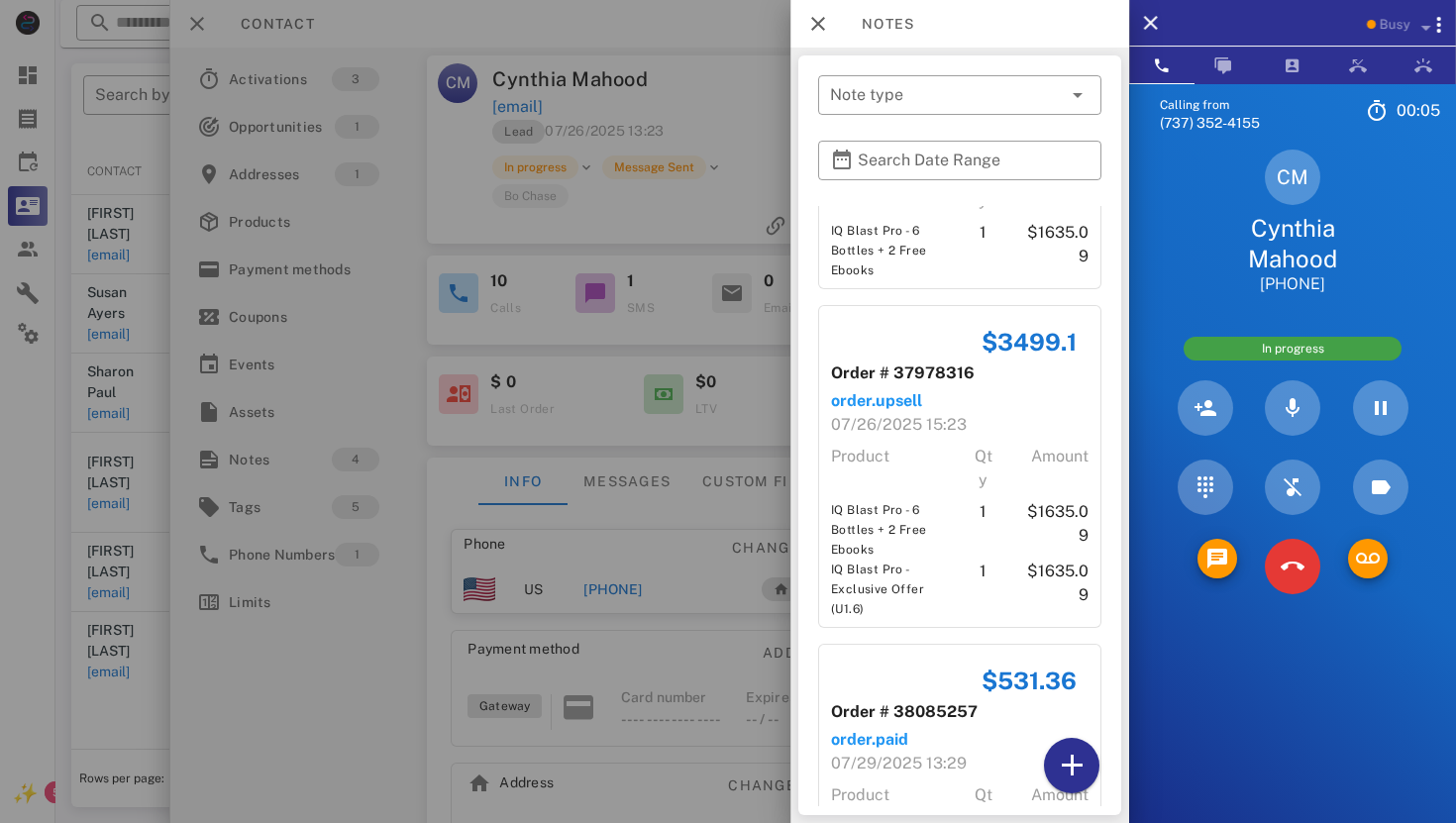 scroll, scrollTop: 221, scrollLeft: 0, axis: vertical 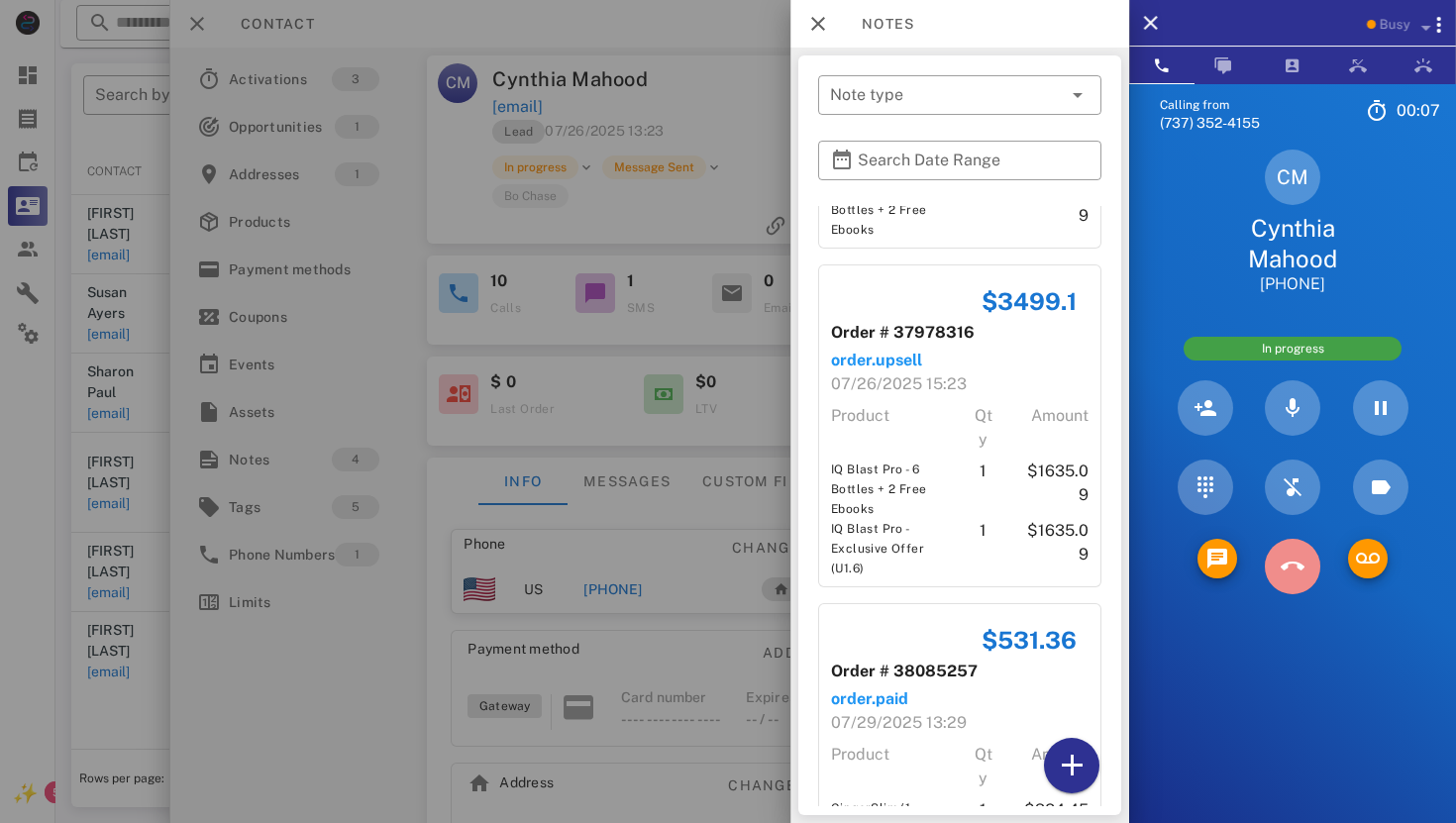 click at bounding box center (1293, 566) 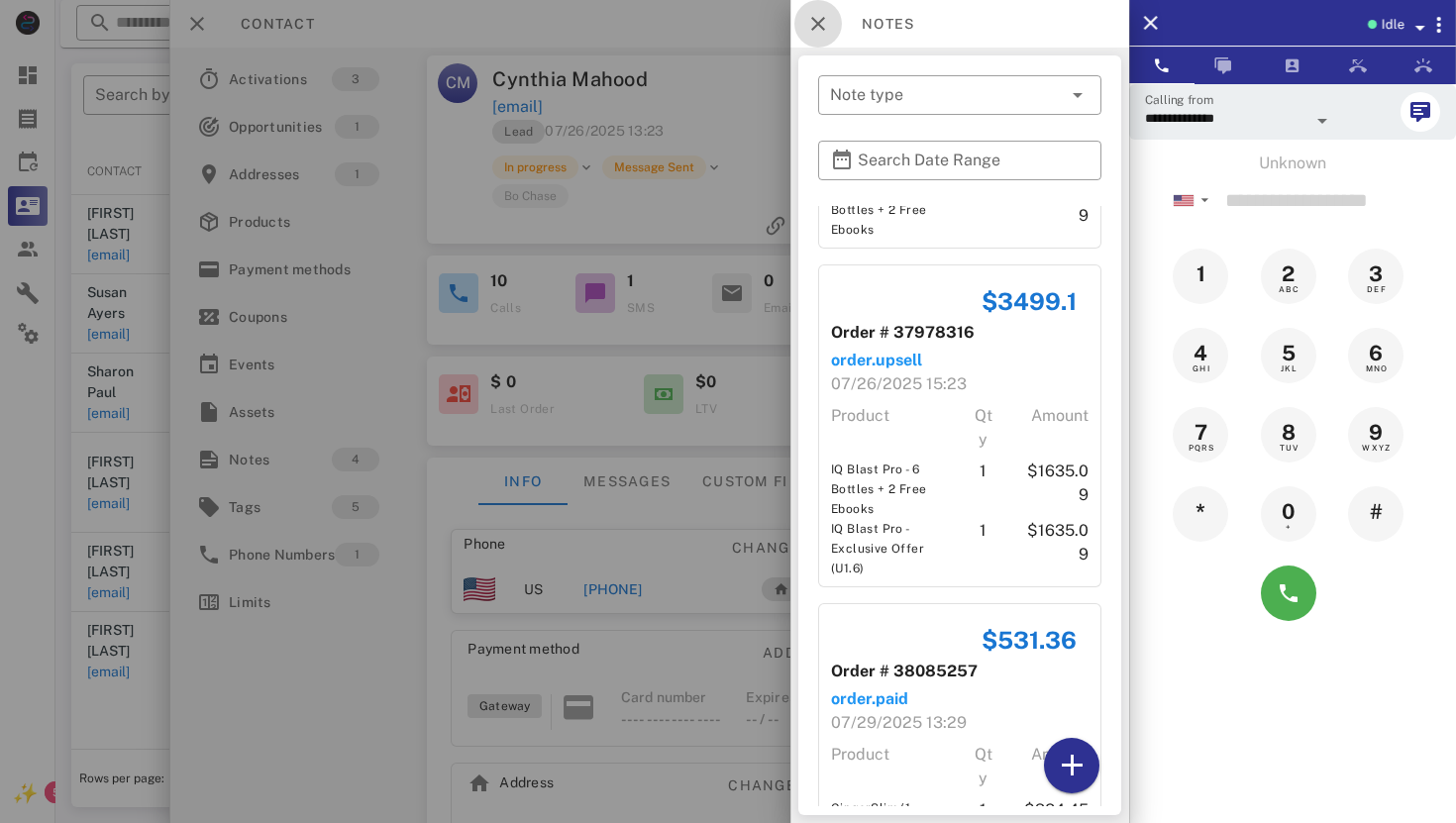 click at bounding box center (818, 24) 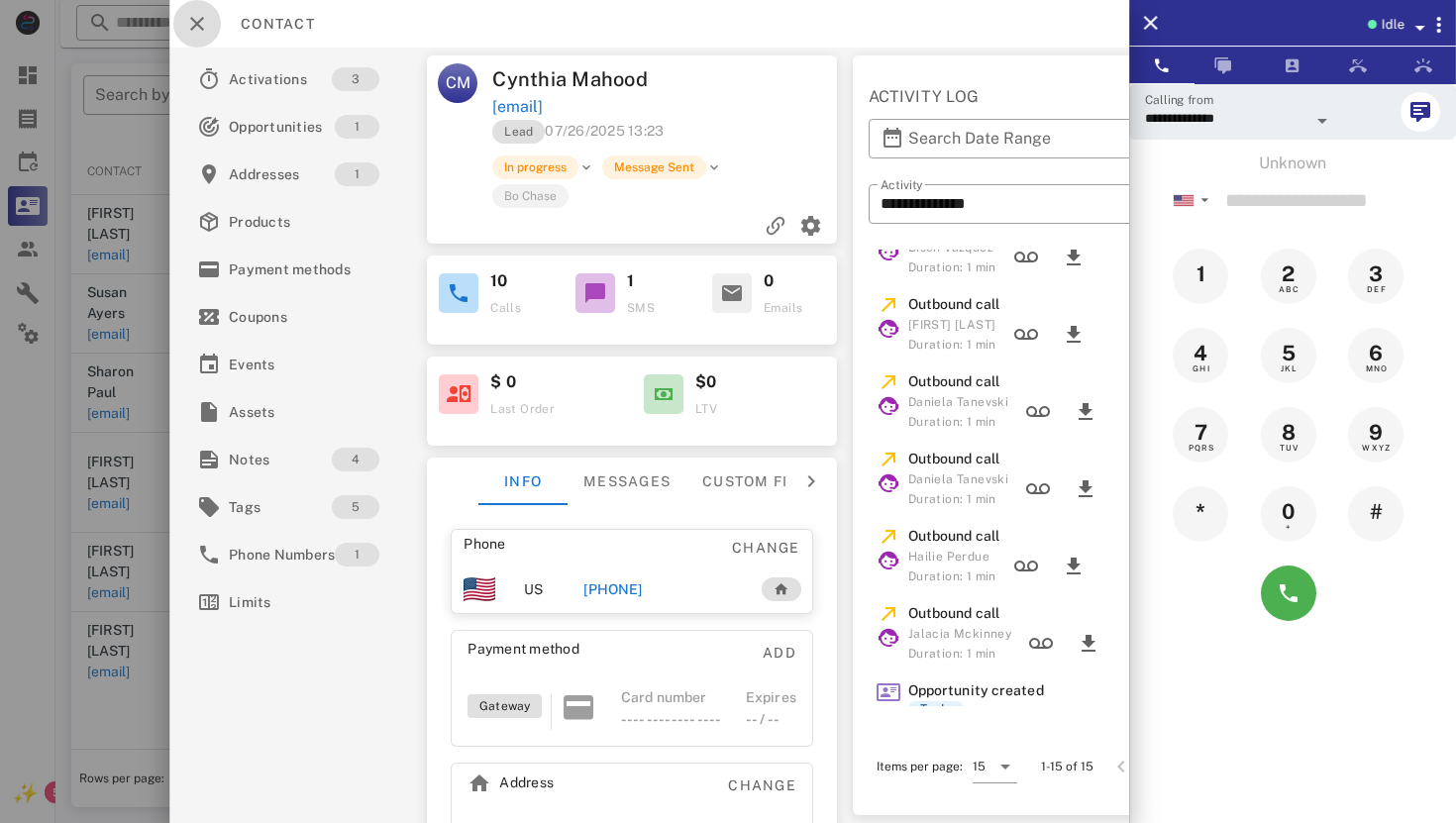 click at bounding box center [197, 24] 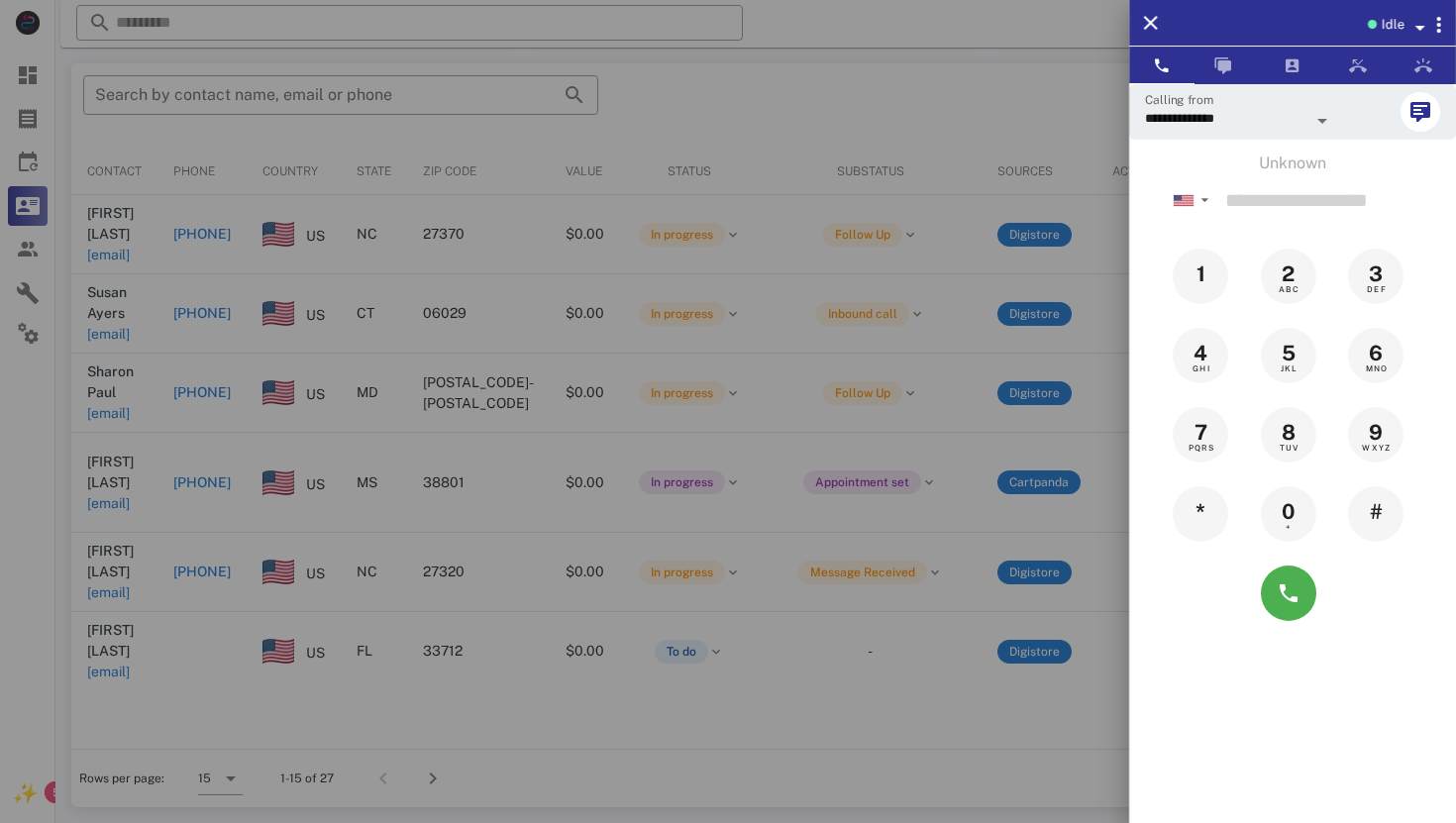 click at bounding box center (728, 411) 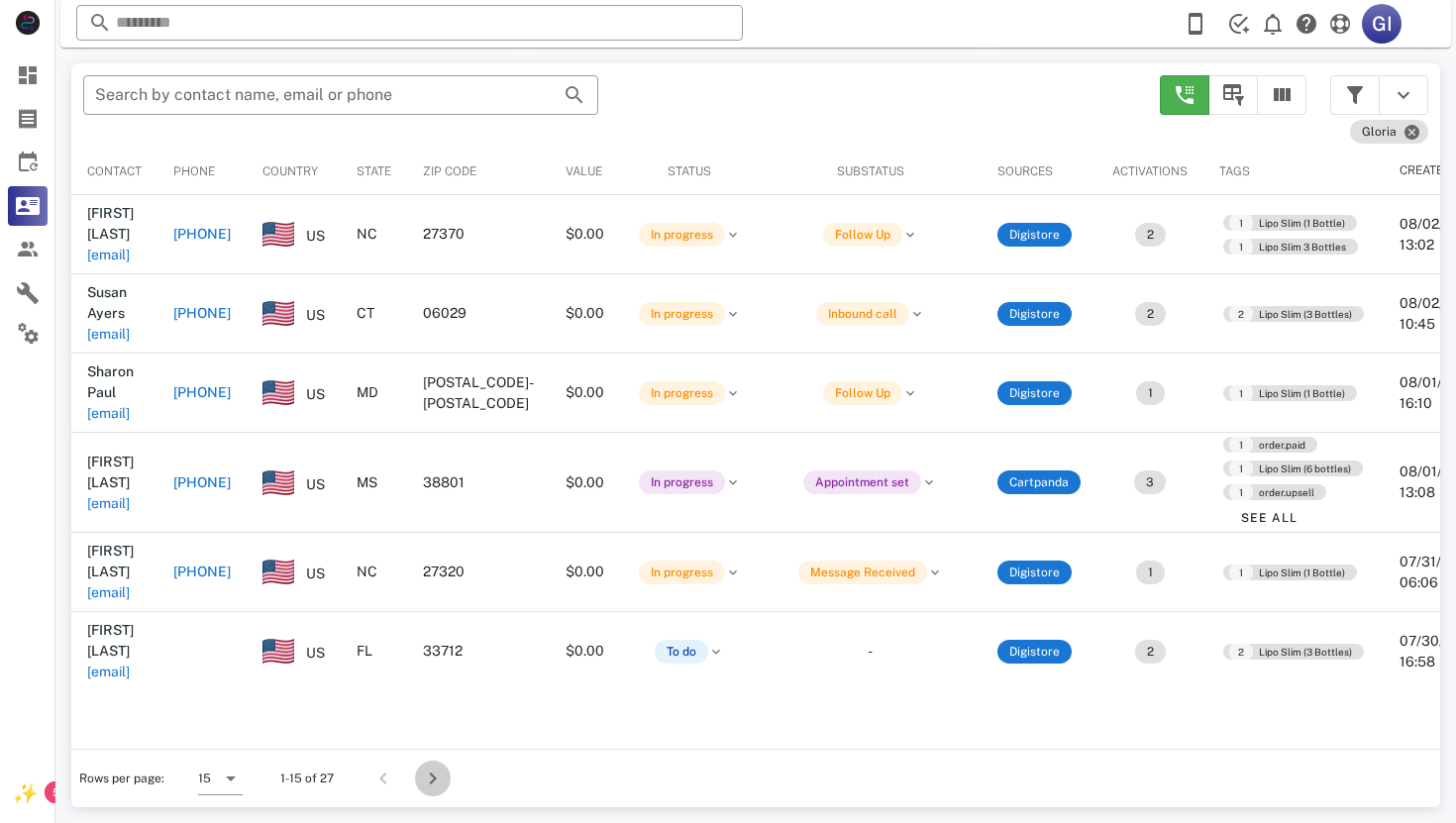 click at bounding box center [433, 778] 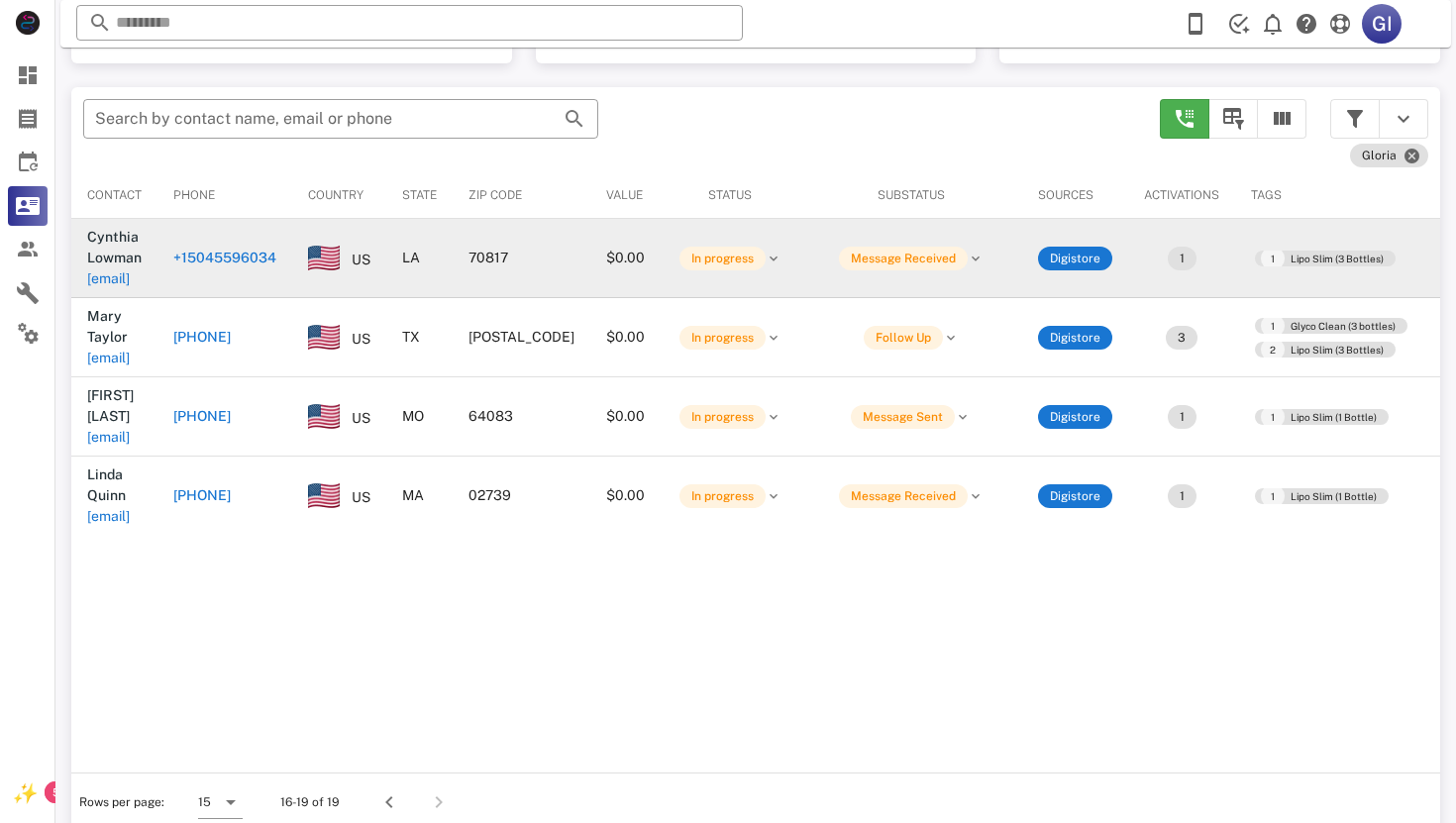 scroll, scrollTop: 376, scrollLeft: 0, axis: vertical 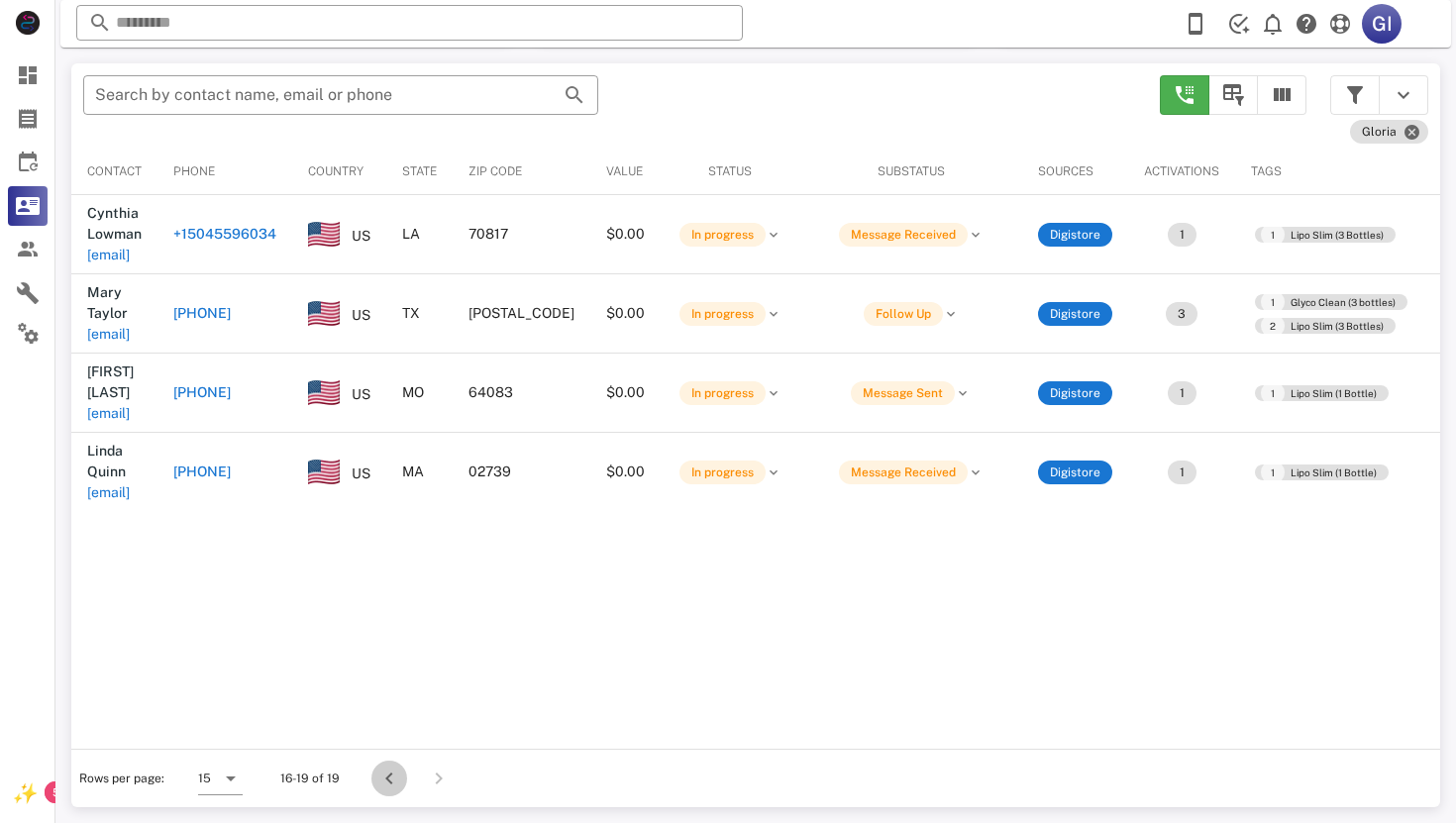 click at bounding box center [389, 778] 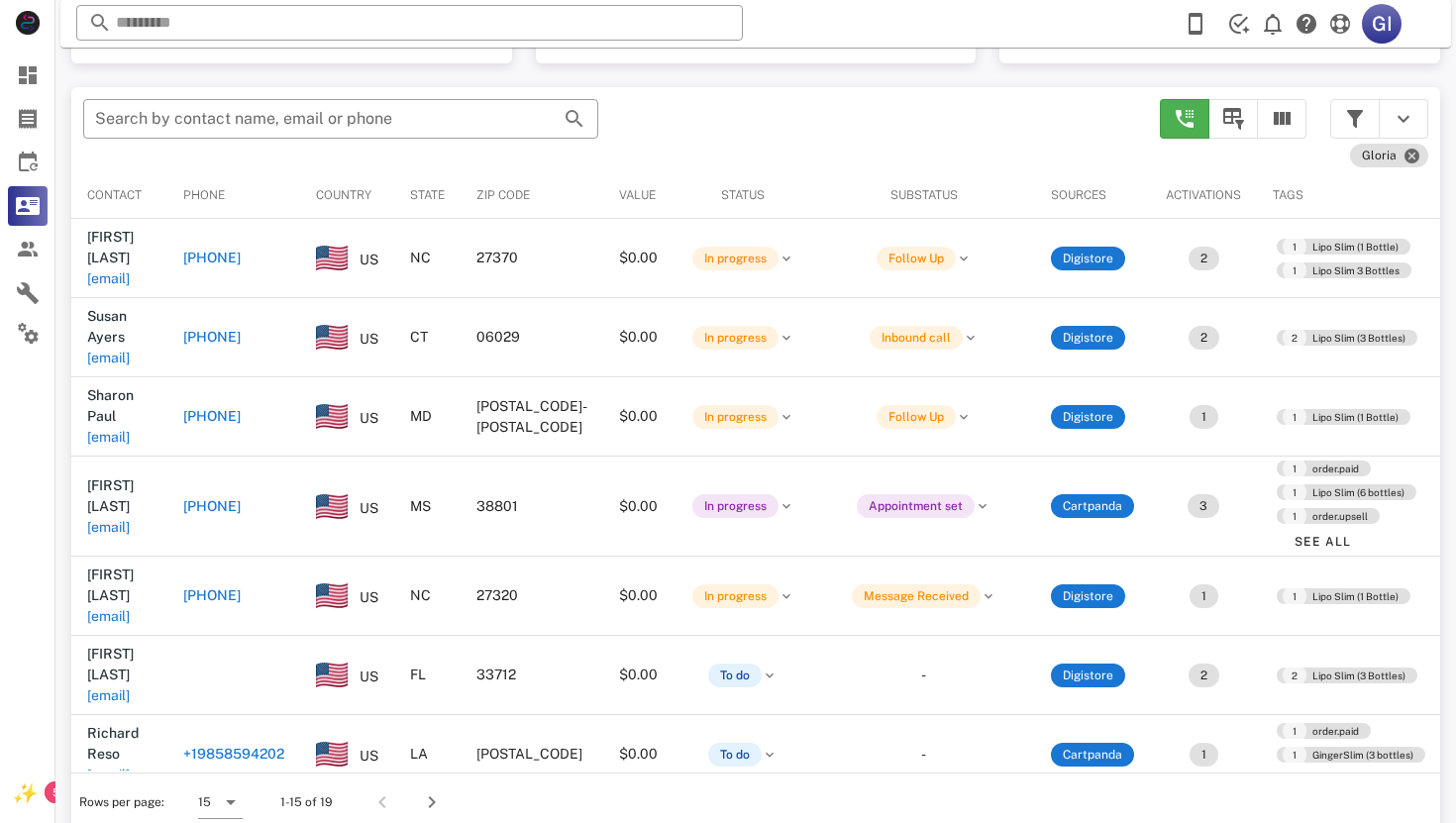 scroll, scrollTop: 376, scrollLeft: 0, axis: vertical 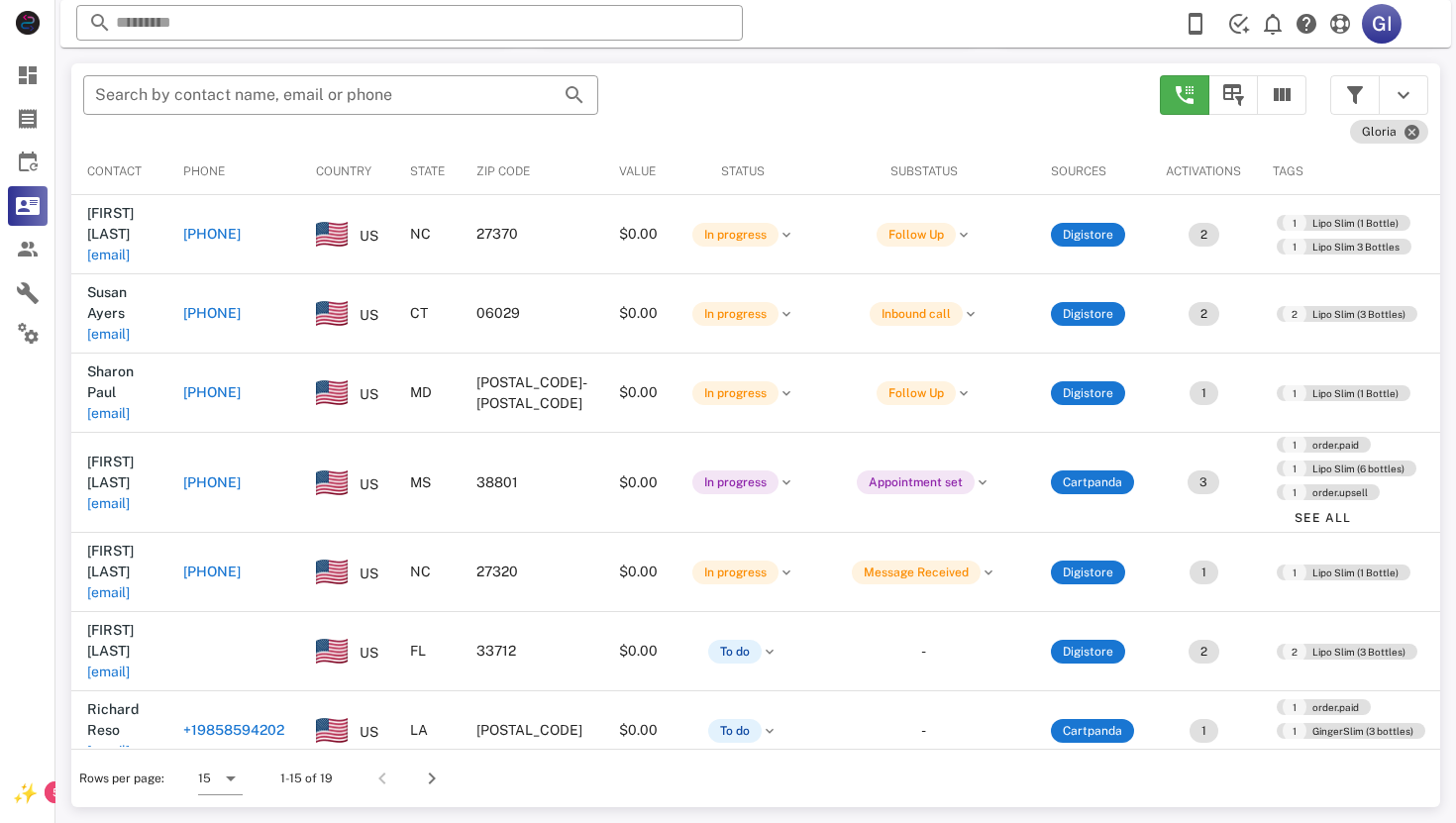 click at bounding box center [385, 778] 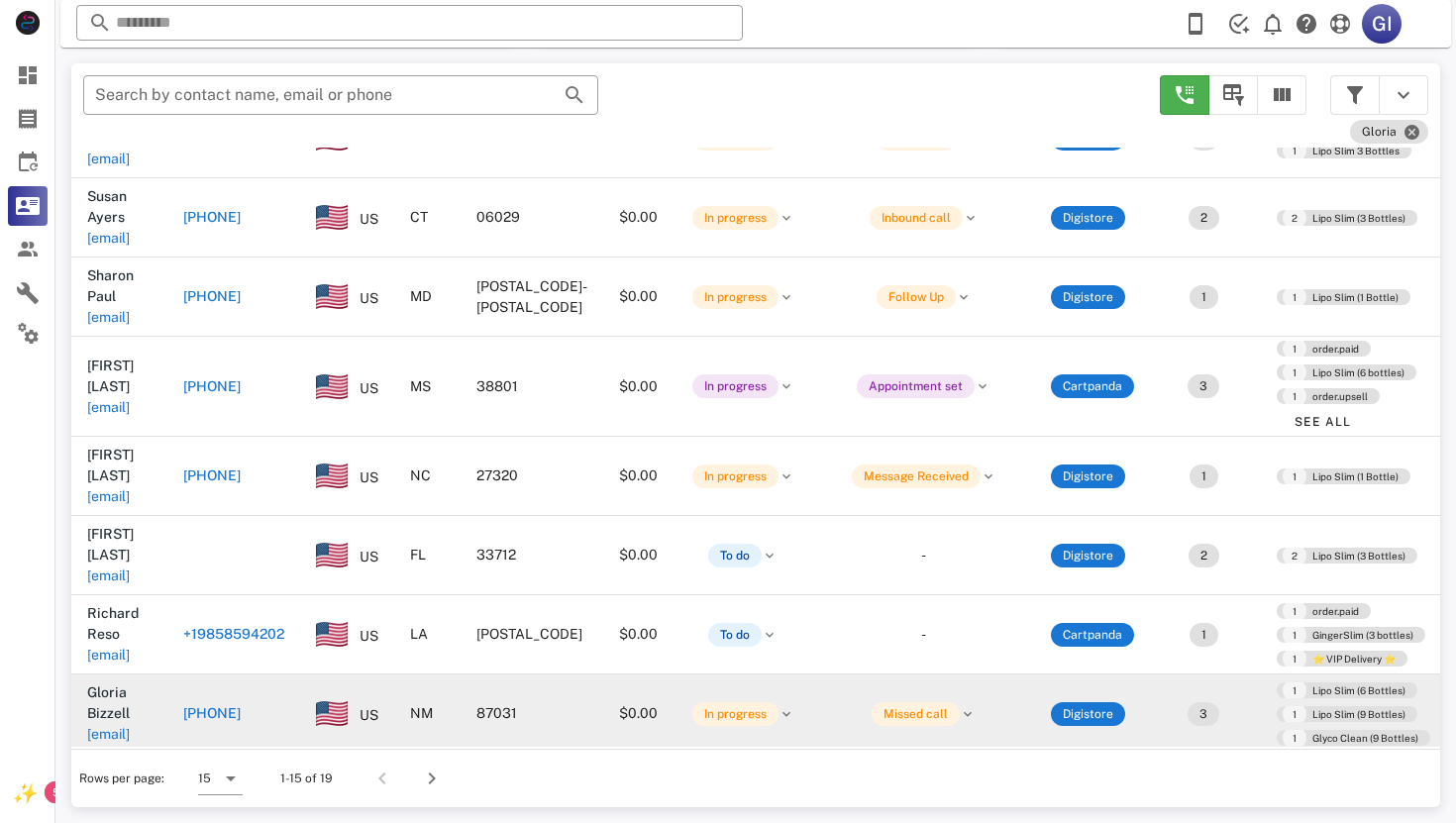 scroll, scrollTop: 99, scrollLeft: 0, axis: vertical 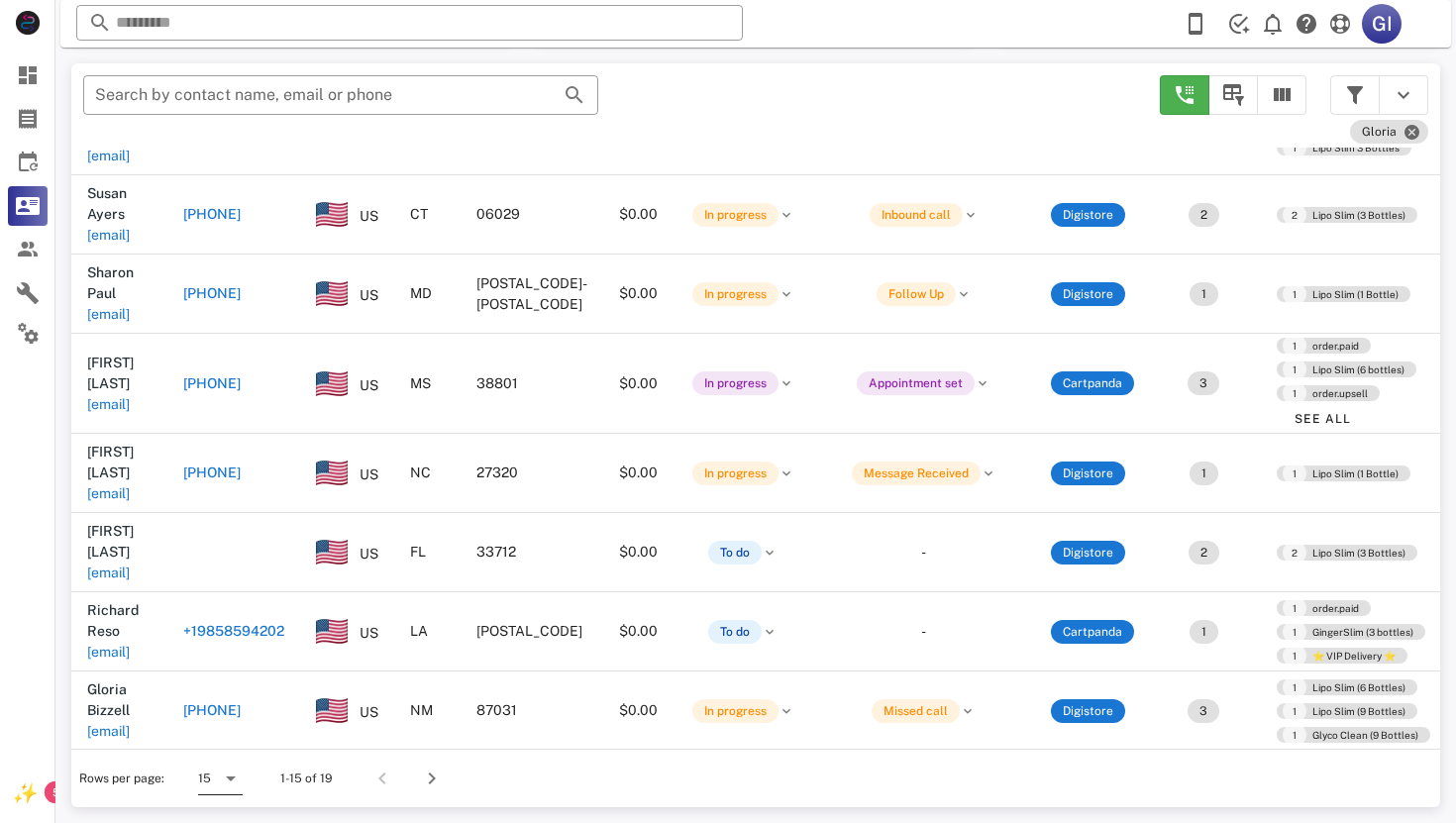 click at bounding box center (231, 778) 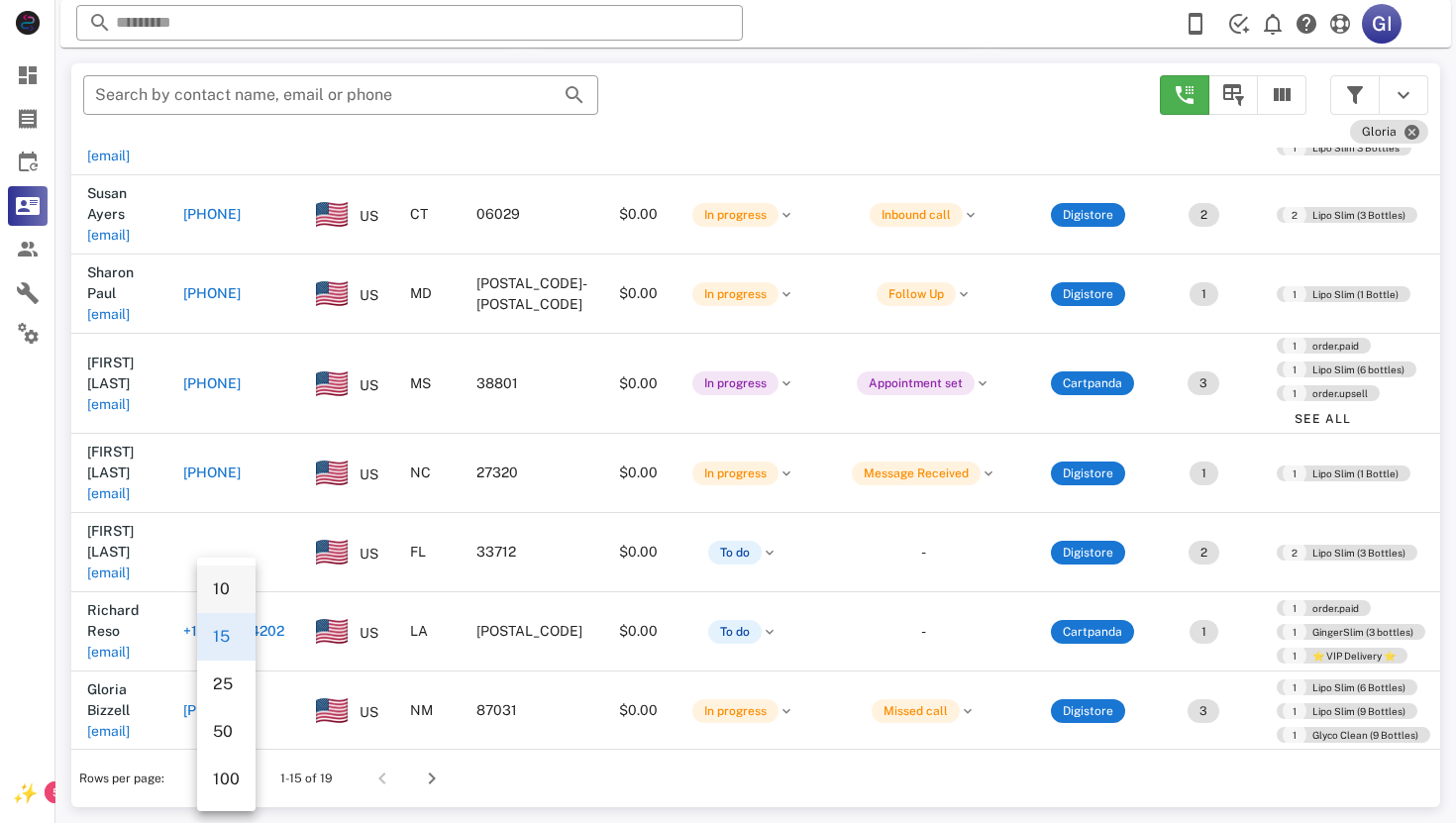 click on "10" at bounding box center [226, 588] 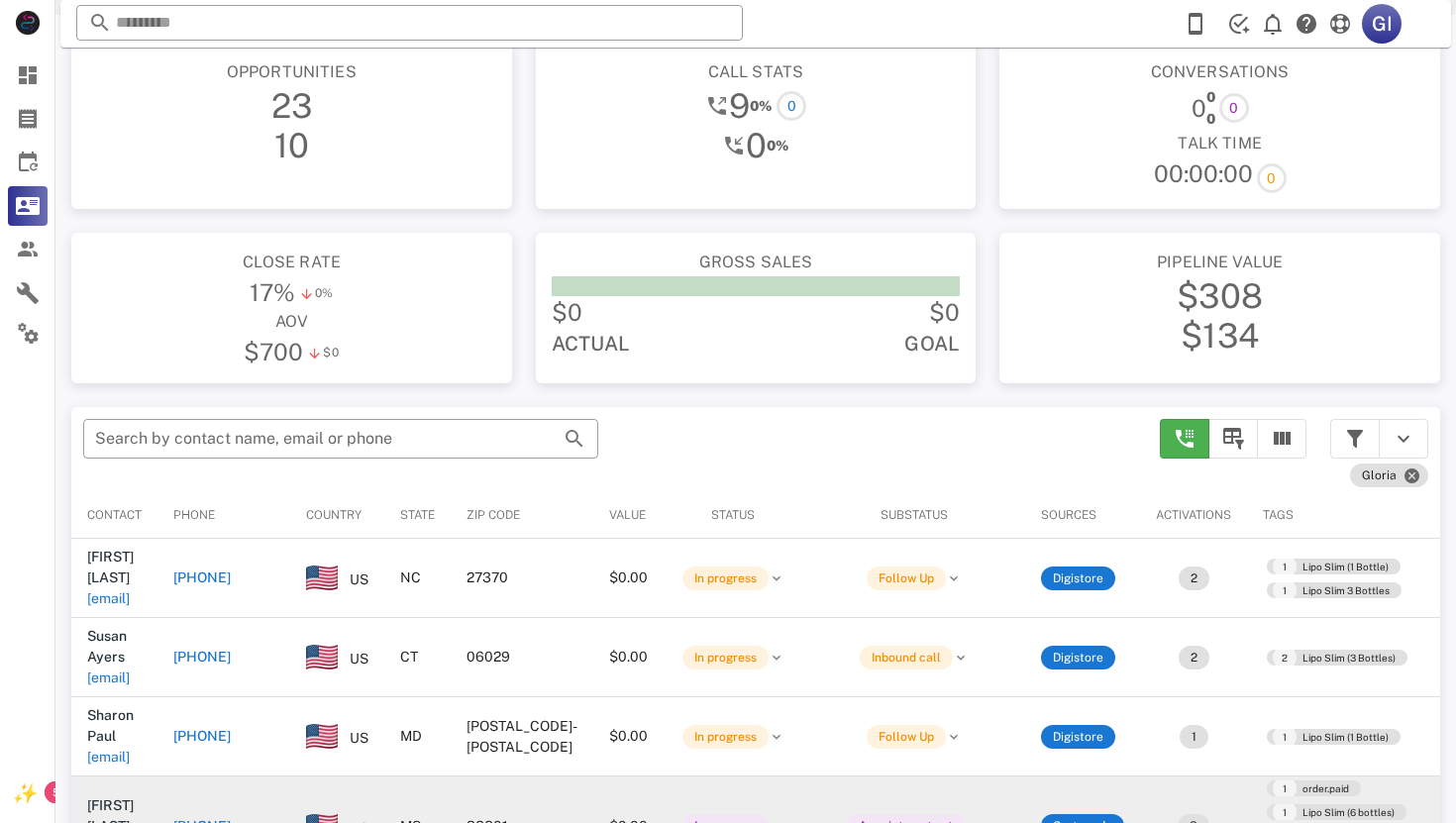 scroll, scrollTop: 0, scrollLeft: 0, axis: both 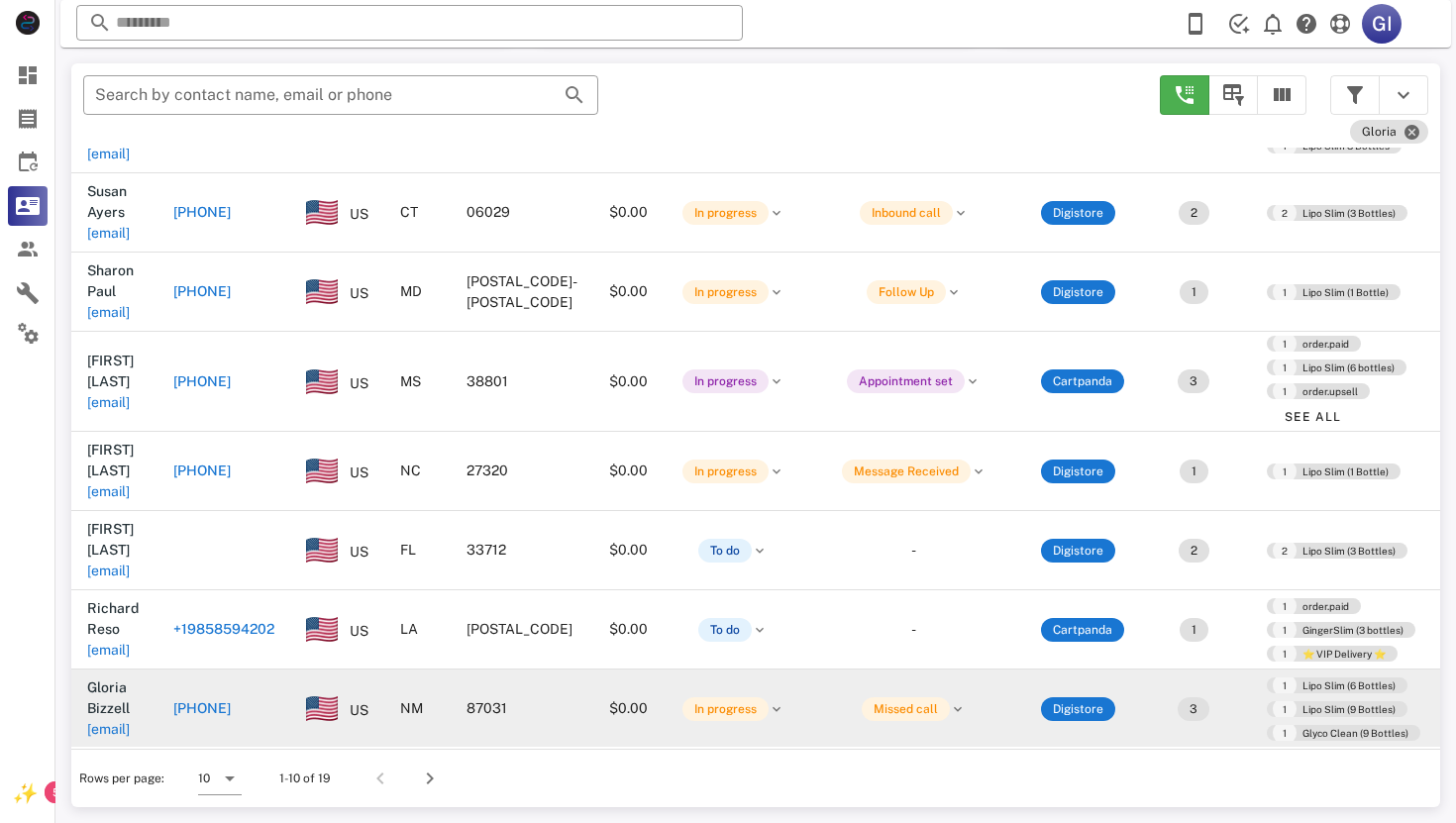 click on "[EMAIL]" at bounding box center [108, 729] 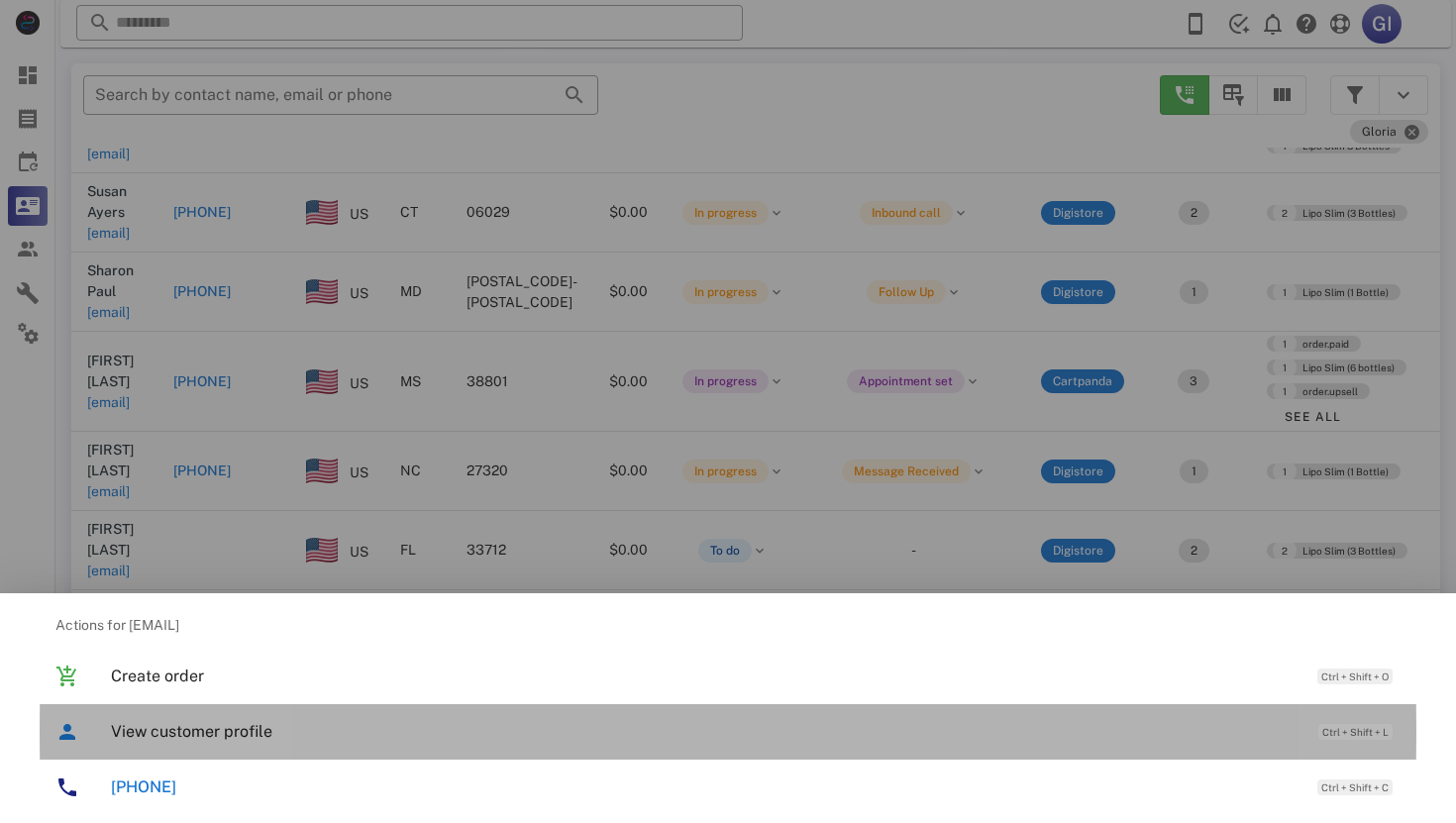 click on "View customer profile" at bounding box center [704, 731] 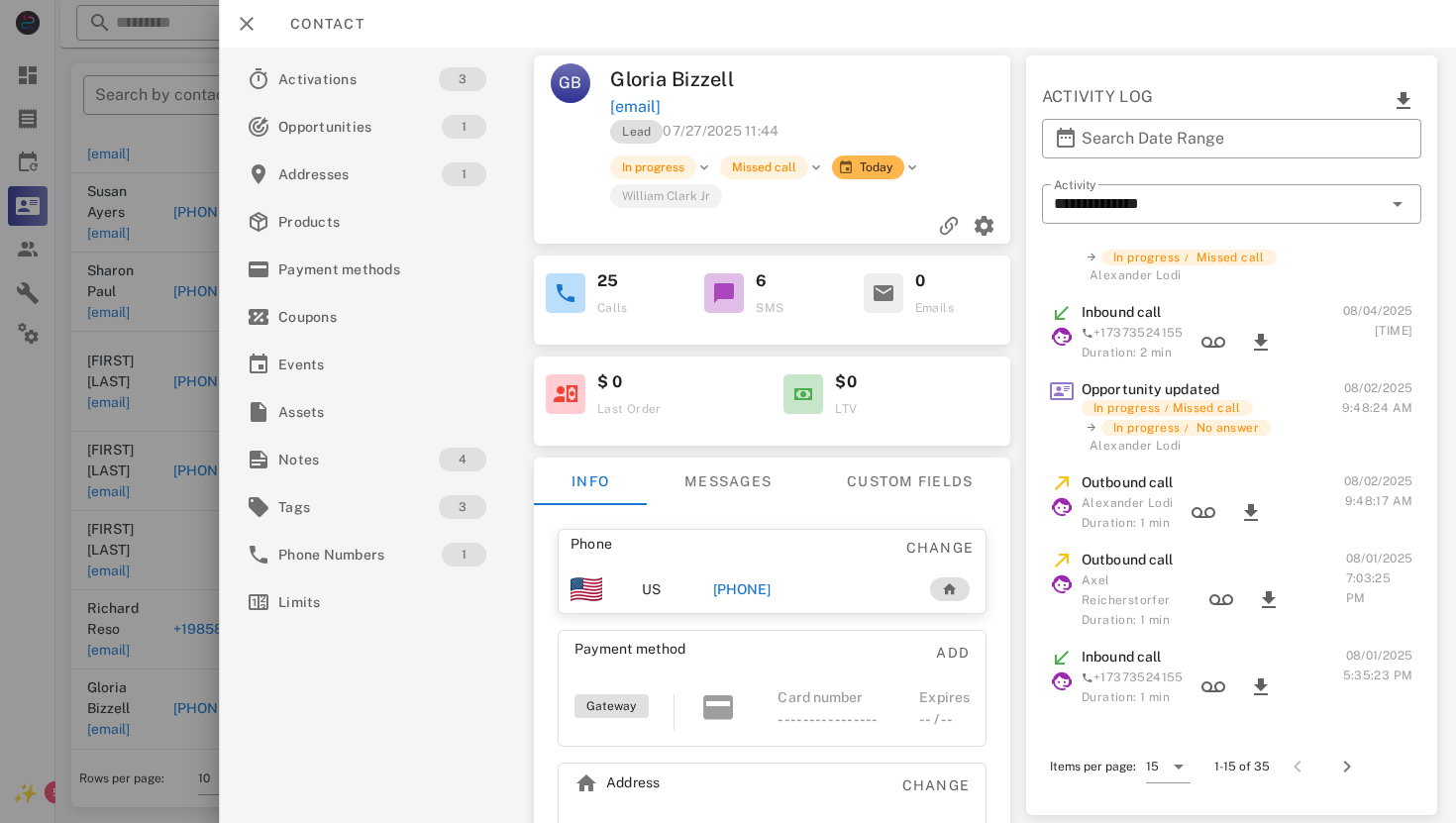 scroll, scrollTop: 0, scrollLeft: 0, axis: both 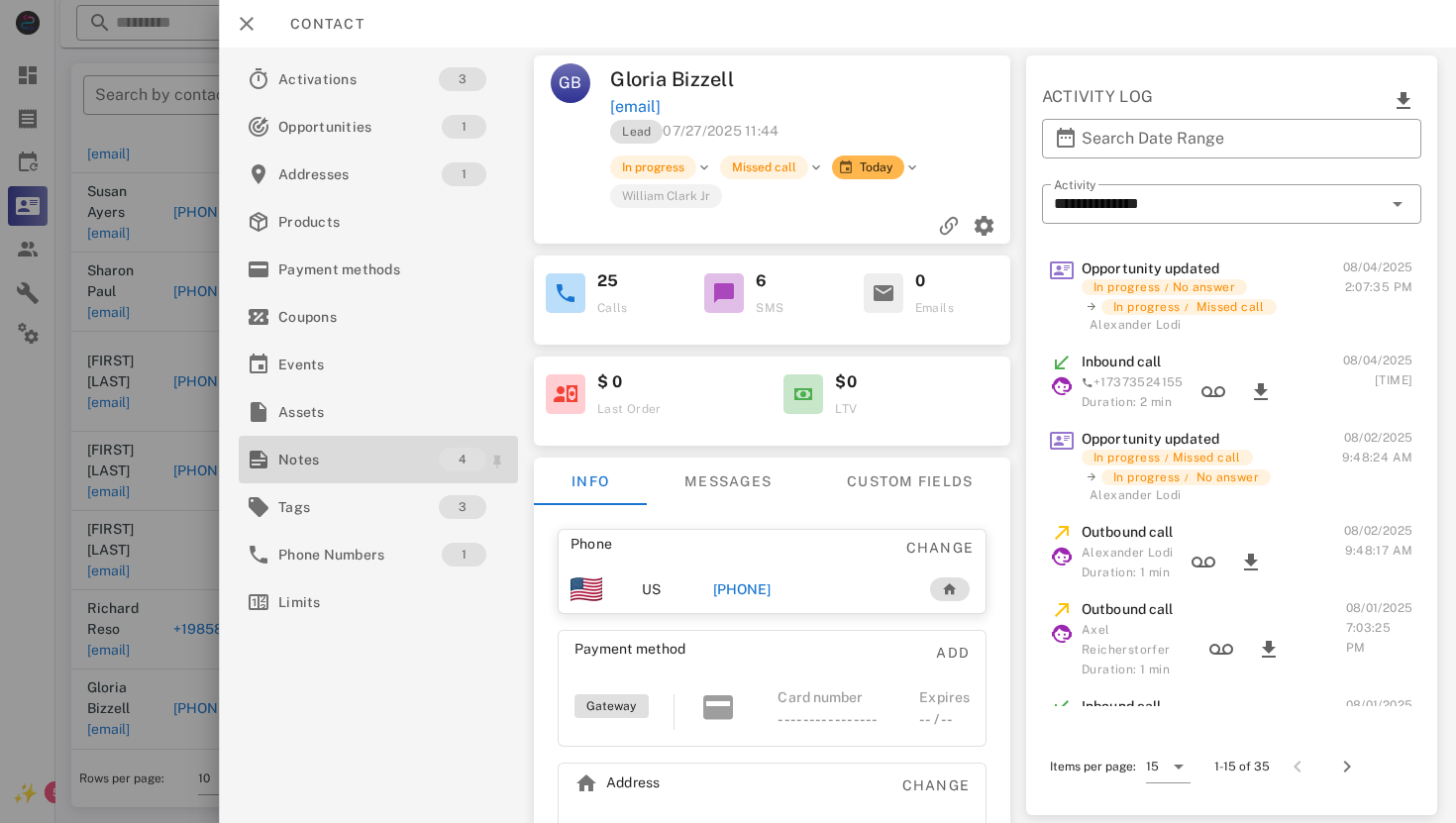 click on "Notes" at bounding box center (359, 460) 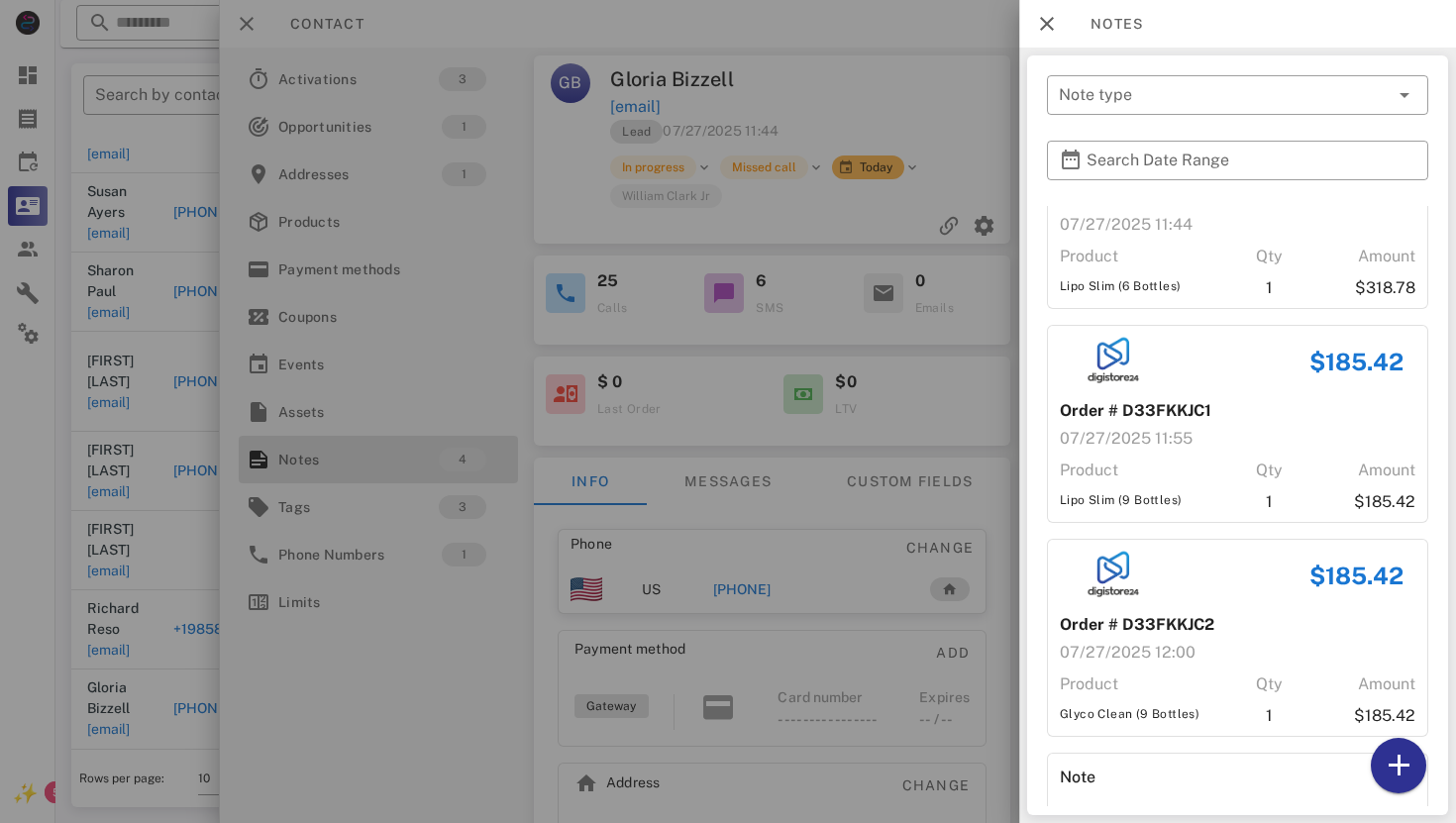 scroll, scrollTop: 0, scrollLeft: 0, axis: both 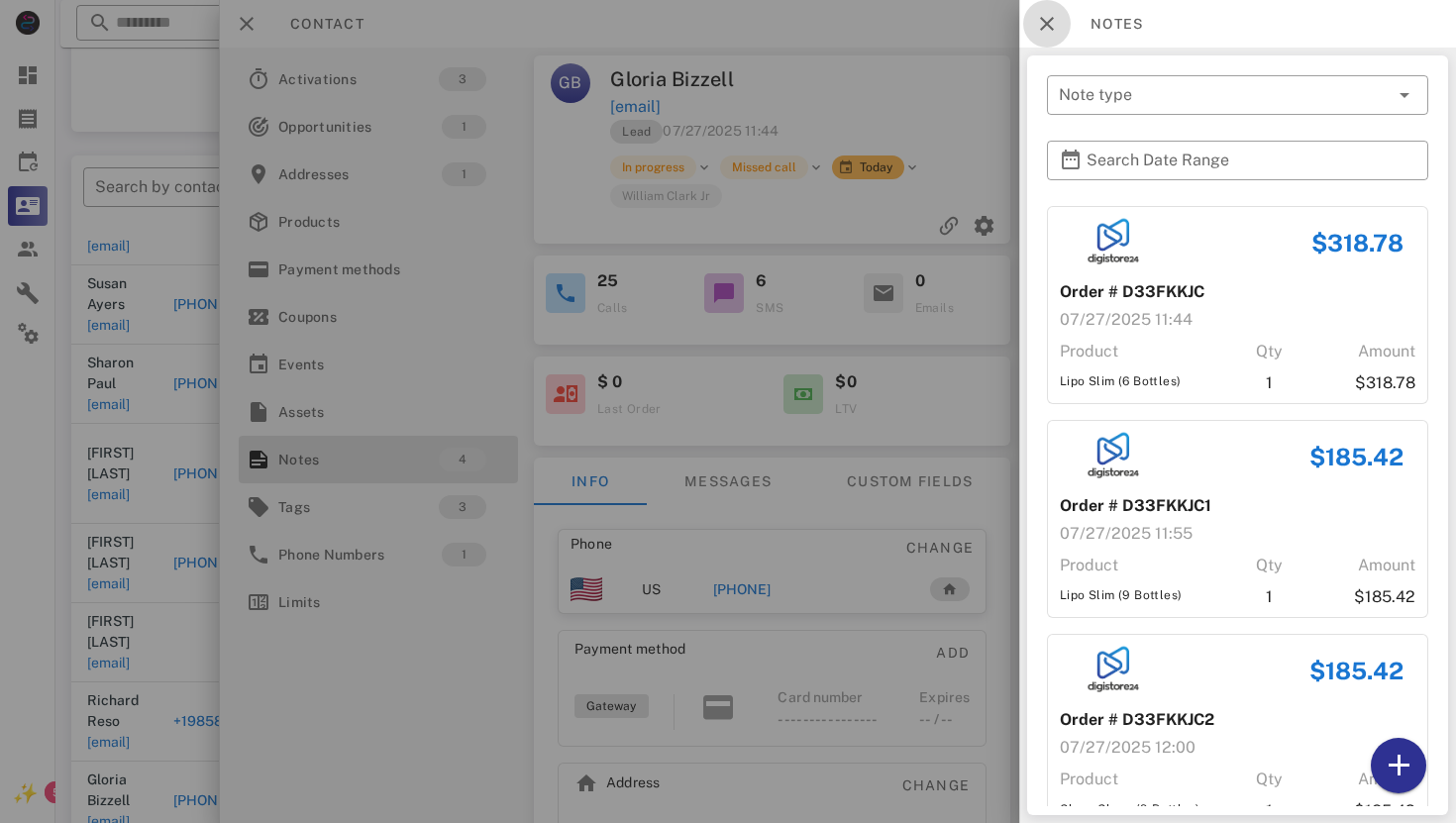 click at bounding box center [1047, 24] 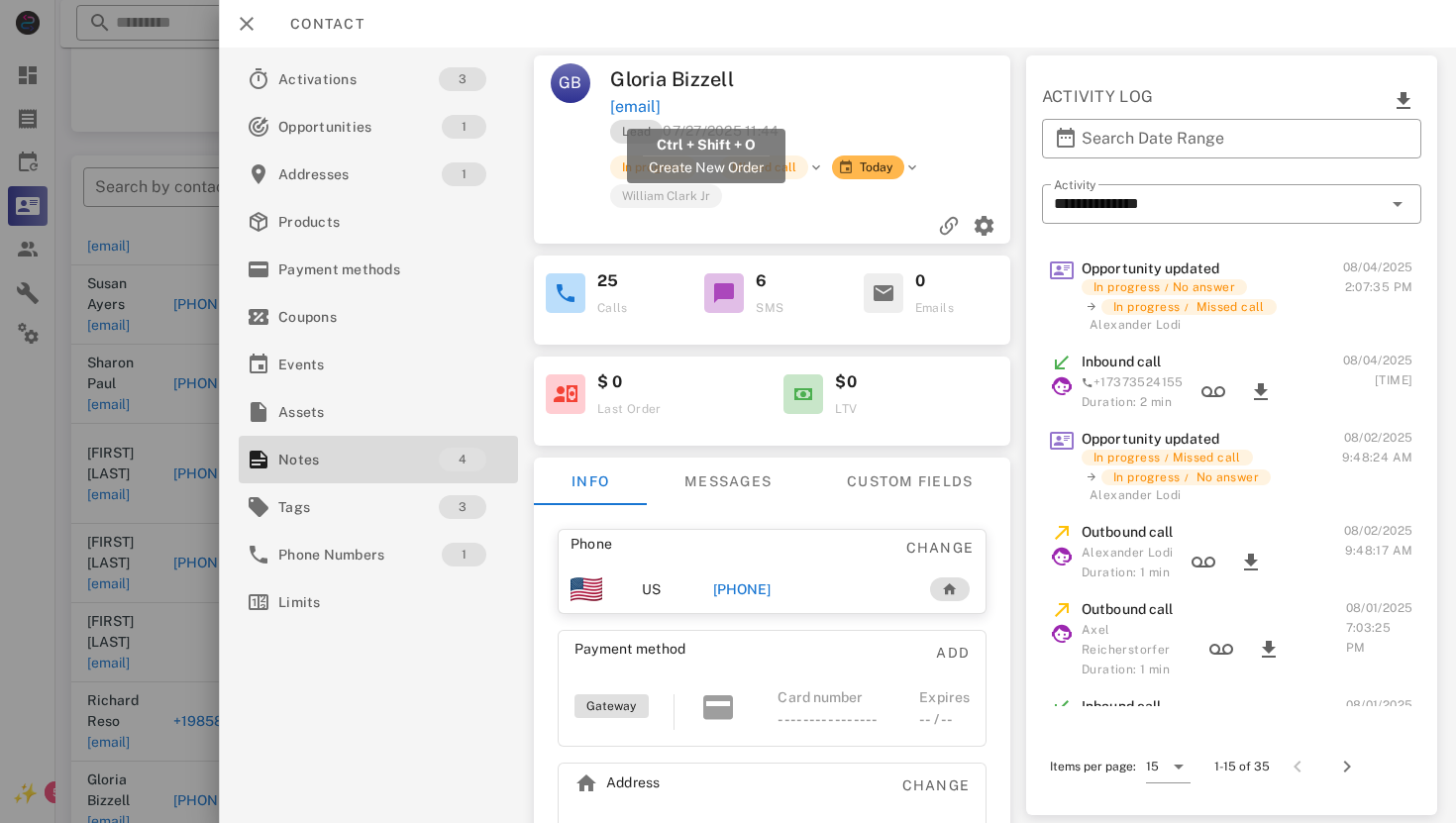 click on "[EMAIL]" at bounding box center [635, 107] 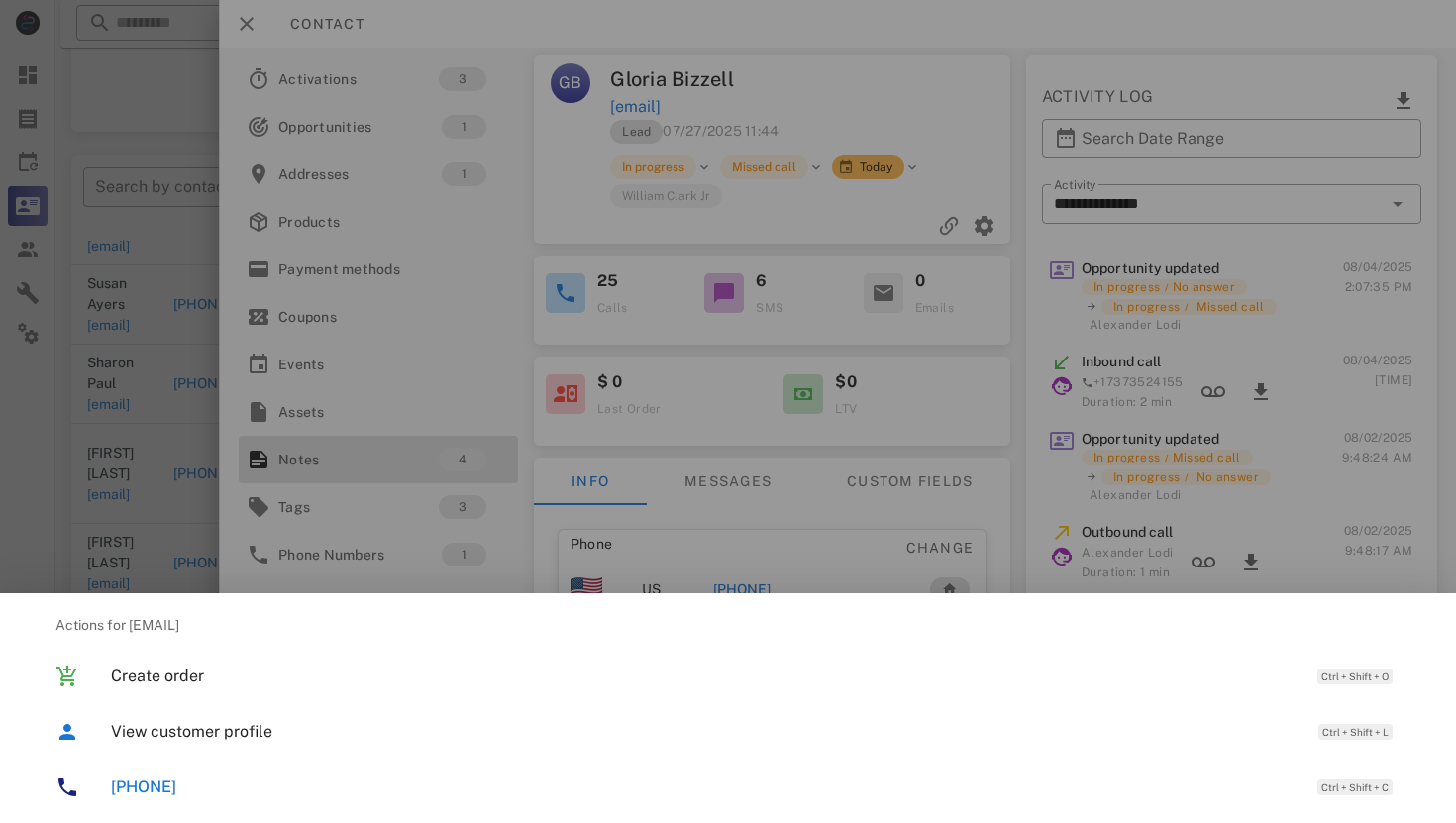 click on "[PHONE]" at bounding box center (144, 786) 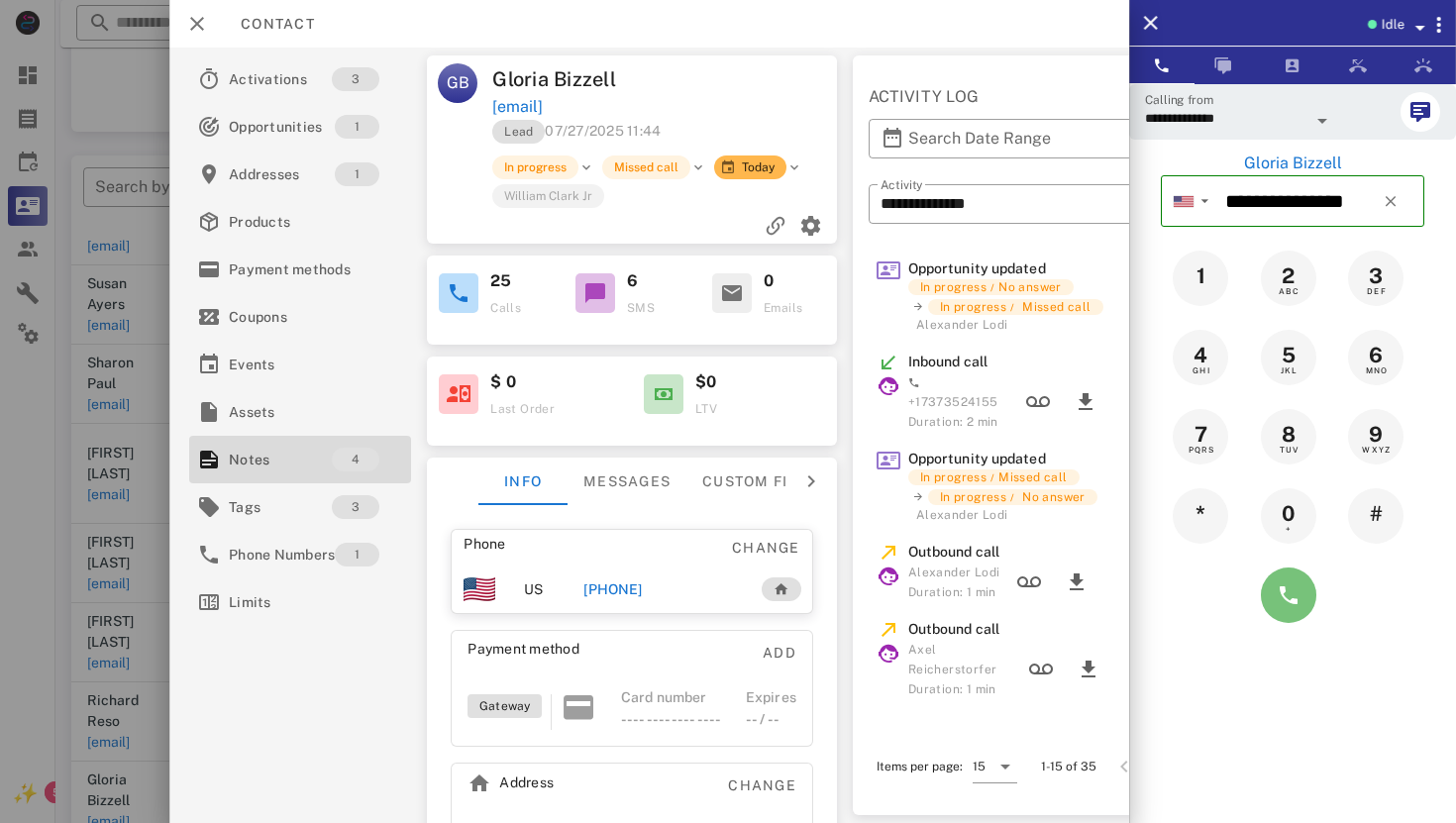 click at bounding box center (1289, 595) 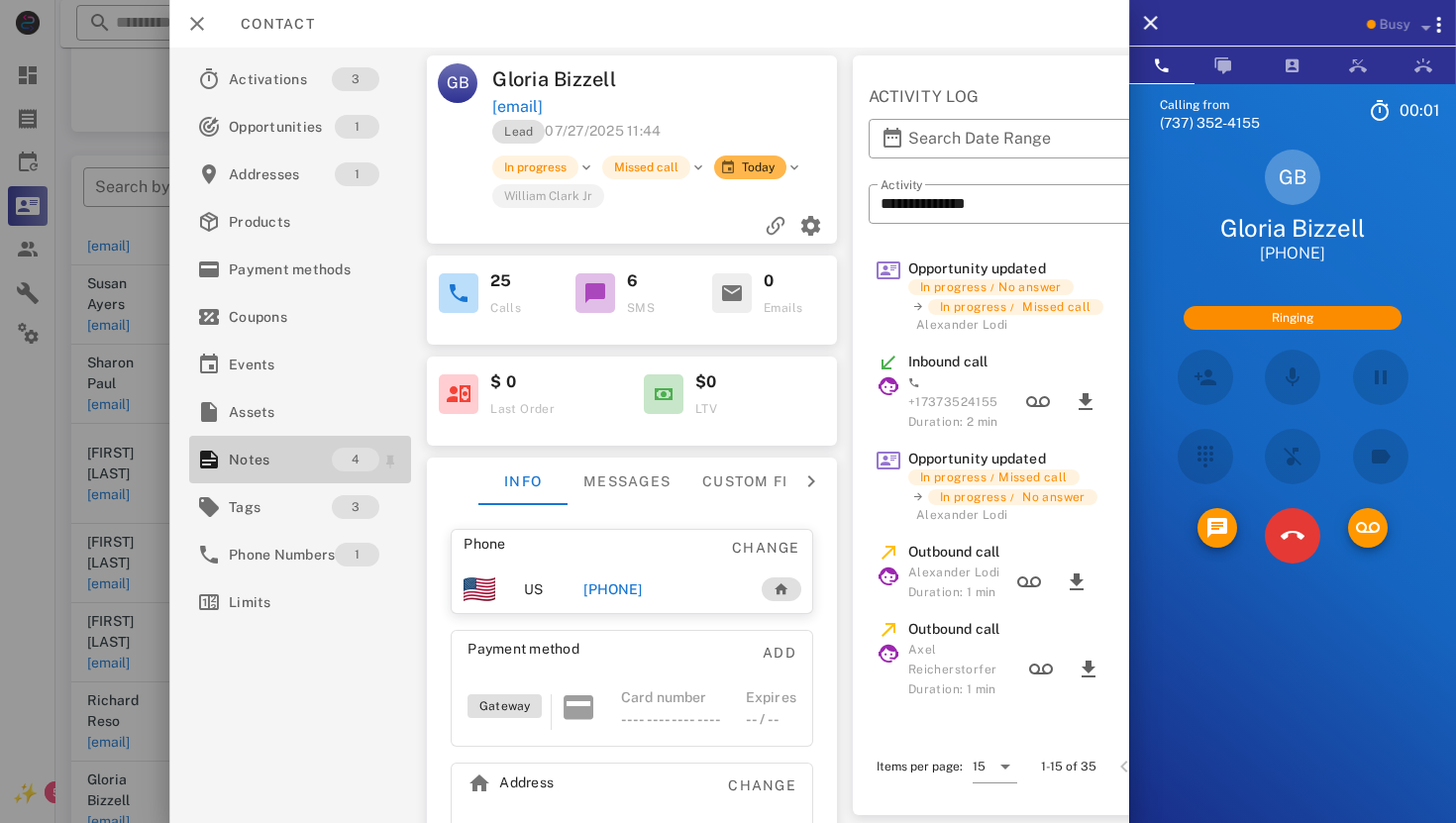 click on "Notes" at bounding box center (280, 460) 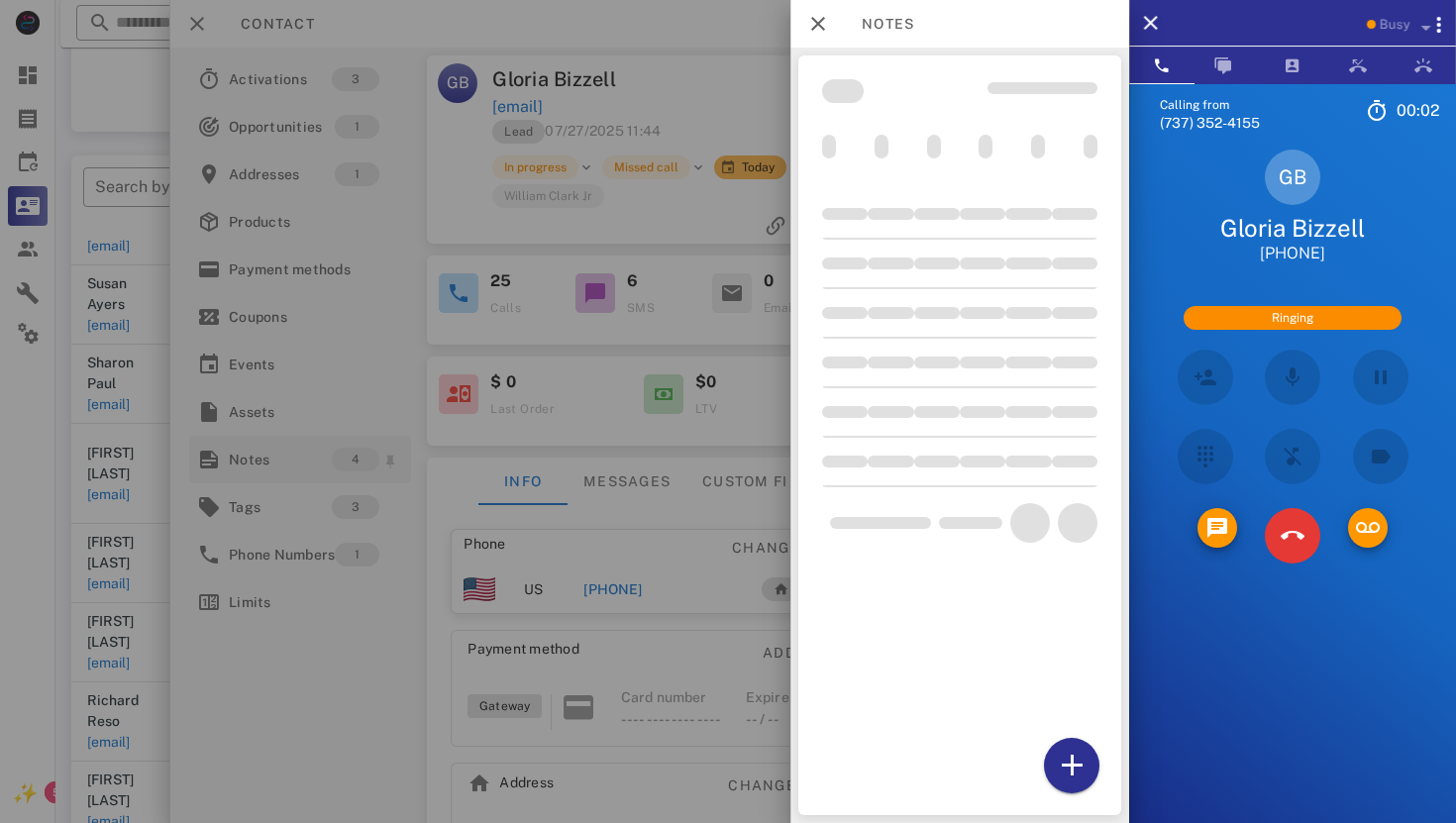 scroll, scrollTop: 29, scrollLeft: 0, axis: vertical 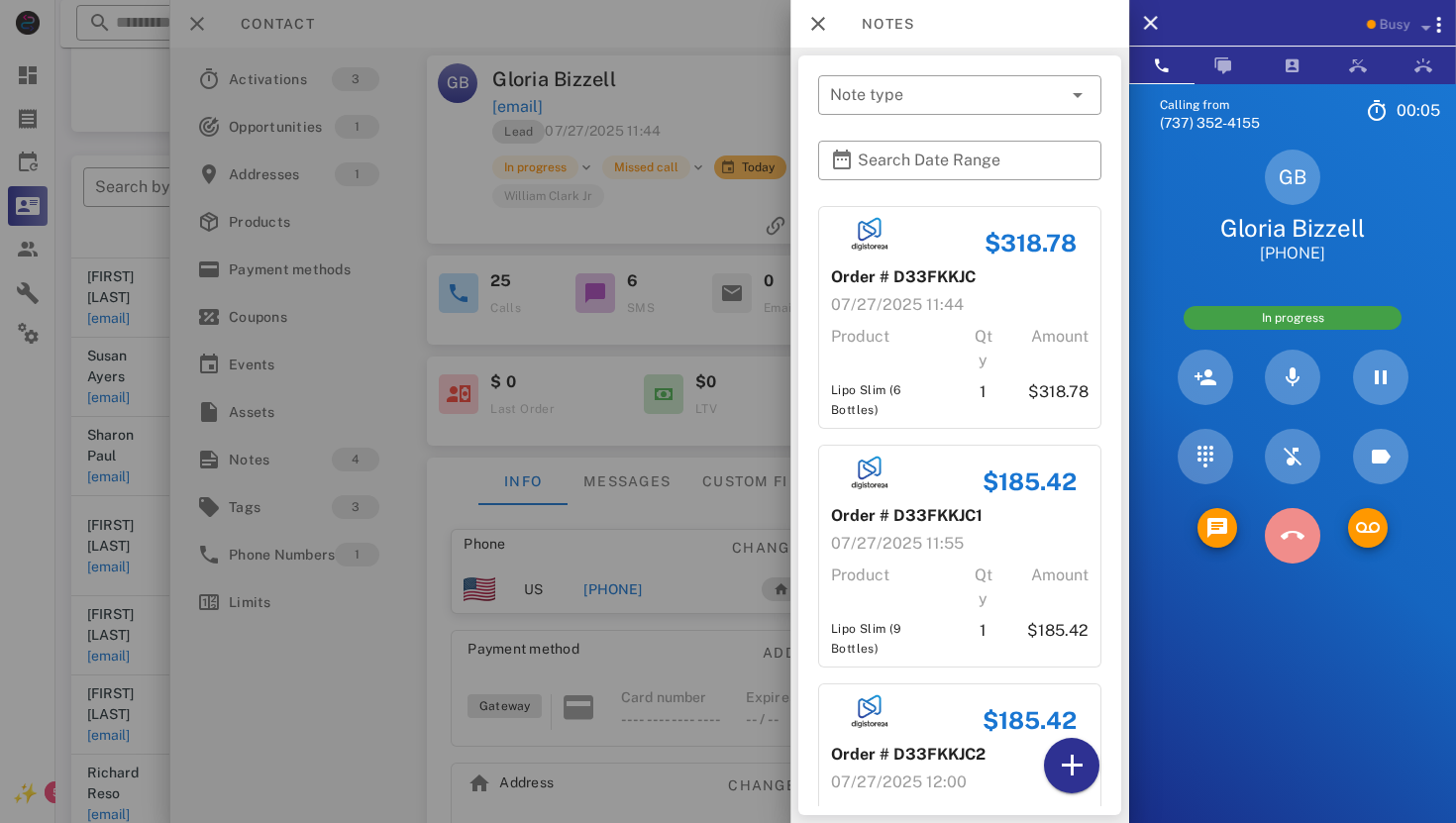 click at bounding box center [1293, 536] 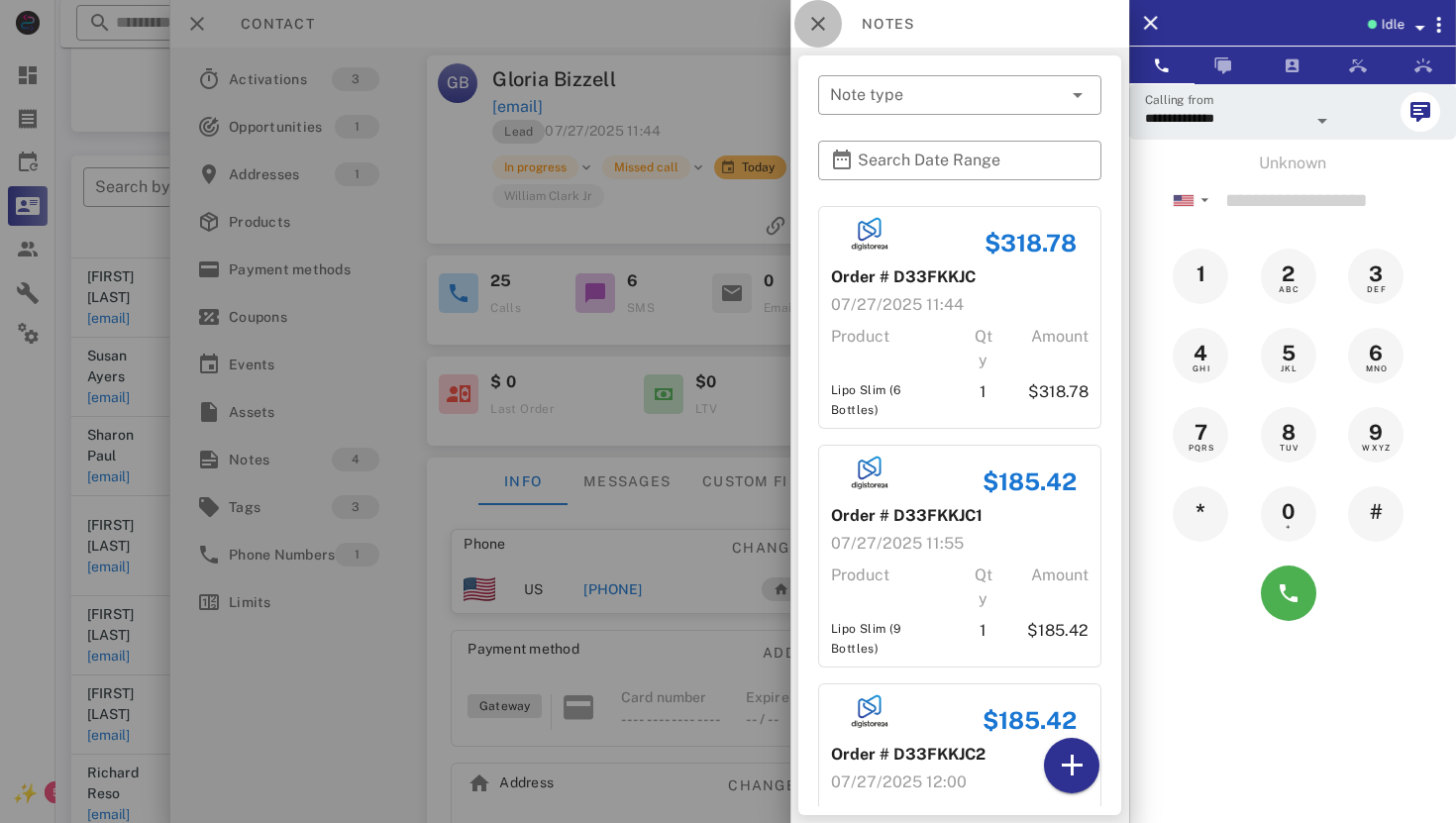 click at bounding box center [818, 24] 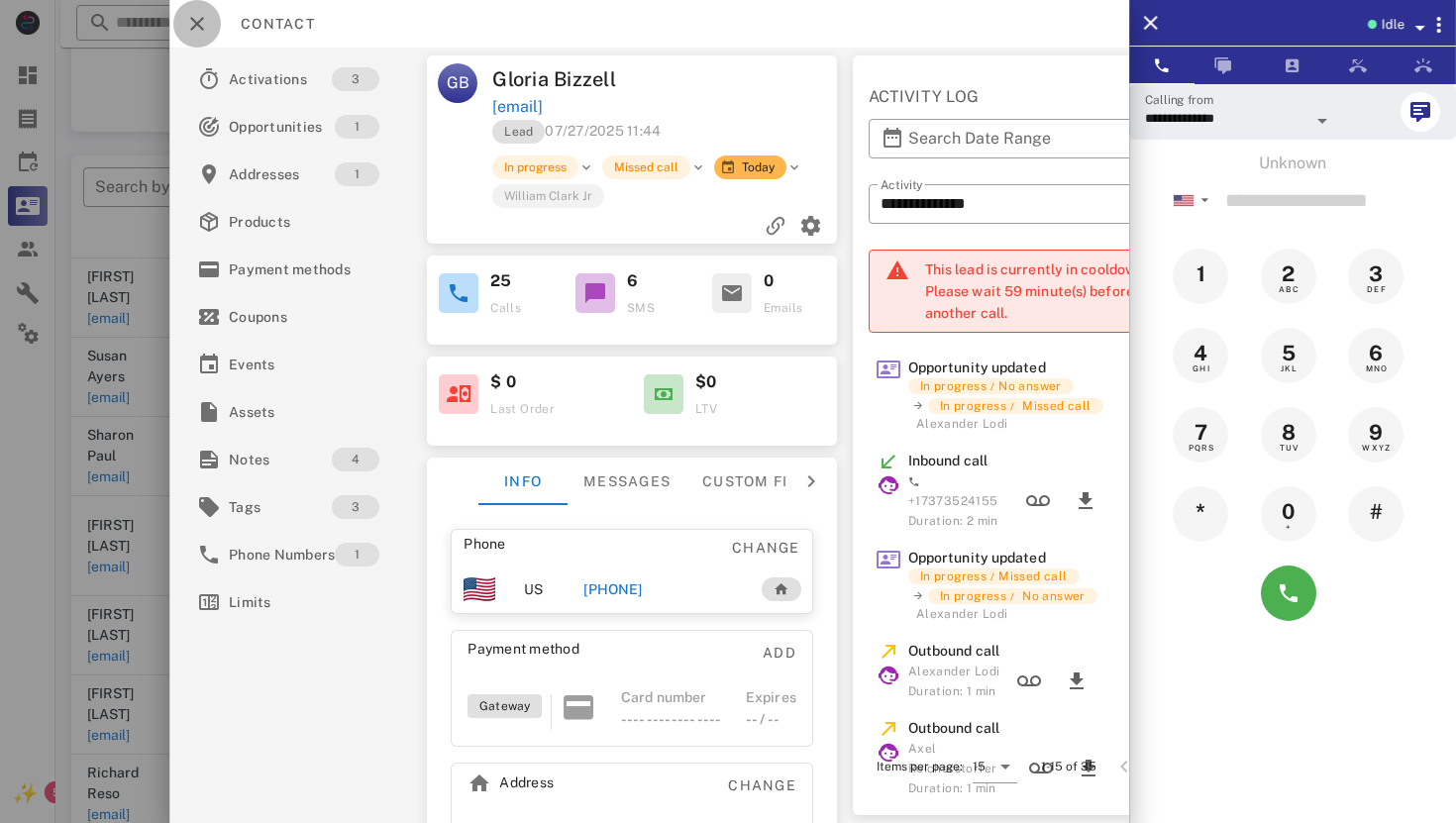 click at bounding box center [197, 24] 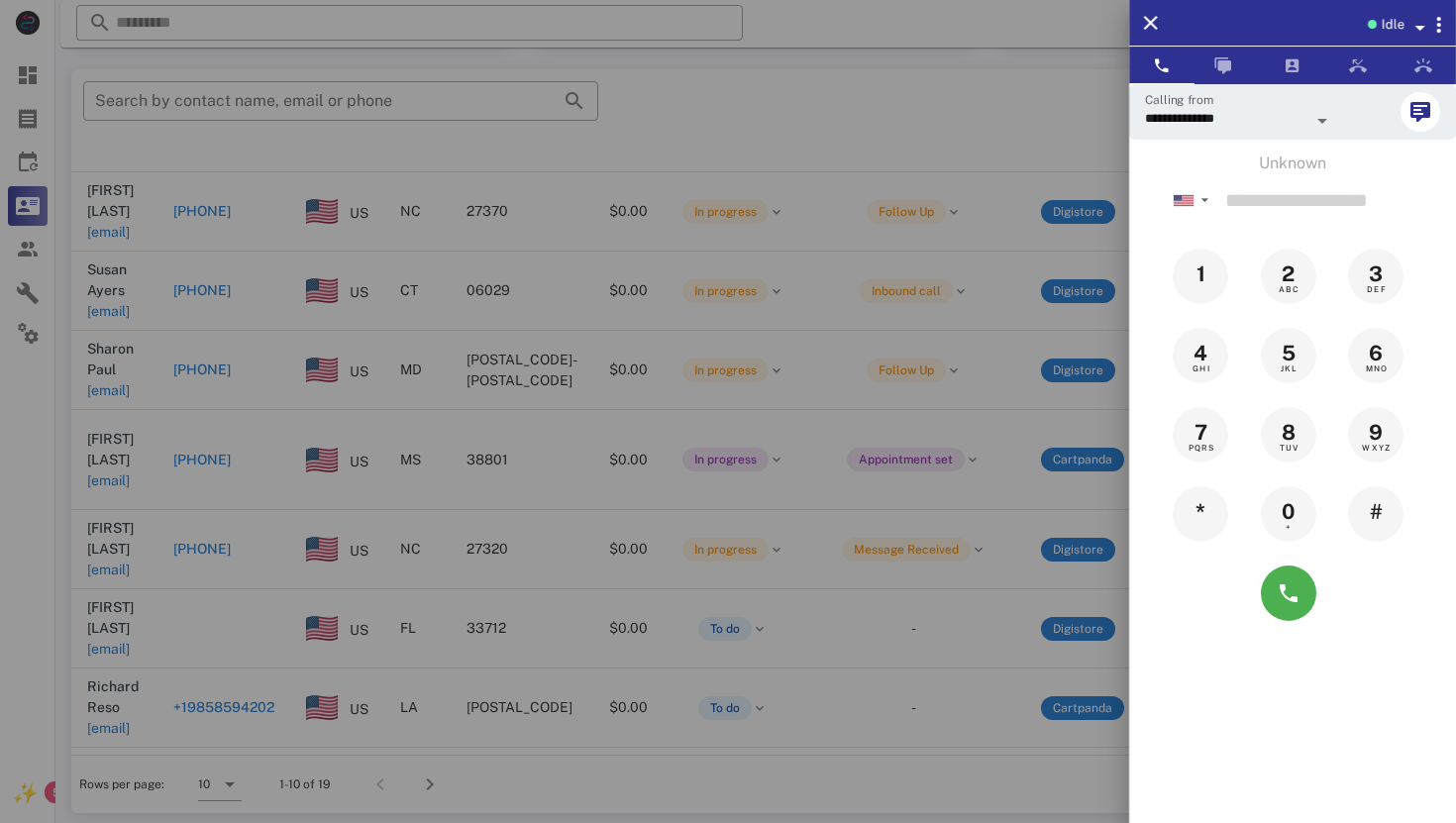 scroll, scrollTop: 376, scrollLeft: 0, axis: vertical 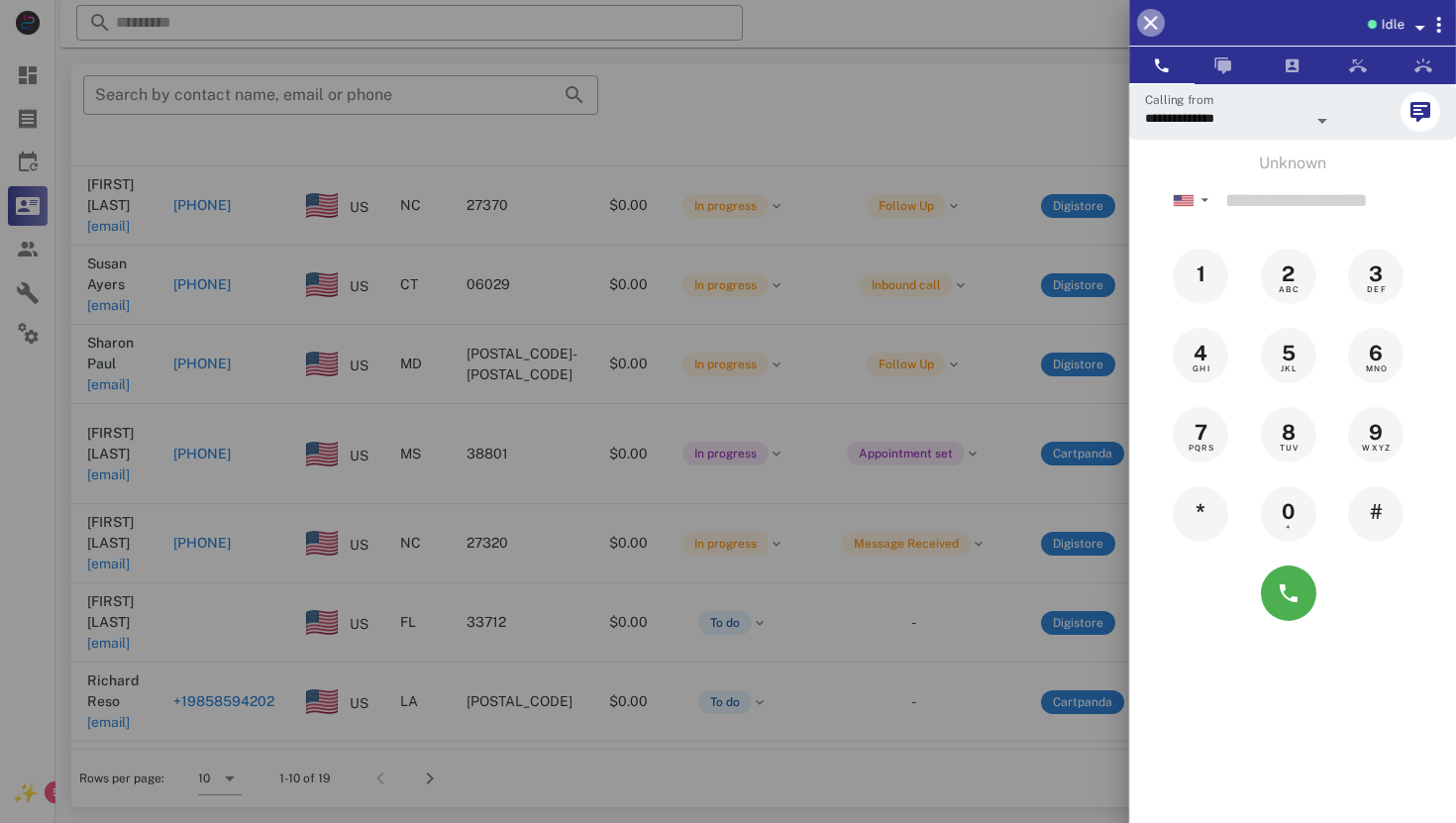 click at bounding box center (1151, 23) 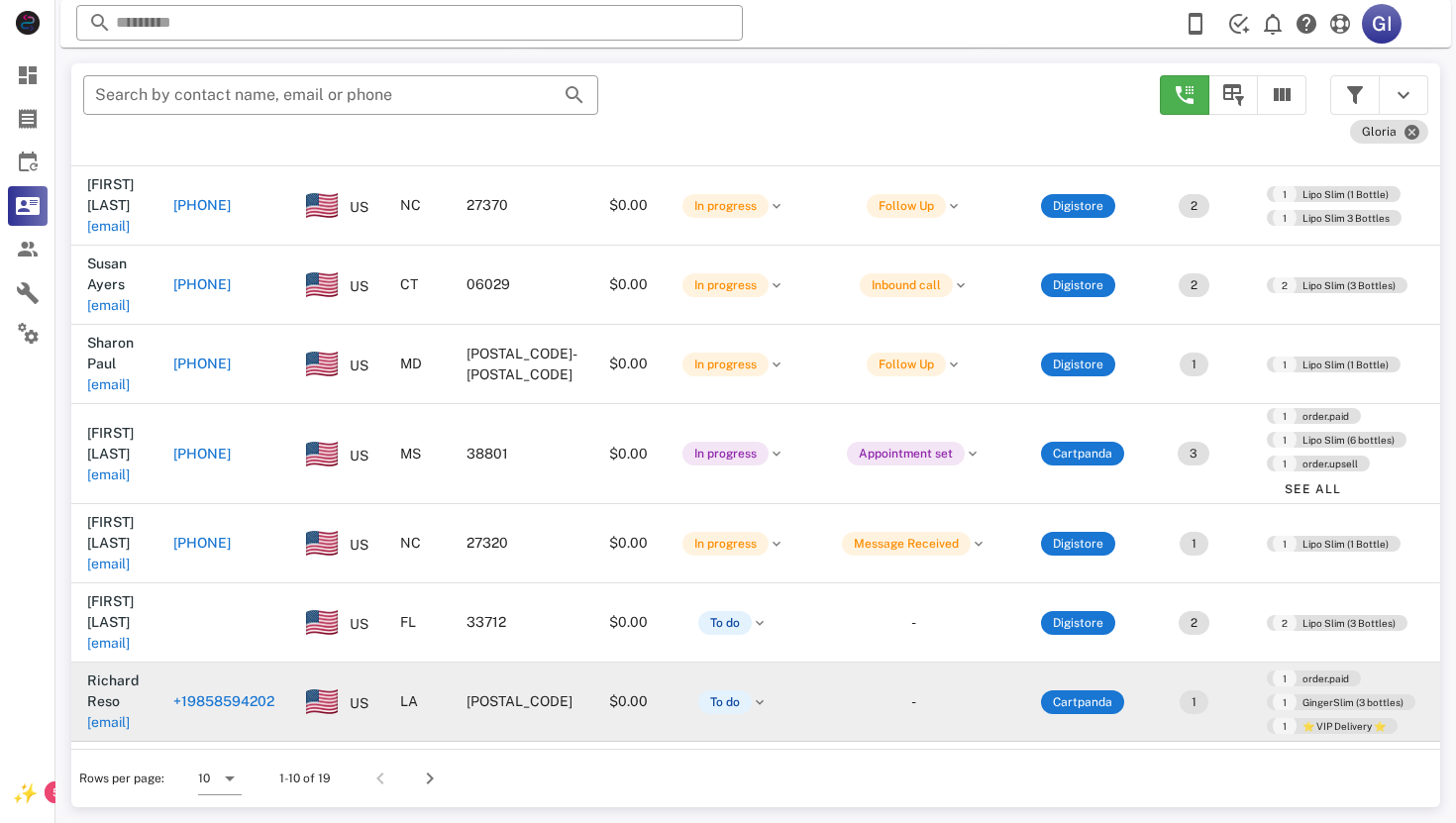 click on "[EMAIL]" at bounding box center (108, 722) 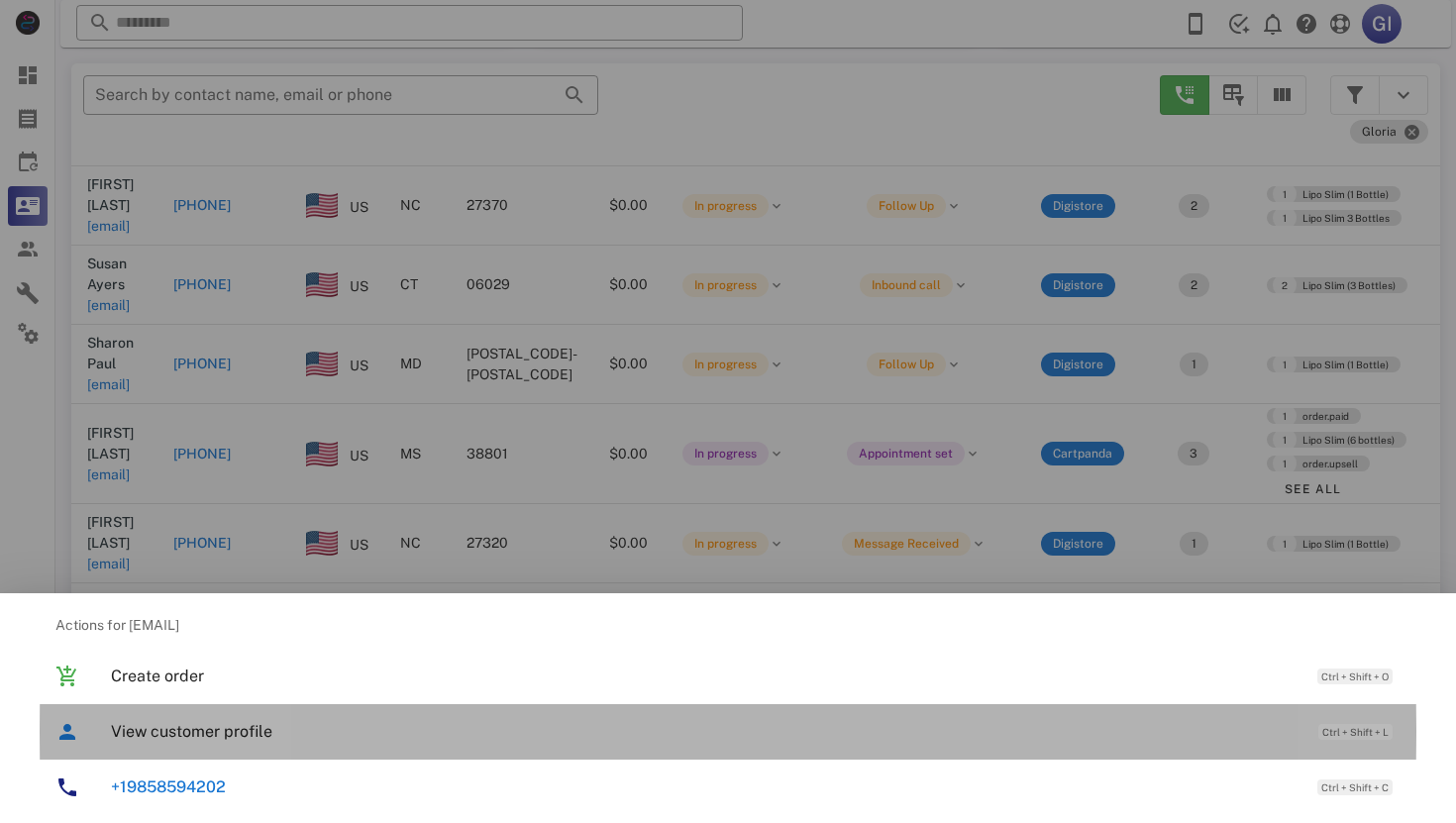 click on "View customer profile" at bounding box center [704, 731] 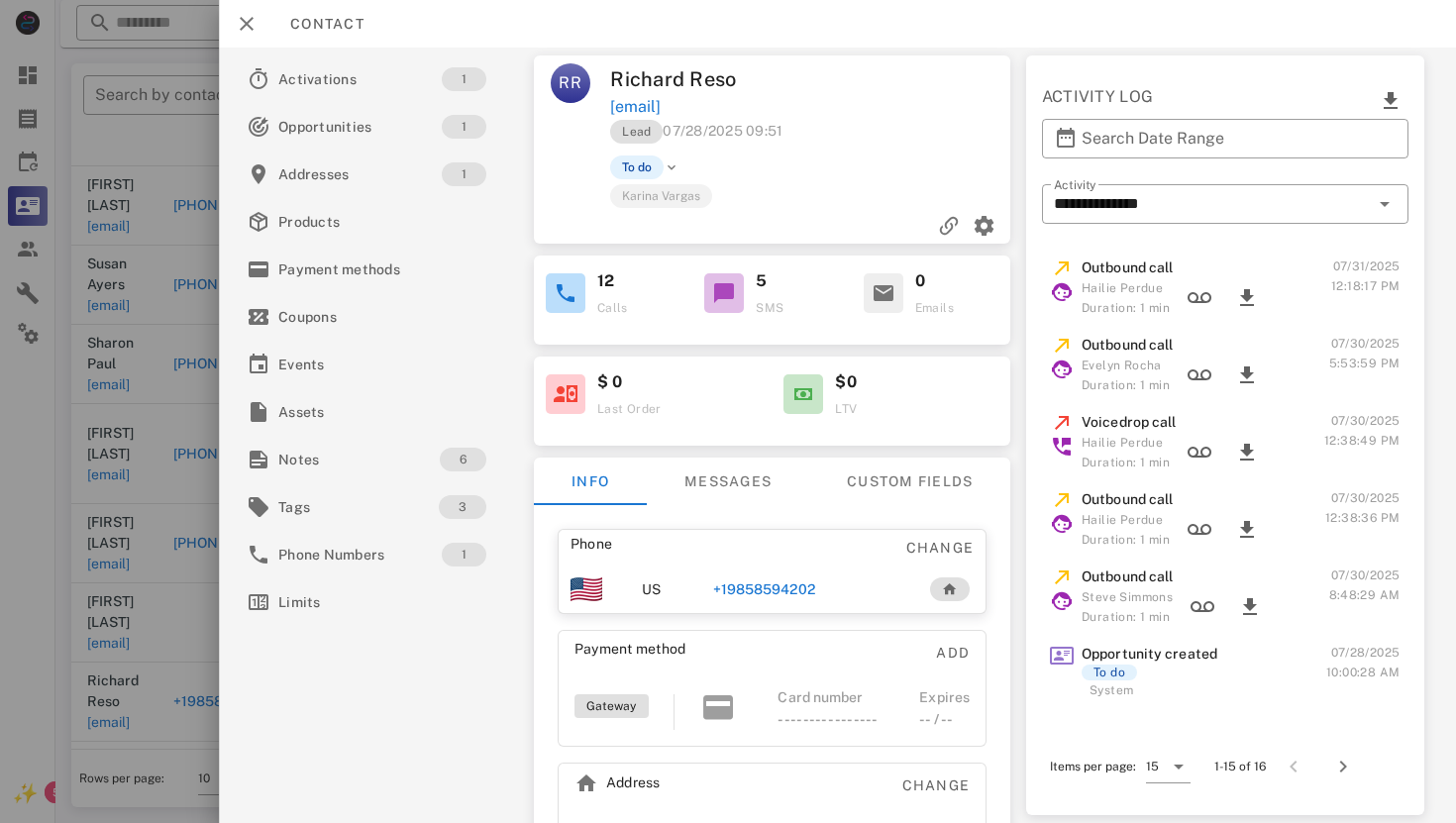 scroll, scrollTop: 543, scrollLeft: 0, axis: vertical 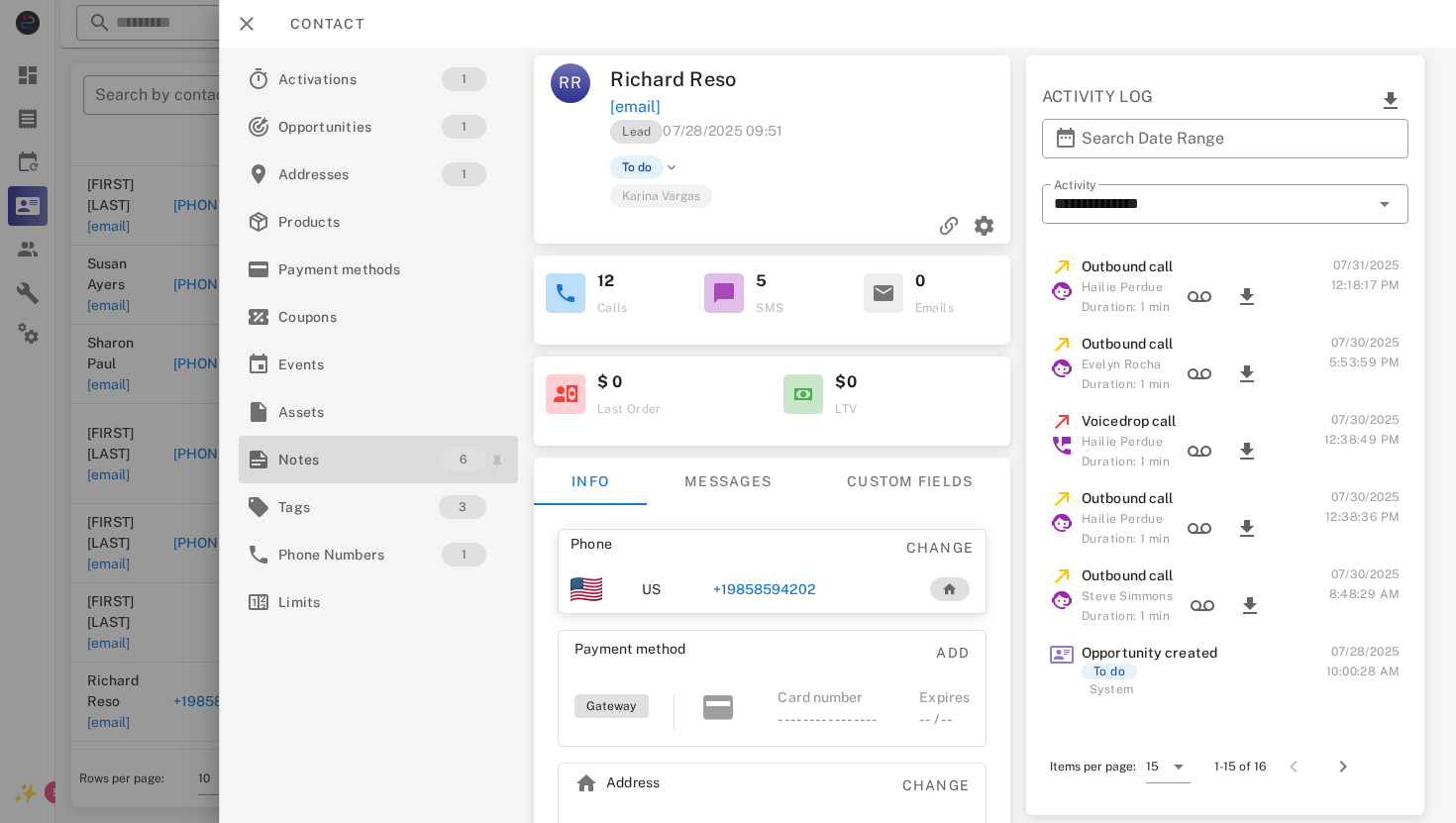 click on "Notes" at bounding box center [359, 460] 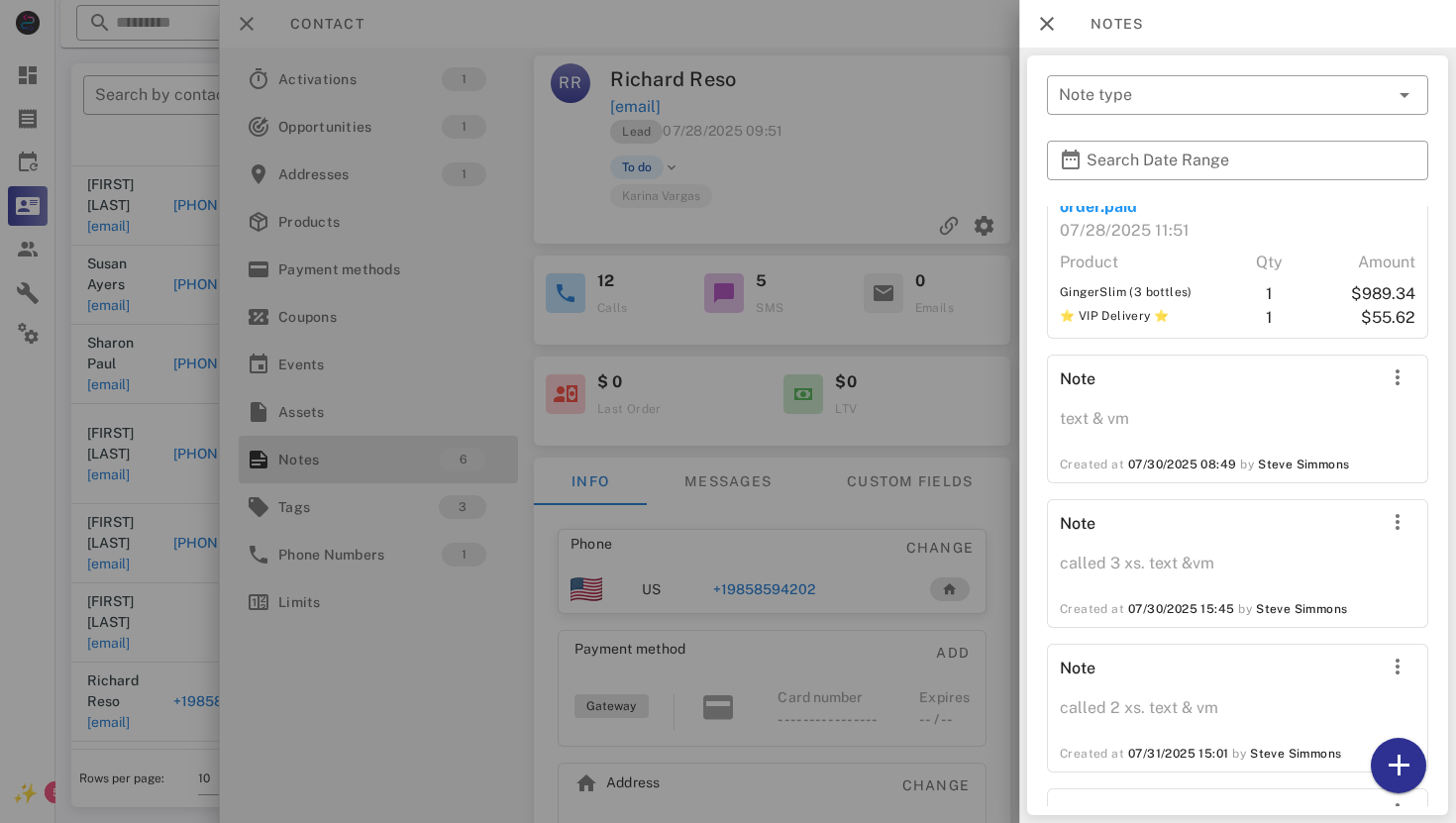 scroll, scrollTop: 0, scrollLeft: 0, axis: both 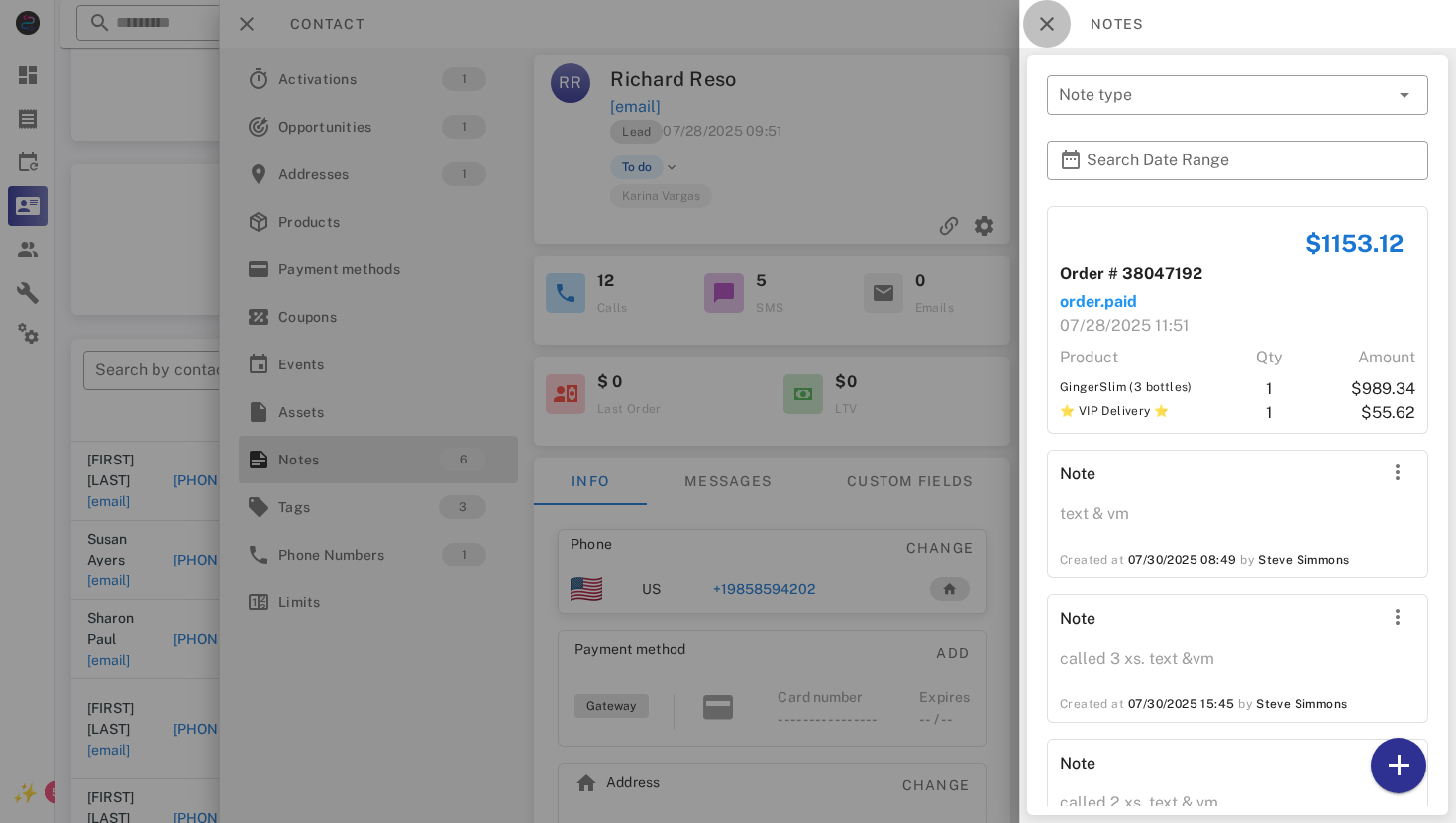 click at bounding box center [1047, 24] 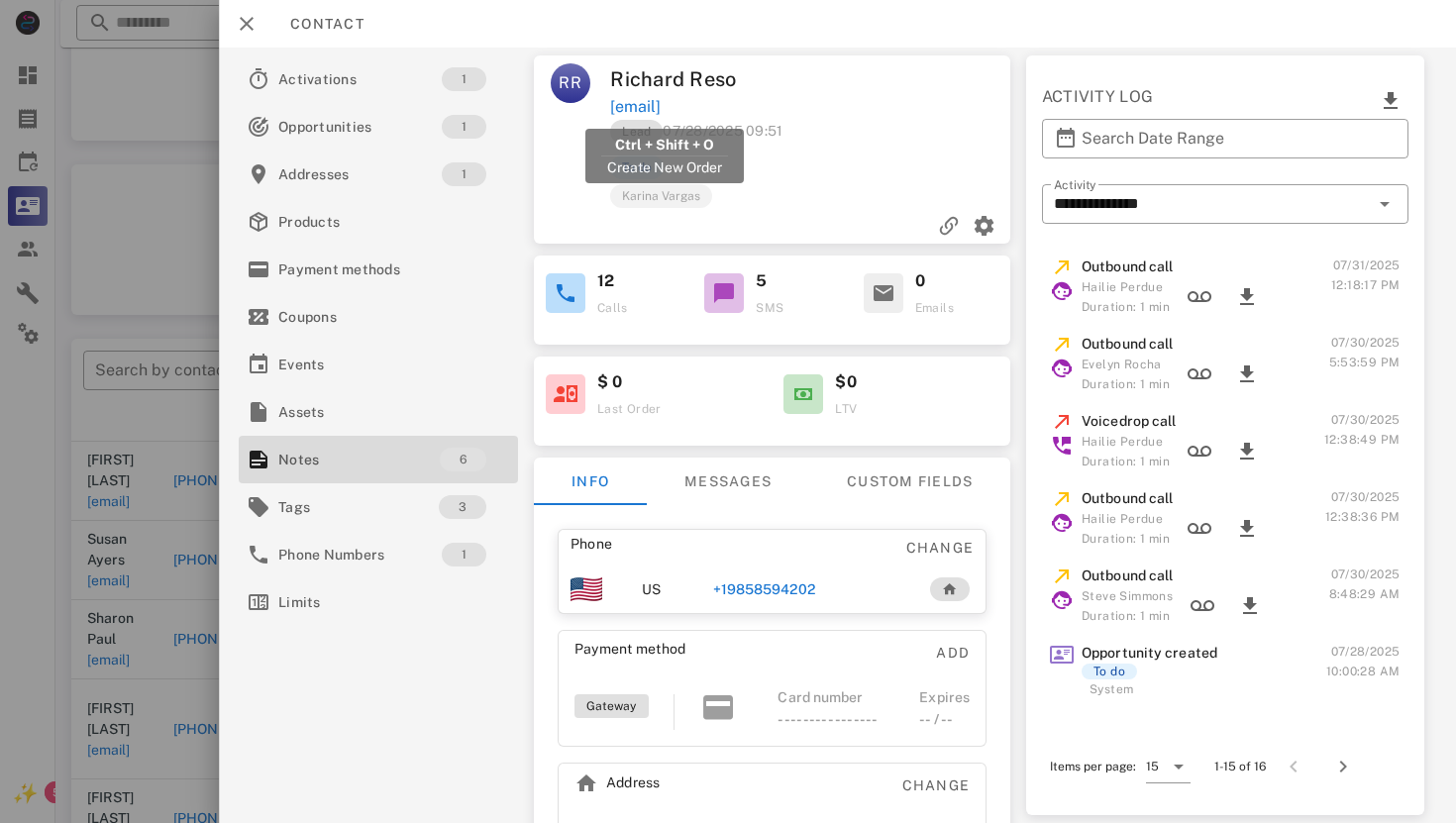 click on "[EMAIL]" at bounding box center (635, 107) 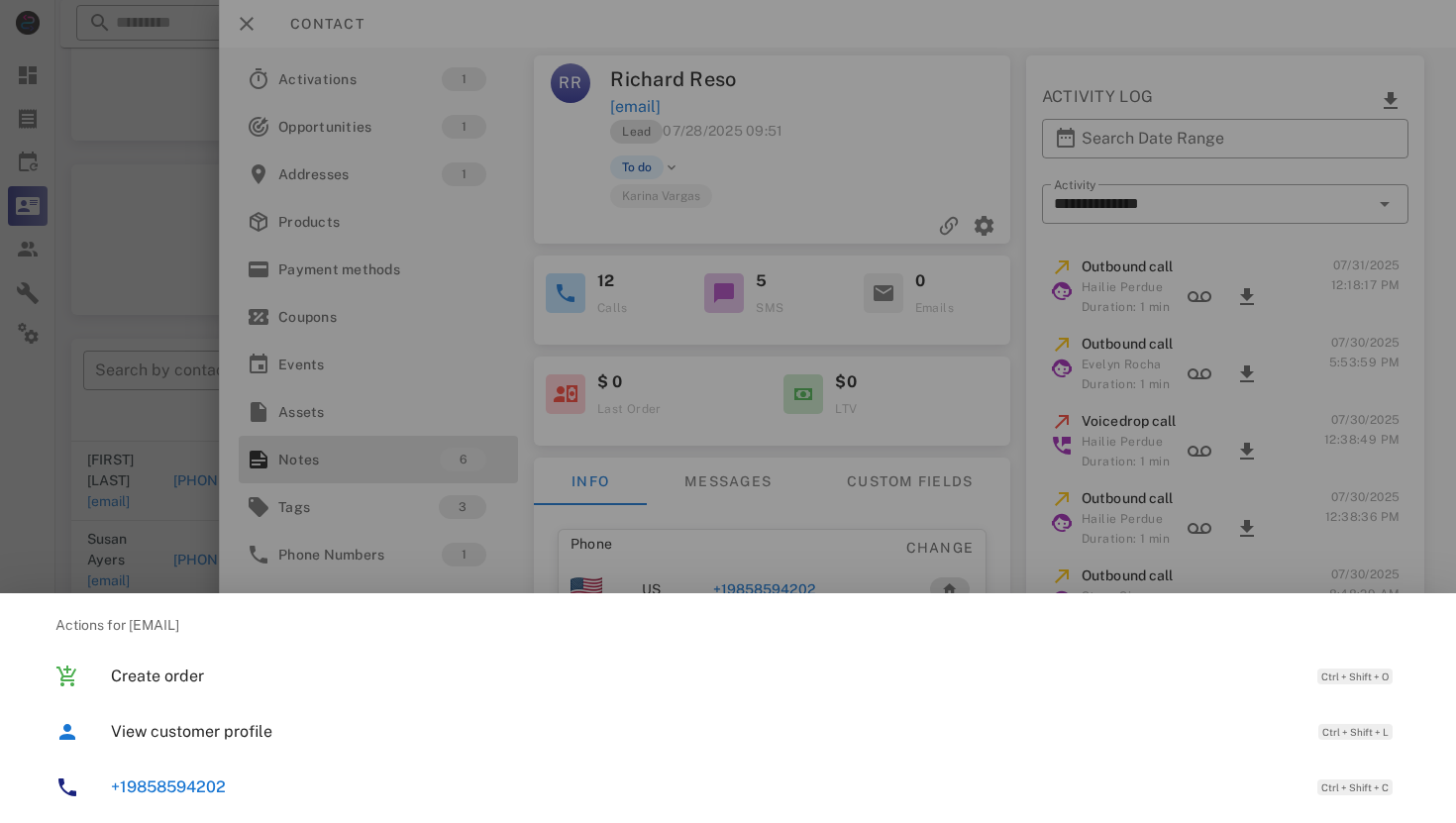 click on "+19858594202" at bounding box center (168, 786) 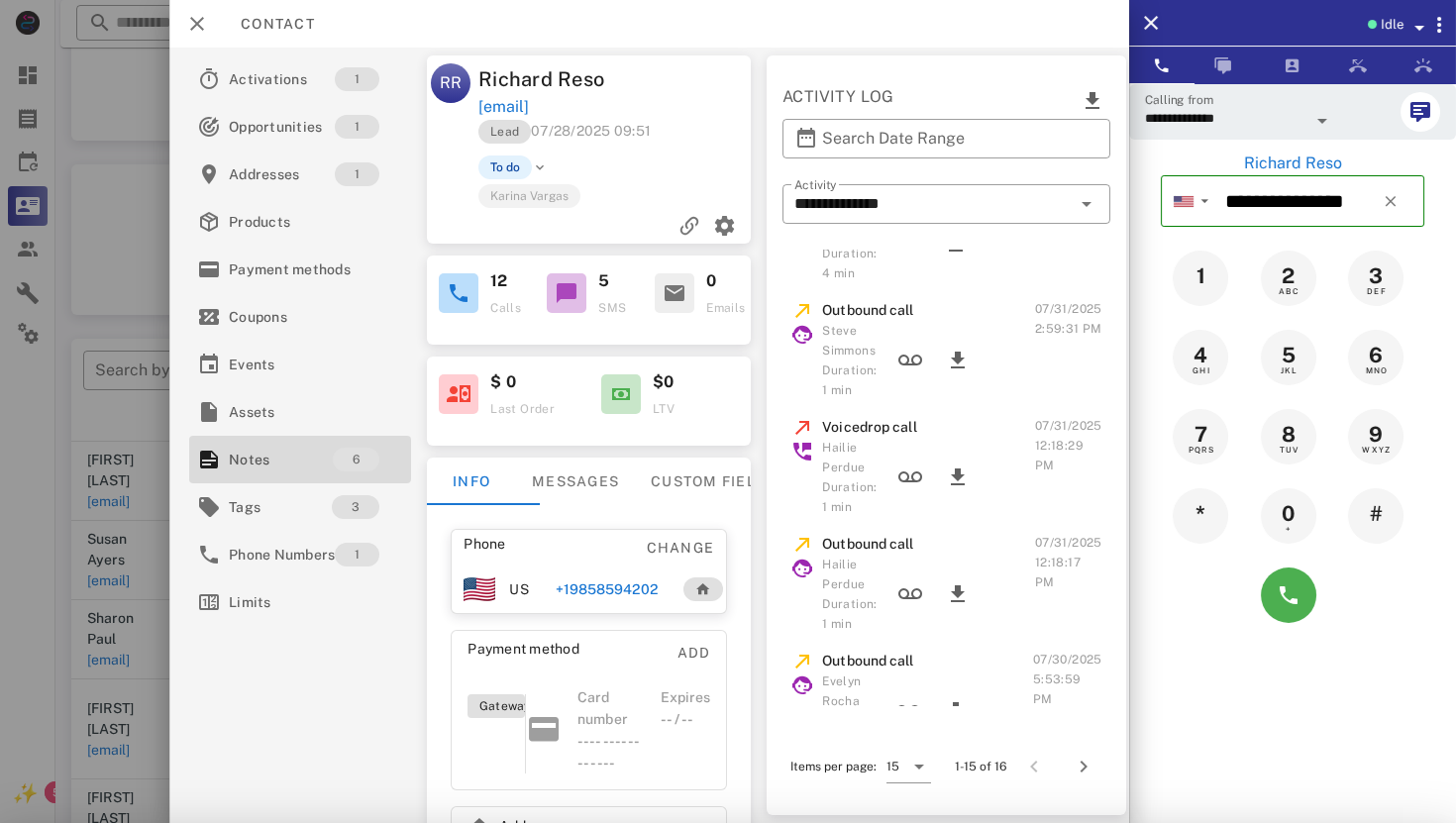 scroll, scrollTop: 820, scrollLeft: 0, axis: vertical 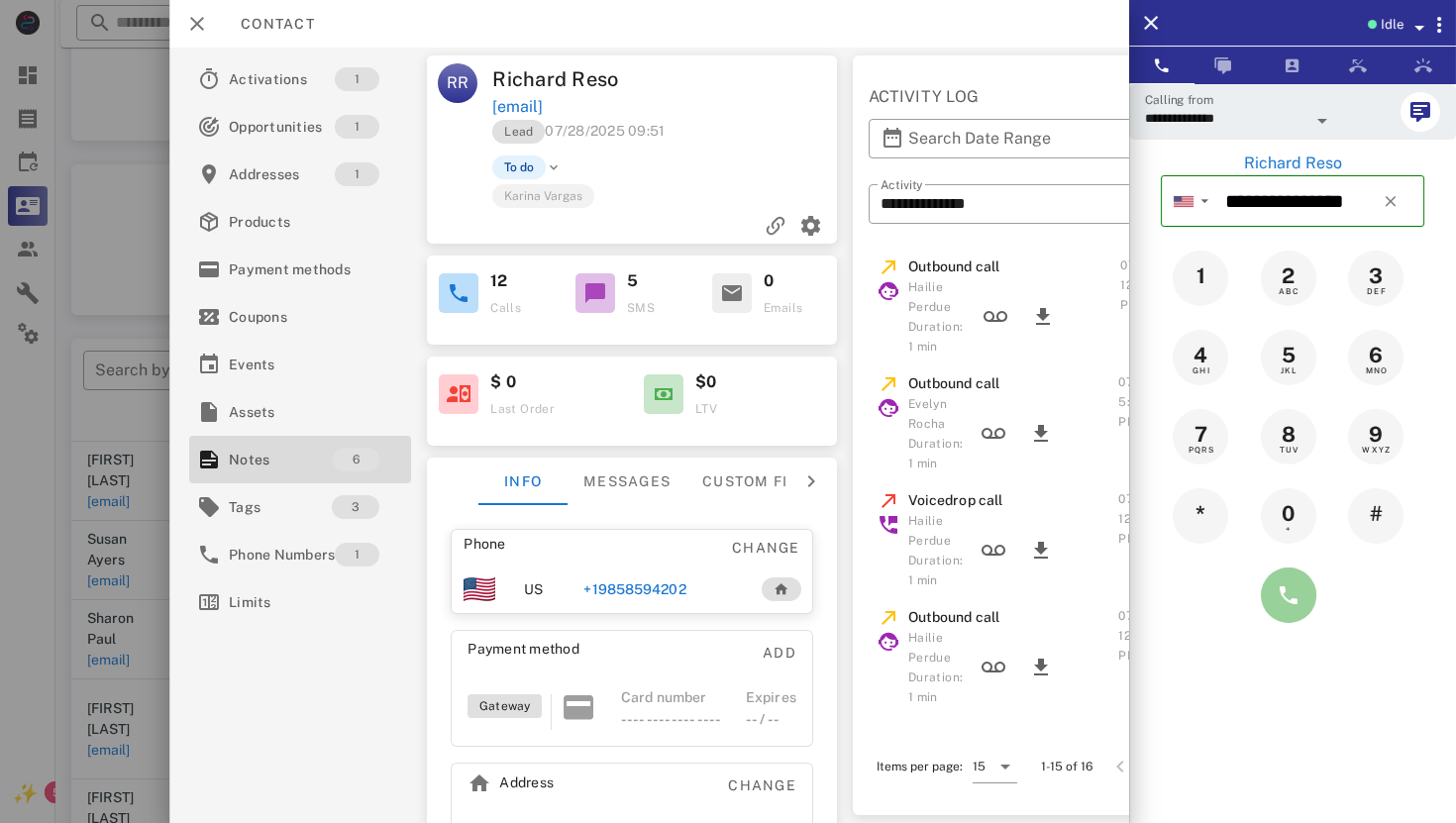 click at bounding box center [1289, 595] 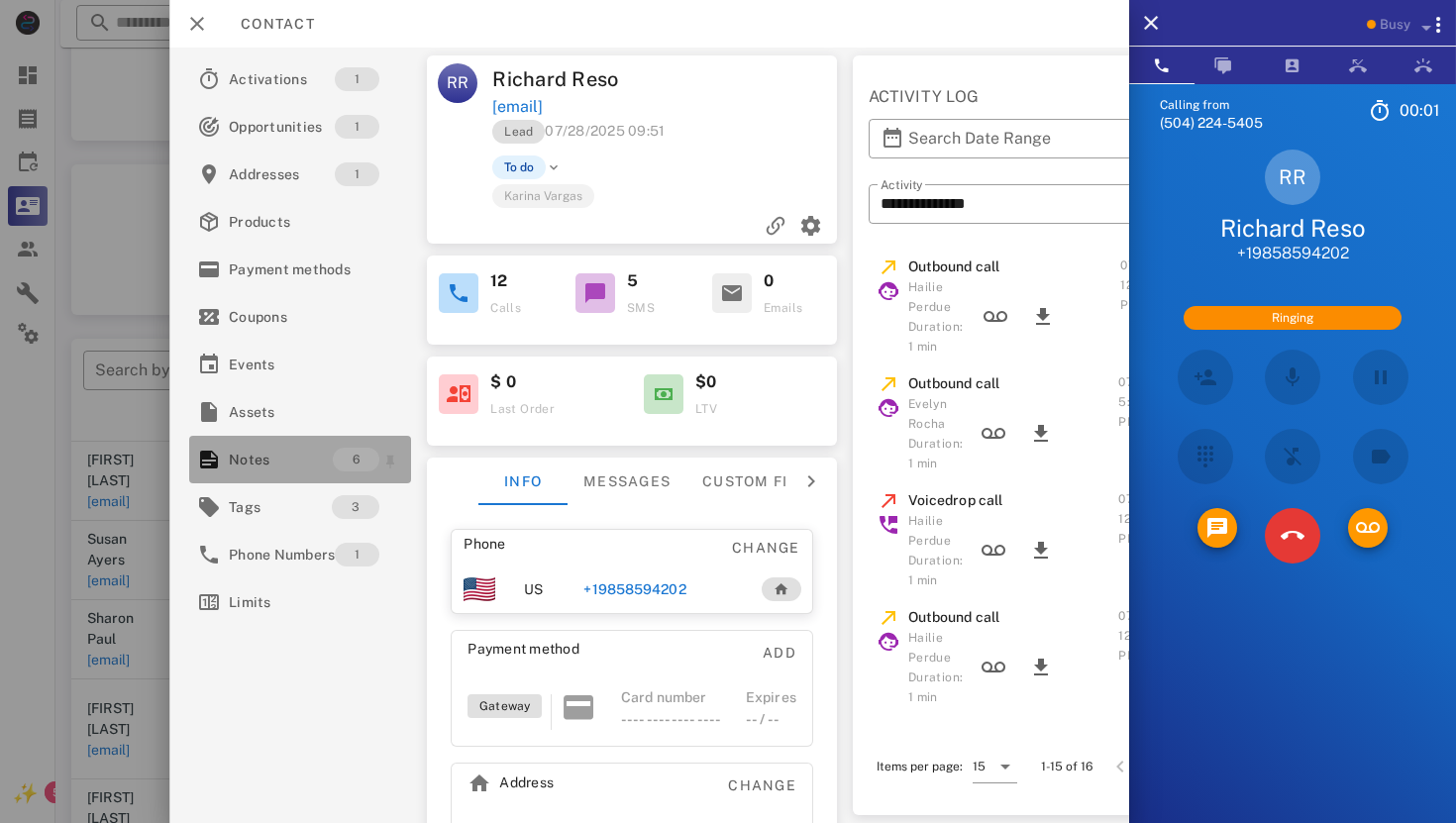 click on "Notes" at bounding box center (280, 460) 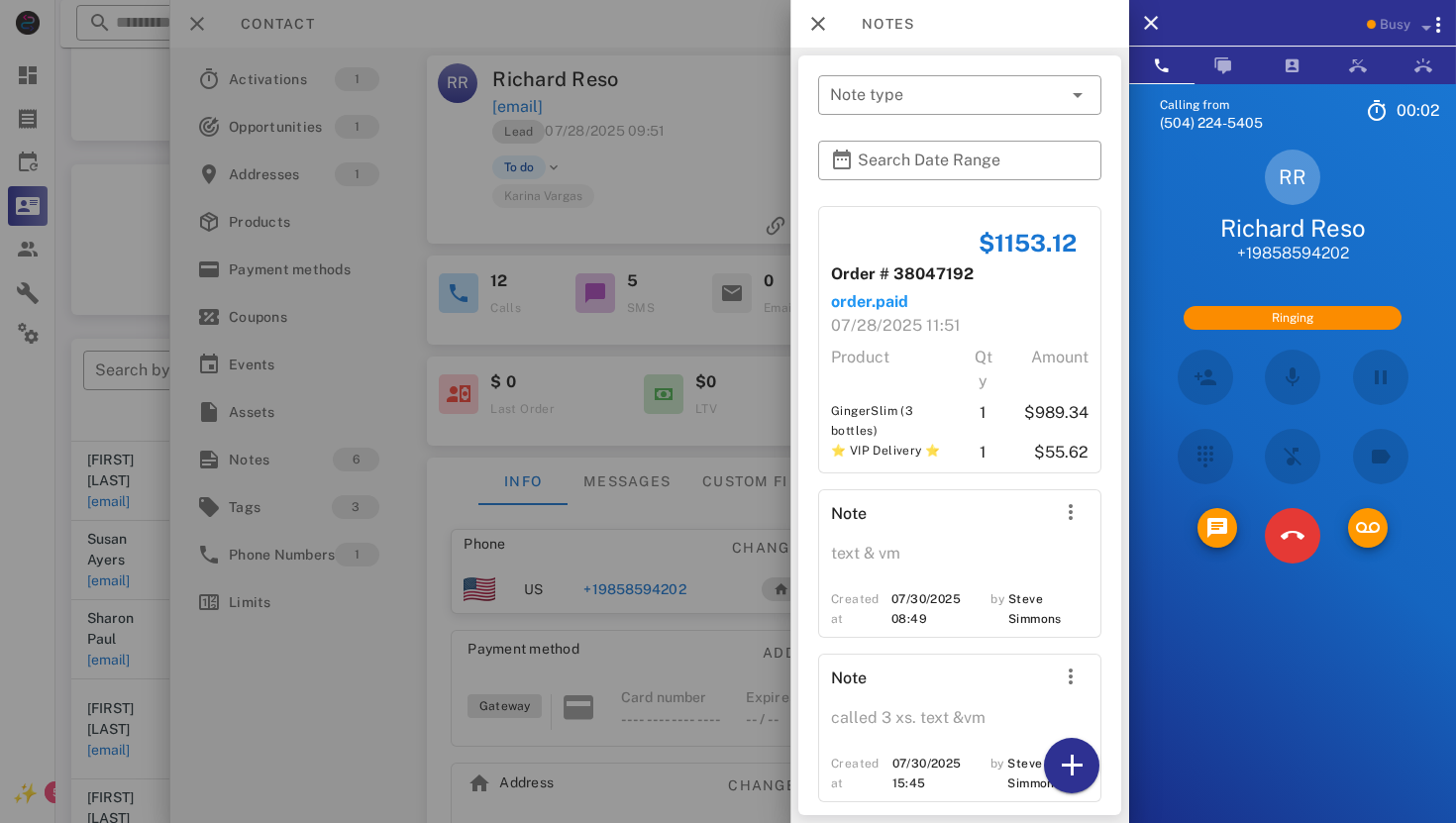 scroll, scrollTop: 0, scrollLeft: 0, axis: both 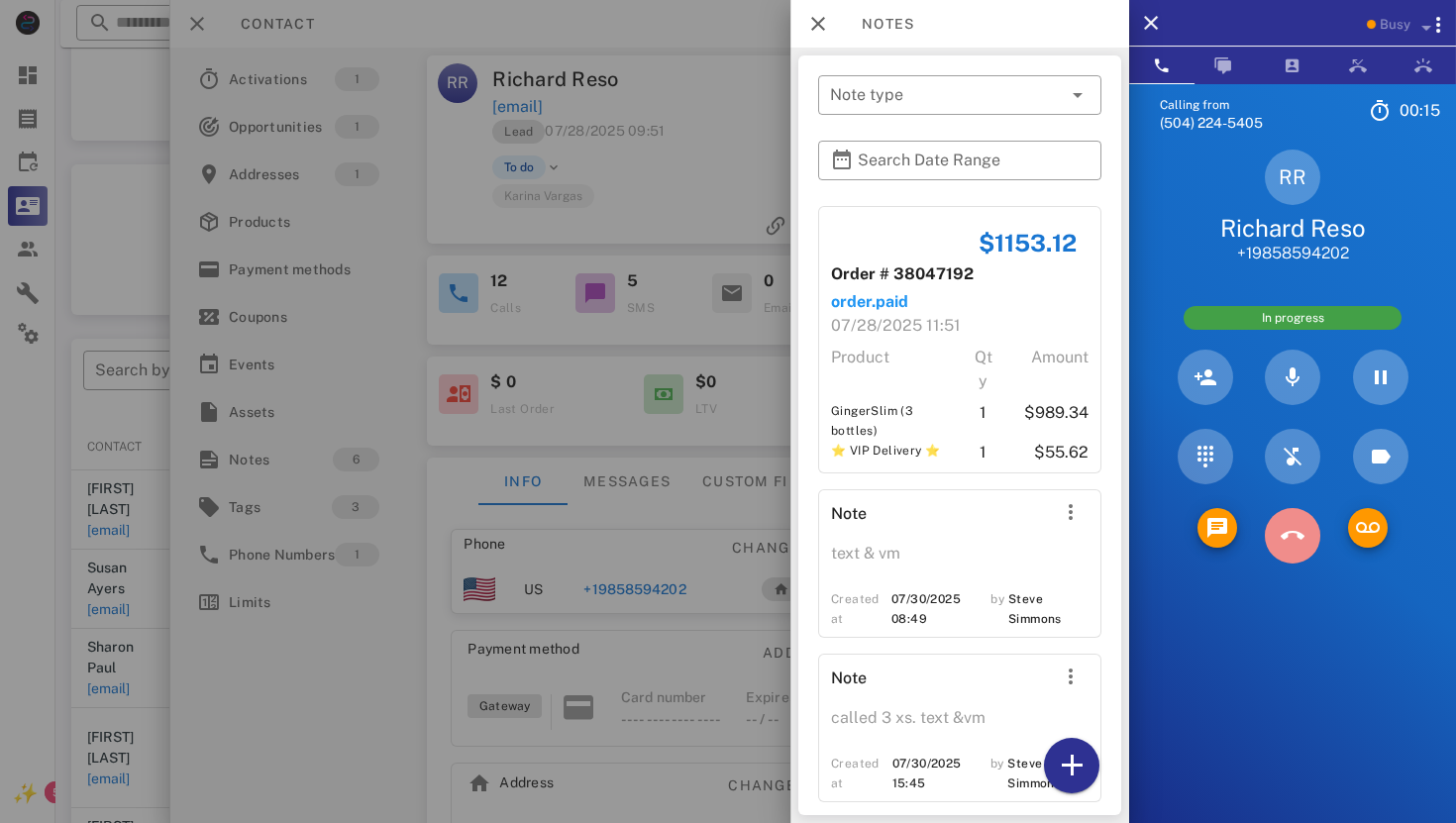 click at bounding box center [1293, 536] 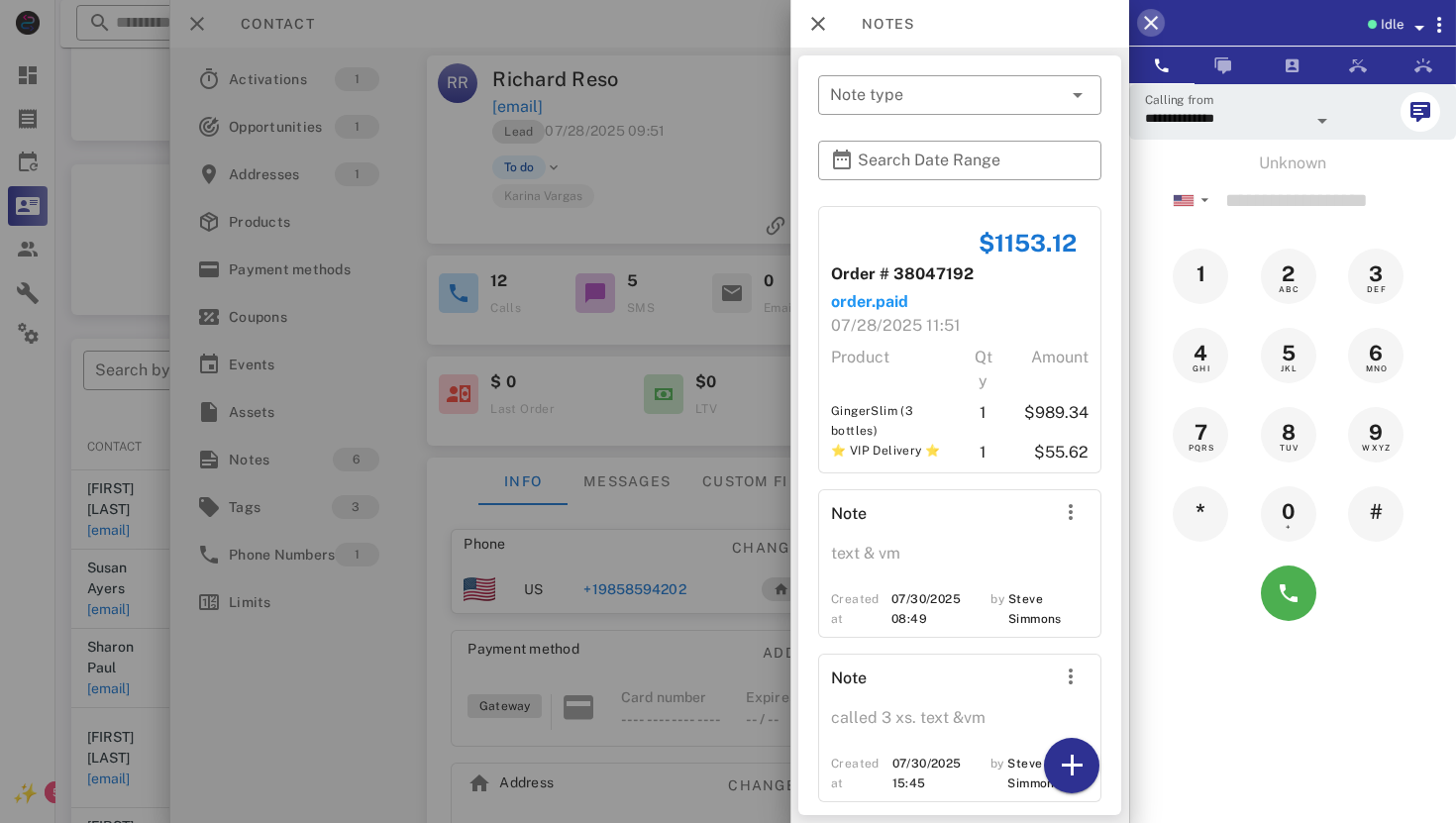 click at bounding box center (1151, 23) 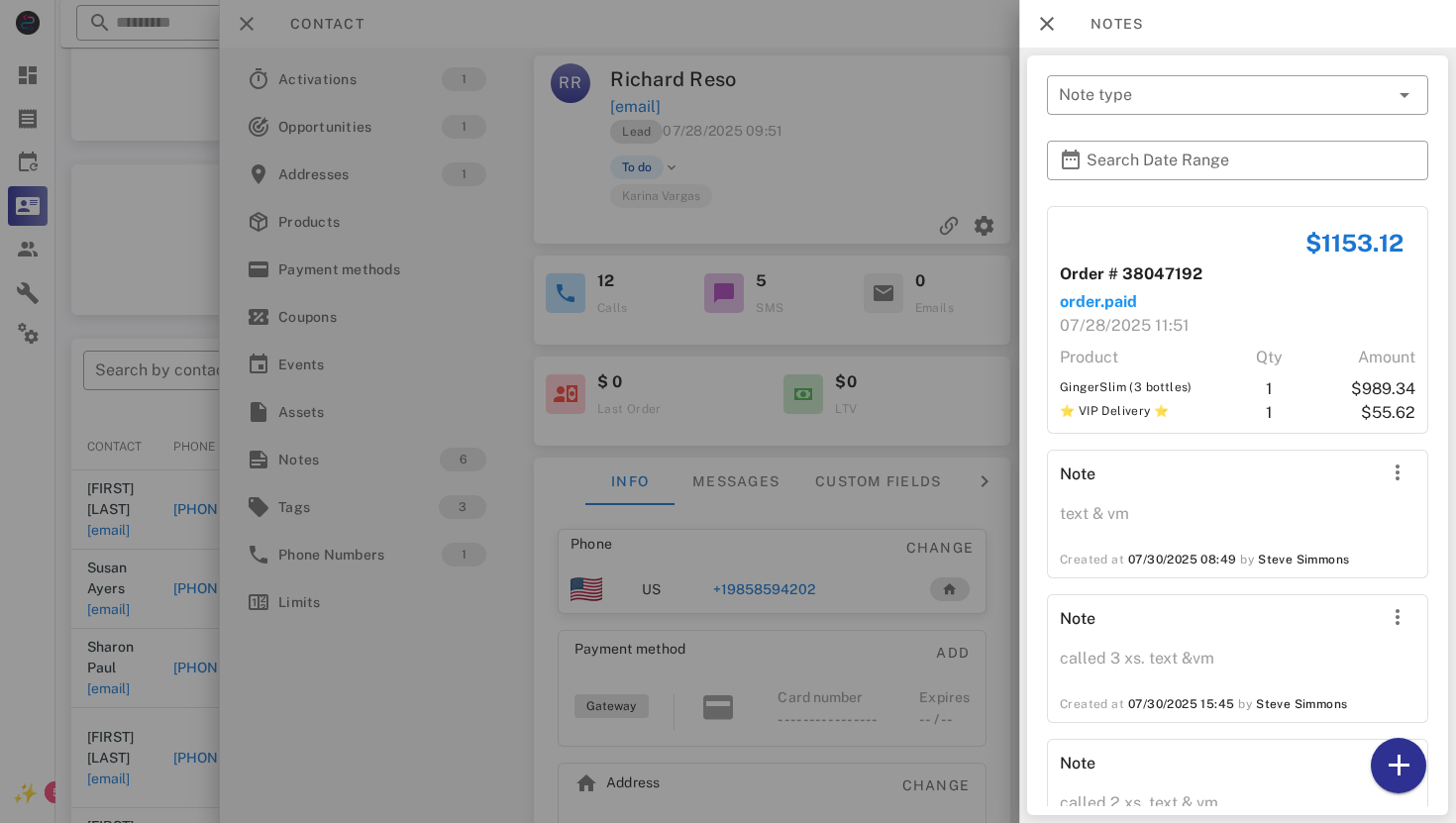 scroll, scrollTop: 543, scrollLeft: 0, axis: vertical 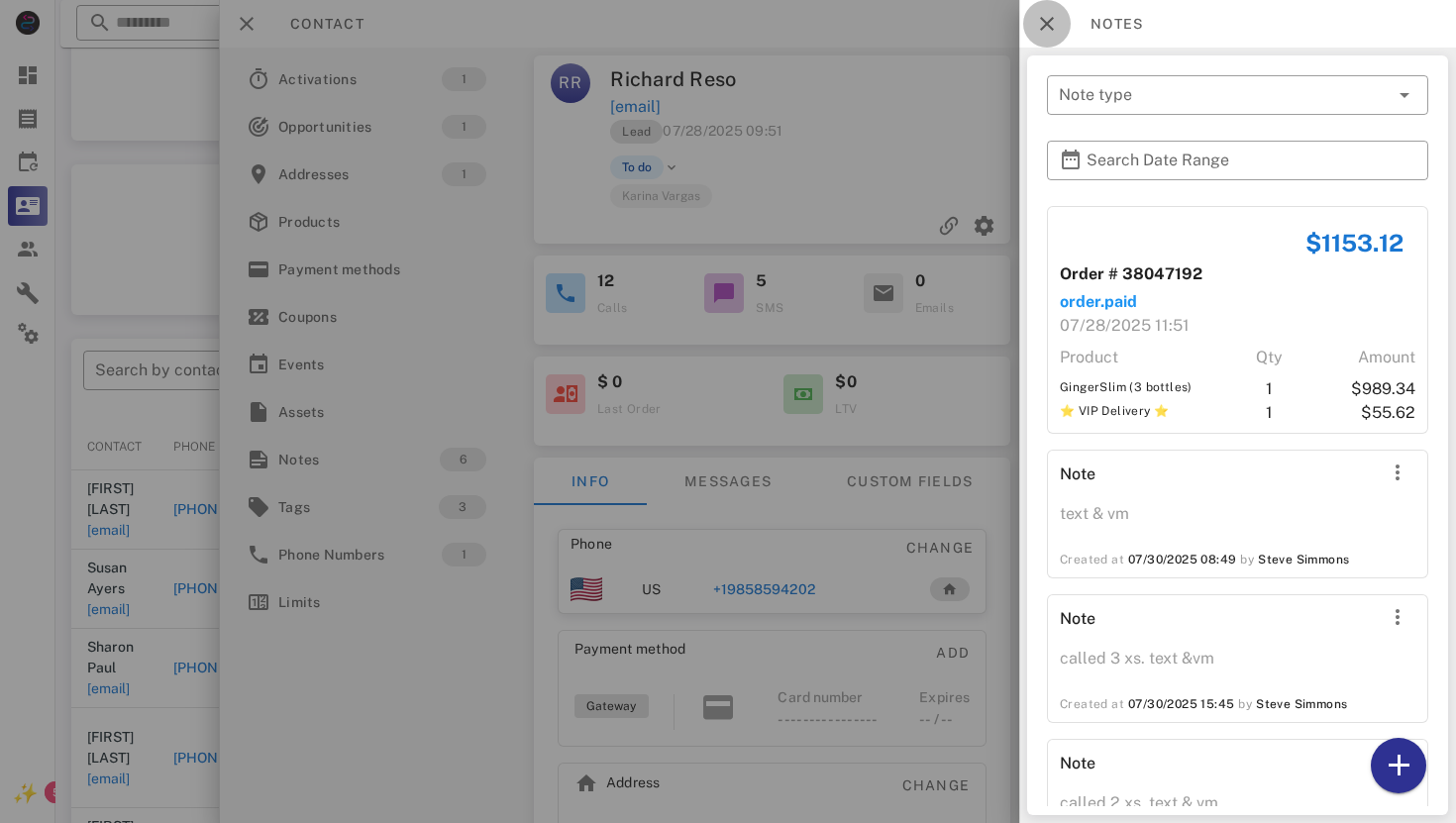 click at bounding box center [1047, 24] 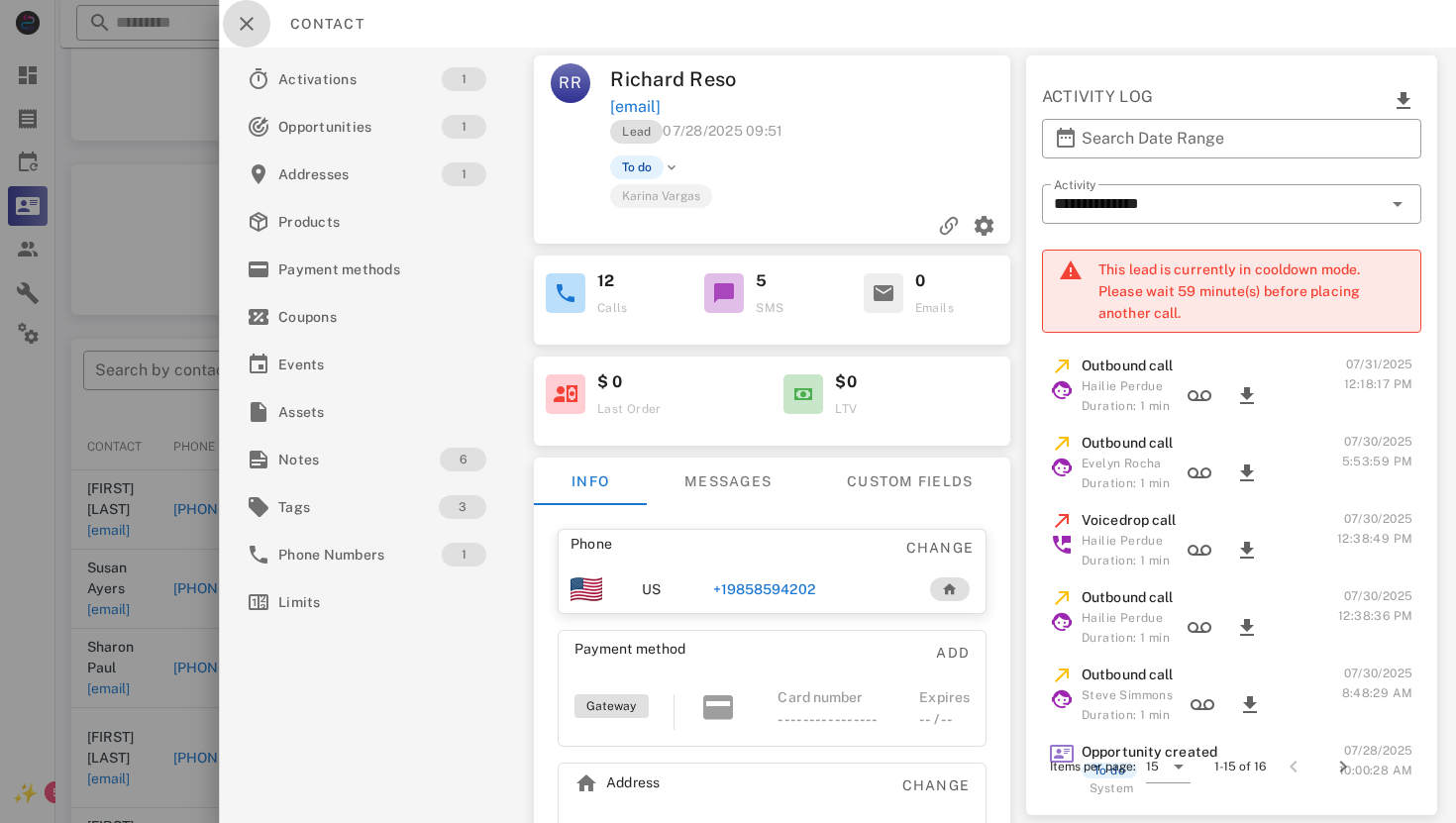 click at bounding box center [247, 24] 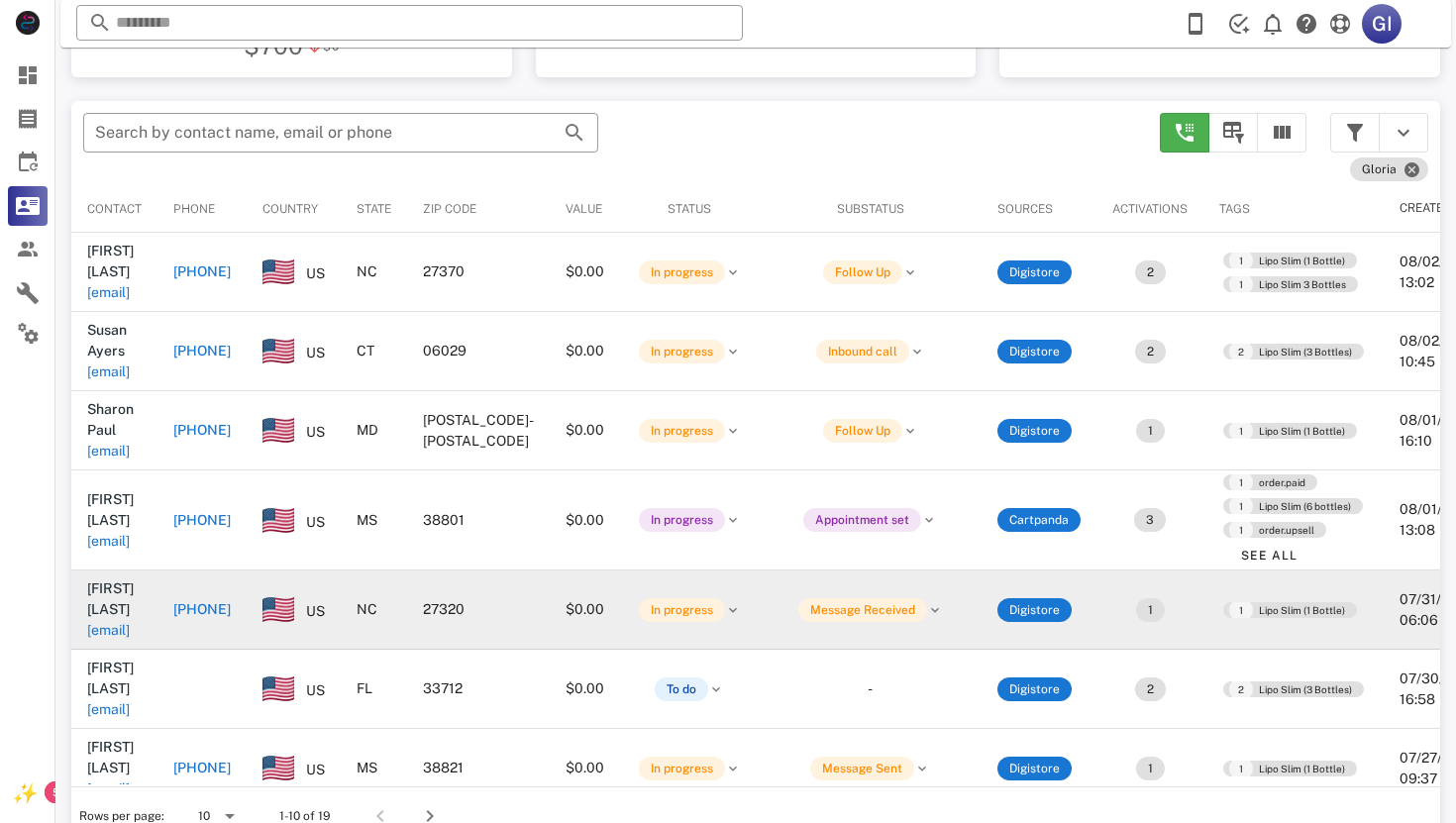 scroll, scrollTop: 376, scrollLeft: 0, axis: vertical 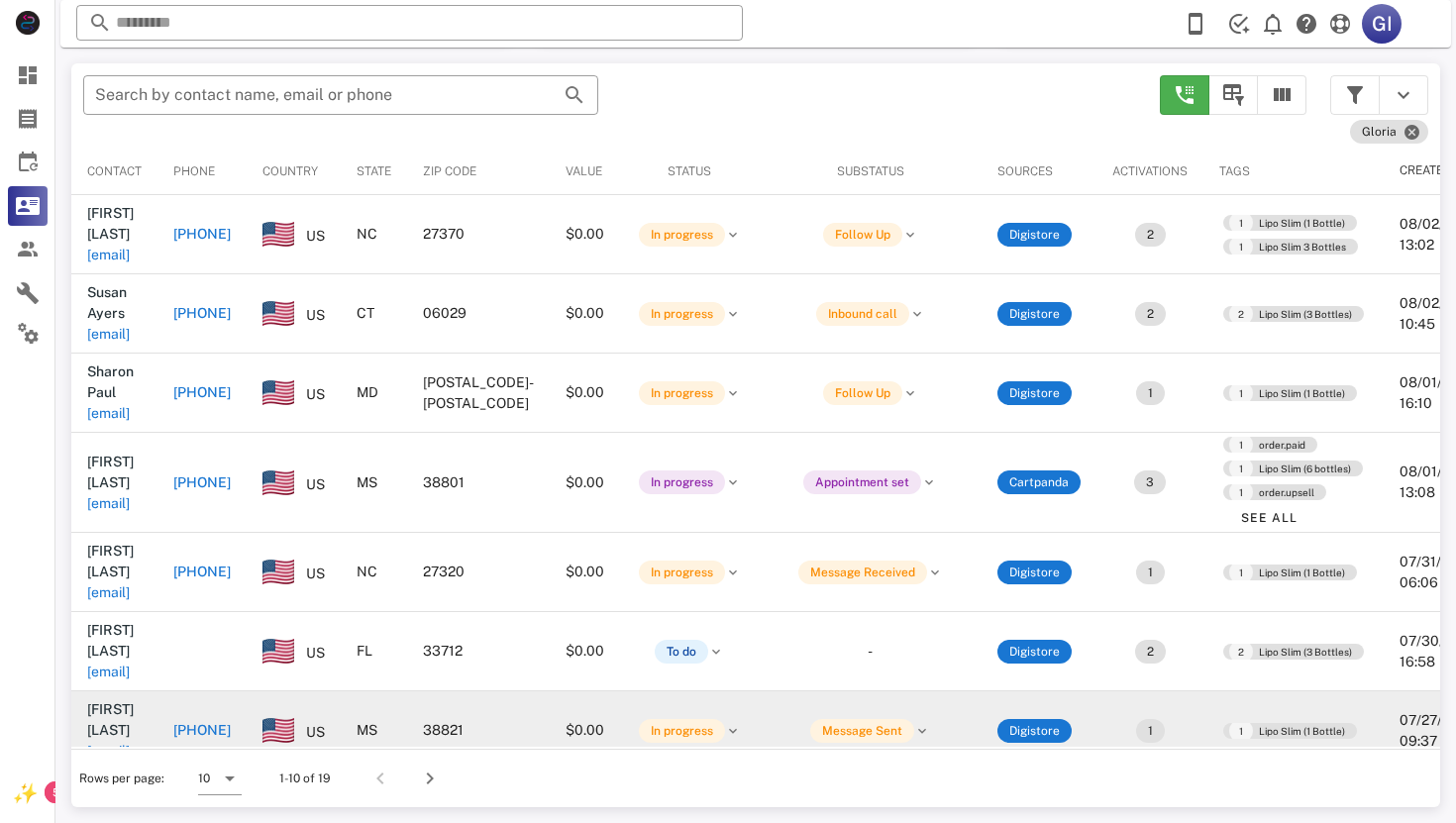 click on "[EMAIL]" at bounding box center (108, 751) 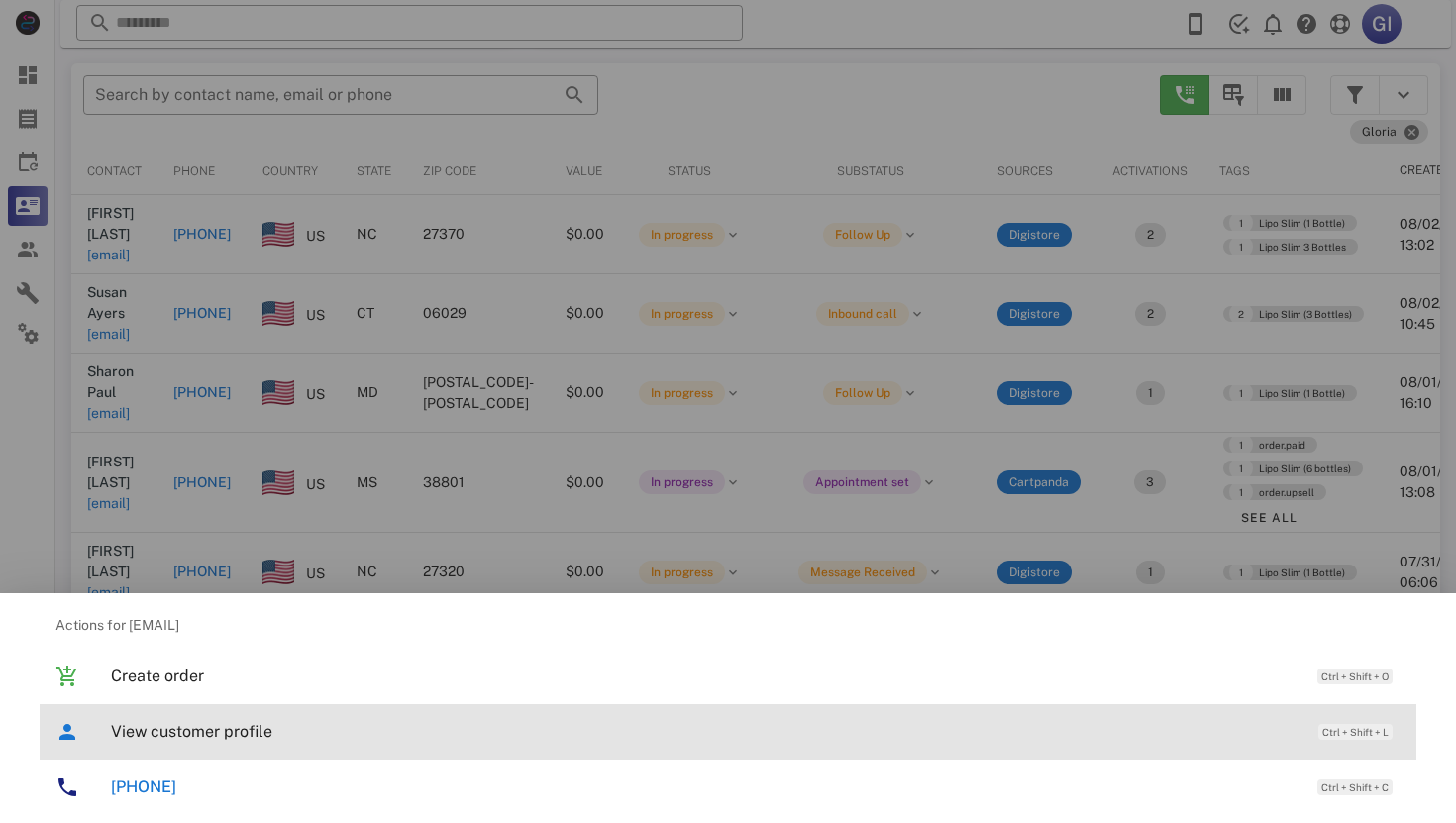 click on "View customer profile" at bounding box center [704, 731] 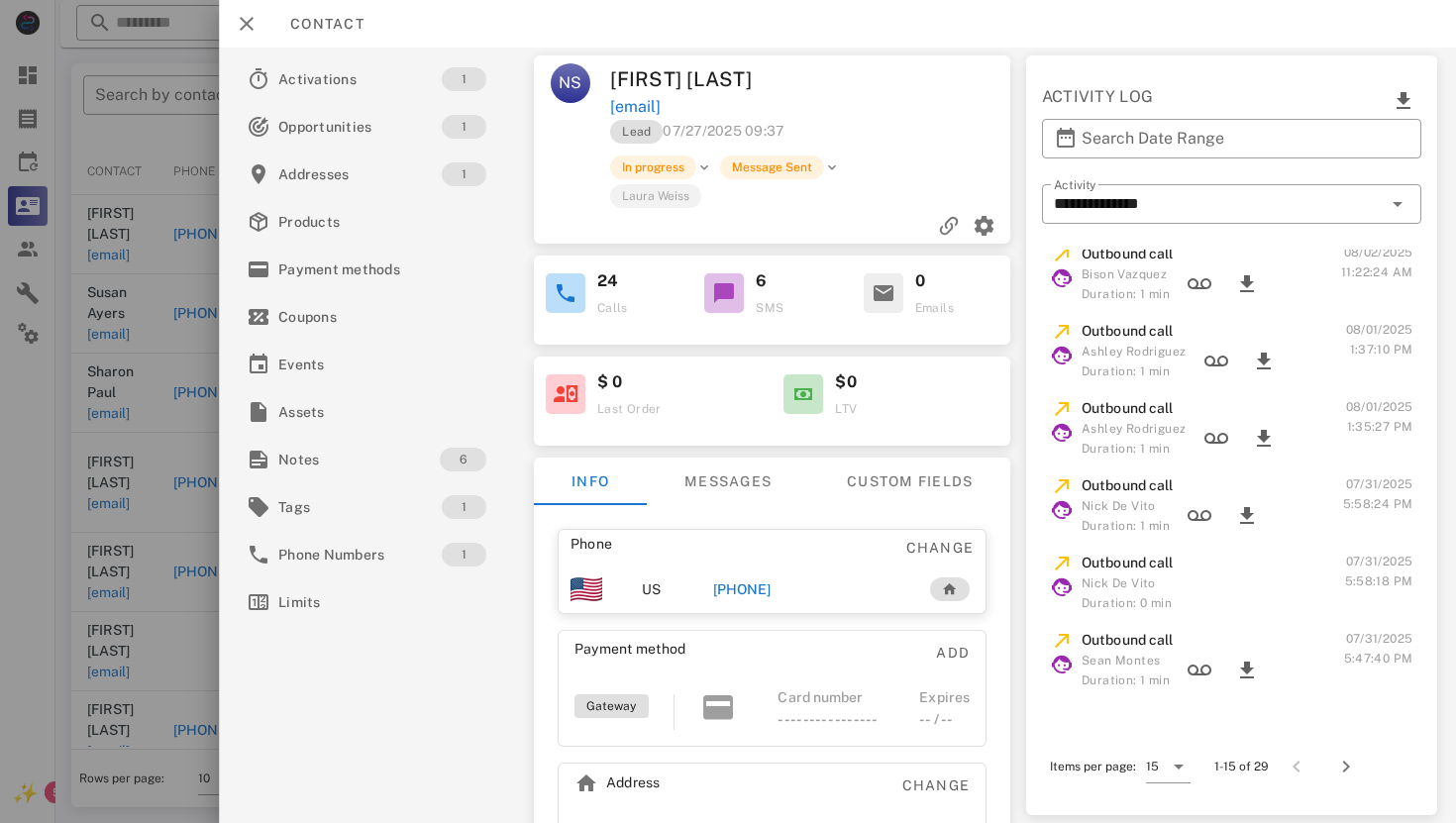 scroll, scrollTop: 0, scrollLeft: 0, axis: both 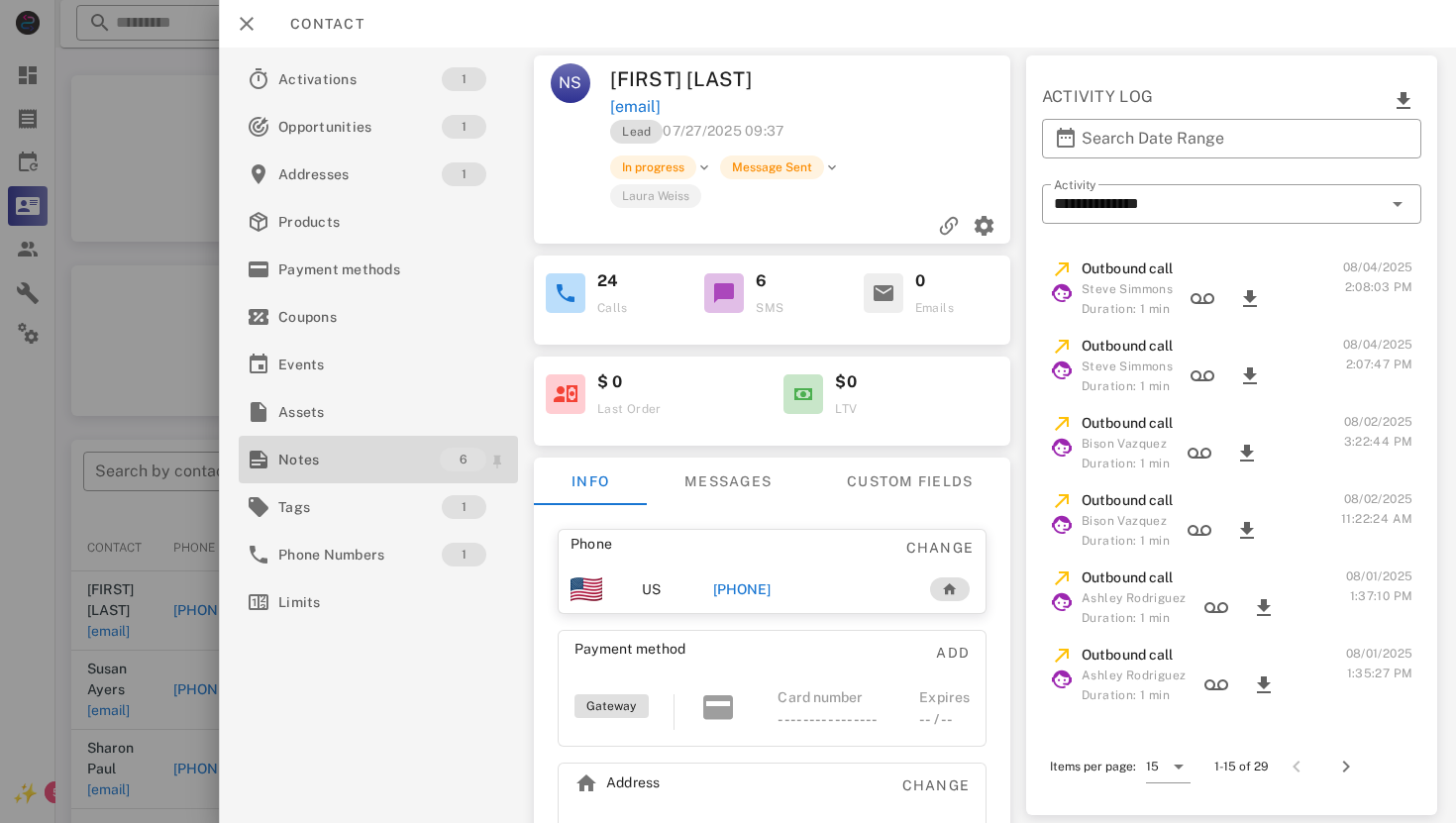 click on "Notes" at bounding box center (359, 460) 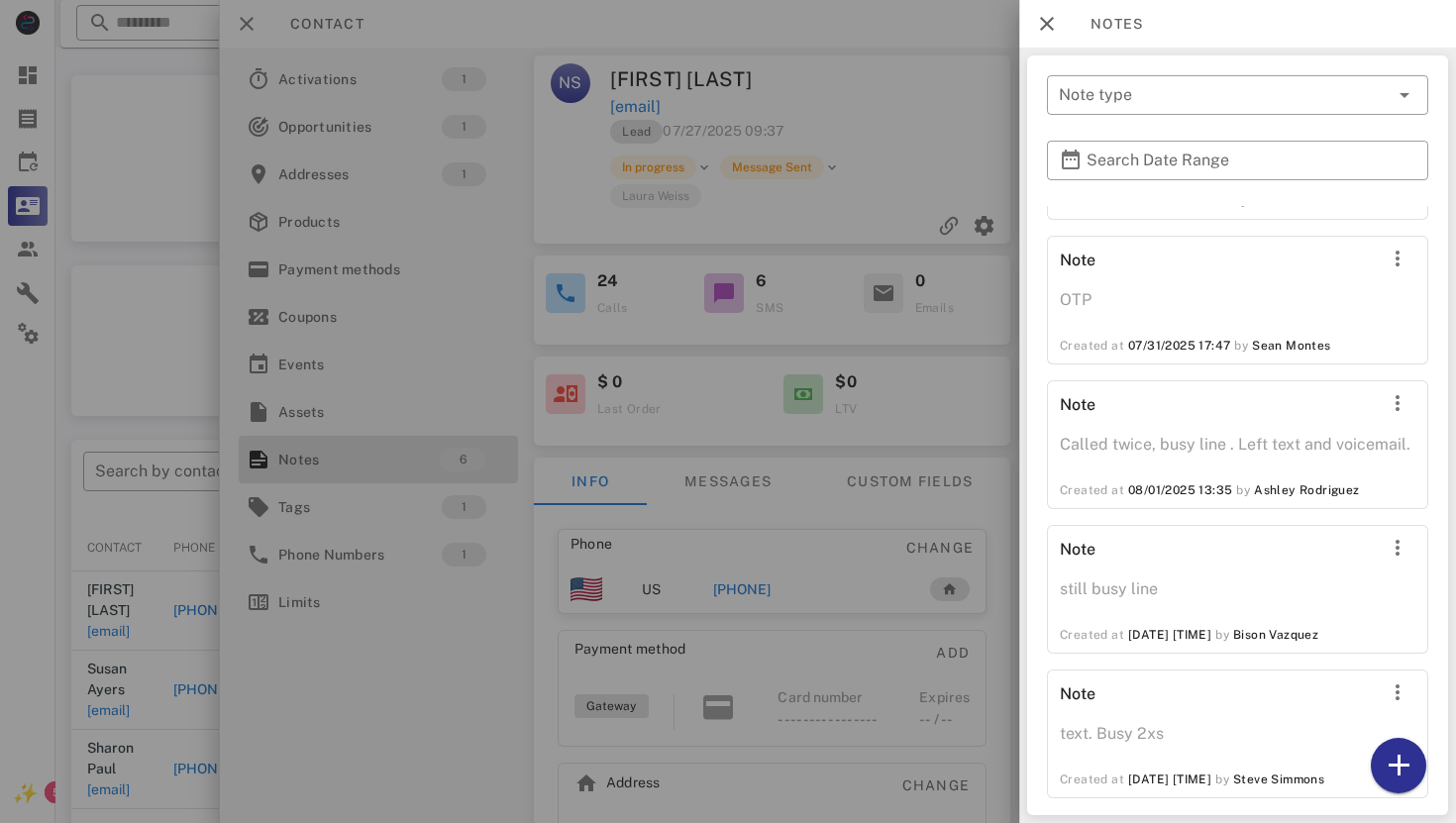 scroll, scrollTop: 349, scrollLeft: 0, axis: vertical 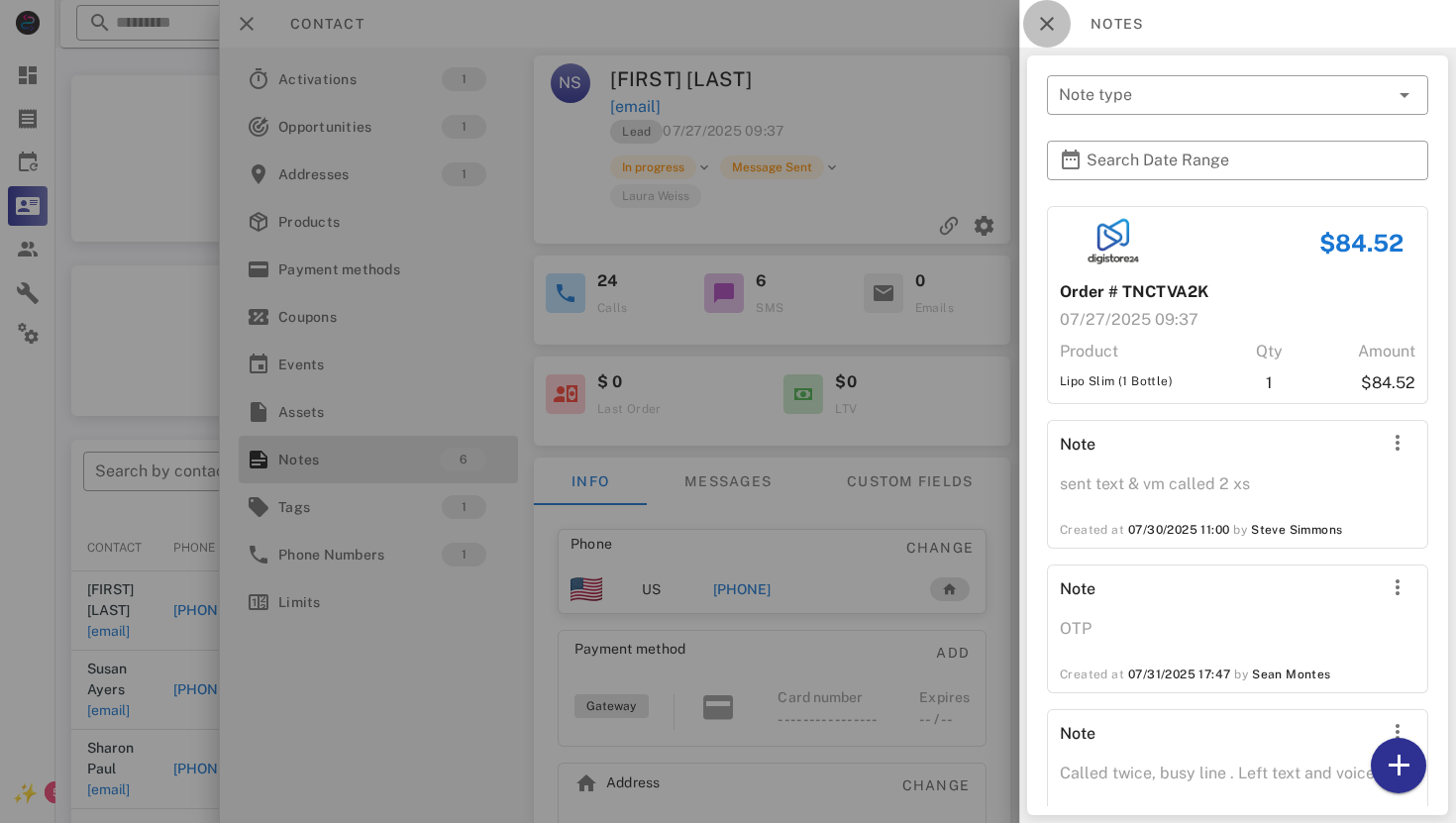 click at bounding box center (1047, 24) 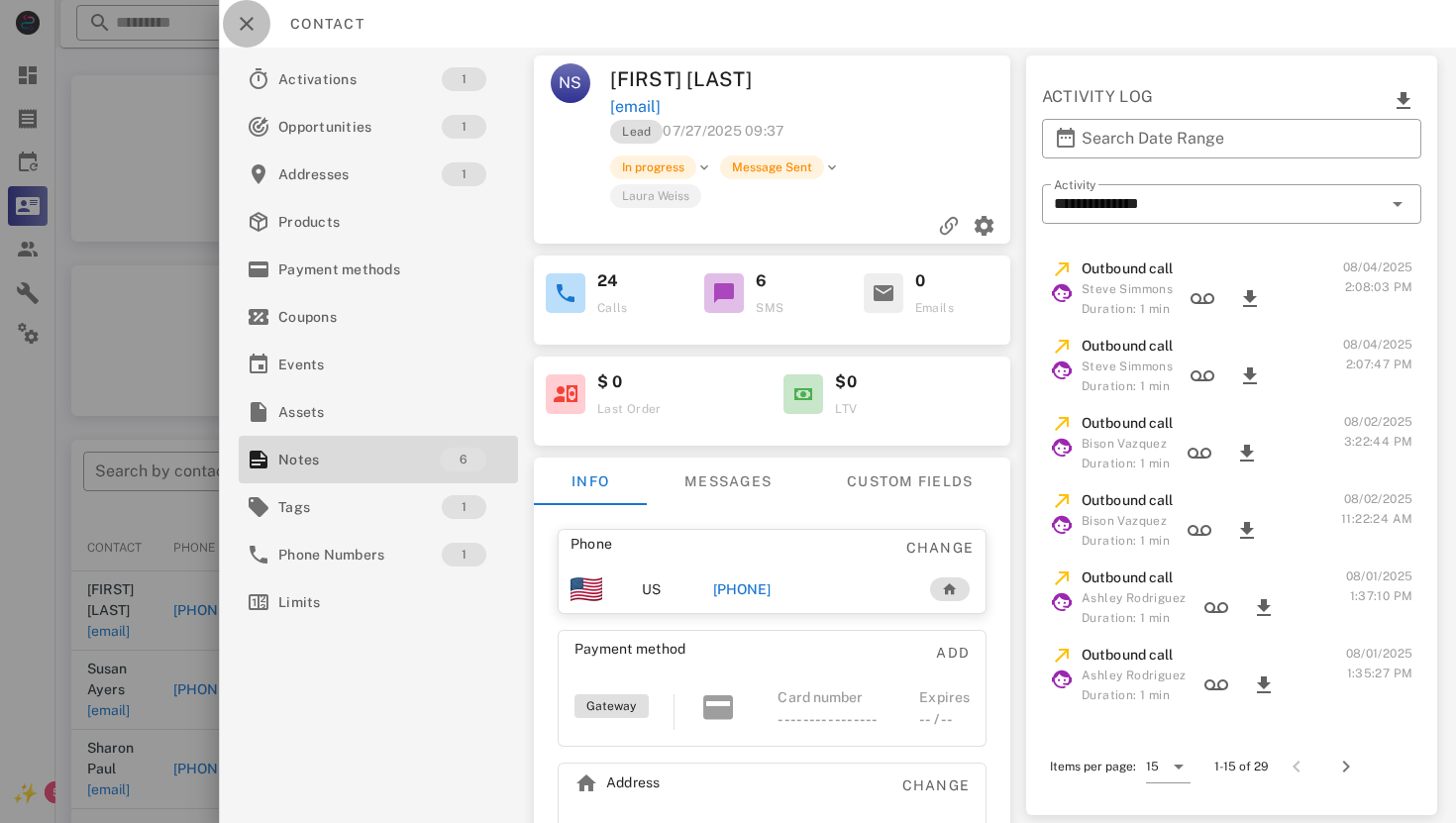 click at bounding box center [247, 24] 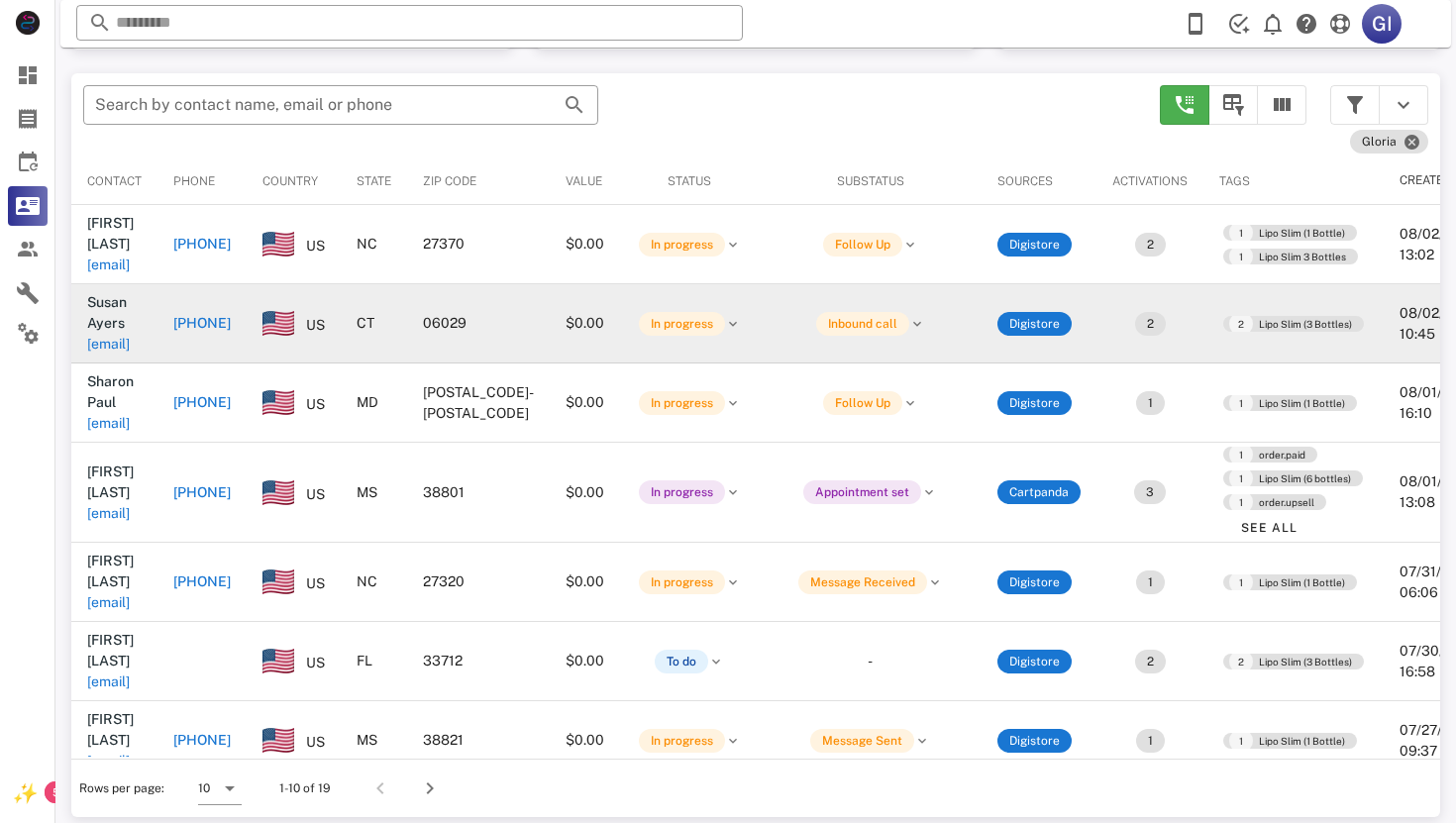scroll, scrollTop: 376, scrollLeft: 0, axis: vertical 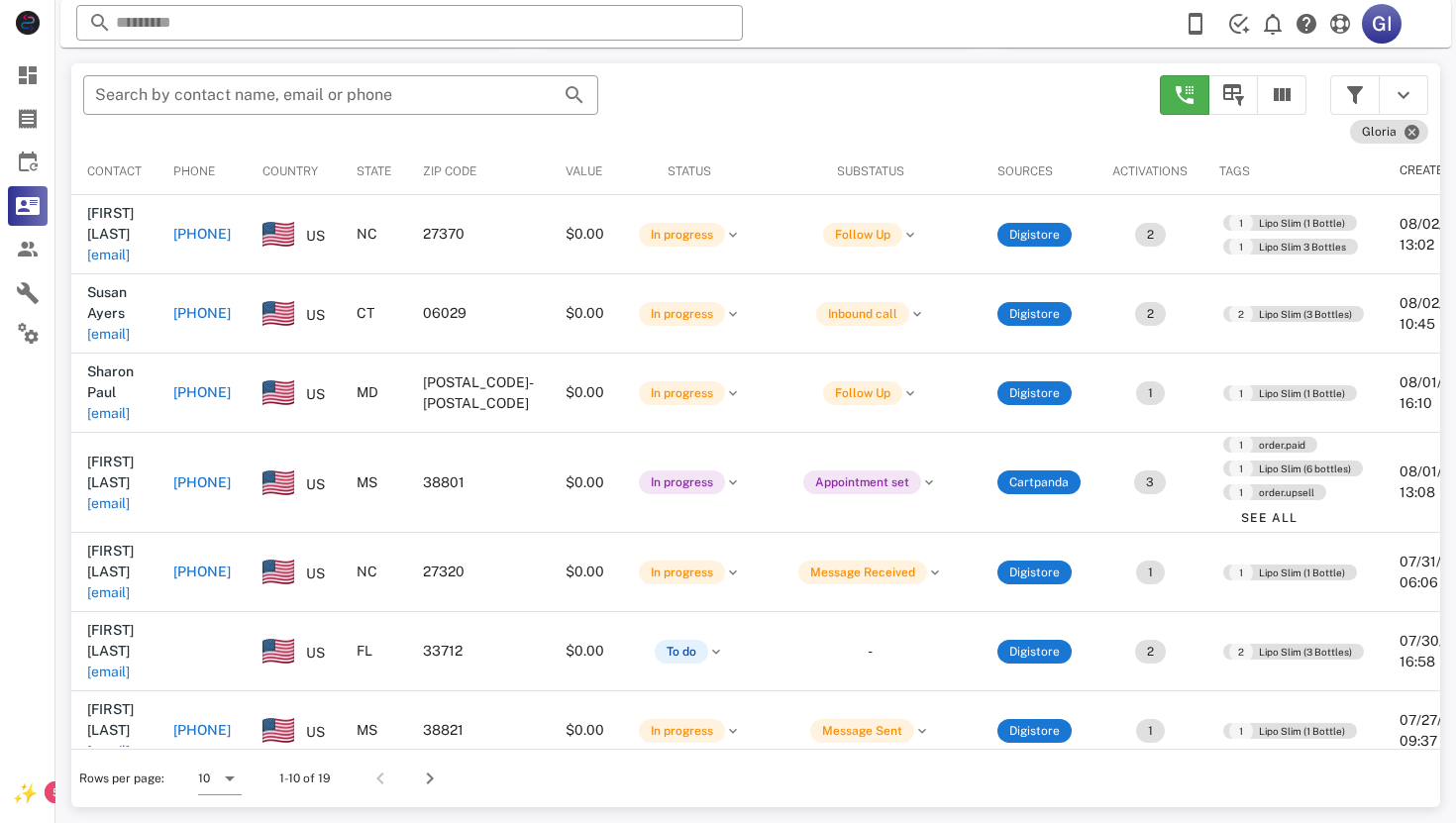 click on "[EMAIL]" at bounding box center (108, 830) 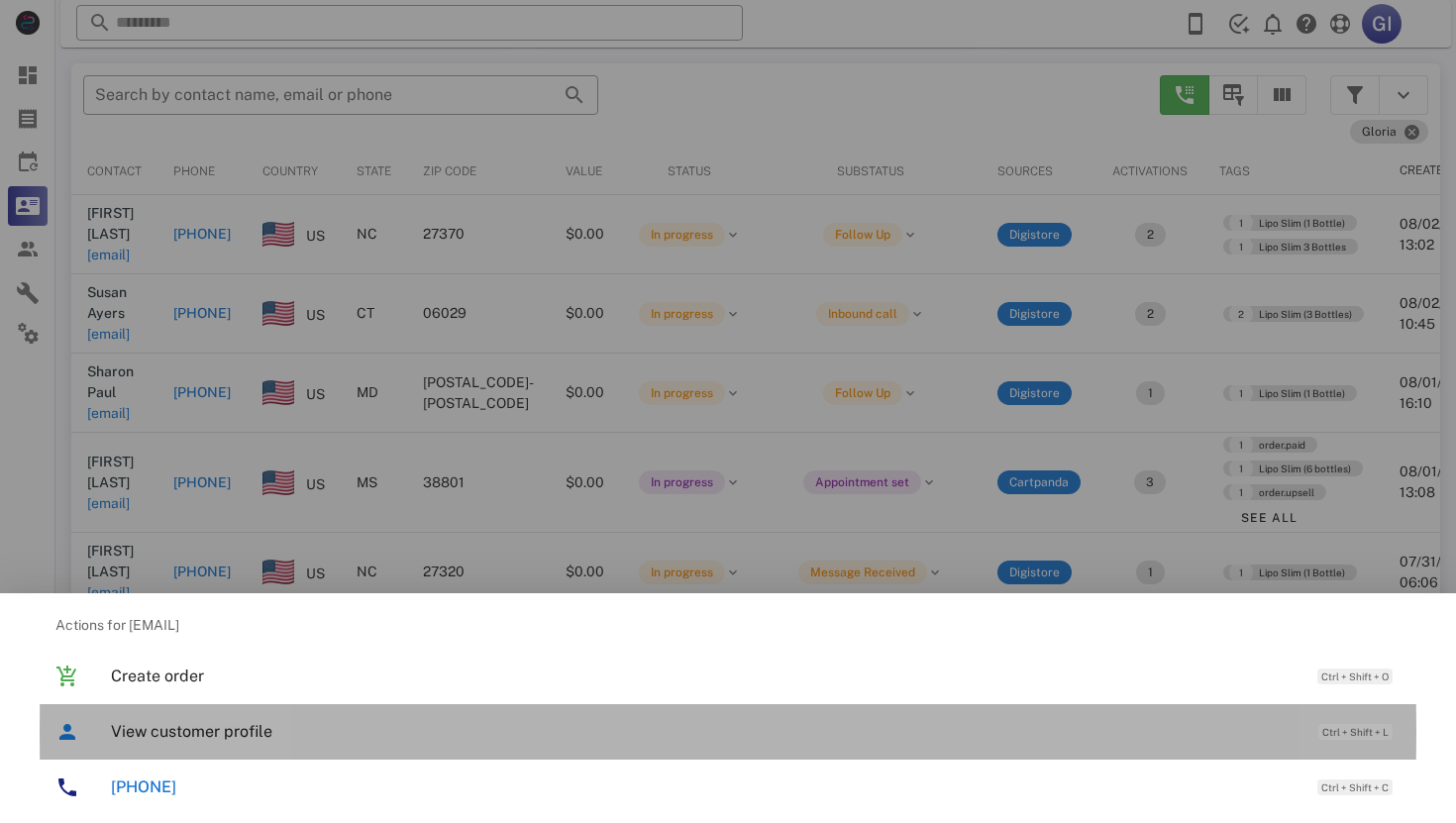 click on "View customer profile" at bounding box center (704, 731) 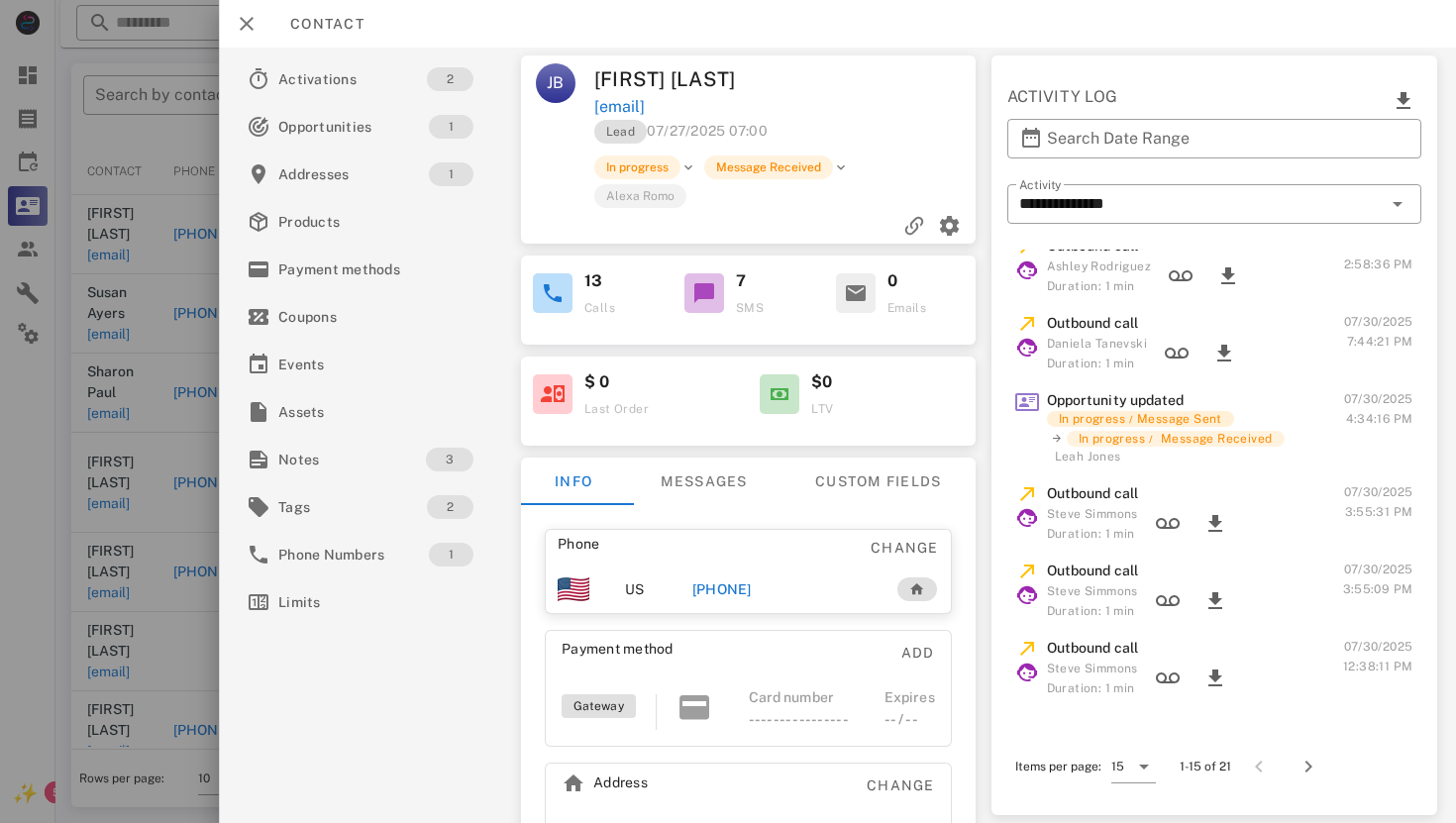 scroll, scrollTop: 200, scrollLeft: 0, axis: vertical 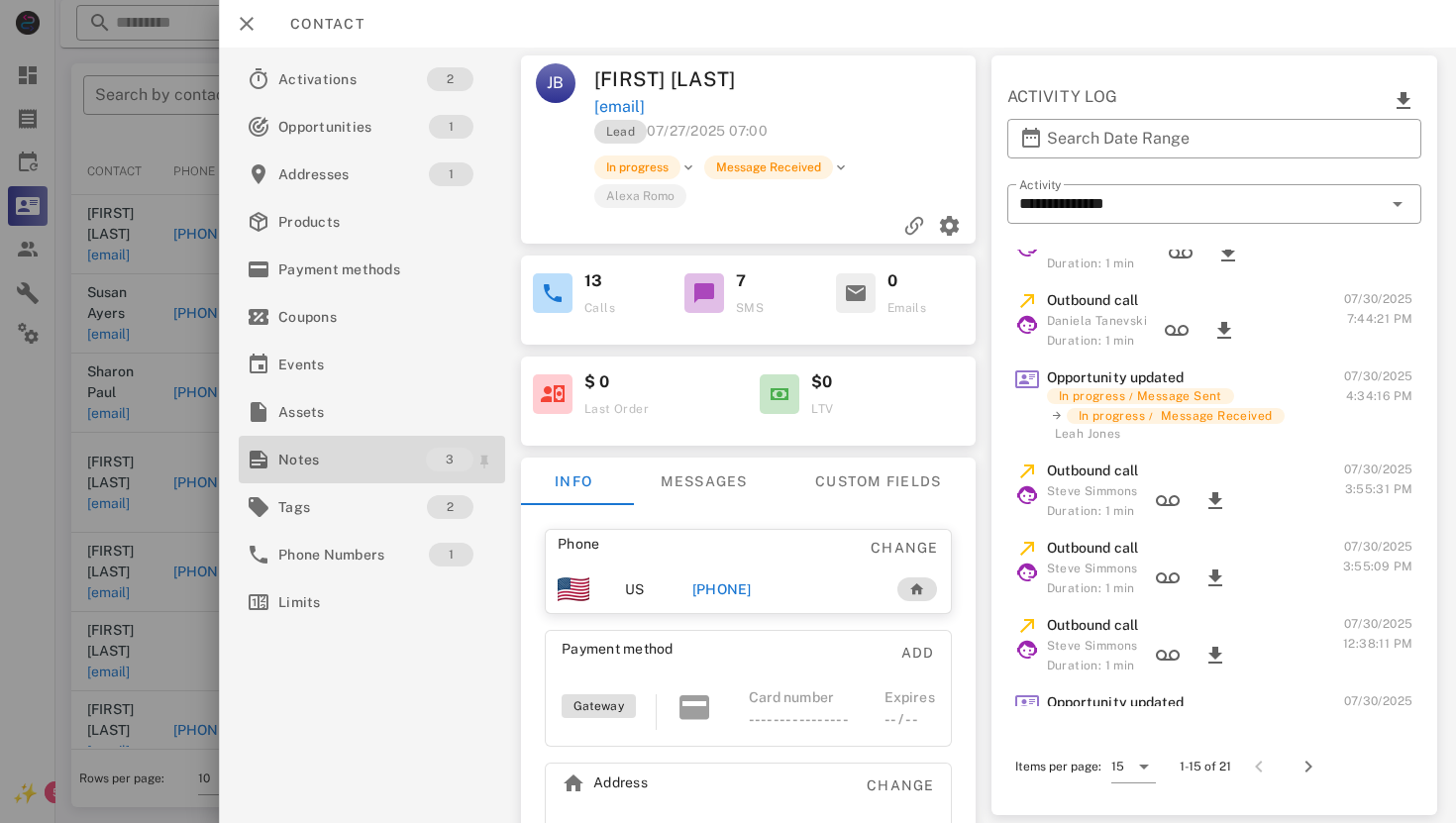 click on "Notes" at bounding box center [352, 460] 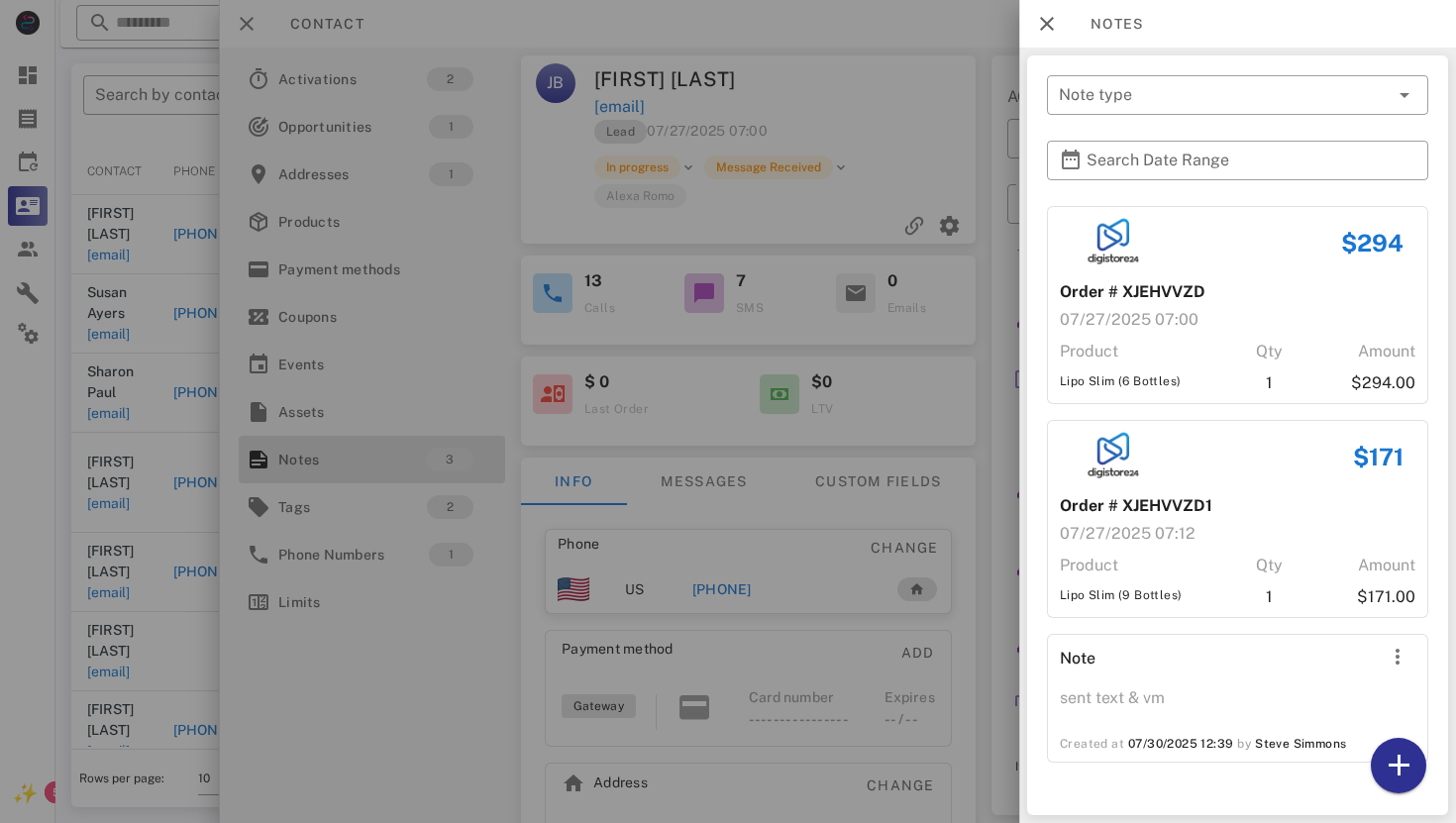 click at bounding box center (728, 411) 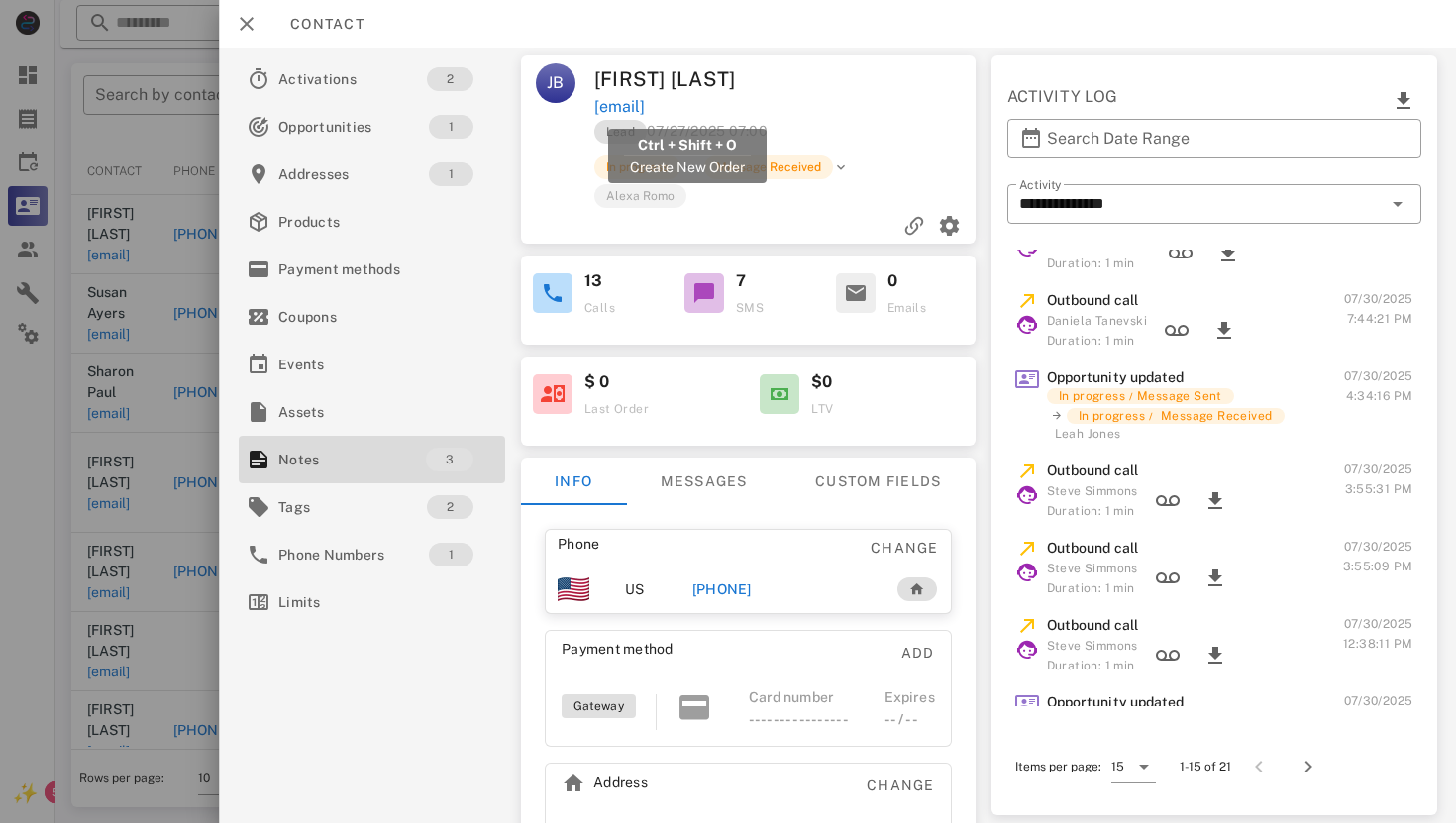 click on "[EMAIL]" at bounding box center [618, 107] 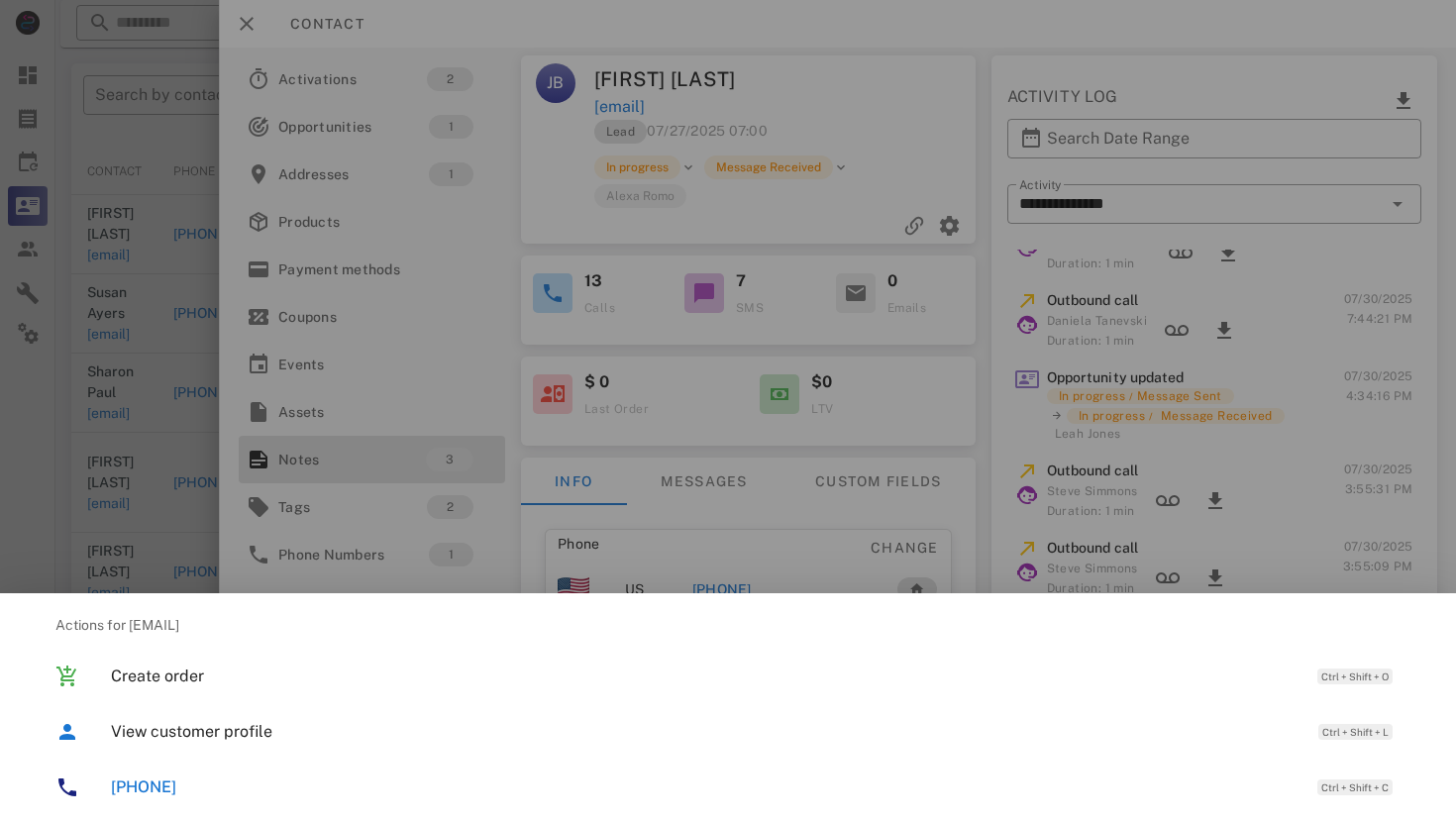 click on "[PHONE]" at bounding box center (144, 786) 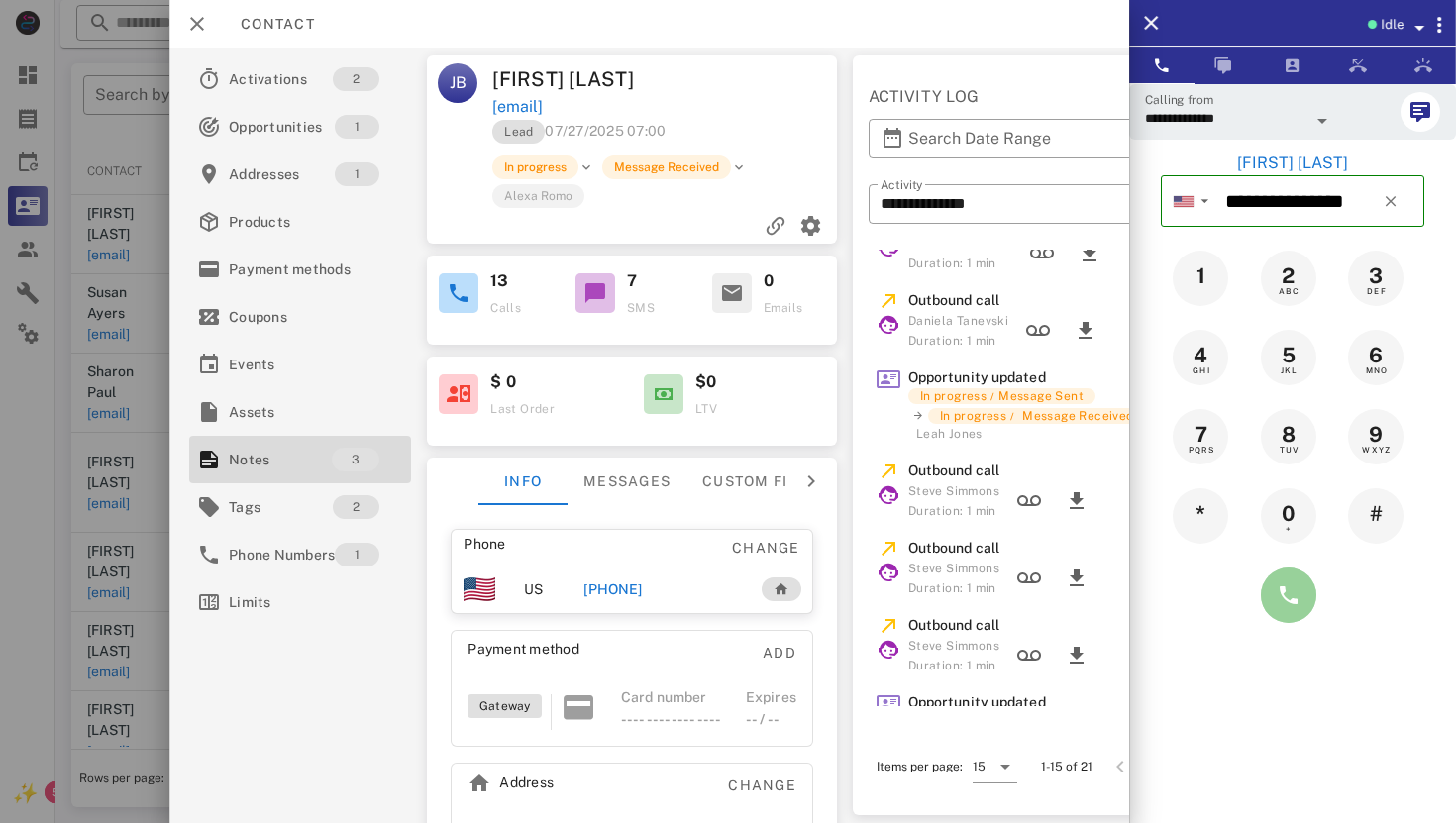 click at bounding box center (1289, 595) 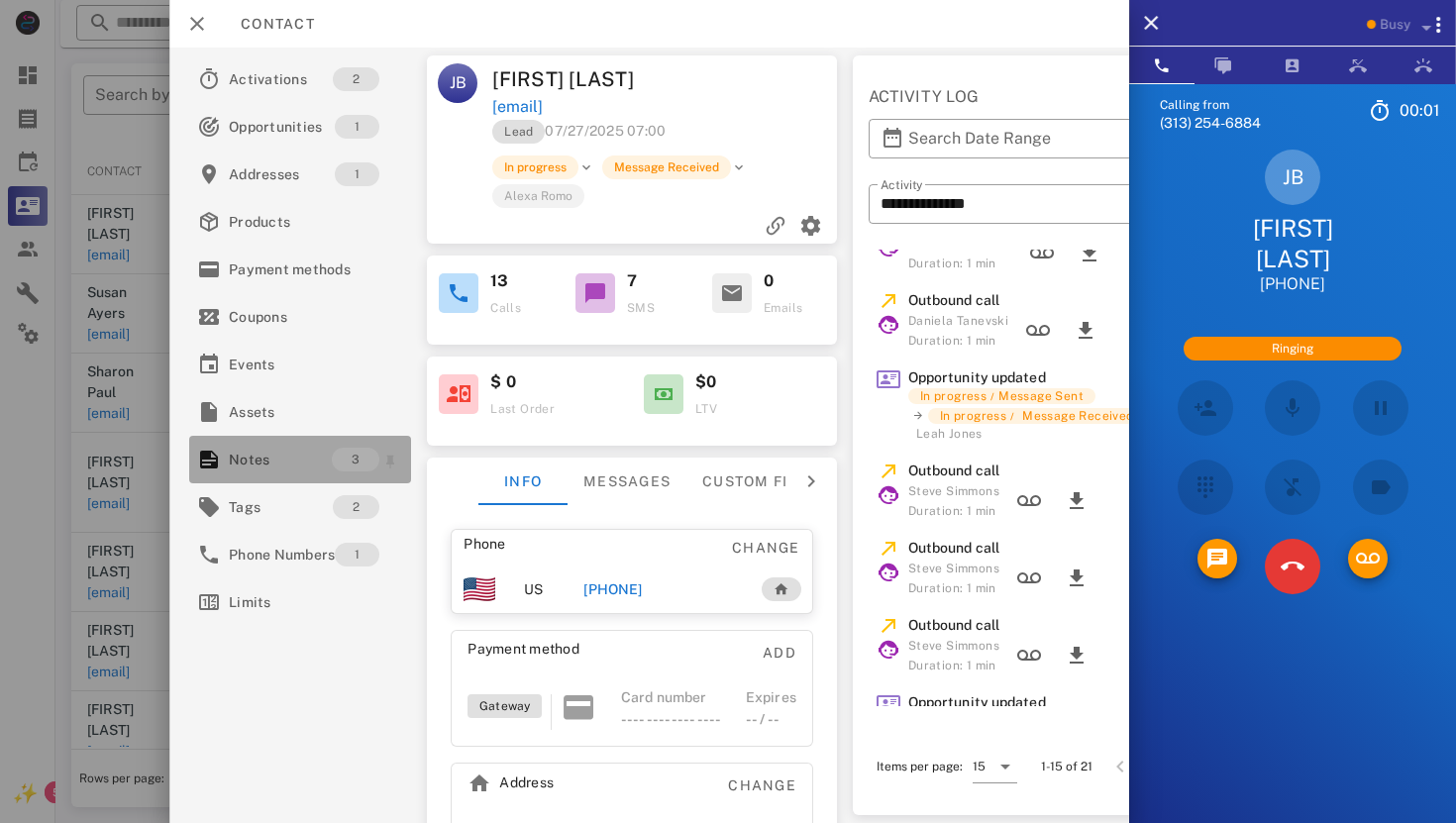 click on "Notes  3" at bounding box center [300, 460] 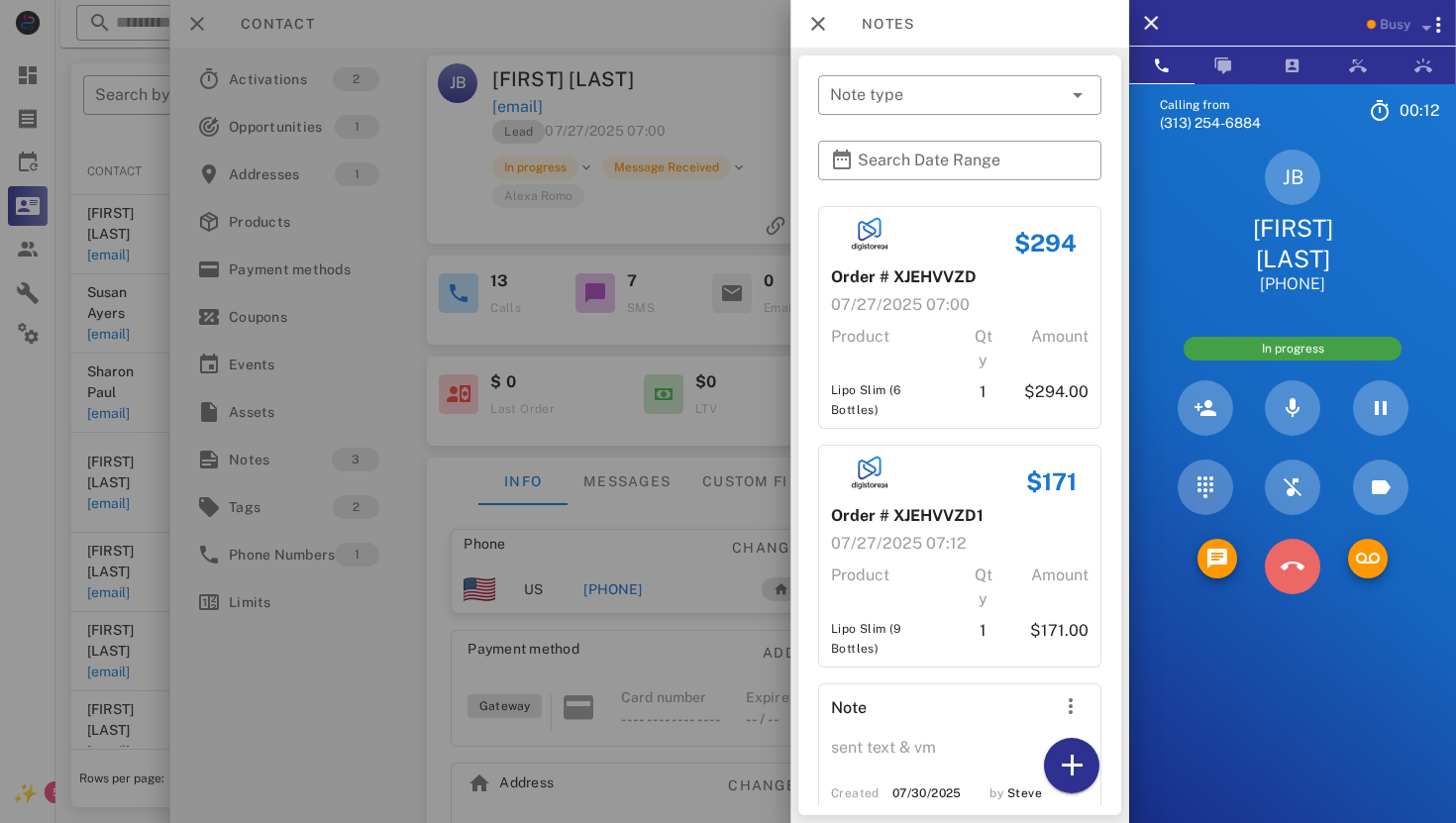 click at bounding box center [1293, 566] 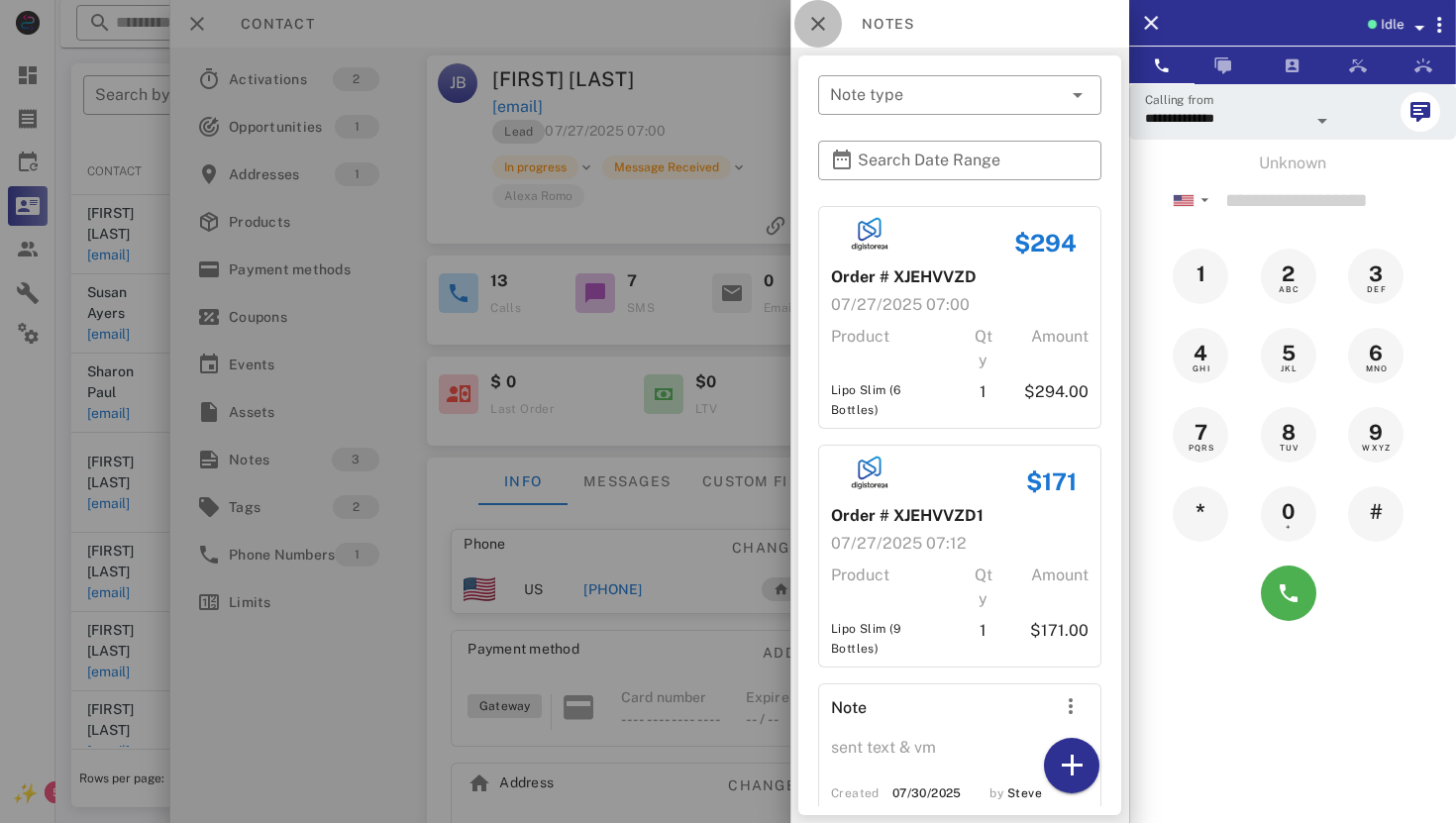 click at bounding box center (818, 24) 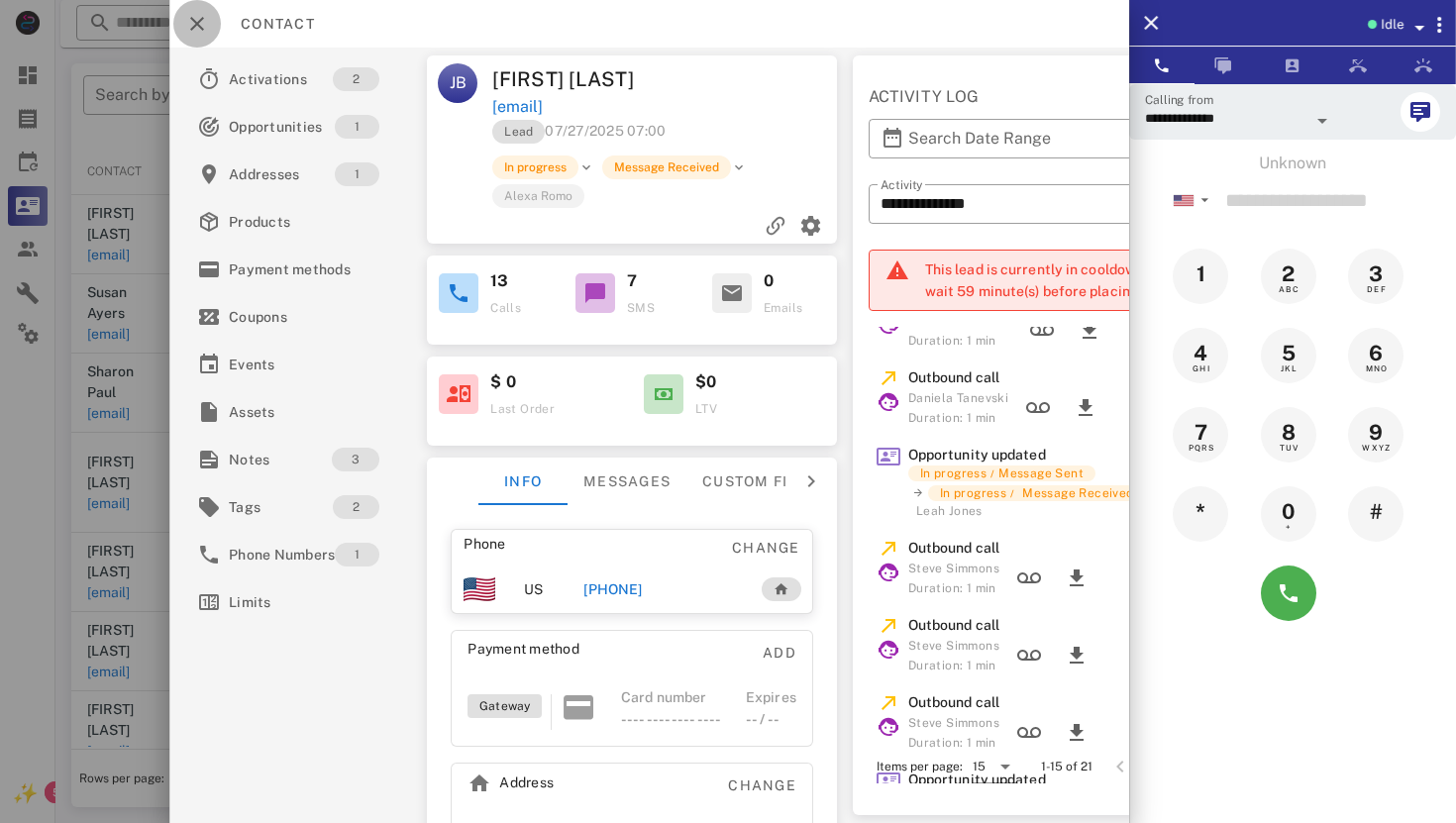 click at bounding box center [197, 24] 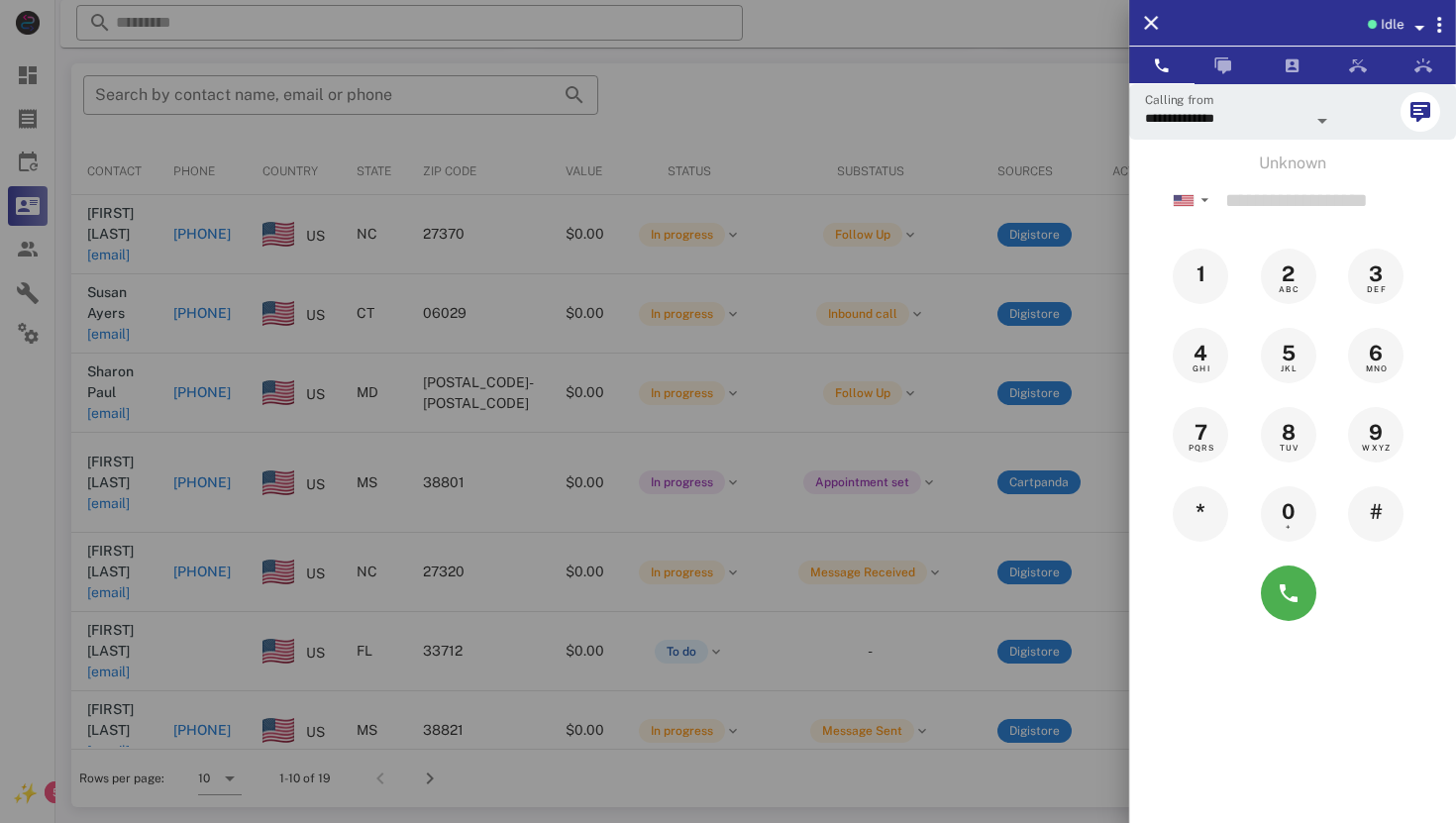 click at bounding box center (728, 411) 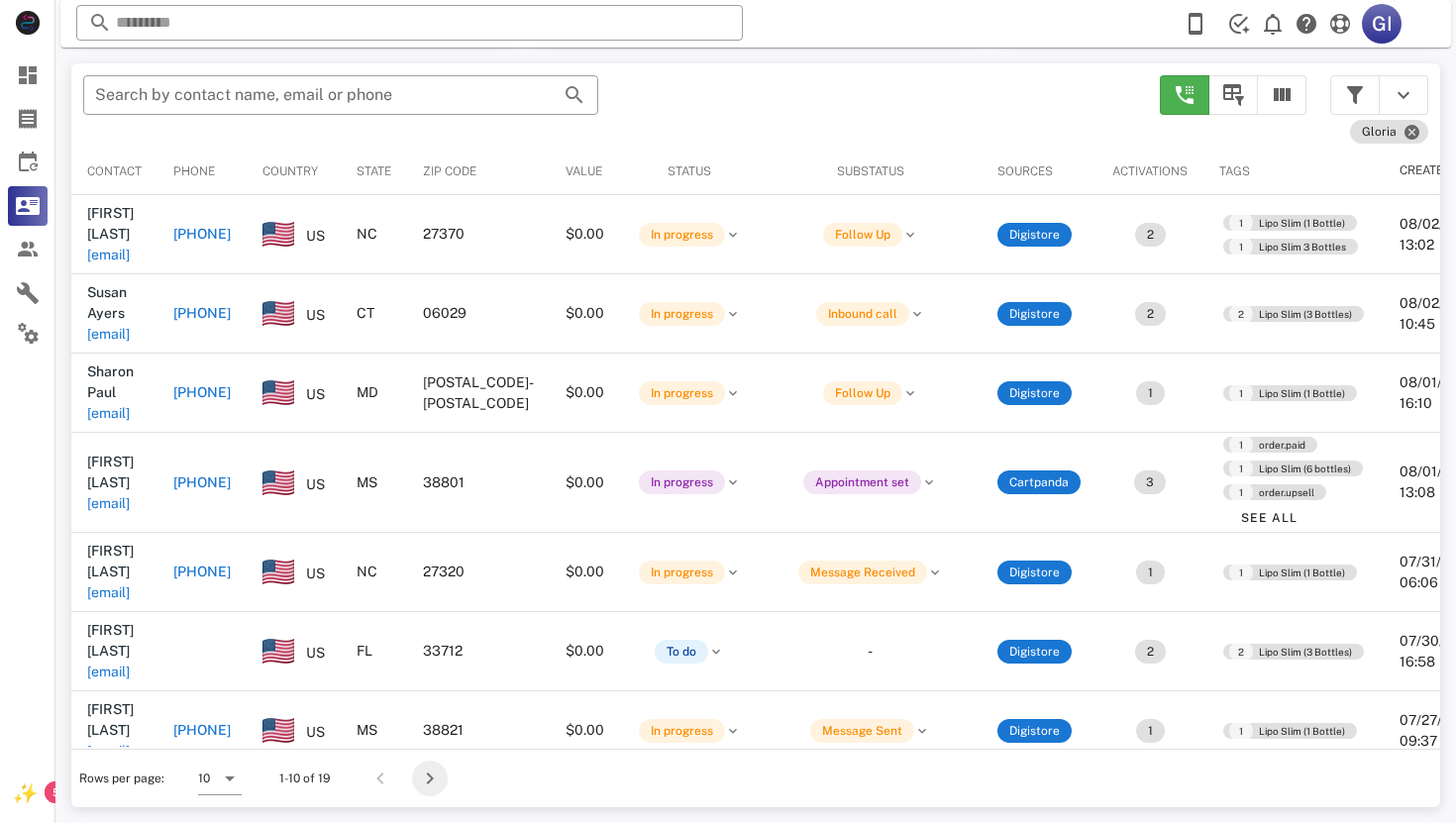 click at bounding box center (430, 778) 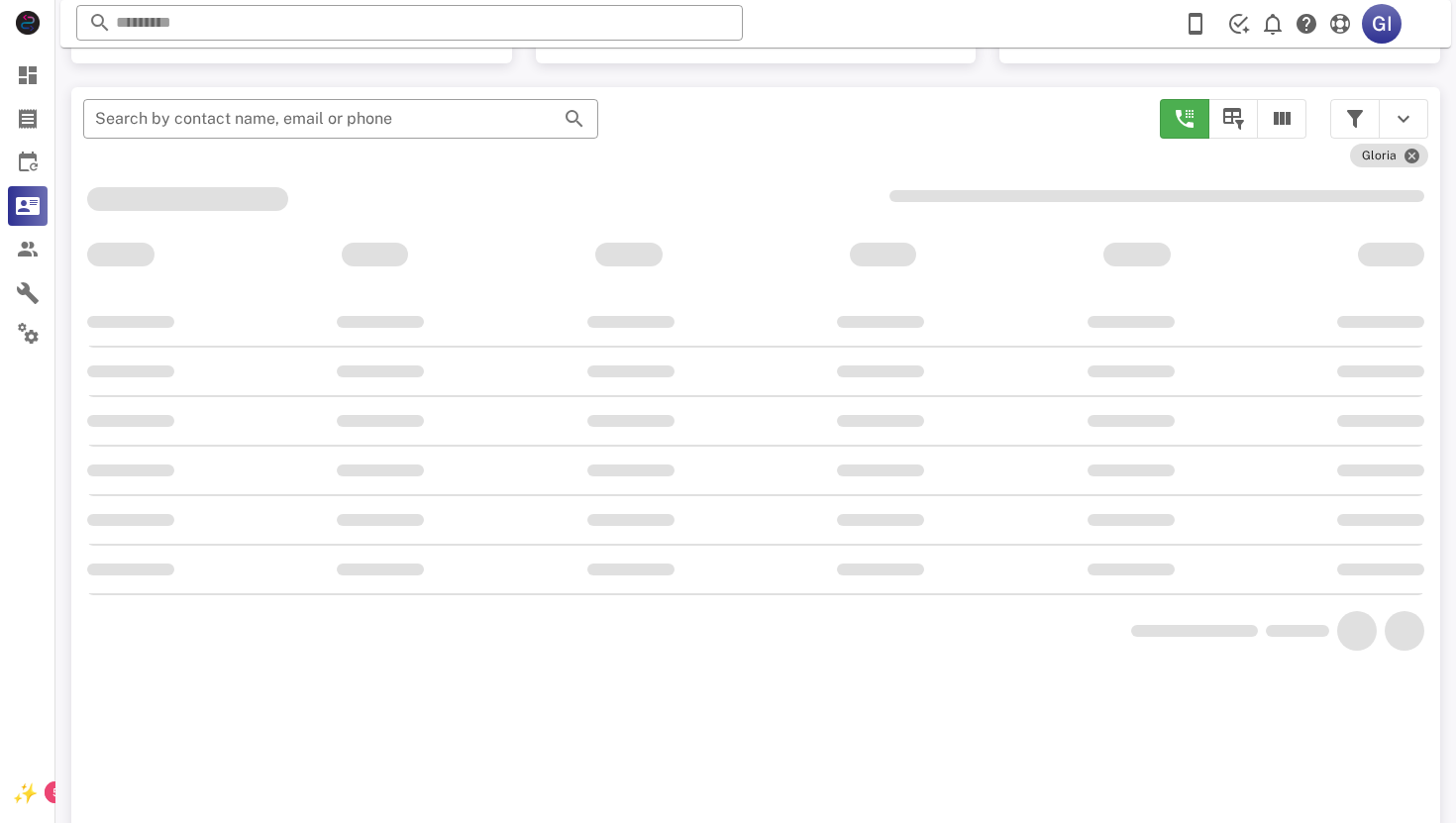 scroll, scrollTop: 376, scrollLeft: 0, axis: vertical 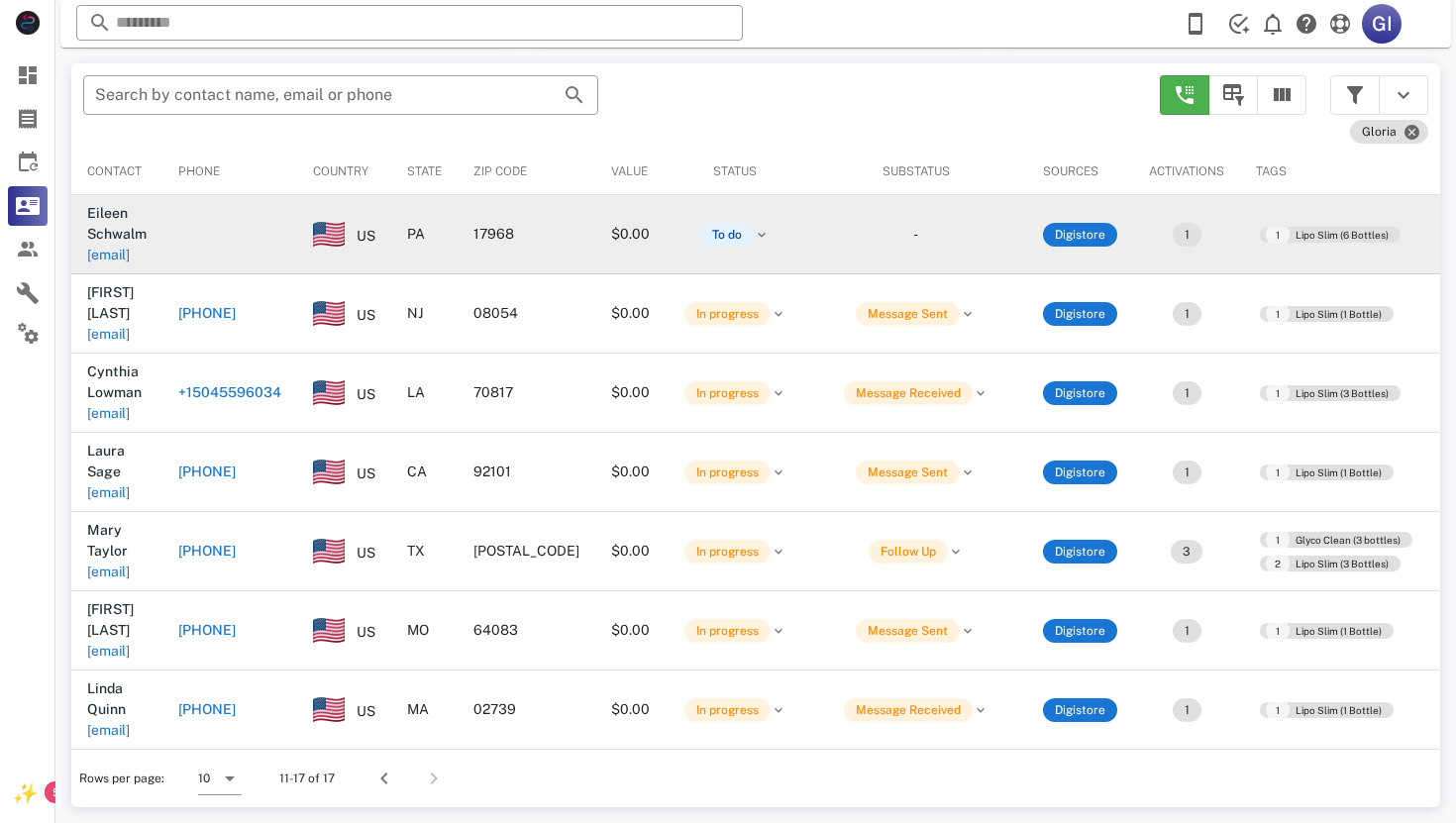 click on "[EMAIL]" at bounding box center (108, 255) 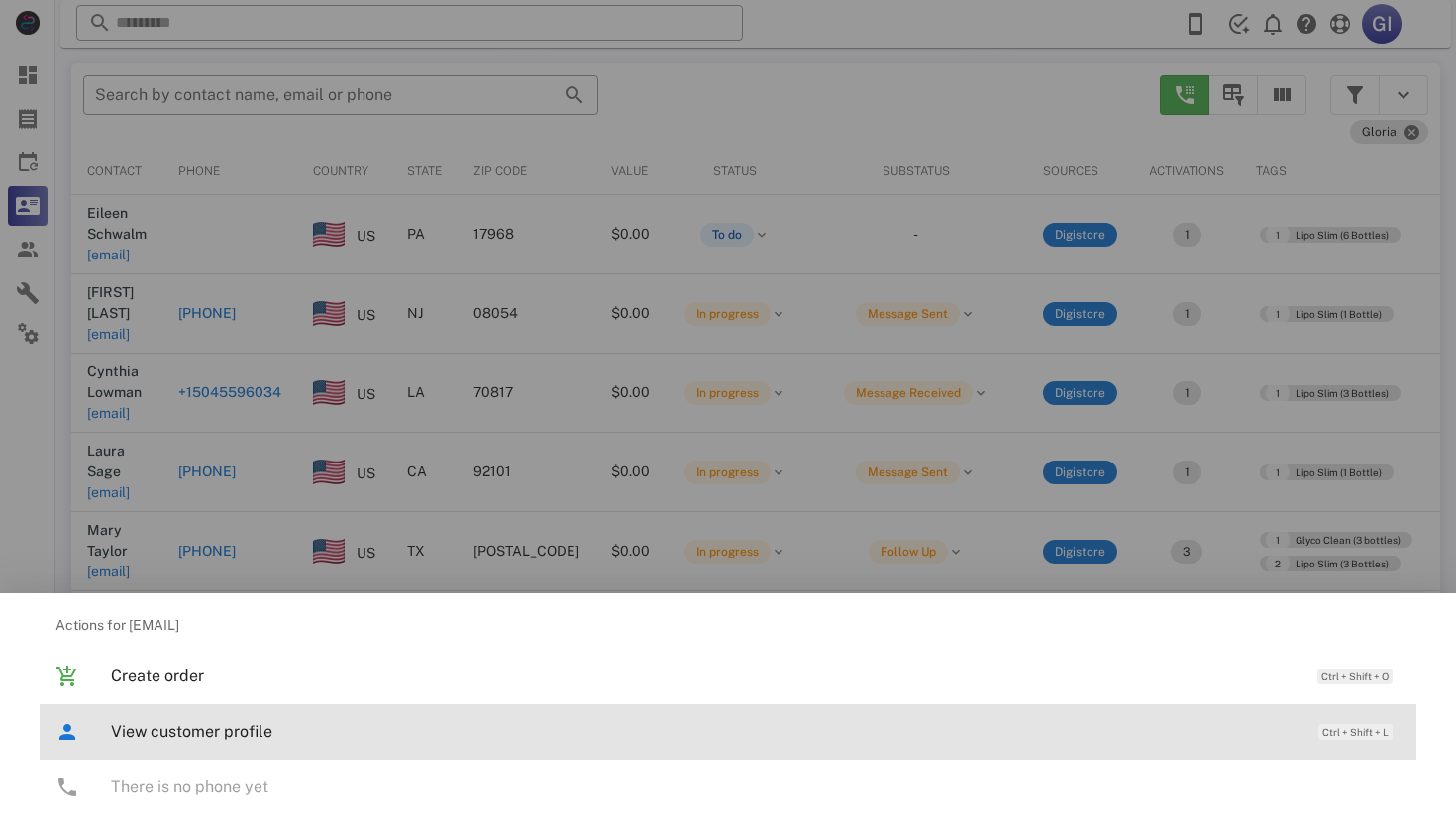 click on "View customer profile Ctrl + Shift + L" at bounding box center (756, 731) 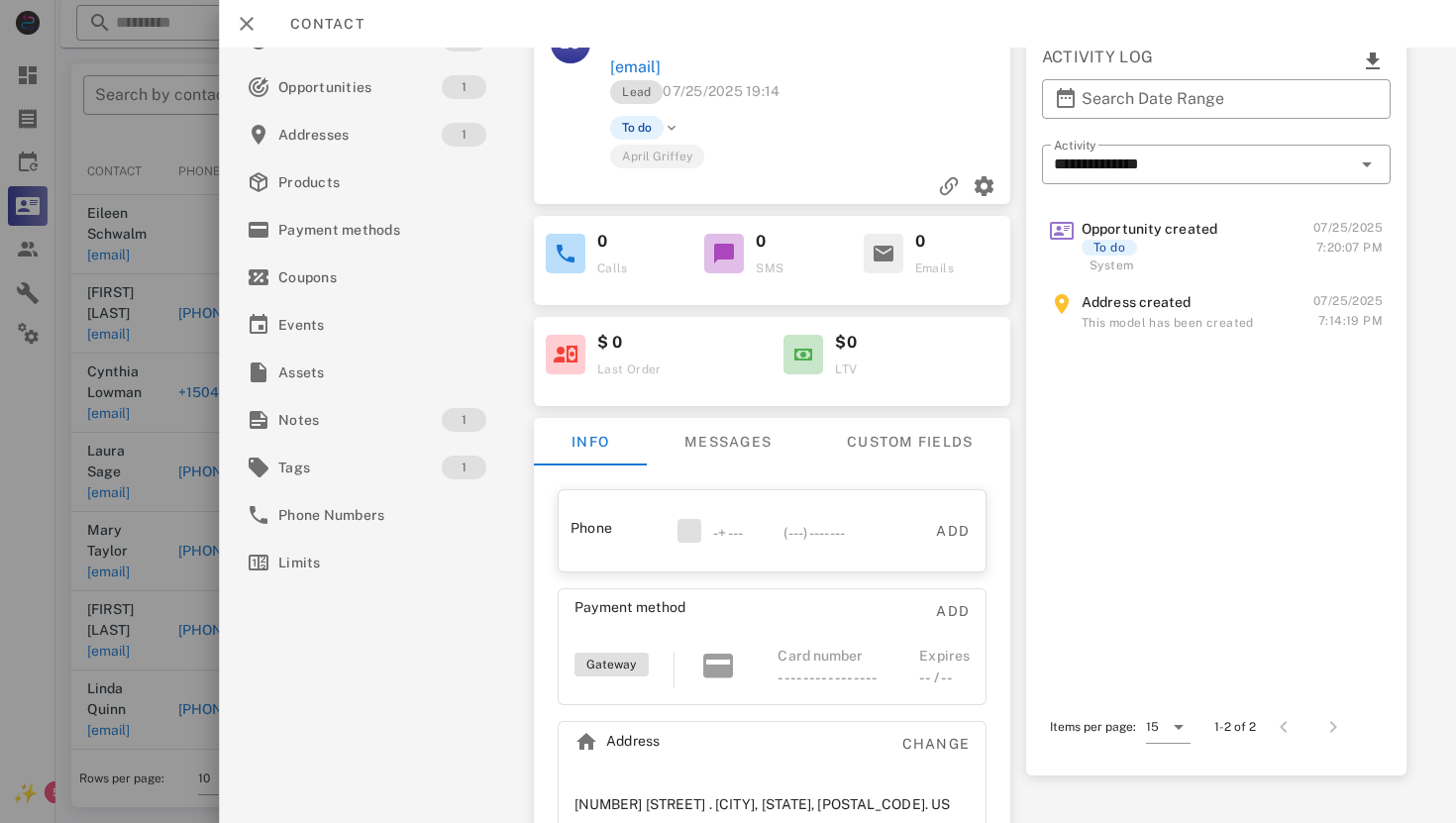 scroll, scrollTop: 0, scrollLeft: 0, axis: both 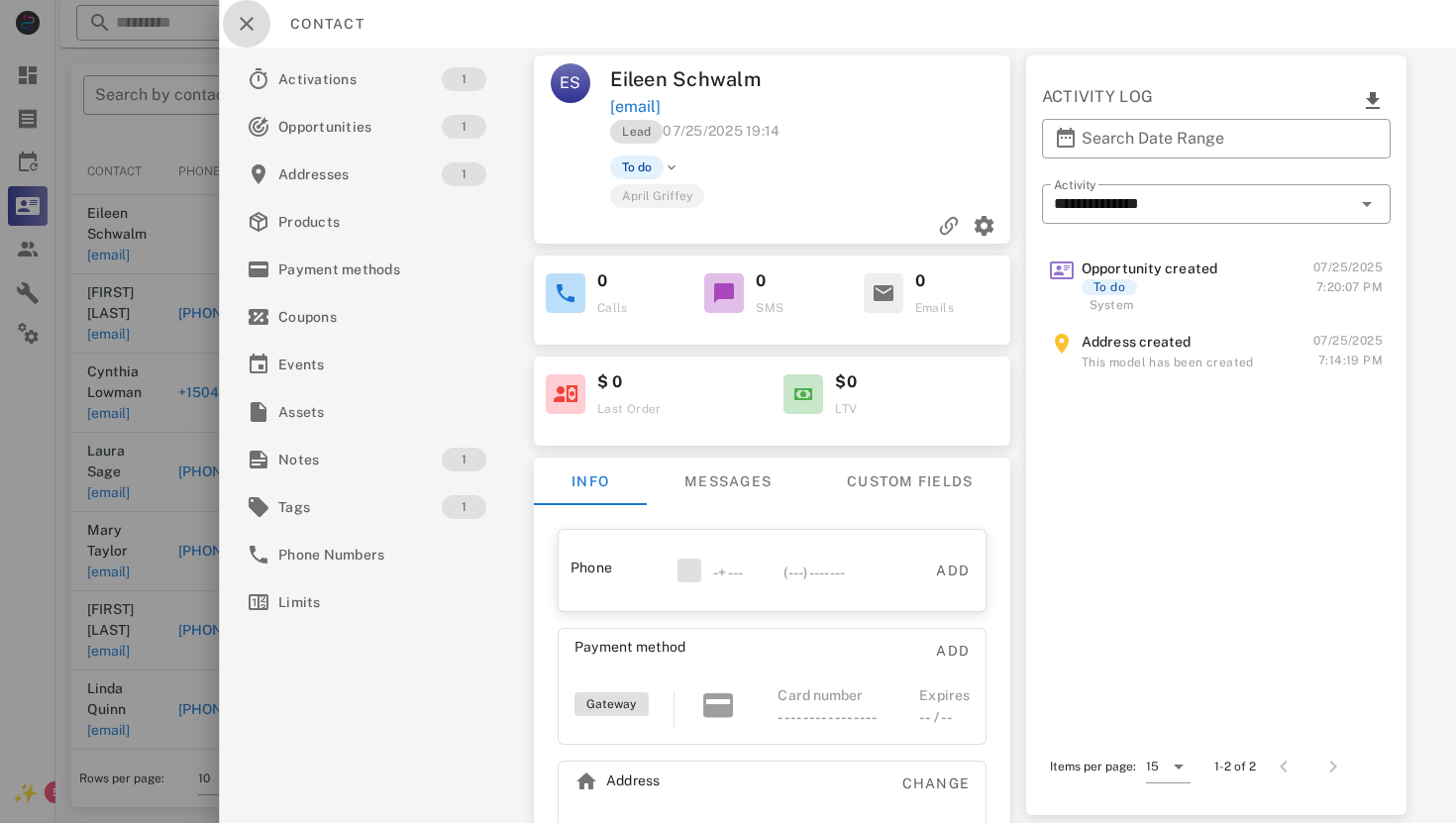 click at bounding box center [247, 24] 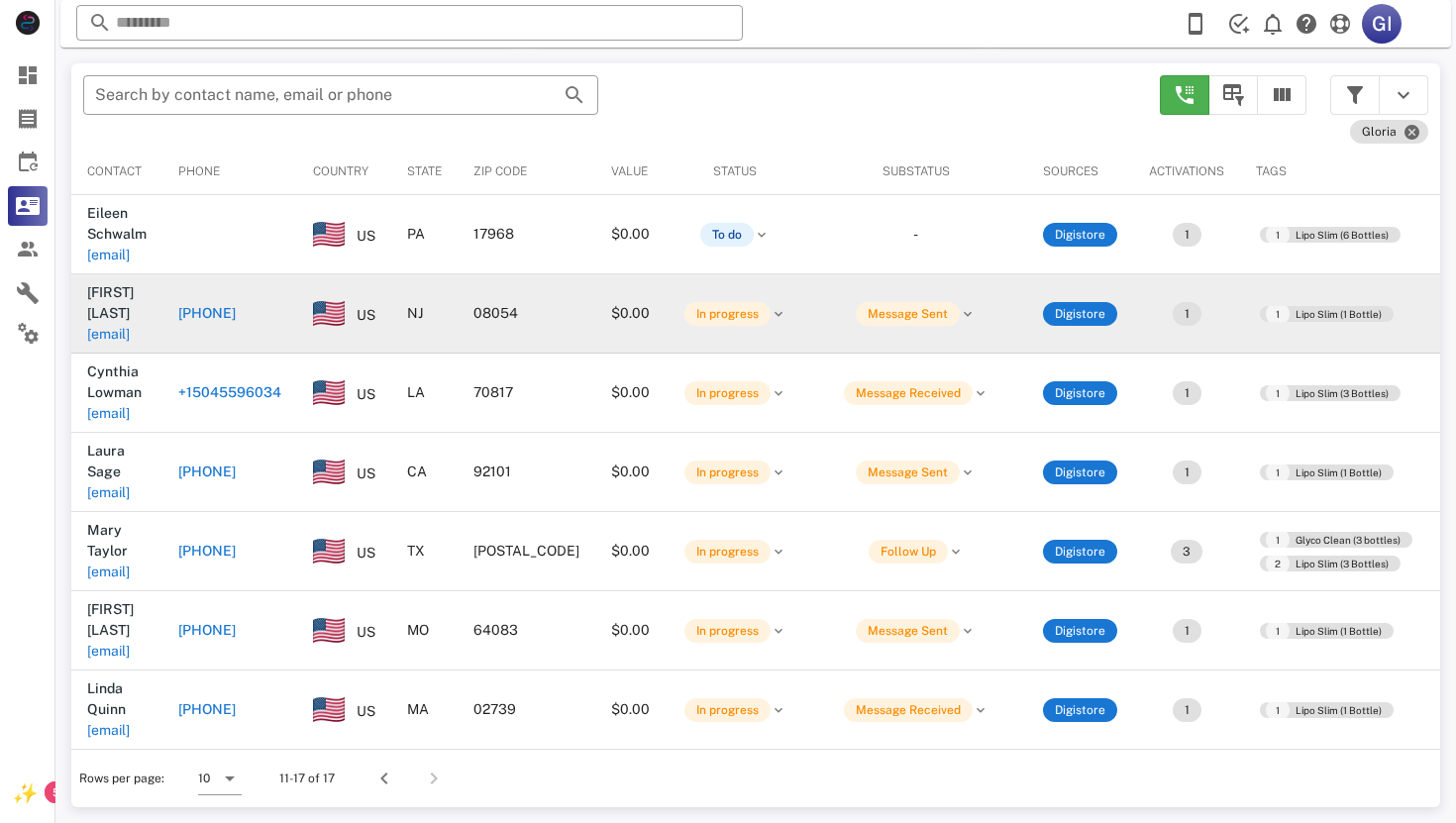 click on "[EMAIL]" at bounding box center [108, 334] 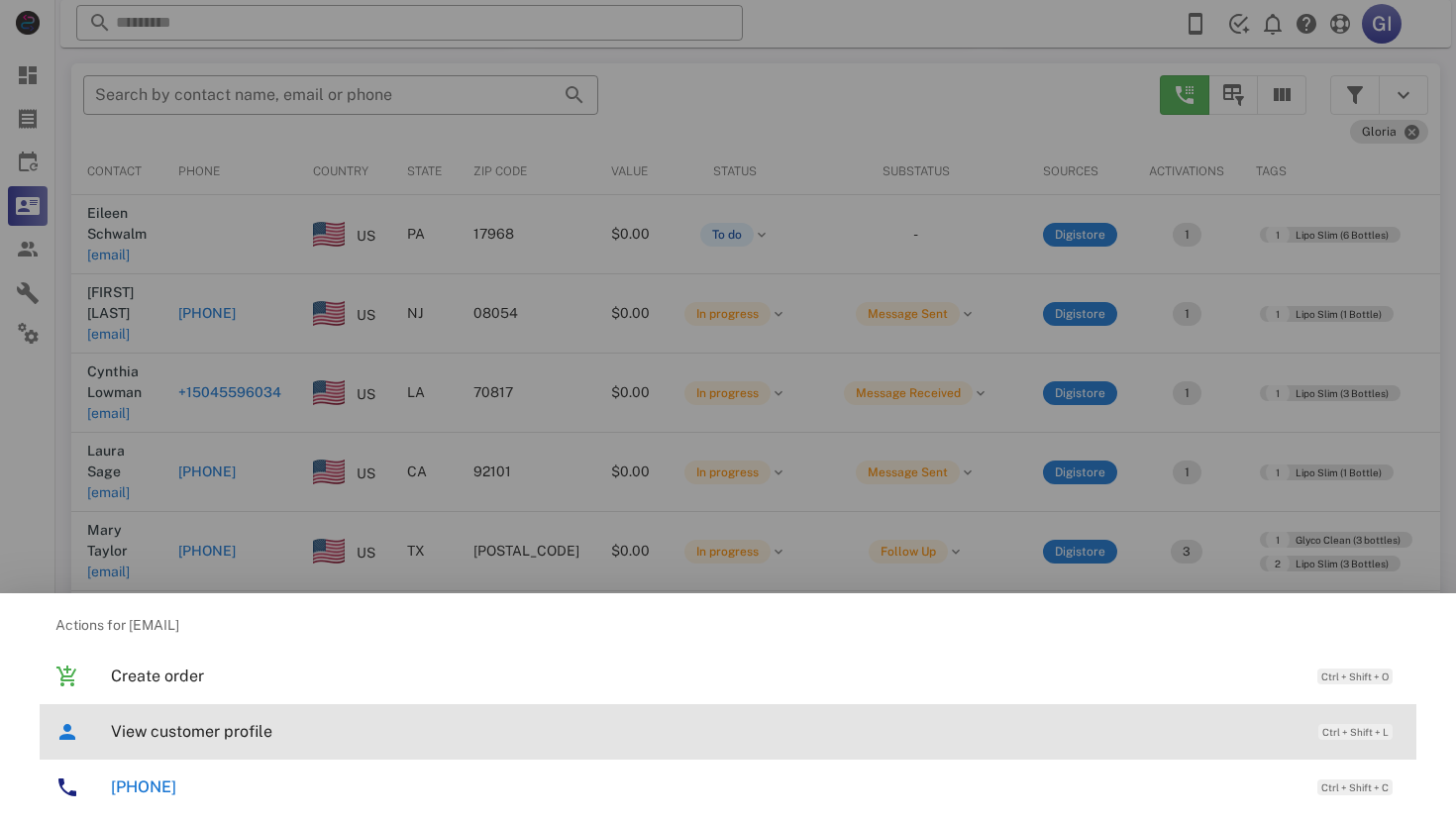 click on "View customer profile" at bounding box center (704, 731) 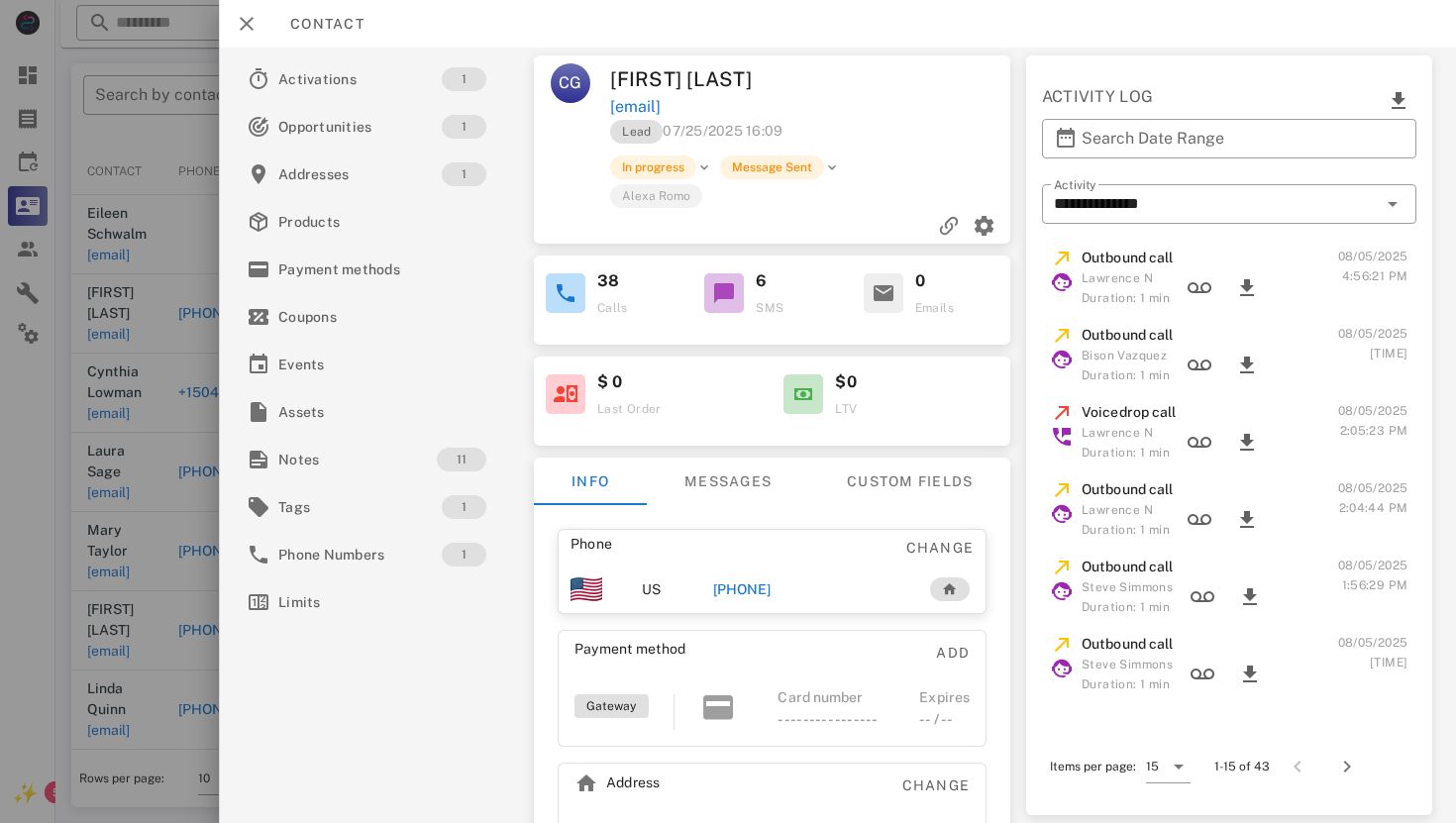 scroll, scrollTop: 0, scrollLeft: 0, axis: both 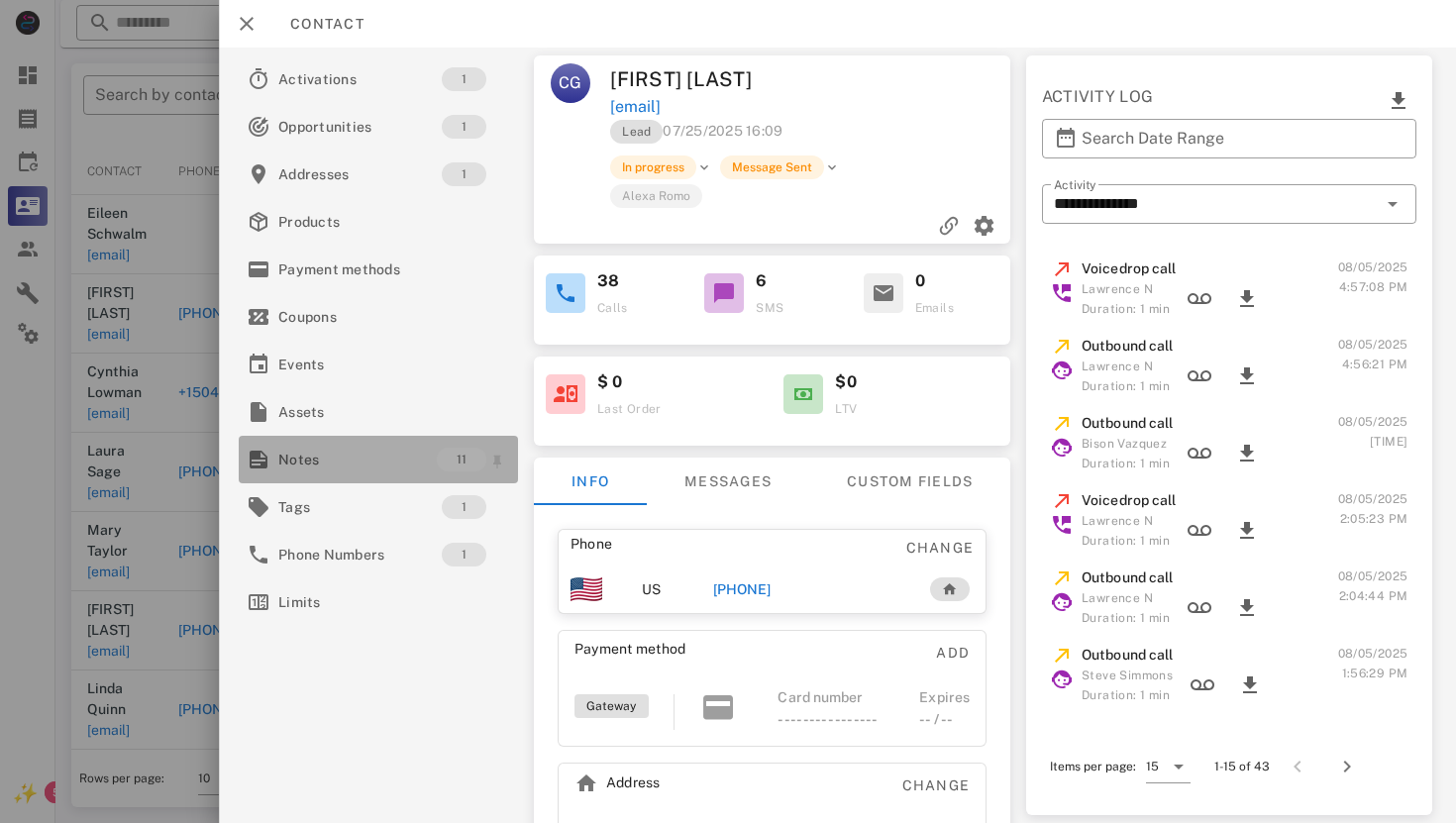 click on "Notes" at bounding box center (358, 460) 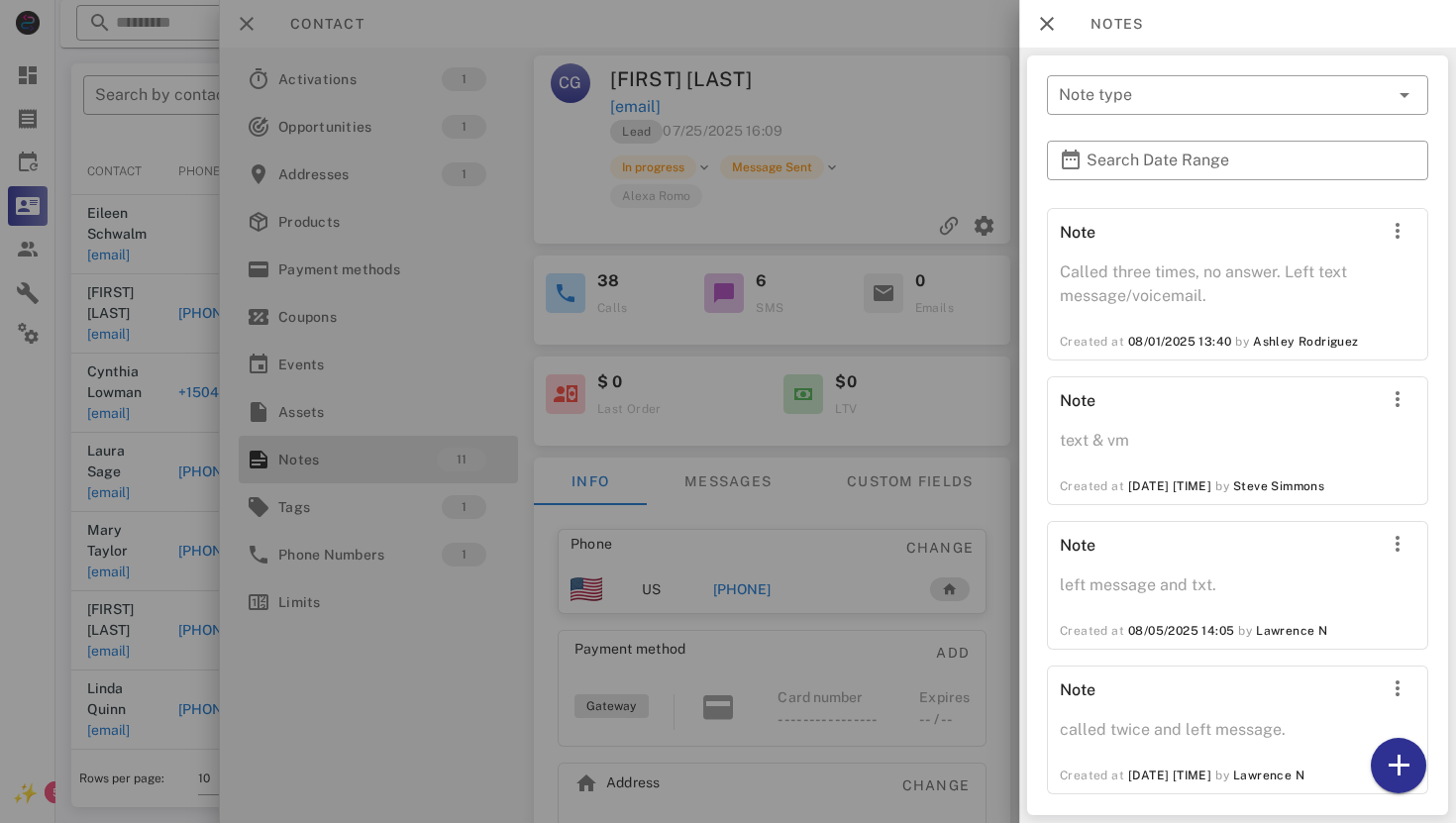 scroll, scrollTop: 1143, scrollLeft: 0, axis: vertical 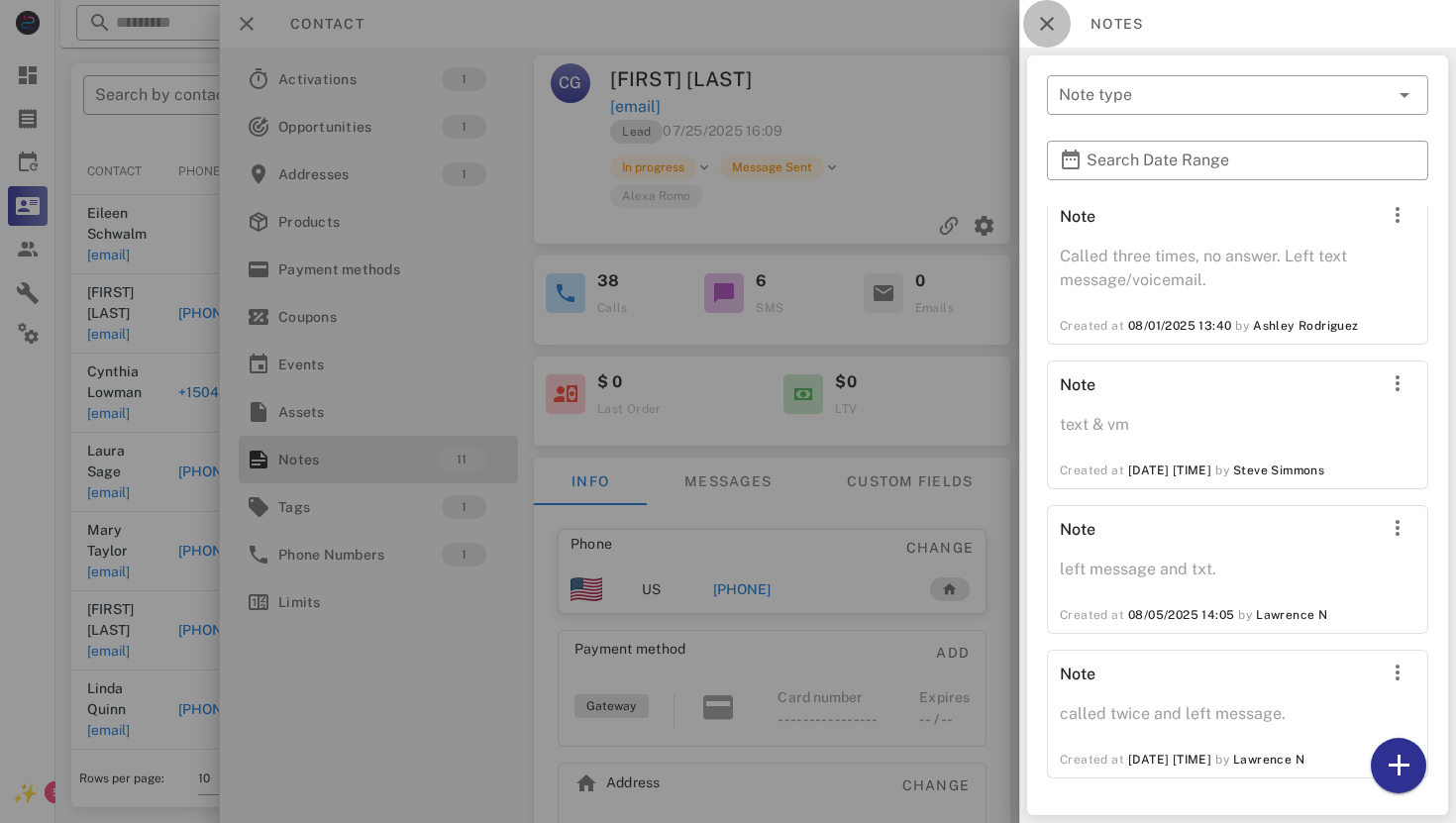click at bounding box center (1047, 24) 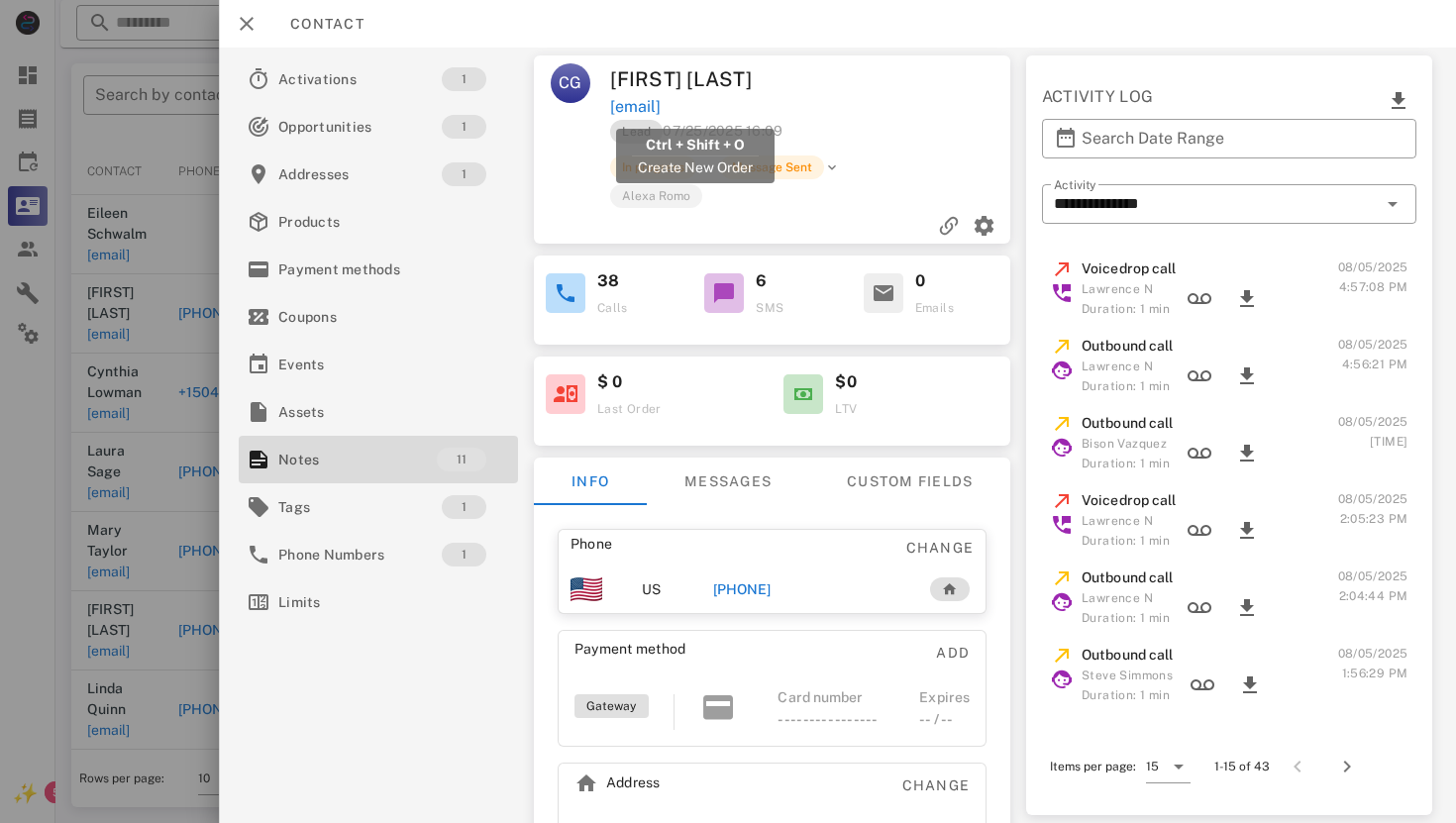 click on "[EMAIL]" at bounding box center (635, 107) 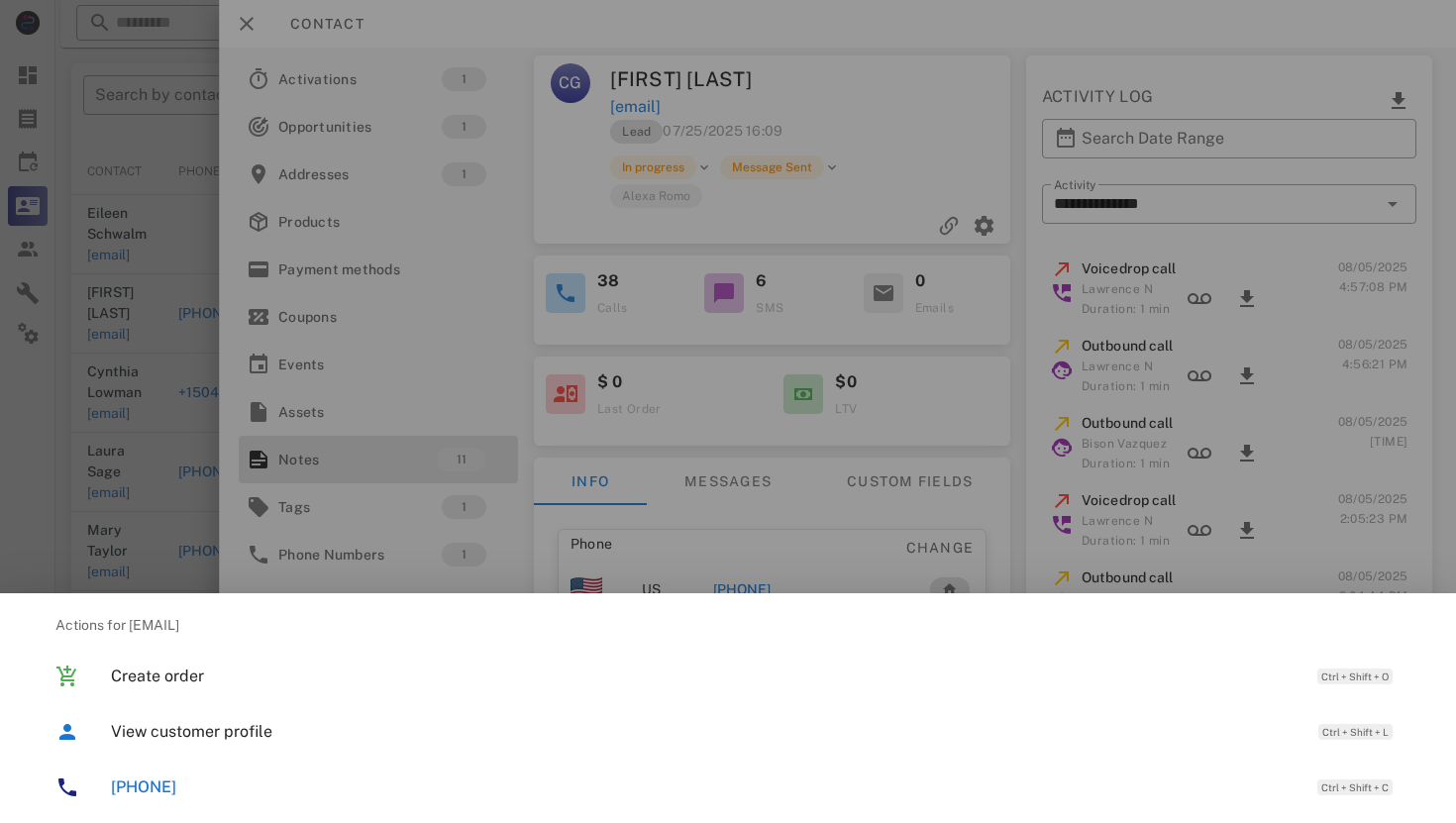 click on "[PHONE]" at bounding box center (144, 786) 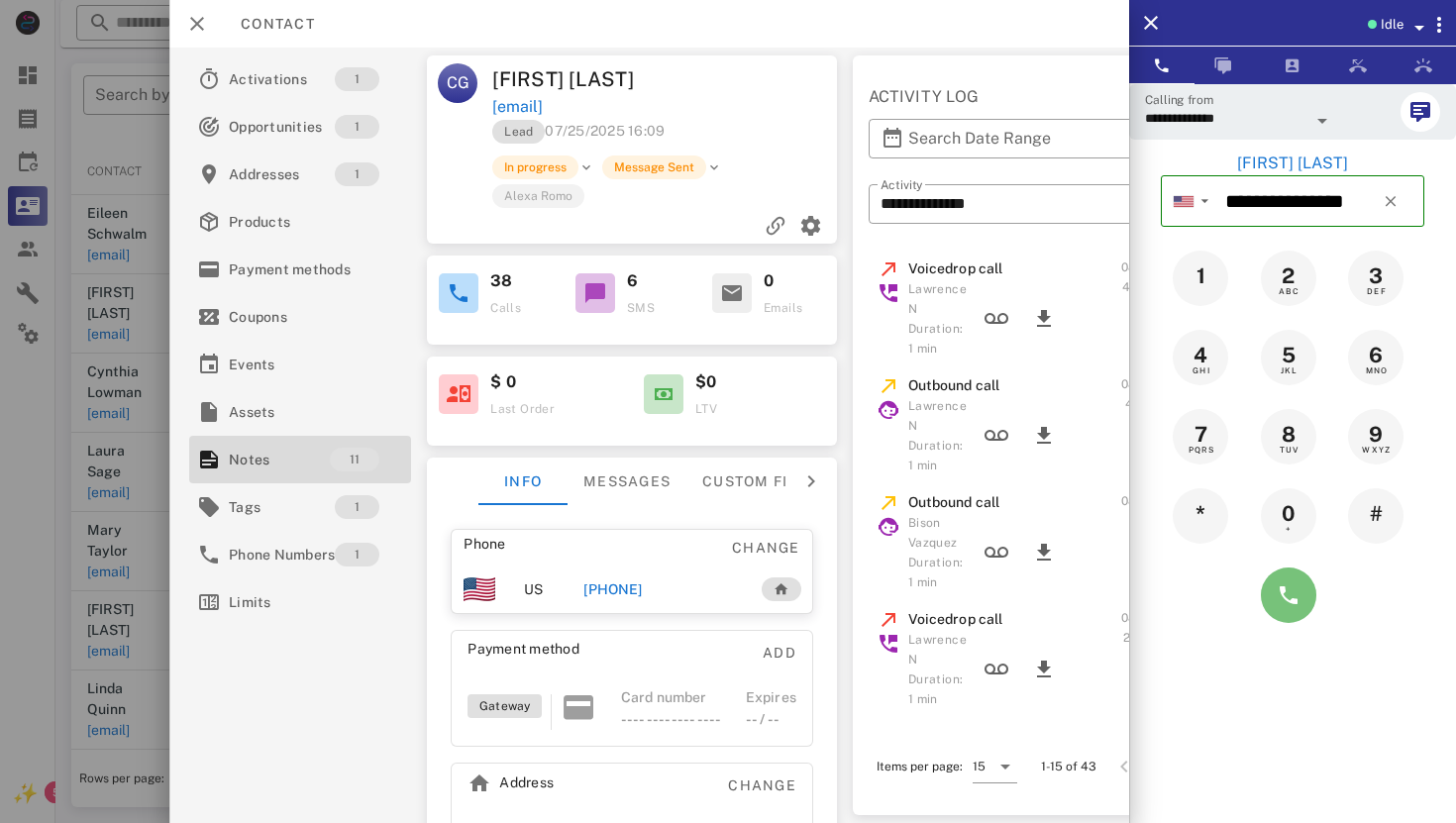 click at bounding box center (1289, 595) 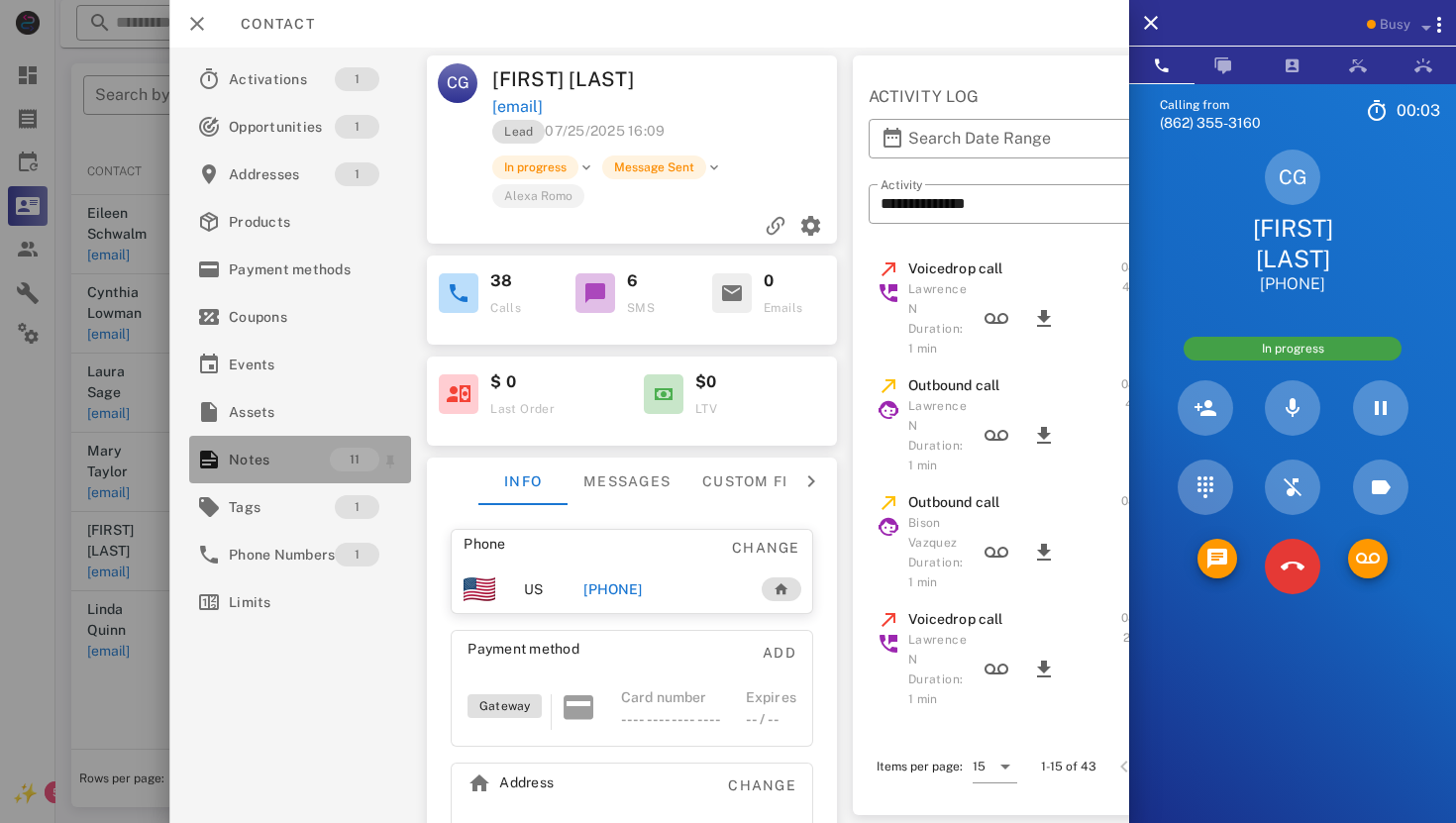 click on "Notes" at bounding box center (279, 460) 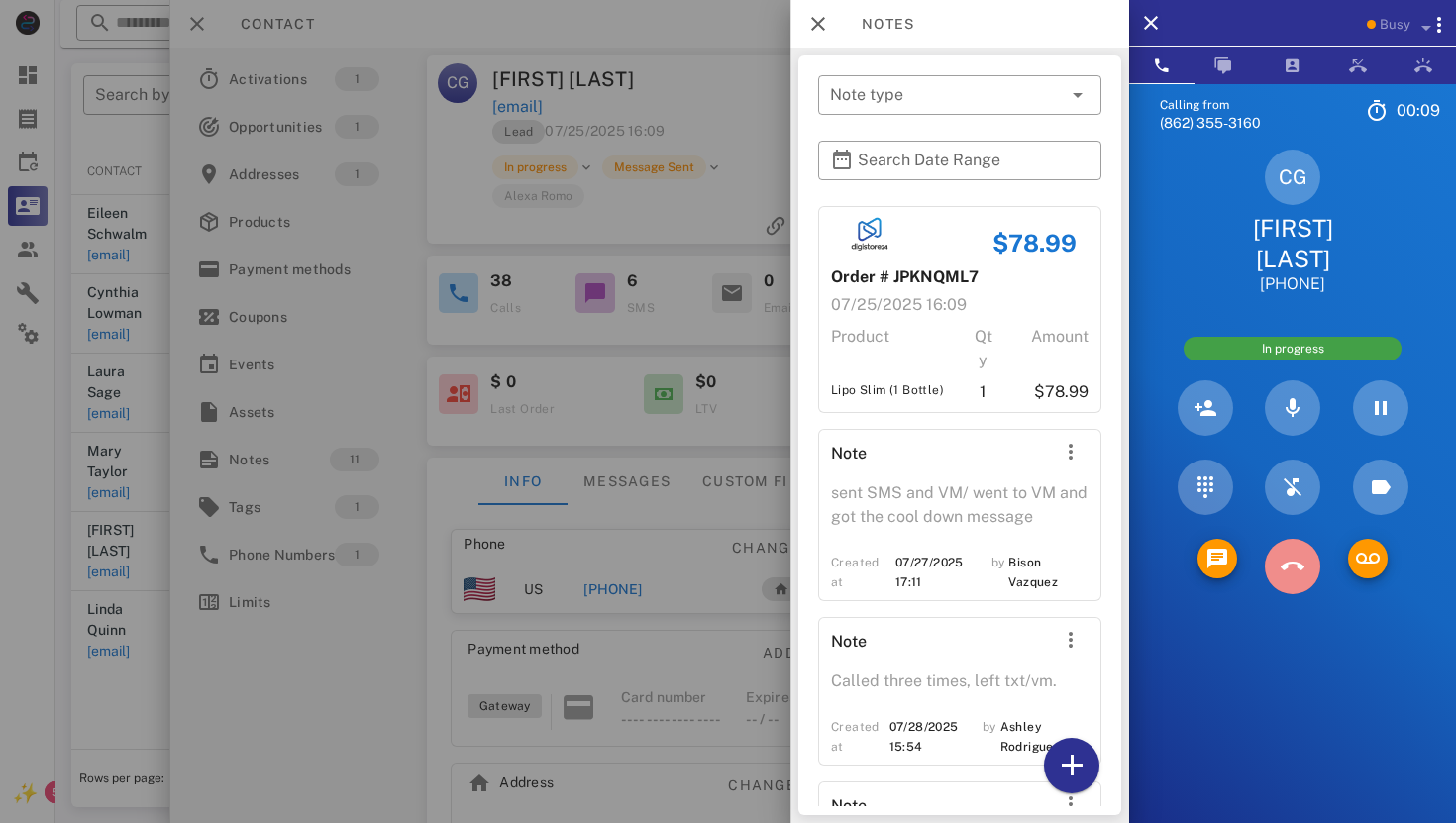 click at bounding box center [1293, 566] 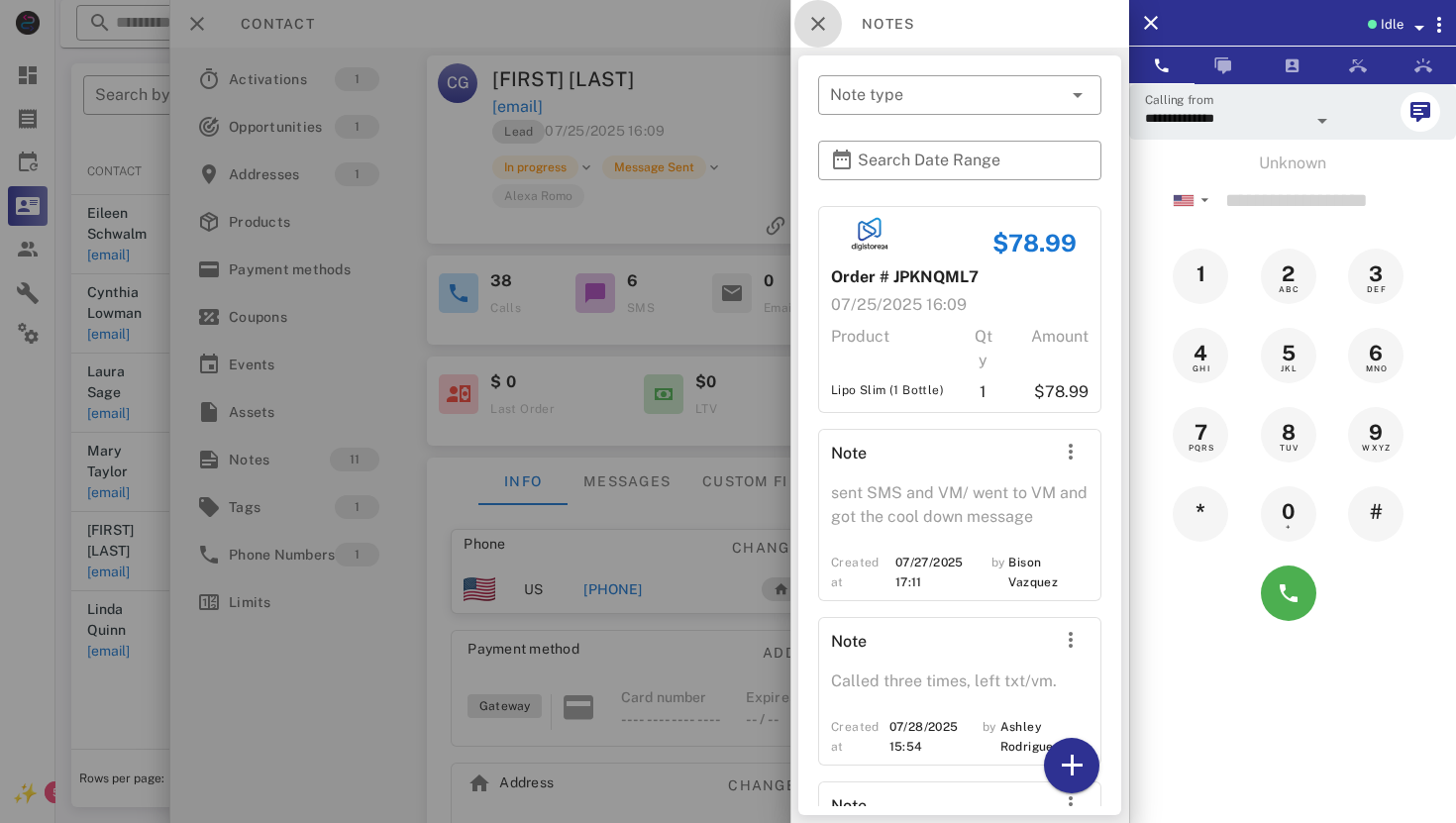 click at bounding box center [818, 24] 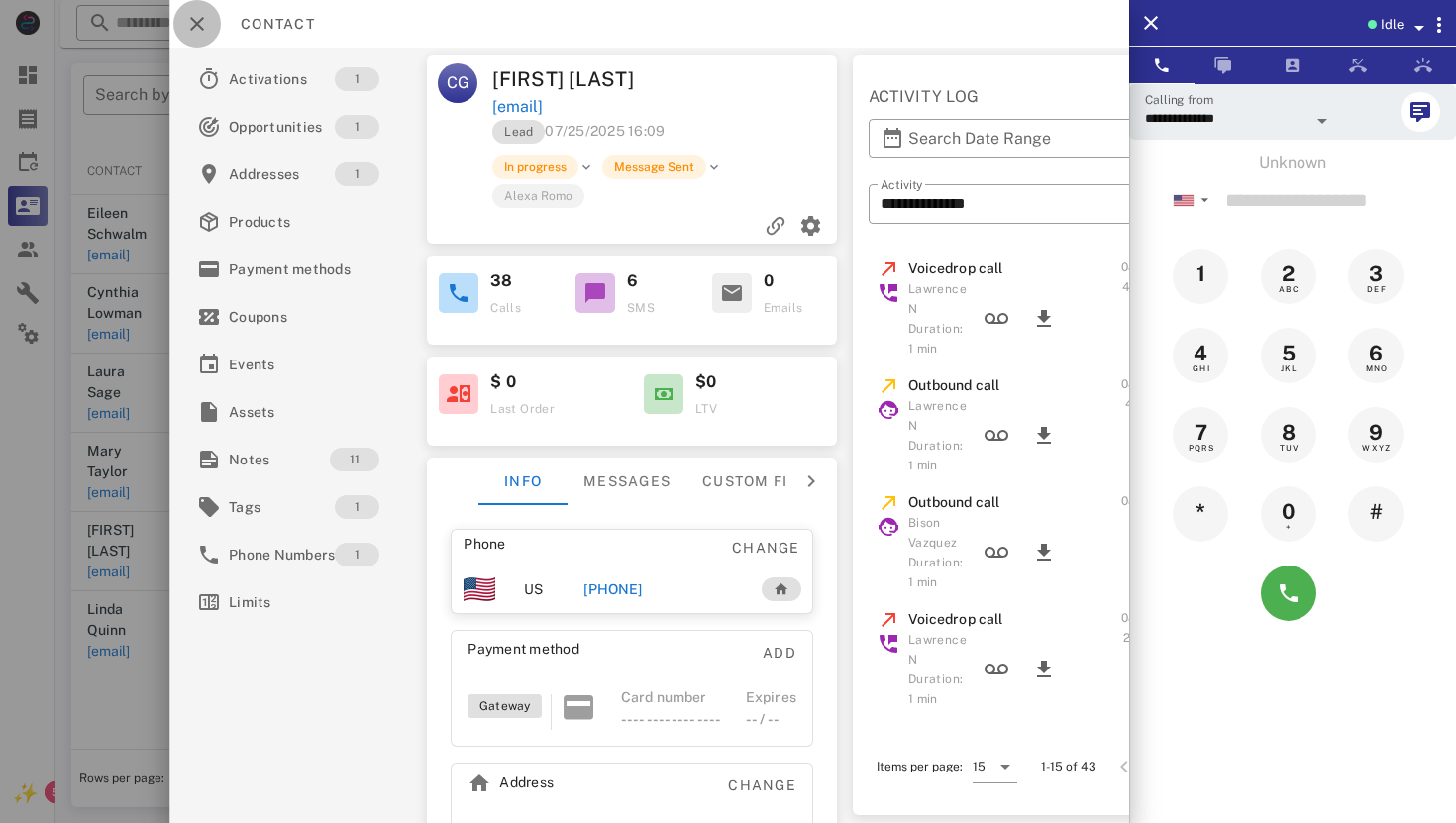click at bounding box center (197, 24) 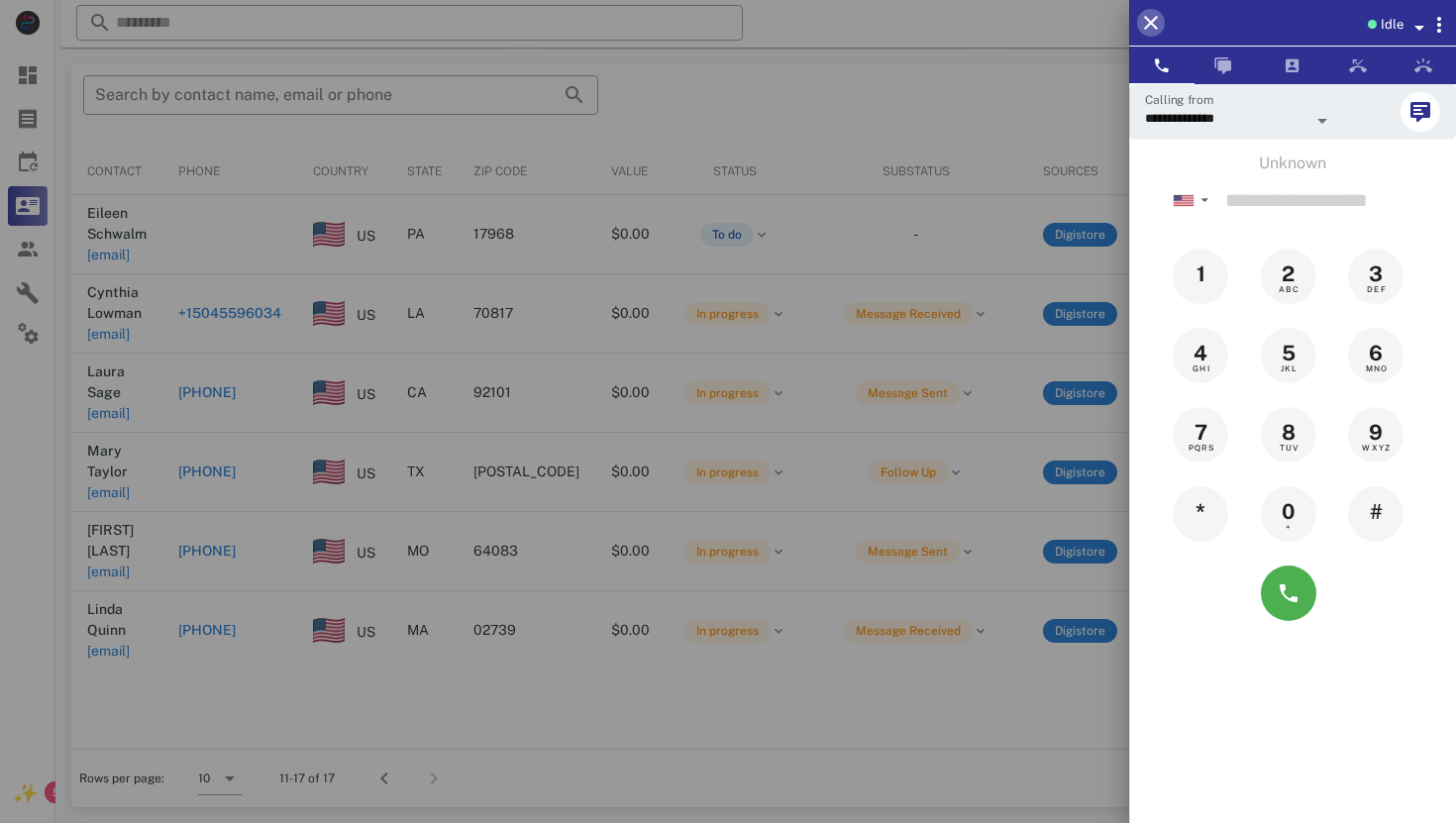 click at bounding box center (1151, 23) 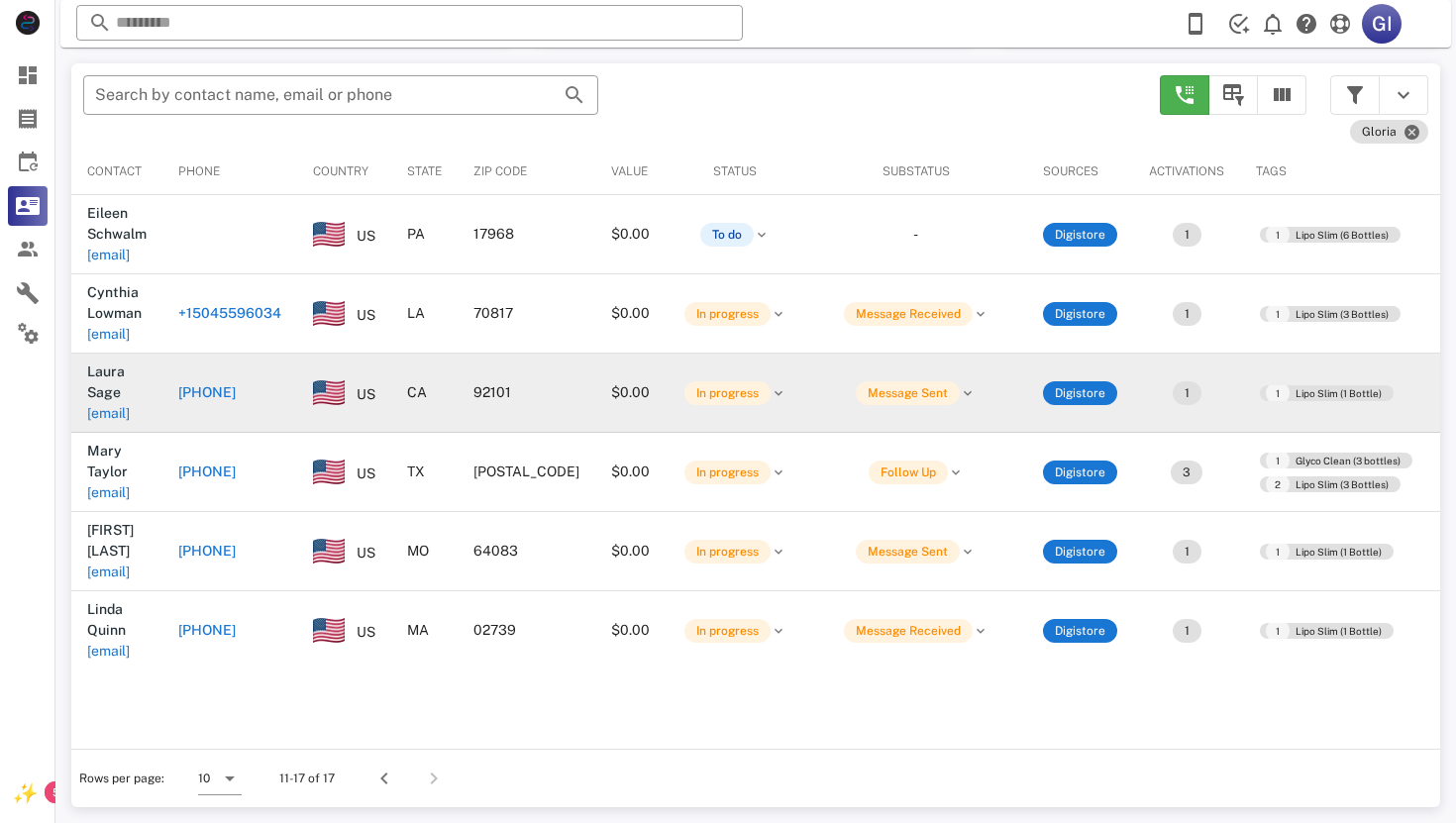 click on "[EMAIL]" at bounding box center (108, 413) 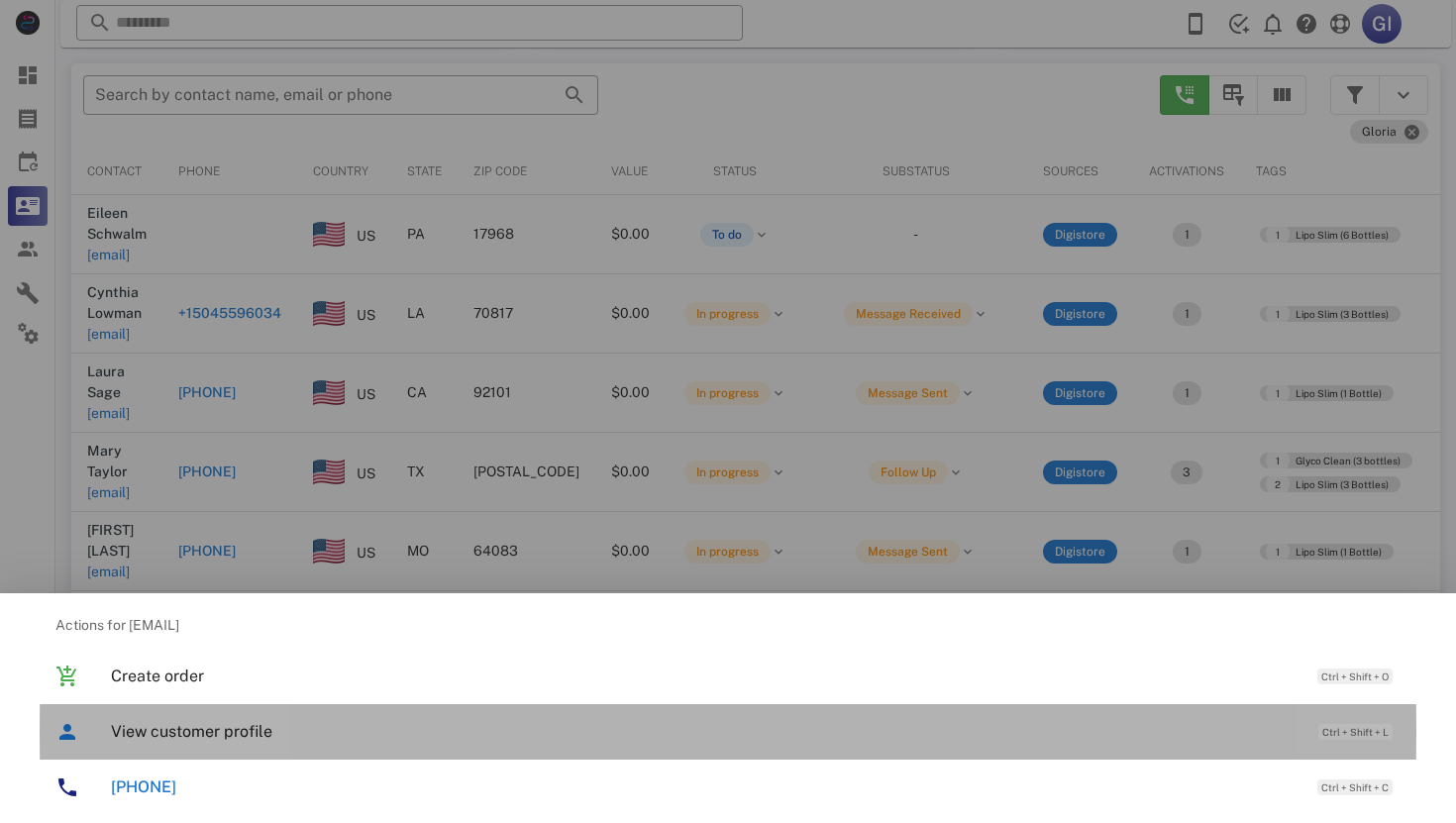 click on "View customer profile" at bounding box center [704, 731] 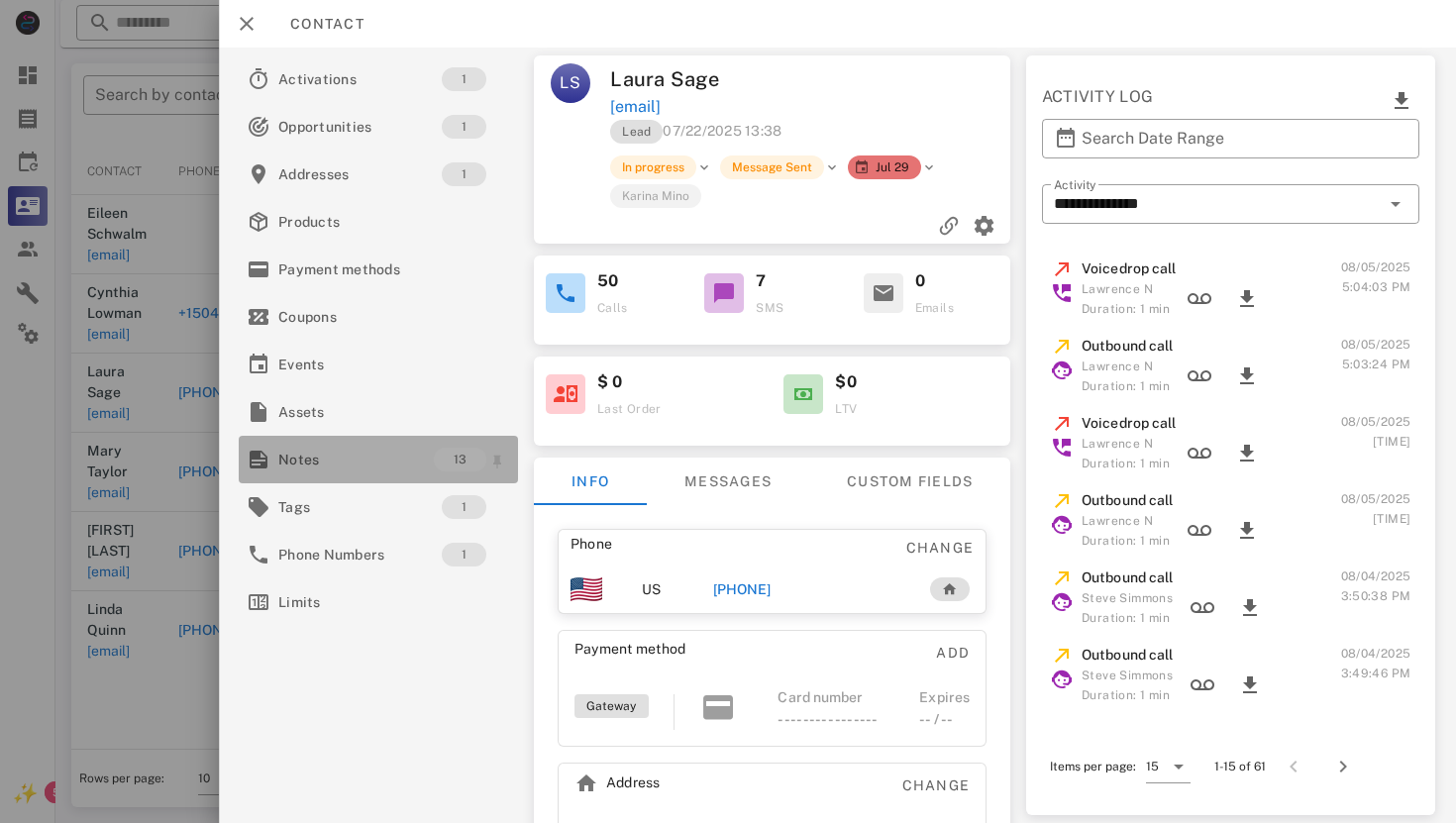 click on "Notes" at bounding box center (356, 460) 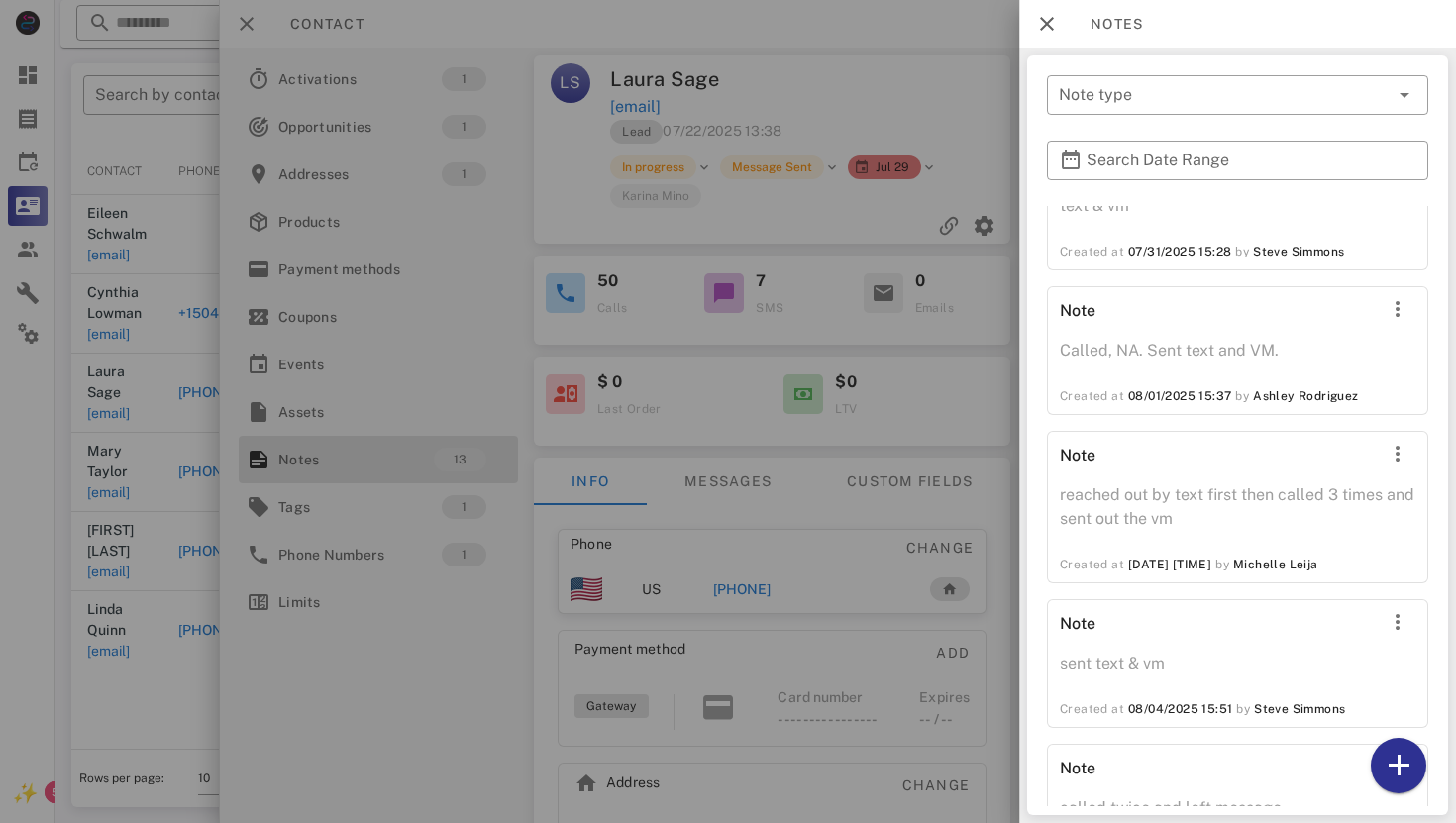 scroll, scrollTop: 1385, scrollLeft: 0, axis: vertical 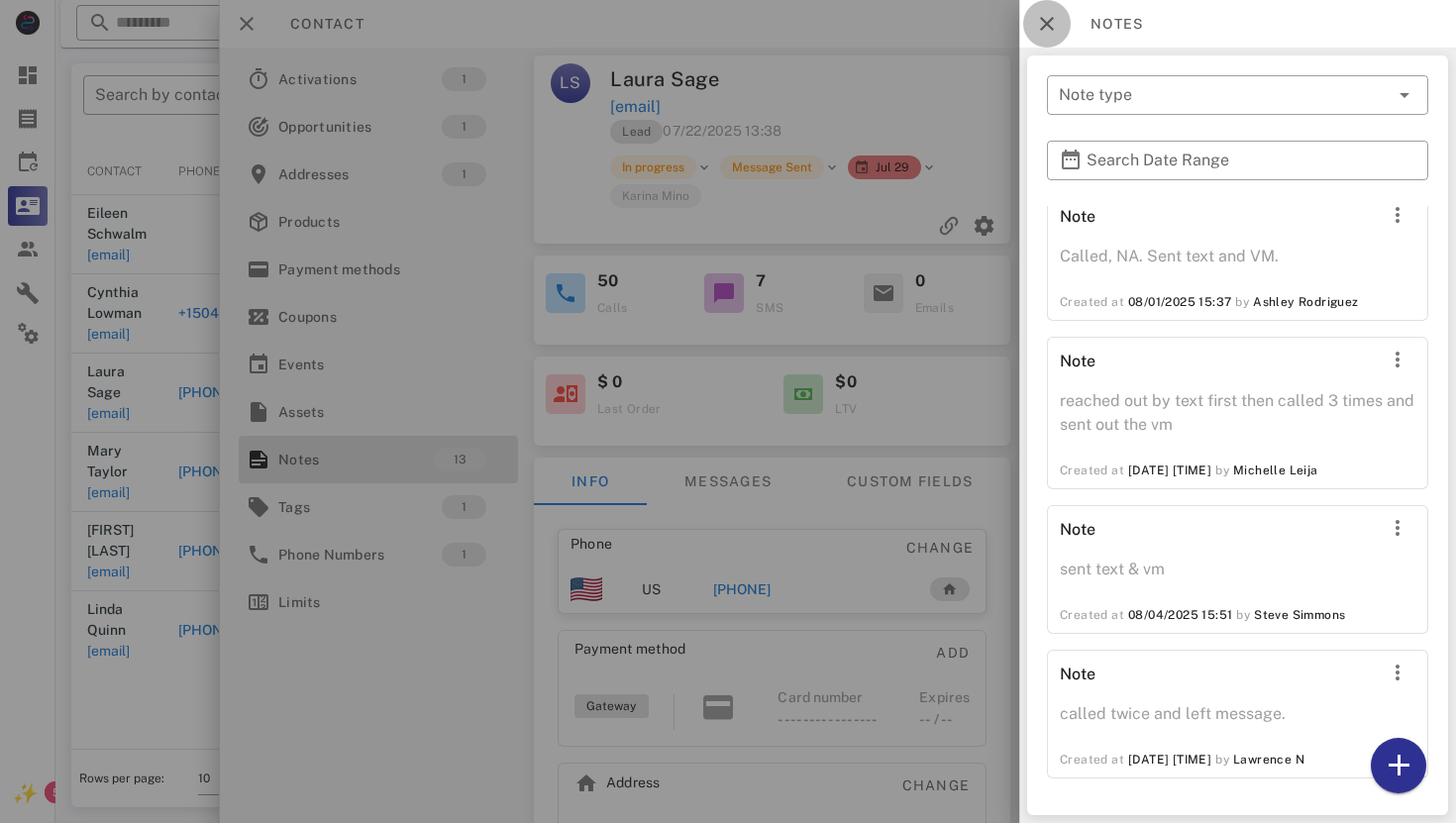 click at bounding box center (1047, 24) 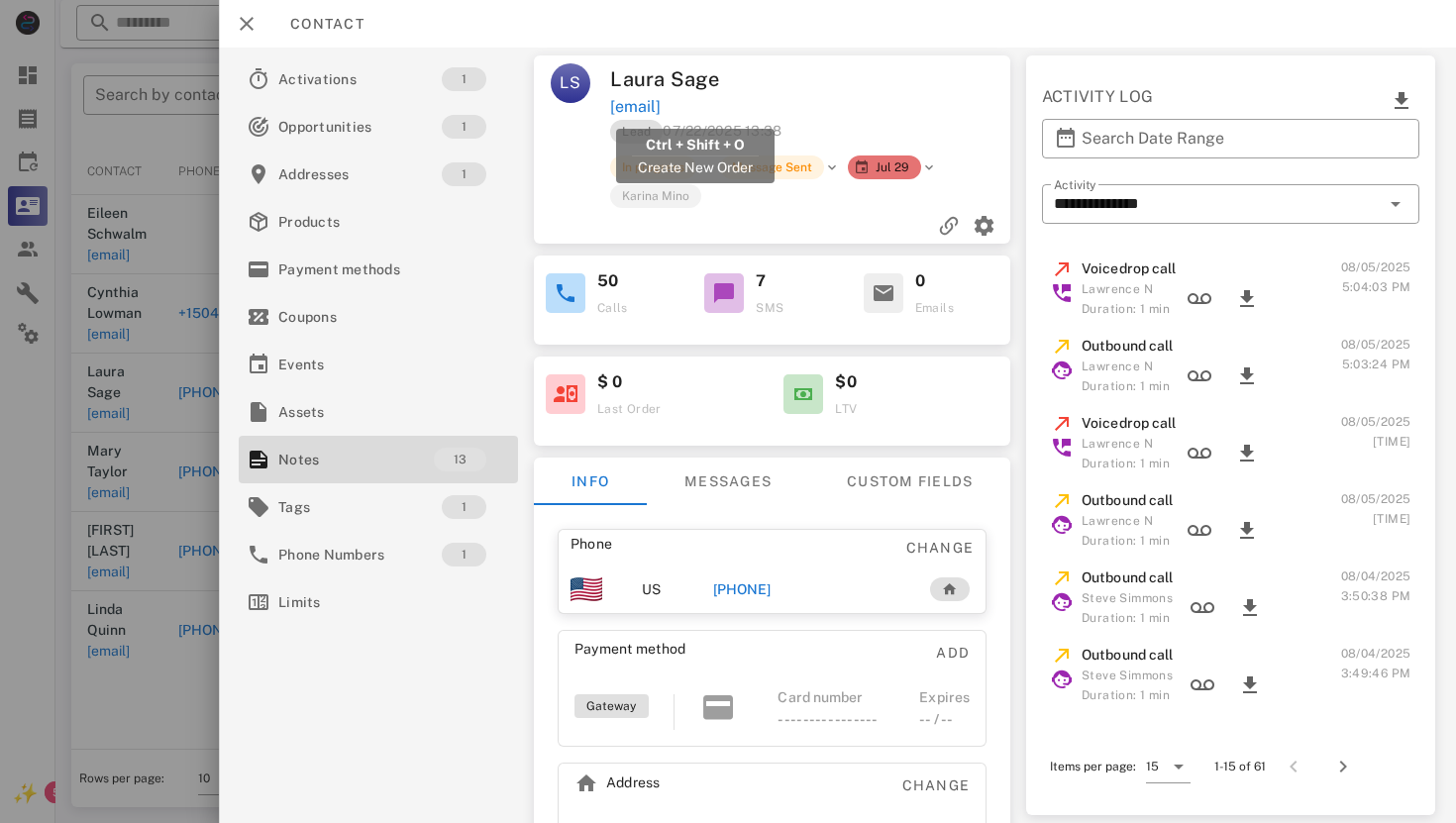 click on "[EMAIL]" at bounding box center (635, 107) 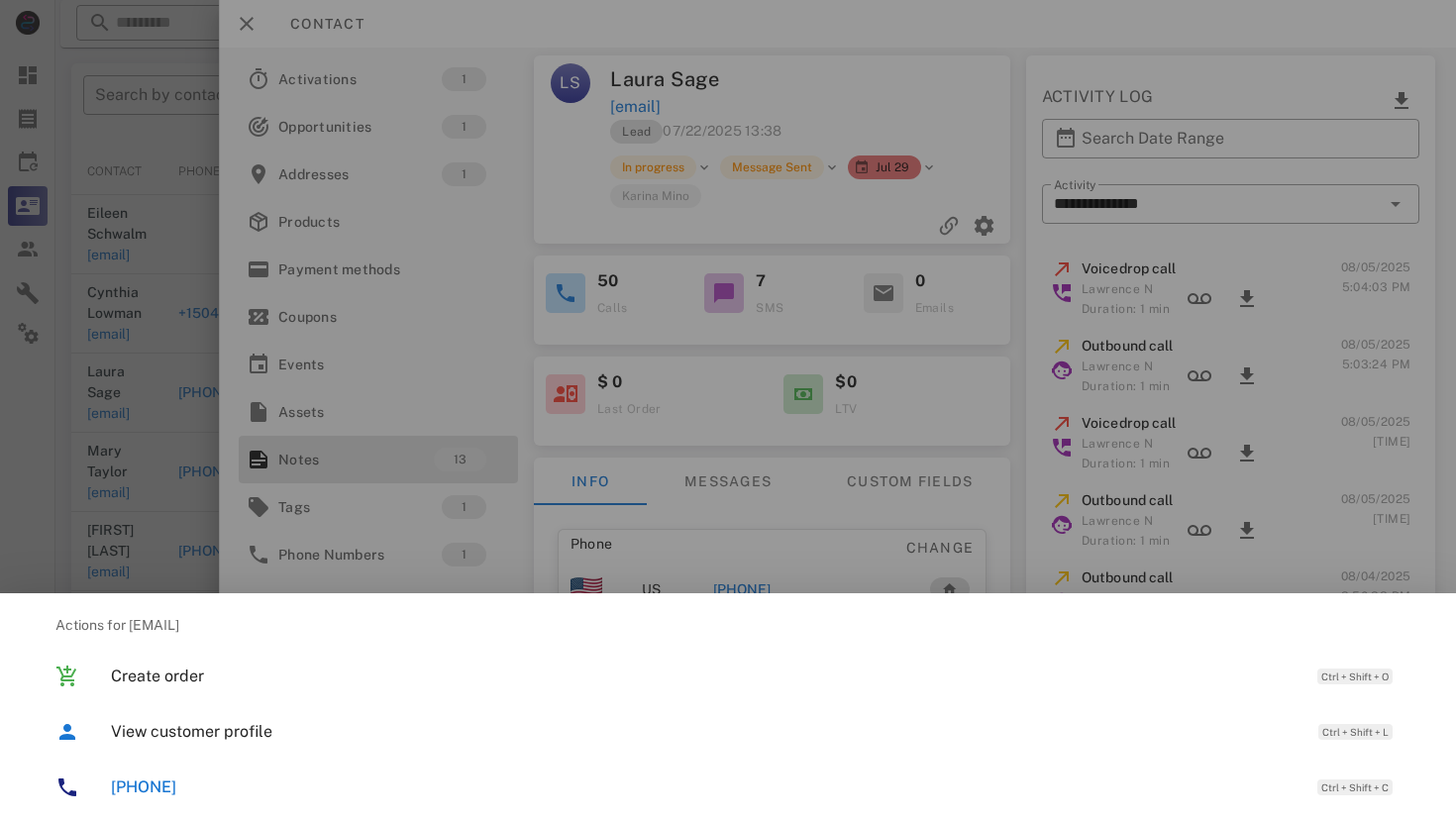 click on "[PHONE]" at bounding box center (144, 786) 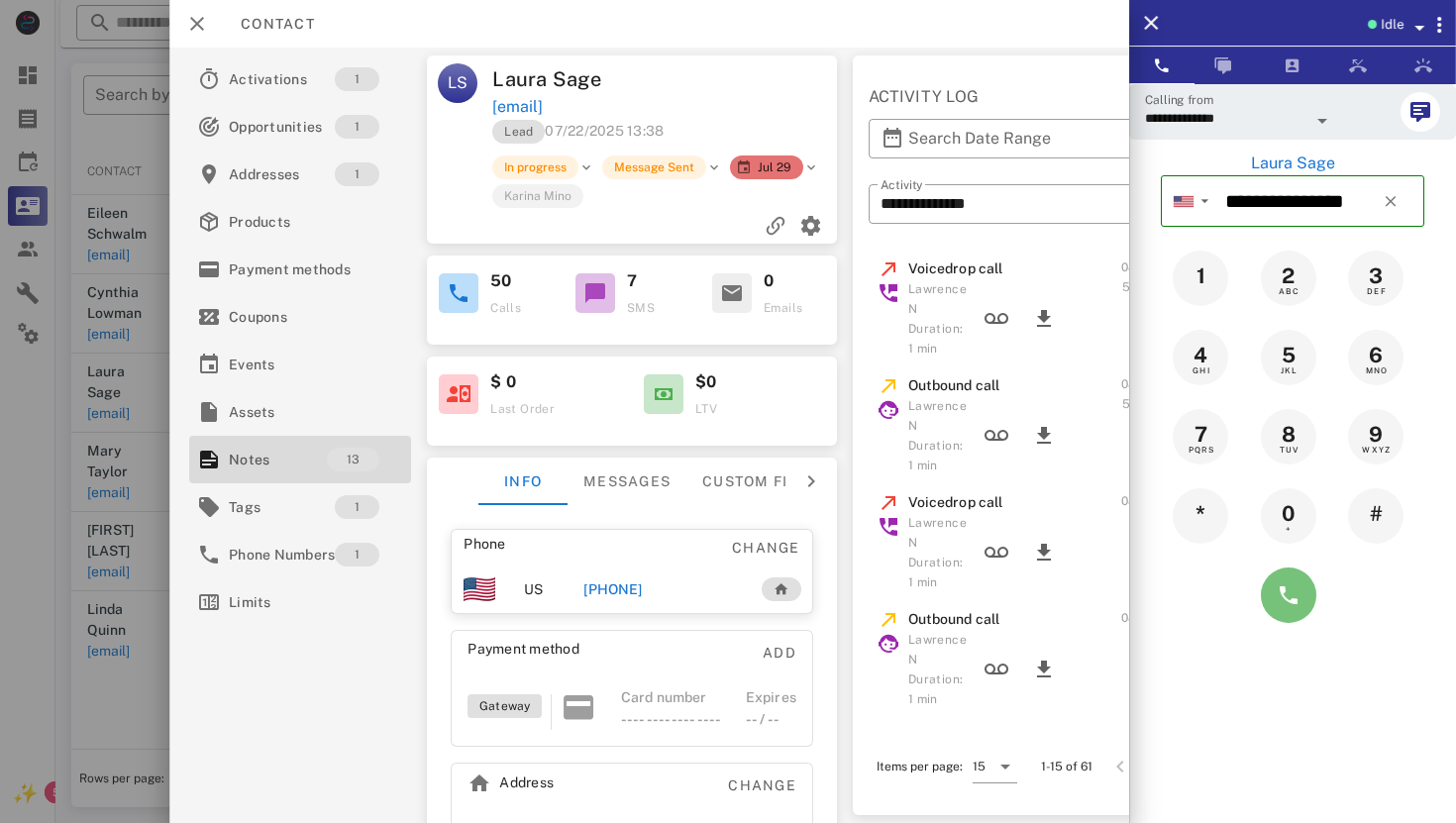 click at bounding box center (1289, 595) 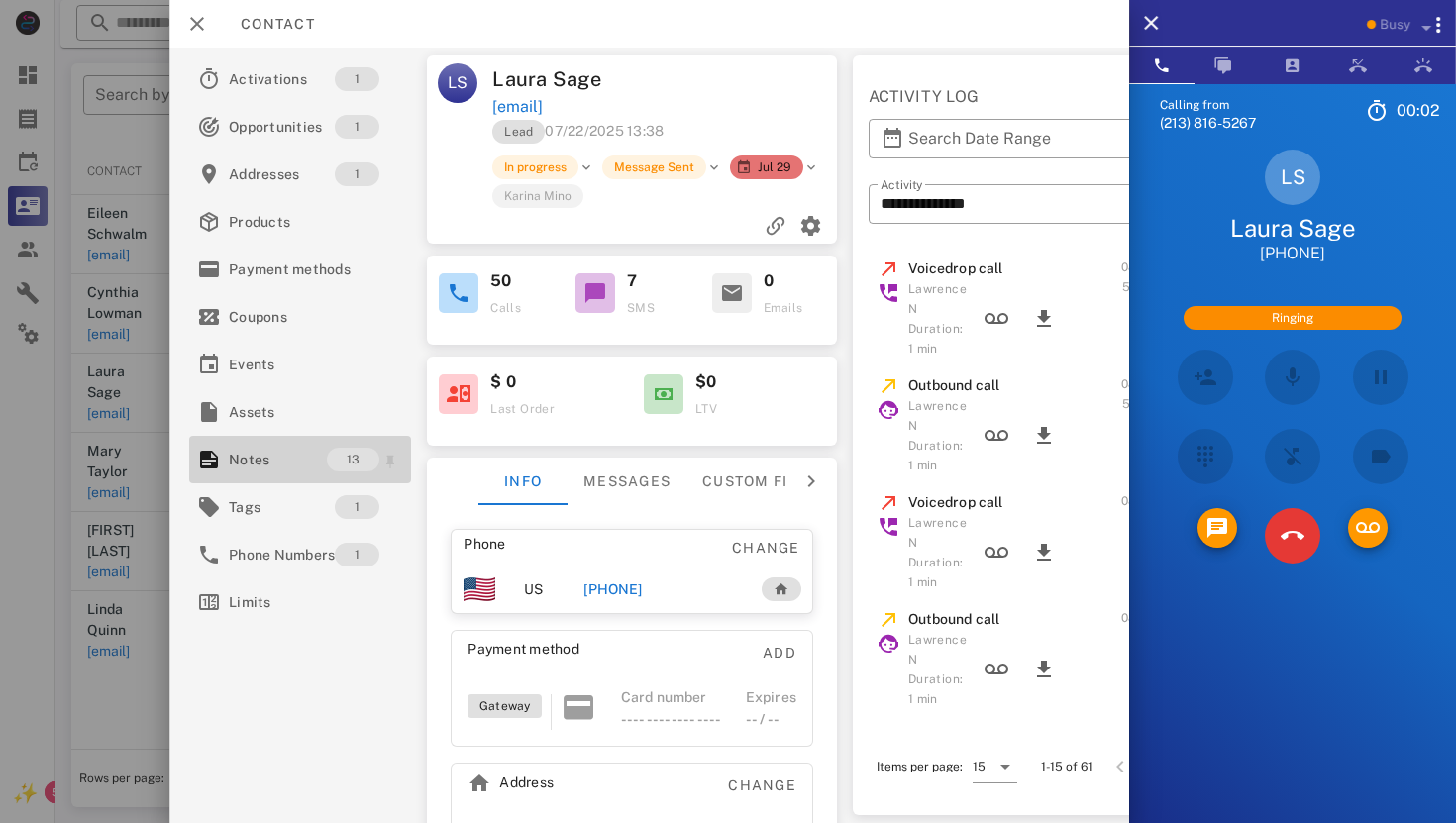 click on "Notes" at bounding box center (277, 460) 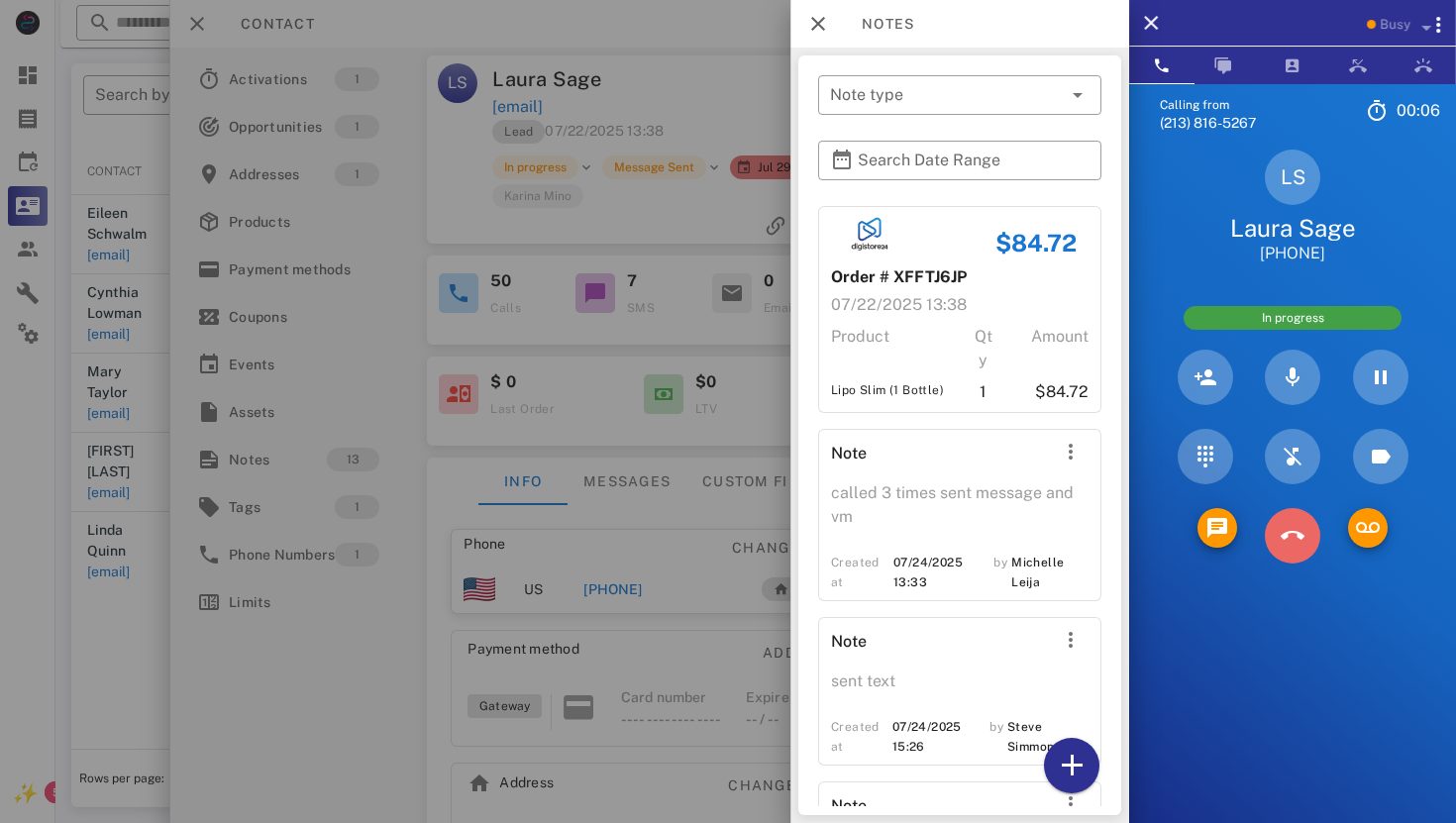 click at bounding box center (1293, 536) 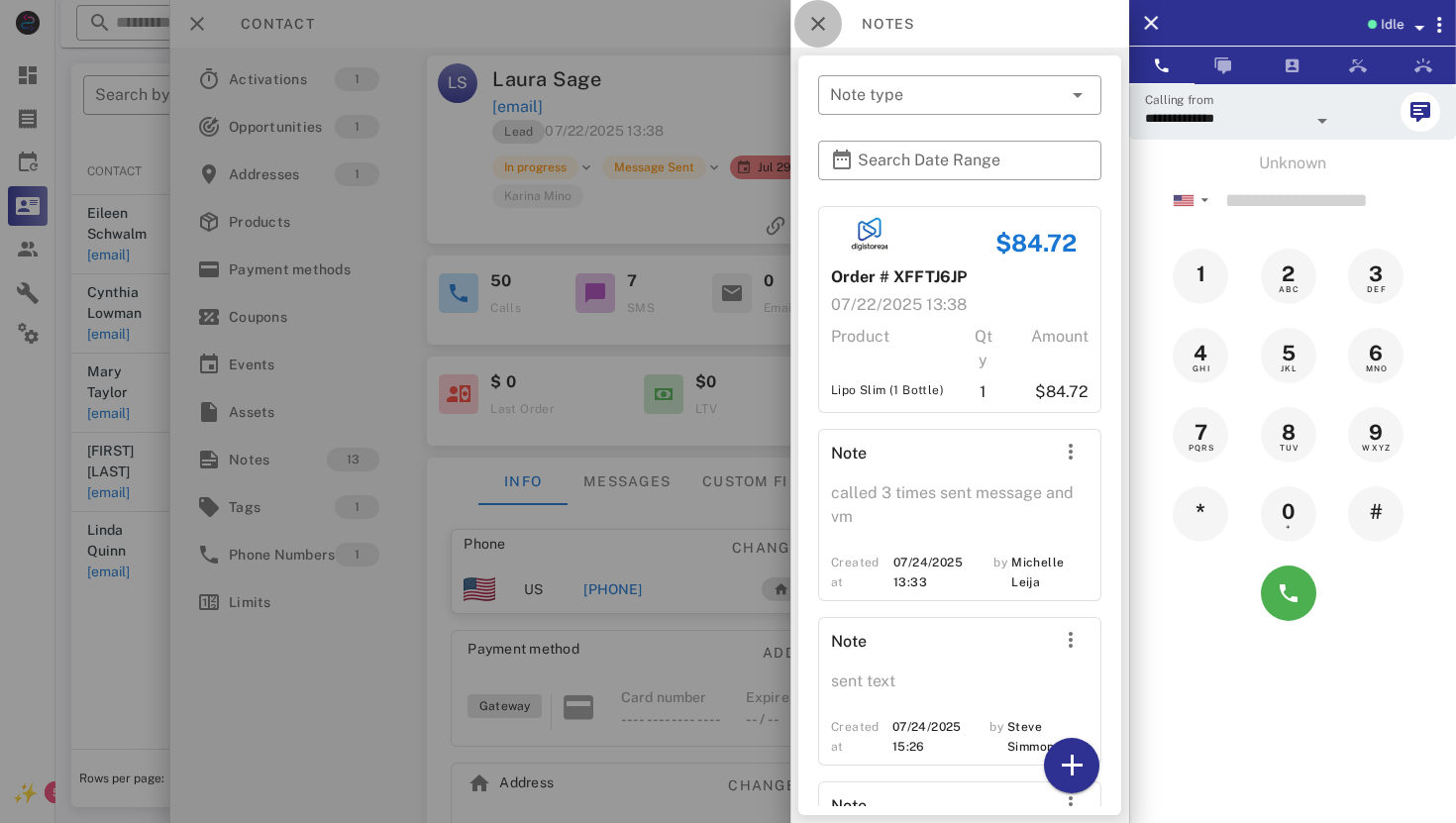 click at bounding box center [818, 24] 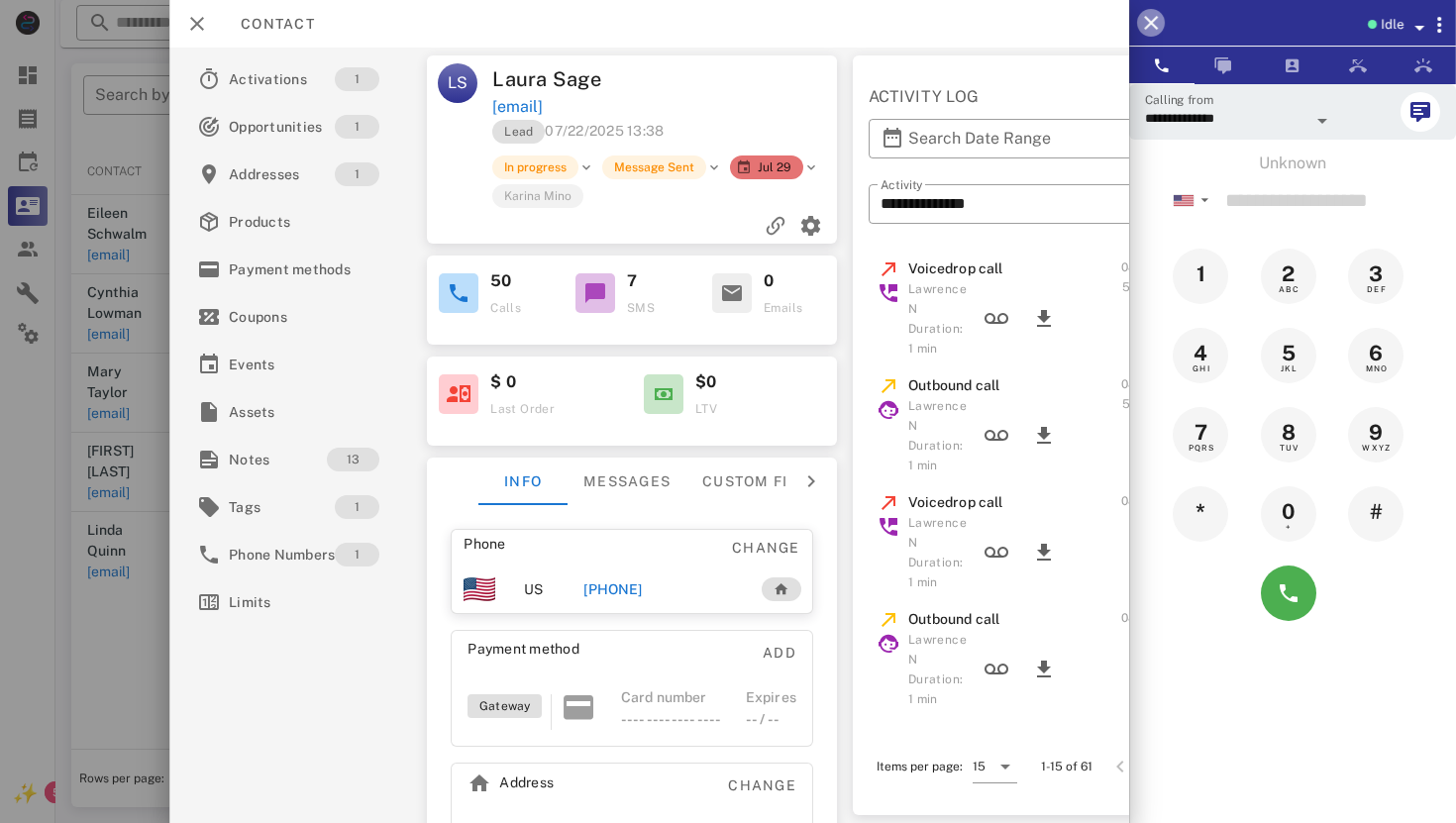 click at bounding box center (1151, 23) 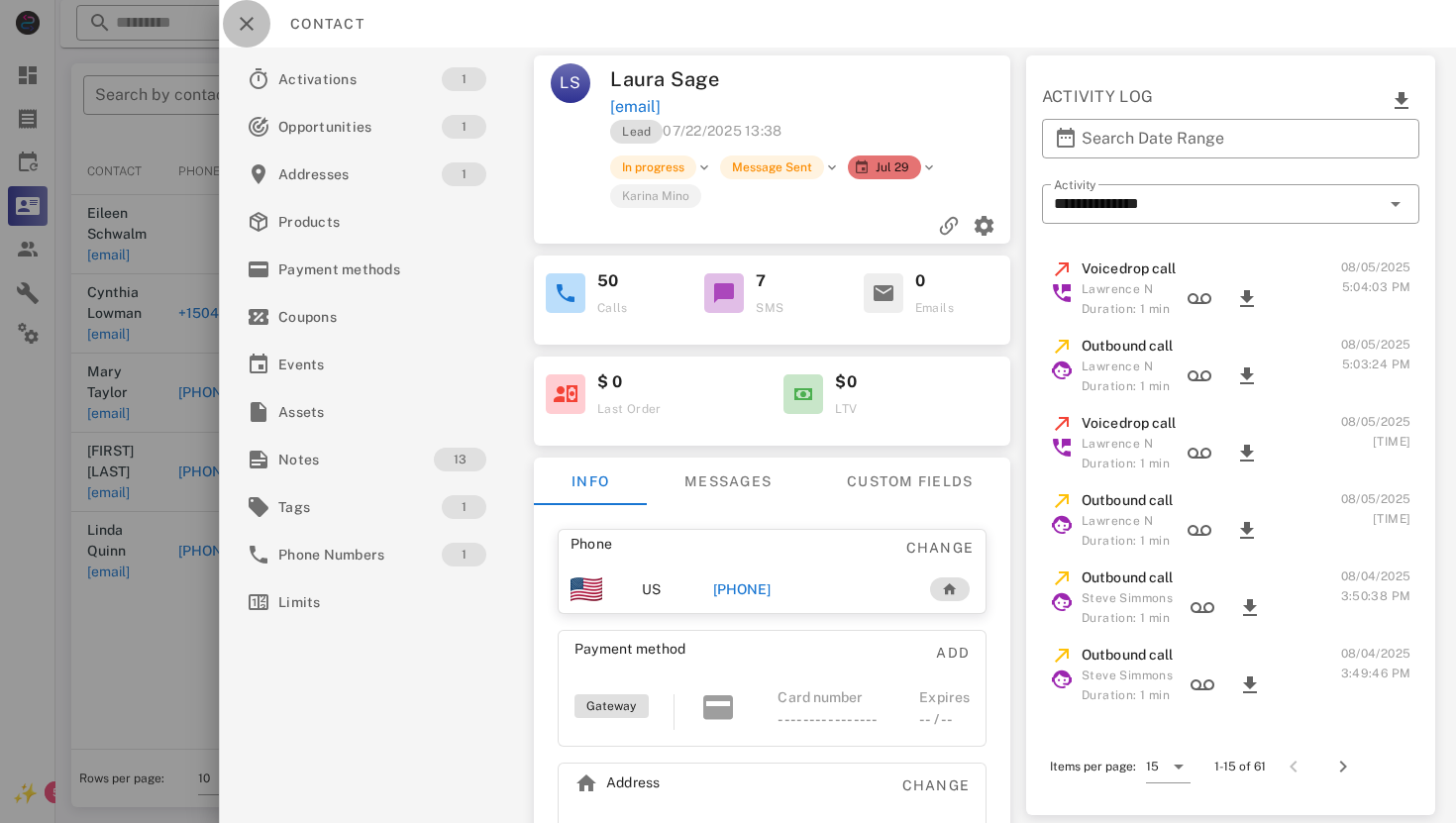 click at bounding box center [247, 24] 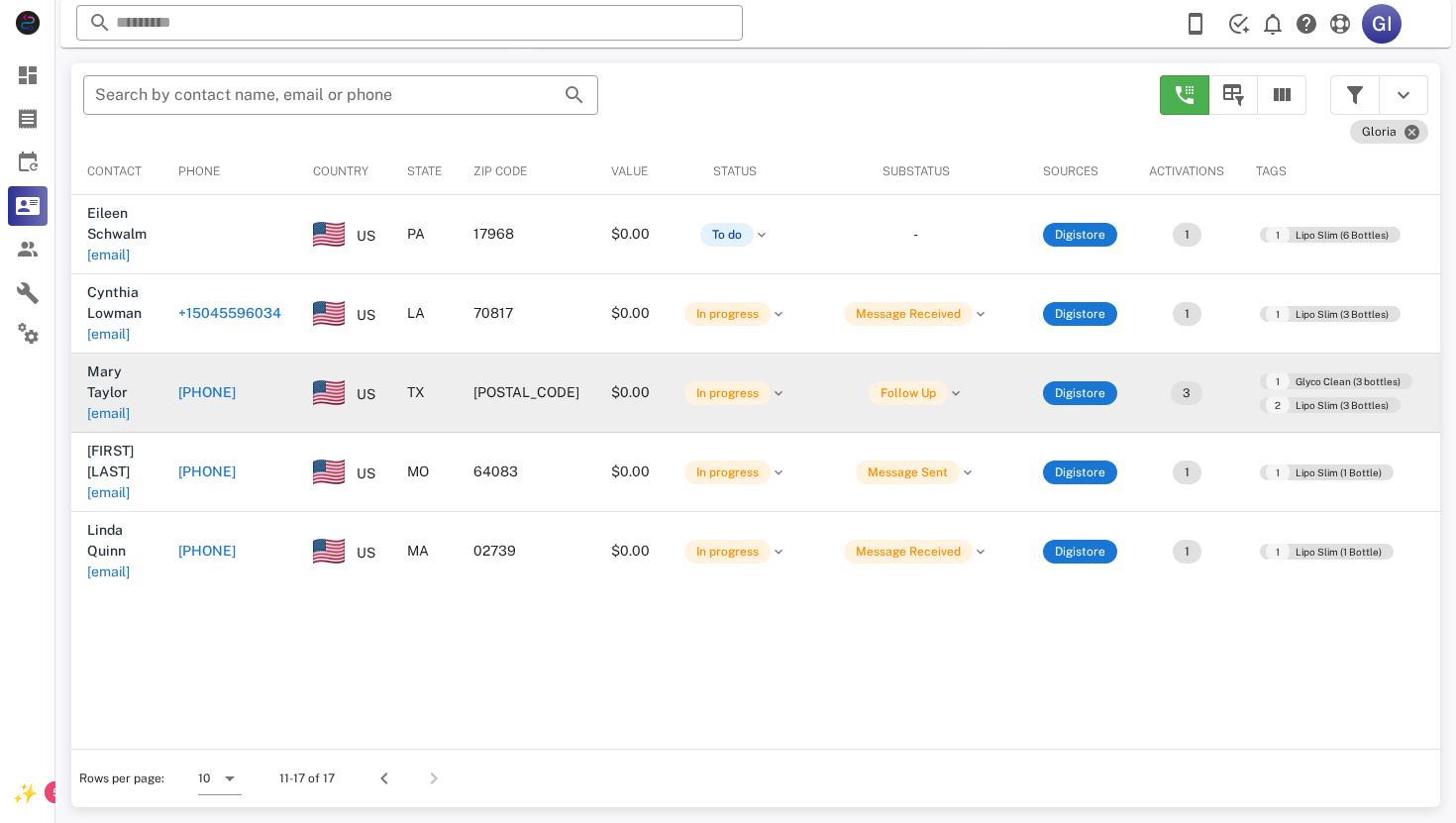 click on "[EMAIL]" at bounding box center (108, 413) 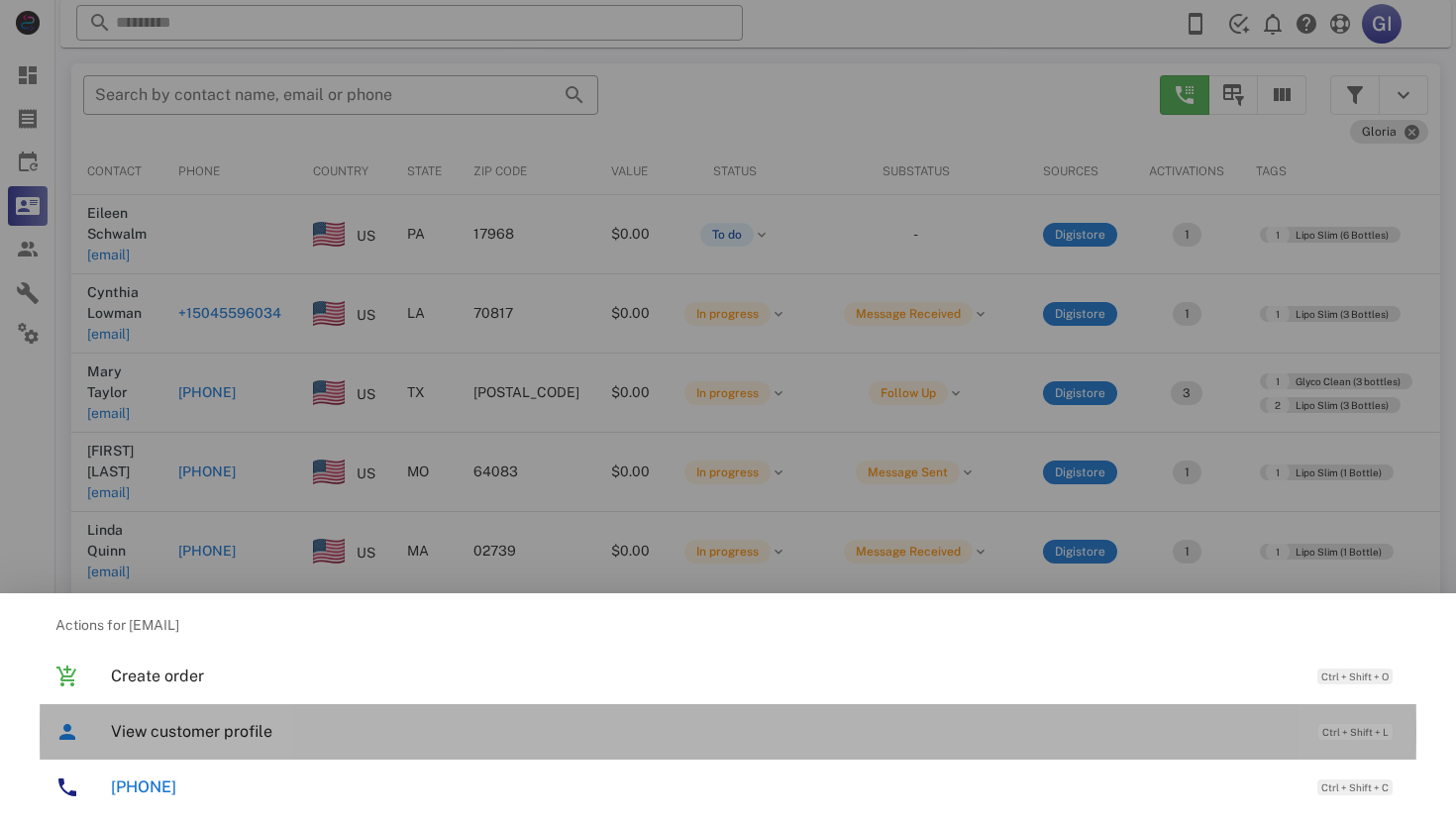 click on "View customer profile" at bounding box center (704, 731) 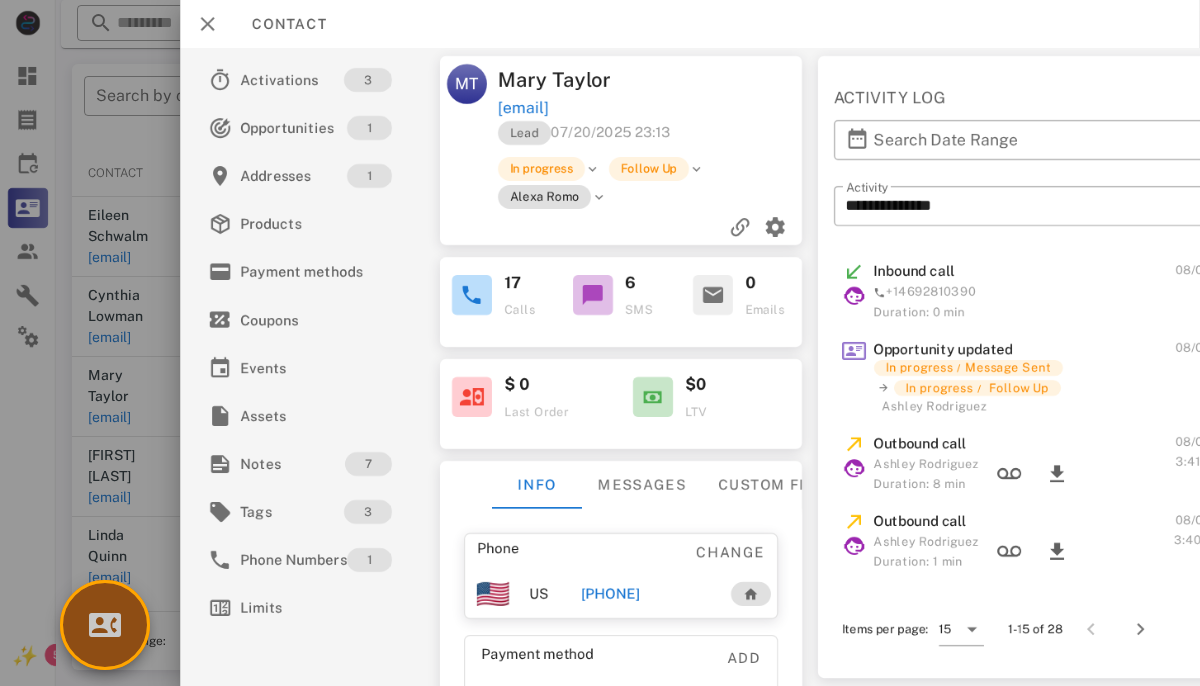 click at bounding box center (105, 625) 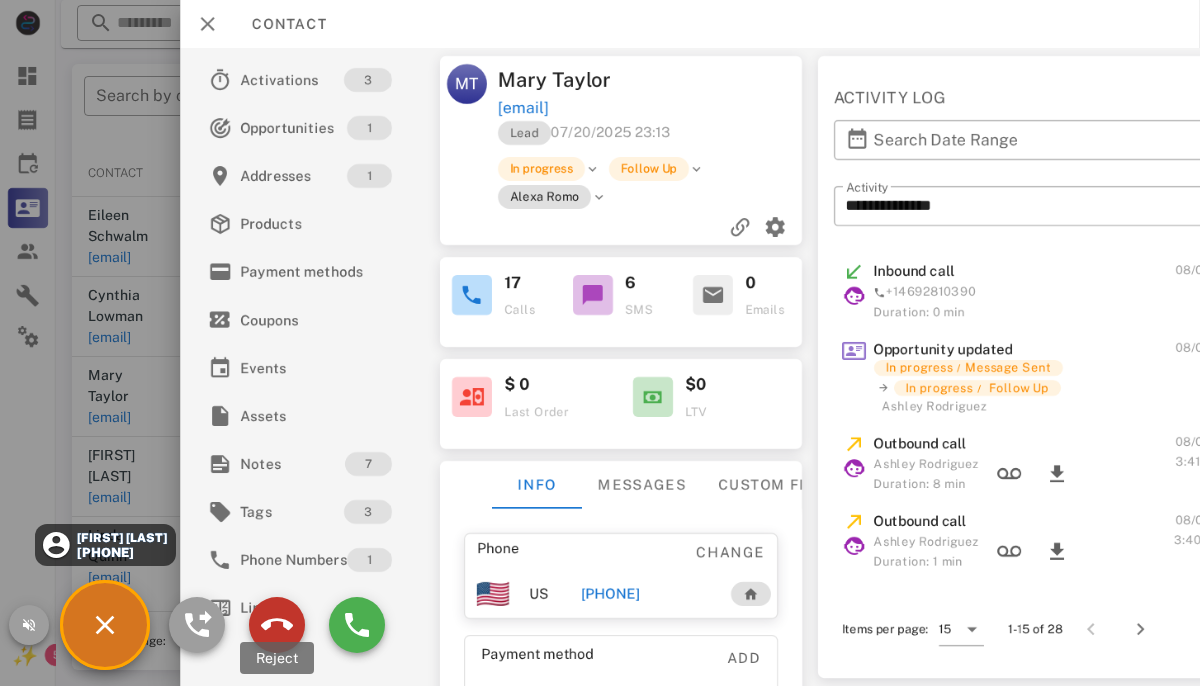 click at bounding box center [277, 625] 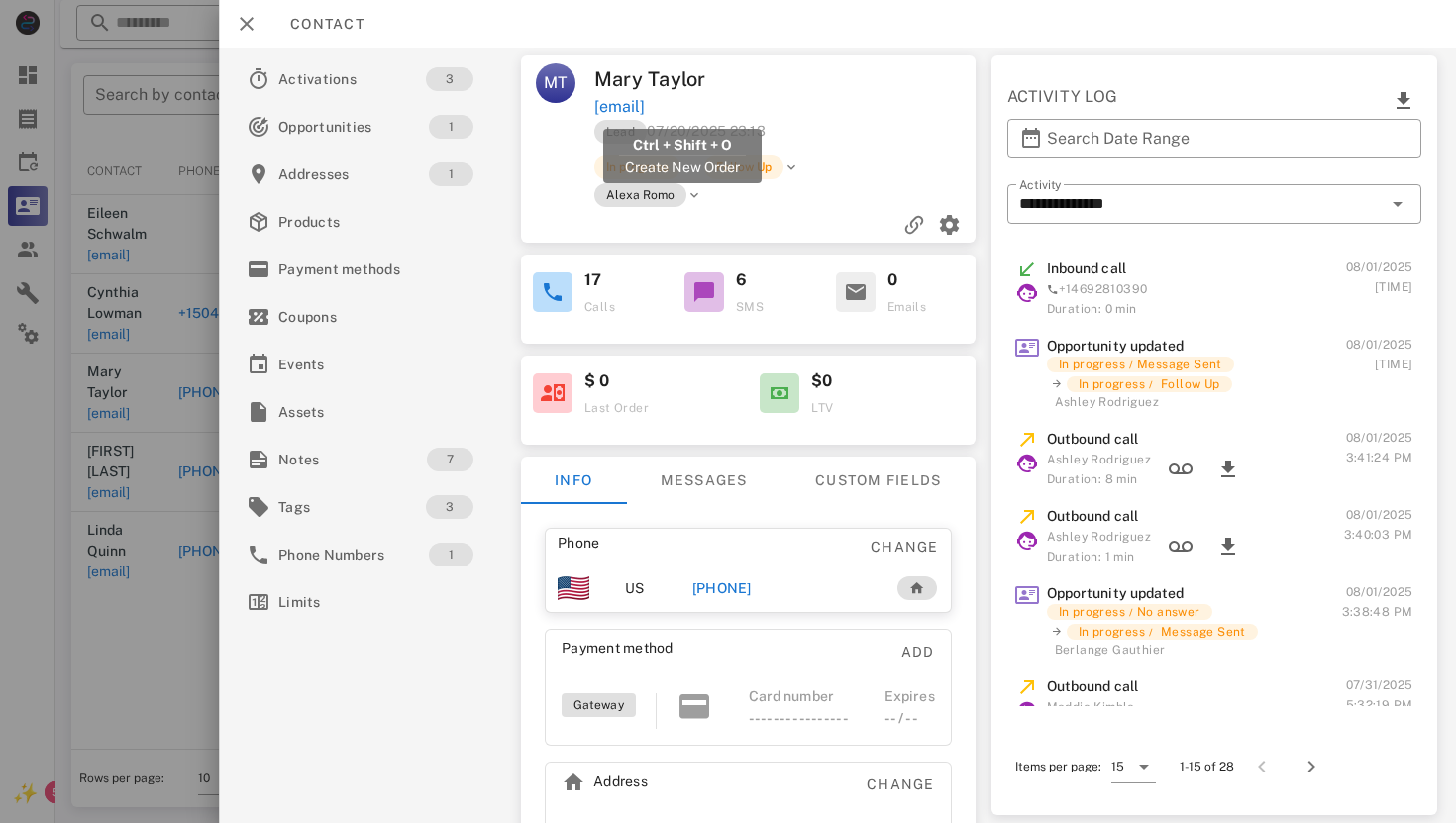 click on "[EMAIL]" at bounding box center [618, 107] 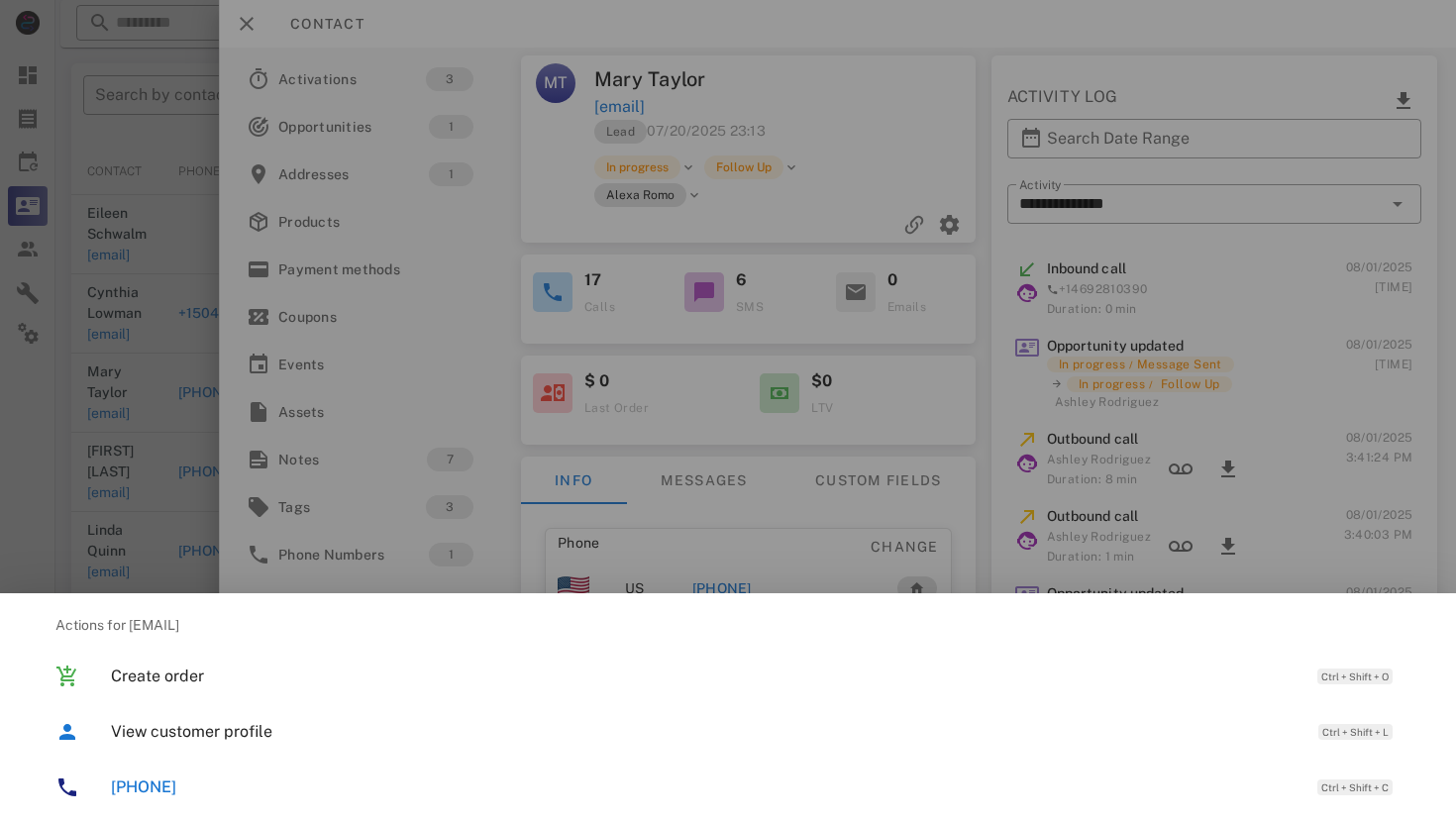 click on "[PHONE]" at bounding box center (144, 786) 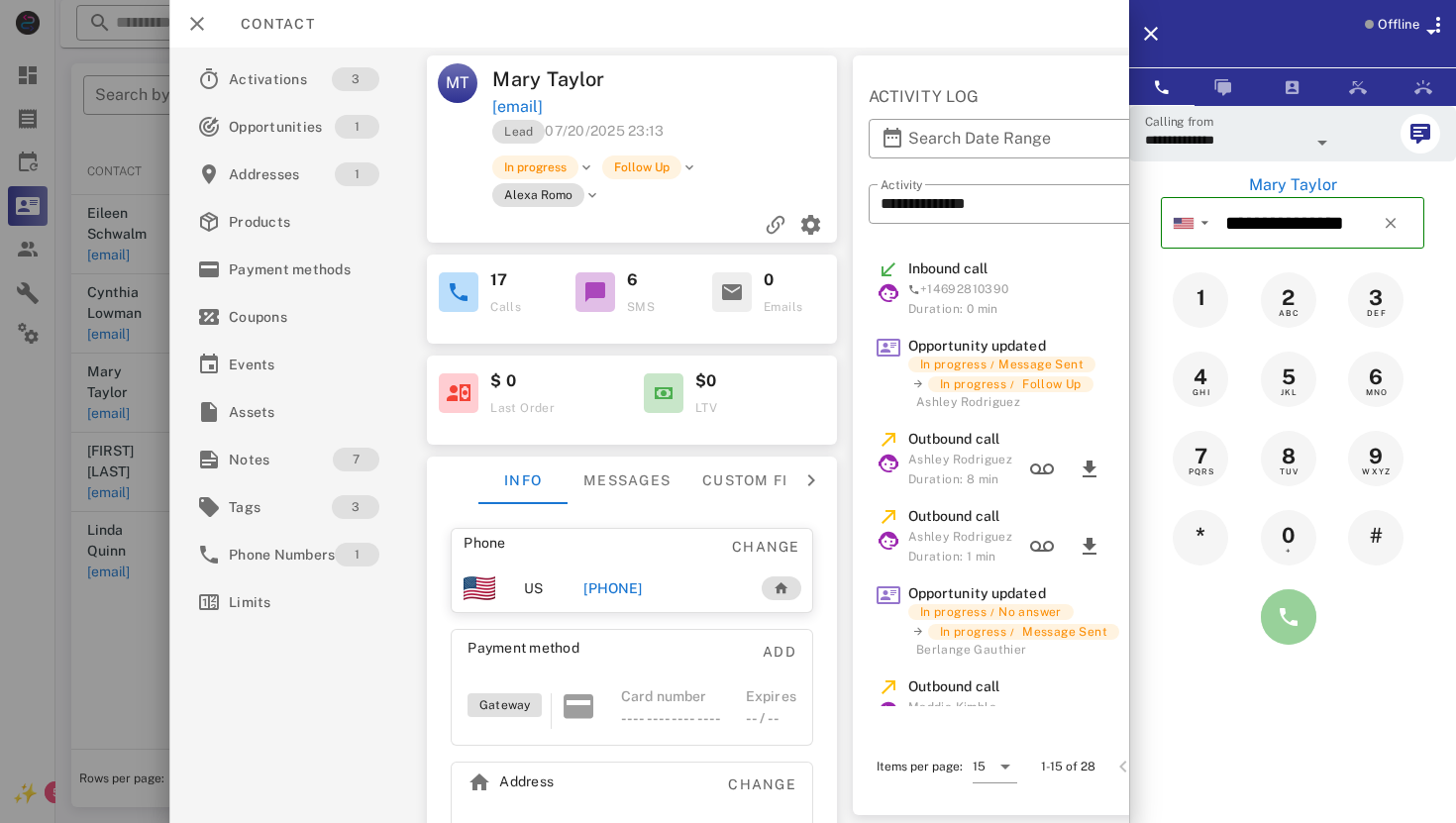 click at bounding box center (1289, 617) 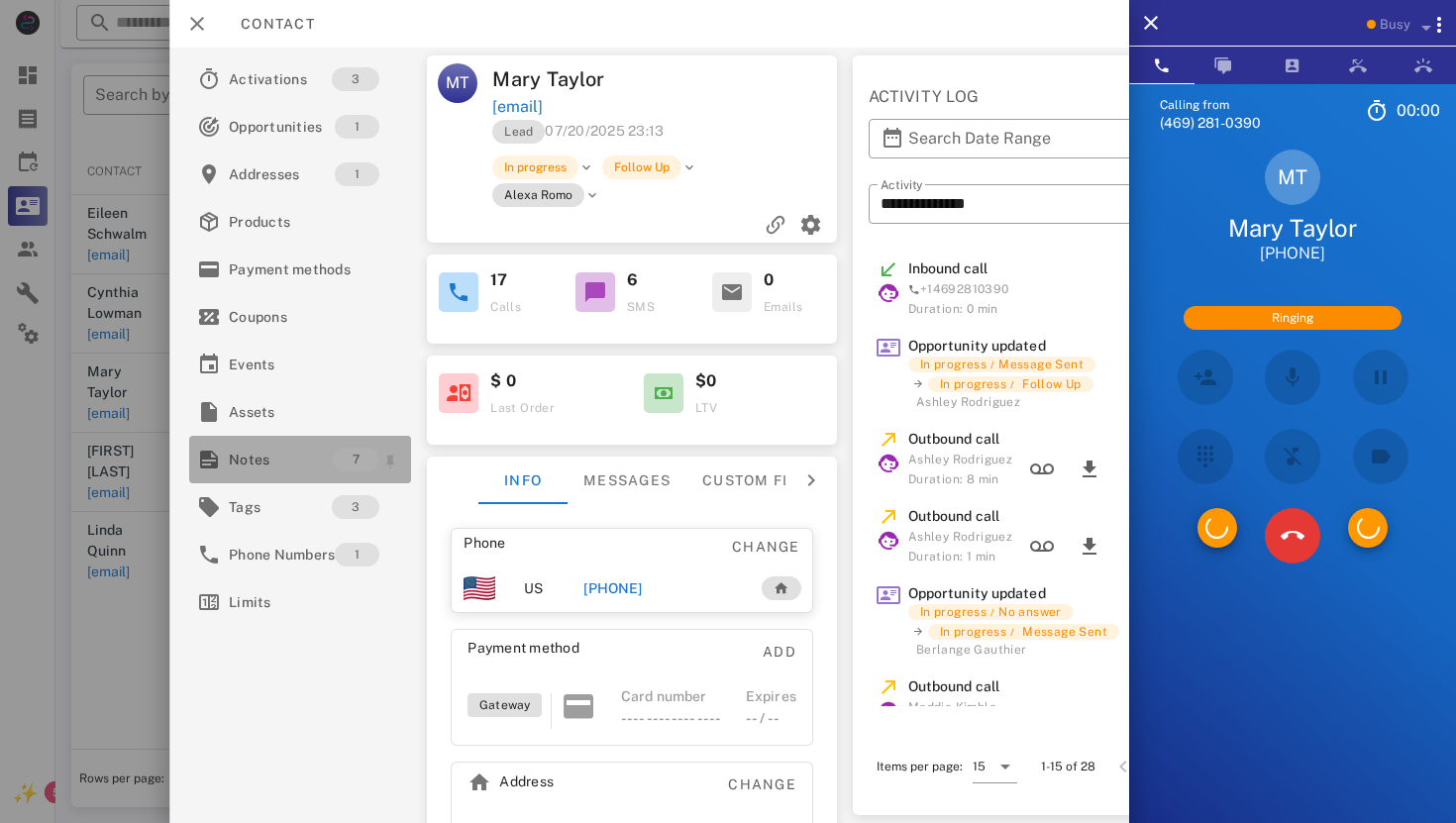 click on "Notes" at bounding box center (280, 460) 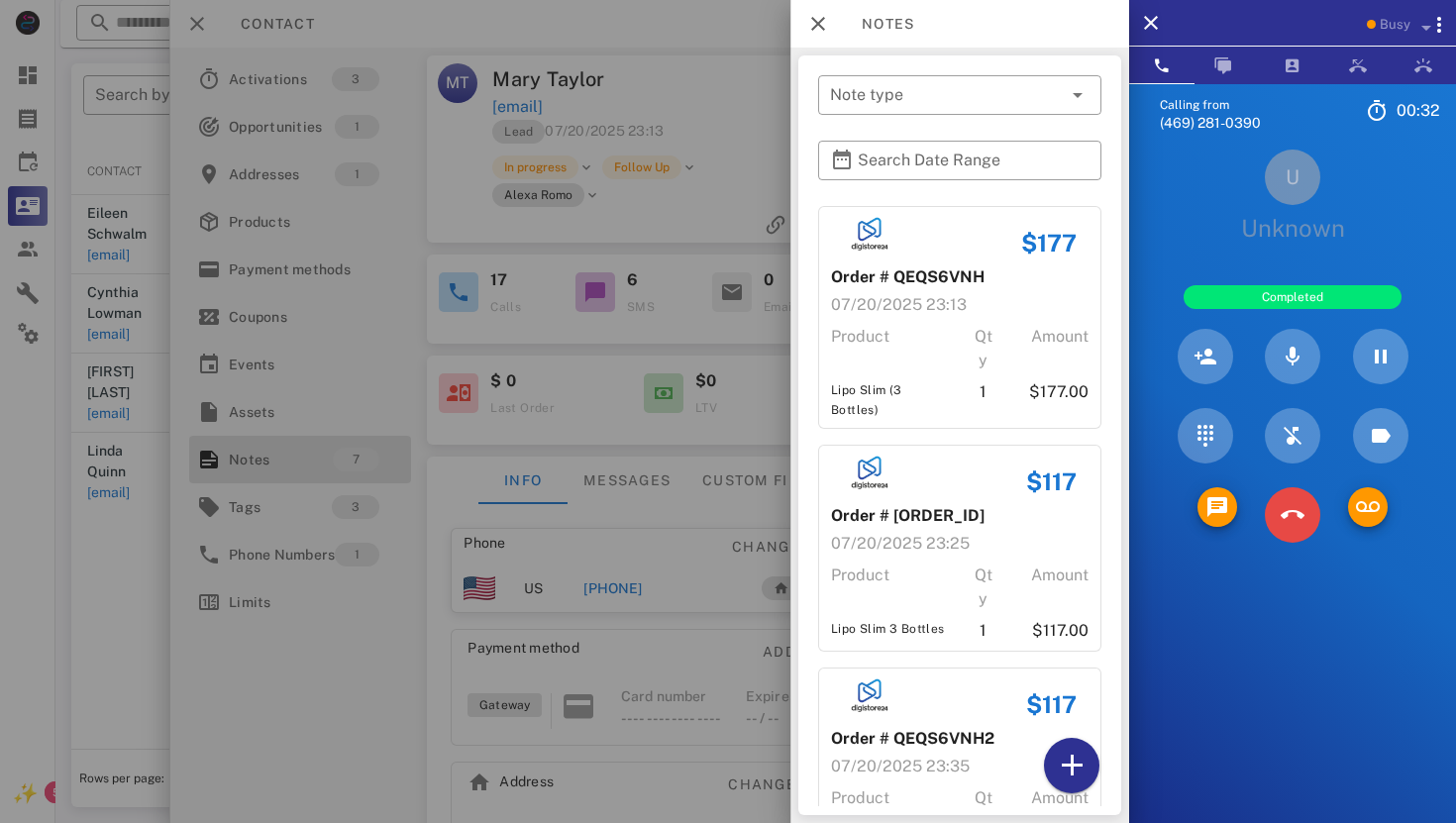 click at bounding box center (1293, 515) 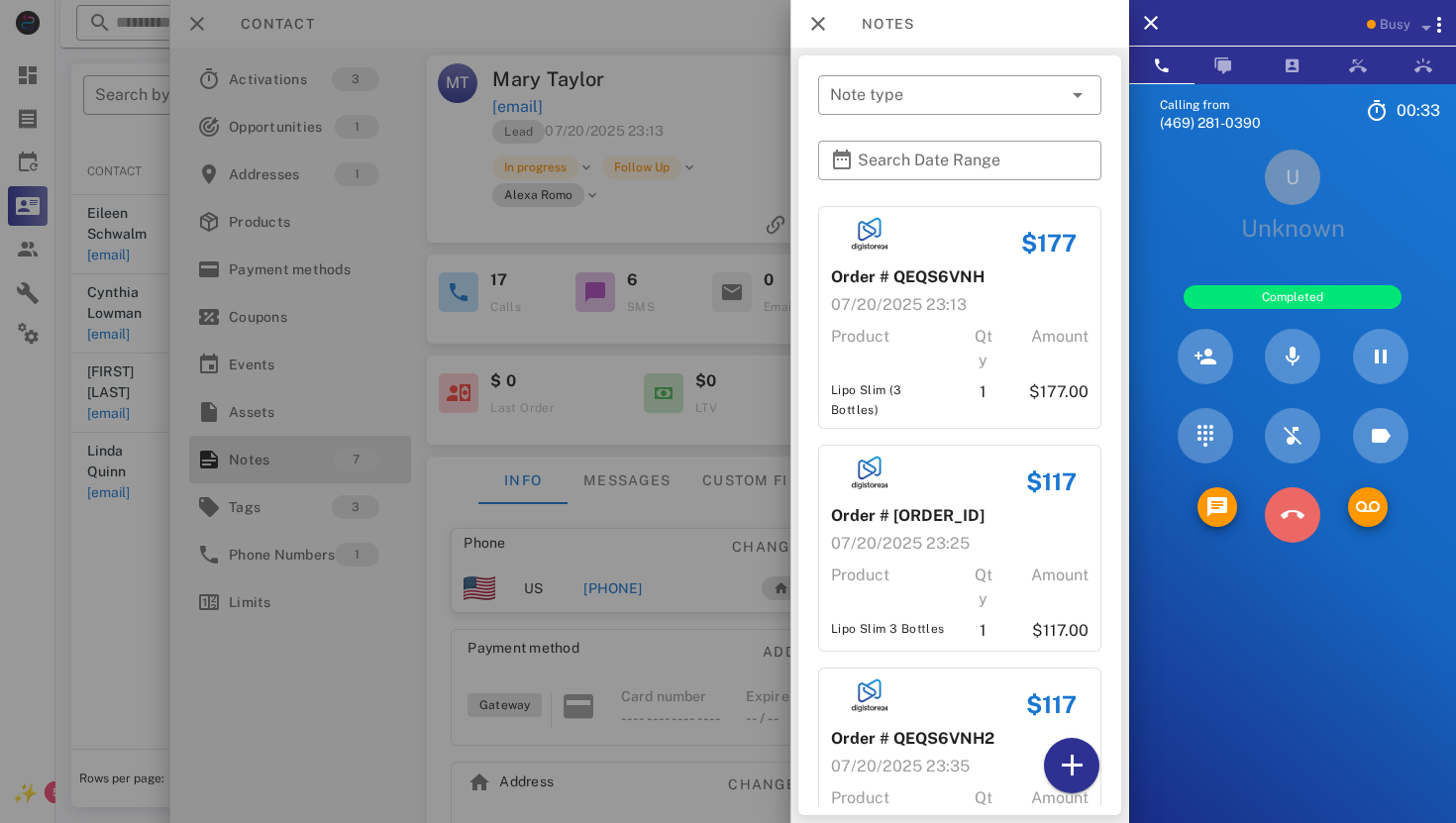 click at bounding box center (1293, 515) 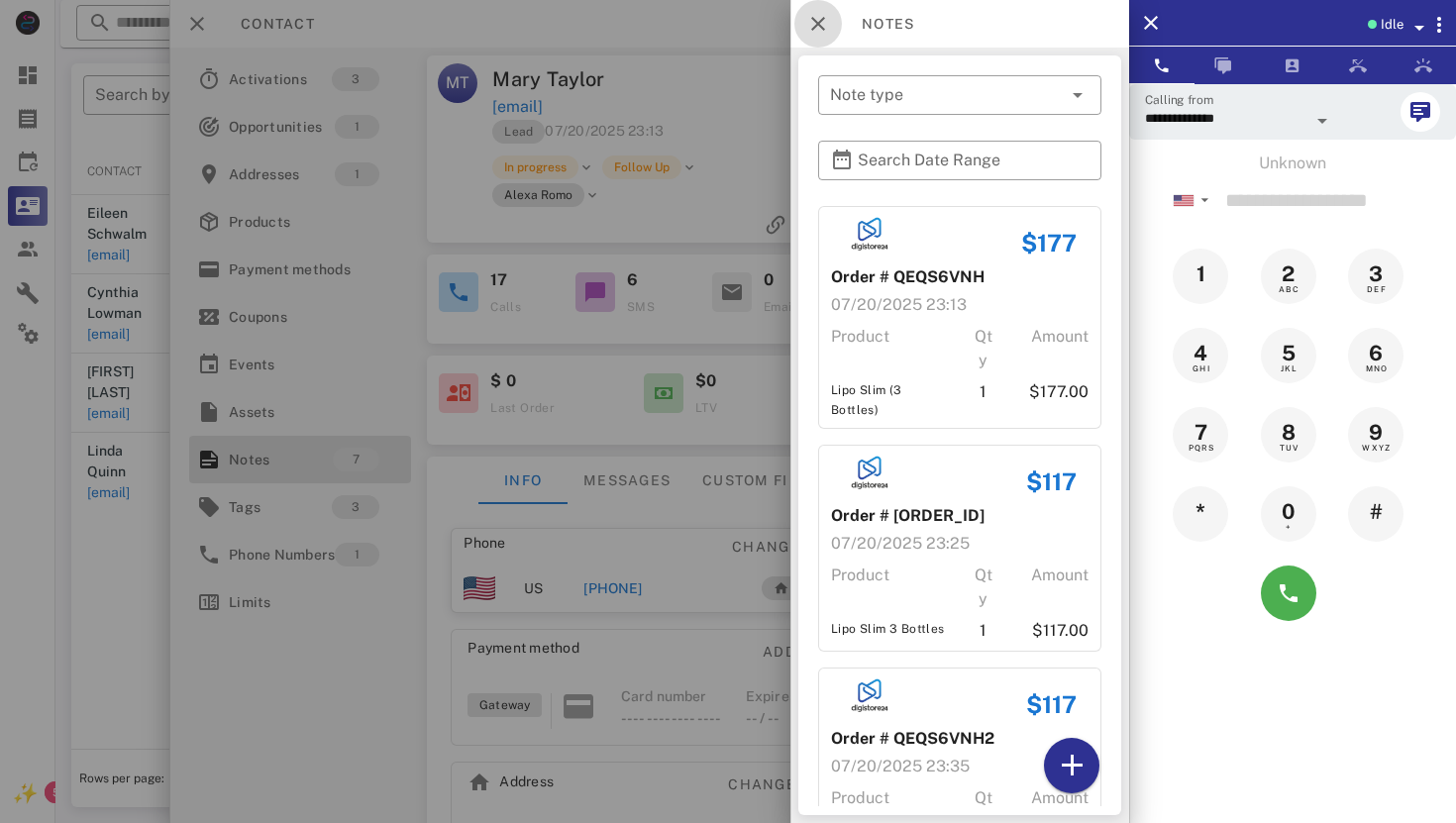 click at bounding box center [818, 24] 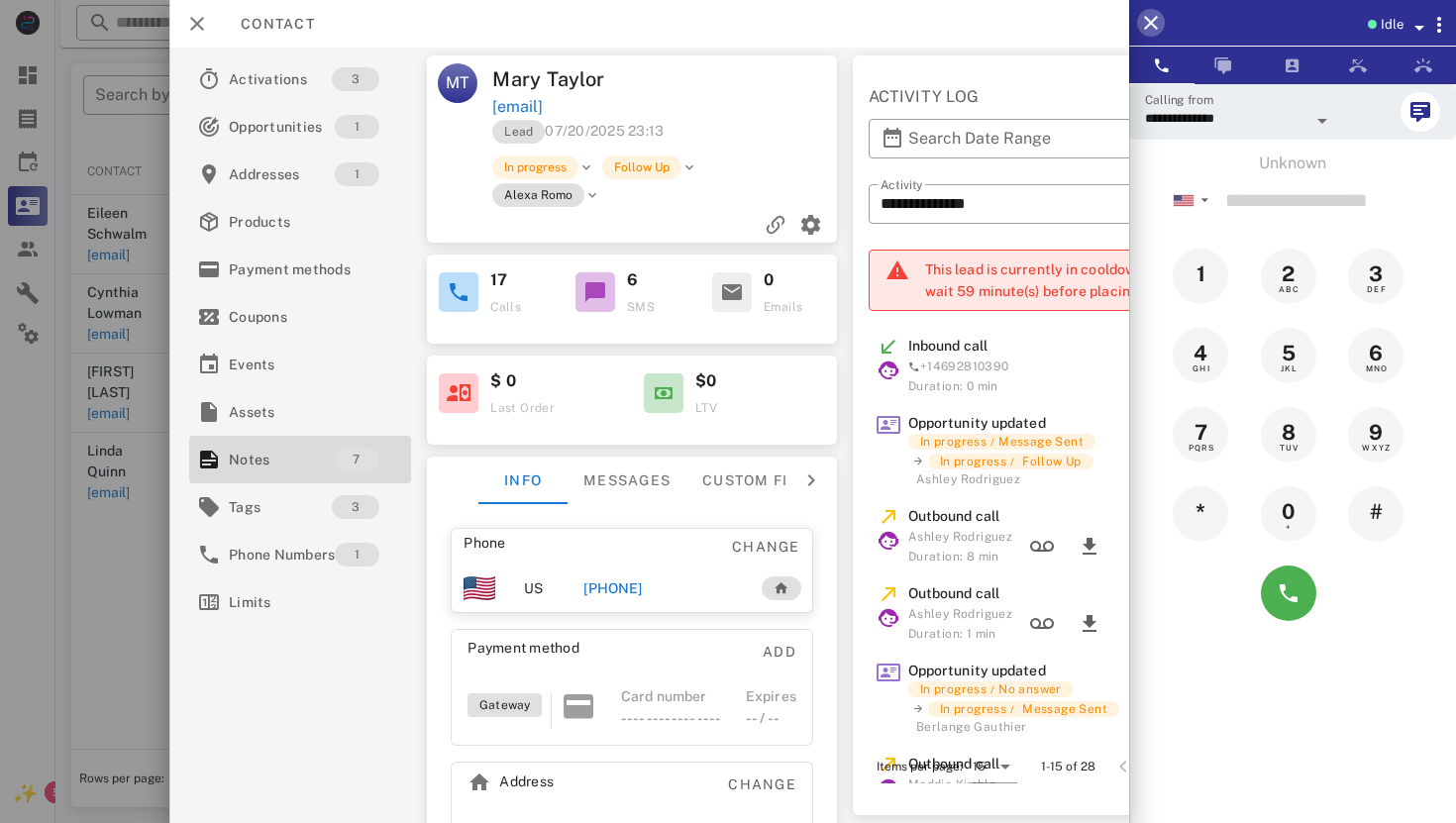 click at bounding box center (1151, 23) 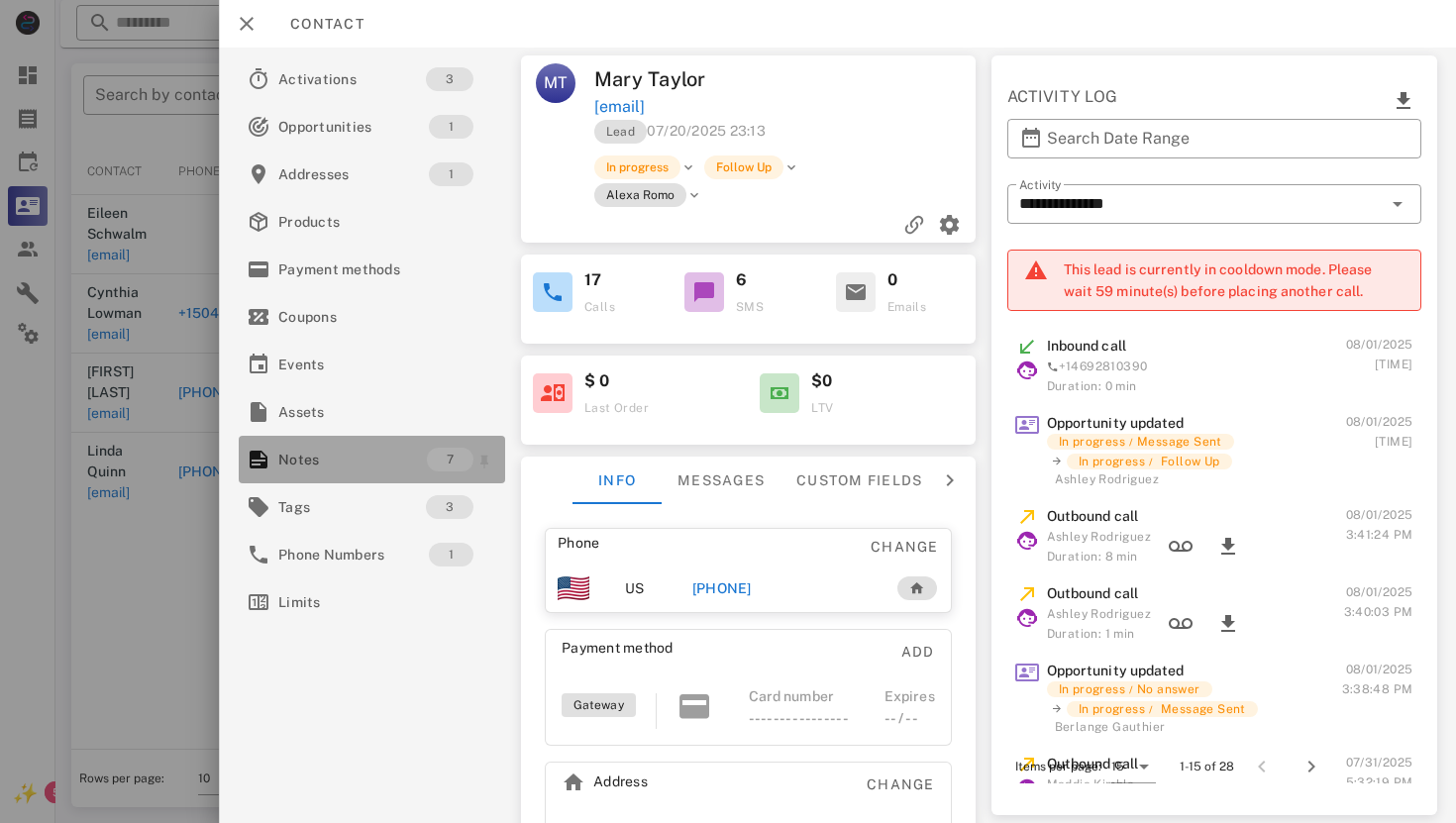click on "Notes" at bounding box center (353, 460) 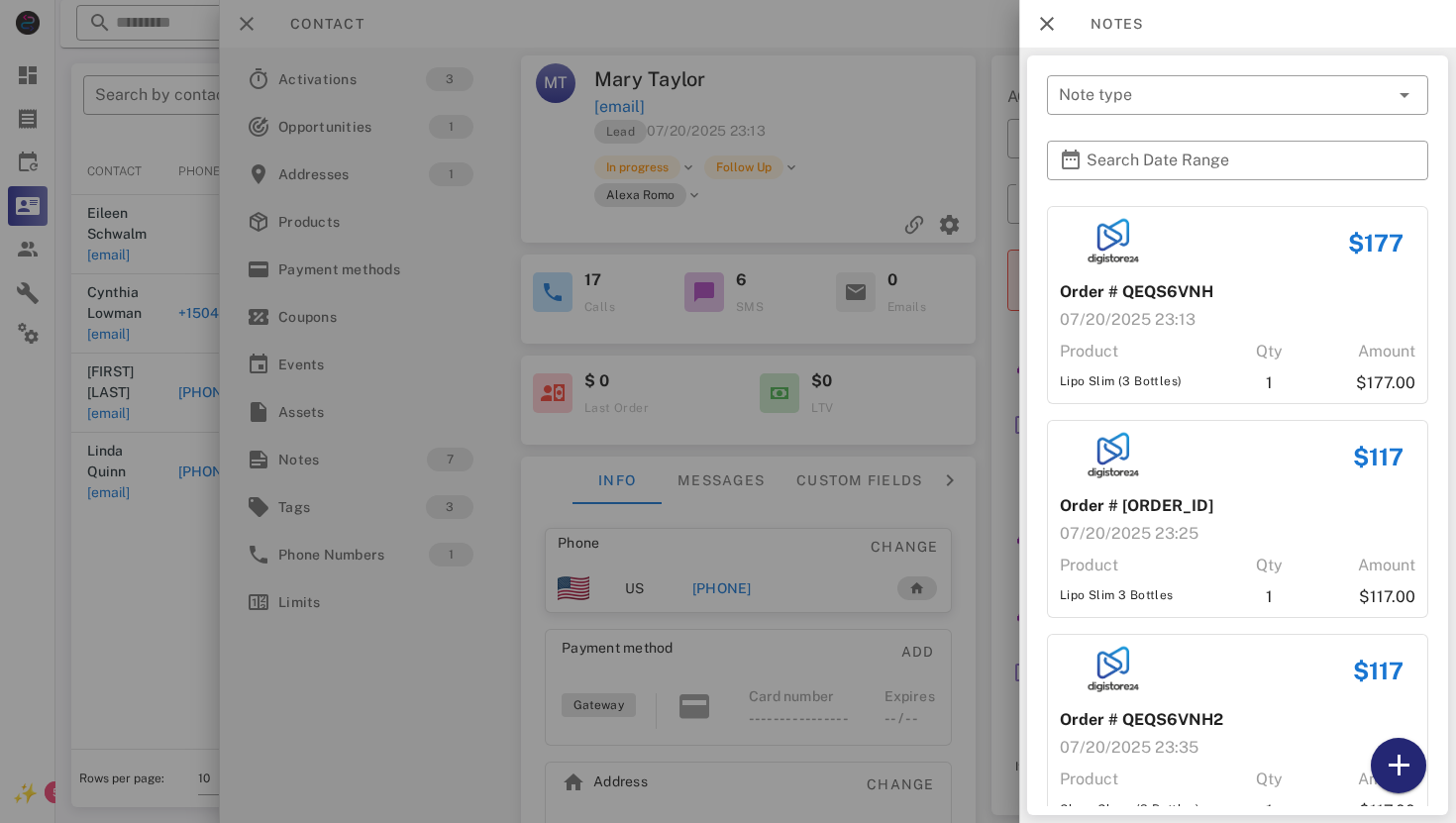 click at bounding box center [1399, 766] 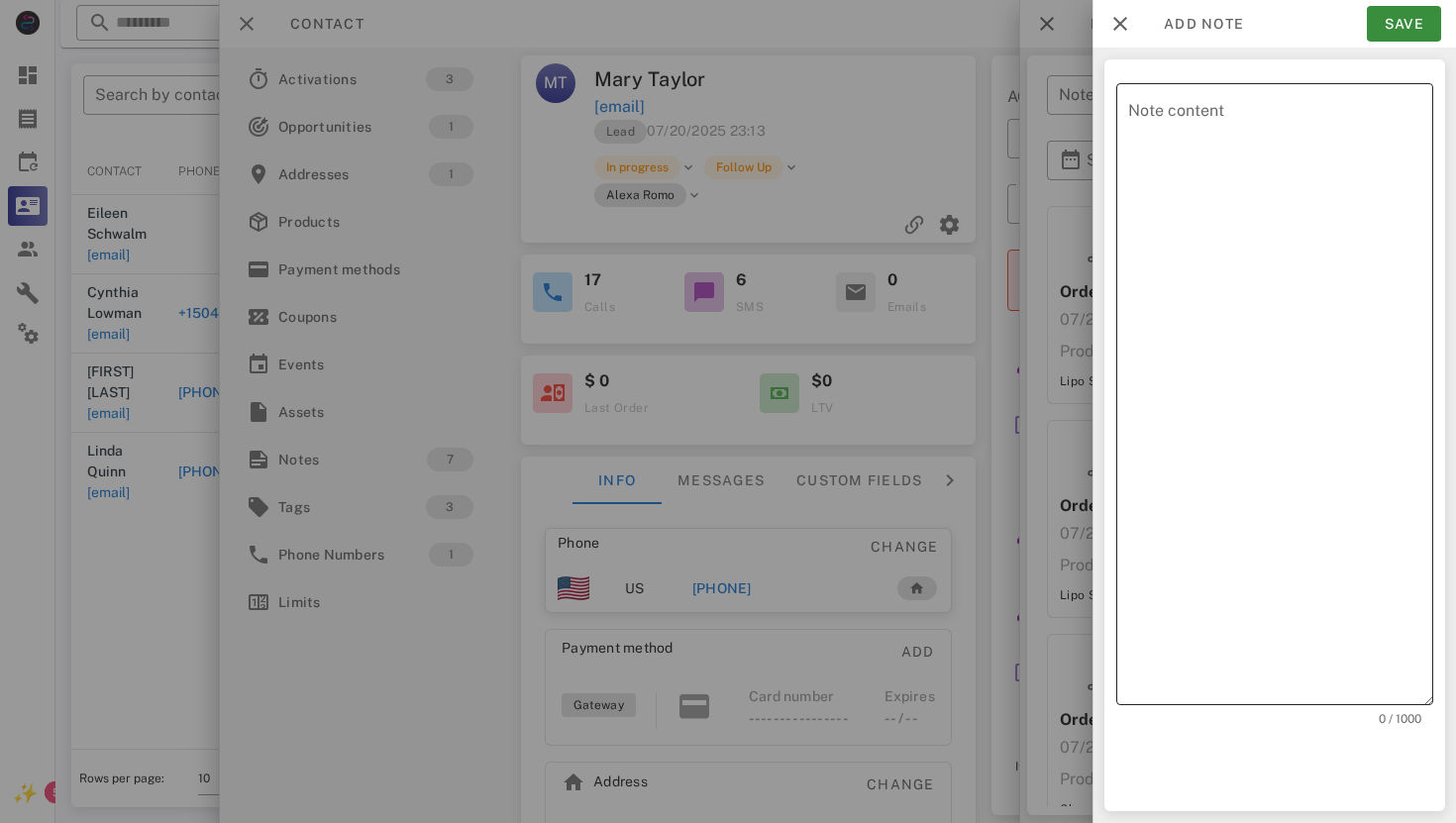 click on "Note content" at bounding box center [1281, 399] 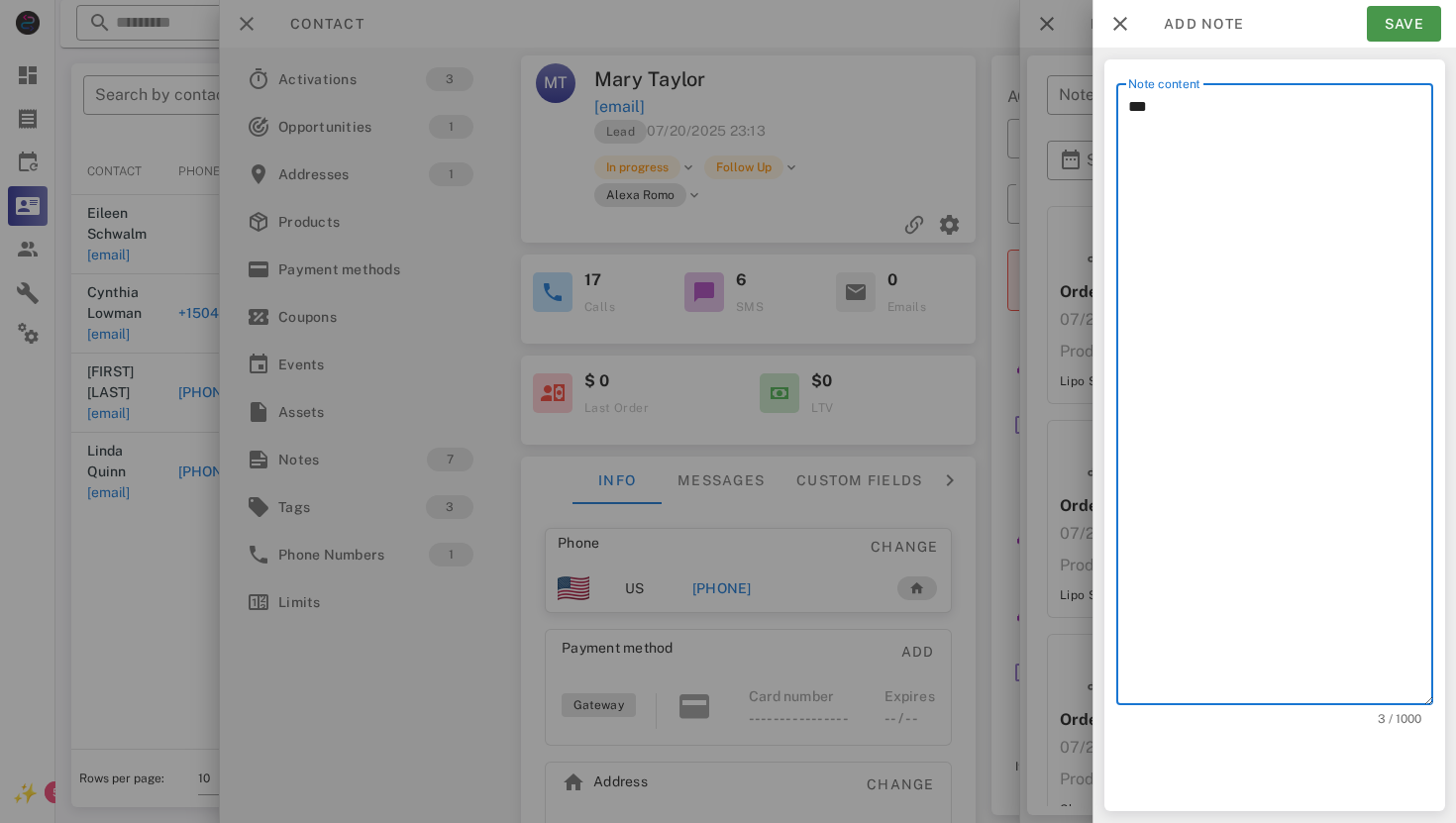 type on "***" 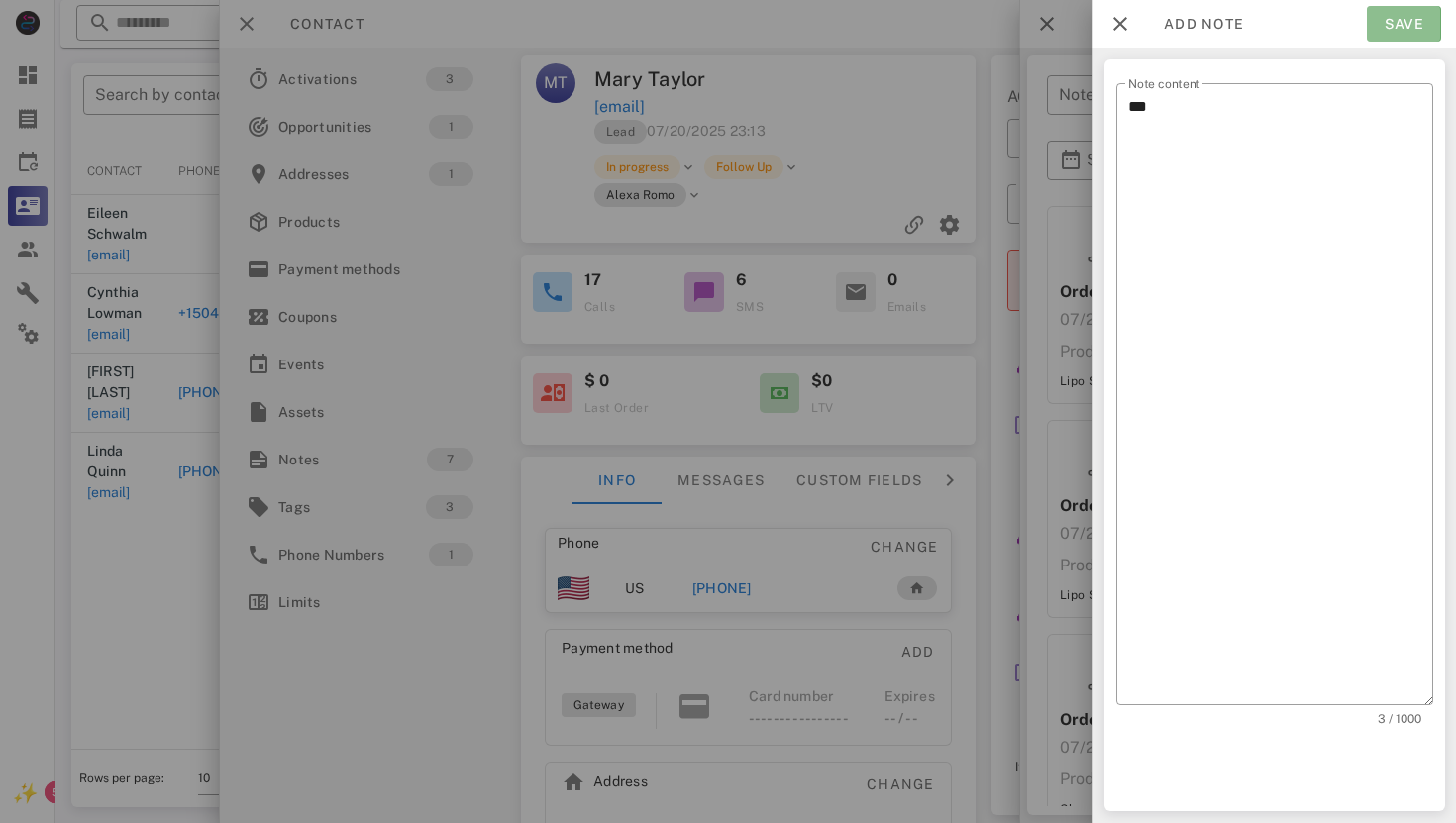 click on "Save" at bounding box center (1404, 24) 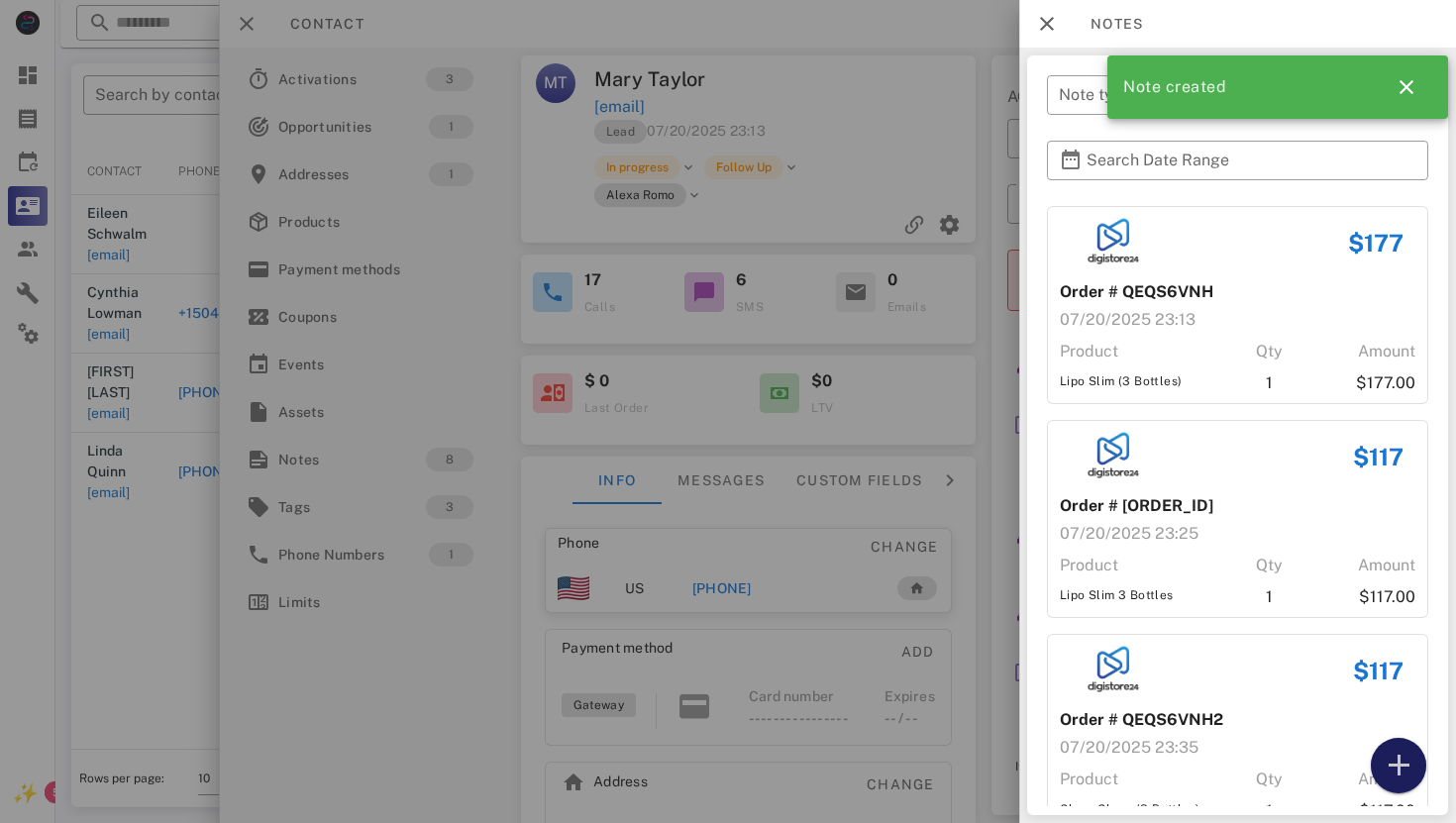 click at bounding box center (1399, 766) 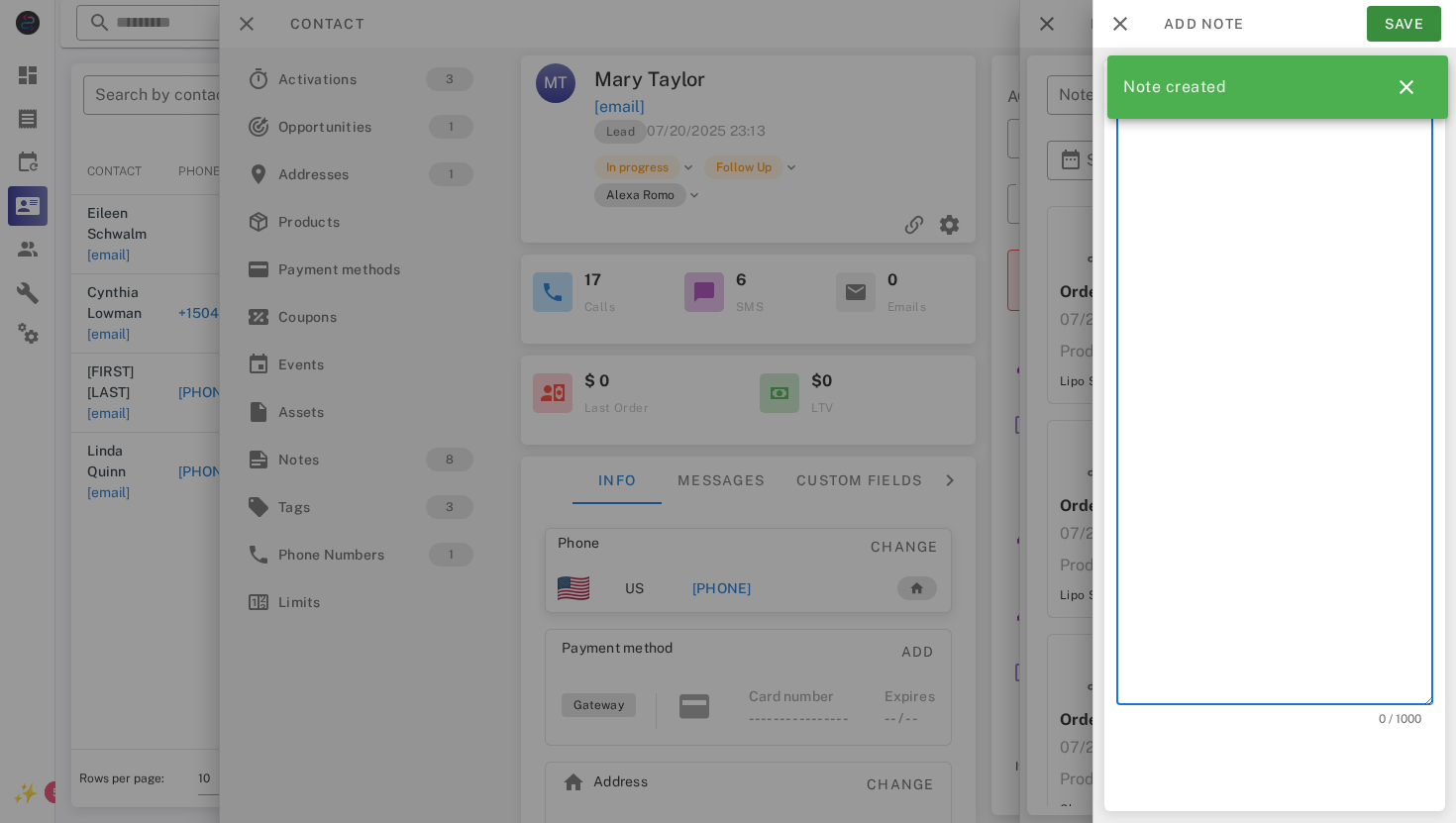 click on "Note content" at bounding box center [1281, 399] 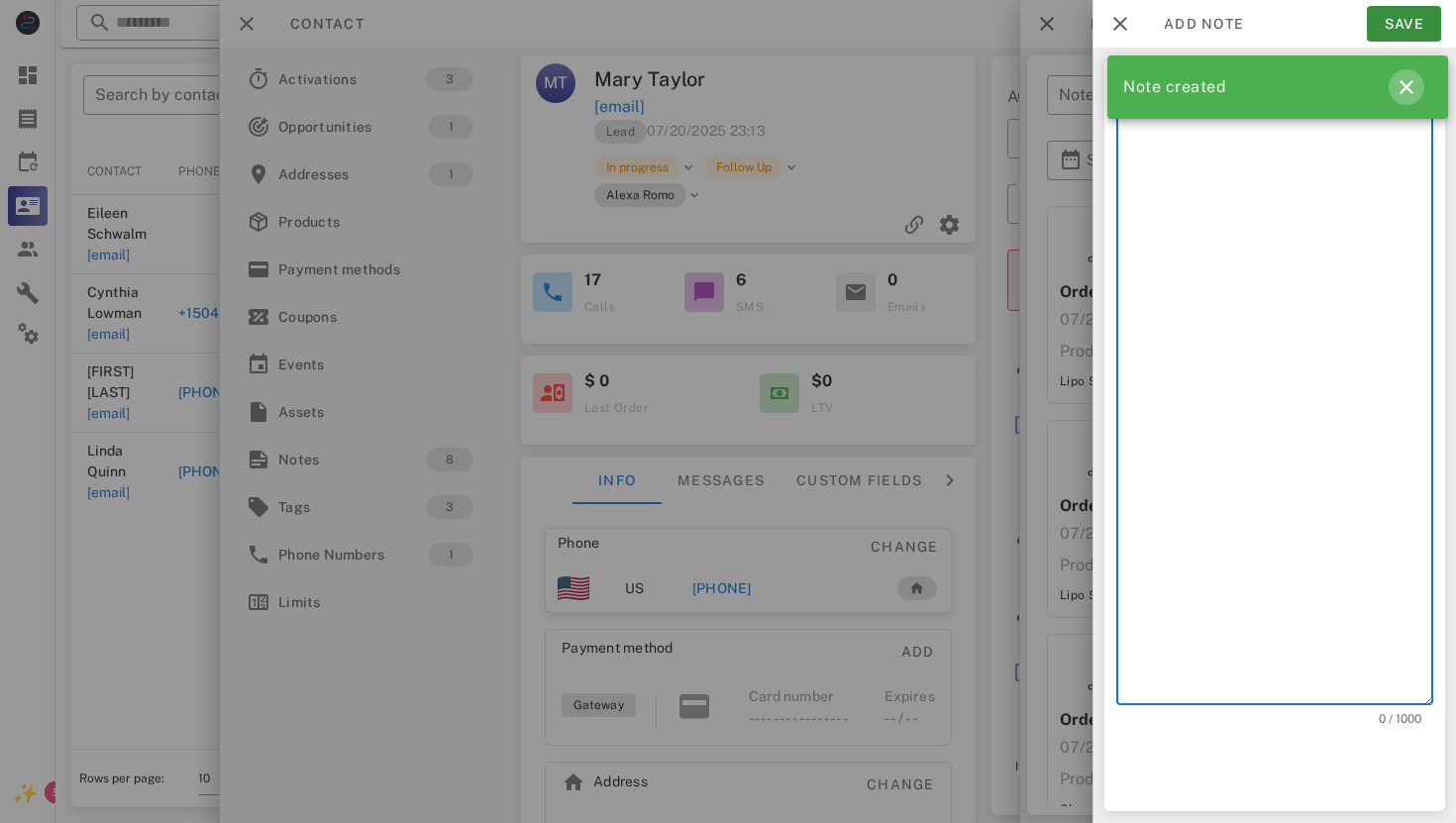 click at bounding box center [1406, 87] 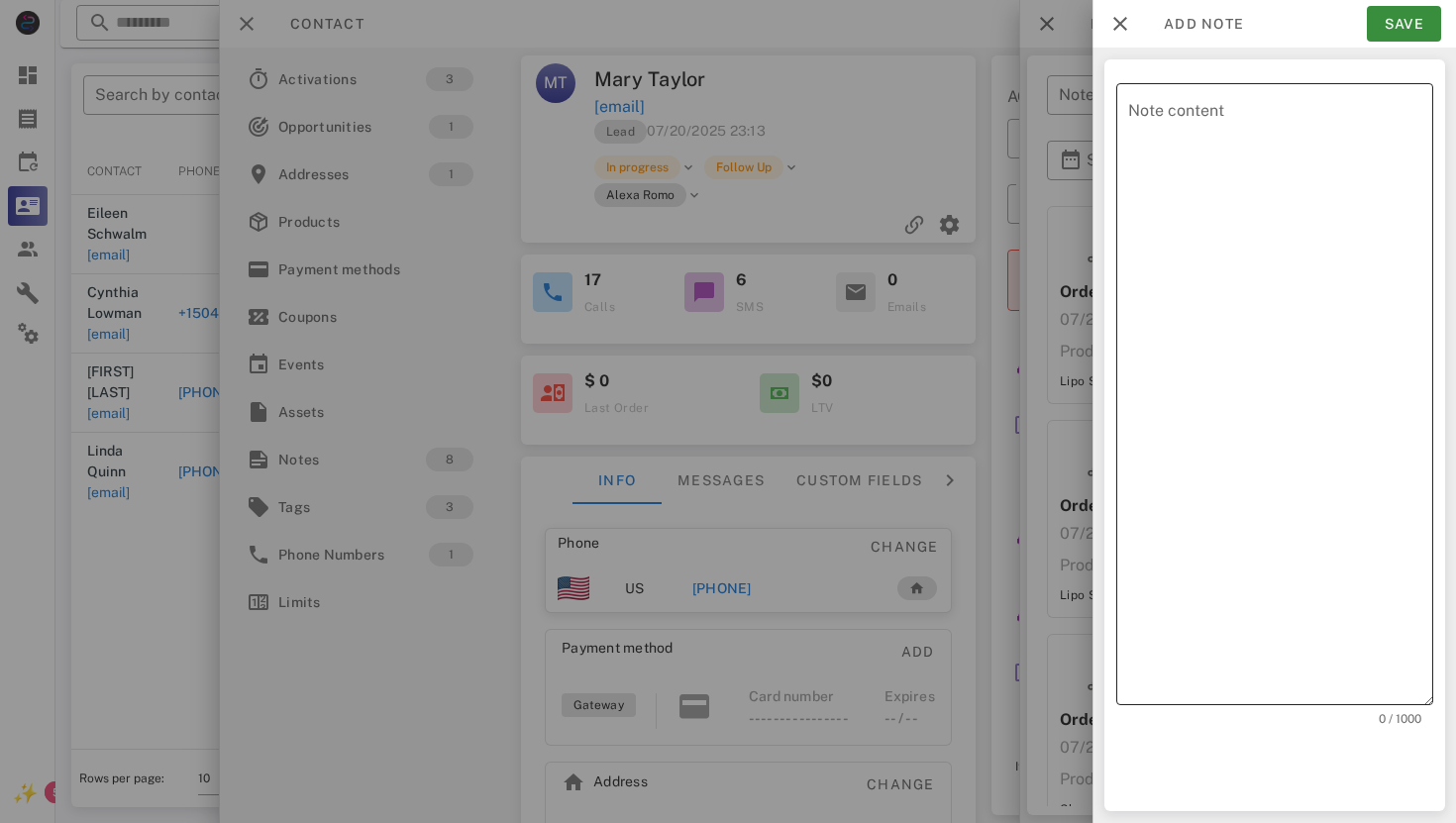 click on "Note content" at bounding box center [1281, 399] 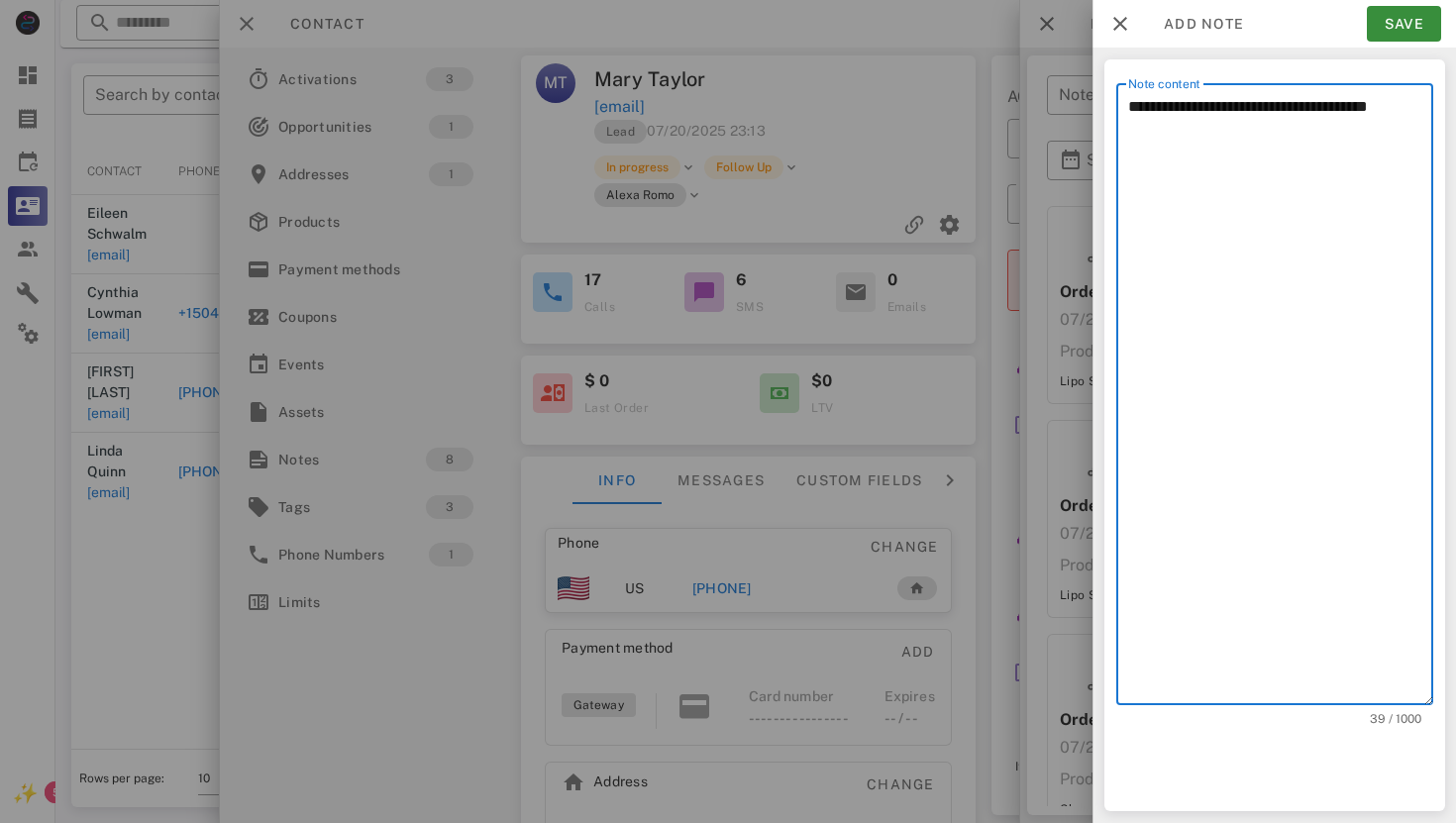 type on "**********" 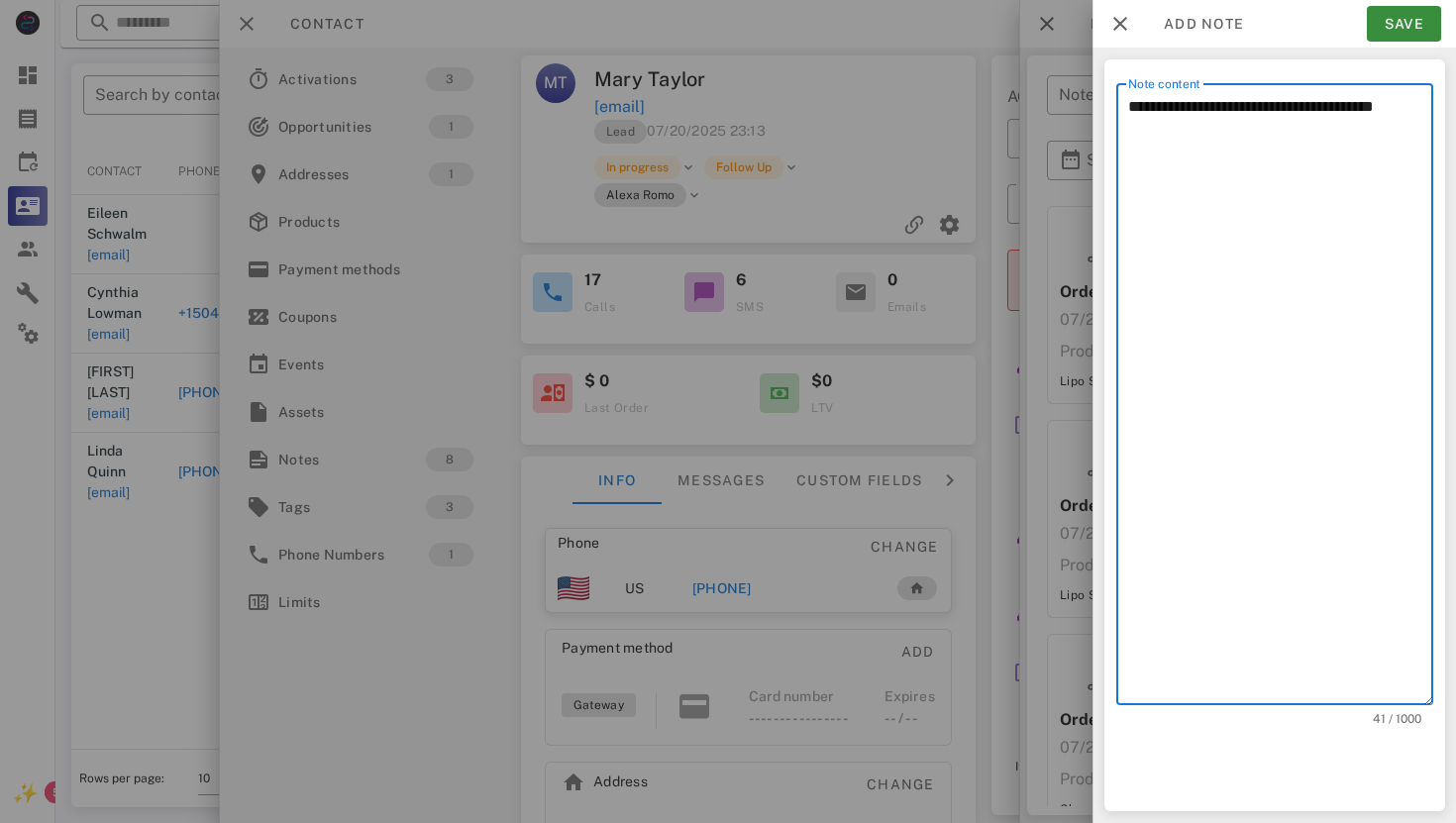 drag, startPoint x: 1129, startPoint y: 110, endPoint x: 1169, endPoint y: 145, distance: 53.15073 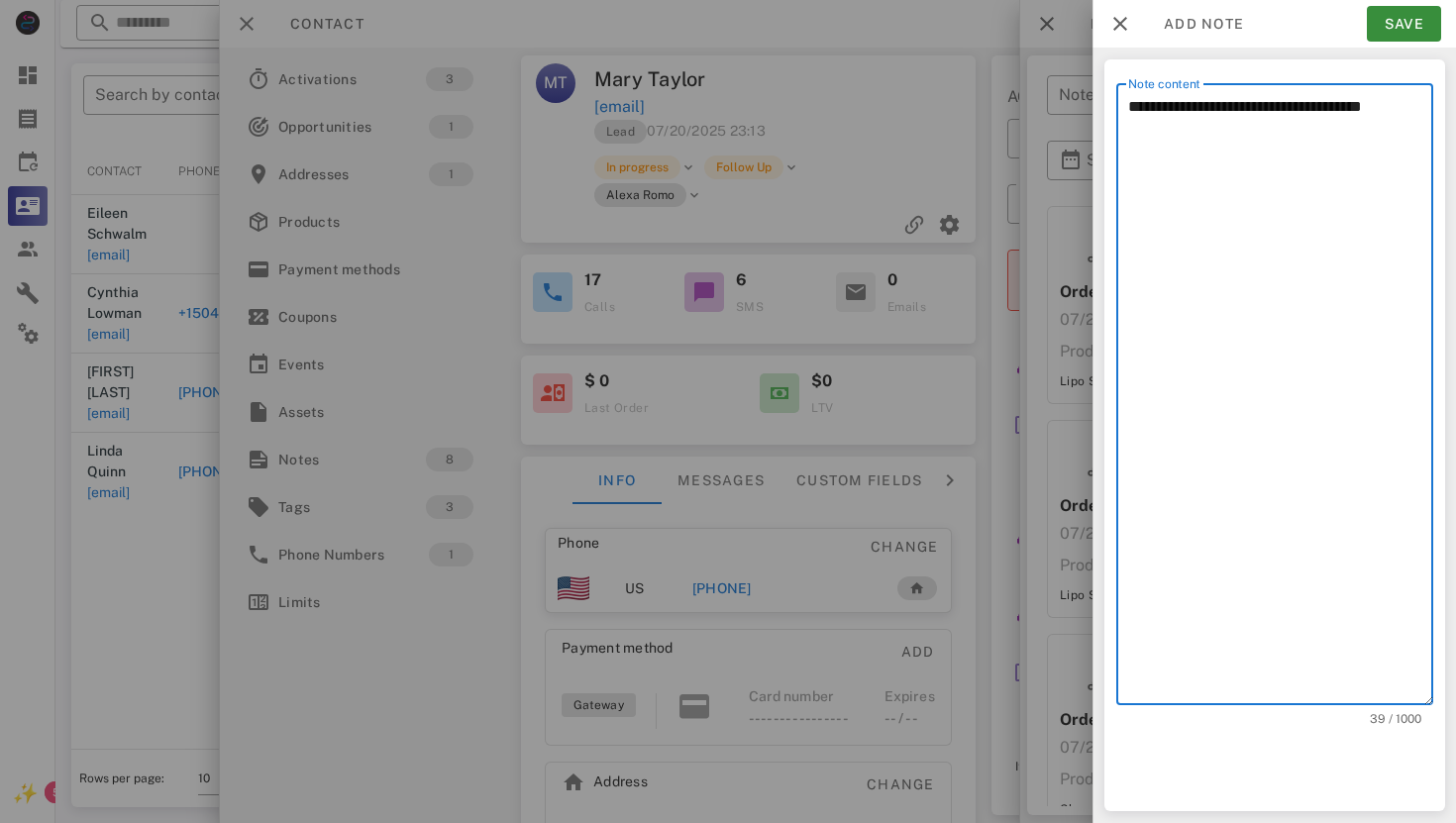 click on "**********" at bounding box center [1281, 399] 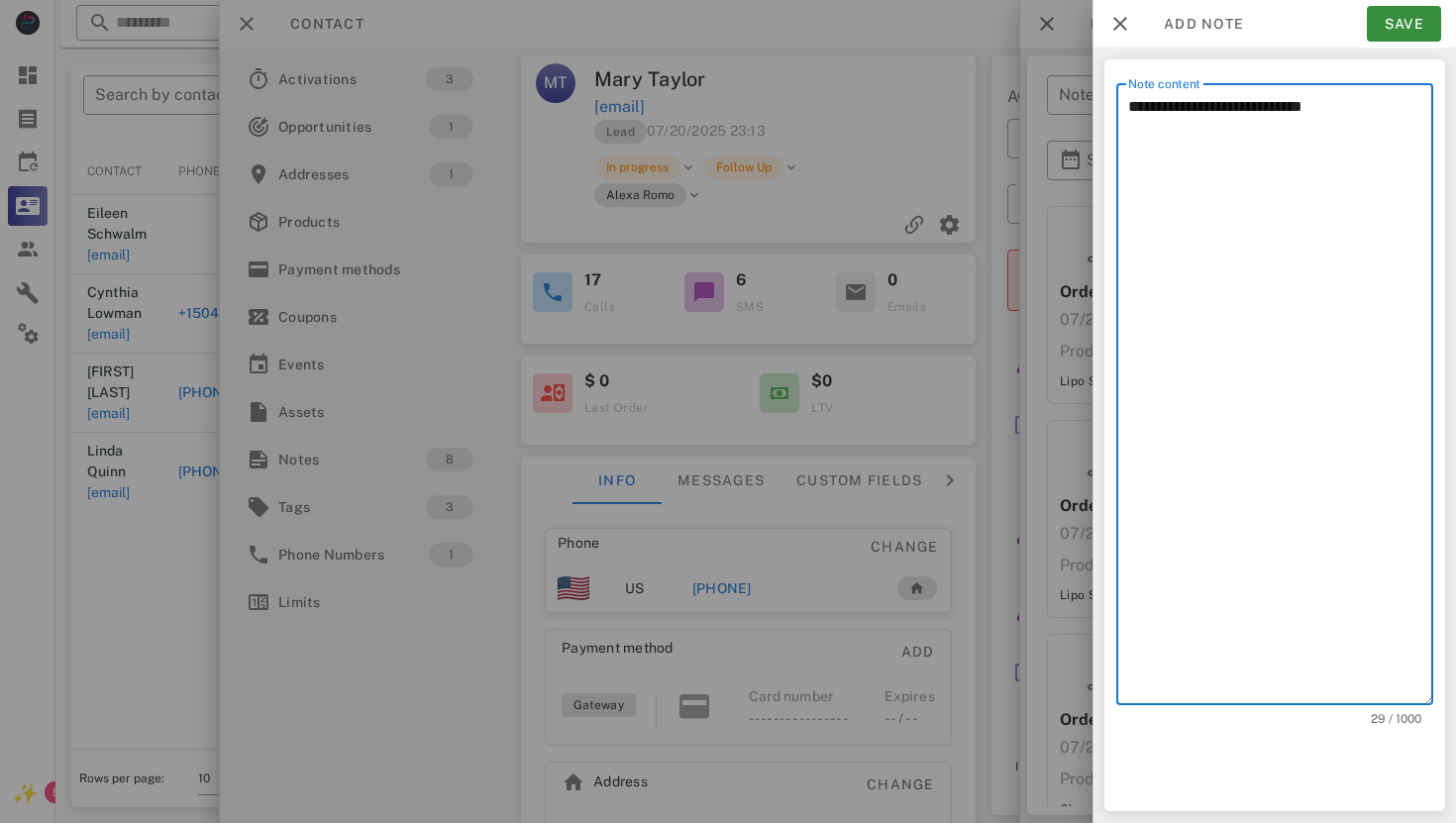 click on "**********" at bounding box center (1281, 399) 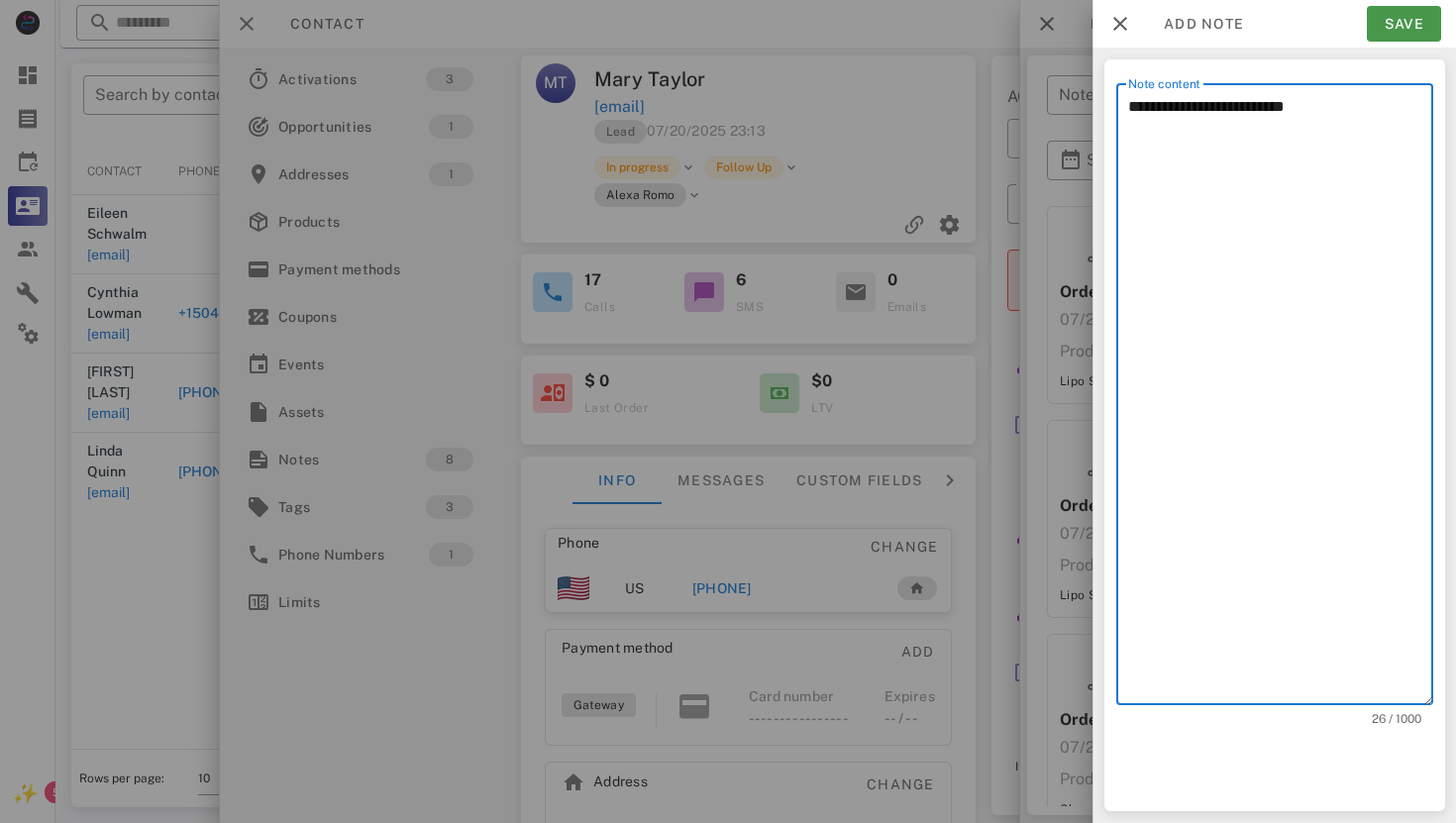 type on "**********" 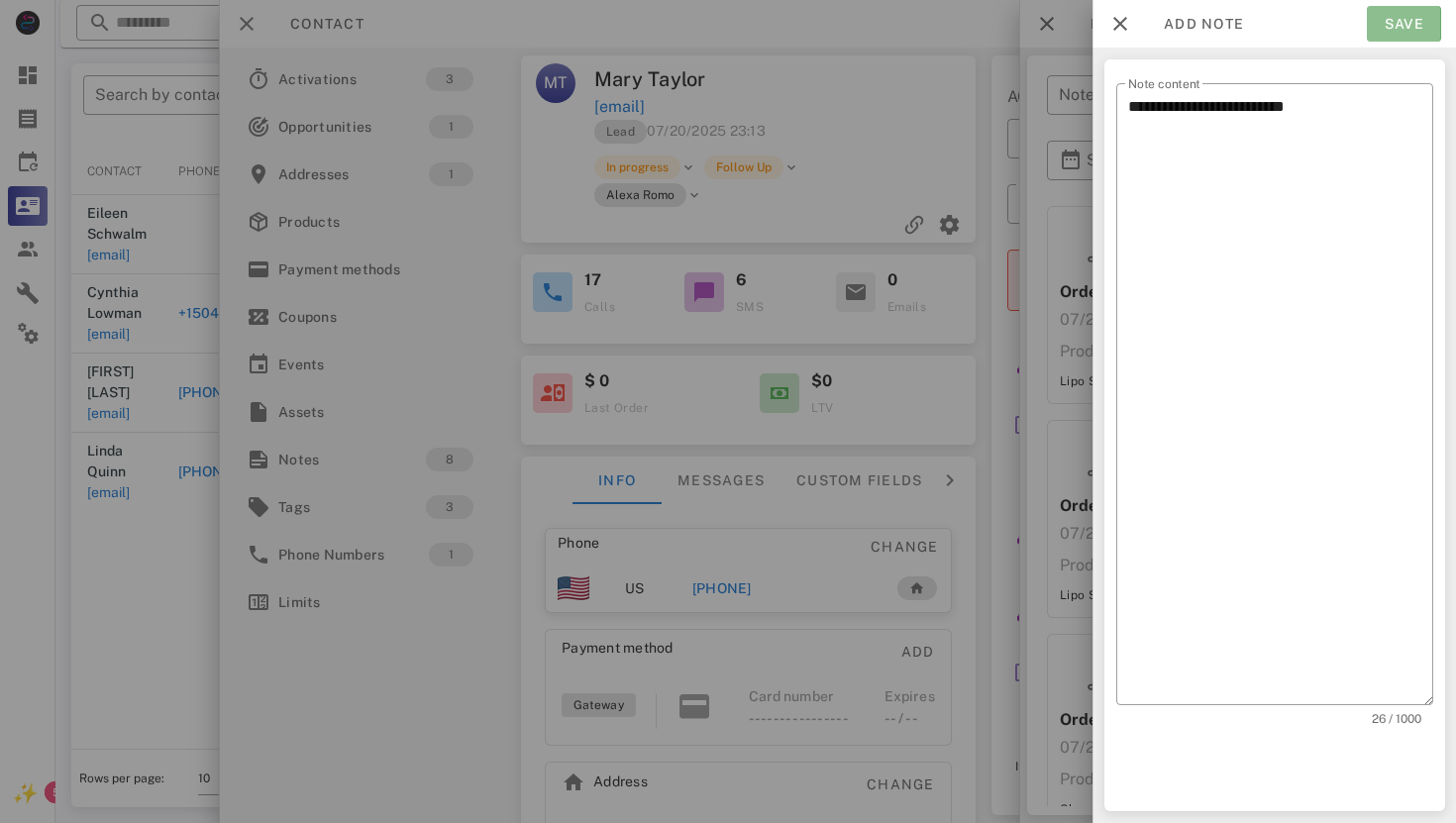 click on "Save" at bounding box center [1404, 24] 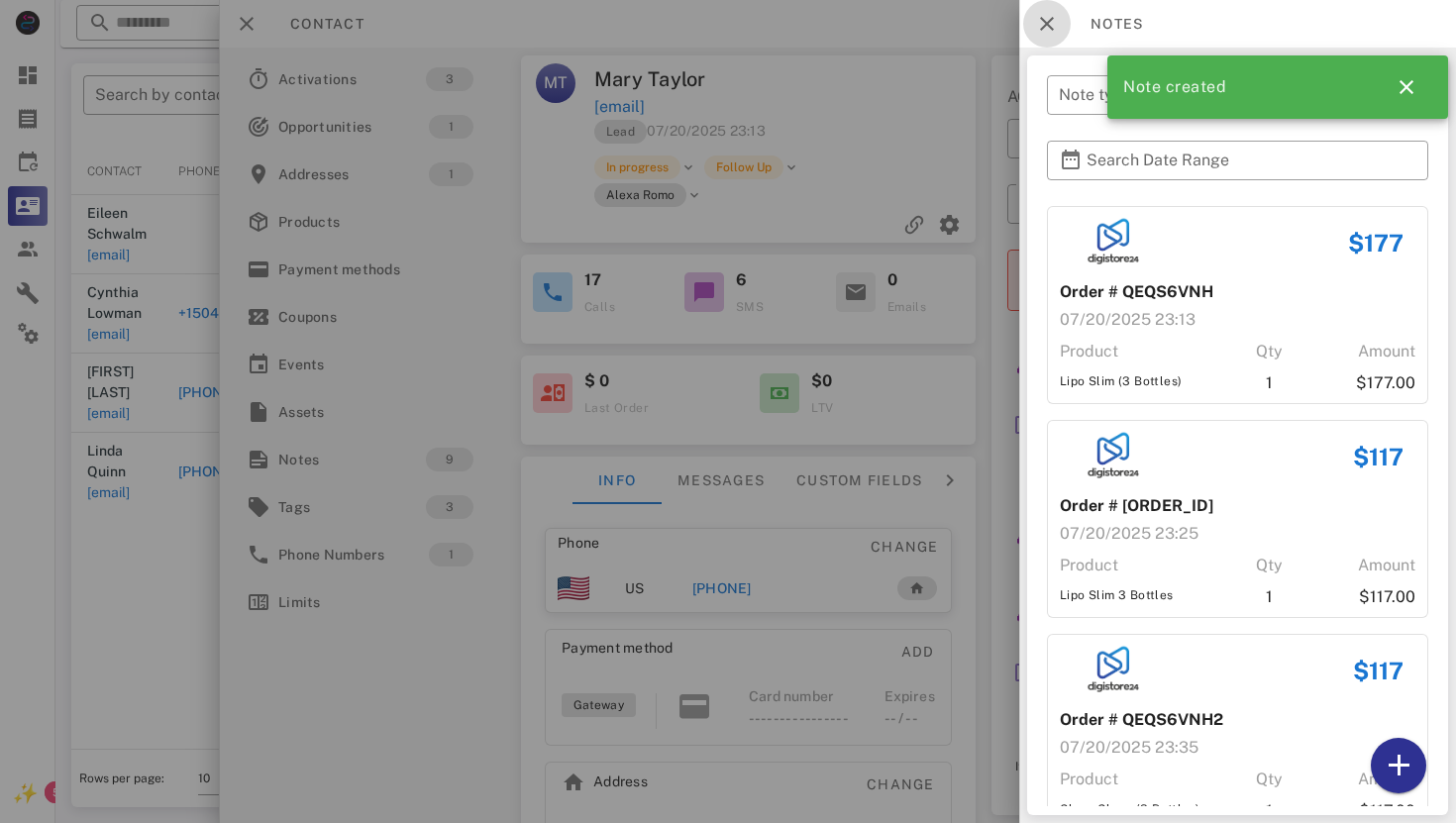 click at bounding box center [1047, 24] 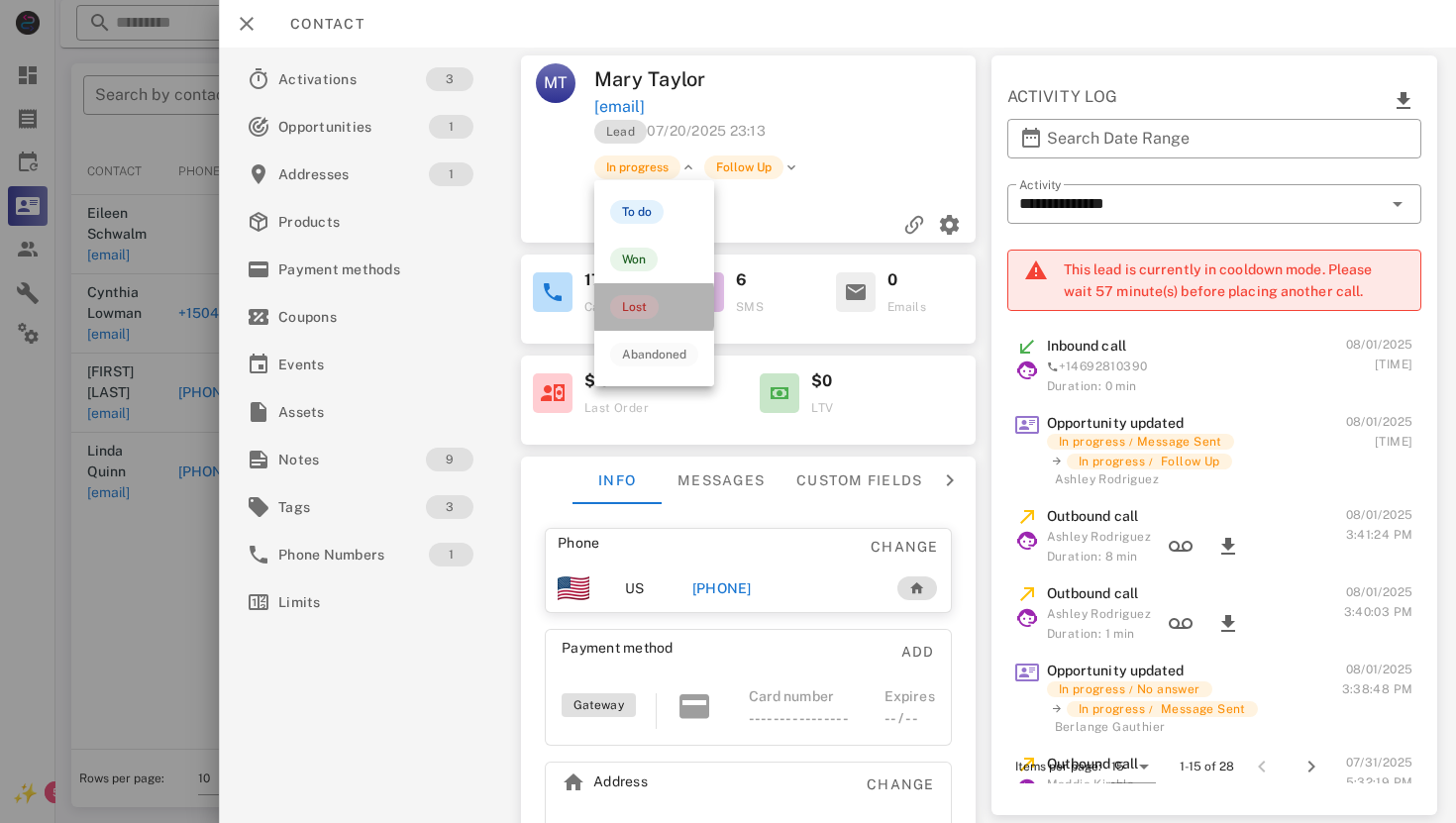 click on "Lost" at bounding box center [634, 307] 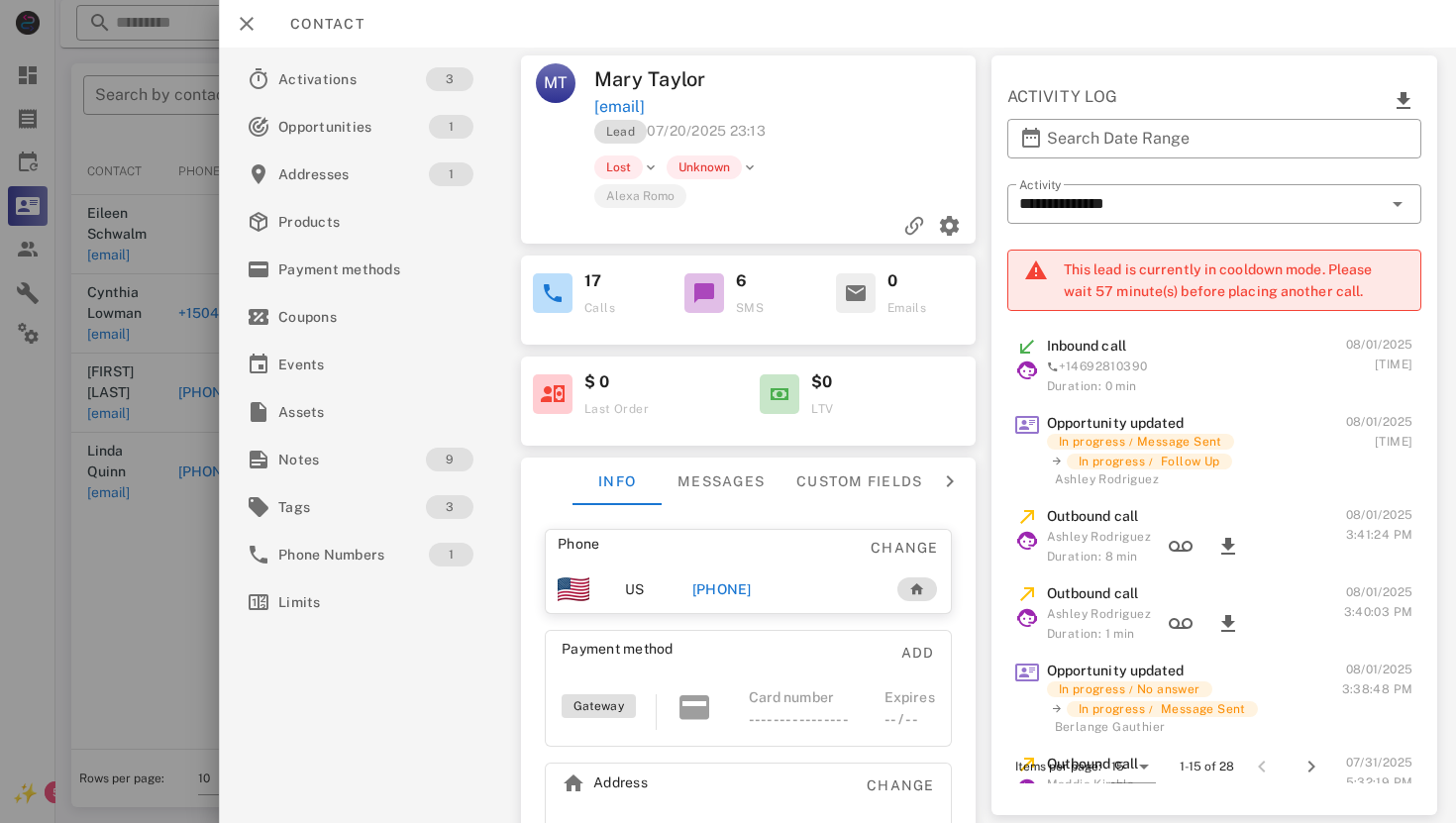 click at bounding box center (749, 167) 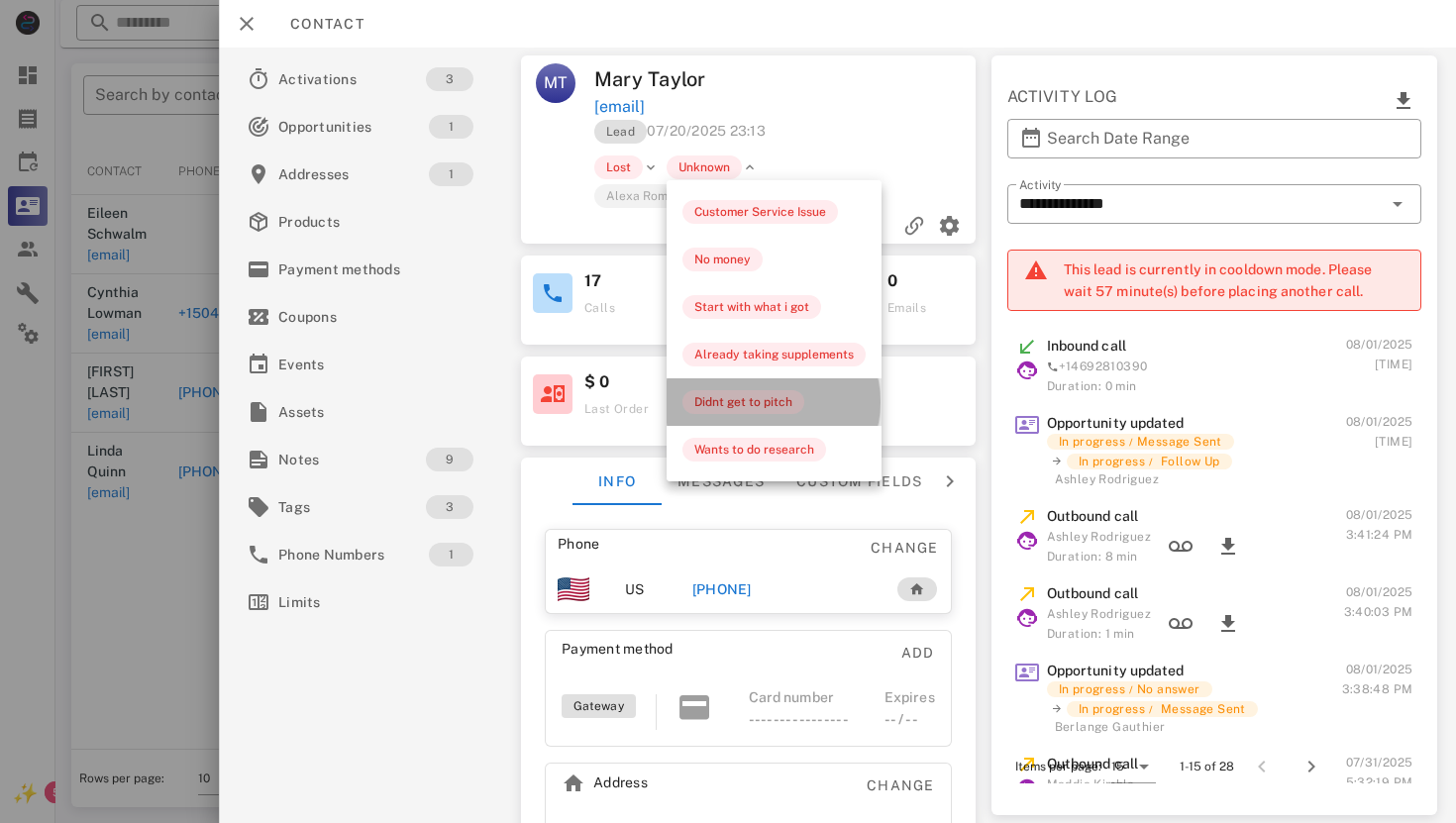 click on "Didnt get to pitch" at bounding box center (743, 402) 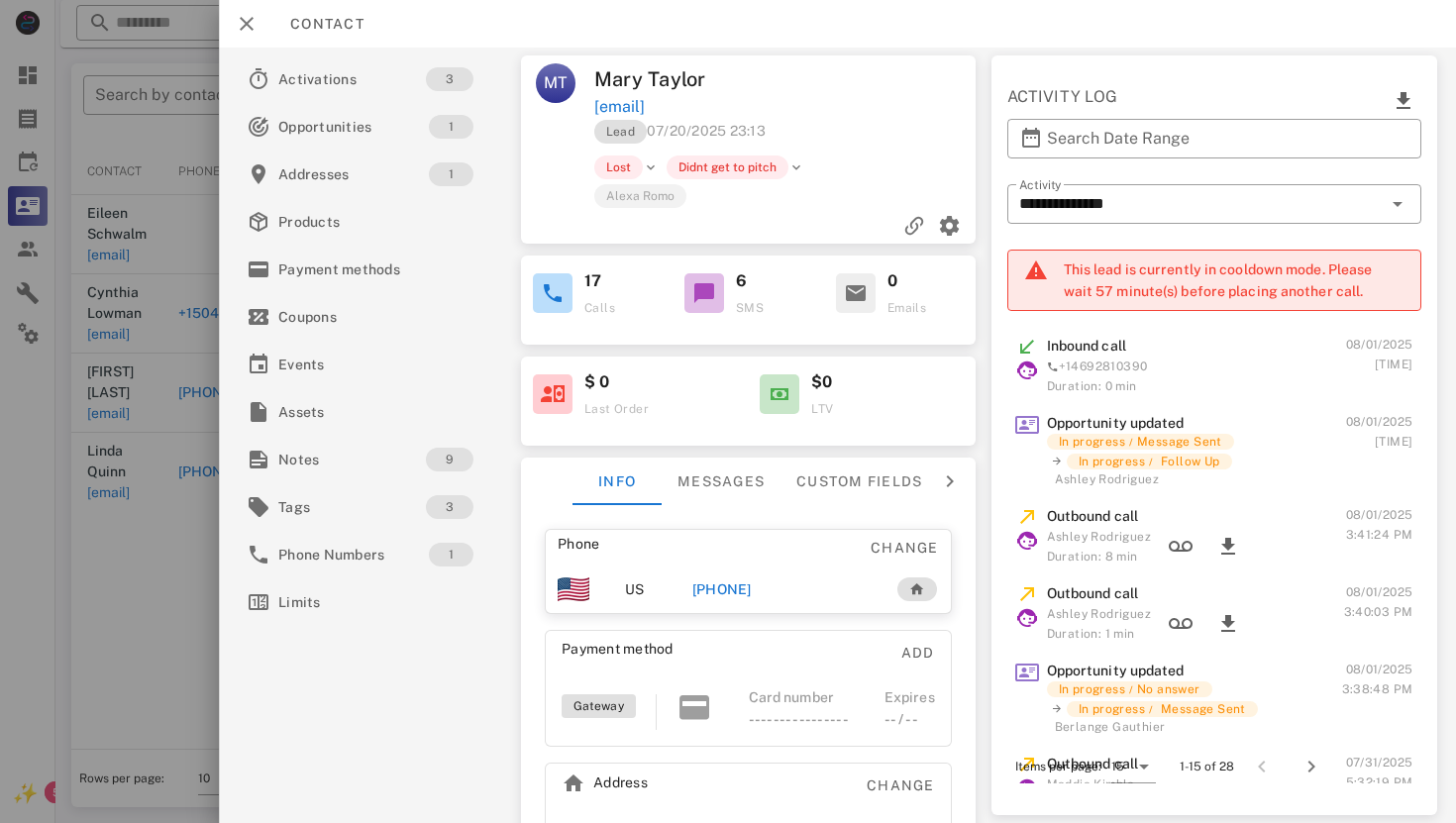 click on "Alexa Romo" at bounding box center [639, 195] 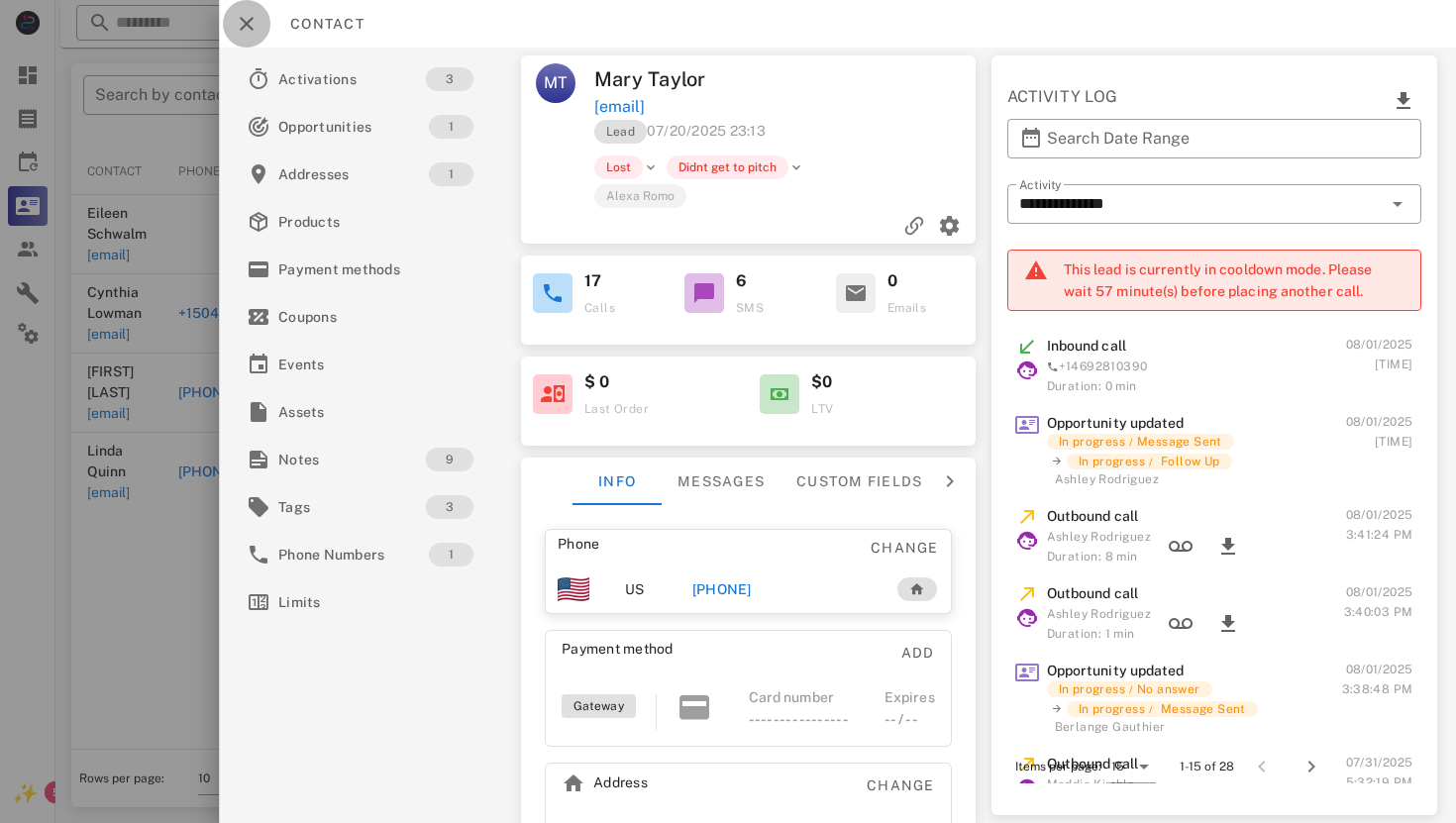 click at bounding box center [247, 24] 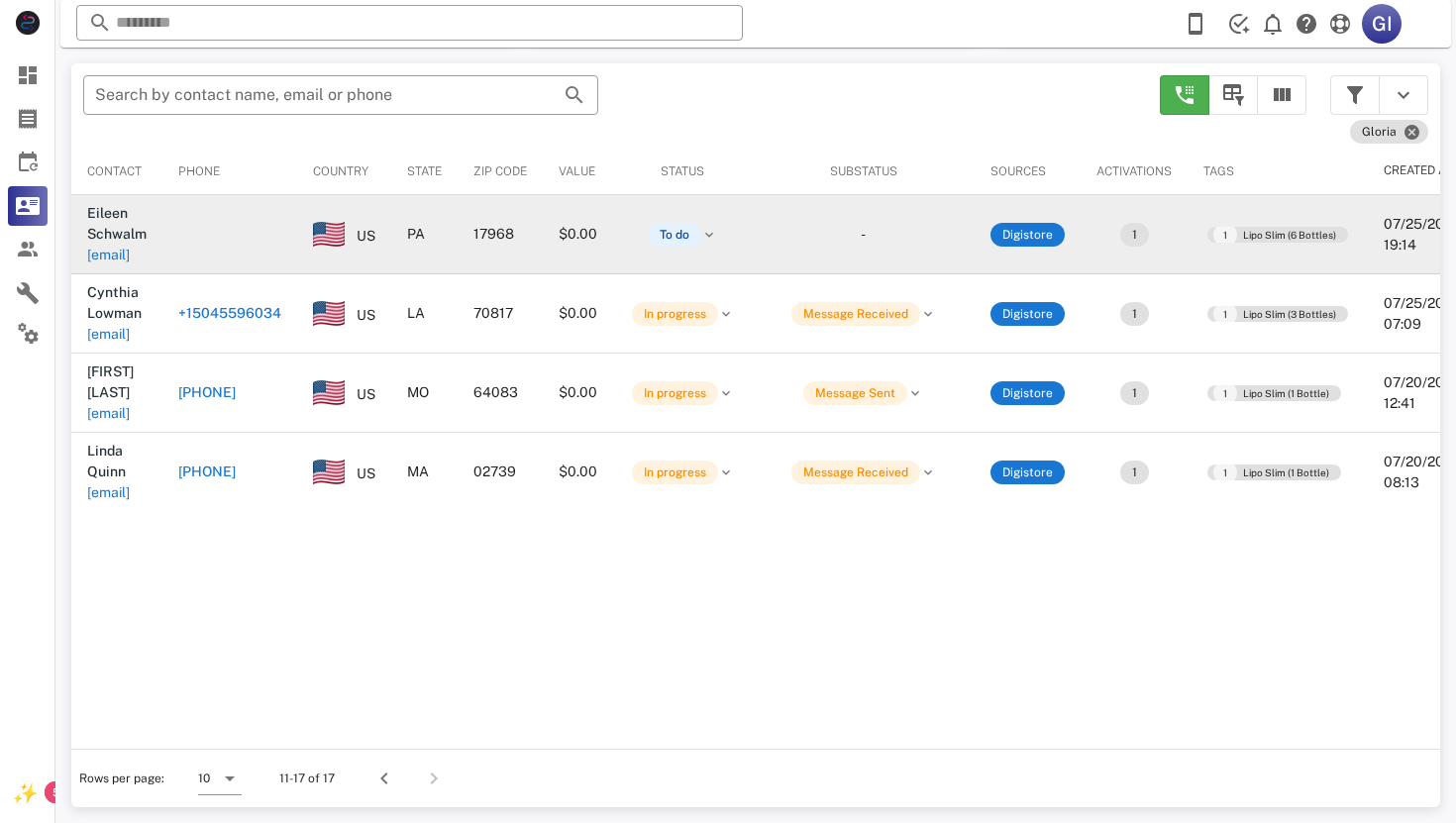click on "[EMAIL]" at bounding box center [108, 255] 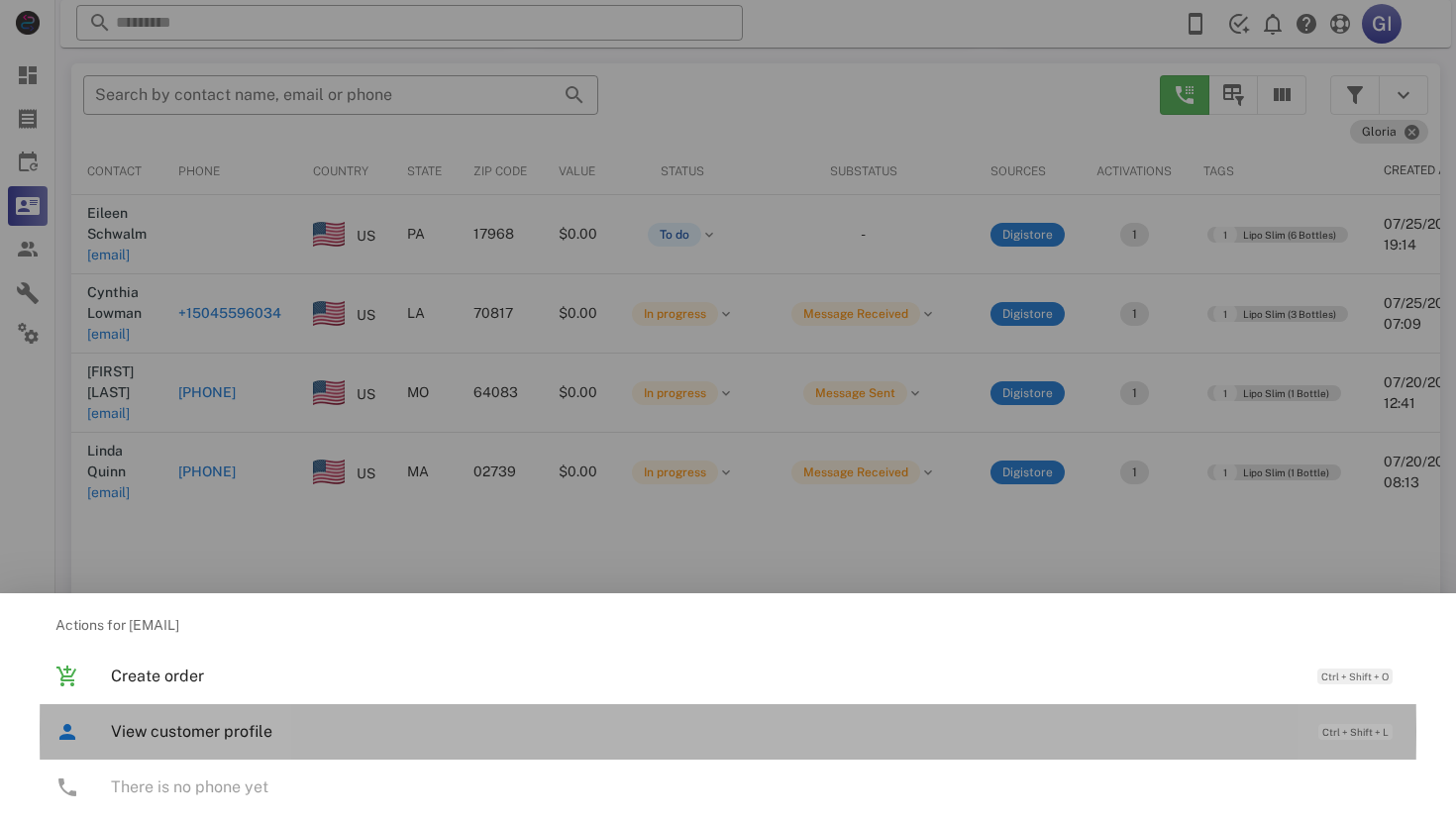 click on "View customer profile" at bounding box center [704, 731] 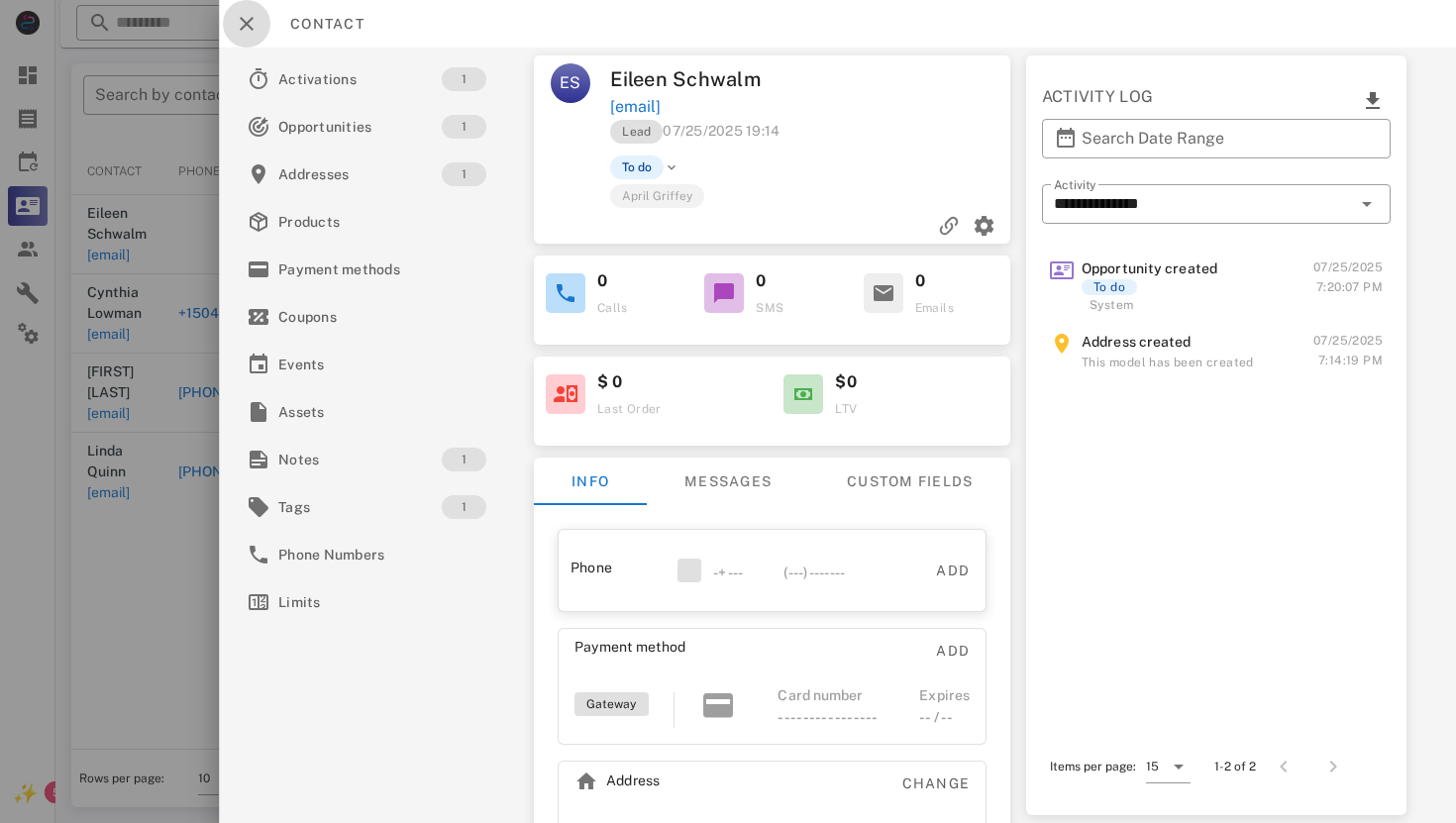 click at bounding box center (247, 24) 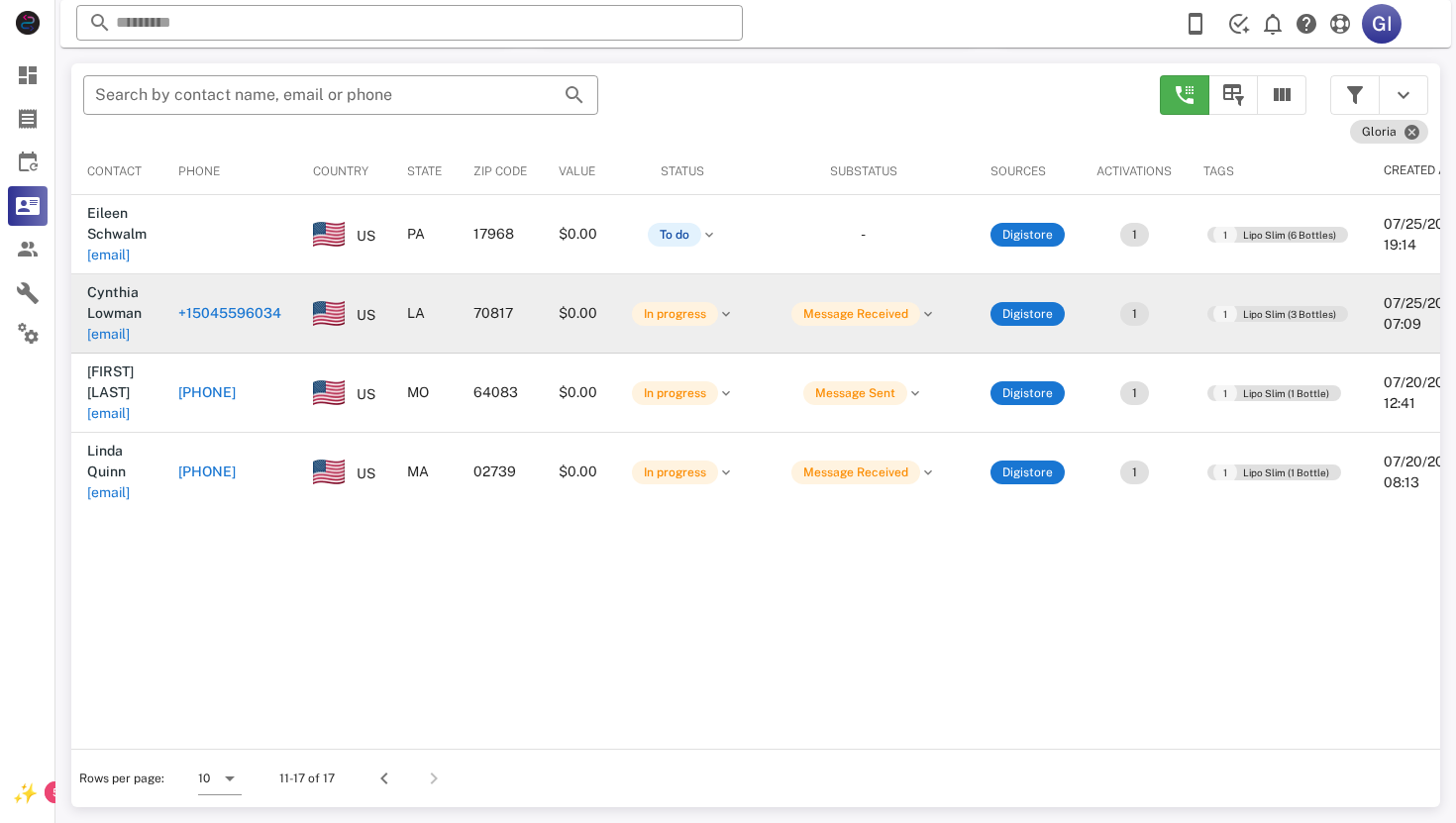 click on "[EMAIL]" at bounding box center (108, 334) 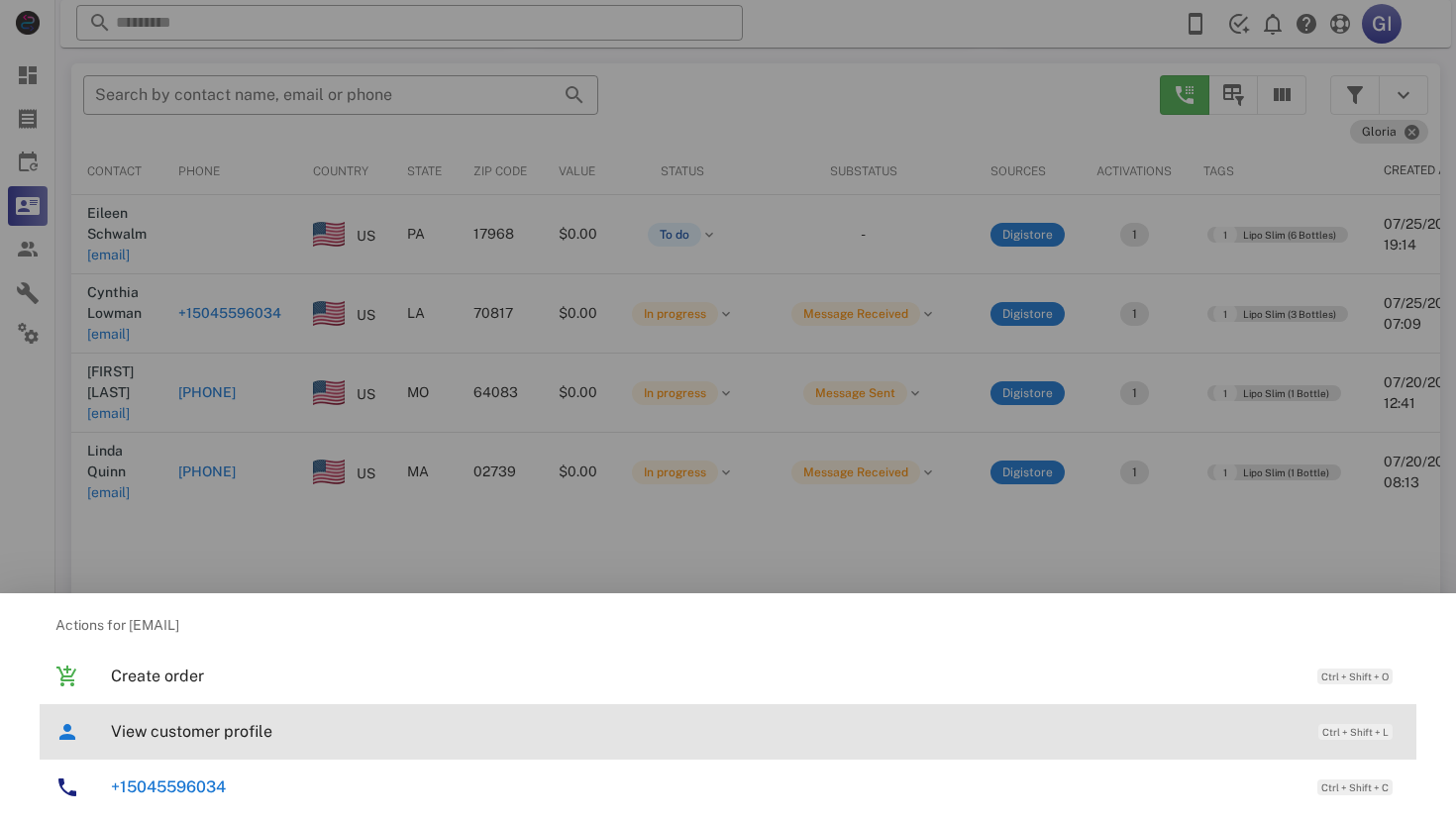 click on "View customer profile" at bounding box center (704, 731) 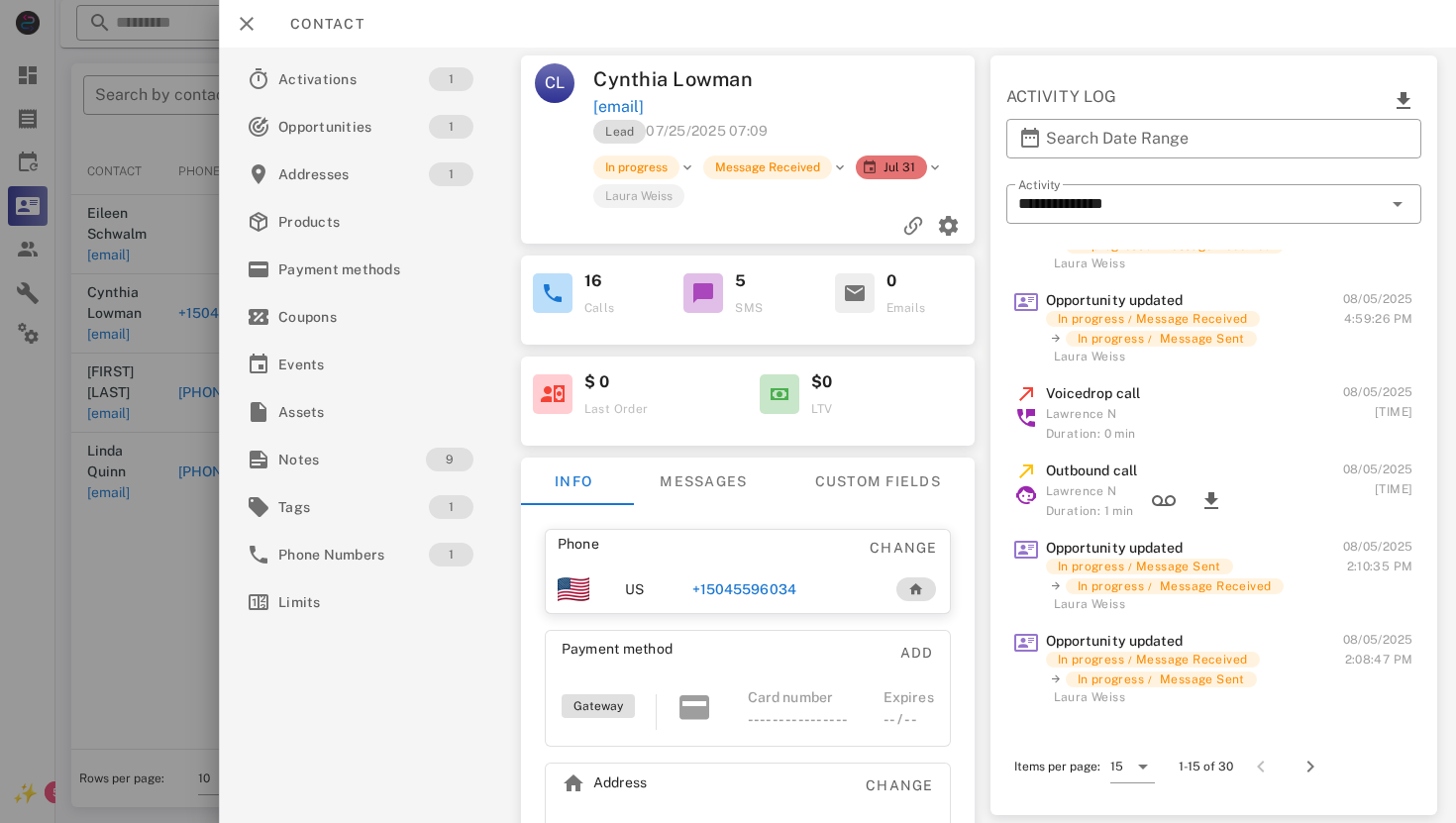 scroll, scrollTop: 0, scrollLeft: 0, axis: both 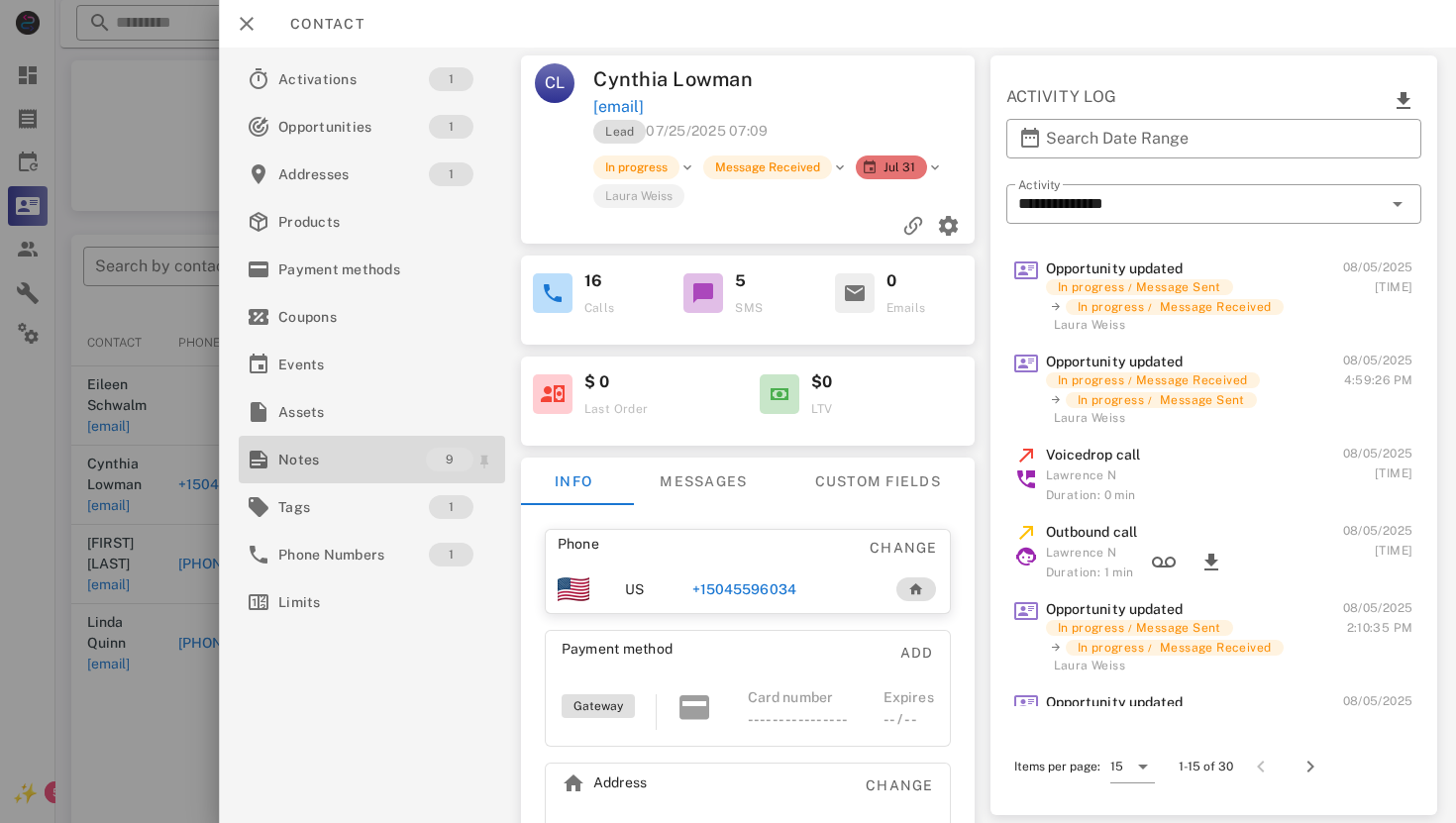 click on "Notes" at bounding box center (352, 460) 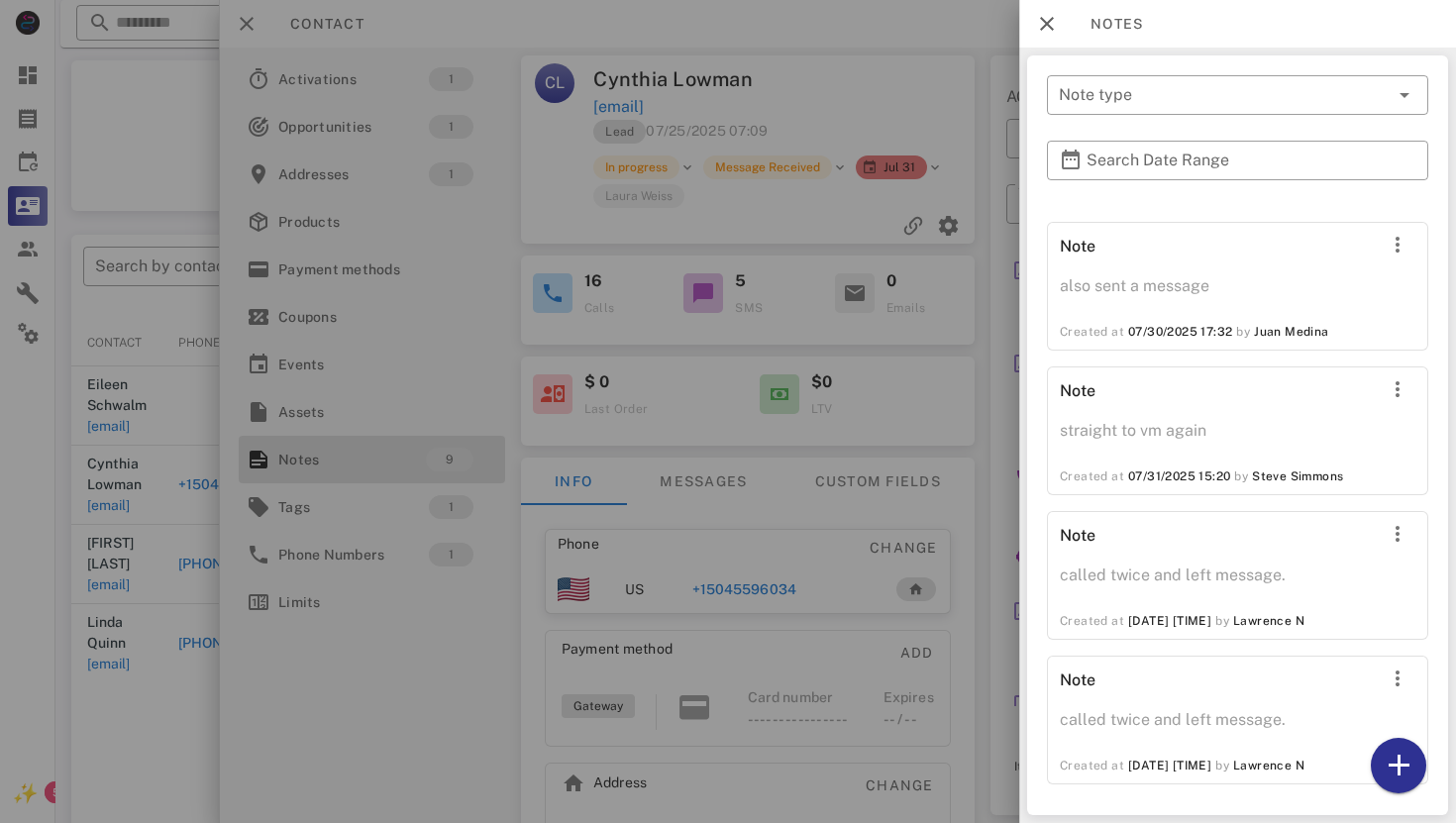 scroll, scrollTop: 782, scrollLeft: 0, axis: vertical 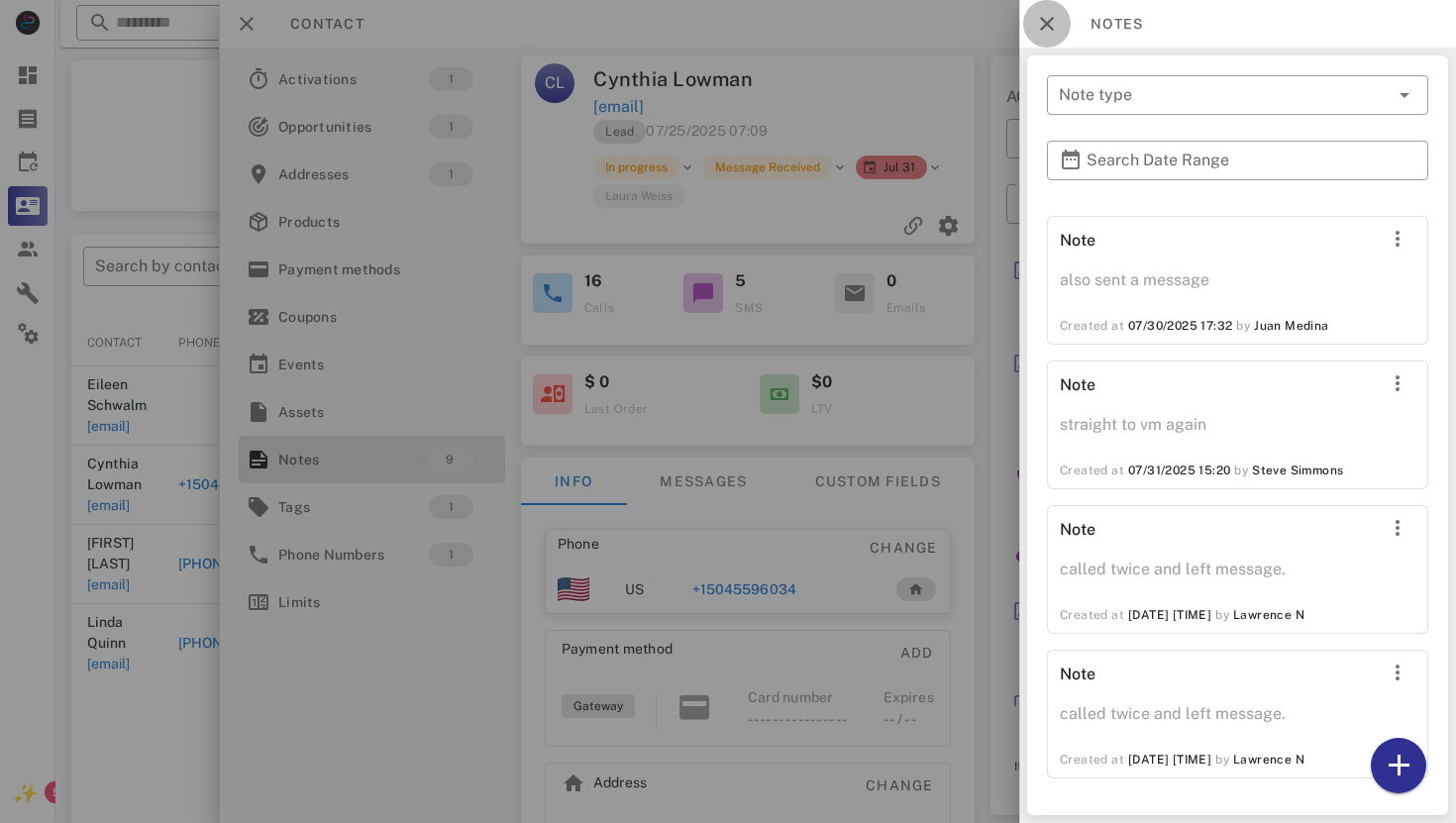 click at bounding box center (1047, 24) 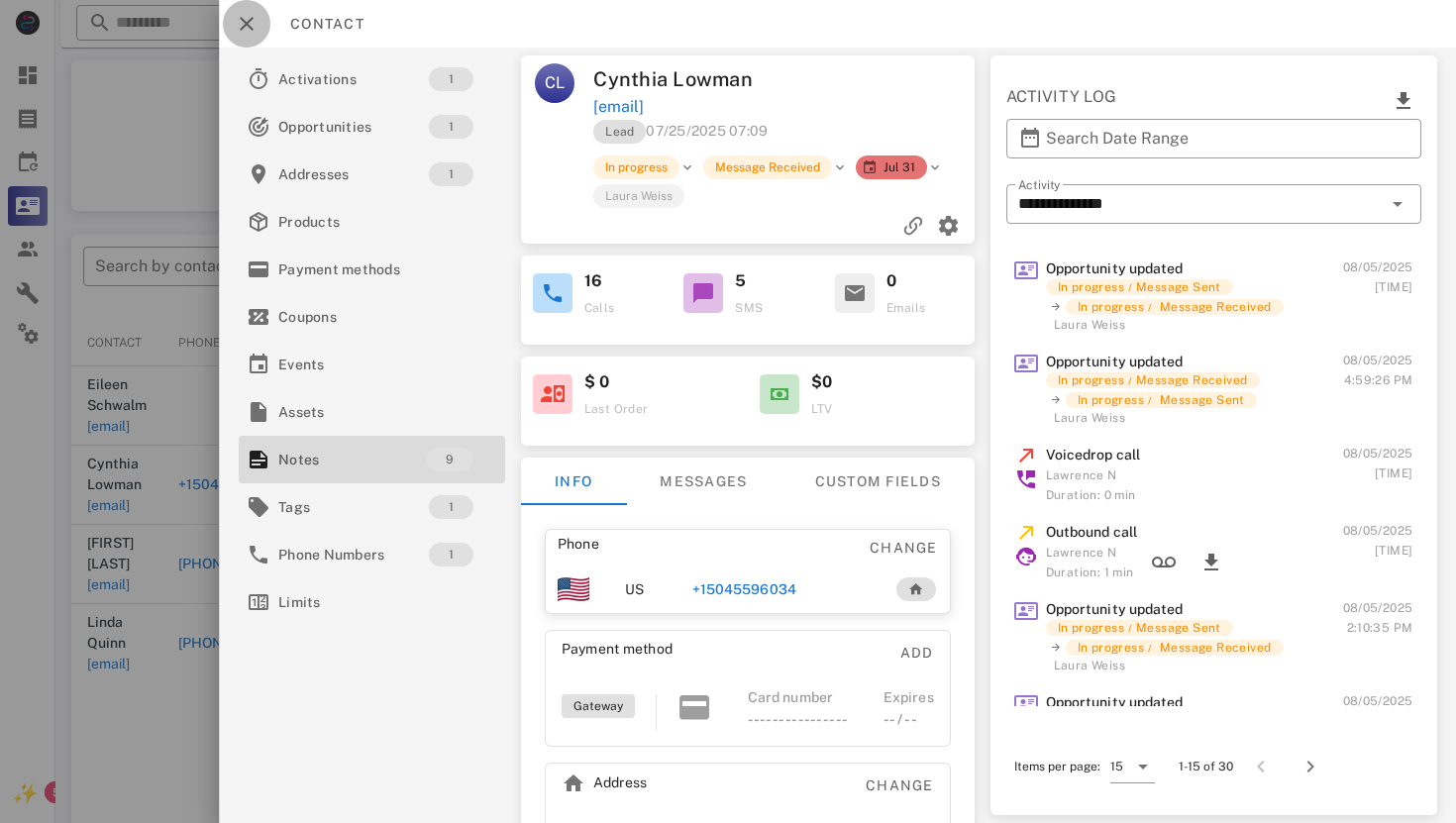 click at bounding box center (247, 24) 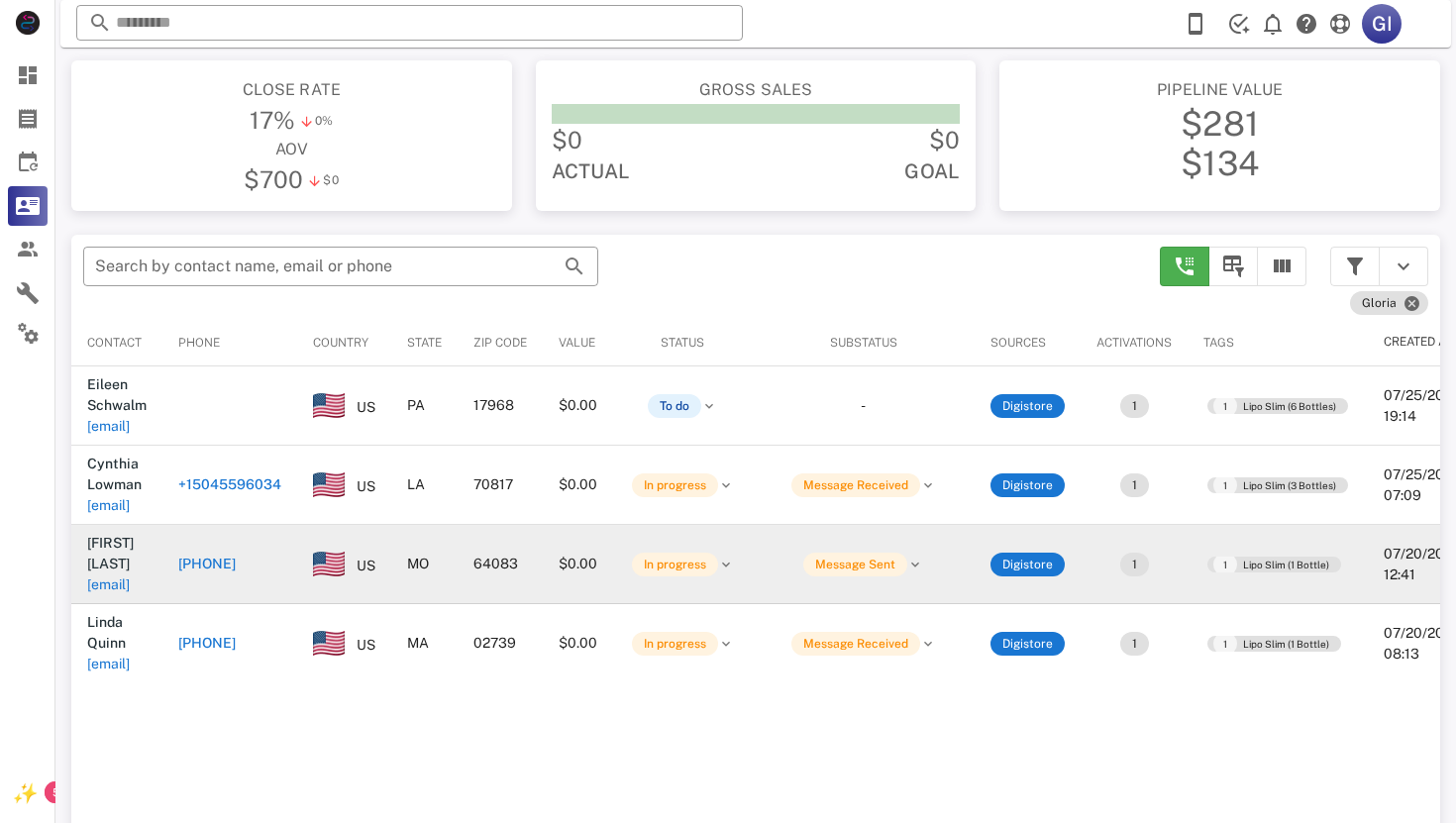 click on "[EMAIL]" at bounding box center (108, 584) 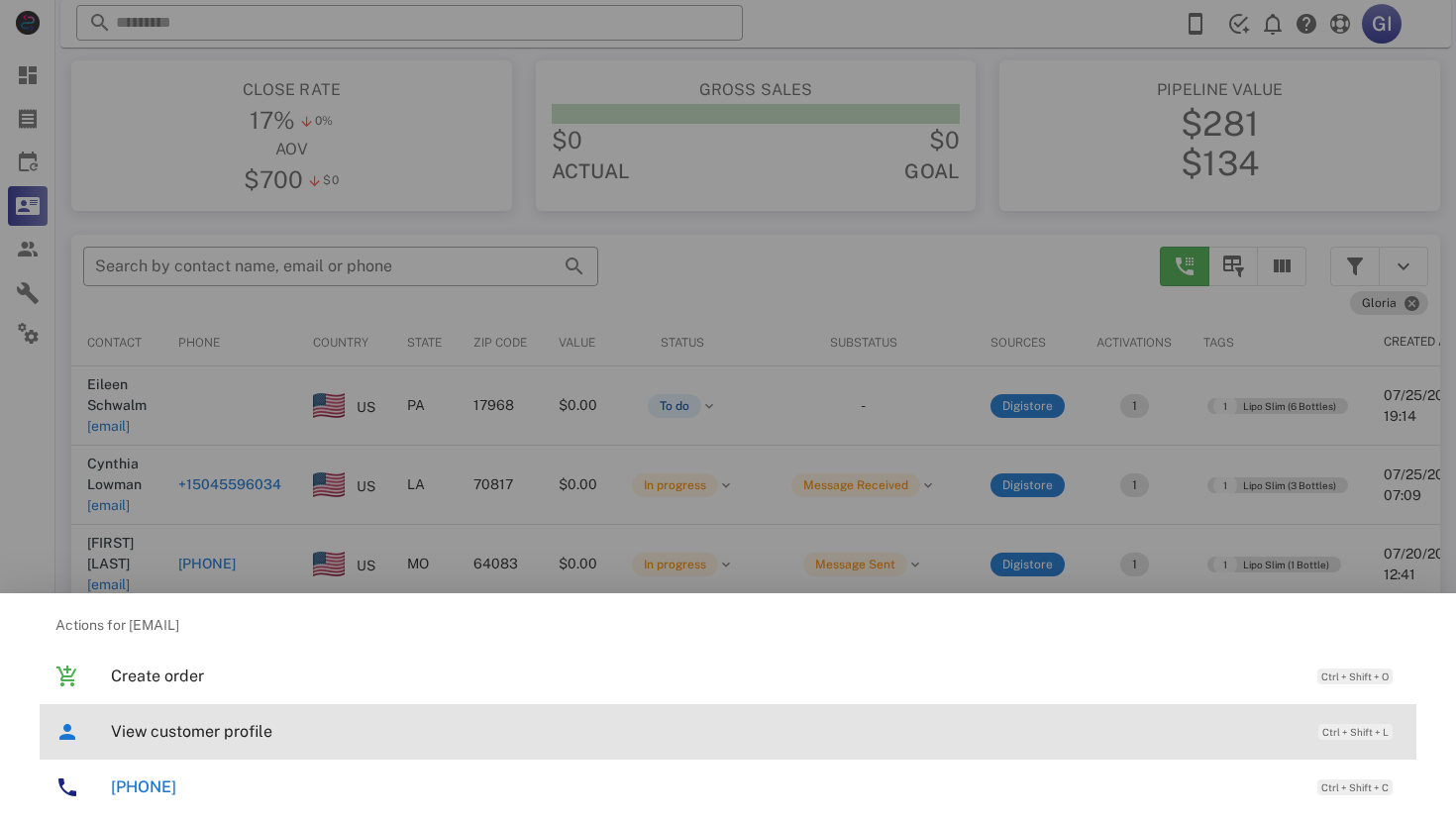 click on "View customer profile" at bounding box center [704, 731] 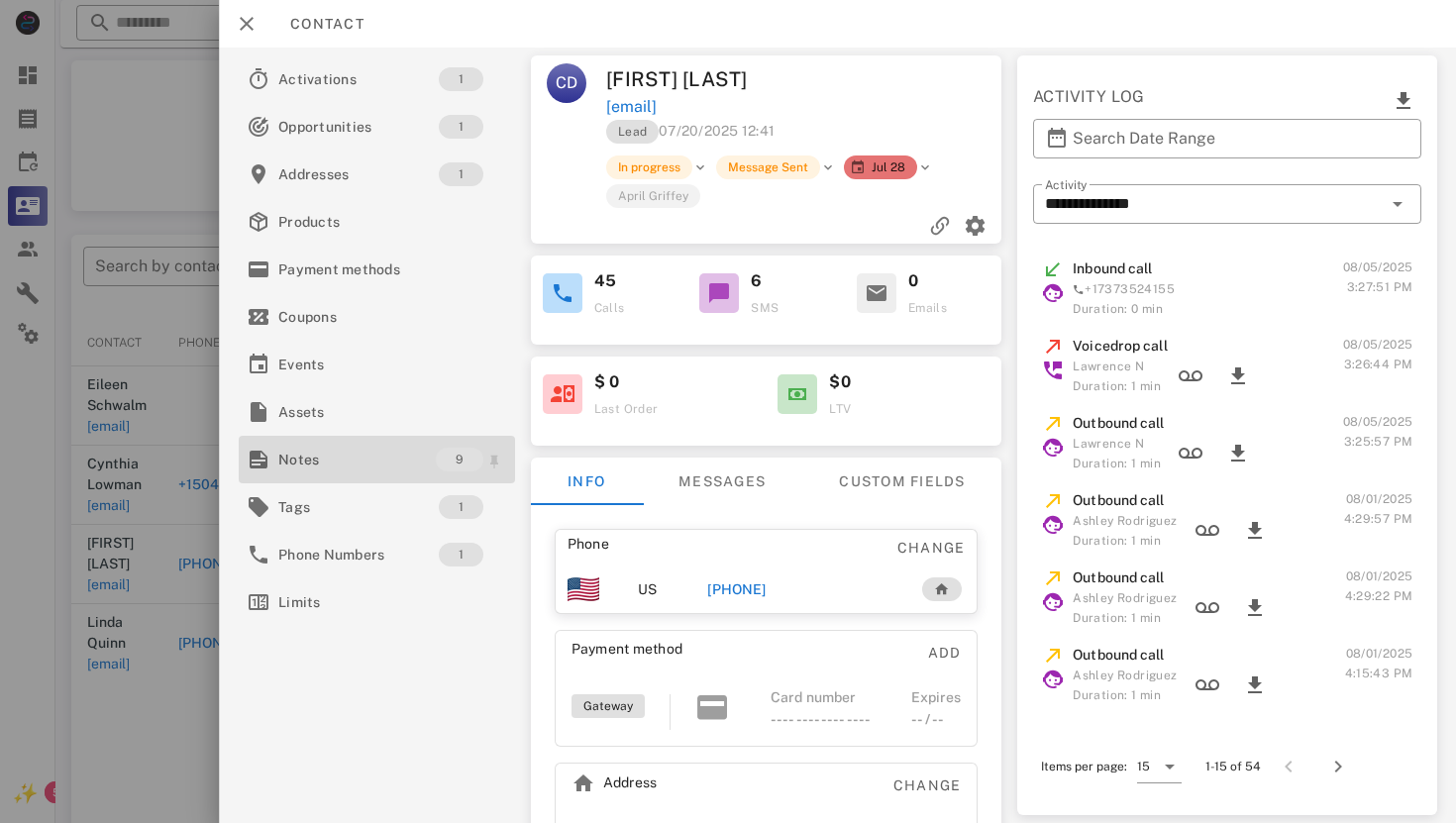 click on "Notes" at bounding box center [357, 460] 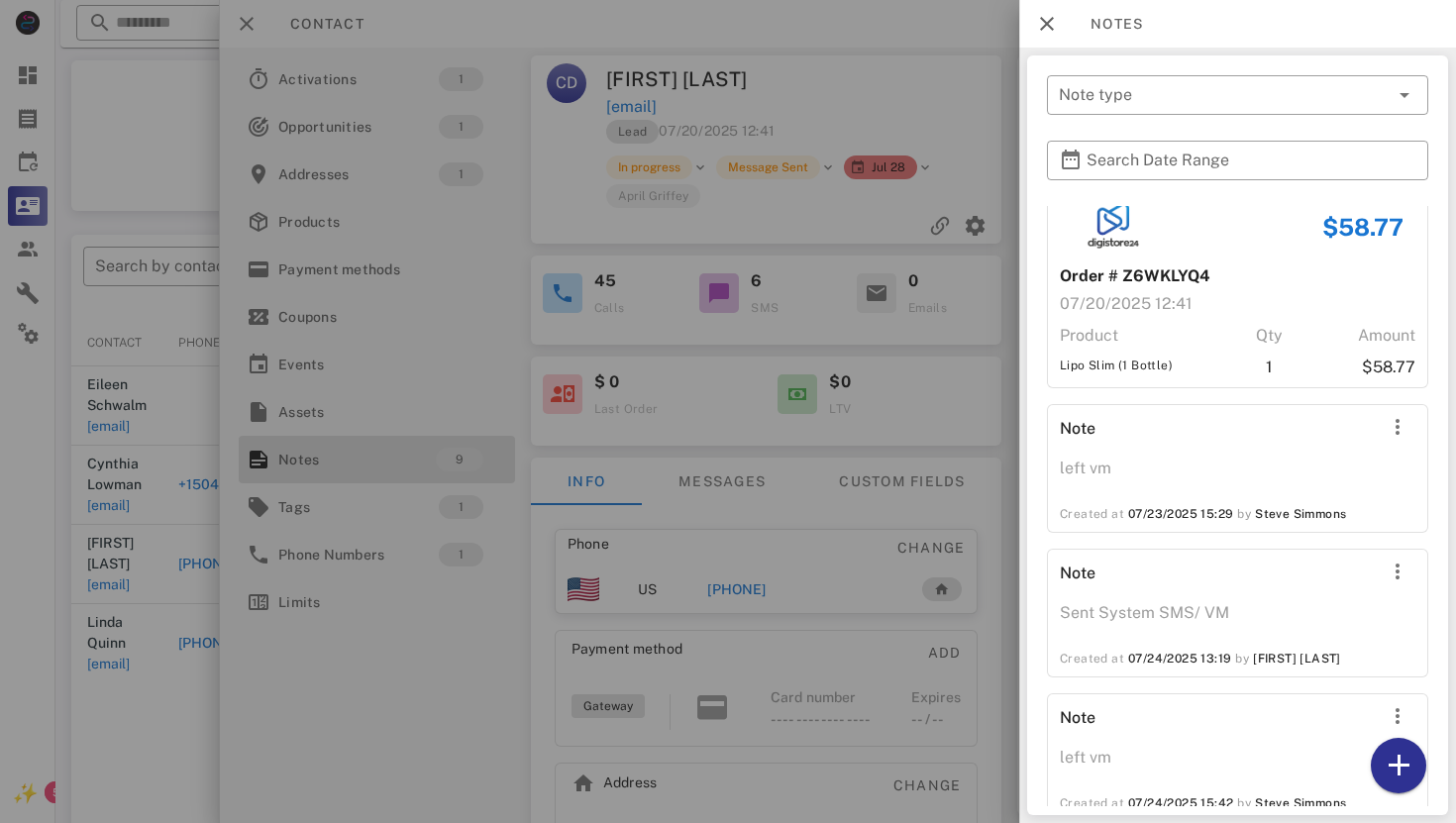 scroll, scrollTop: 0, scrollLeft: 0, axis: both 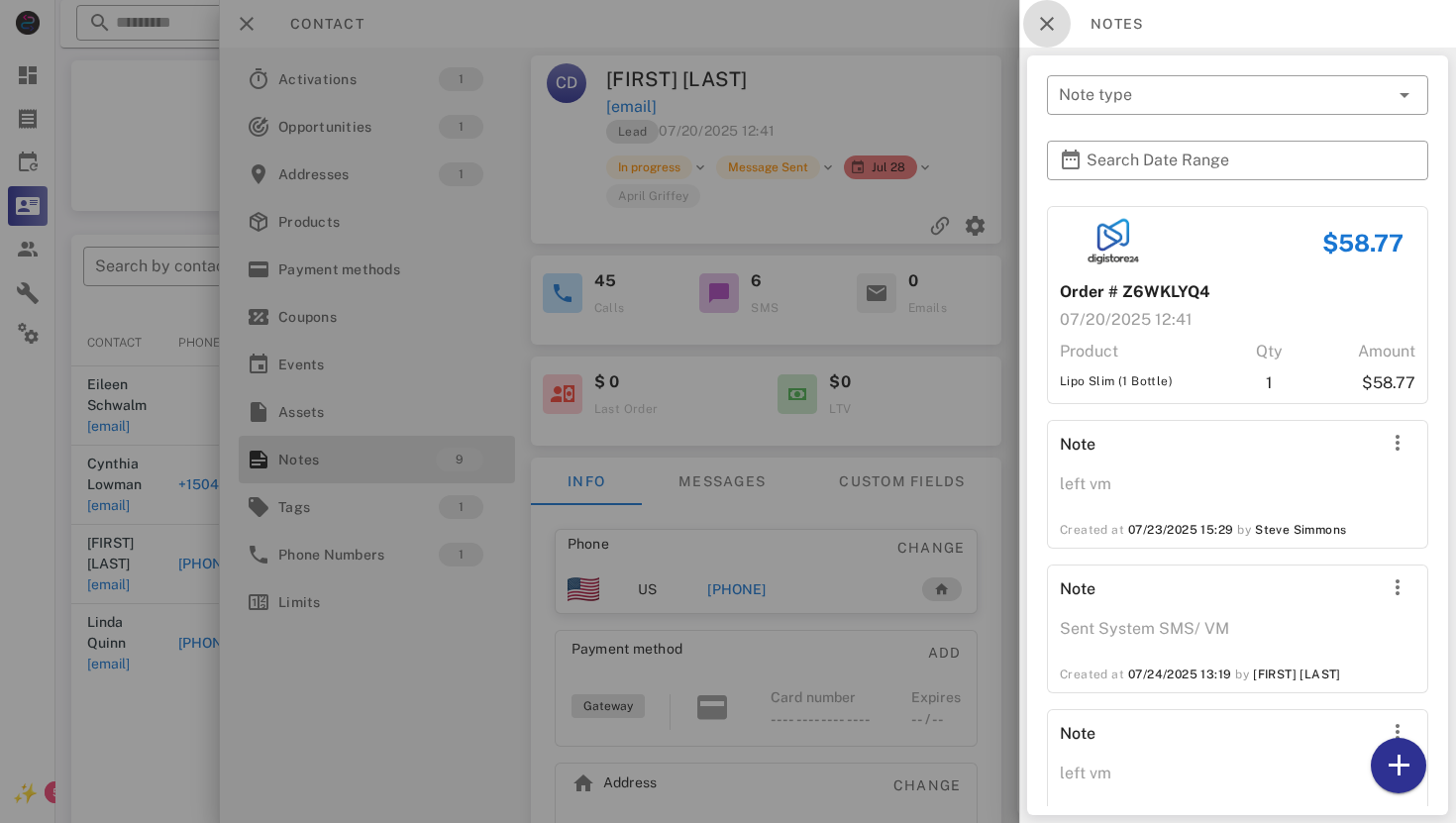 click at bounding box center (1047, 24) 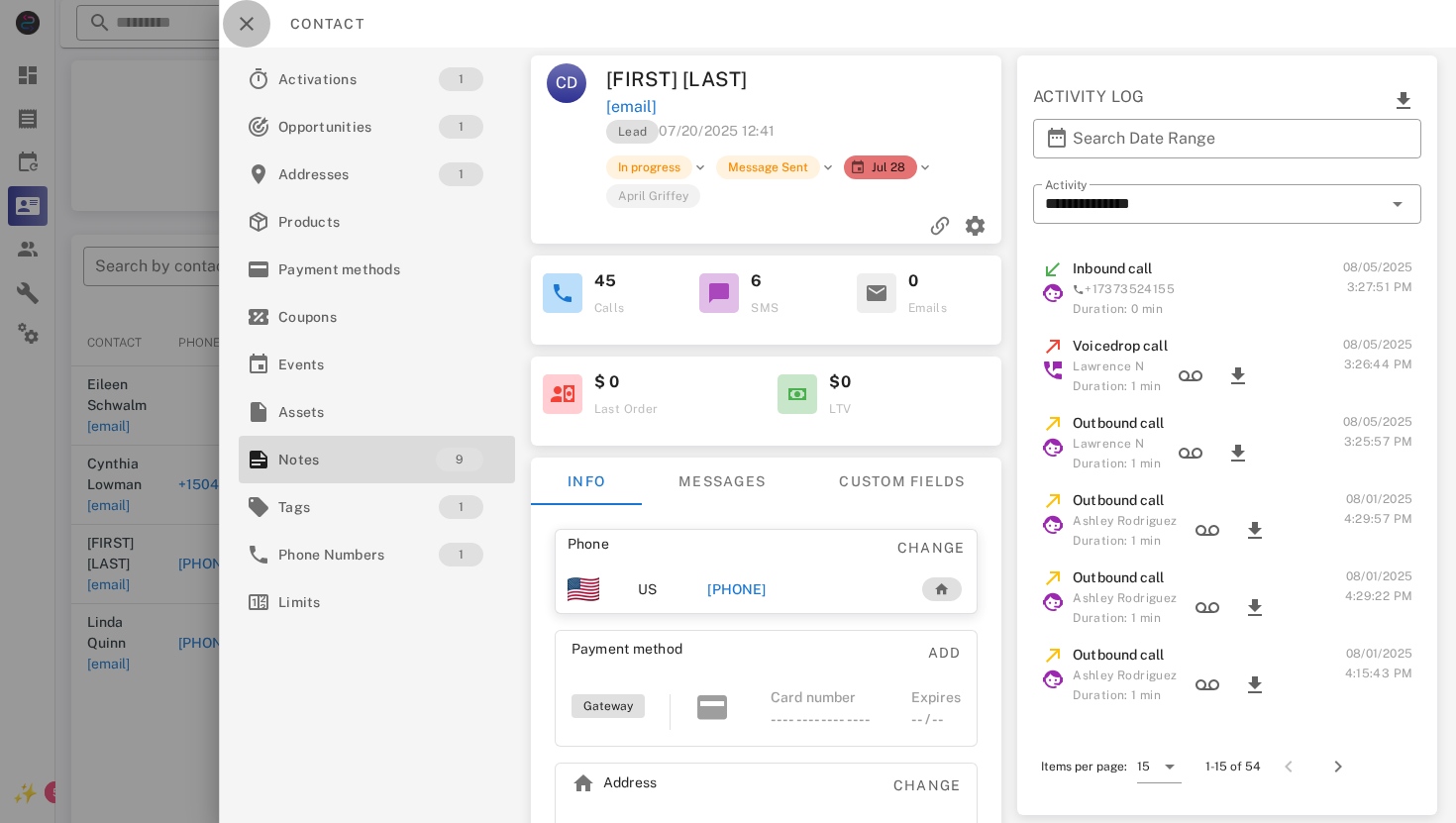 click at bounding box center [247, 24] 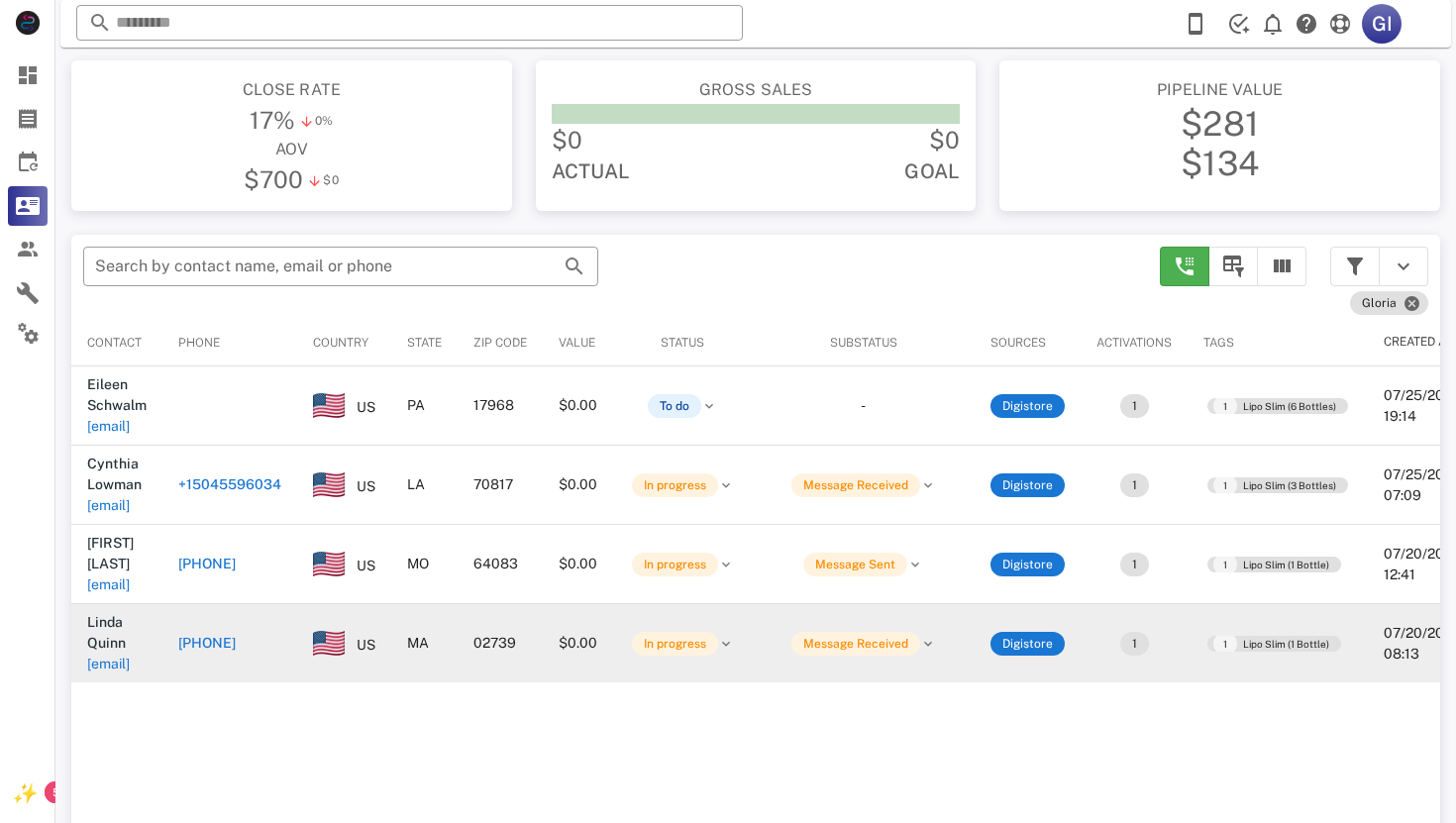 click on "[EMAIL]" at bounding box center [108, 664] 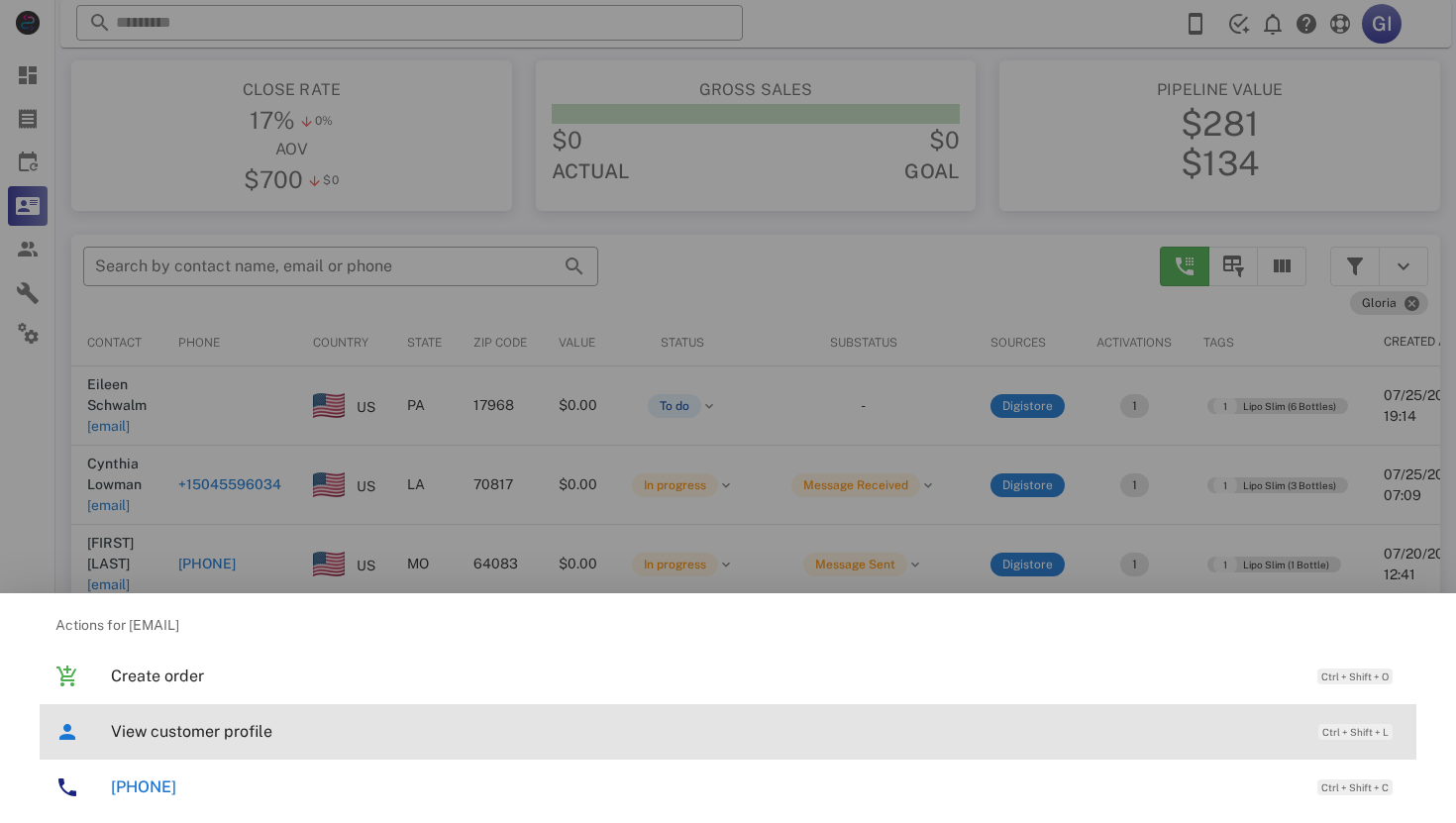 click on "View customer profile" at bounding box center [704, 731] 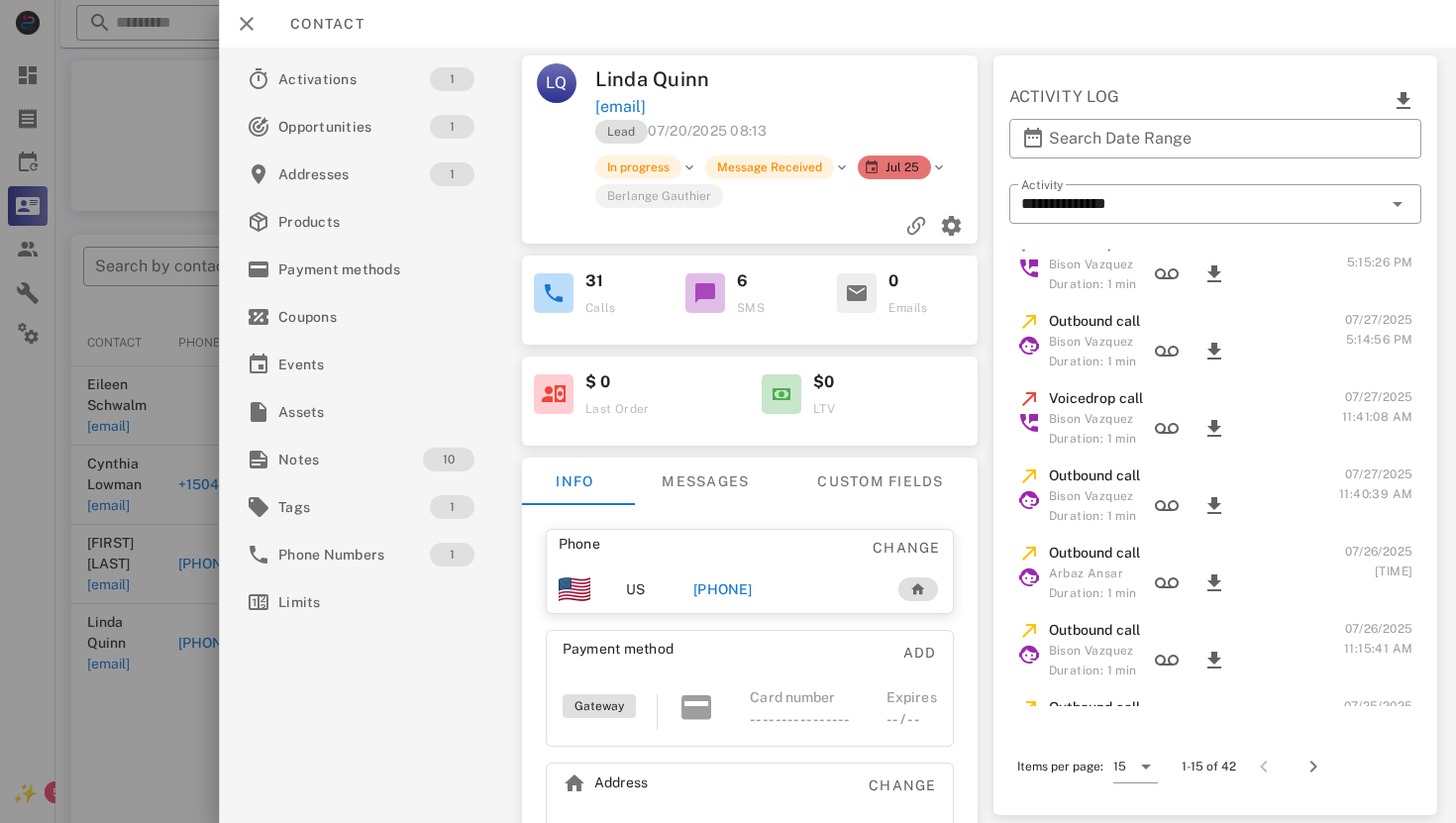 scroll, scrollTop: 718, scrollLeft: 0, axis: vertical 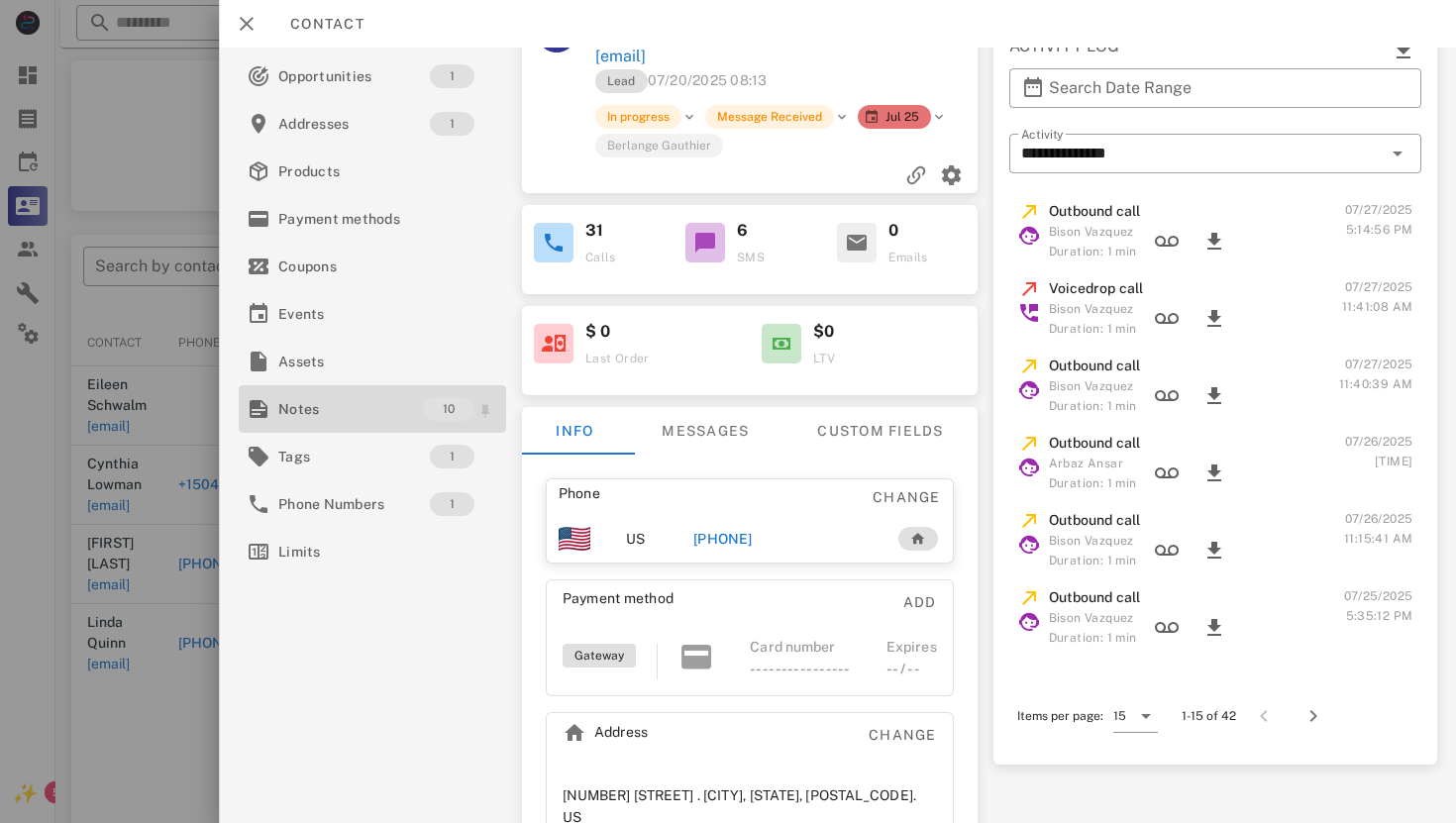 click on "Notes" at bounding box center (351, 409) 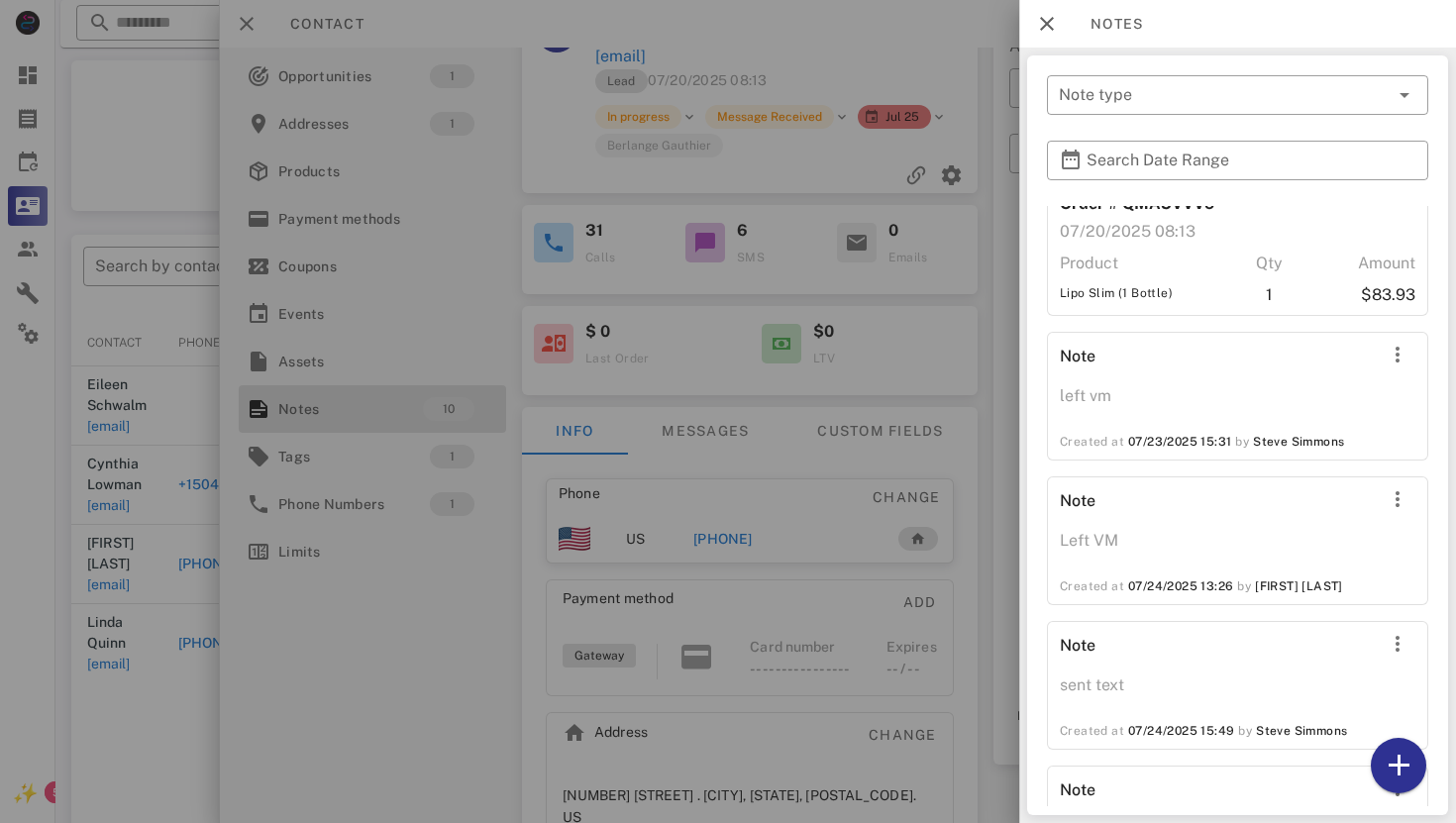 scroll, scrollTop: 0, scrollLeft: 0, axis: both 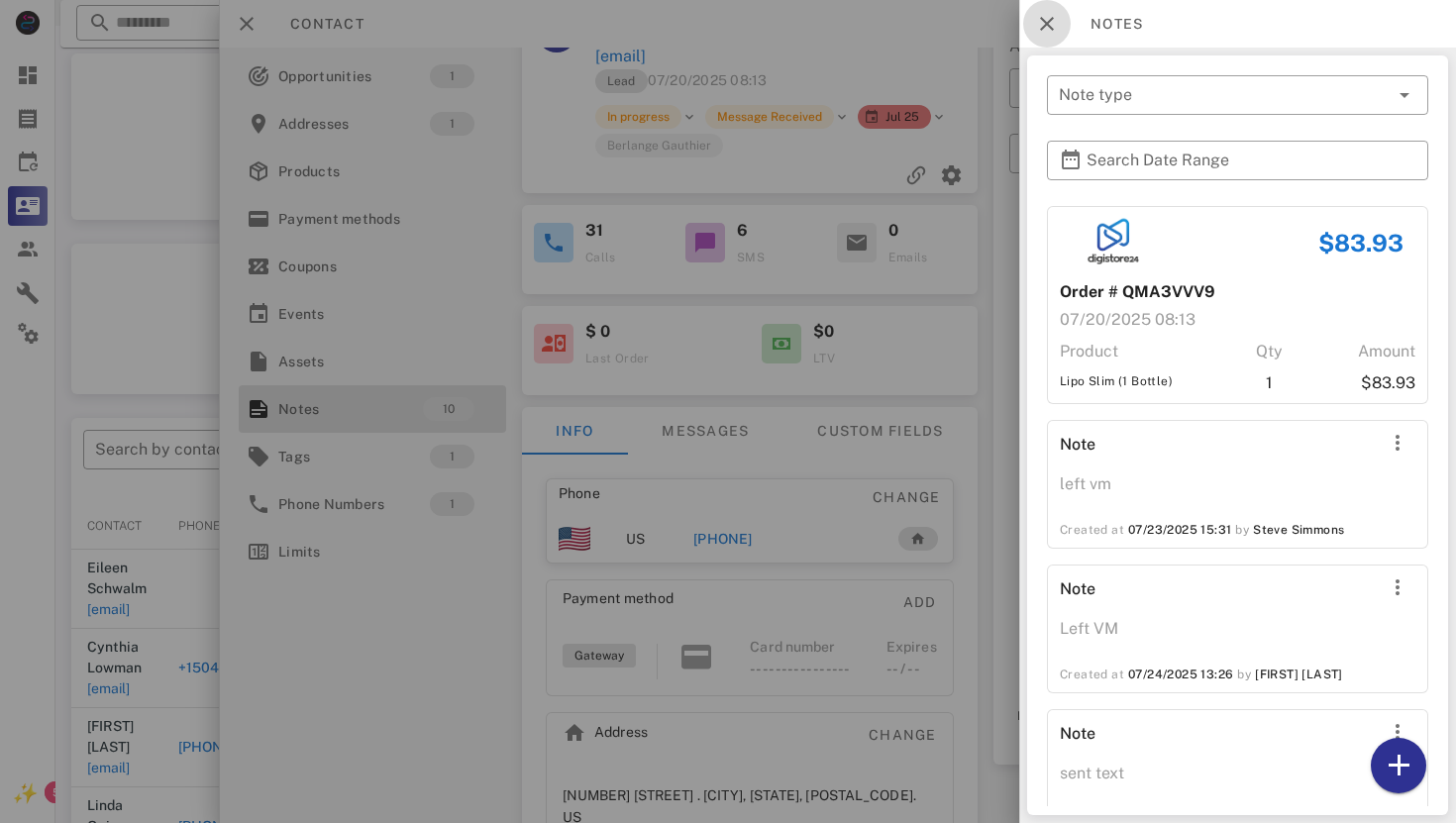 click at bounding box center (1047, 24) 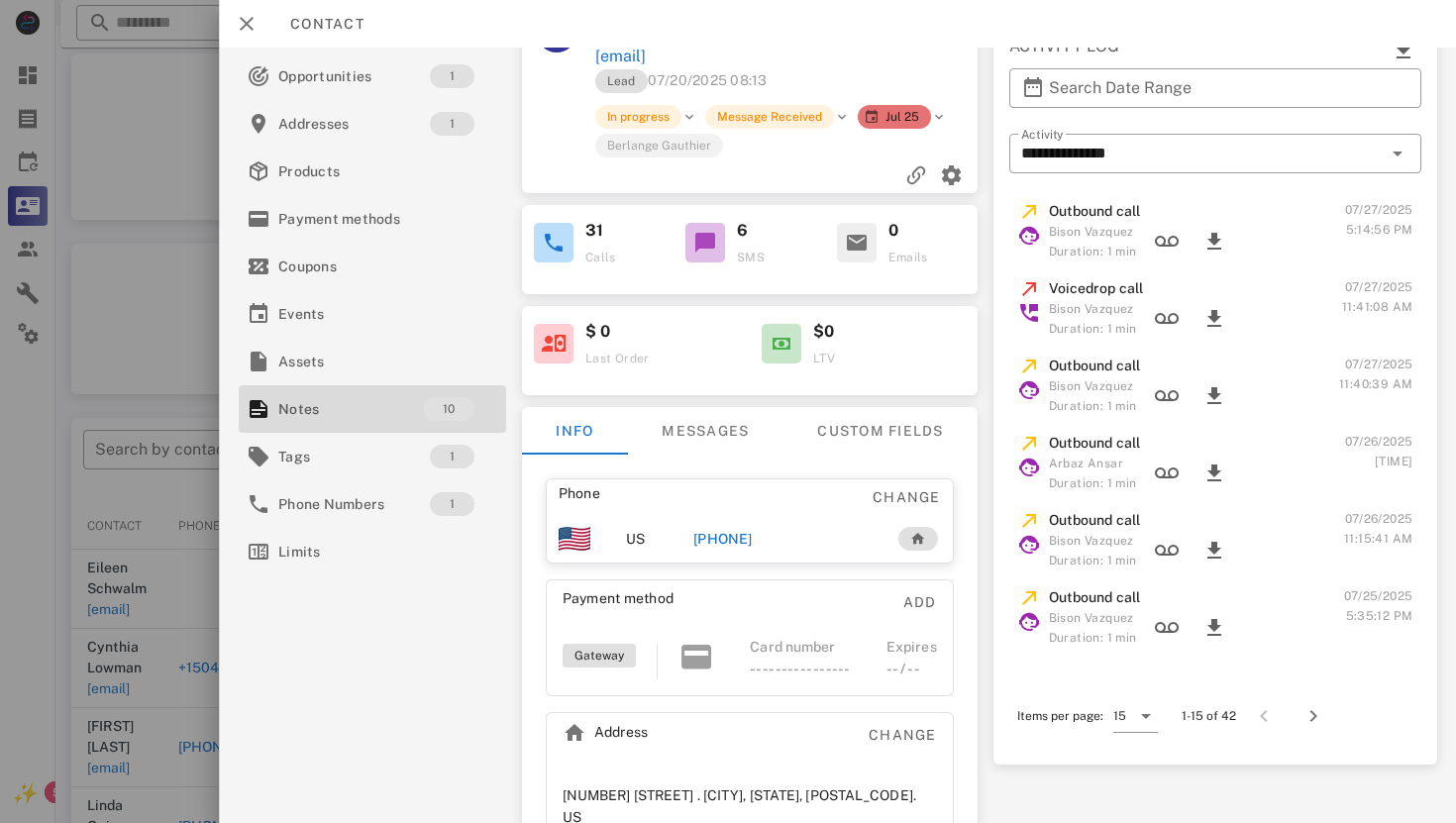 click at bounding box center [553, 243] 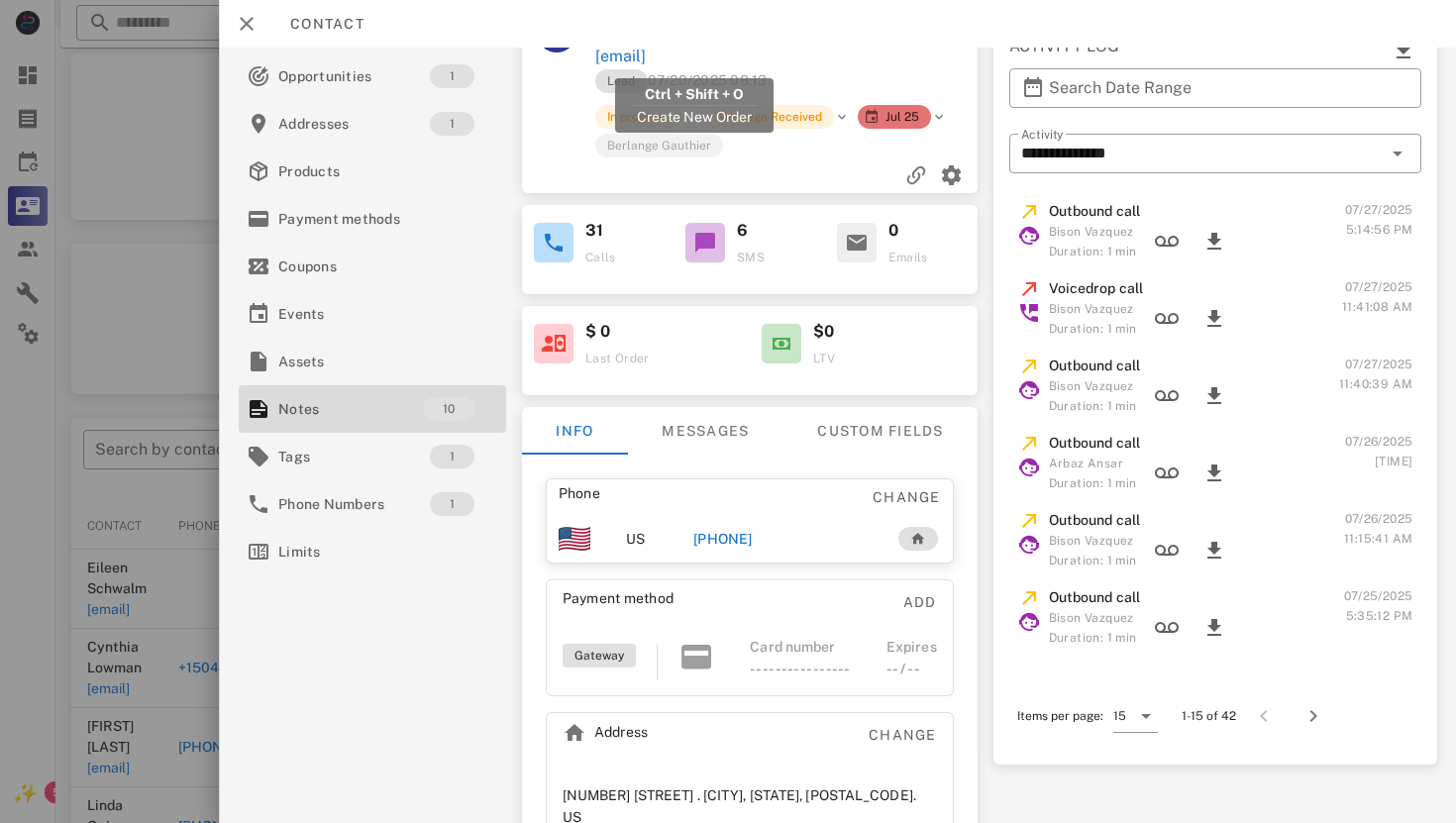 click on "[EMAIL]" at bounding box center (619, 56) 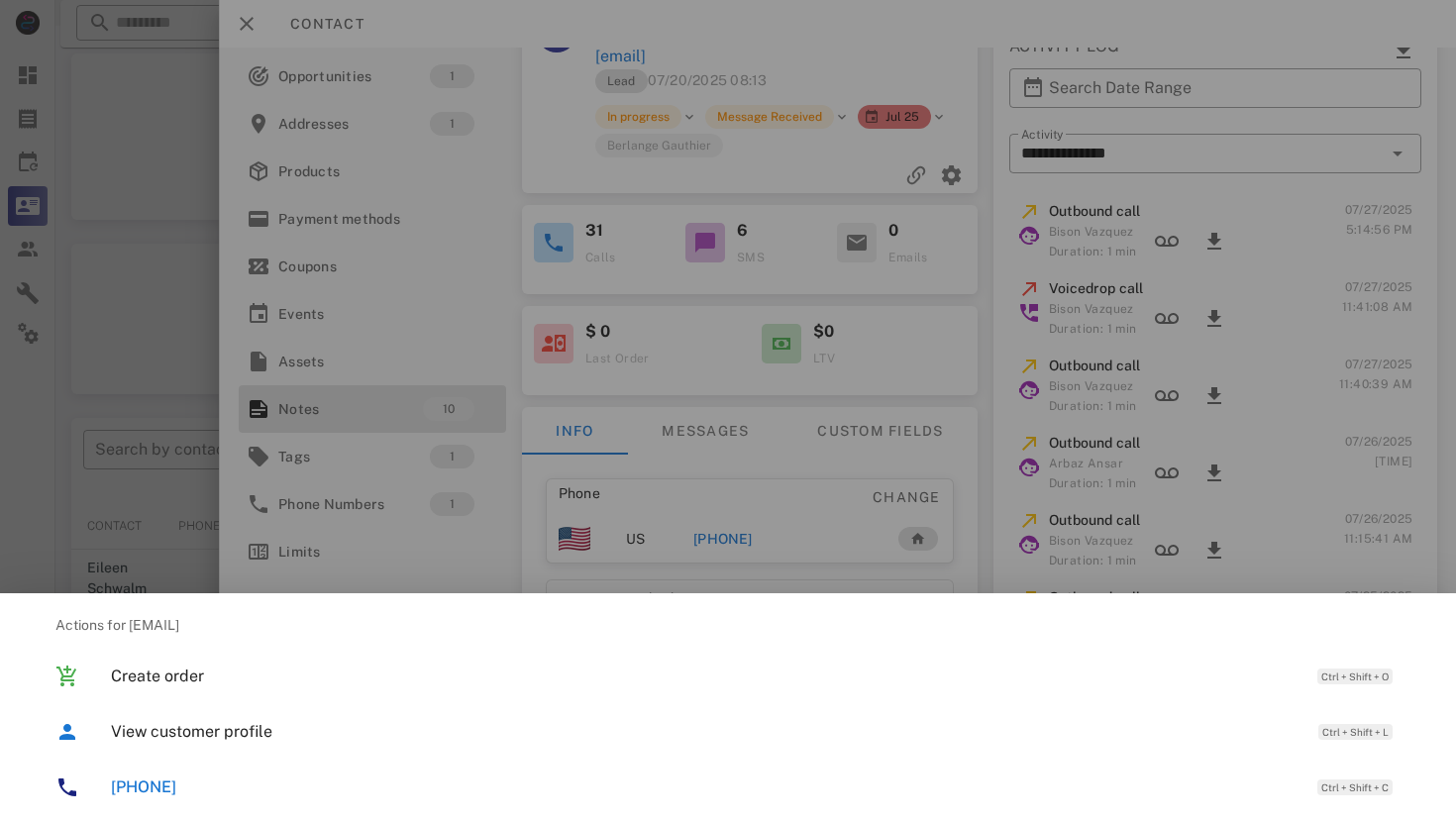 click on "[PHONE]" at bounding box center (144, 786) 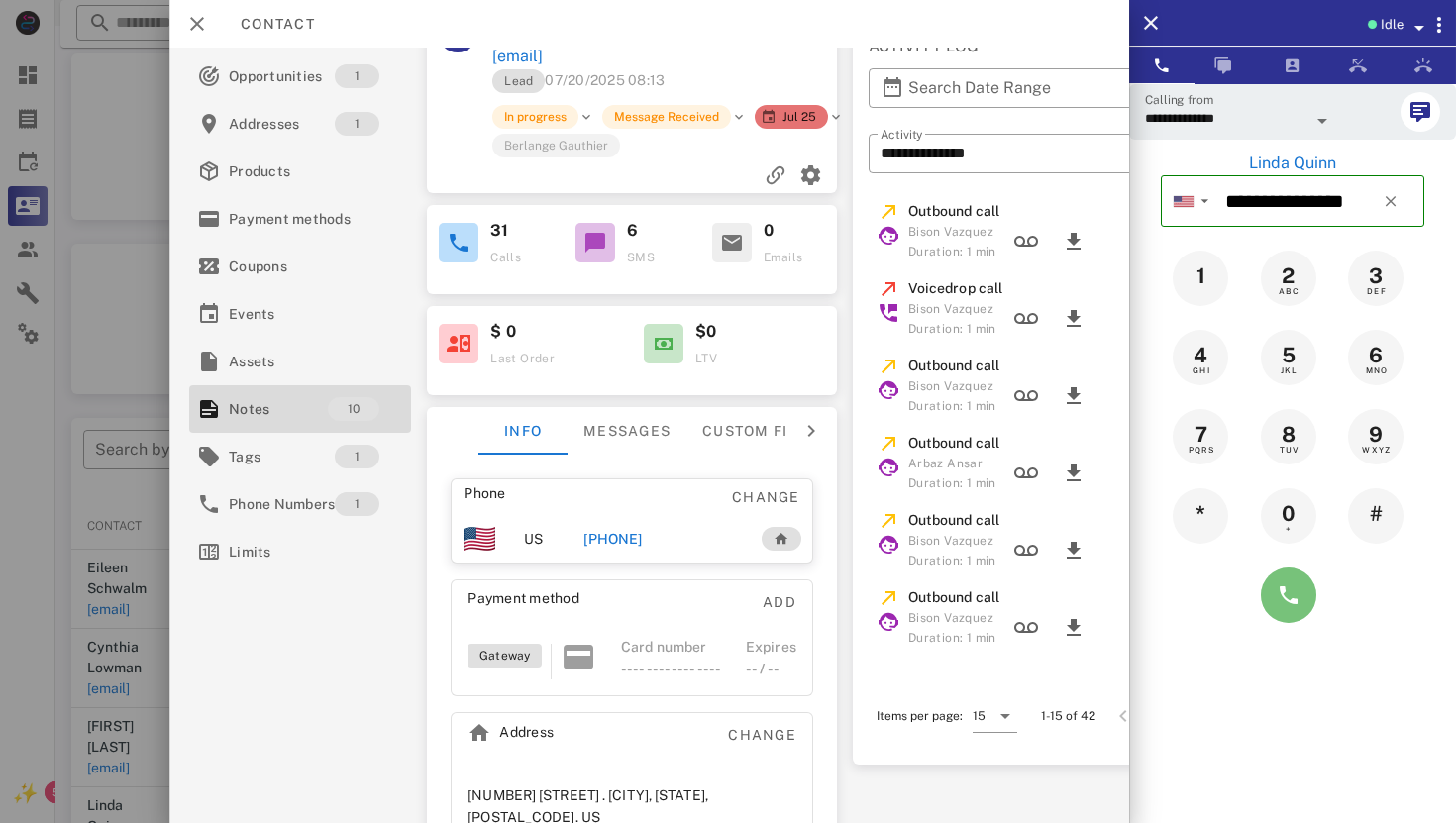 click at bounding box center (1289, 595) 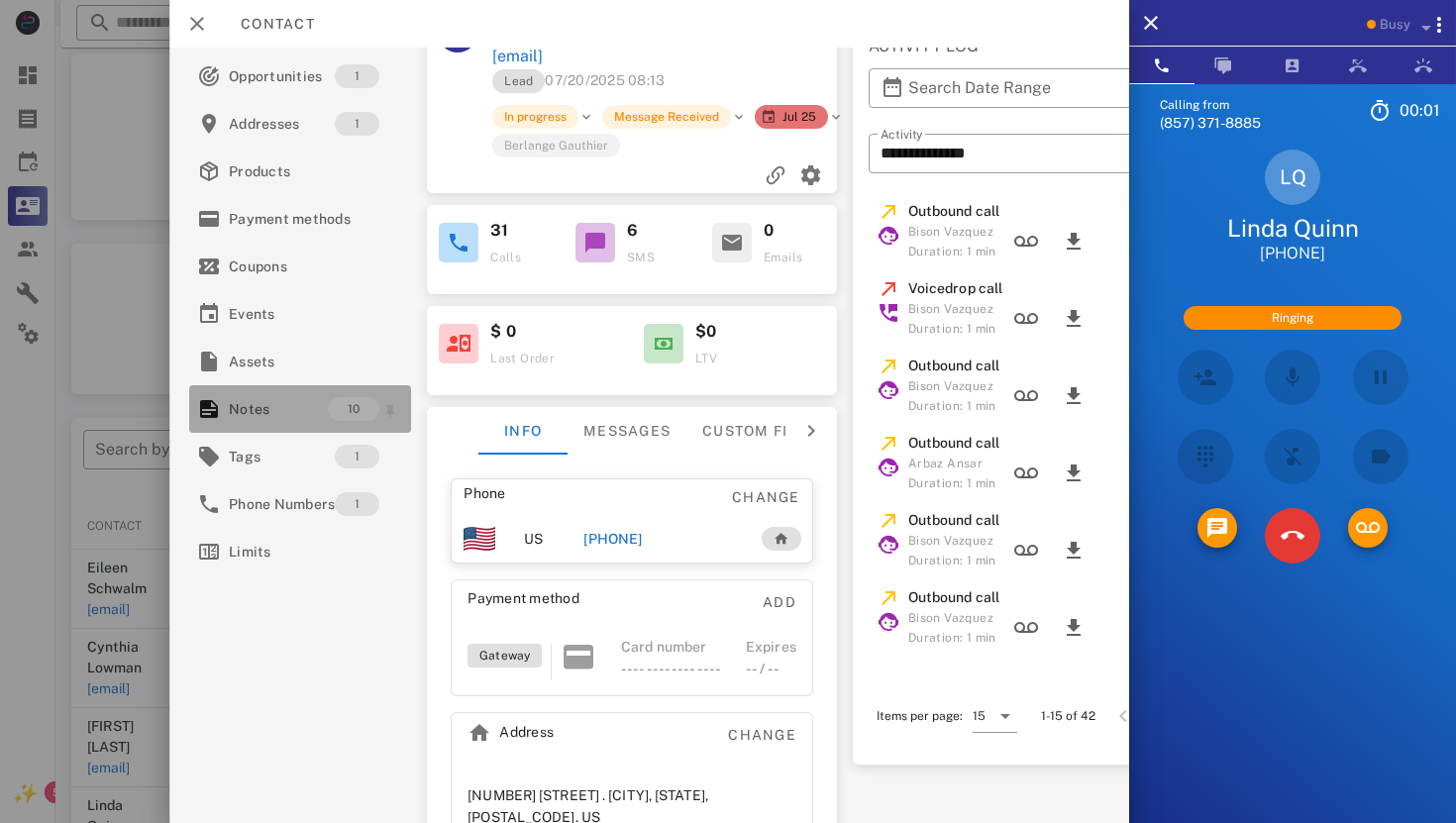 click on "Notes" at bounding box center [278, 409] 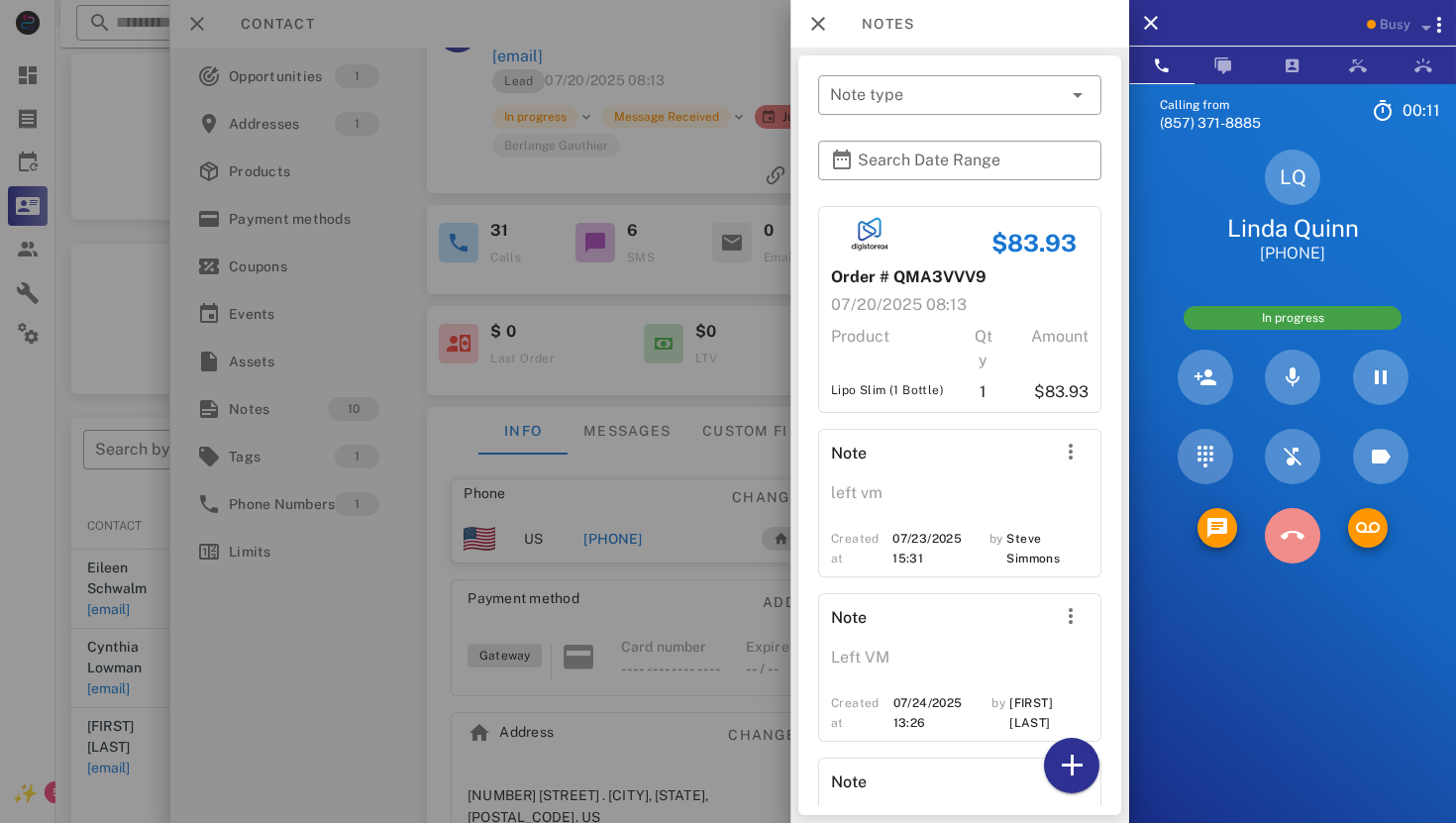click at bounding box center [1293, 536] 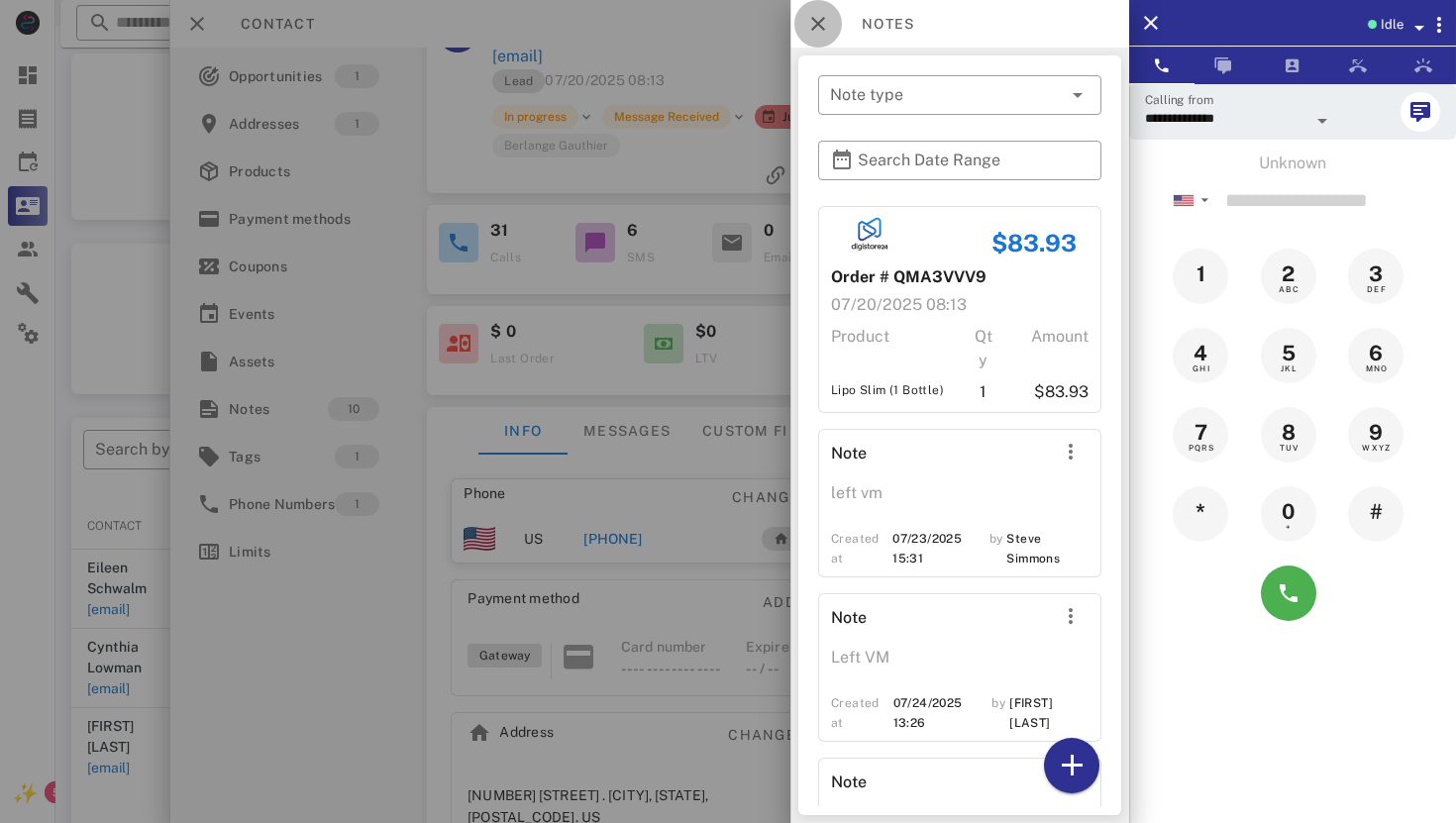 click at bounding box center (818, 24) 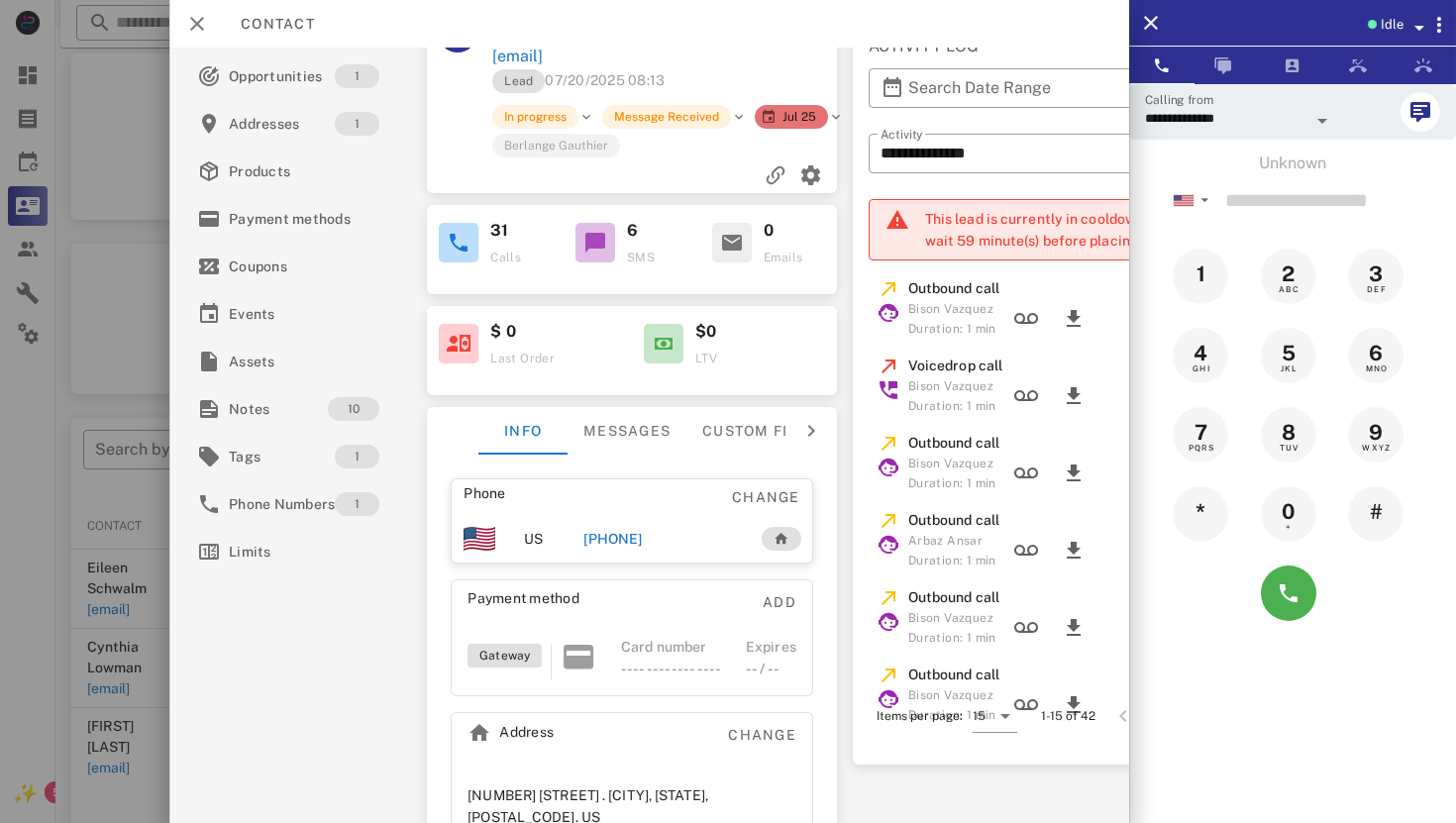 scroll, scrollTop: 0, scrollLeft: 0, axis: both 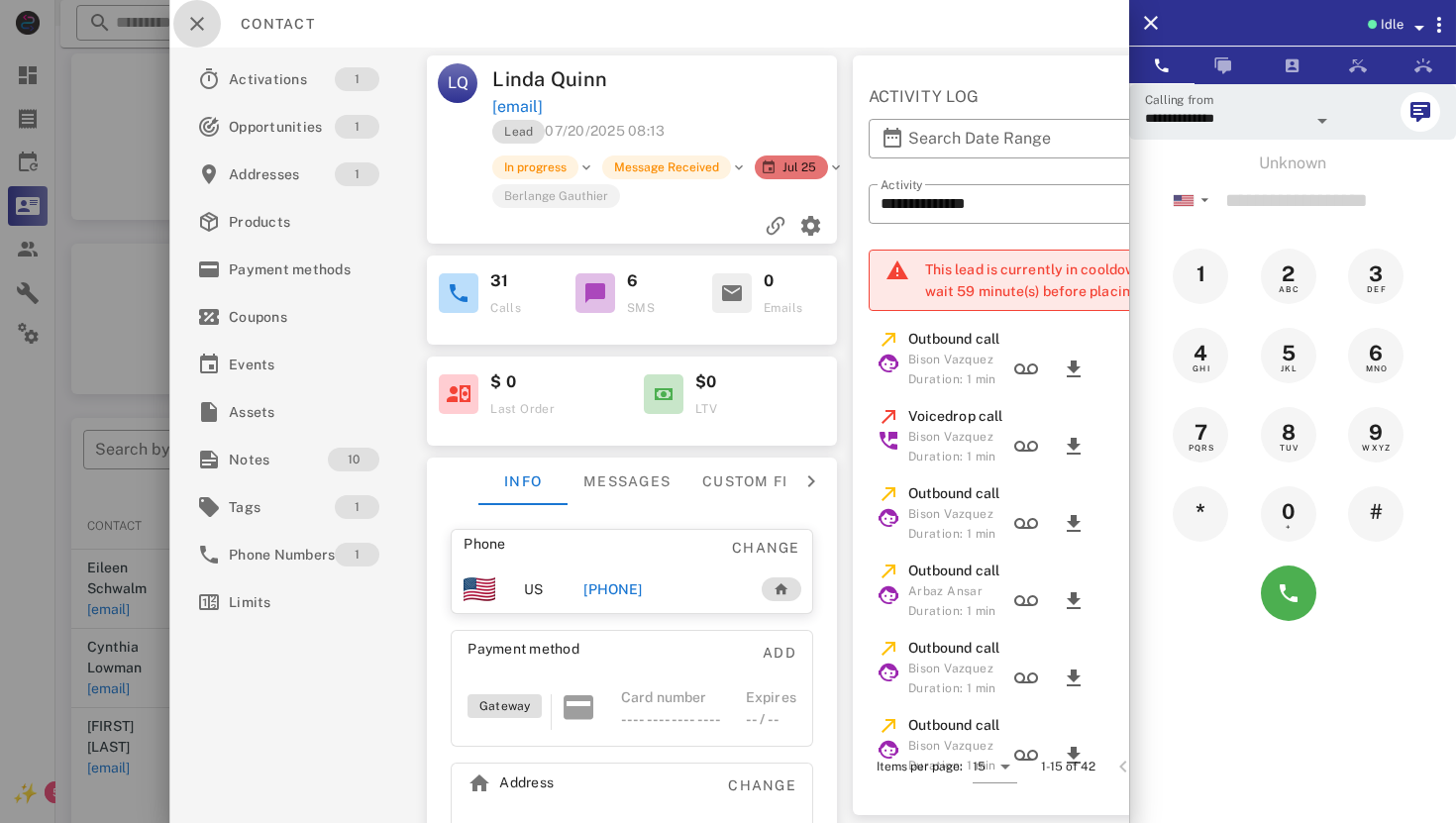 click at bounding box center (197, 24) 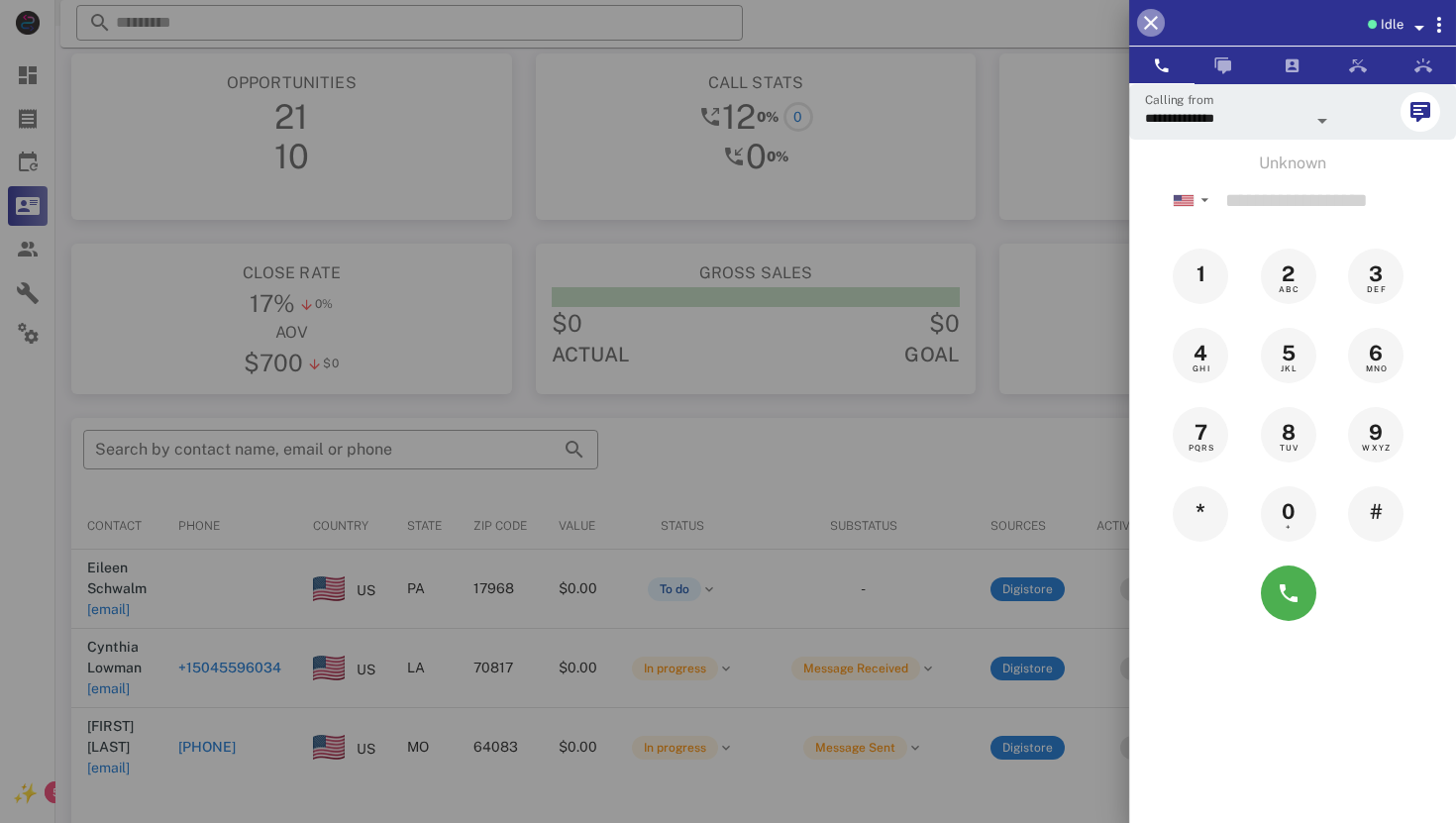 click at bounding box center [1151, 23] 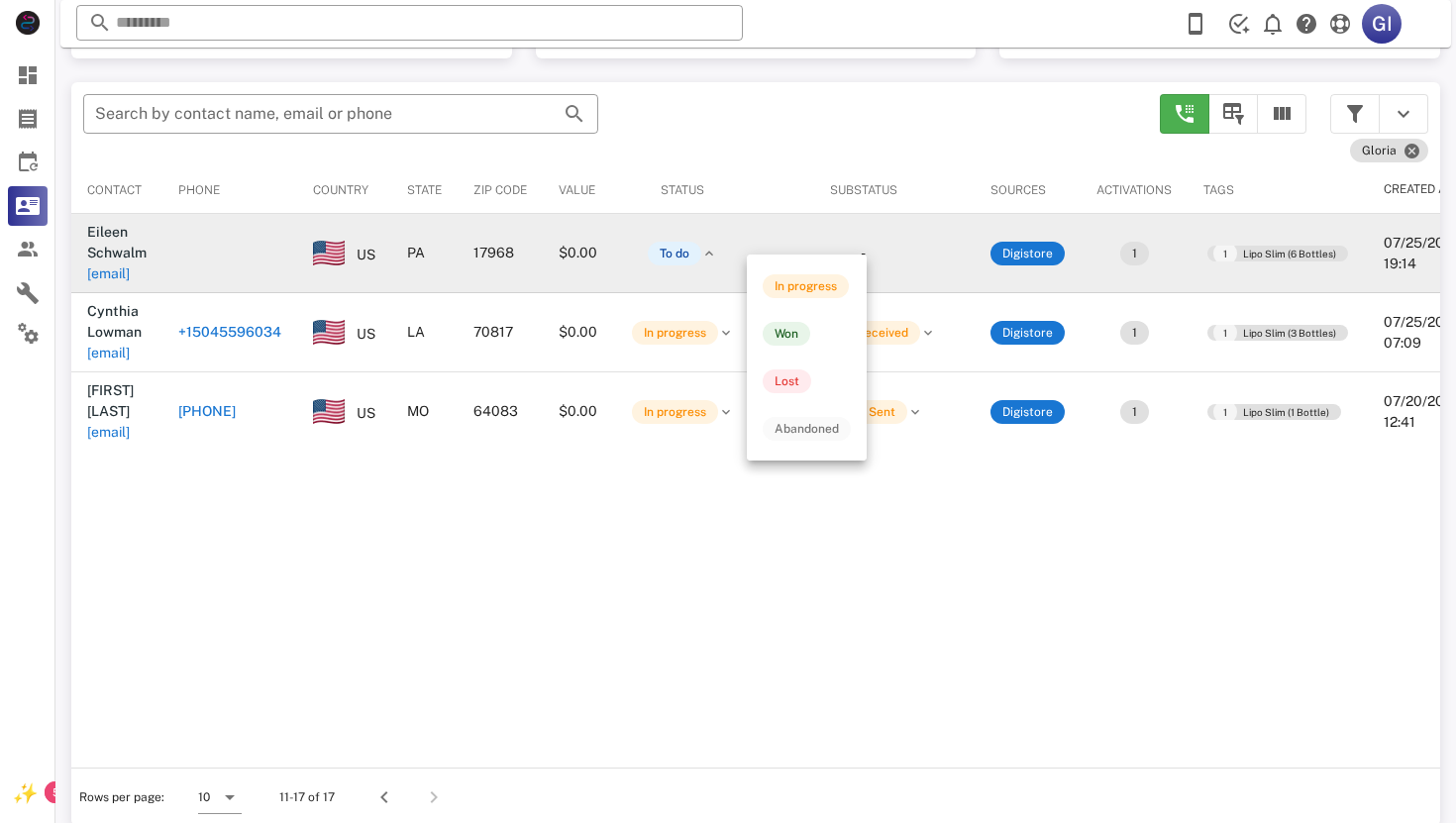 scroll, scrollTop: 376, scrollLeft: 0, axis: vertical 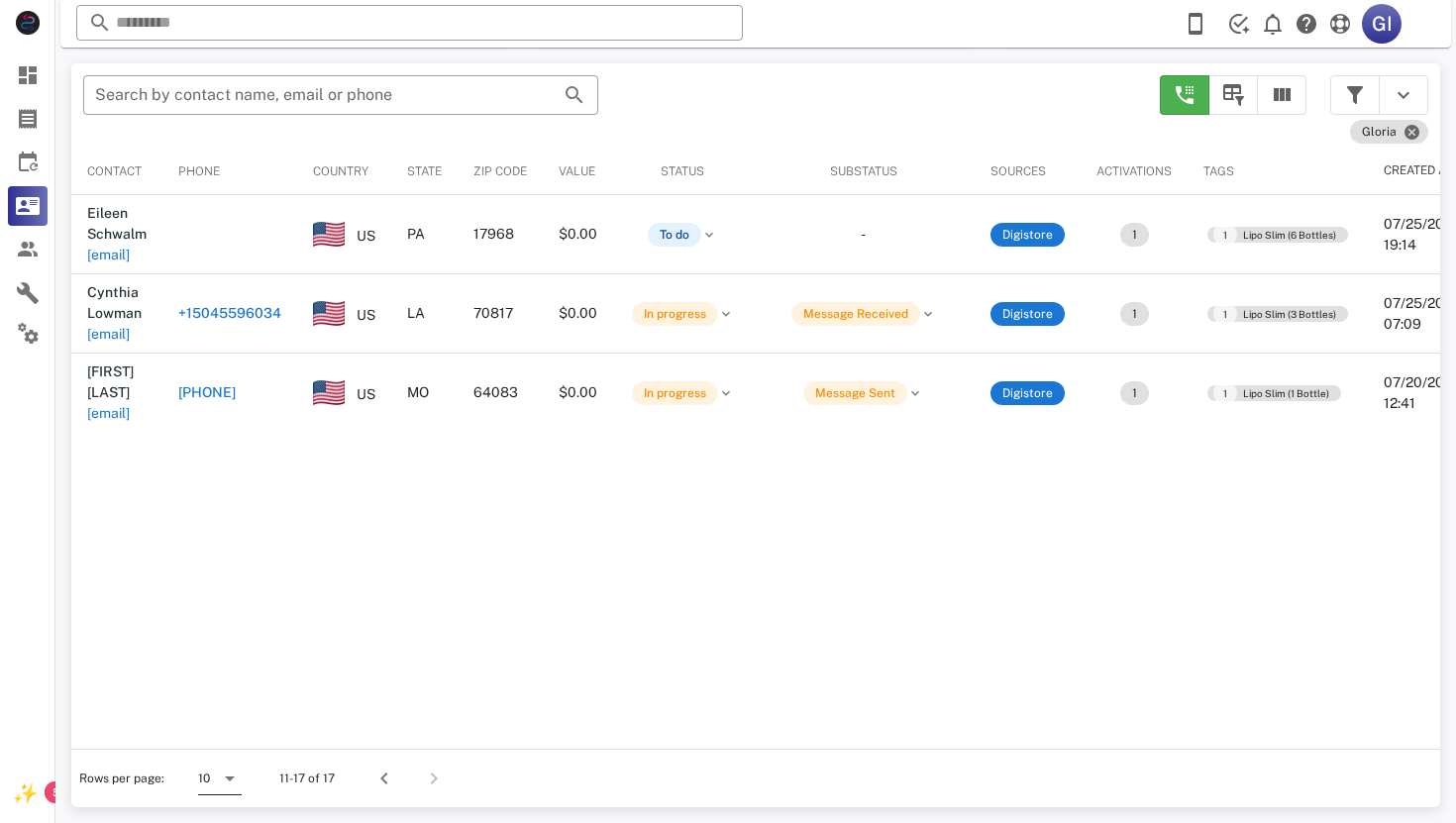 click at bounding box center (230, 778) 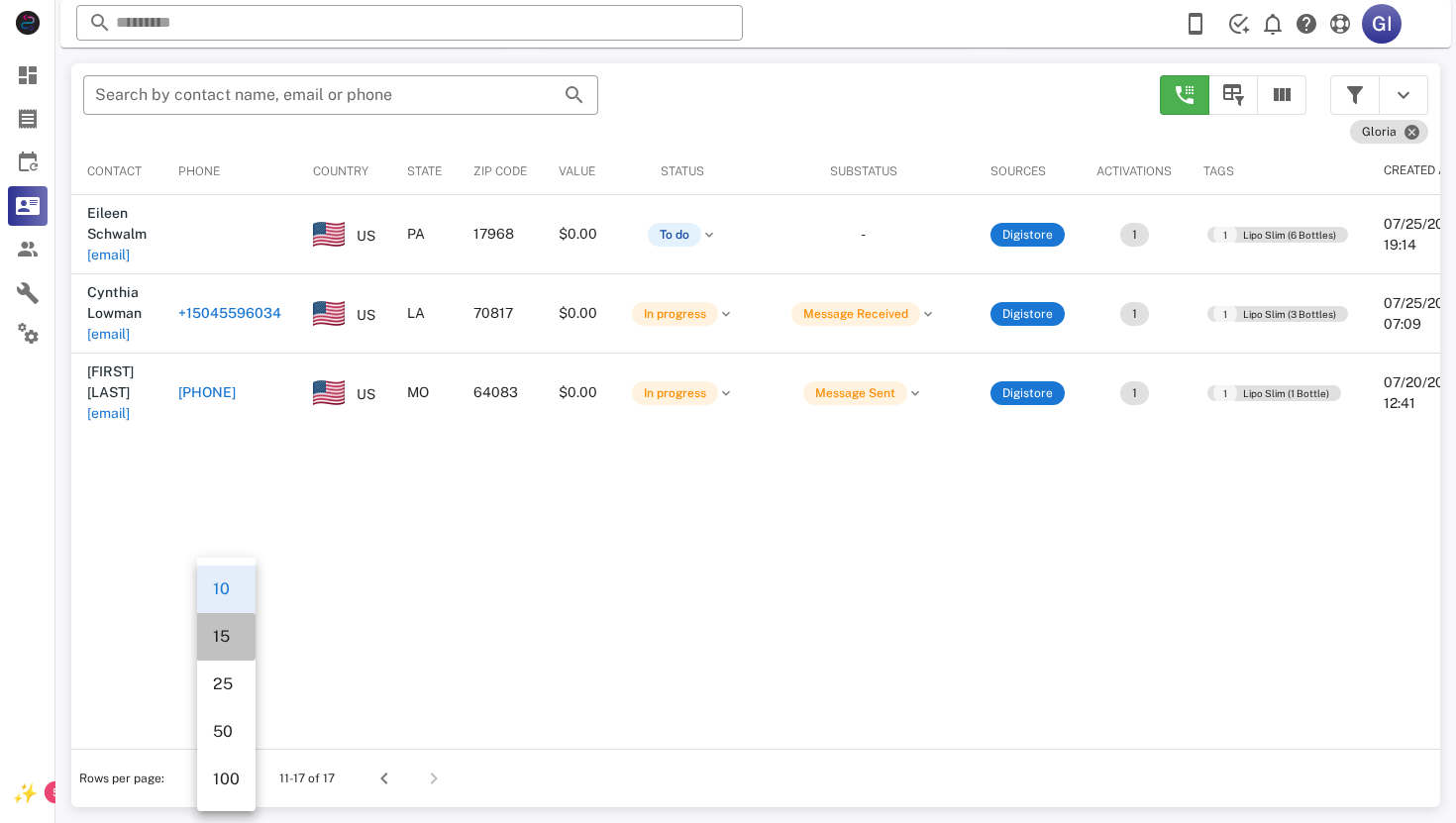 click on "15" at bounding box center [226, 636] 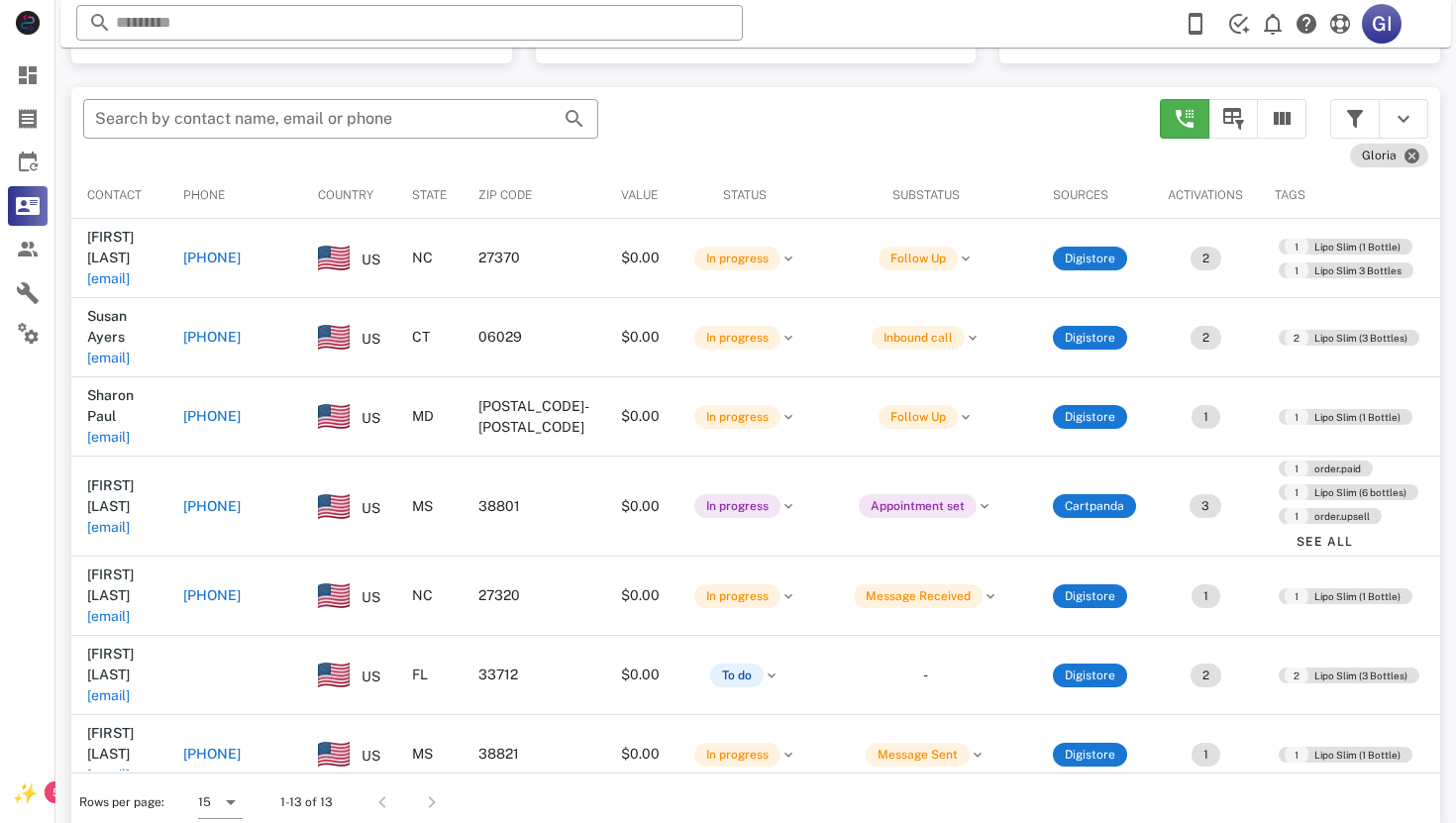 scroll, scrollTop: 376, scrollLeft: 0, axis: vertical 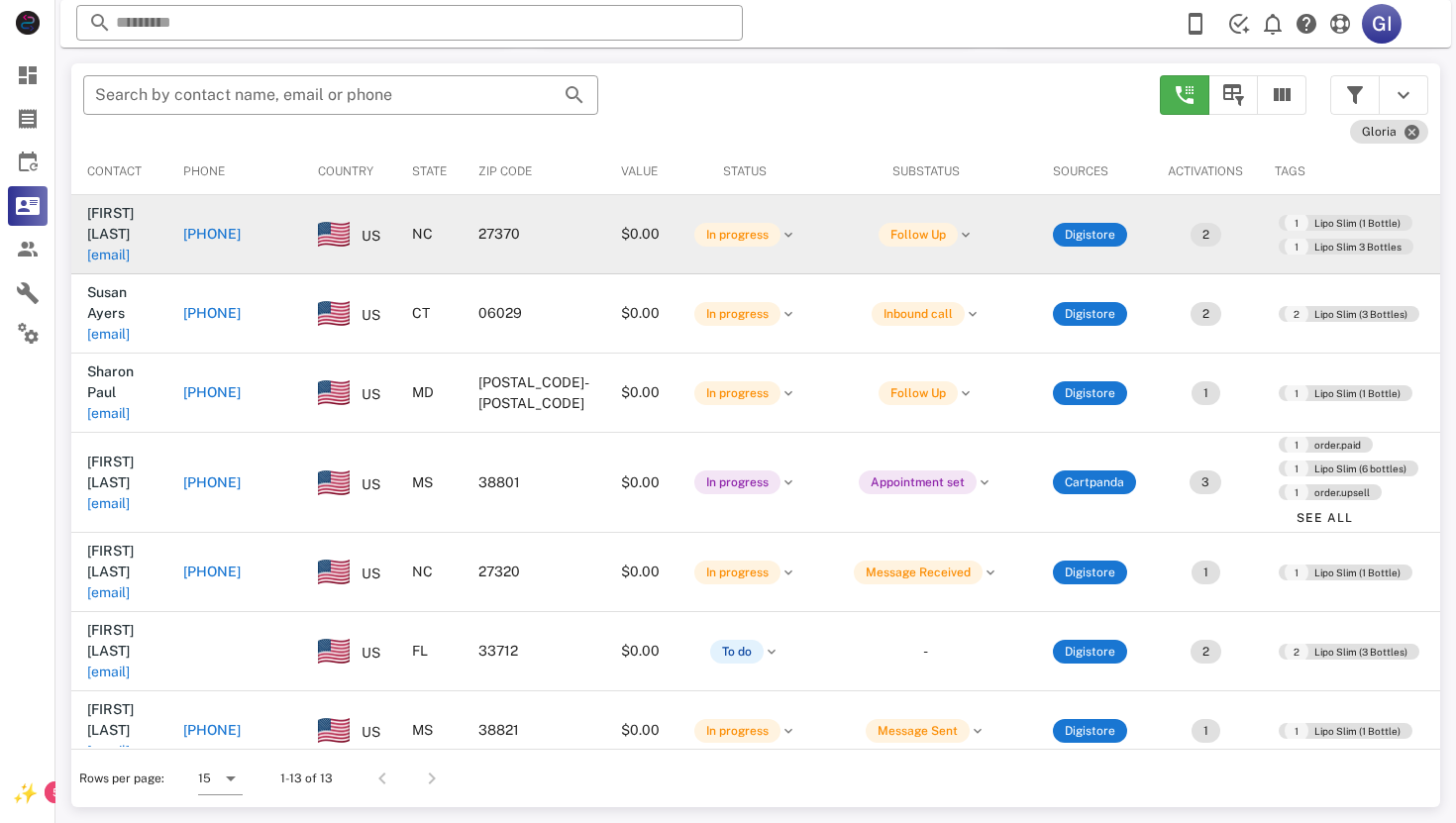 click on "[EMAIL]" at bounding box center (108, 255) 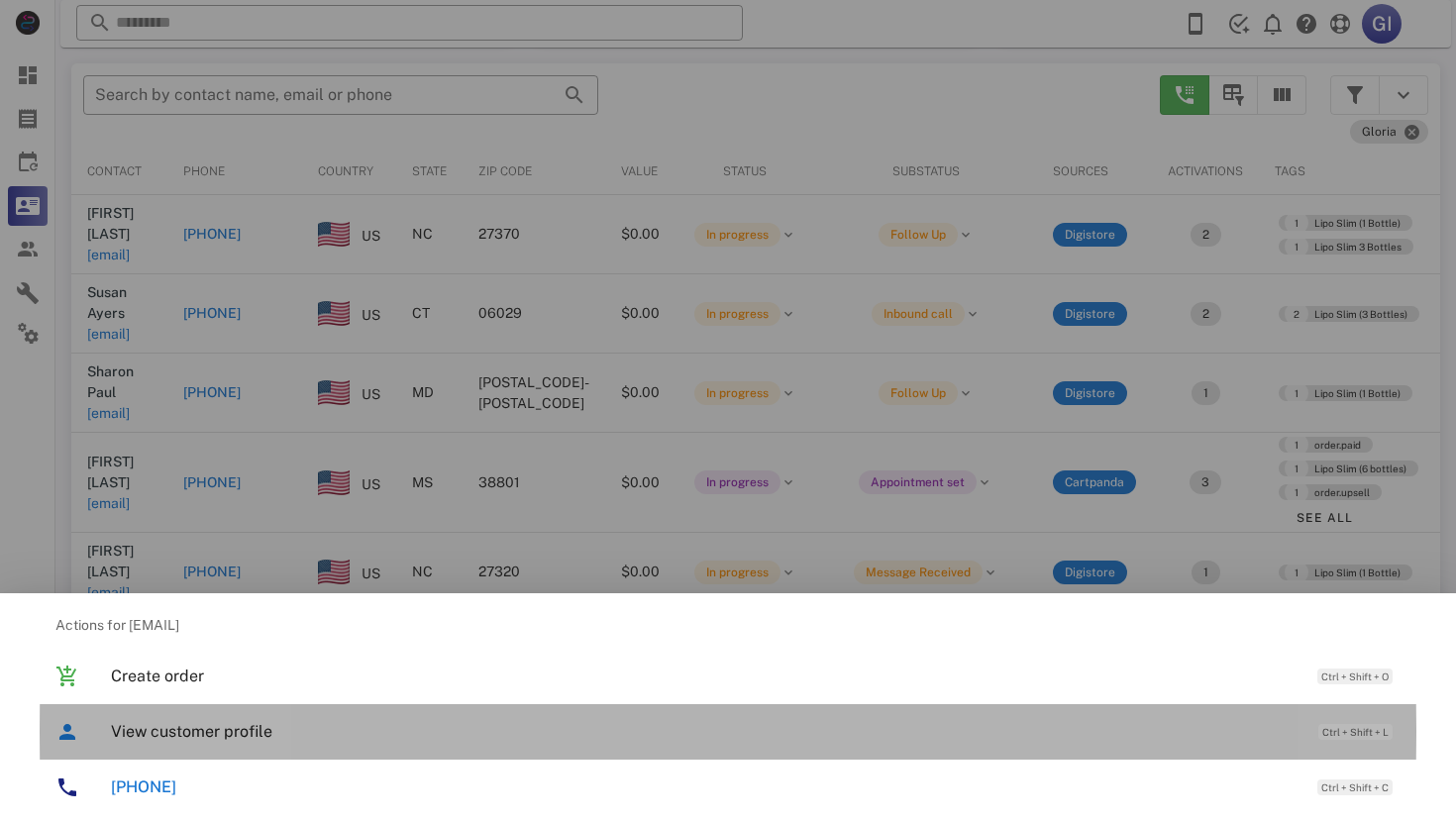 click on "View customer profile" at bounding box center [704, 731] 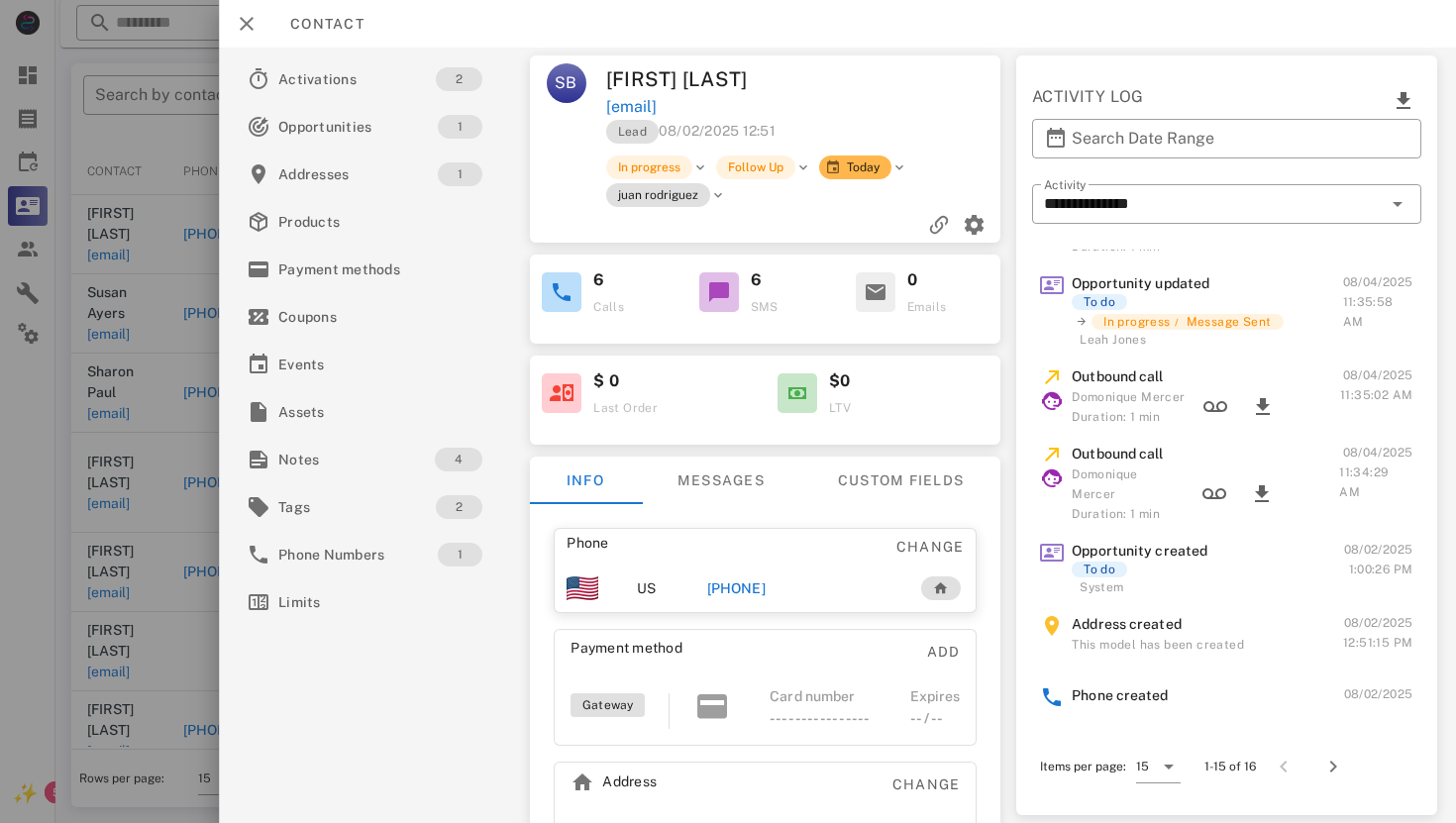 scroll, scrollTop: 760, scrollLeft: 0, axis: vertical 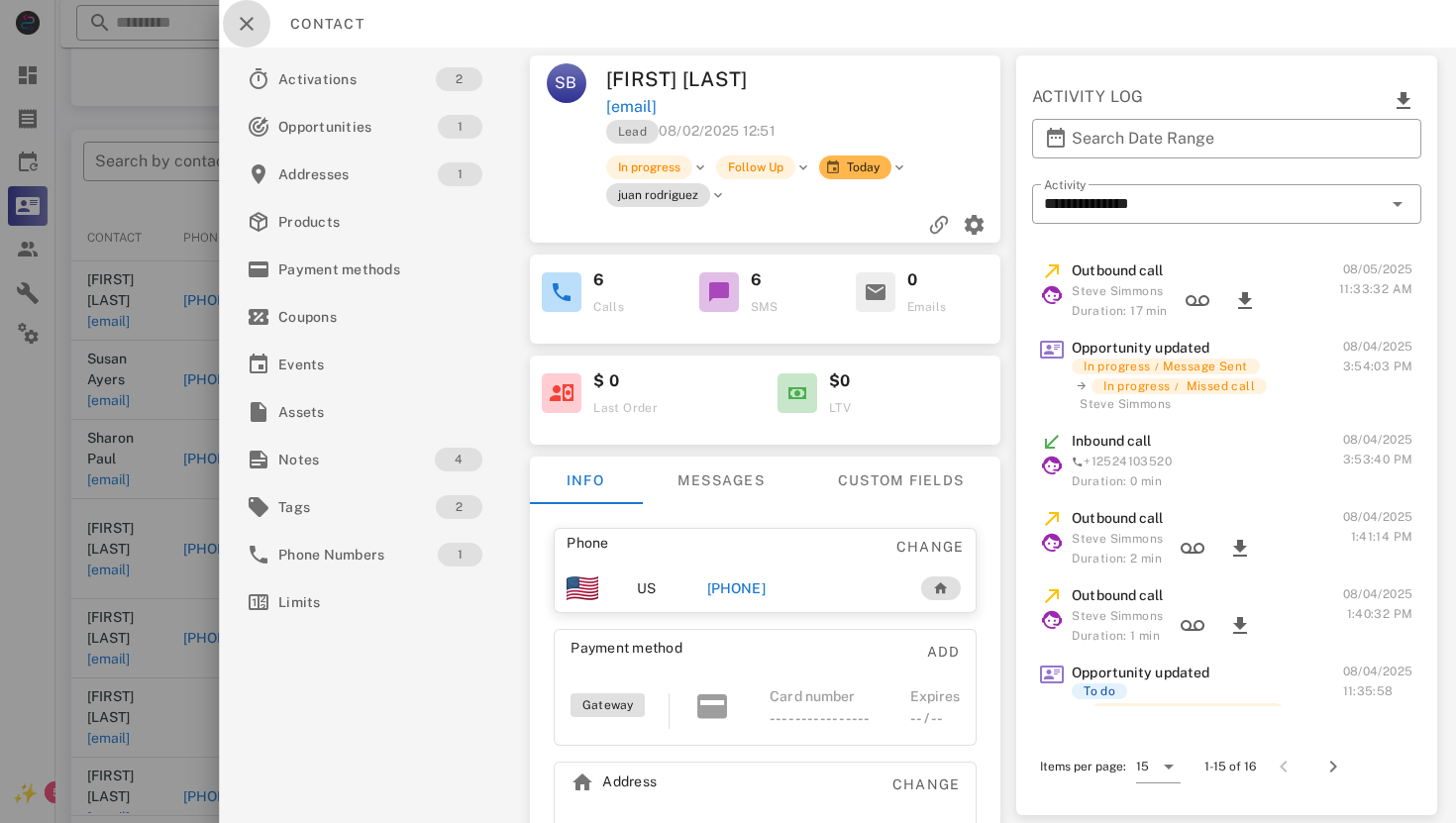 click at bounding box center (247, 24) 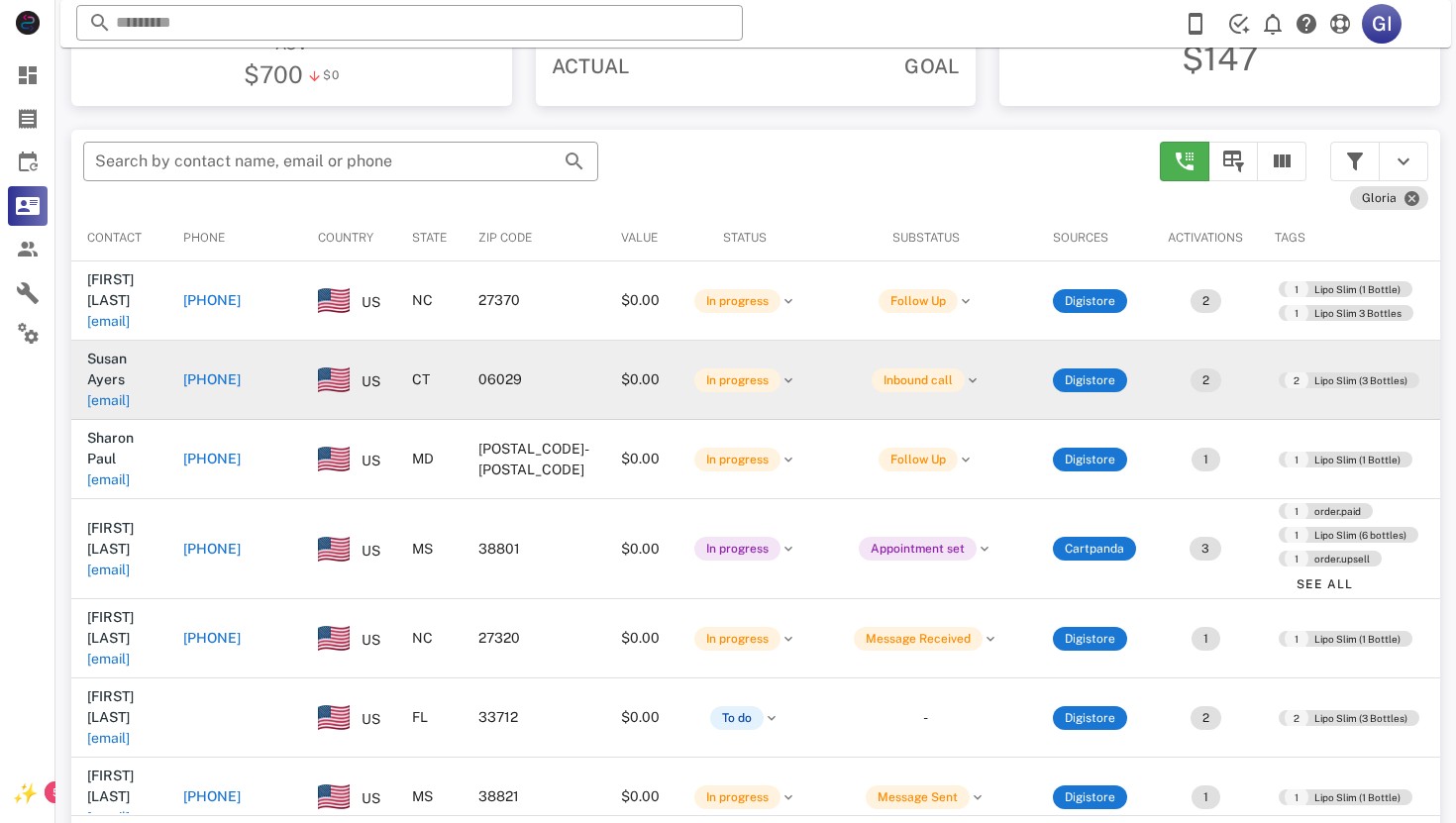 click on "[EMAIL]" at bounding box center (108, 400) 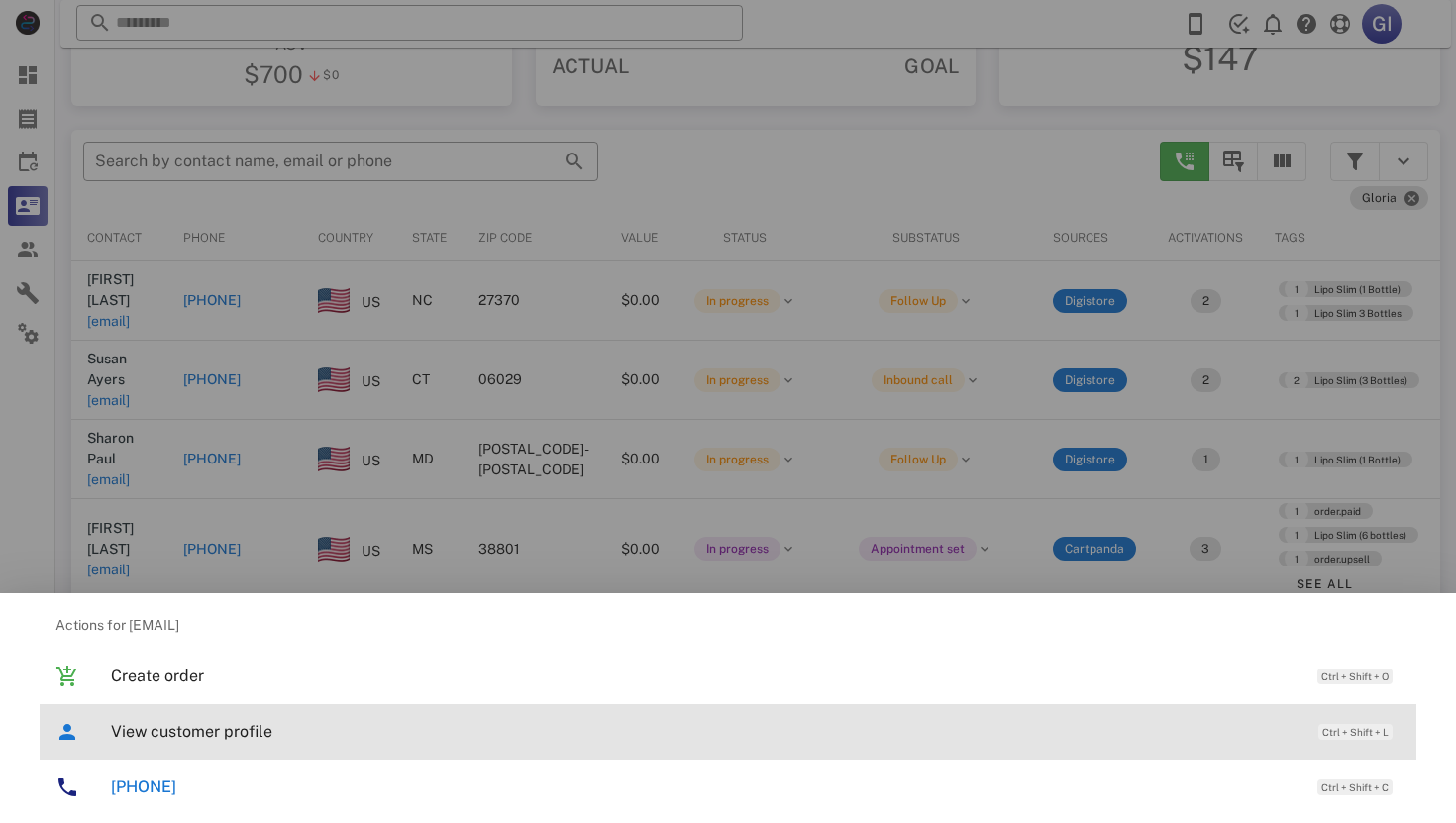click on "View customer profile" at bounding box center [704, 731] 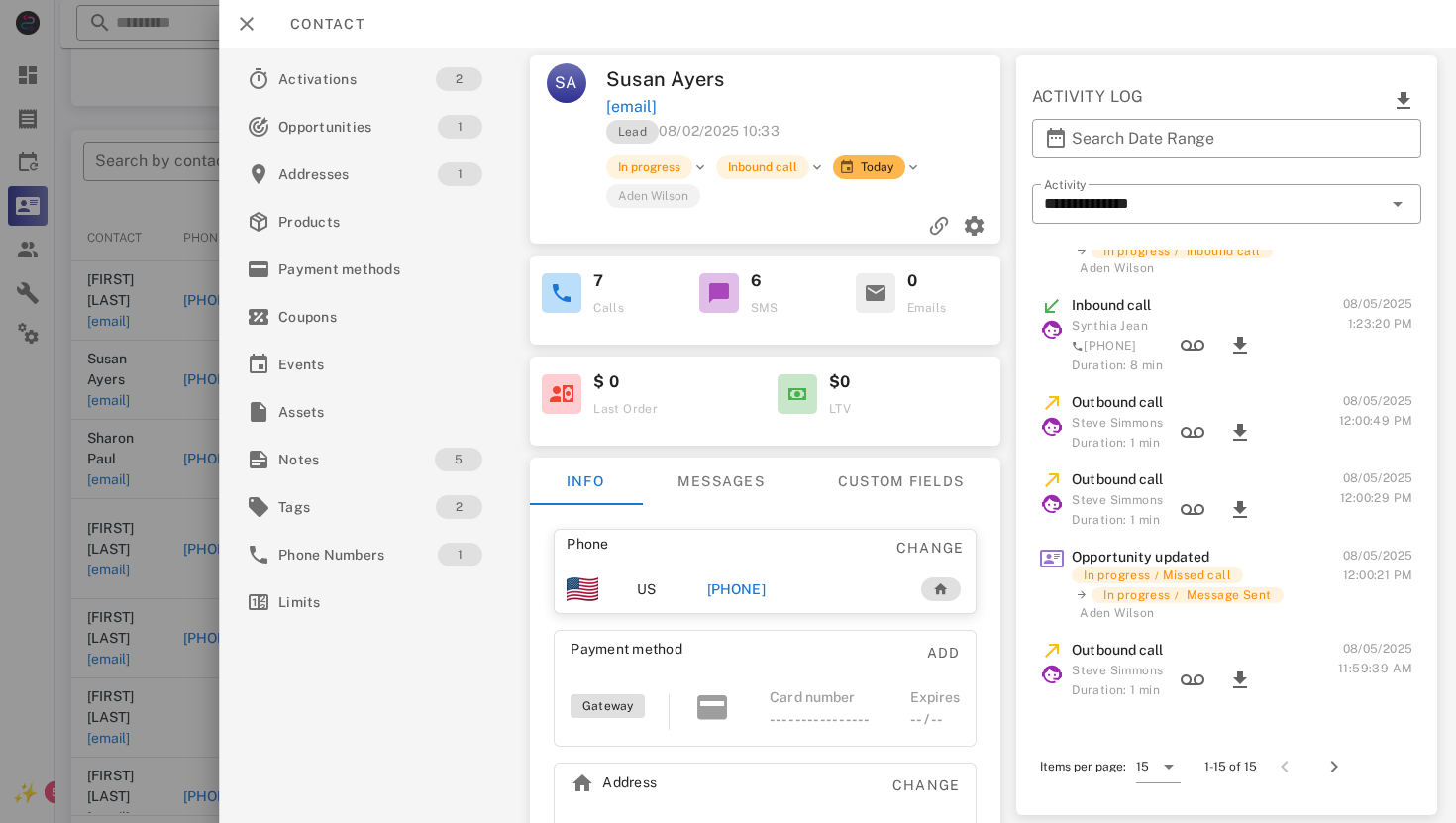 scroll, scrollTop: 0, scrollLeft: 0, axis: both 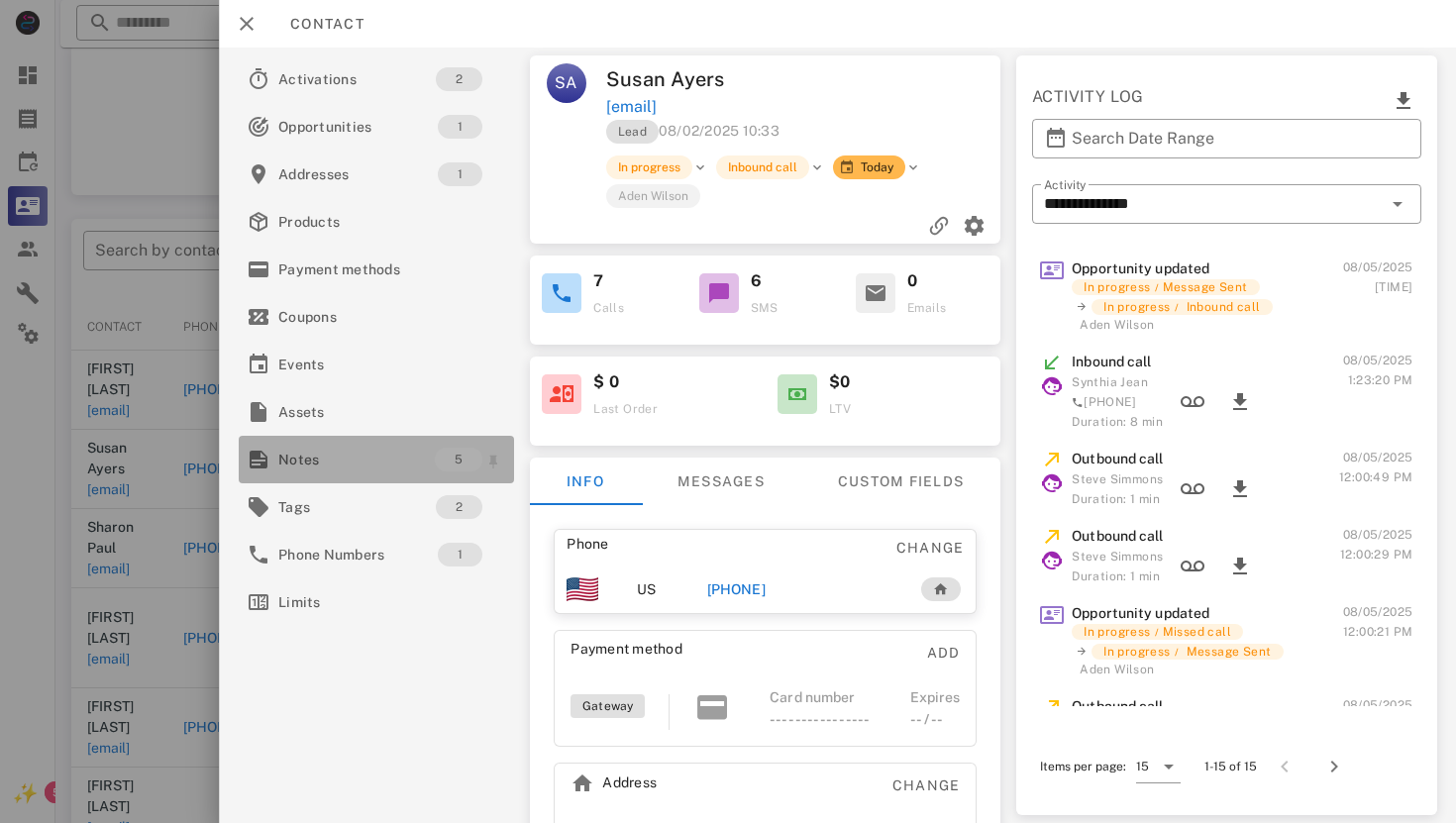 click on "Notes" at bounding box center (357, 460) 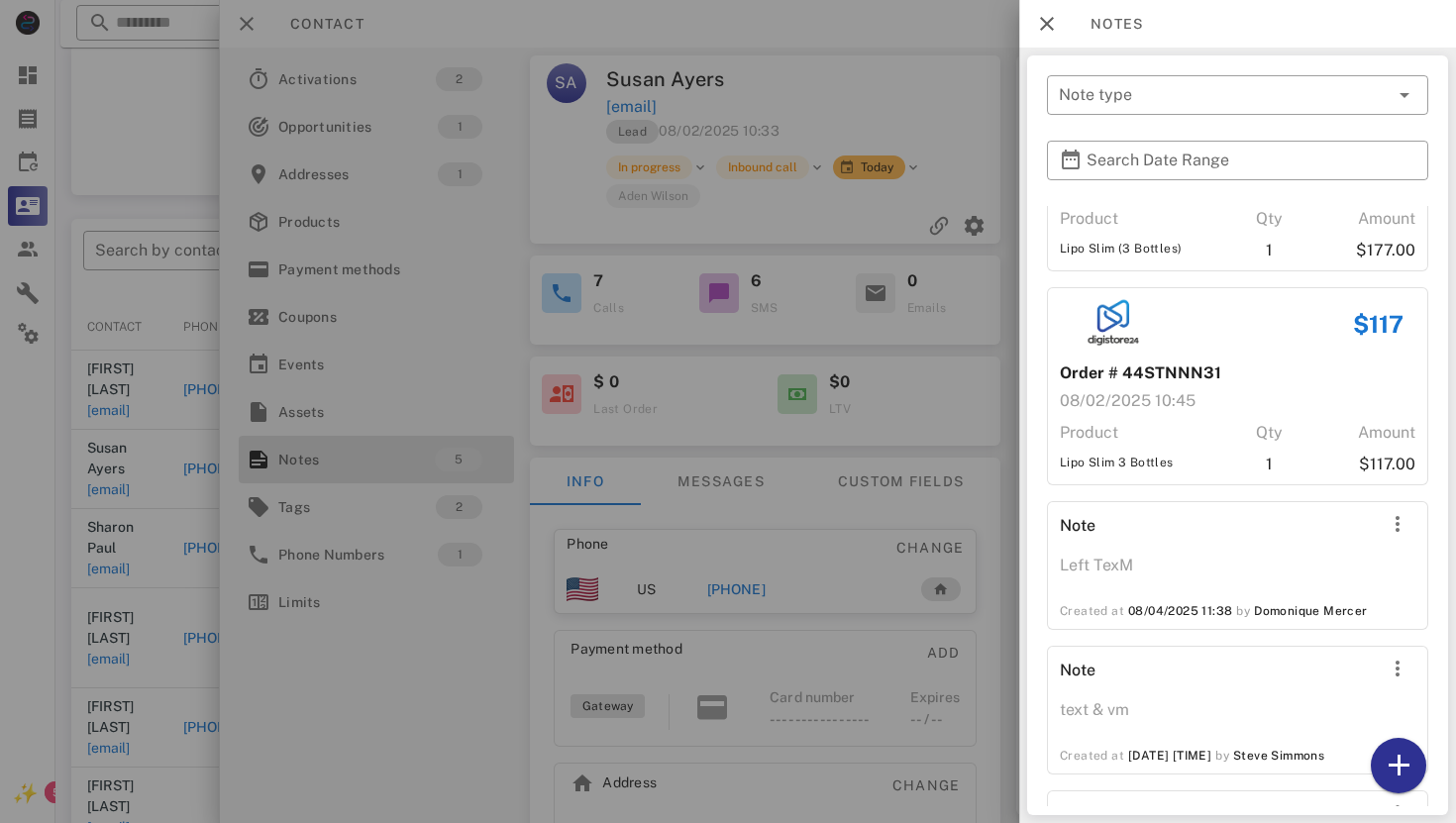 scroll, scrollTop: 129, scrollLeft: 0, axis: vertical 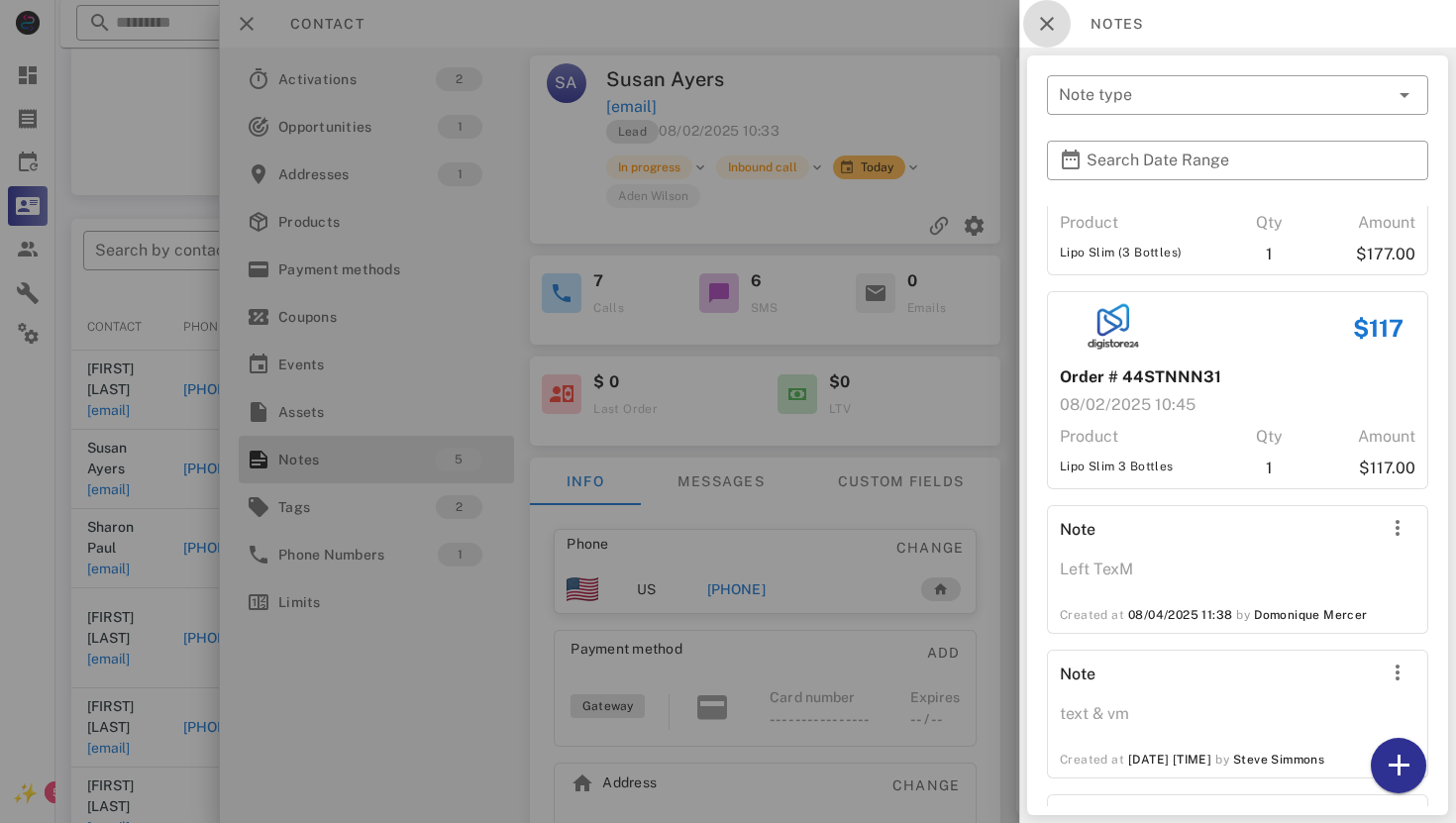 click at bounding box center [1047, 24] 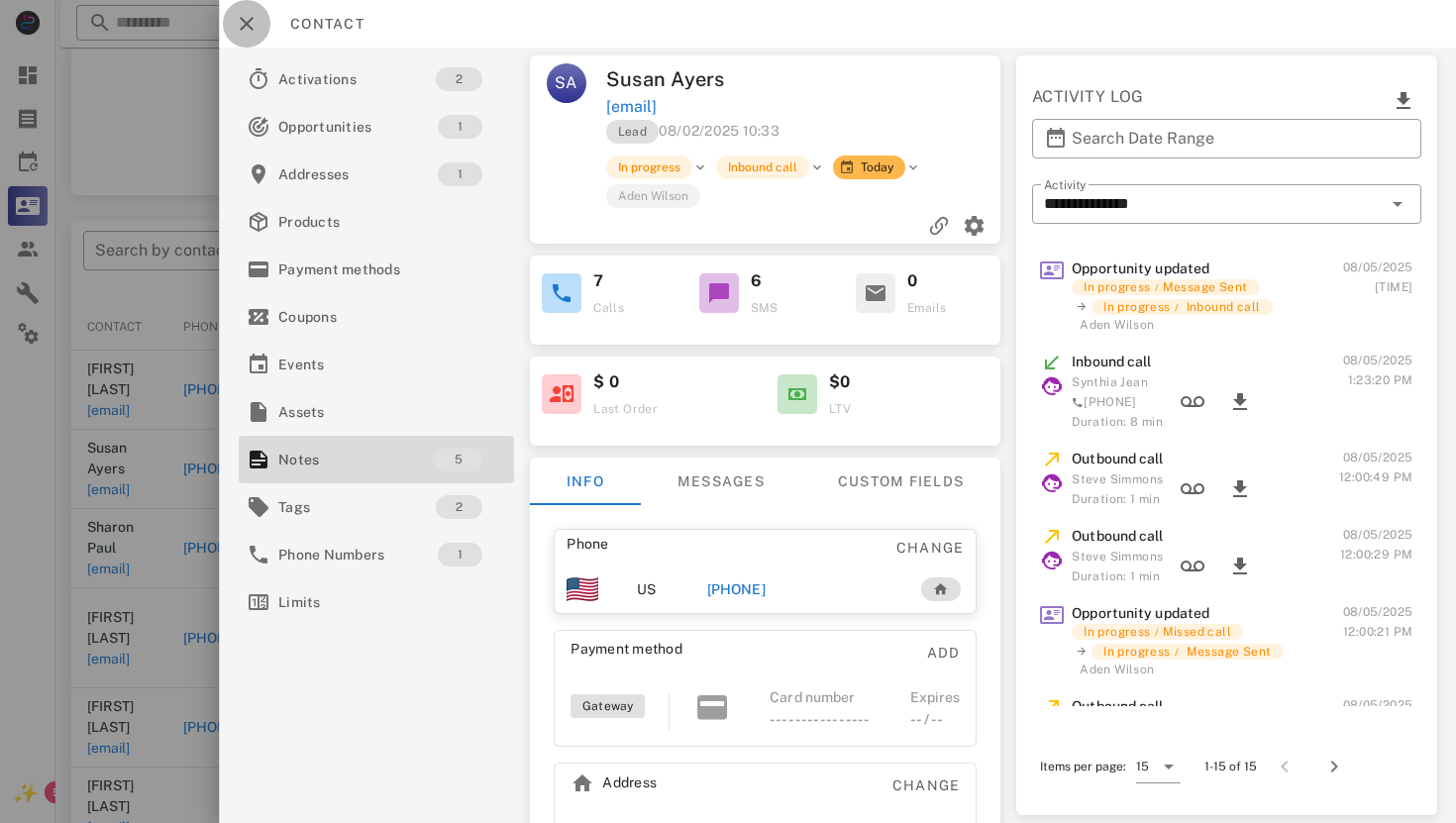 click at bounding box center (247, 24) 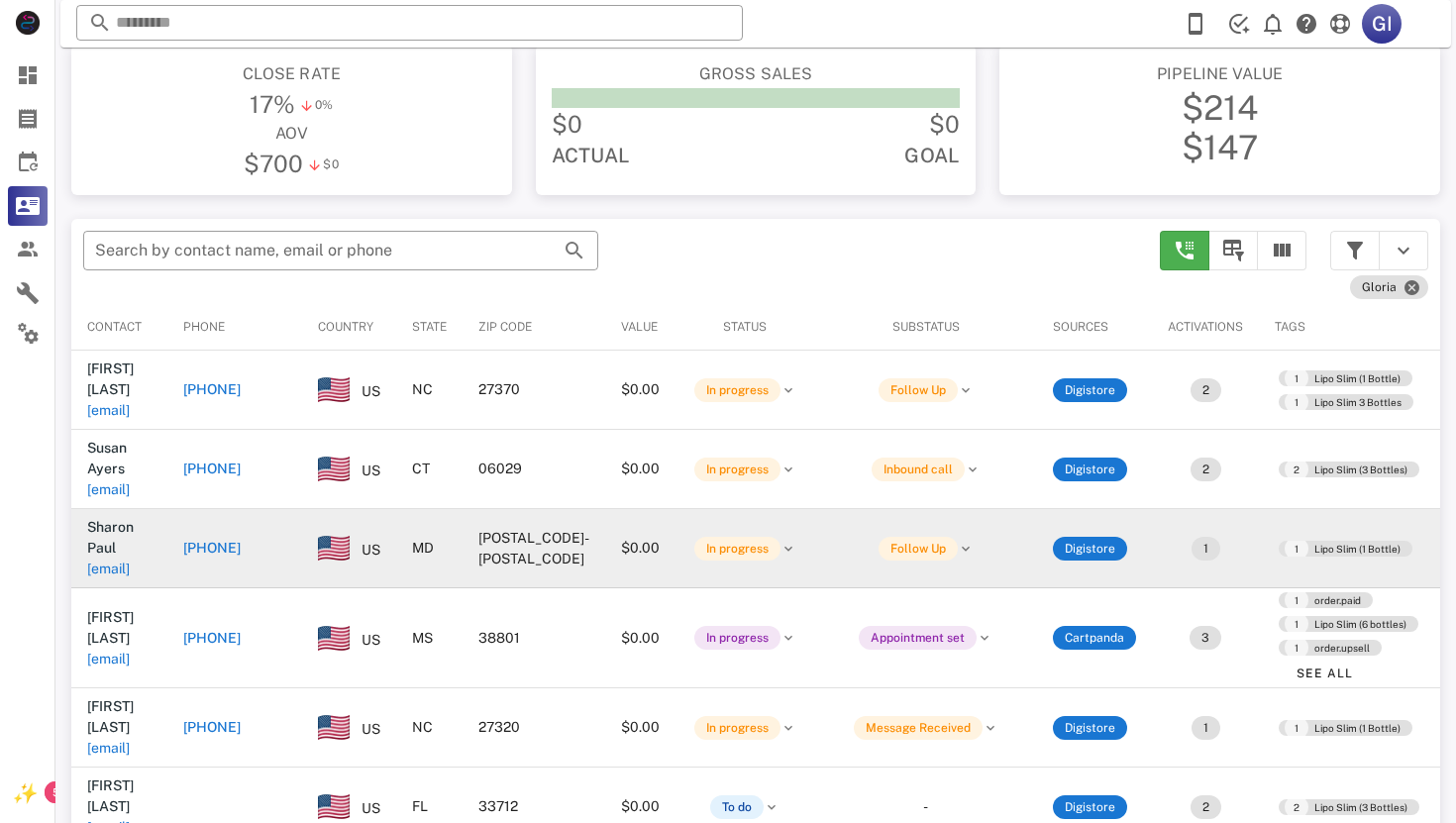 click on "[EMAIL]" at bounding box center [108, 568] 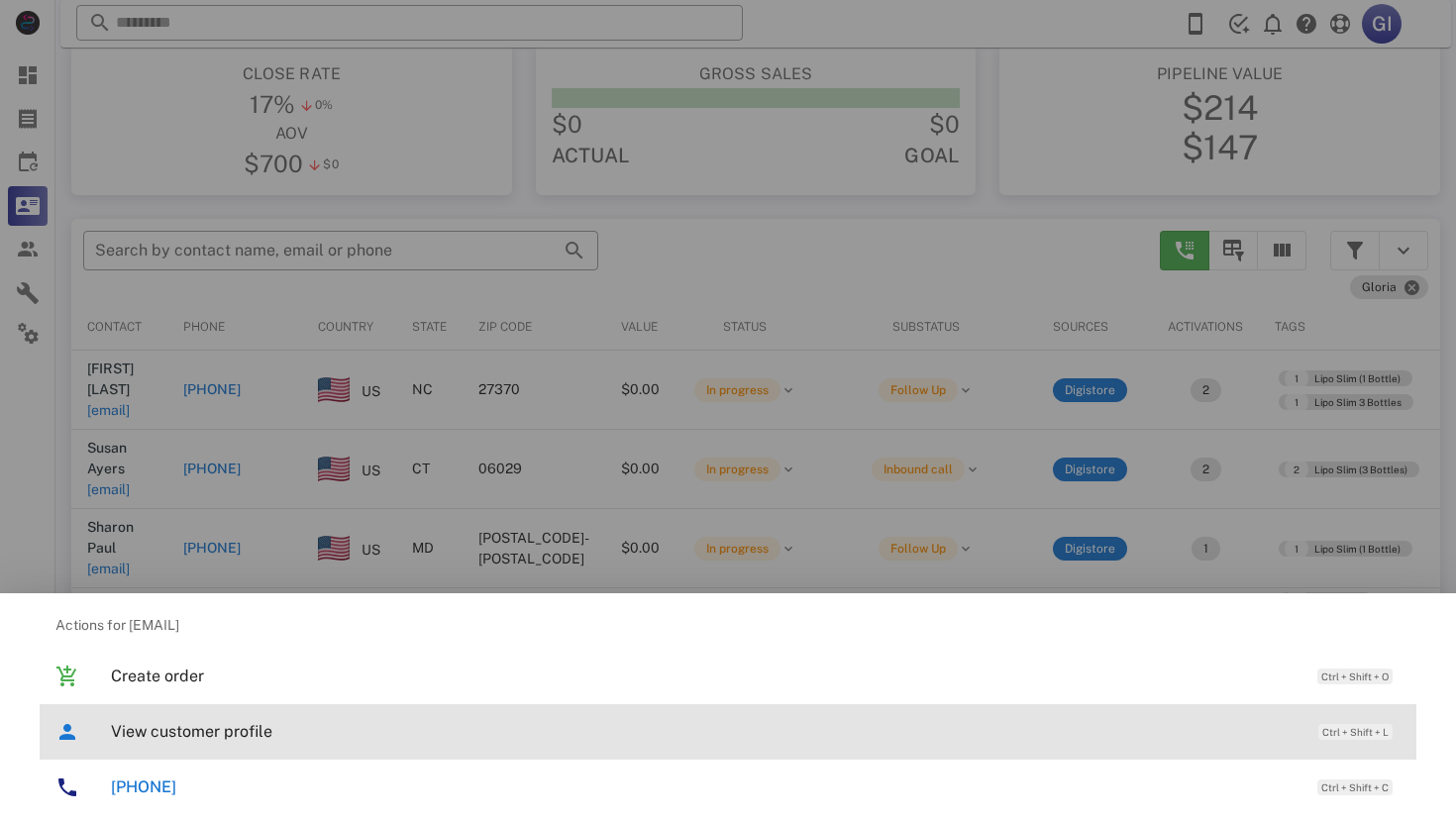 click on "View customer profile" at bounding box center (704, 731) 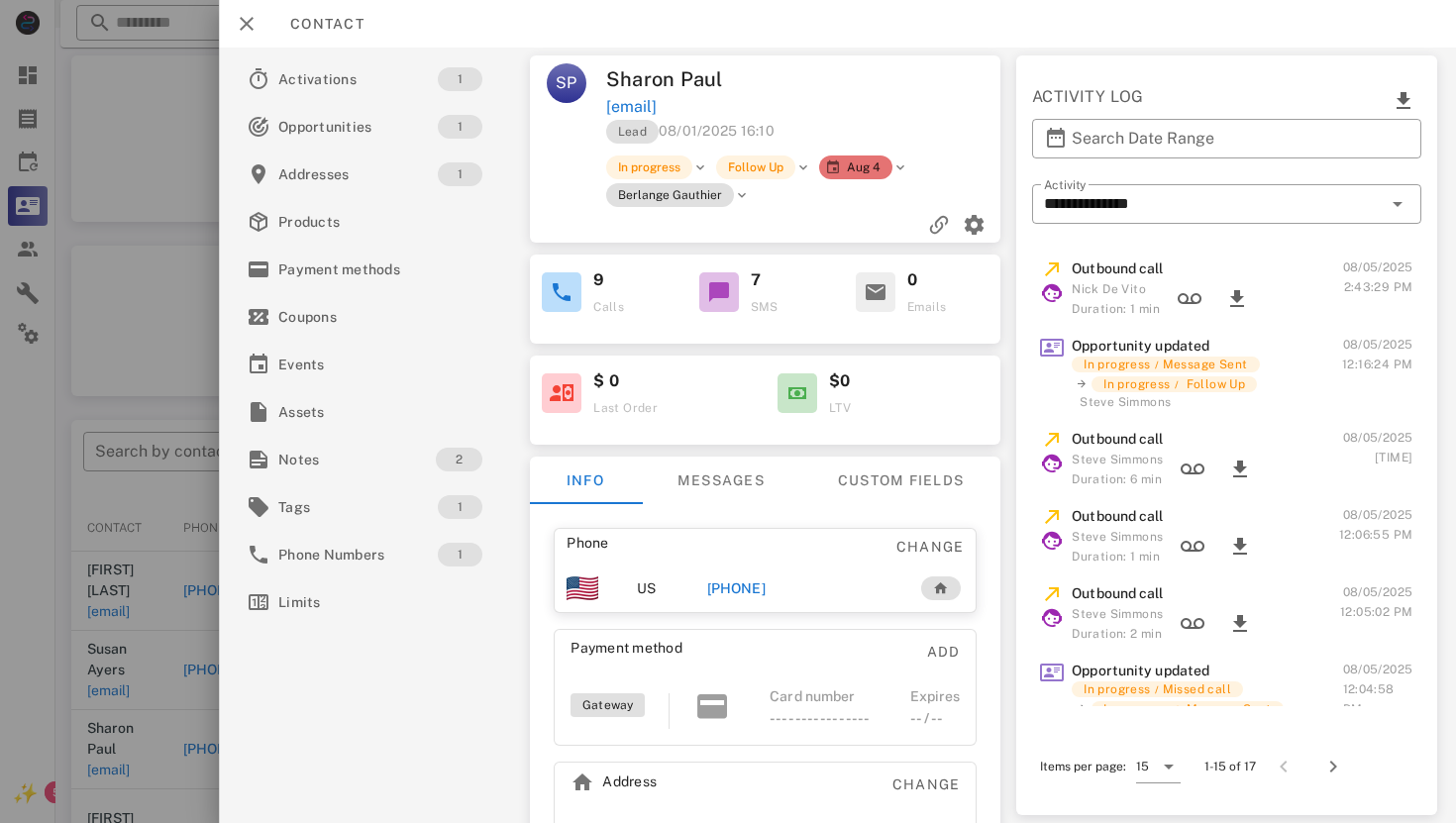scroll, scrollTop: 0, scrollLeft: 0, axis: both 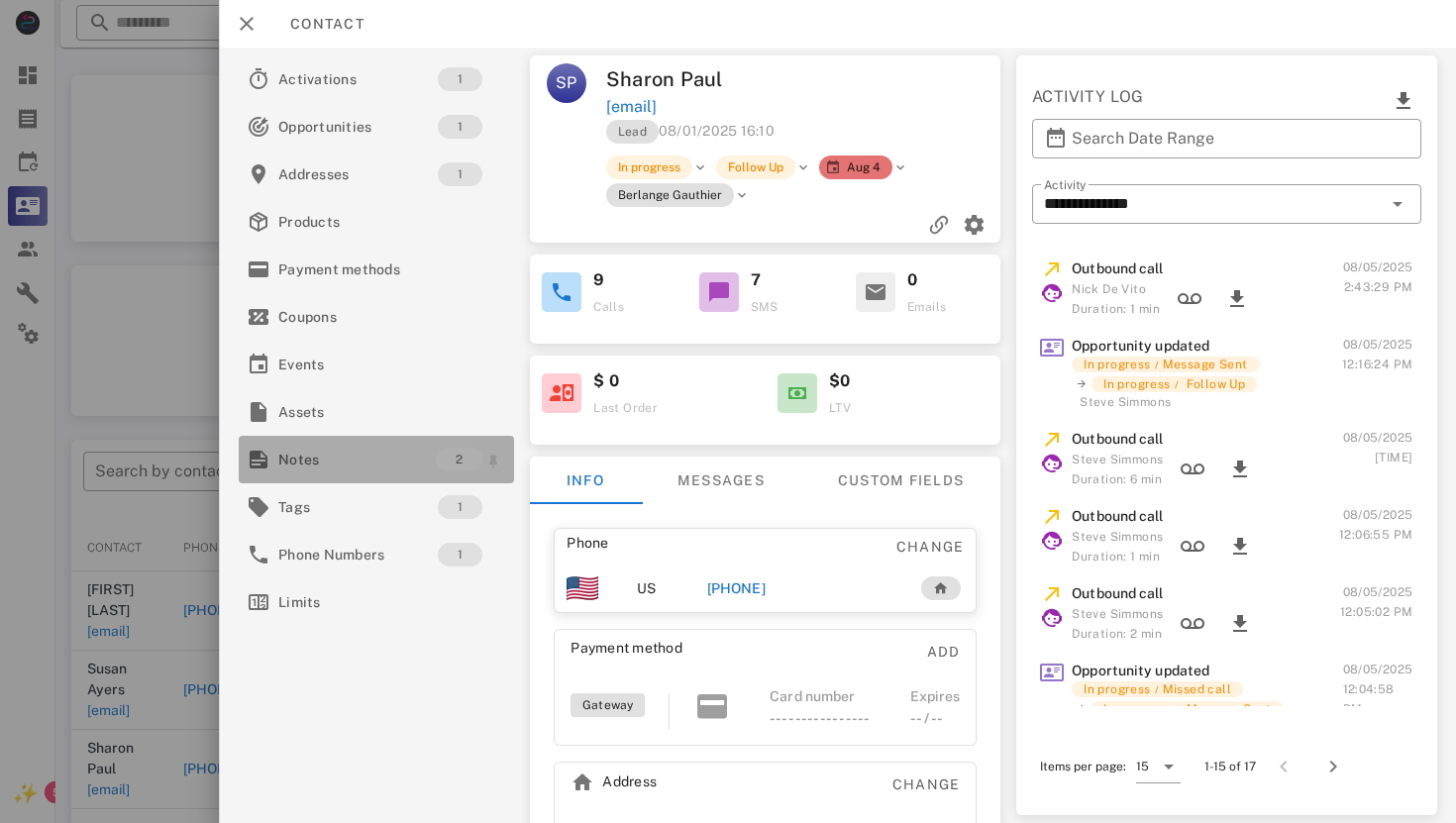 click on "Notes" at bounding box center [357, 460] 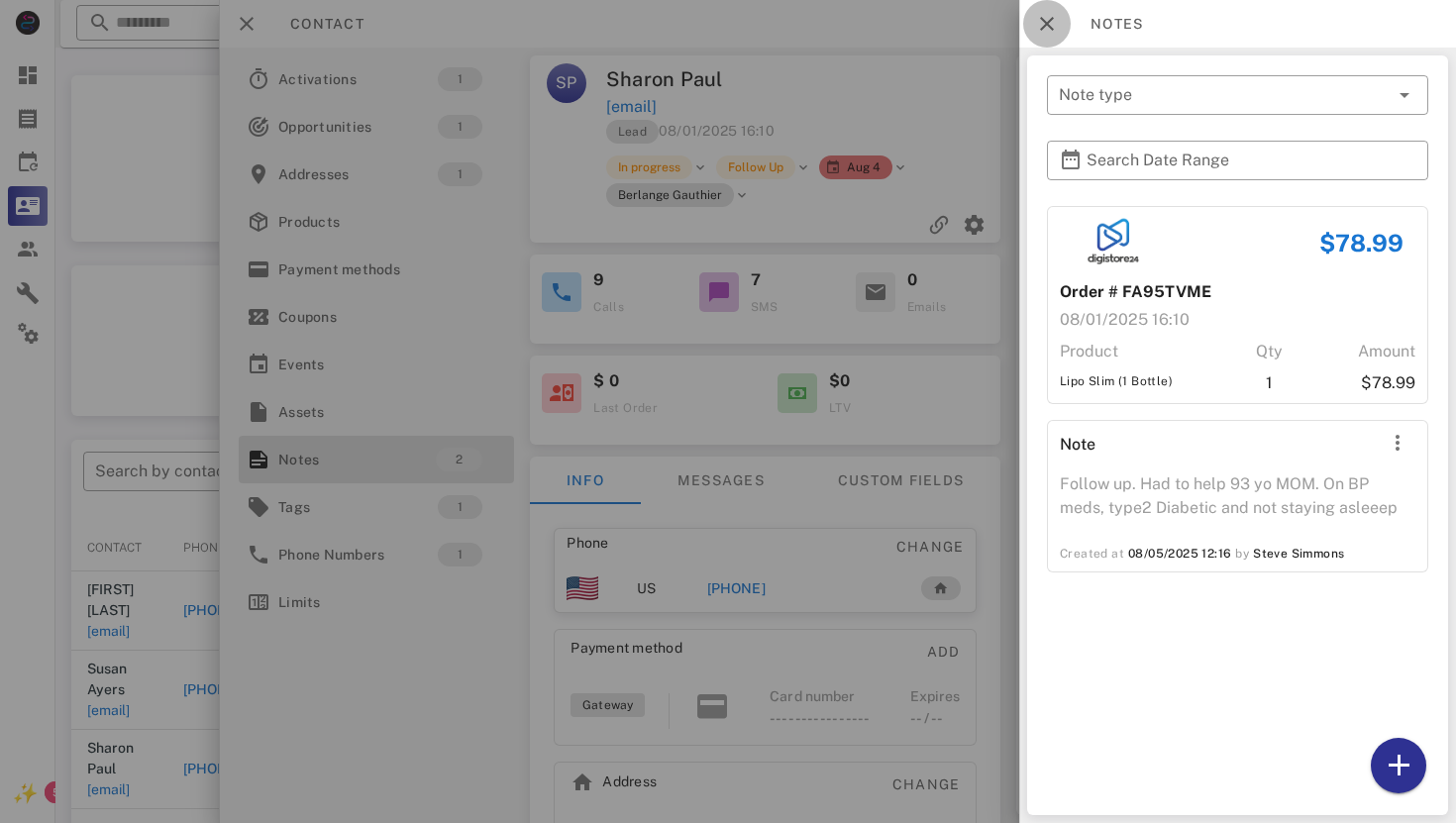 click at bounding box center [1047, 24] 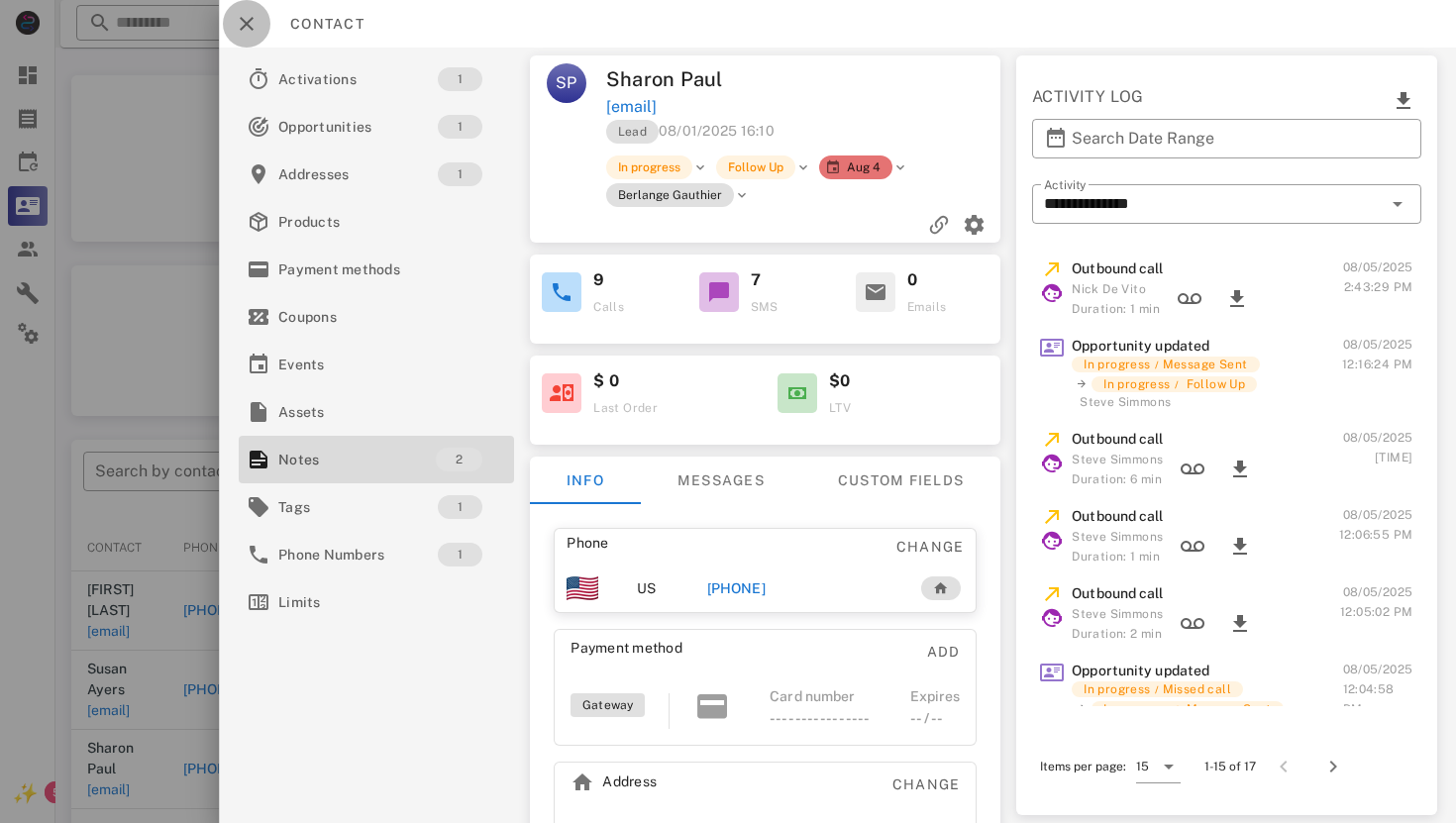 click at bounding box center (247, 24) 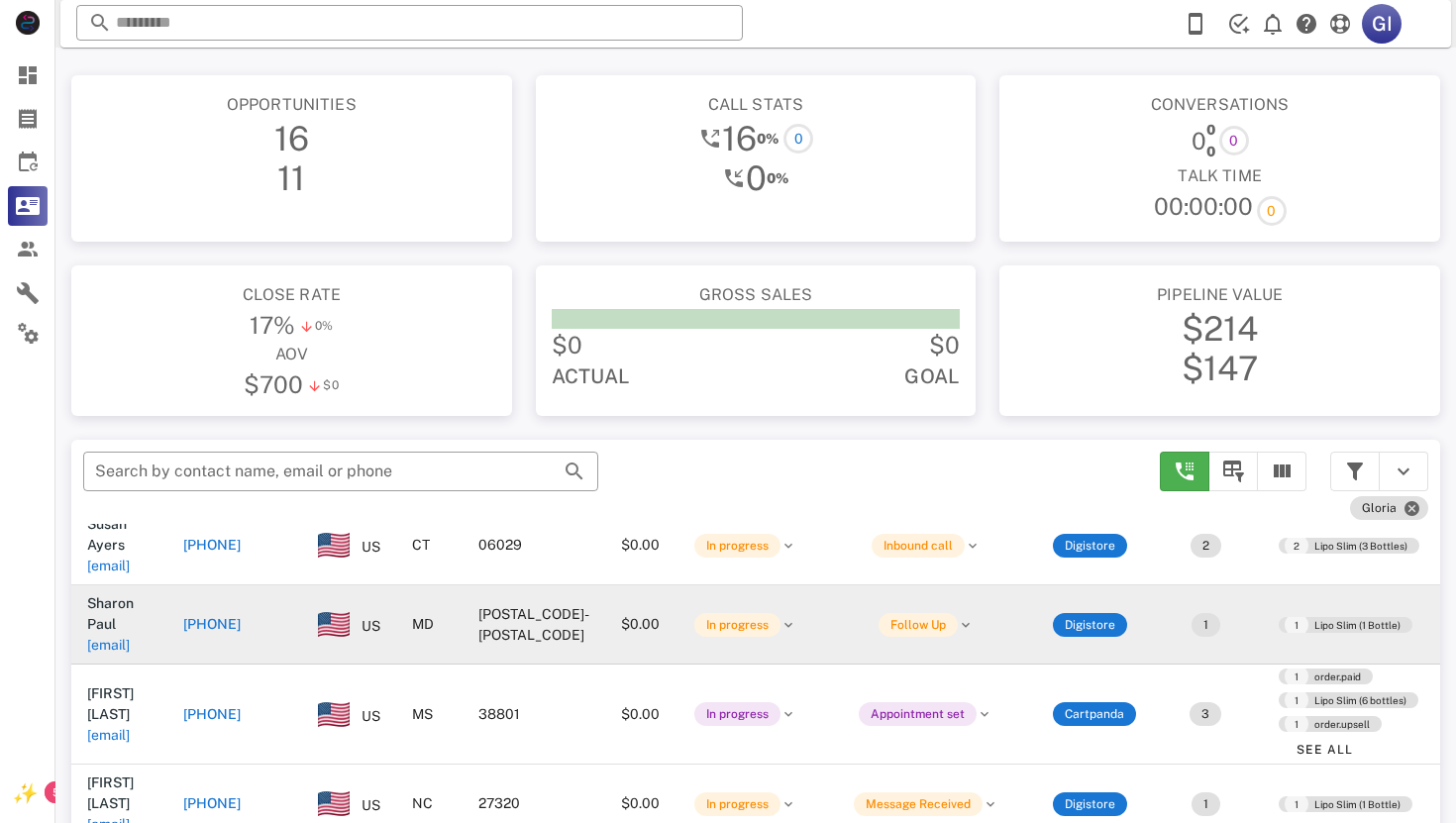 scroll, scrollTop: 154, scrollLeft: 0, axis: vertical 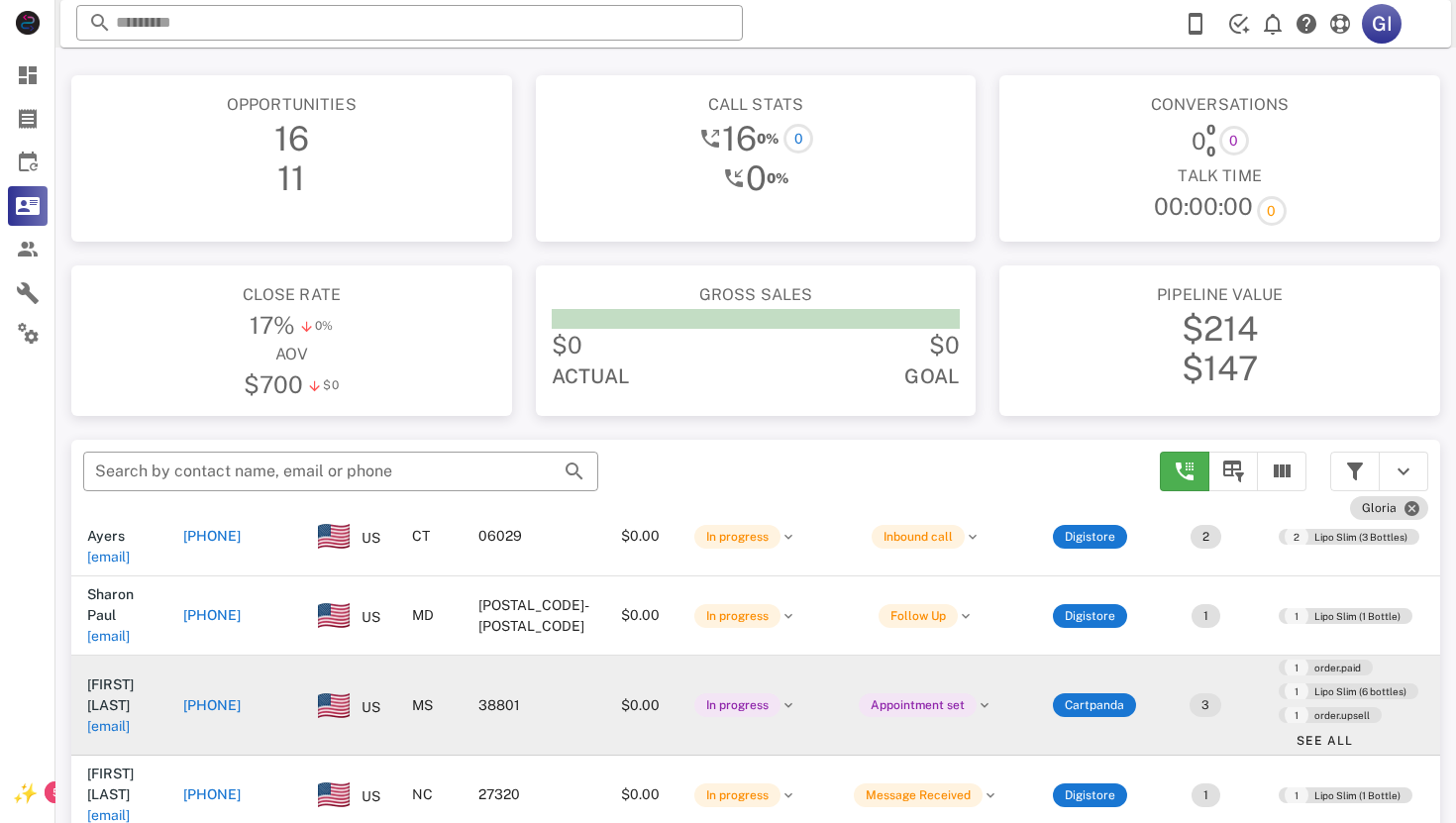 click on "[EMAIL]" at bounding box center (108, 726) 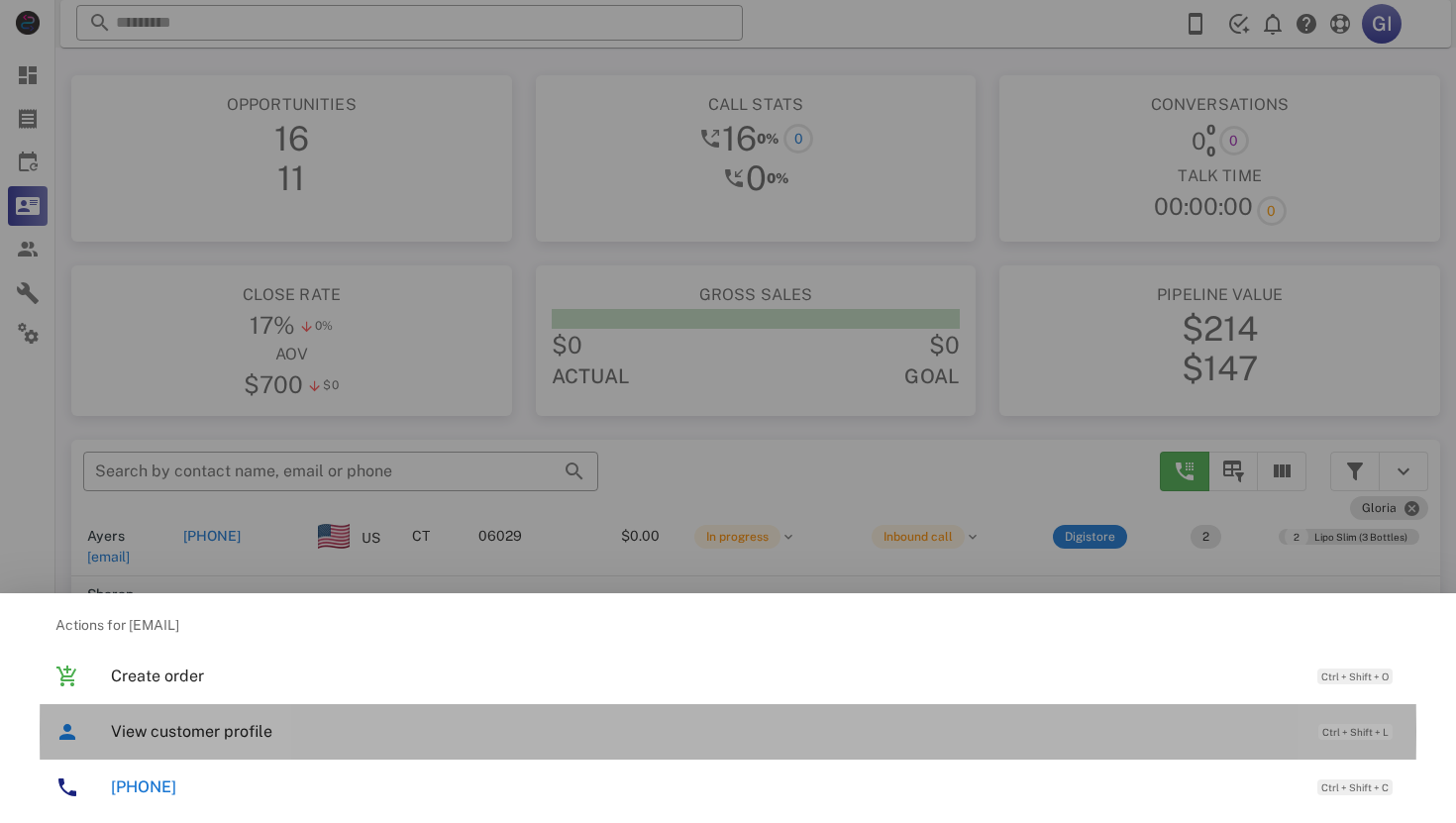 click on "View customer profile" at bounding box center [704, 731] 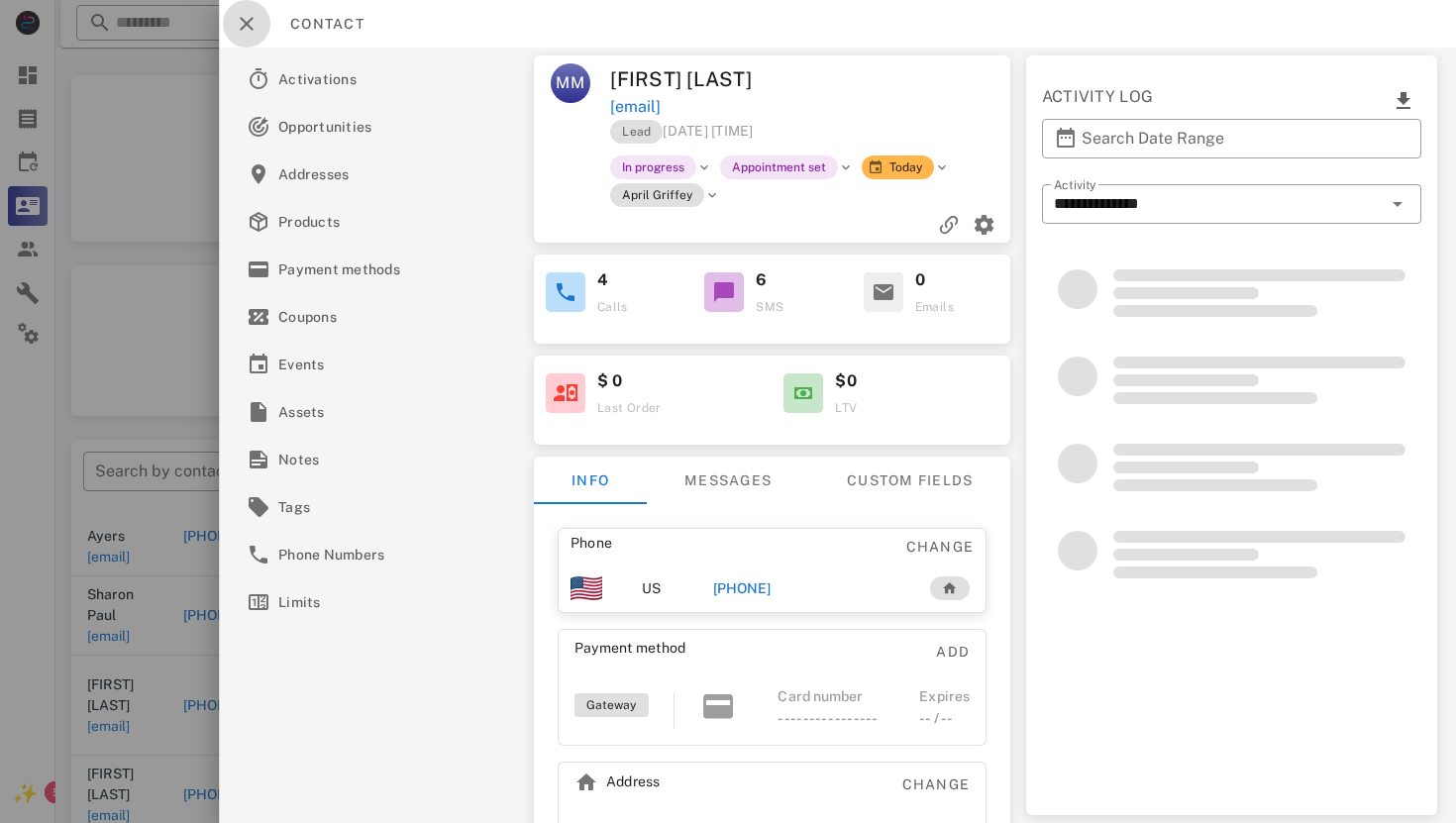 click at bounding box center (247, 24) 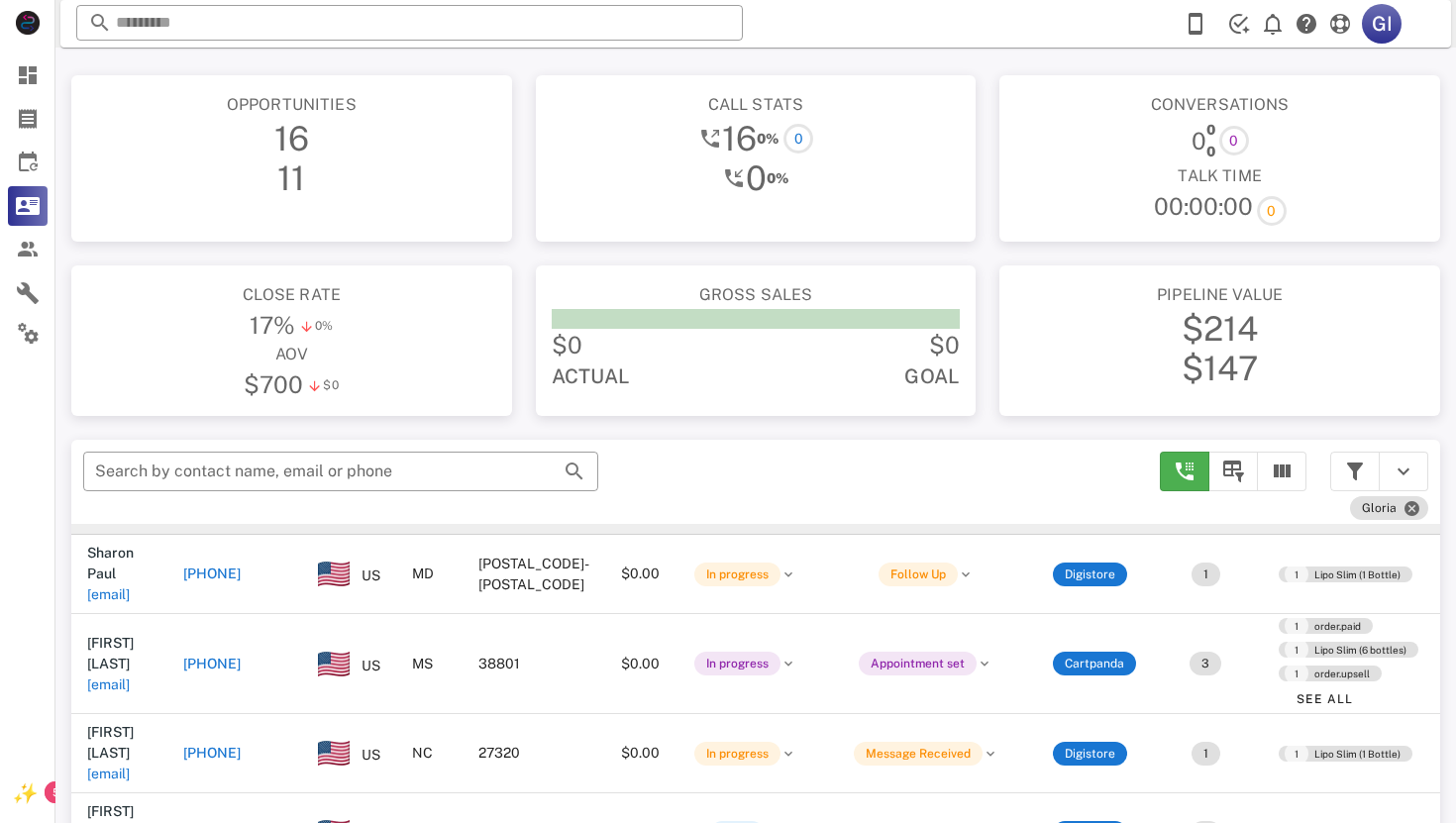 scroll, scrollTop: 249, scrollLeft: 0, axis: vertical 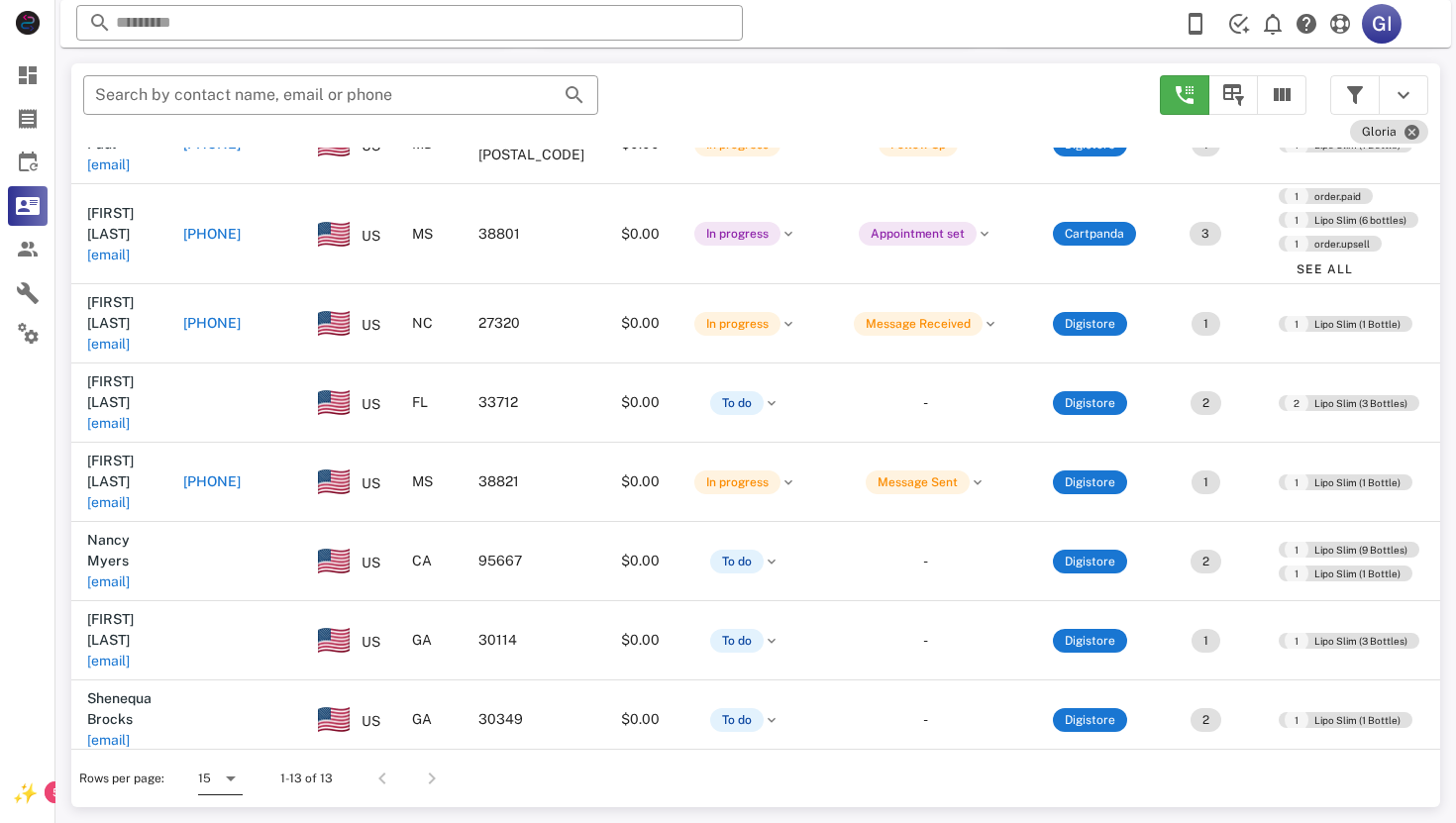 click at bounding box center (231, 778) 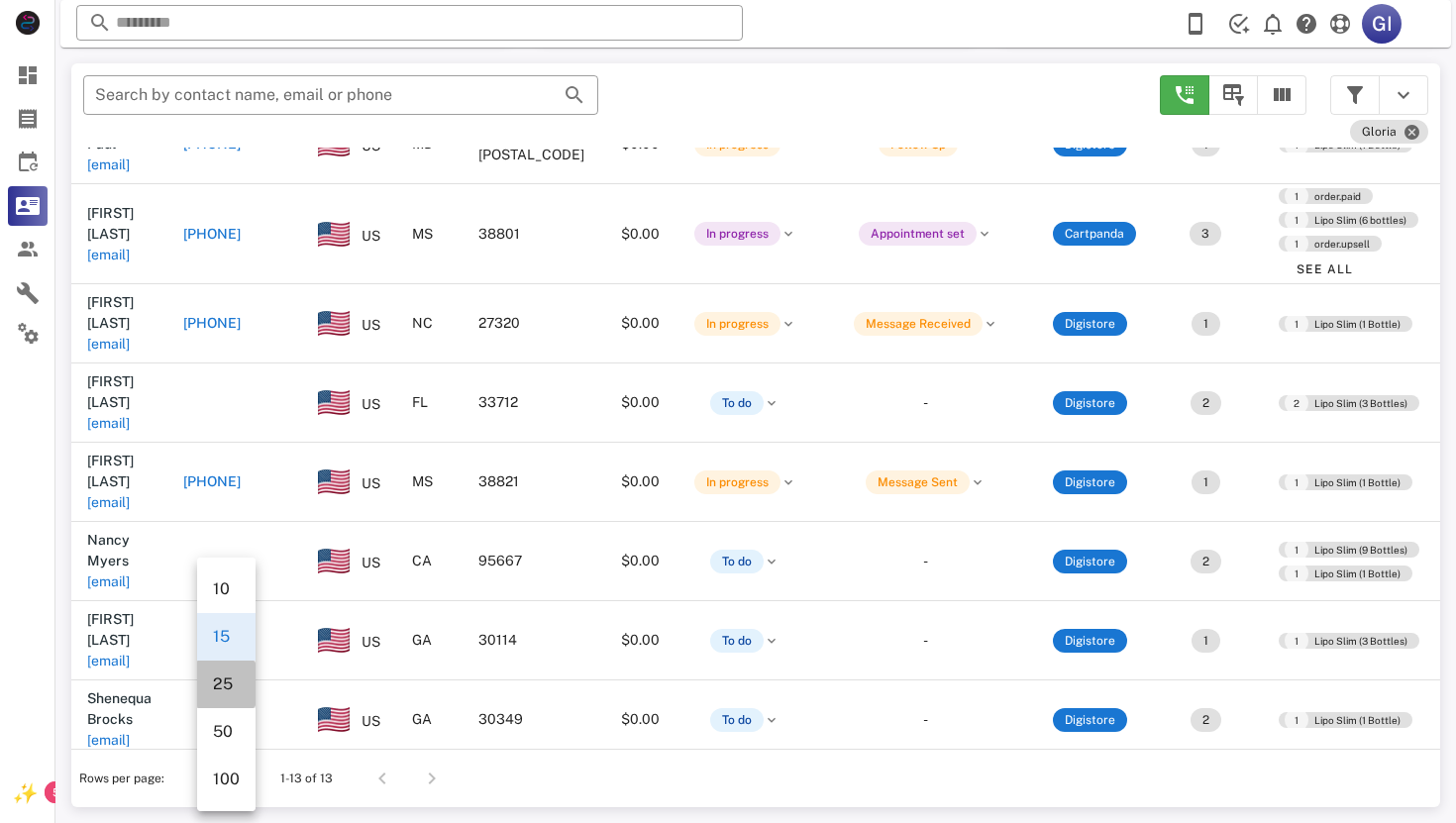 click on "25" at bounding box center (226, 683) 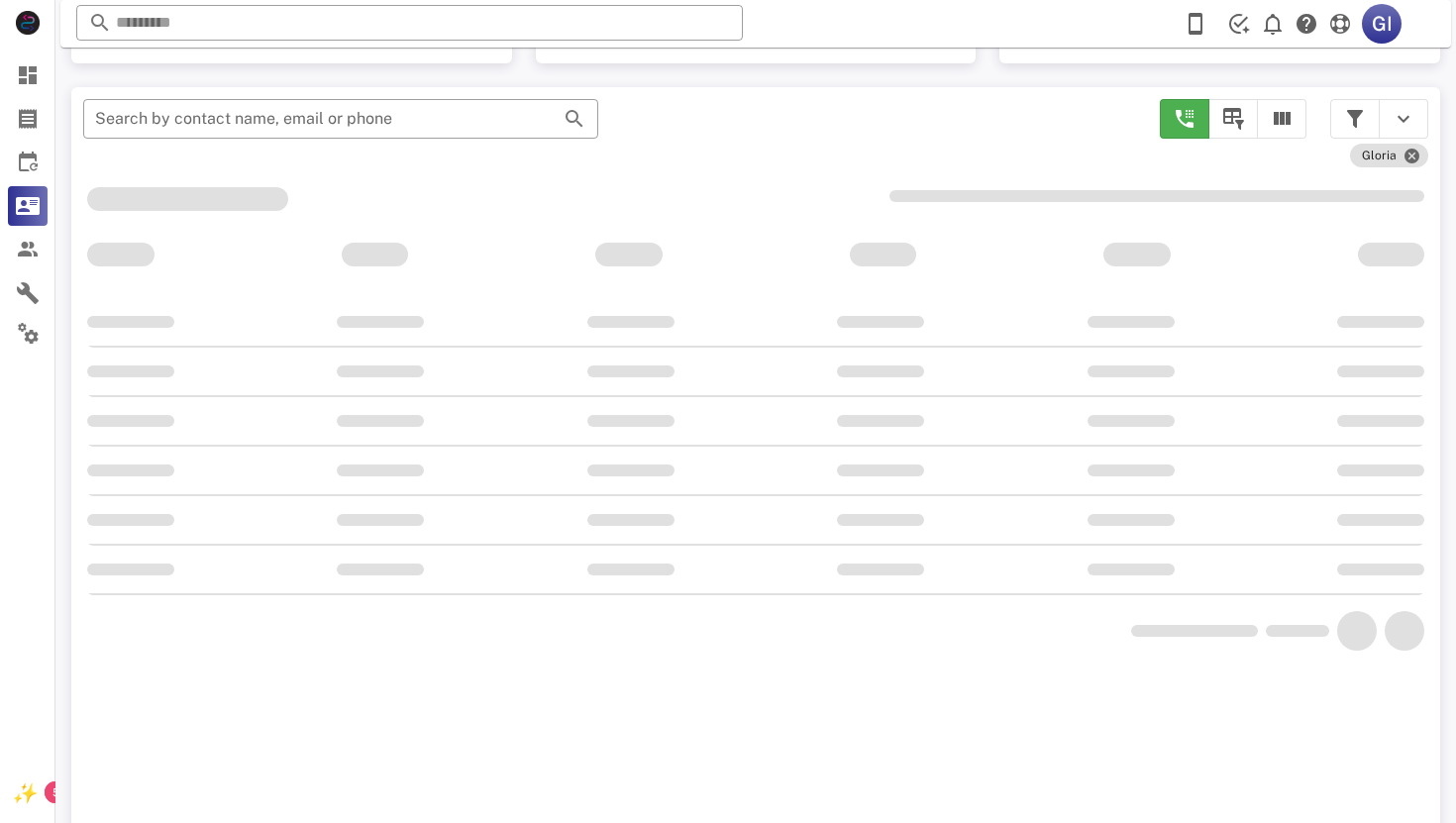 scroll, scrollTop: 376, scrollLeft: 0, axis: vertical 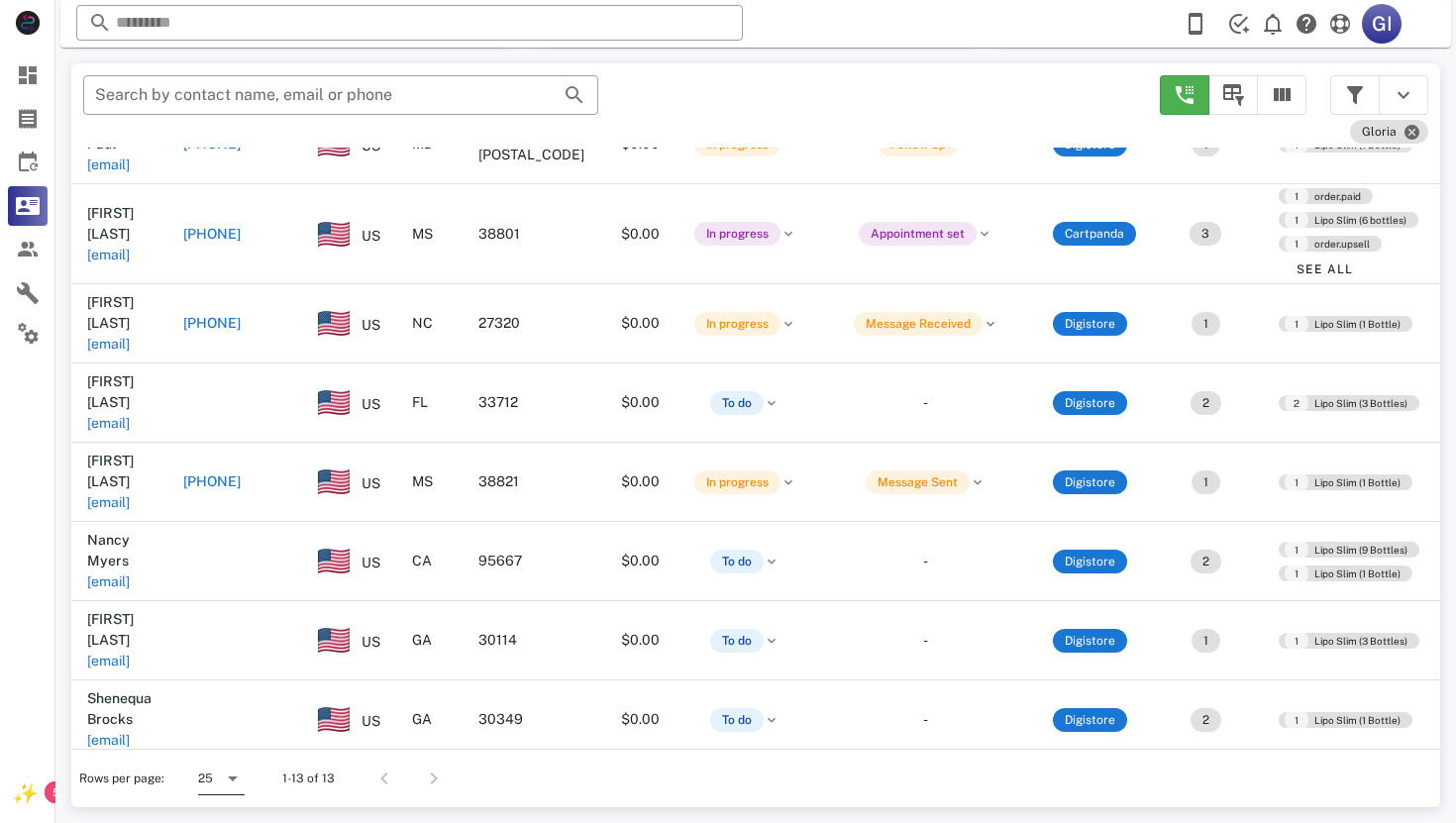 click at bounding box center (233, 778) 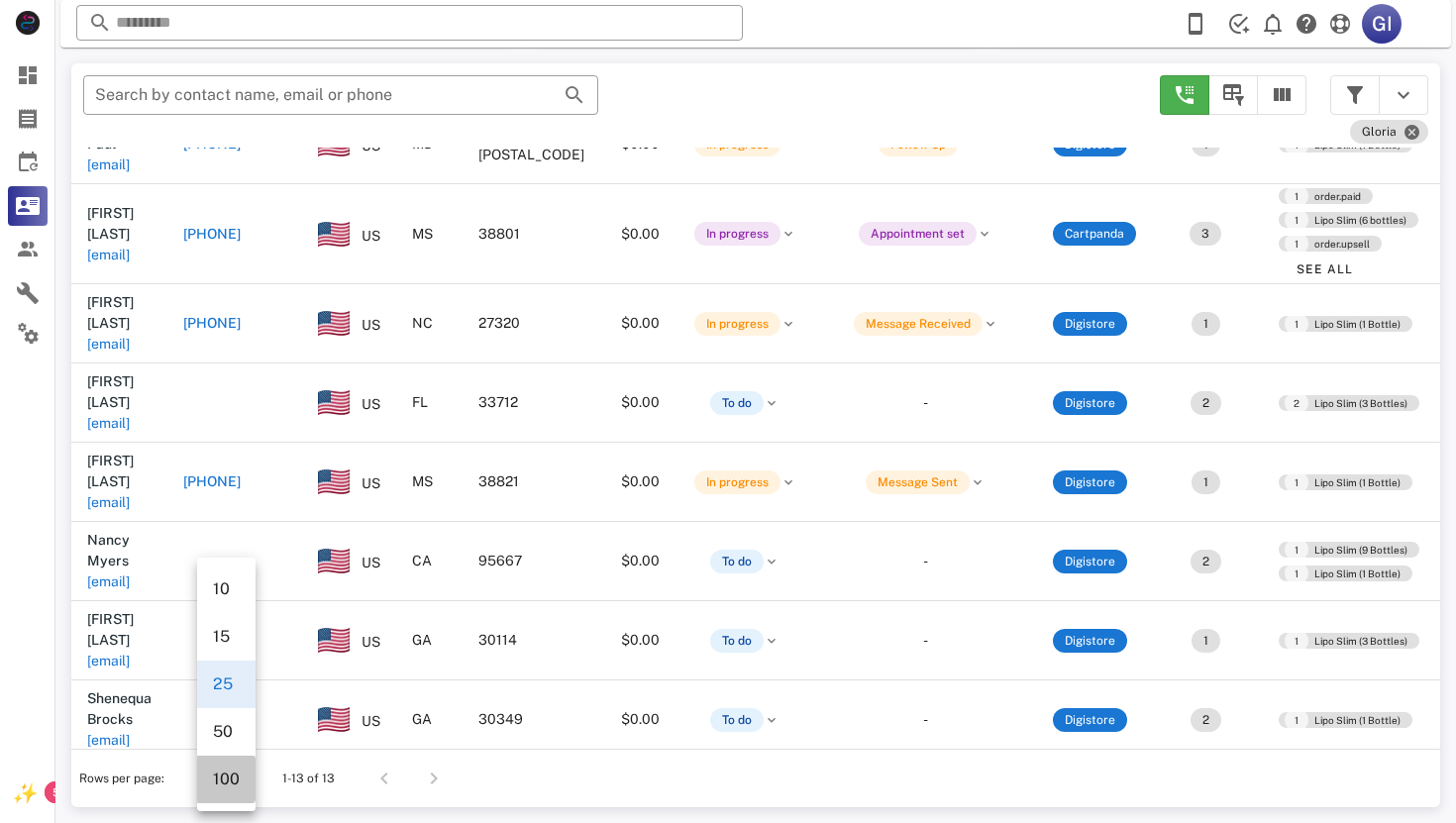 click on "100" at bounding box center (226, 778) 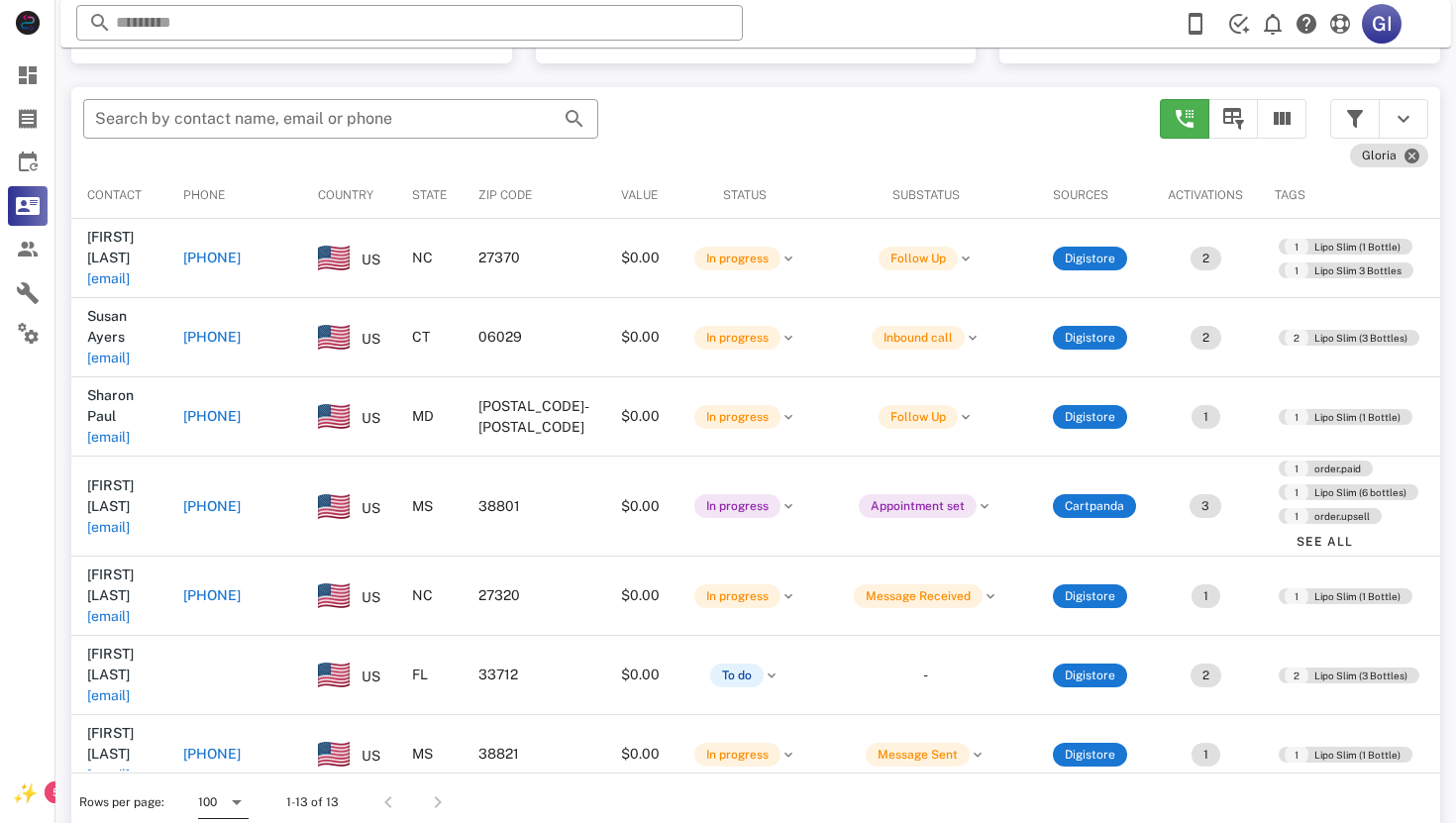 scroll, scrollTop: 376, scrollLeft: 0, axis: vertical 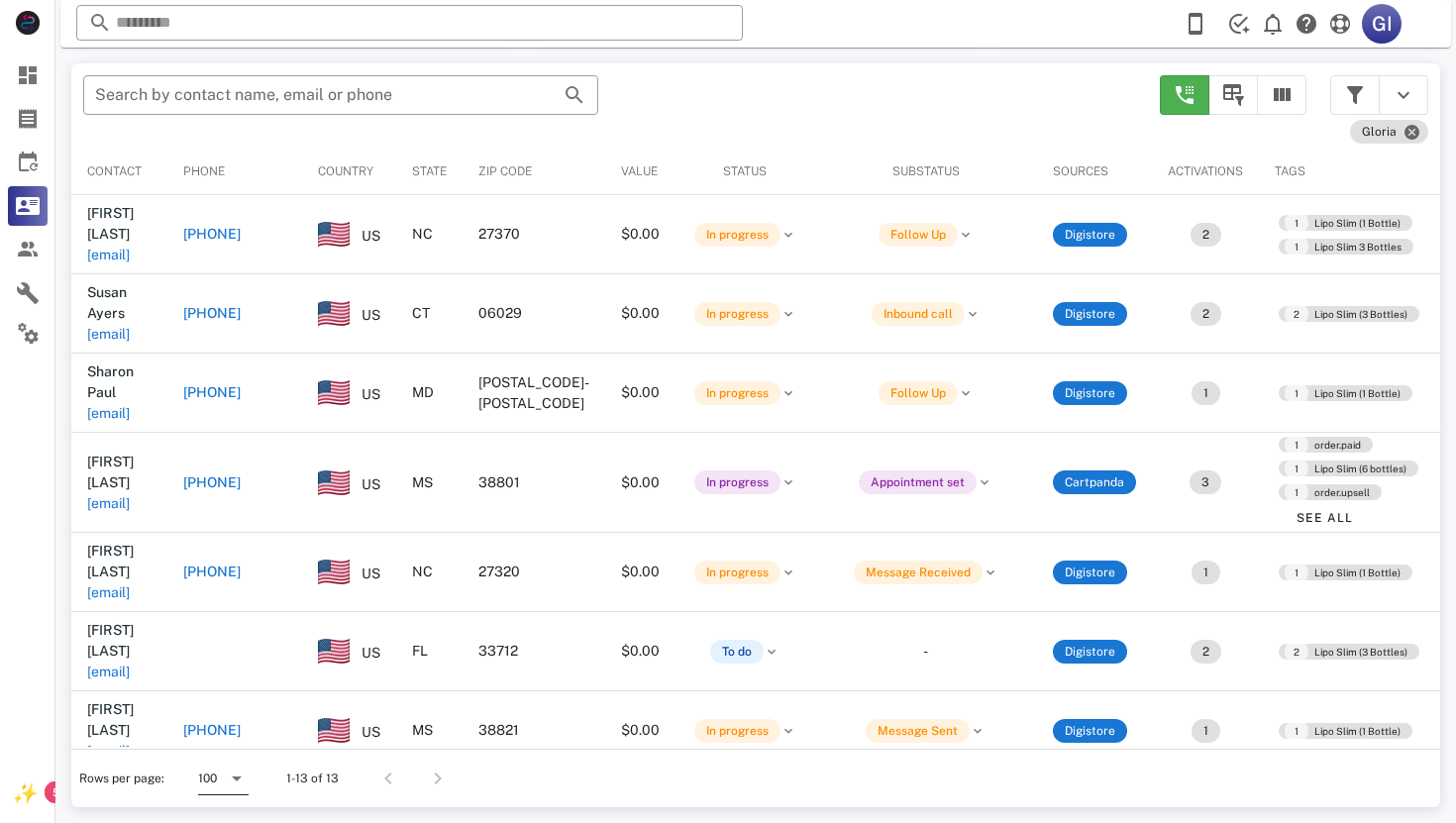 click at bounding box center [237, 778] 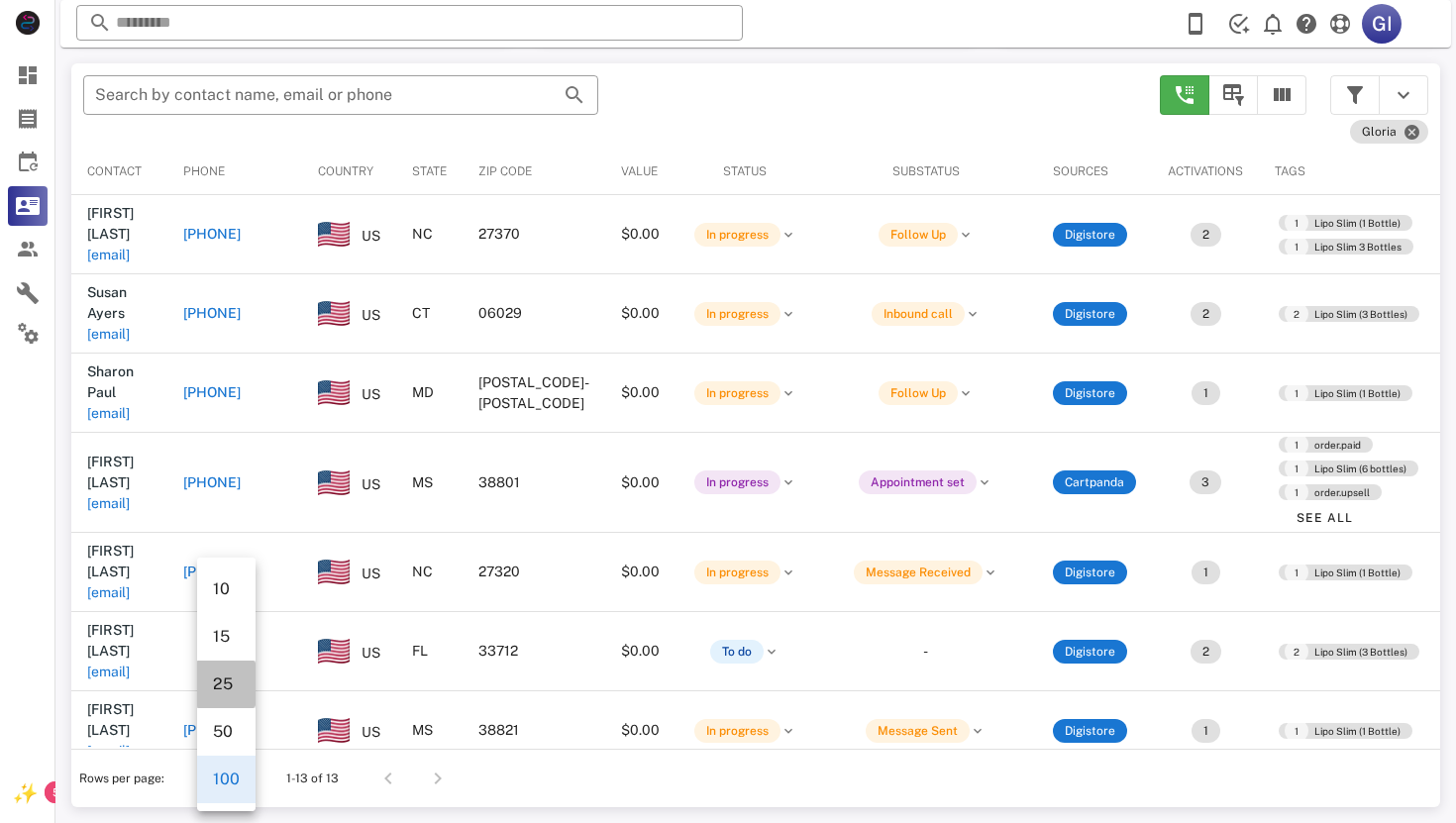 click on "25" at bounding box center (226, 683) 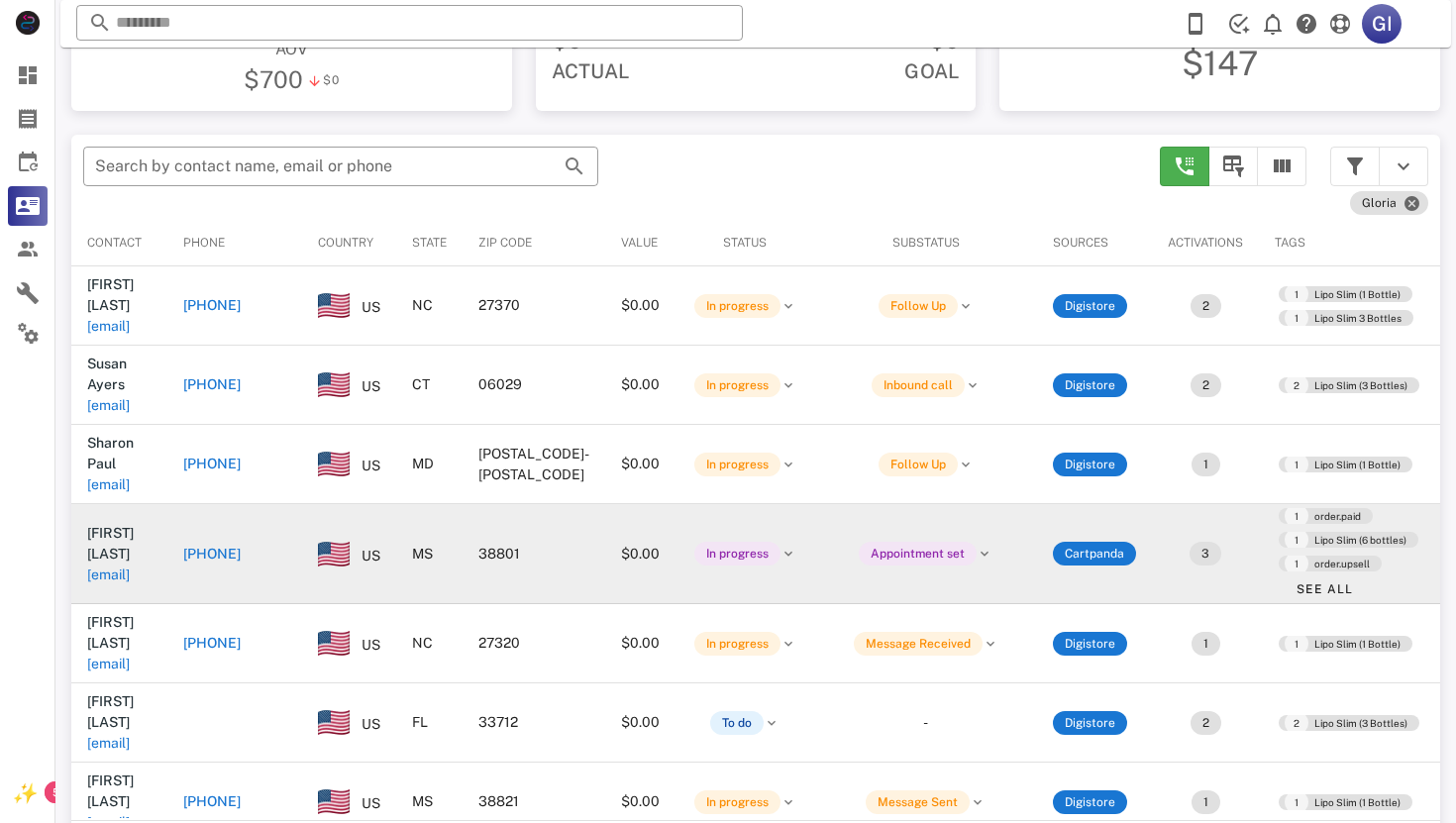 scroll, scrollTop: 301, scrollLeft: 0, axis: vertical 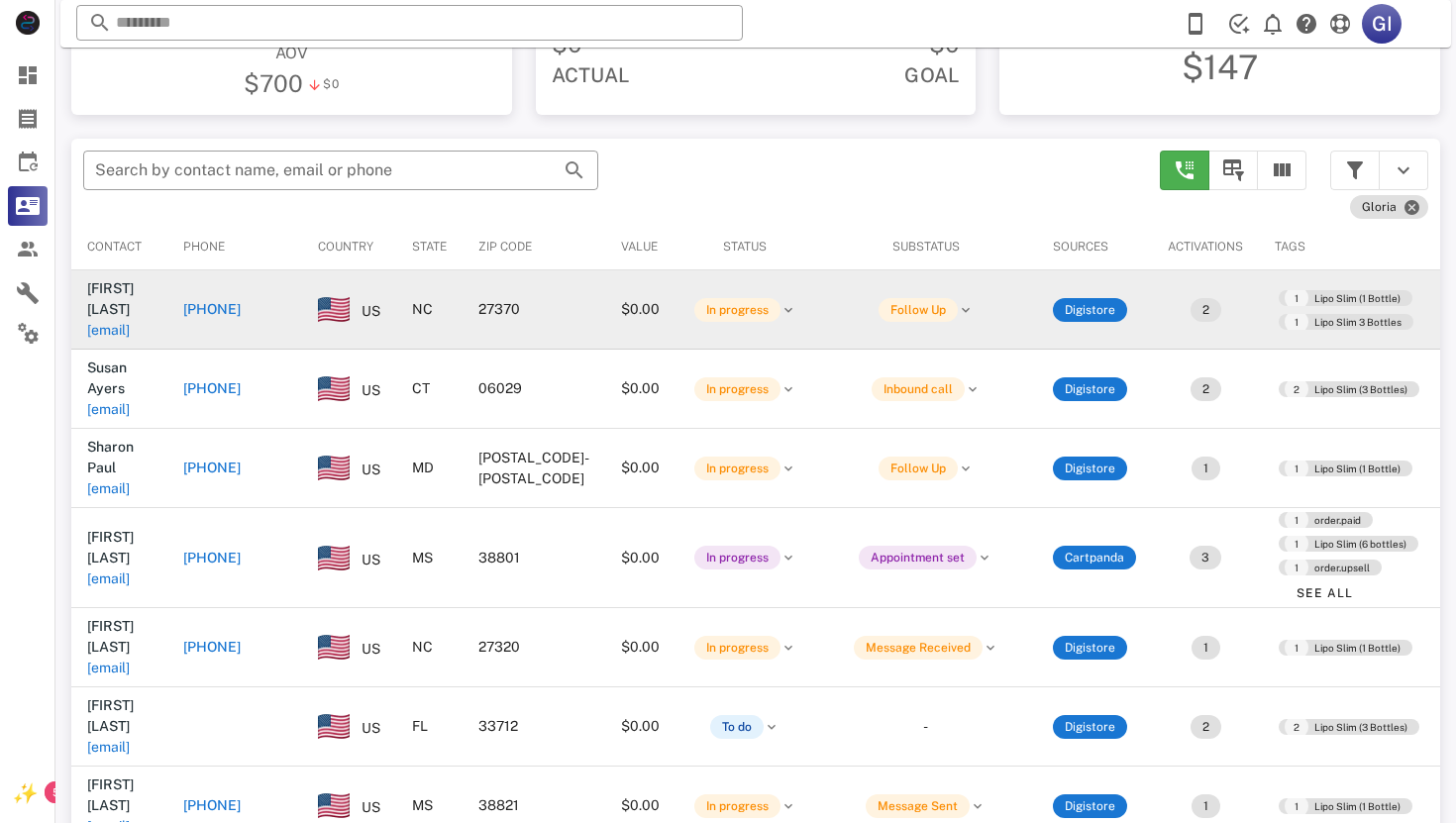click on "[EMAIL]" at bounding box center [108, 330] 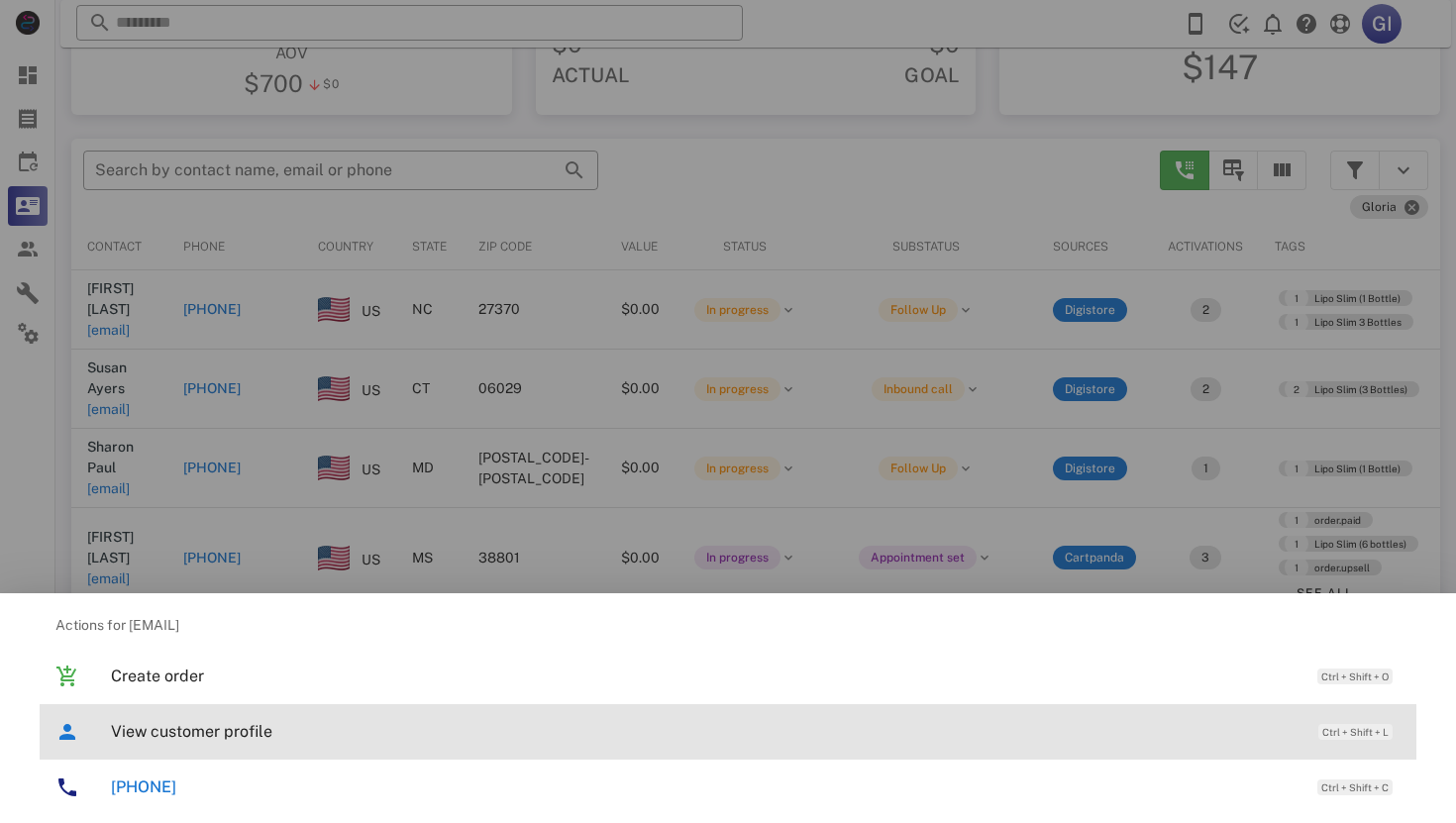 click on "View customer profile" at bounding box center [704, 731] 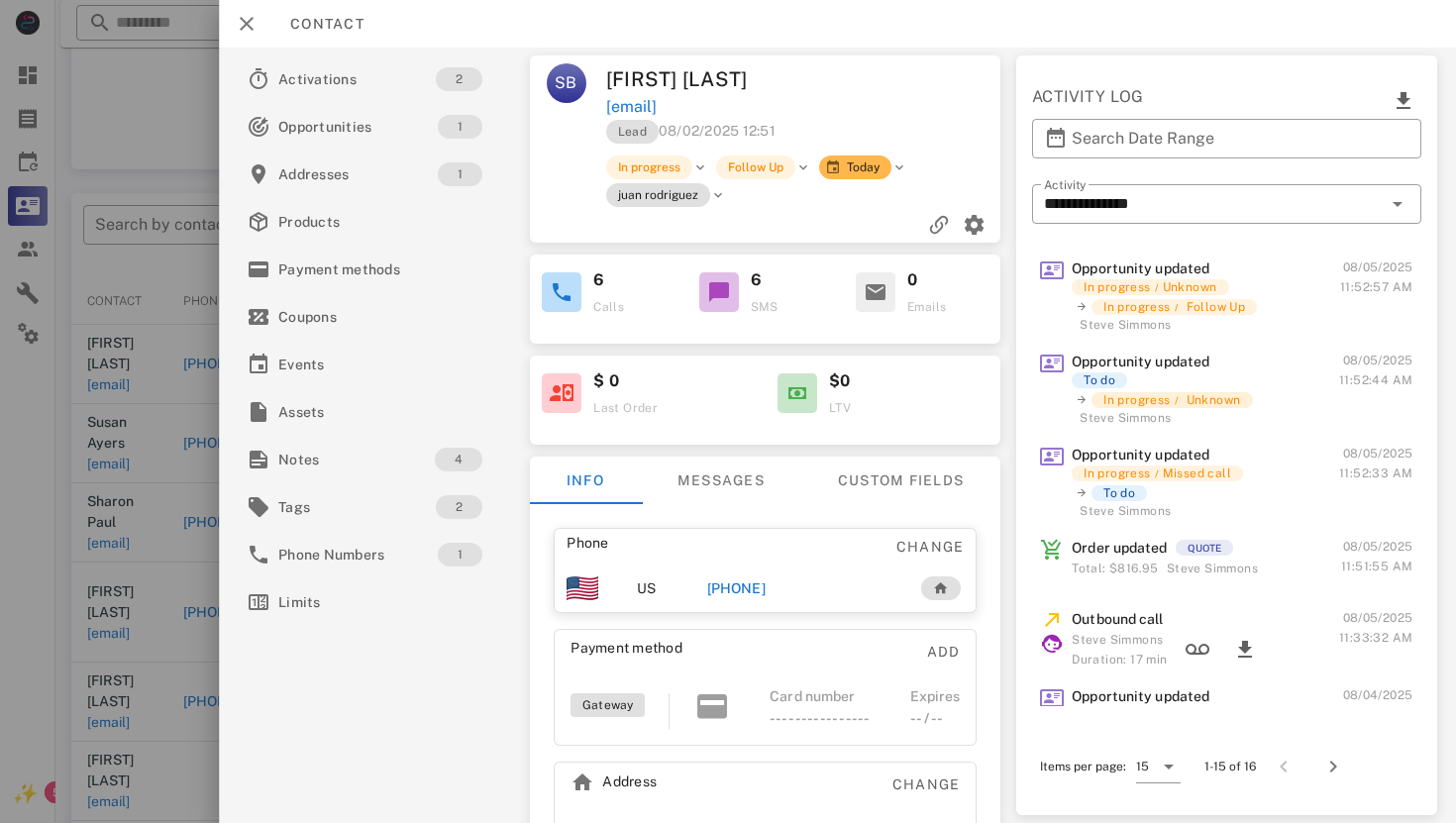 scroll, scrollTop: 245, scrollLeft: 0, axis: vertical 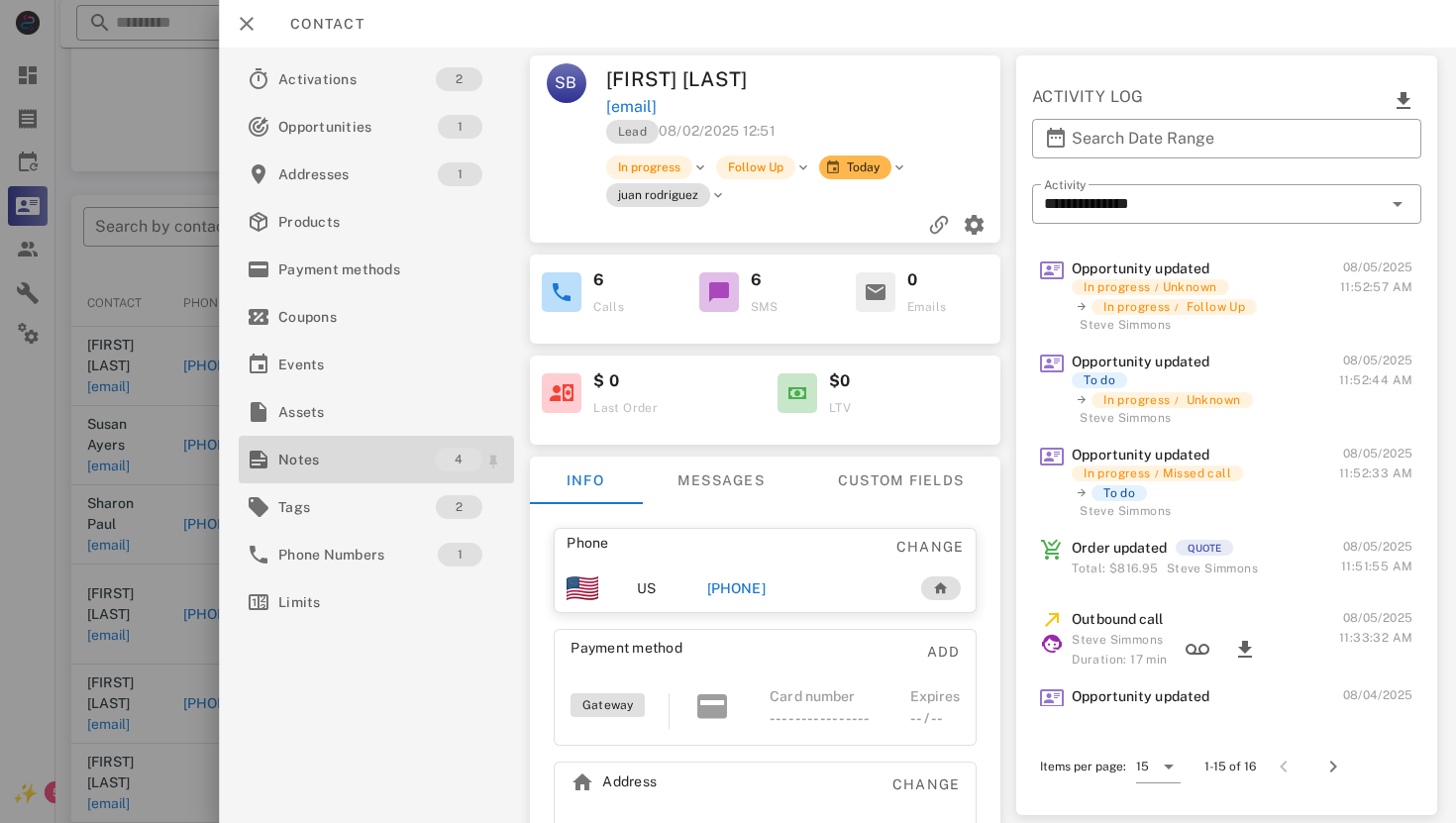 click on "Notes" at bounding box center [357, 460] 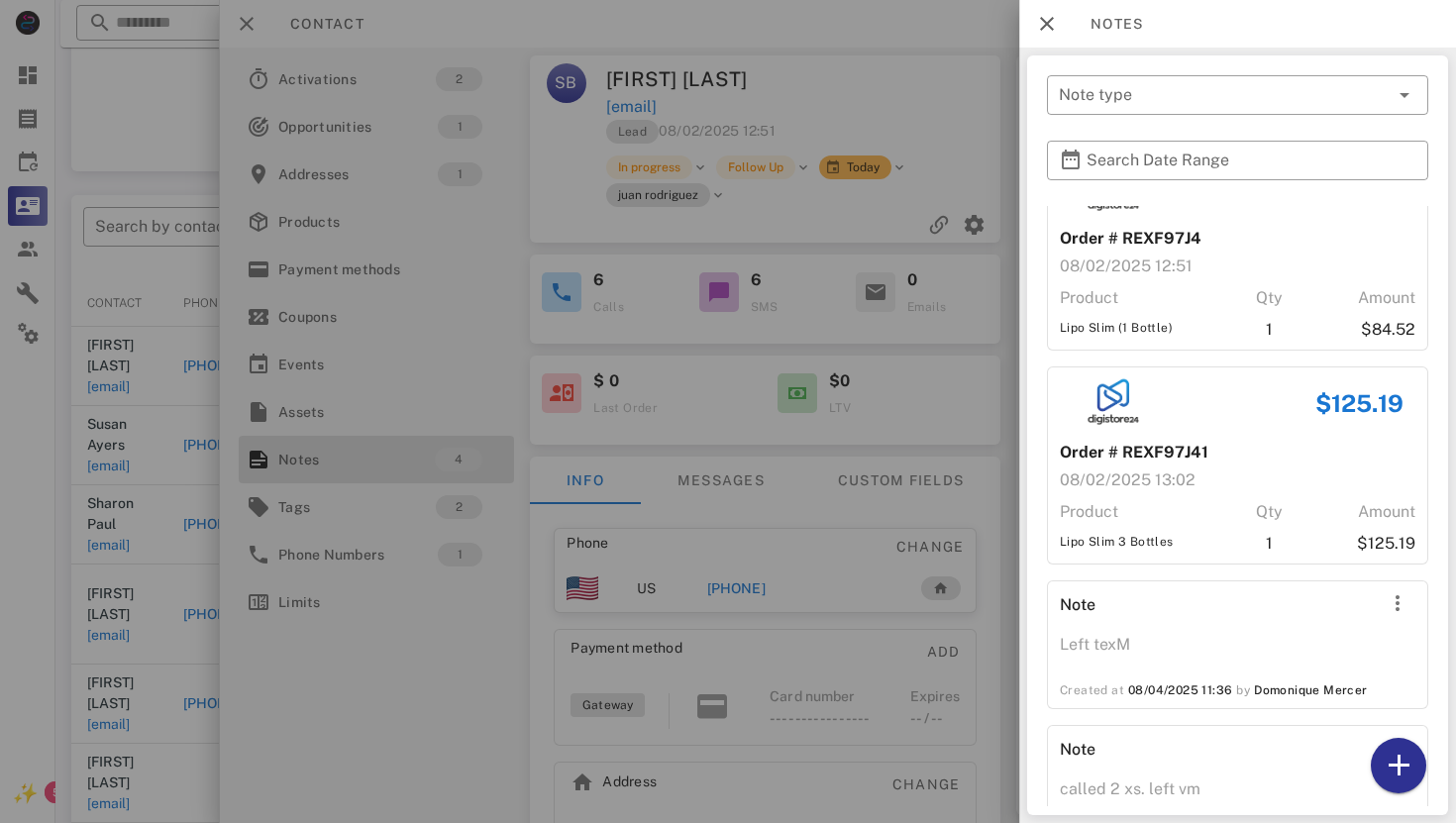 scroll, scrollTop: 128, scrollLeft: 0, axis: vertical 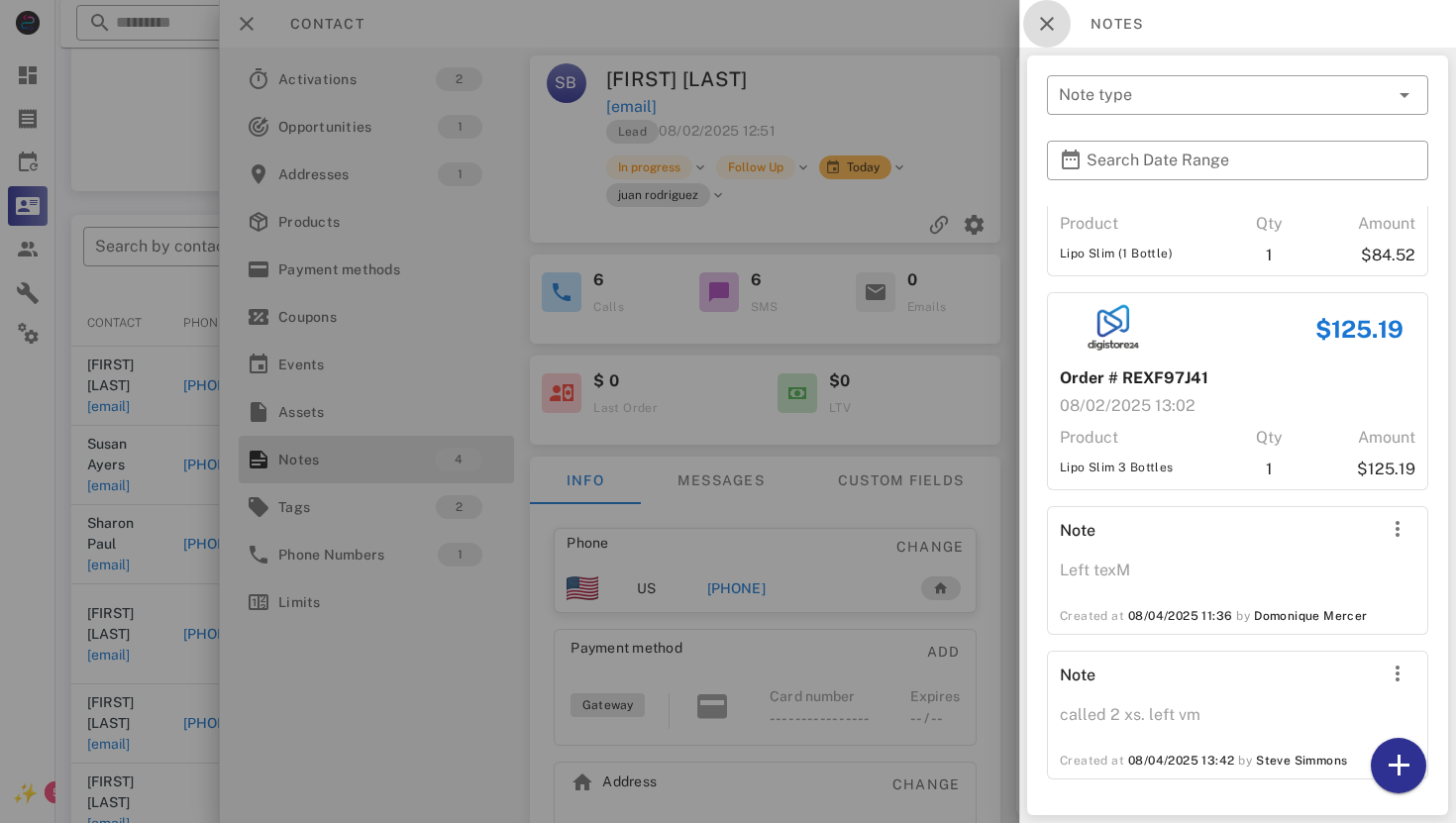 click at bounding box center (1047, 24) 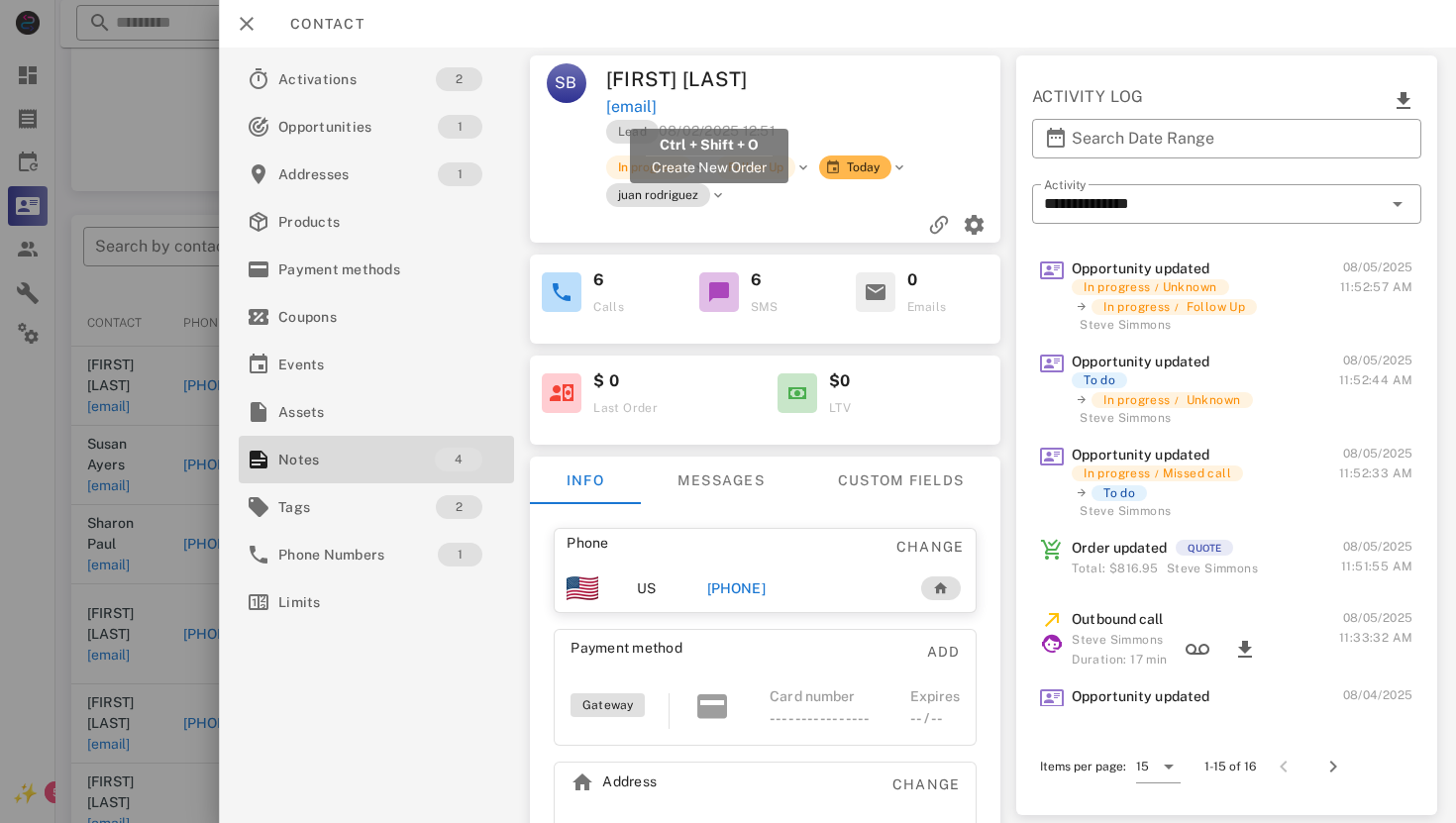 click on "[EMAIL]" at bounding box center (630, 107) 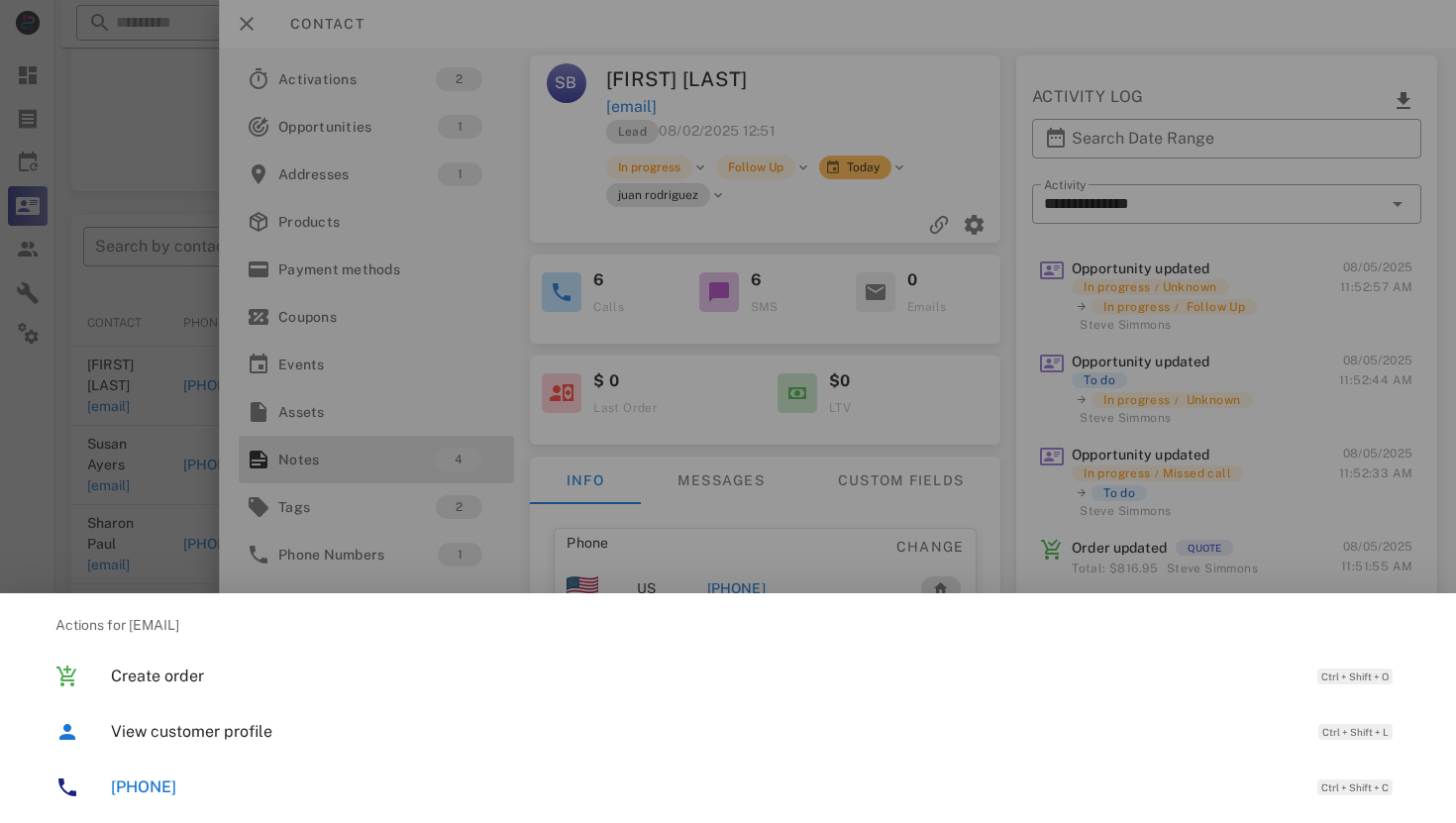 click on "[PHONE]  Ctrl + Shift + C" at bounding box center [756, 786] 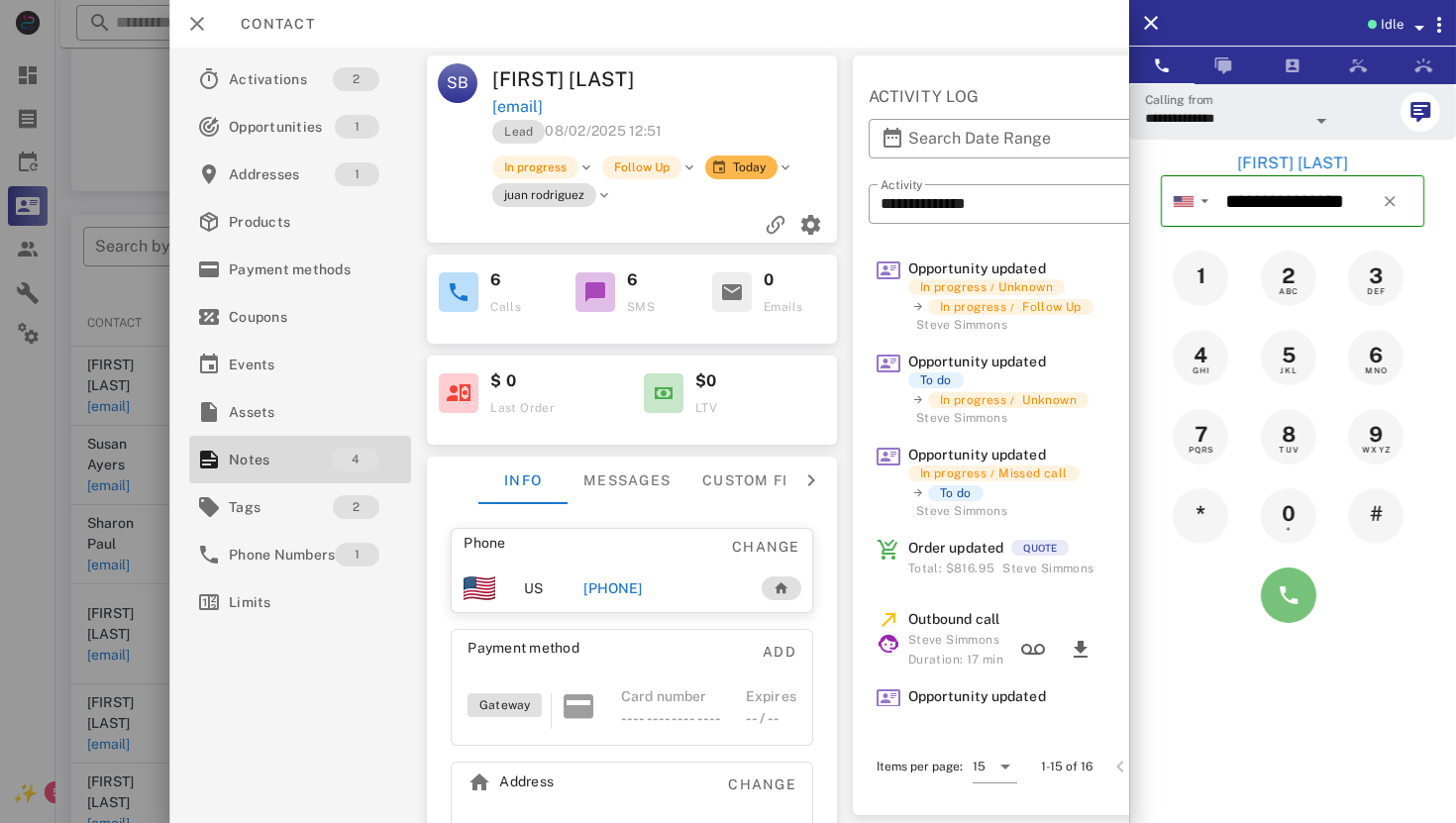 click at bounding box center (1289, 595) 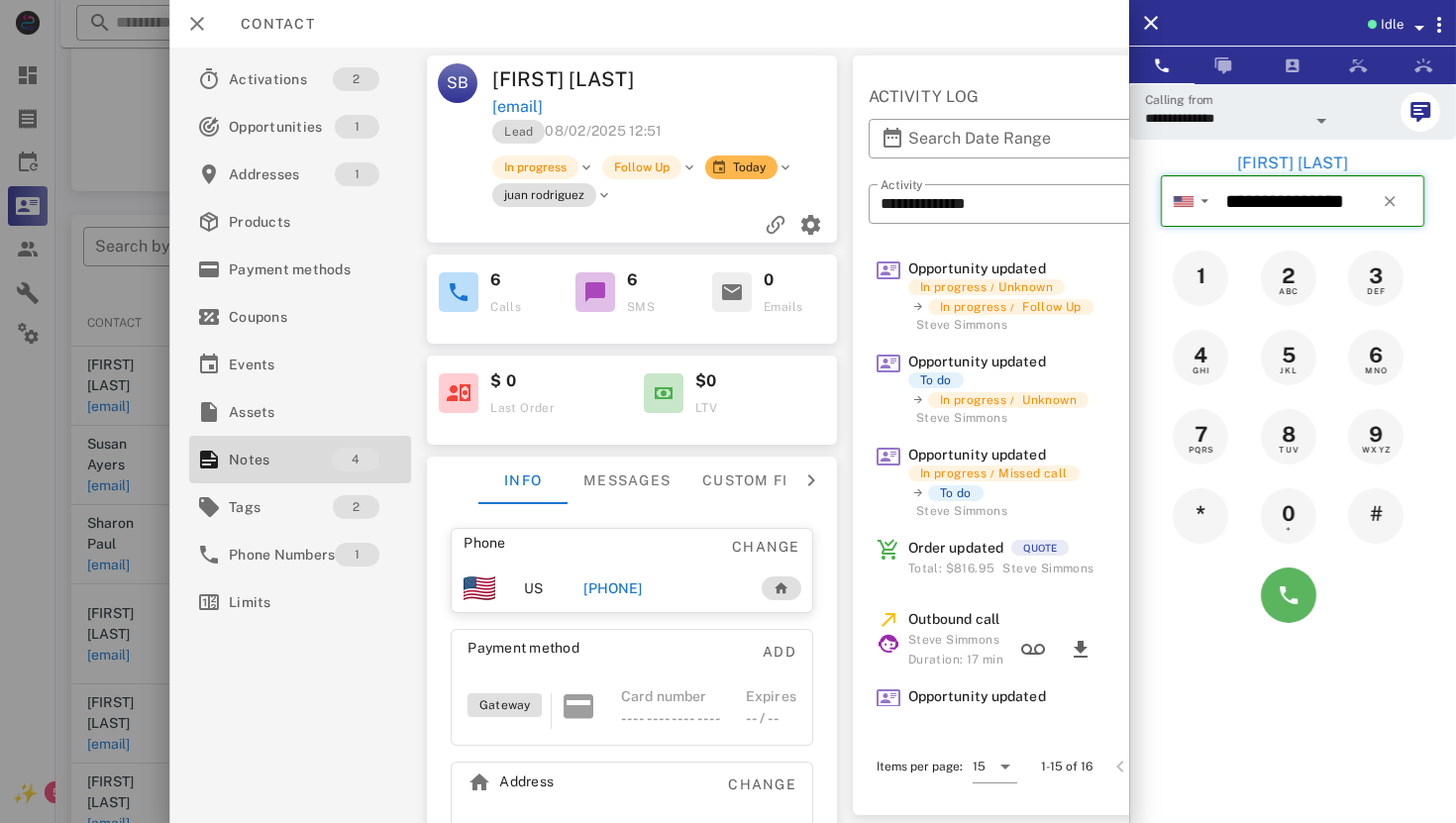 type 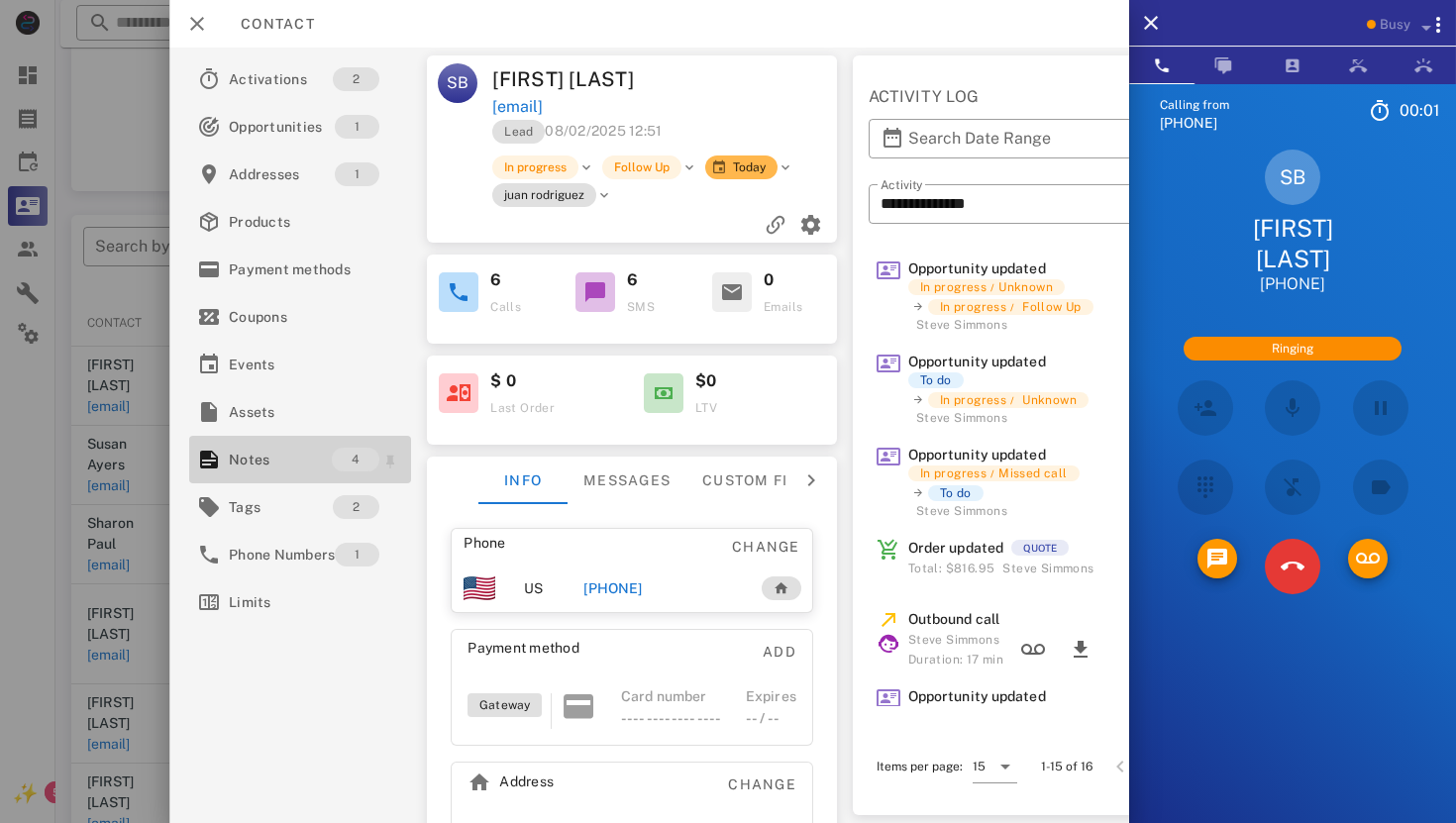click on "4" at bounding box center [356, 460] 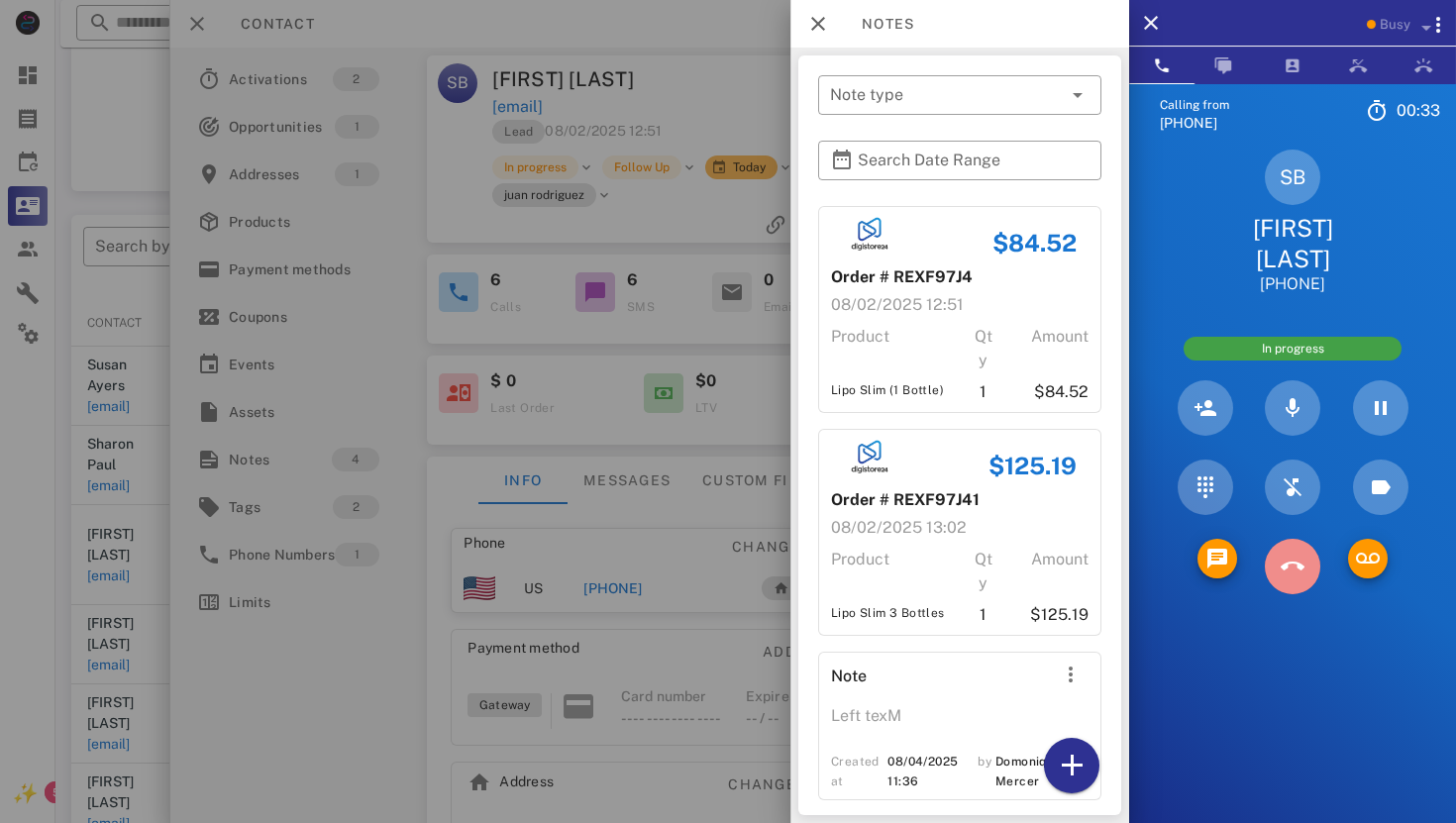 click at bounding box center (1293, 566) 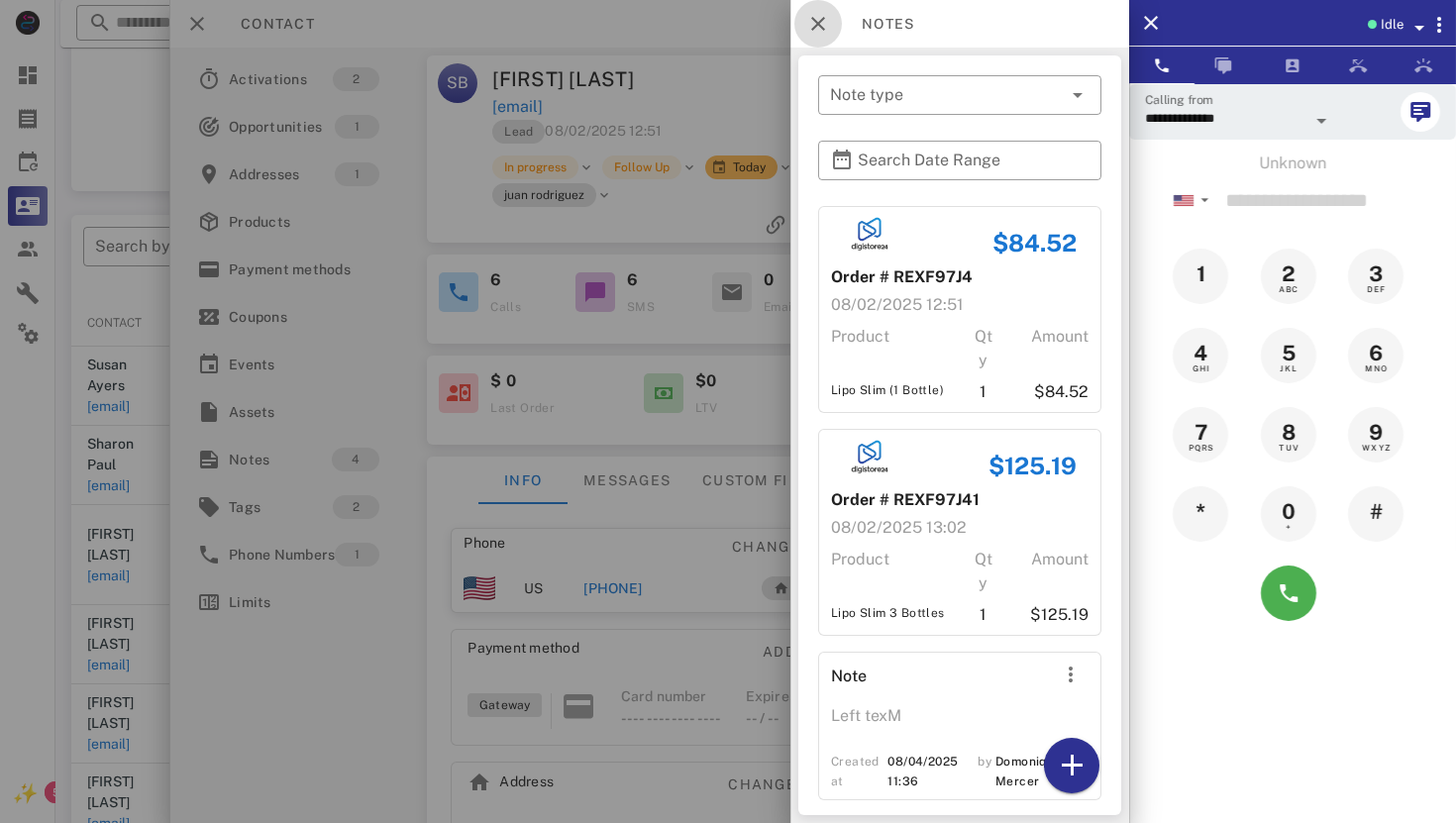 click at bounding box center [818, 24] 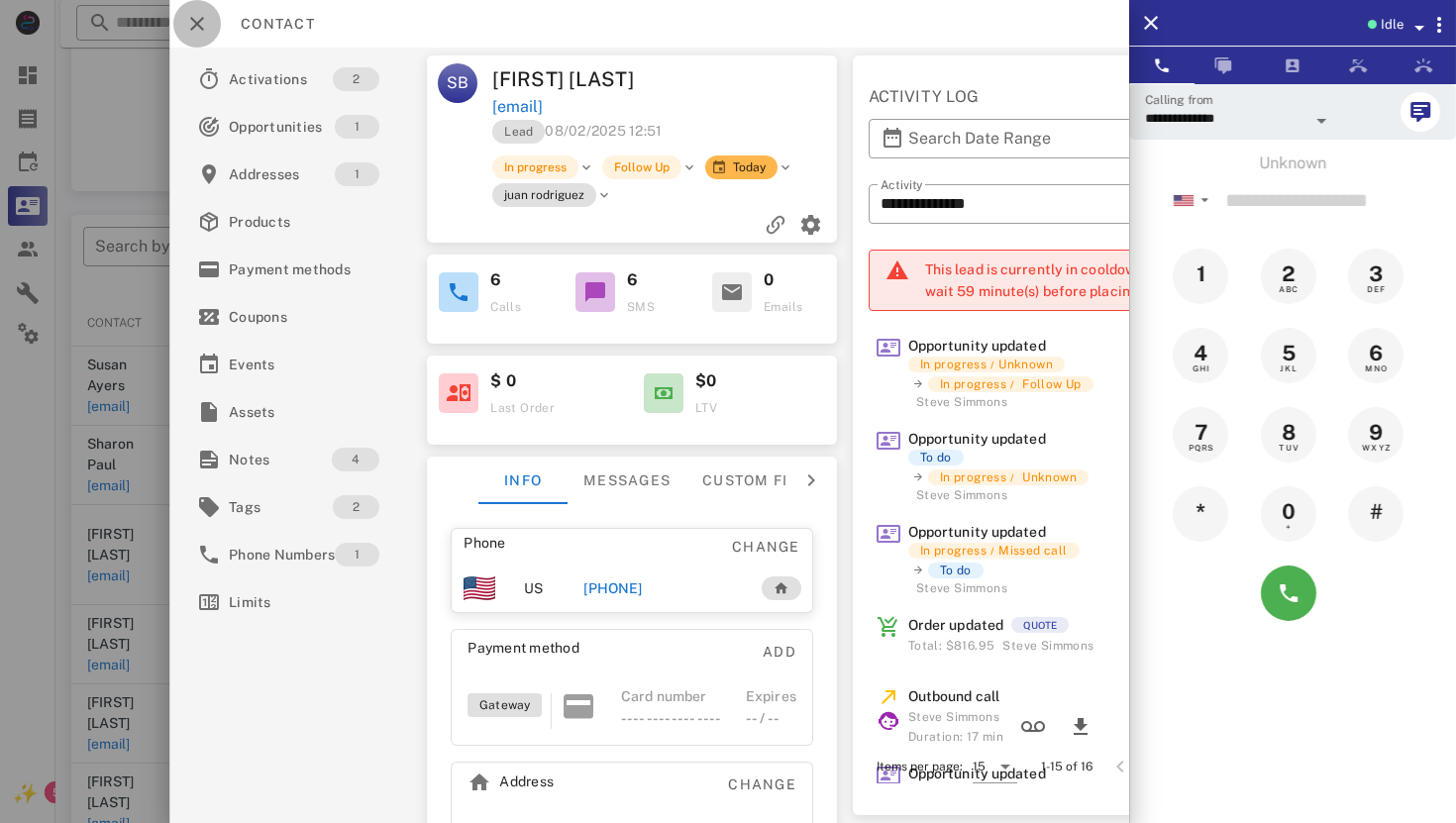 click at bounding box center (197, 24) 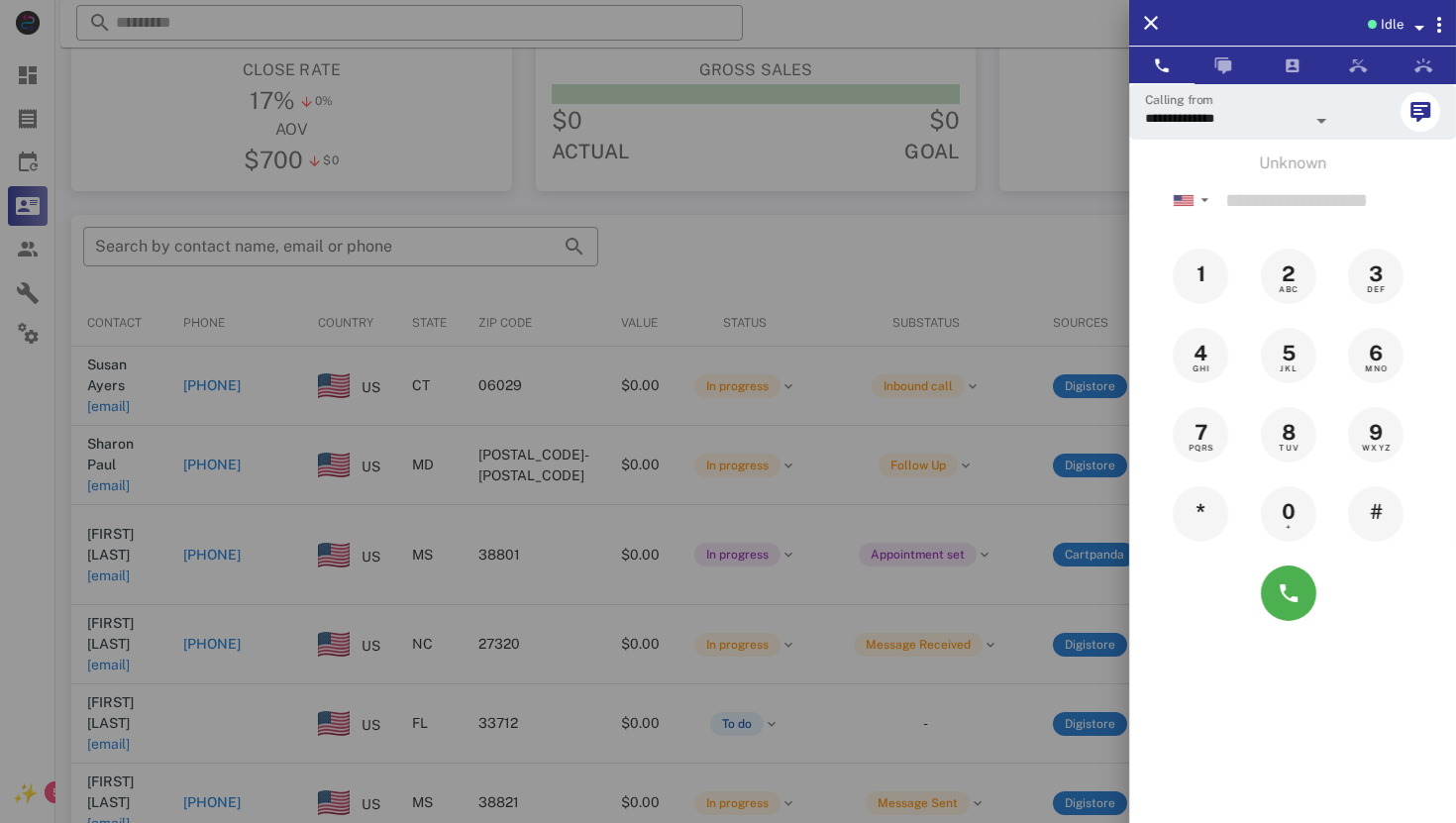 click at bounding box center [728, 411] 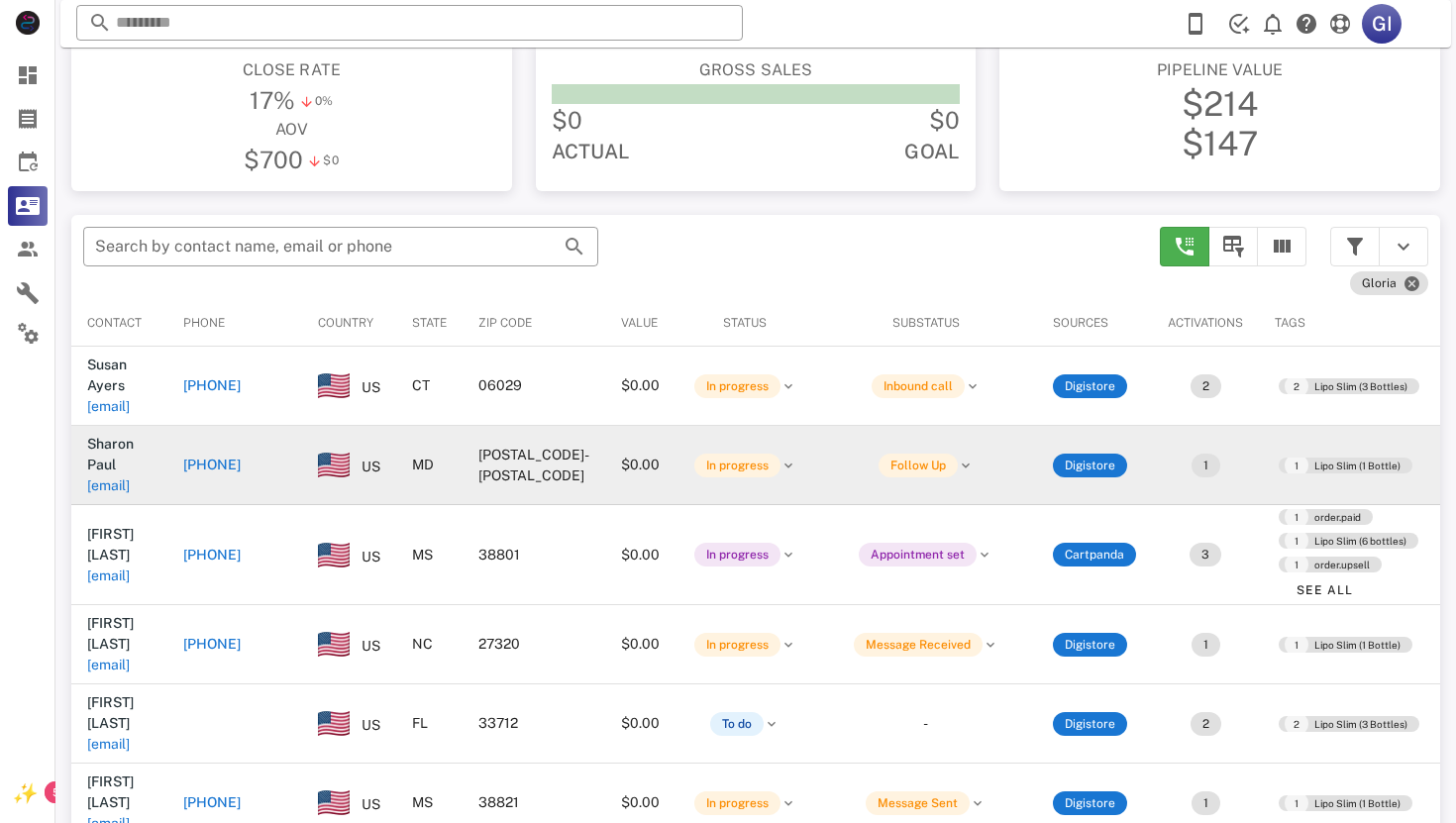 click on "[EMAIL]" at bounding box center (108, 485) 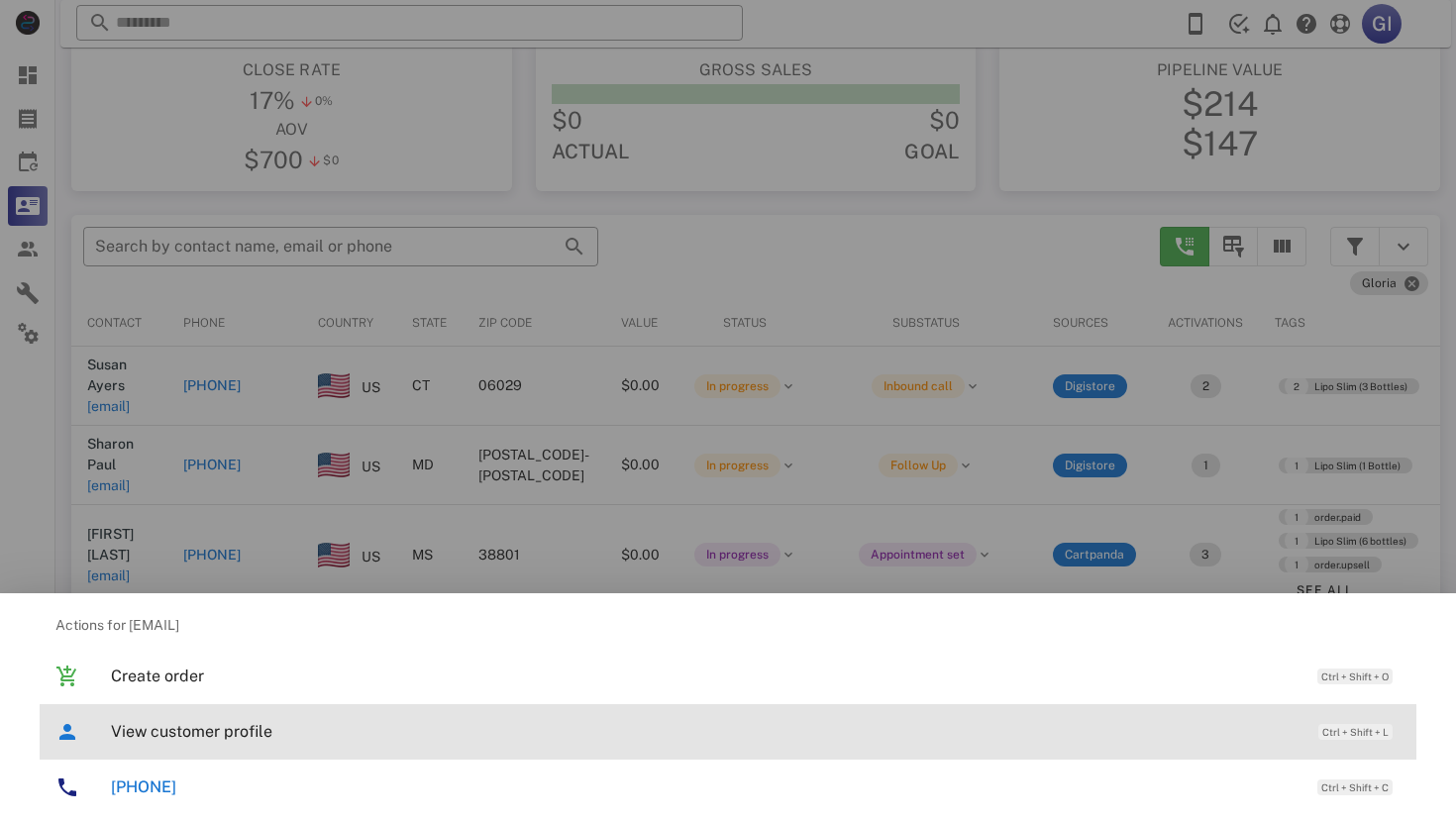 click on "View customer profile" at bounding box center [704, 731] 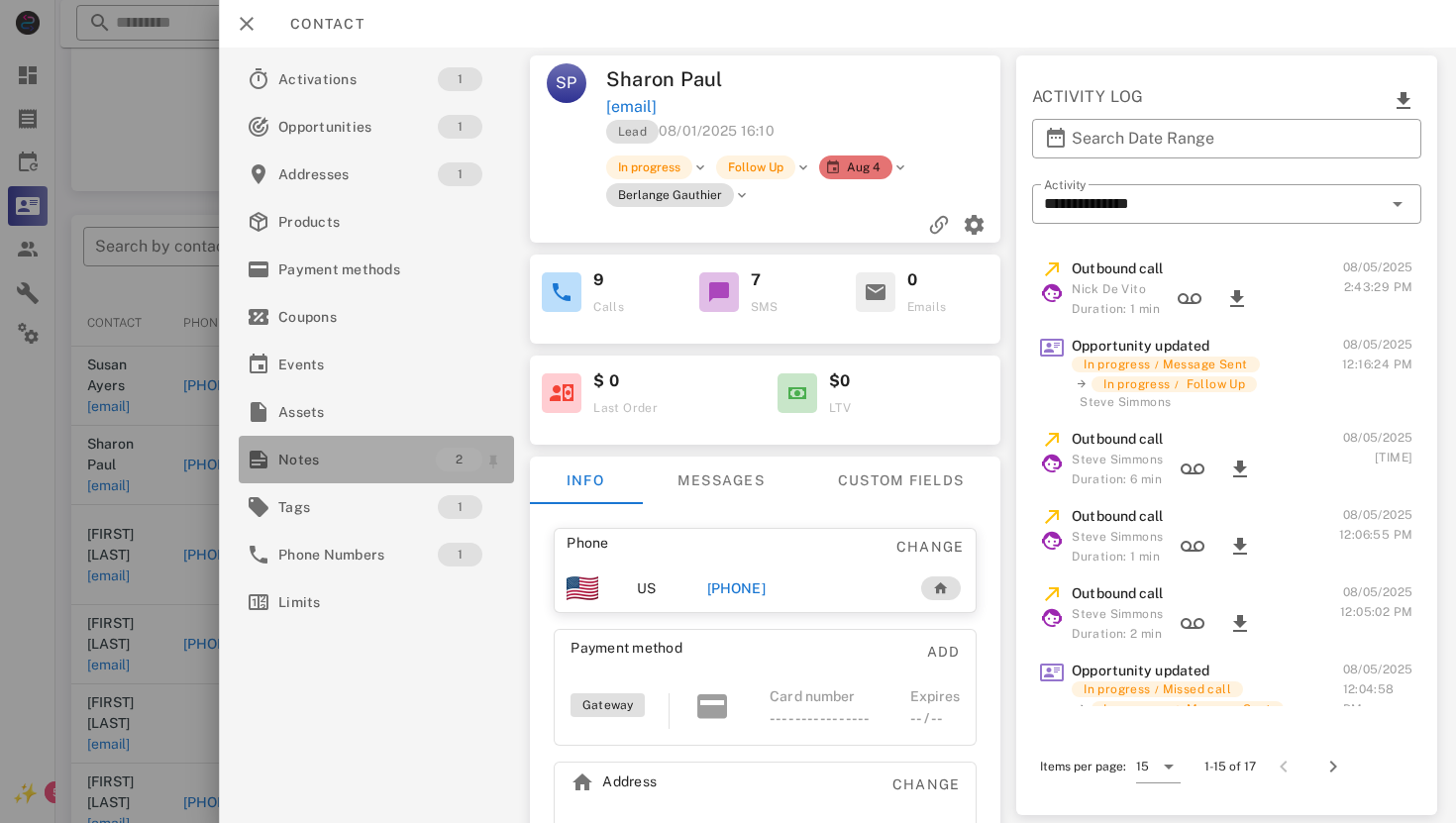 click on "Notes" at bounding box center (357, 460) 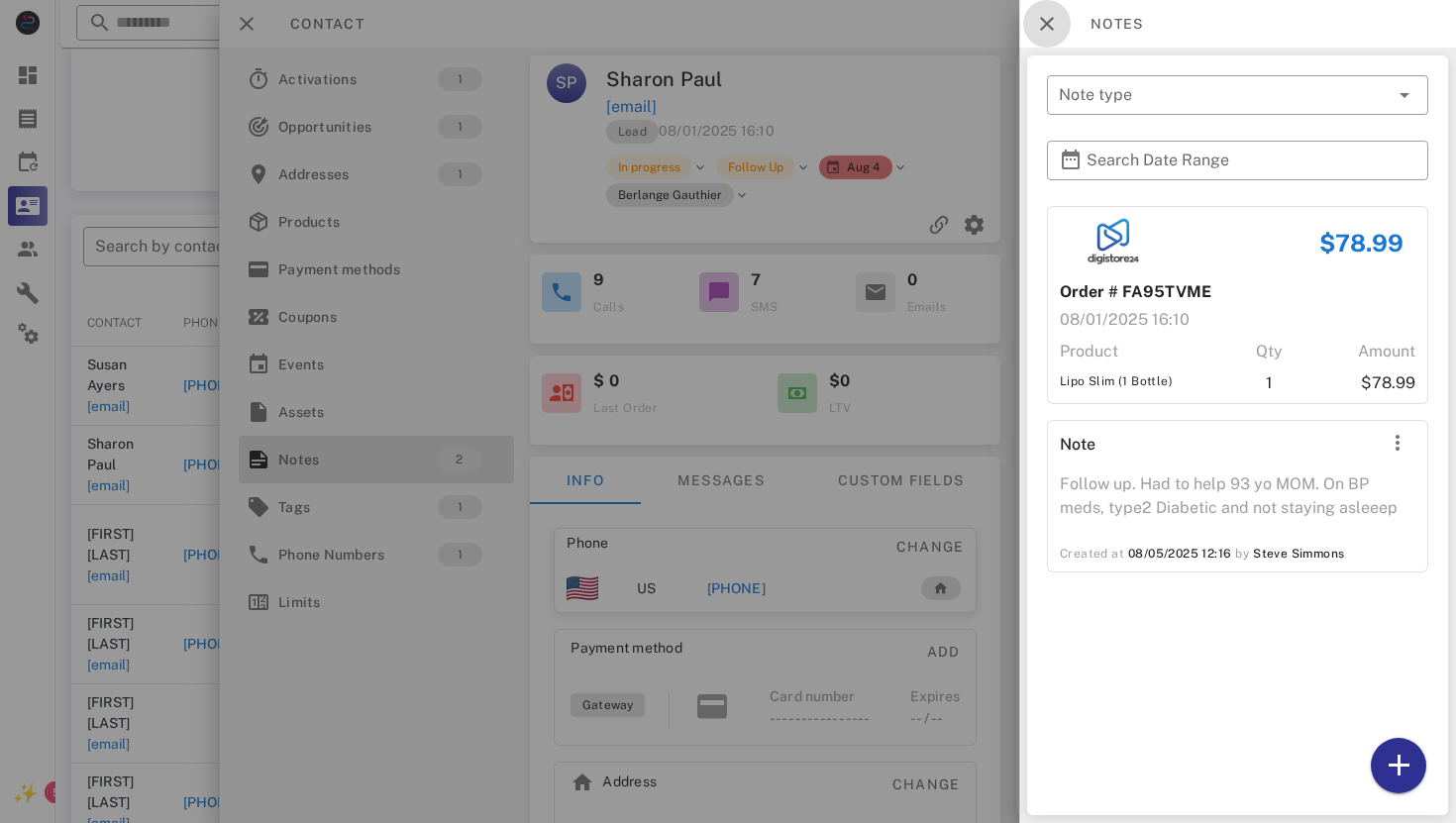 click at bounding box center [1047, 24] 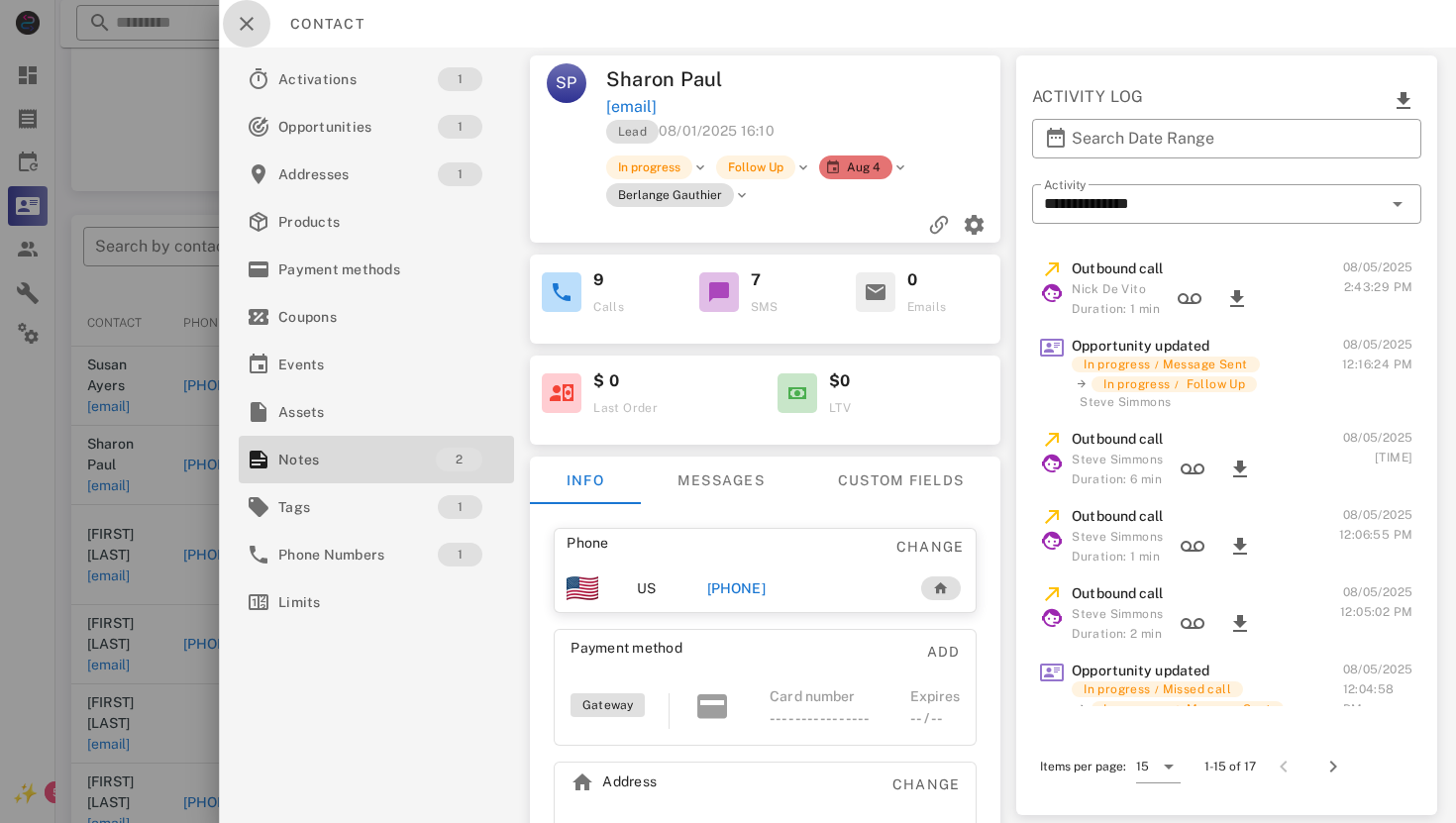 click at bounding box center (247, 24) 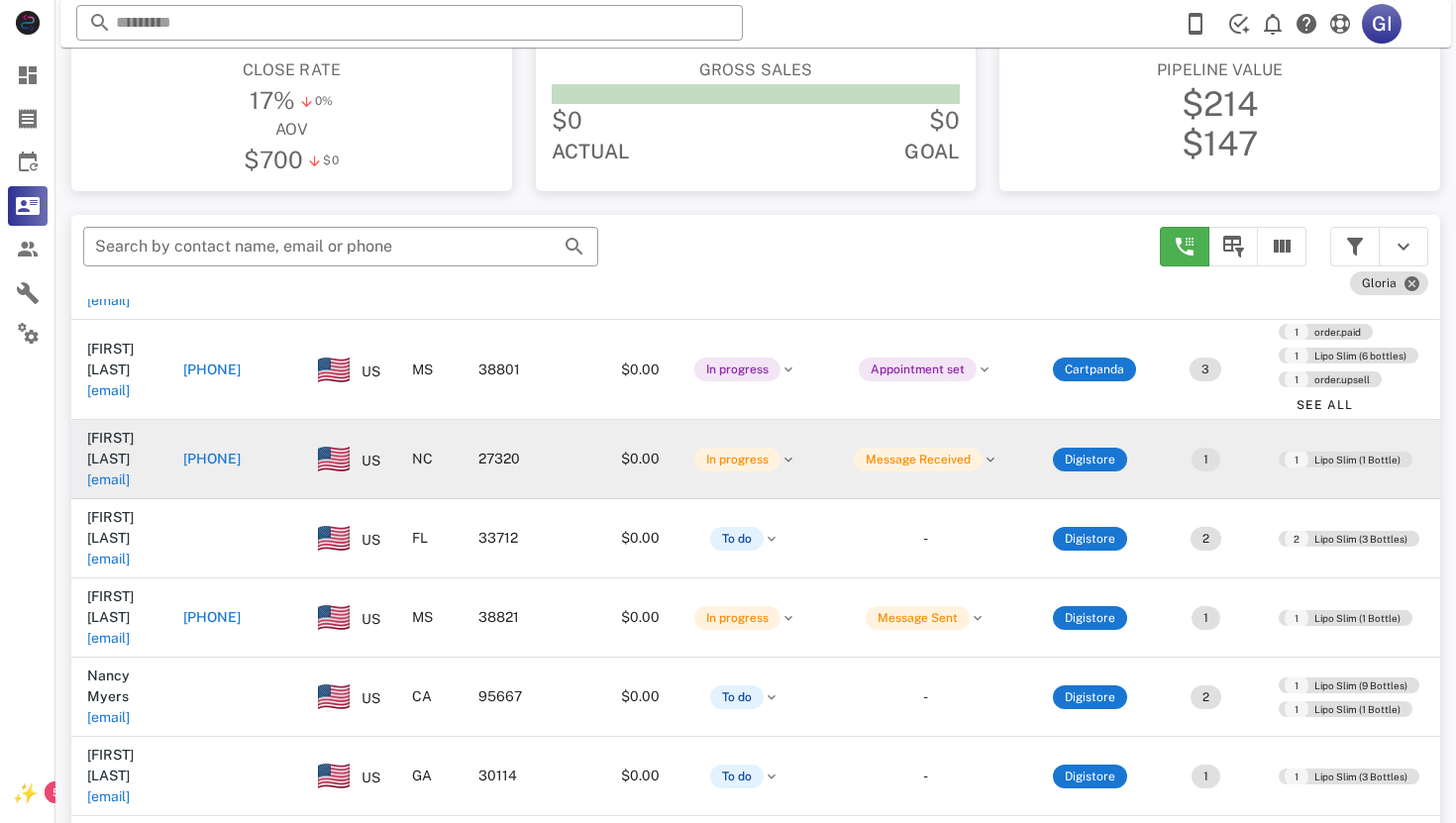 scroll, scrollTop: 190, scrollLeft: 0, axis: vertical 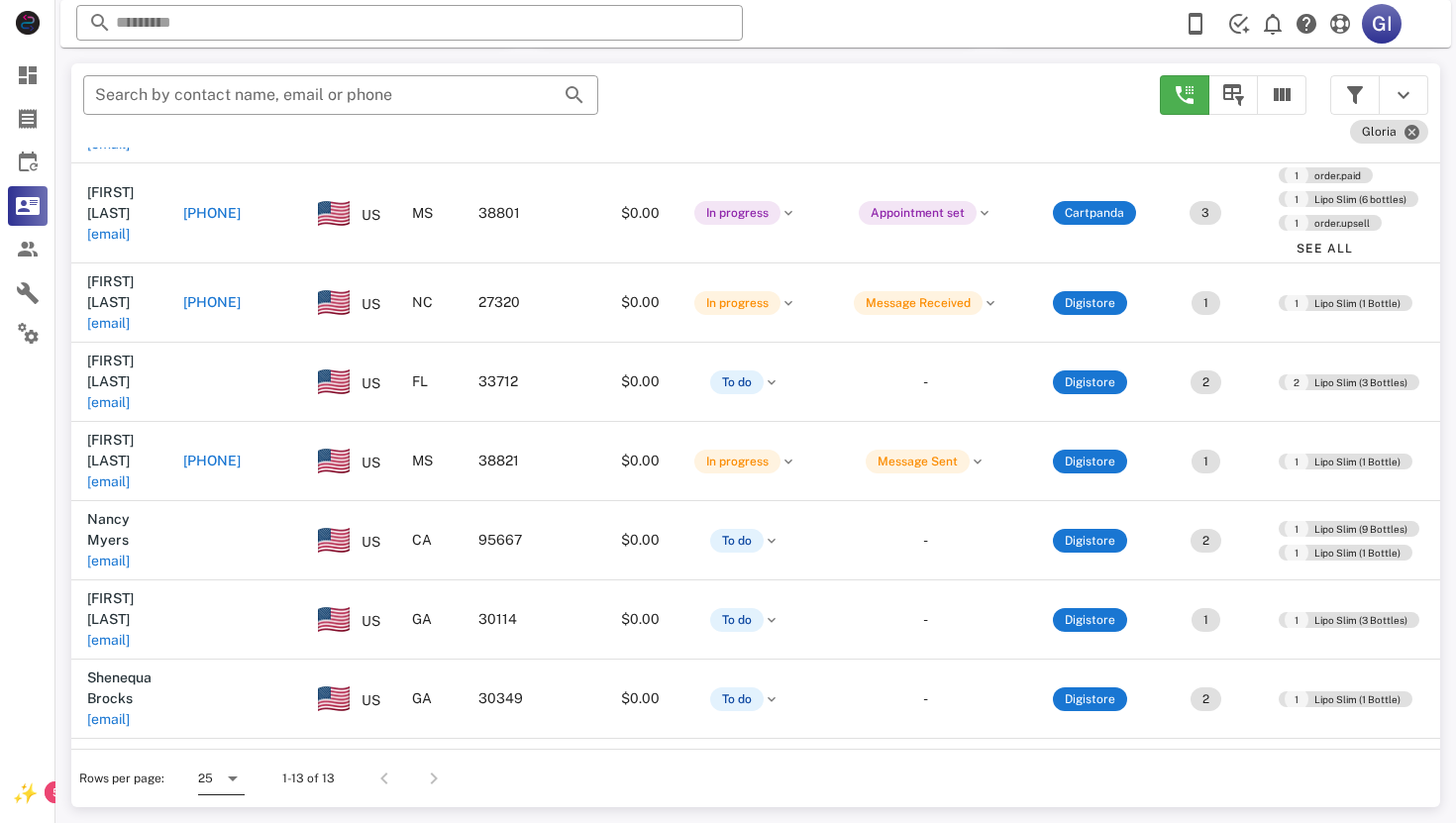 click at bounding box center (233, 778) 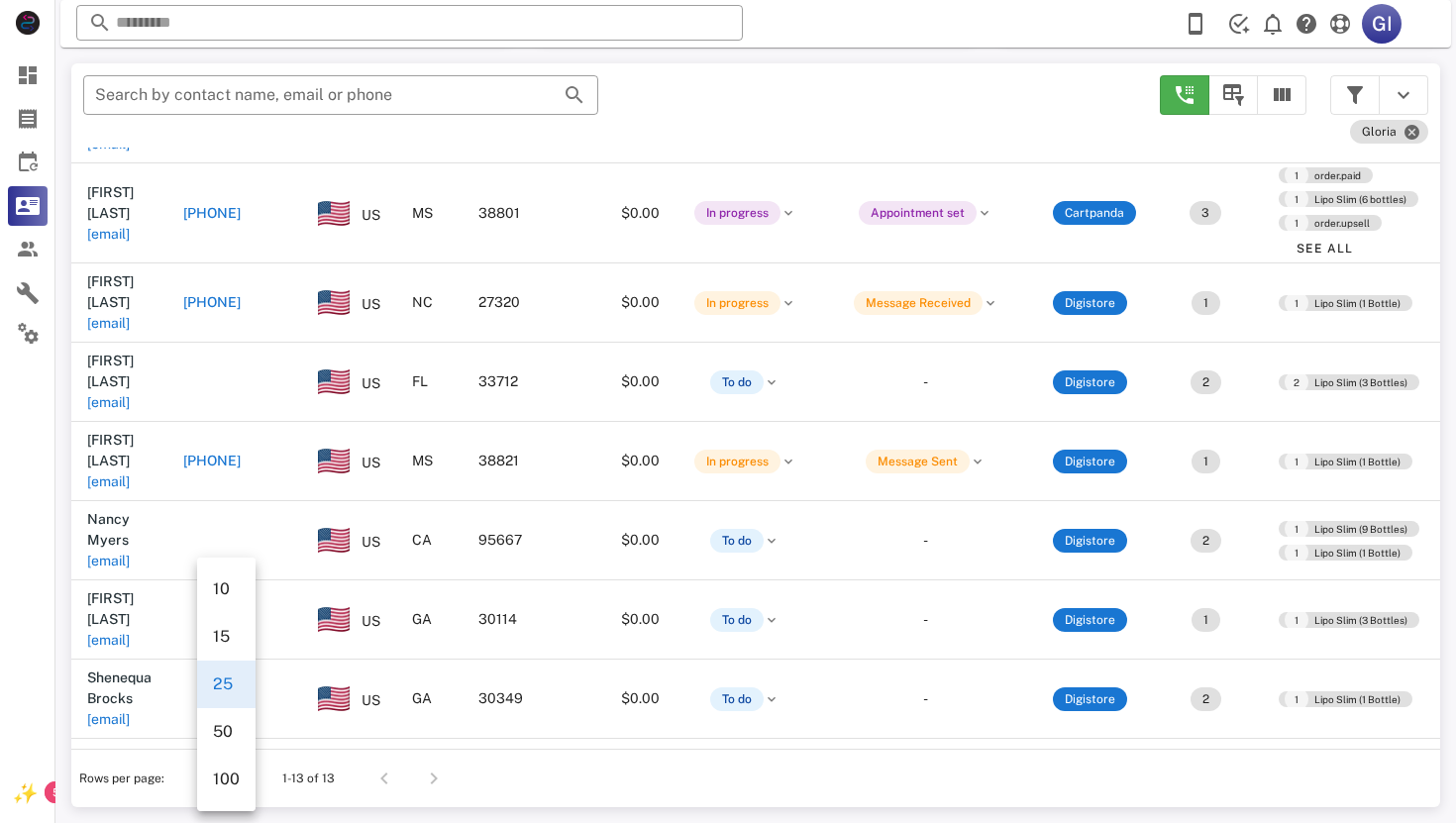 click at bounding box center [430, 778] 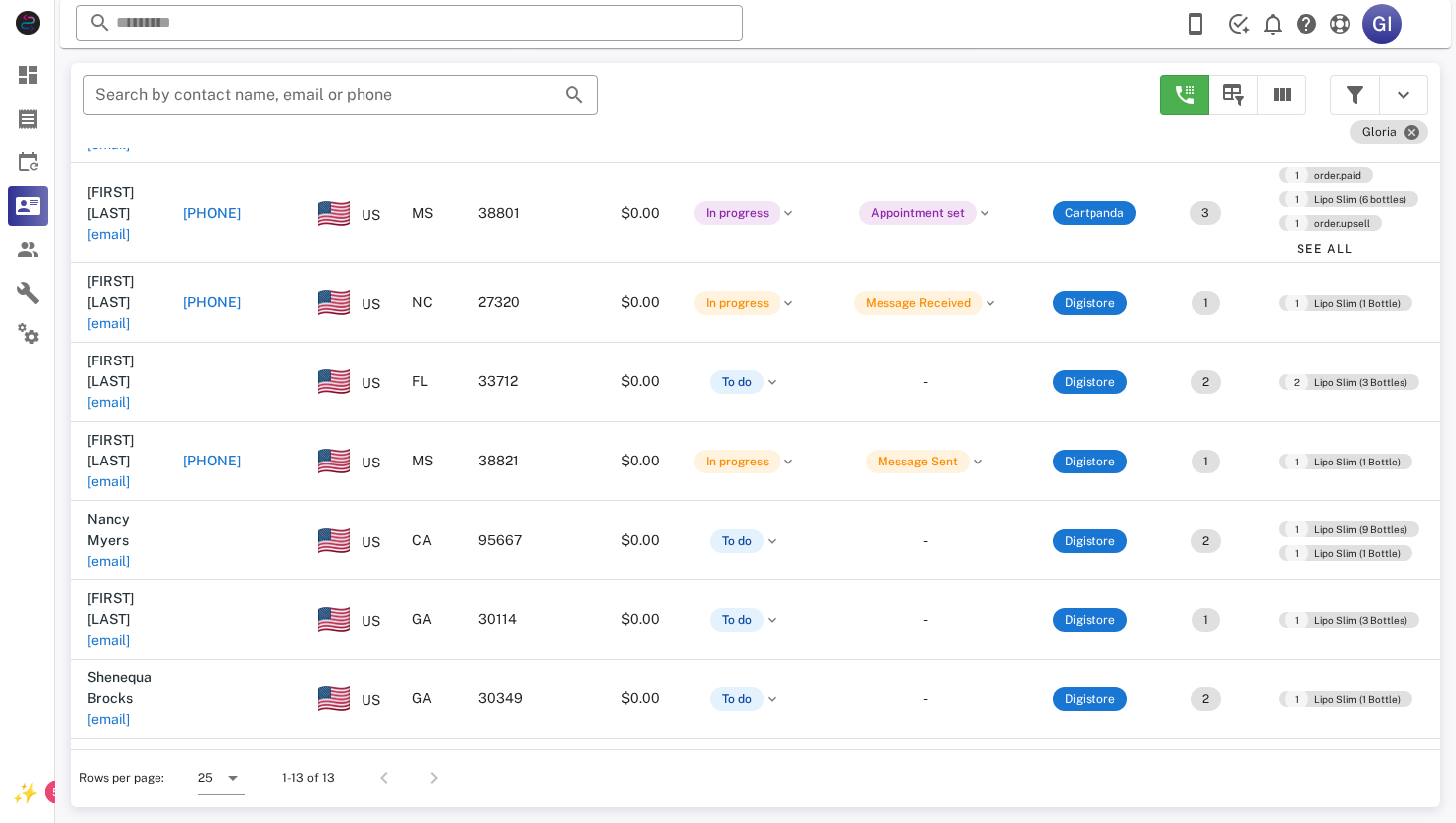 click at bounding box center (430, 778) 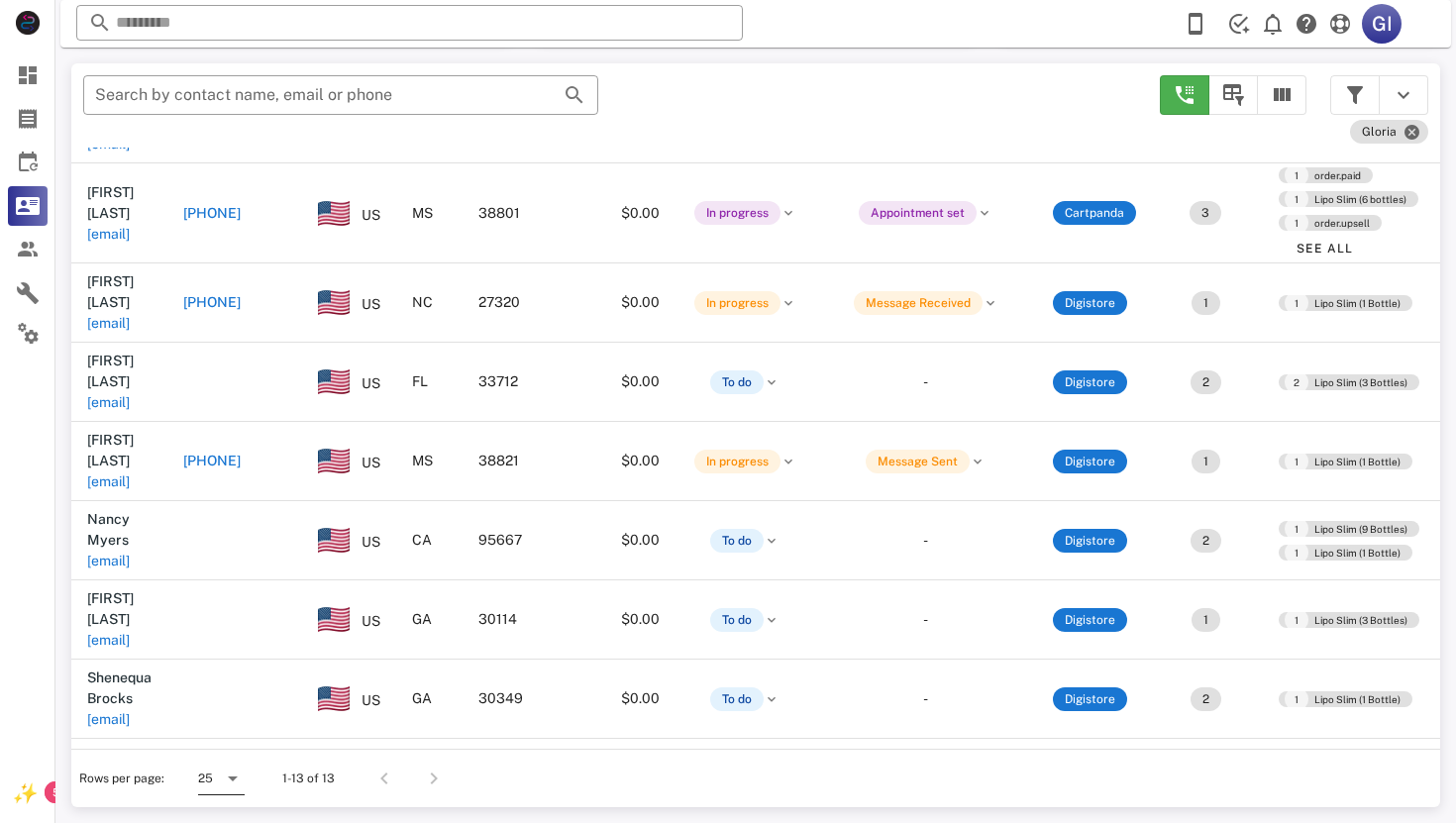 click at bounding box center (233, 778) 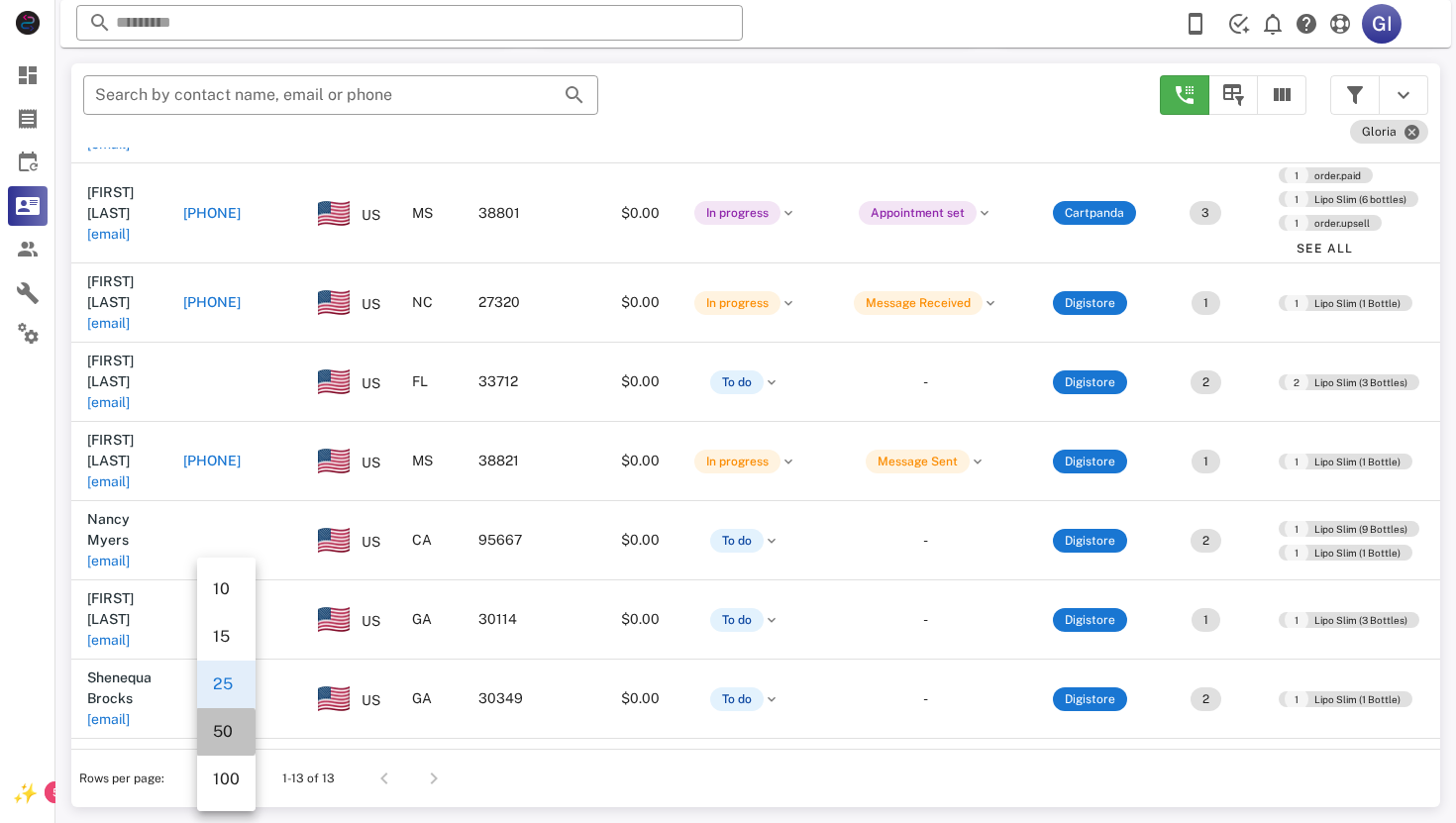click on "50" at bounding box center (226, 731) 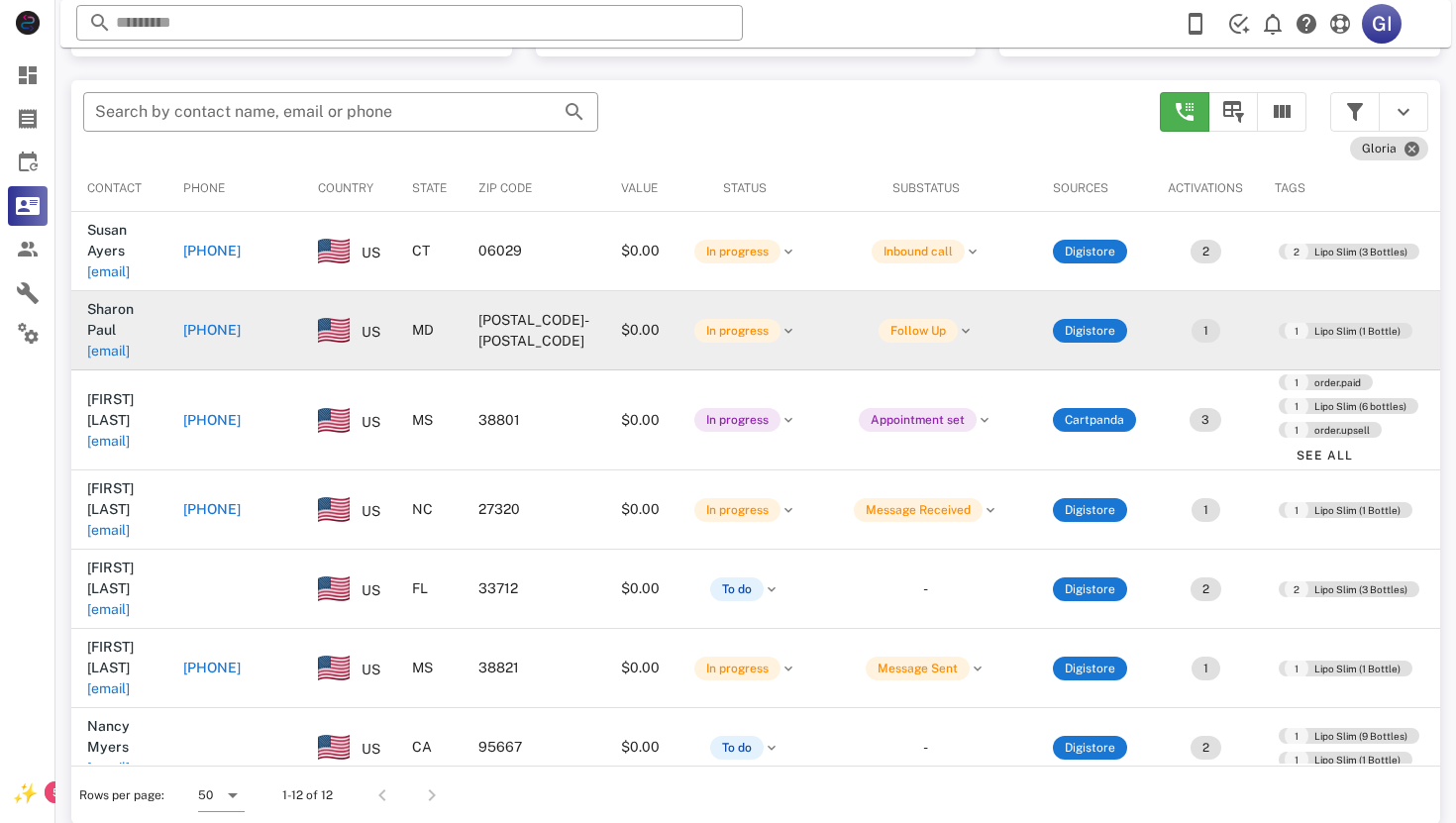 scroll, scrollTop: 368, scrollLeft: 0, axis: vertical 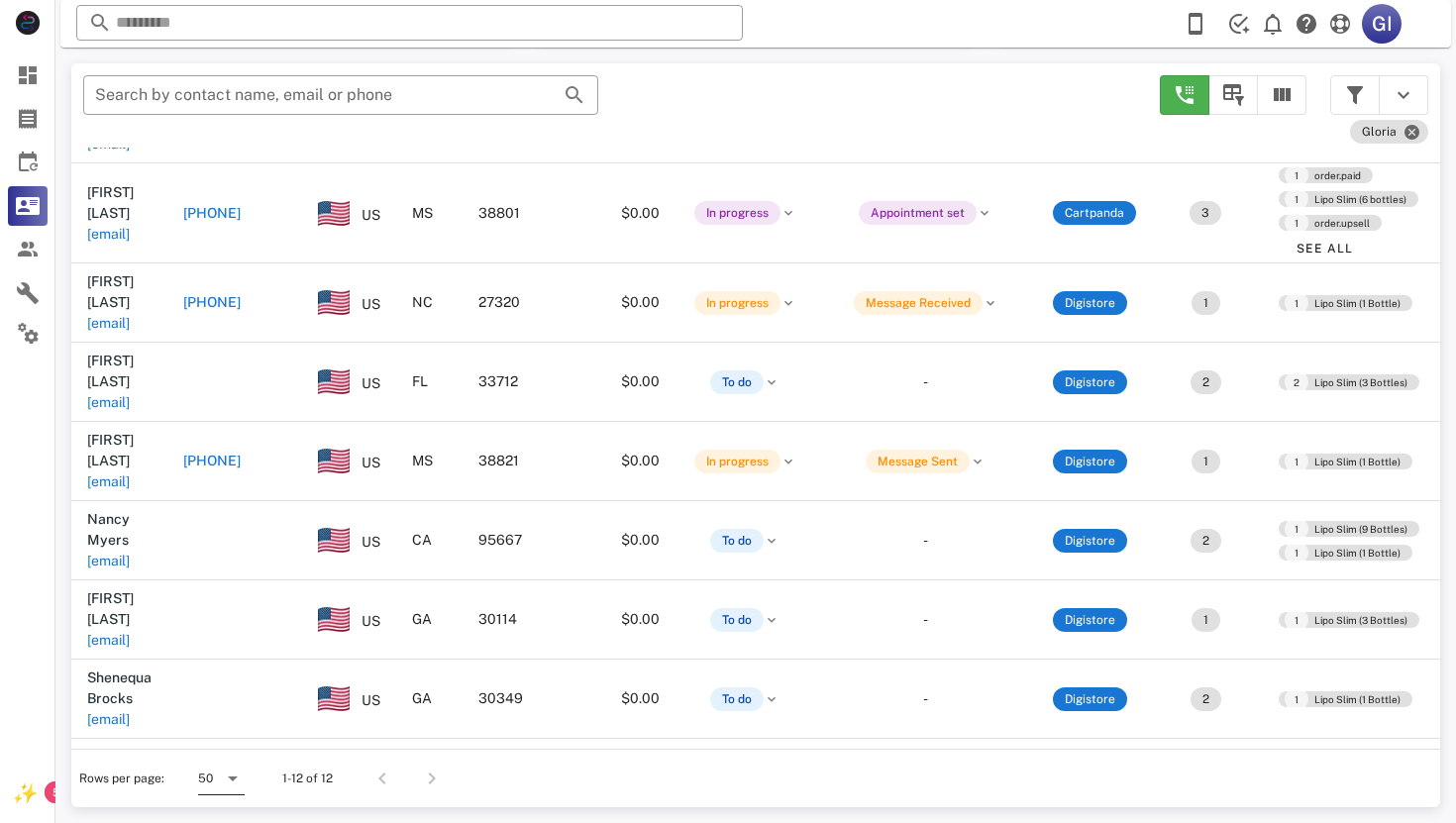 click at bounding box center [233, 778] 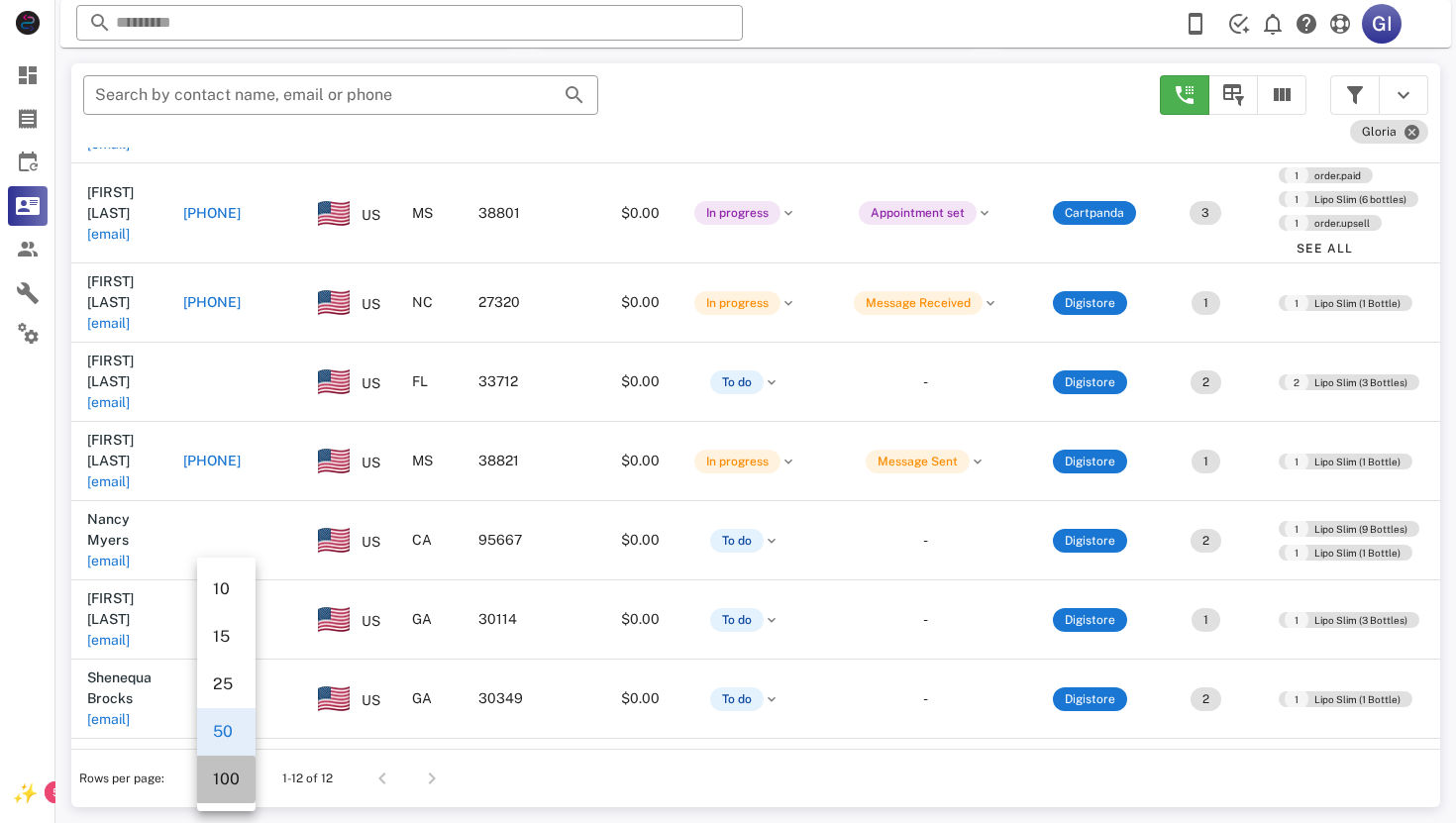 click on "100" at bounding box center (226, 778) 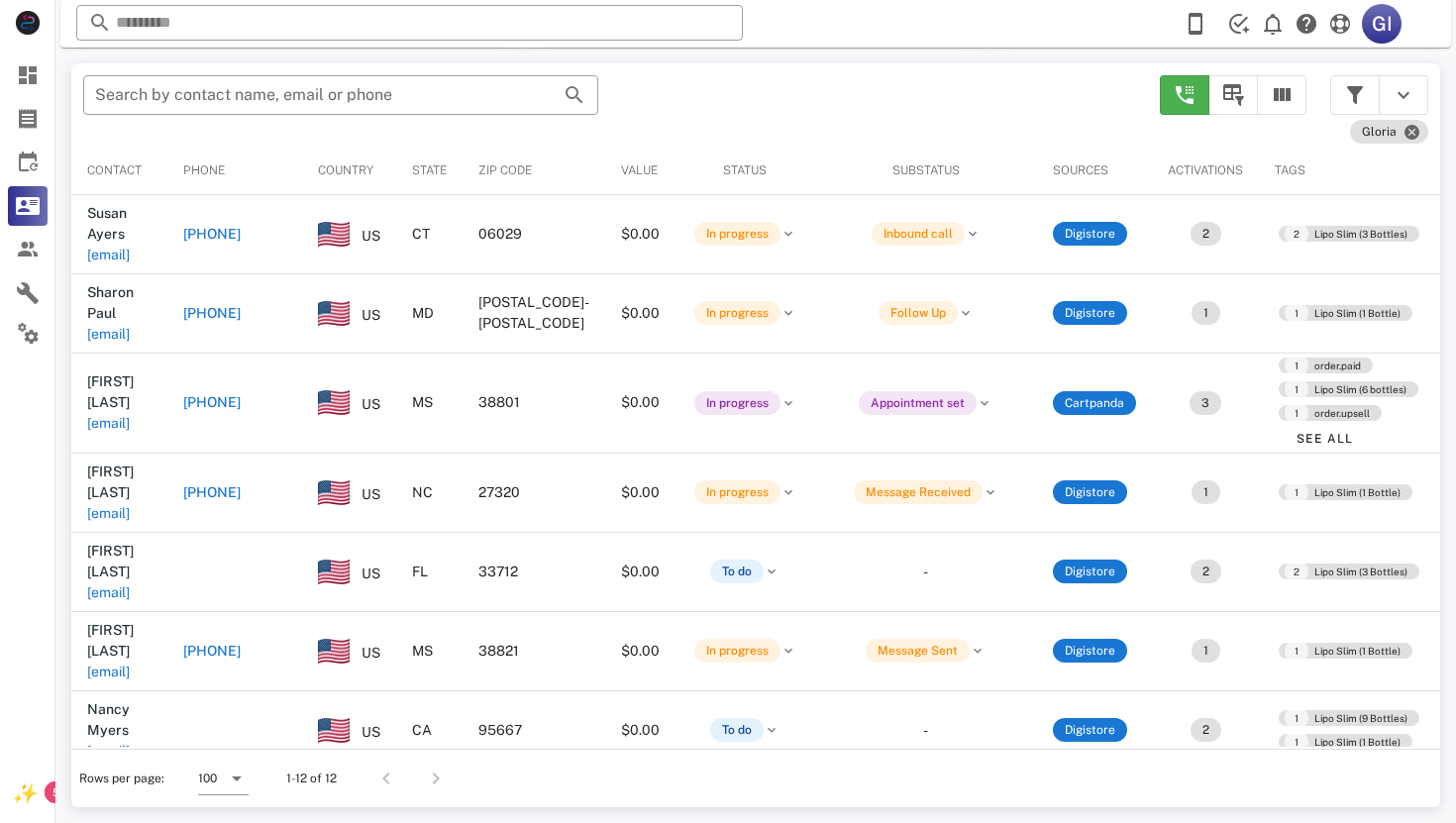 scroll, scrollTop: 376, scrollLeft: 0, axis: vertical 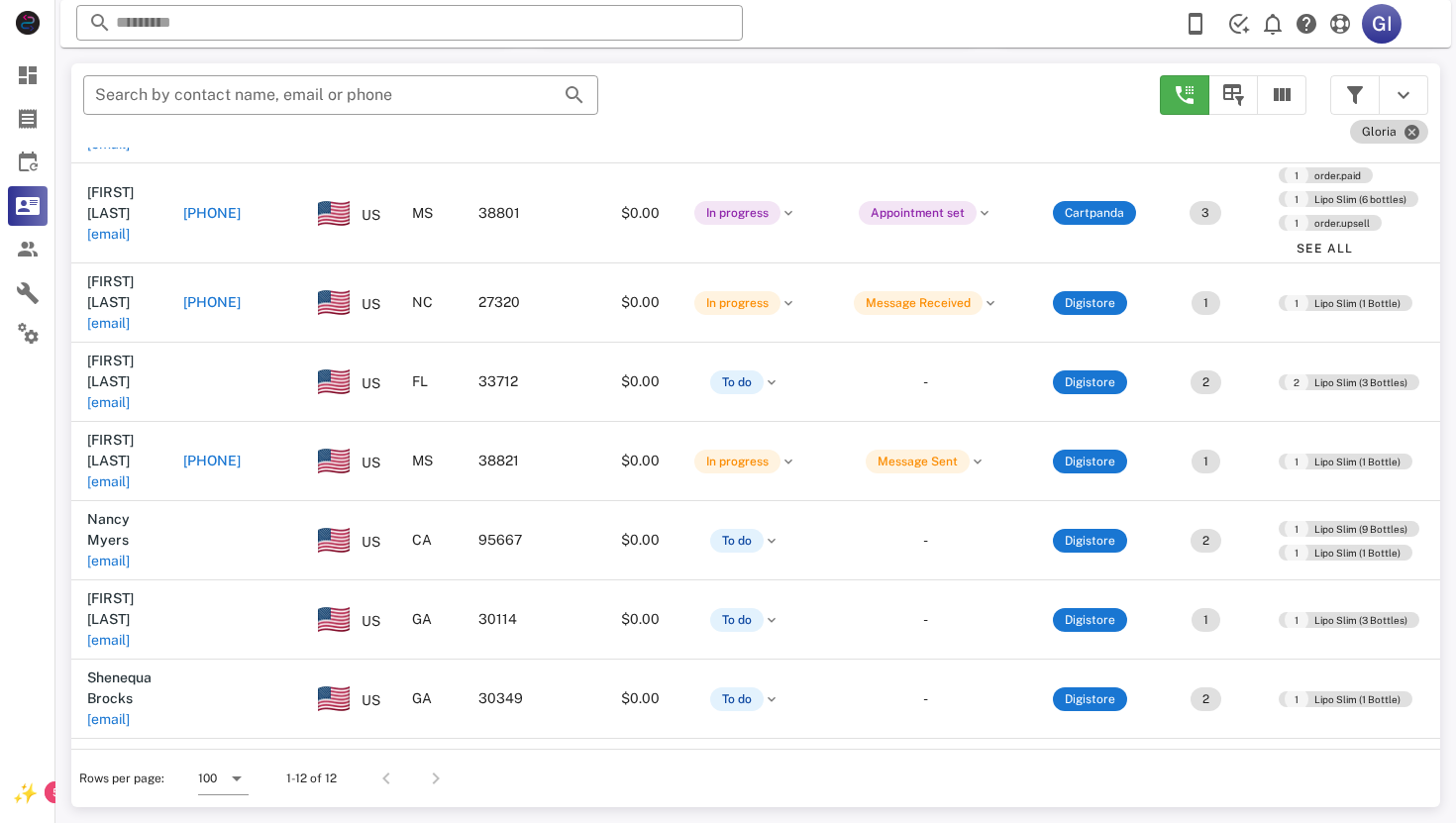 click on "Gloria" at bounding box center [1389, 132] 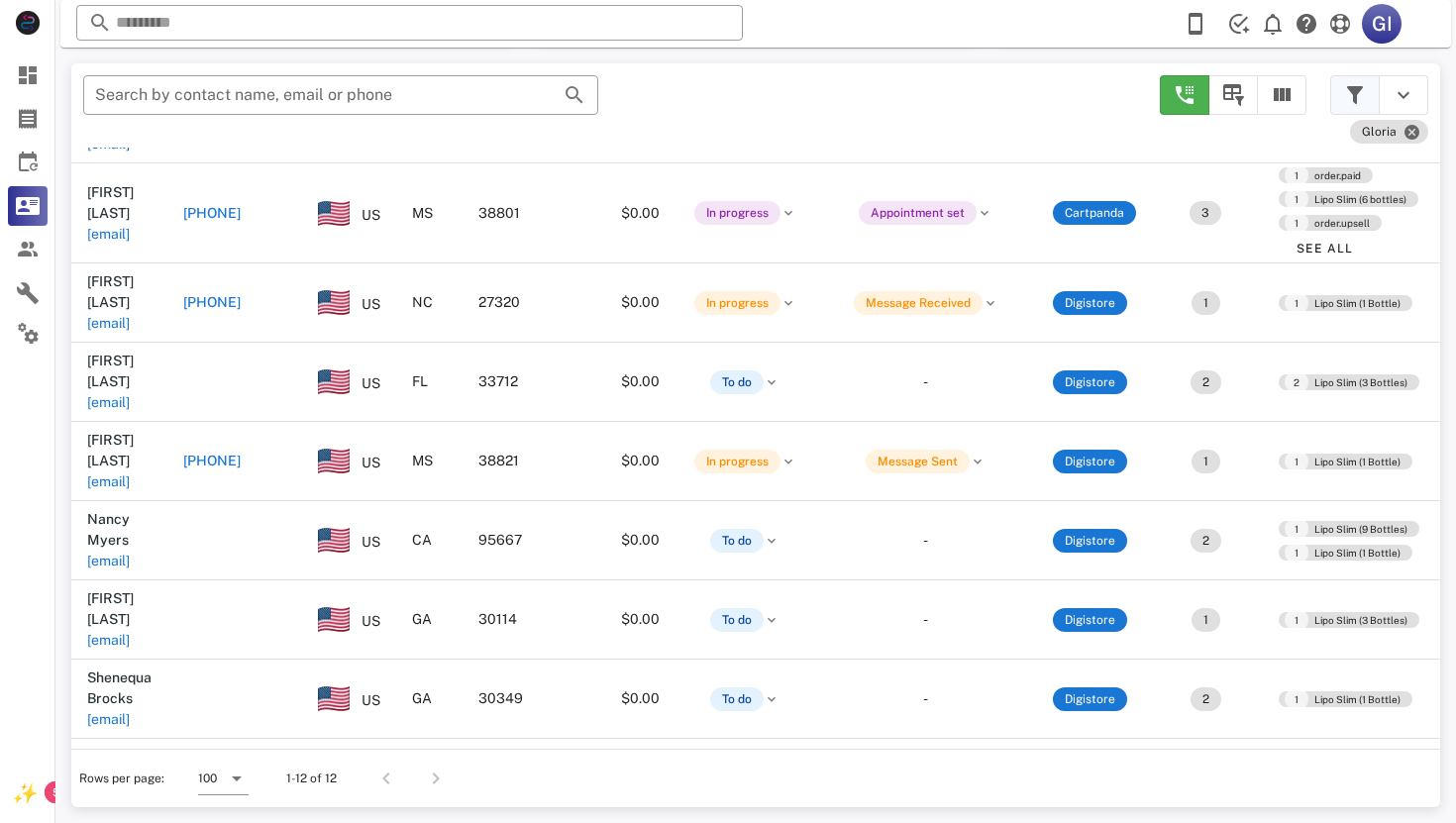 click at bounding box center [1355, 95] 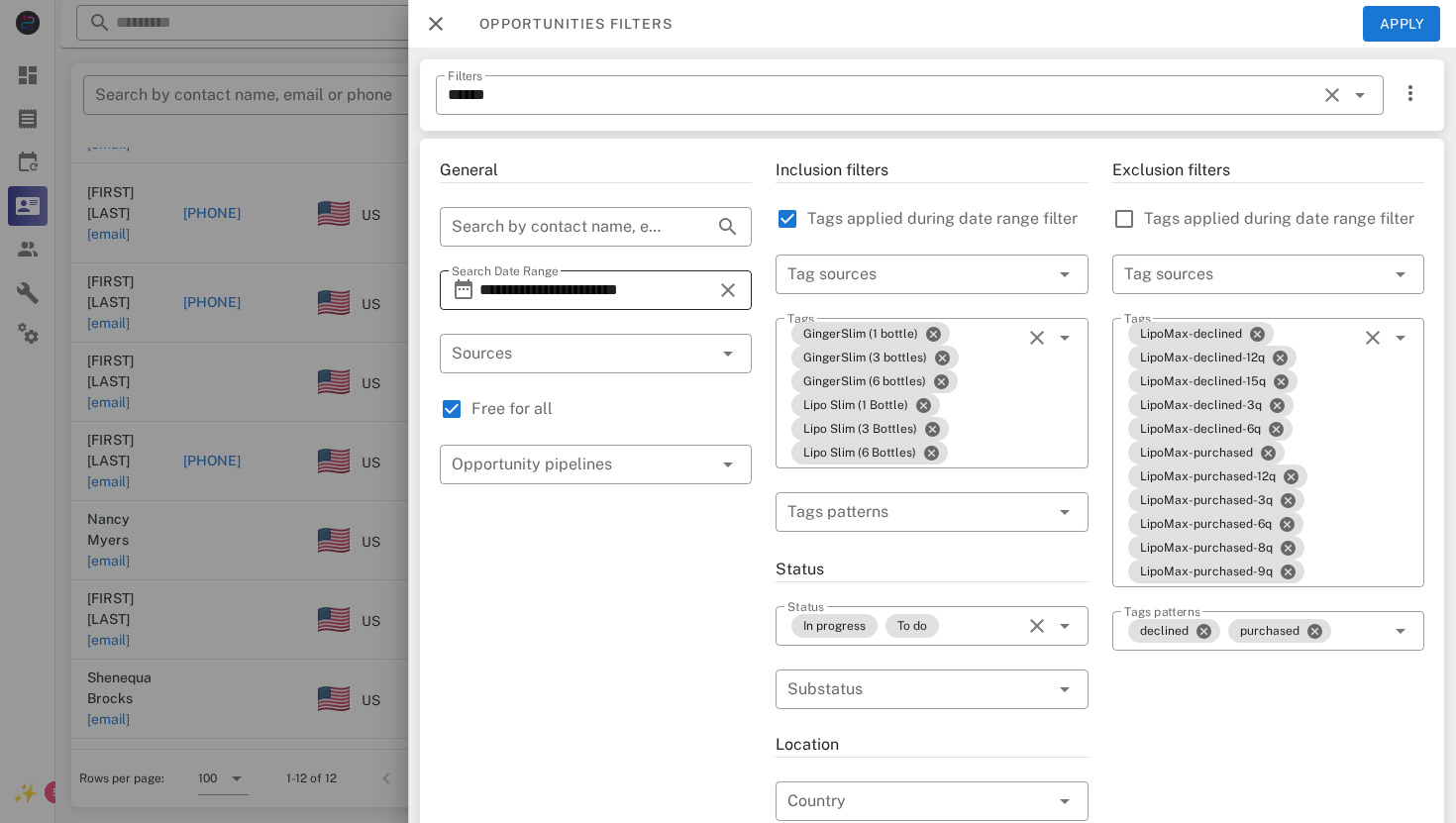 click on "**********" at bounding box center (595, 290) 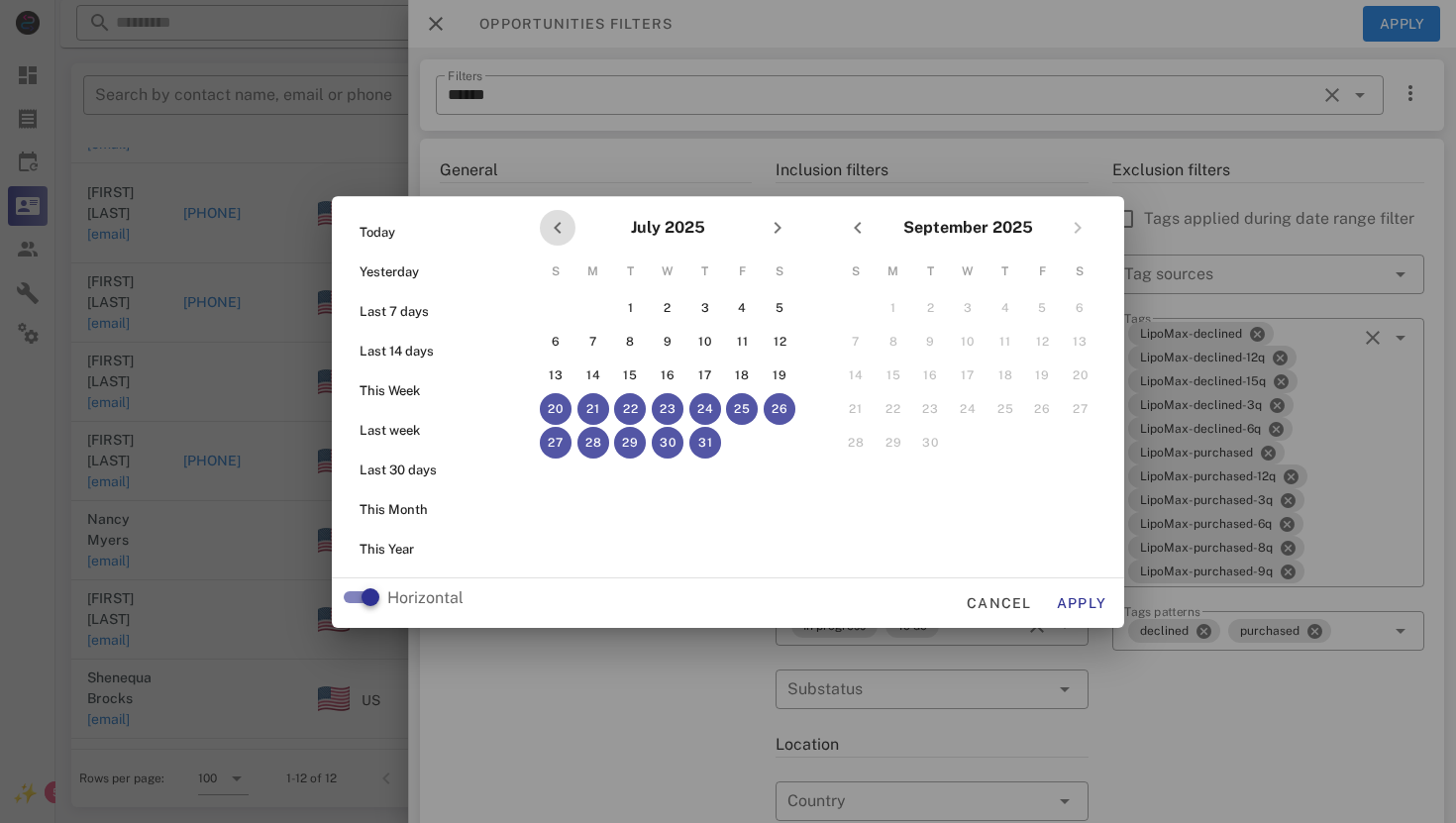 click at bounding box center (558, 228) 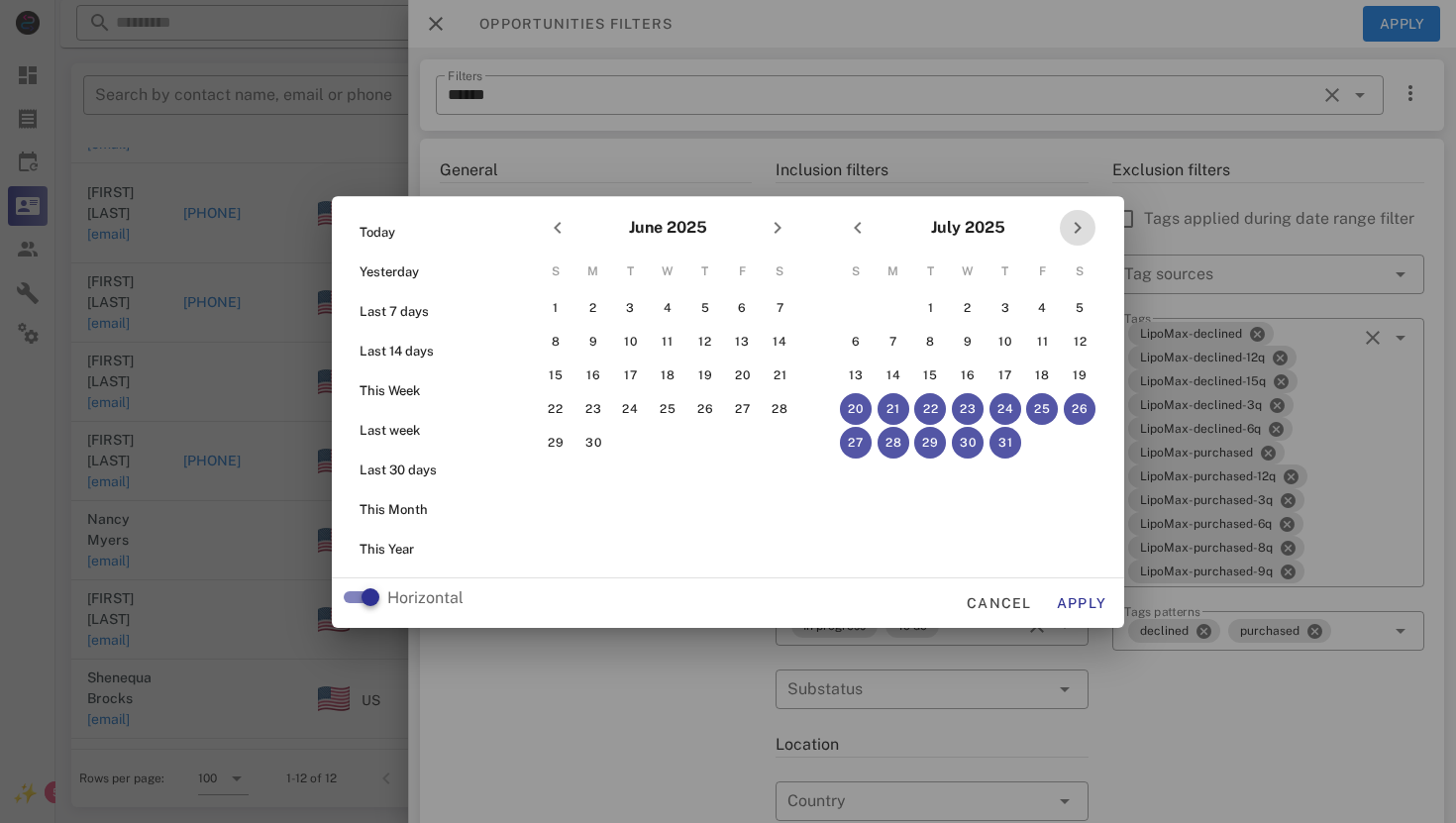 click at bounding box center [1078, 228] 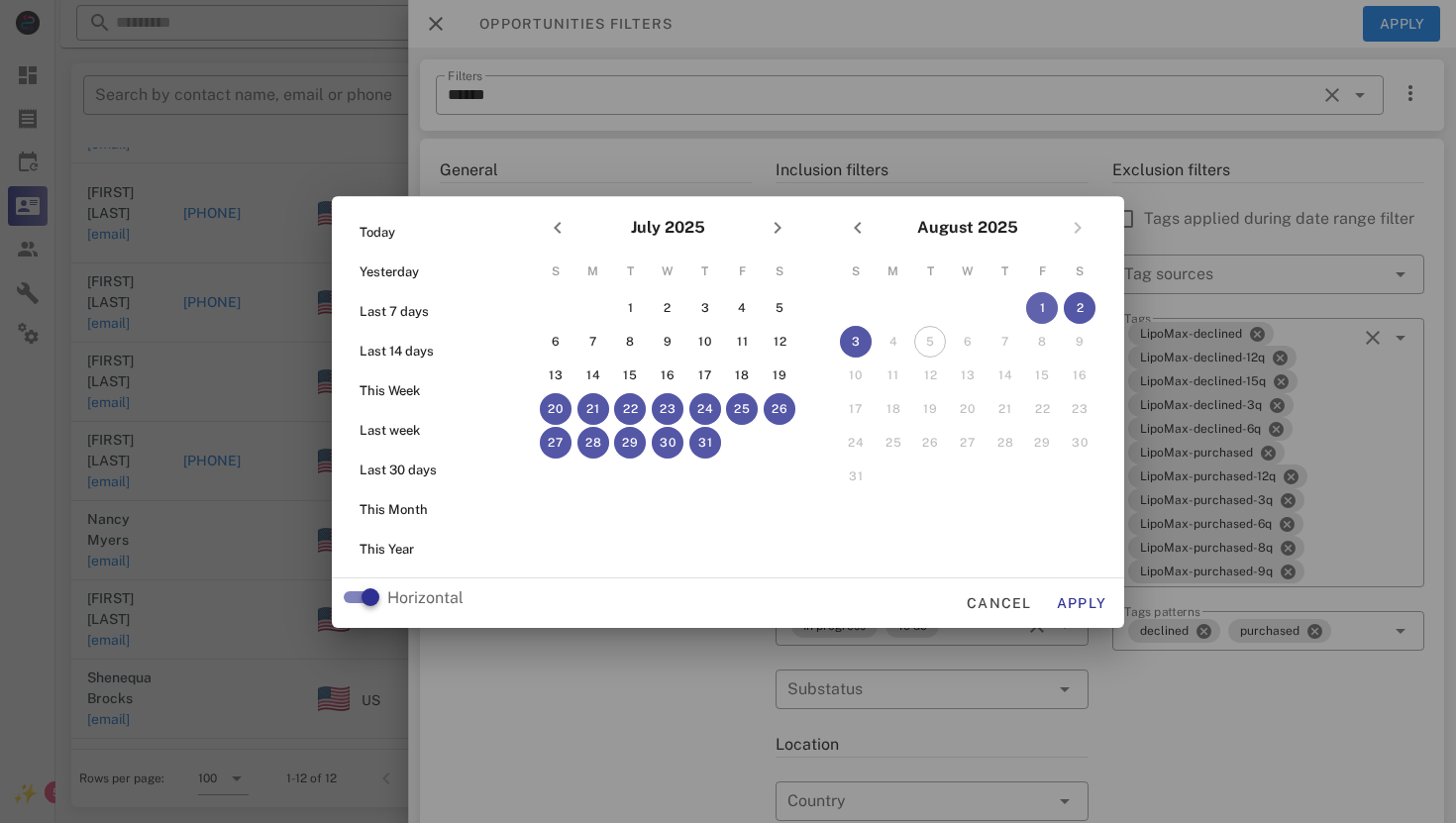 click on "1" at bounding box center [1042, 308] 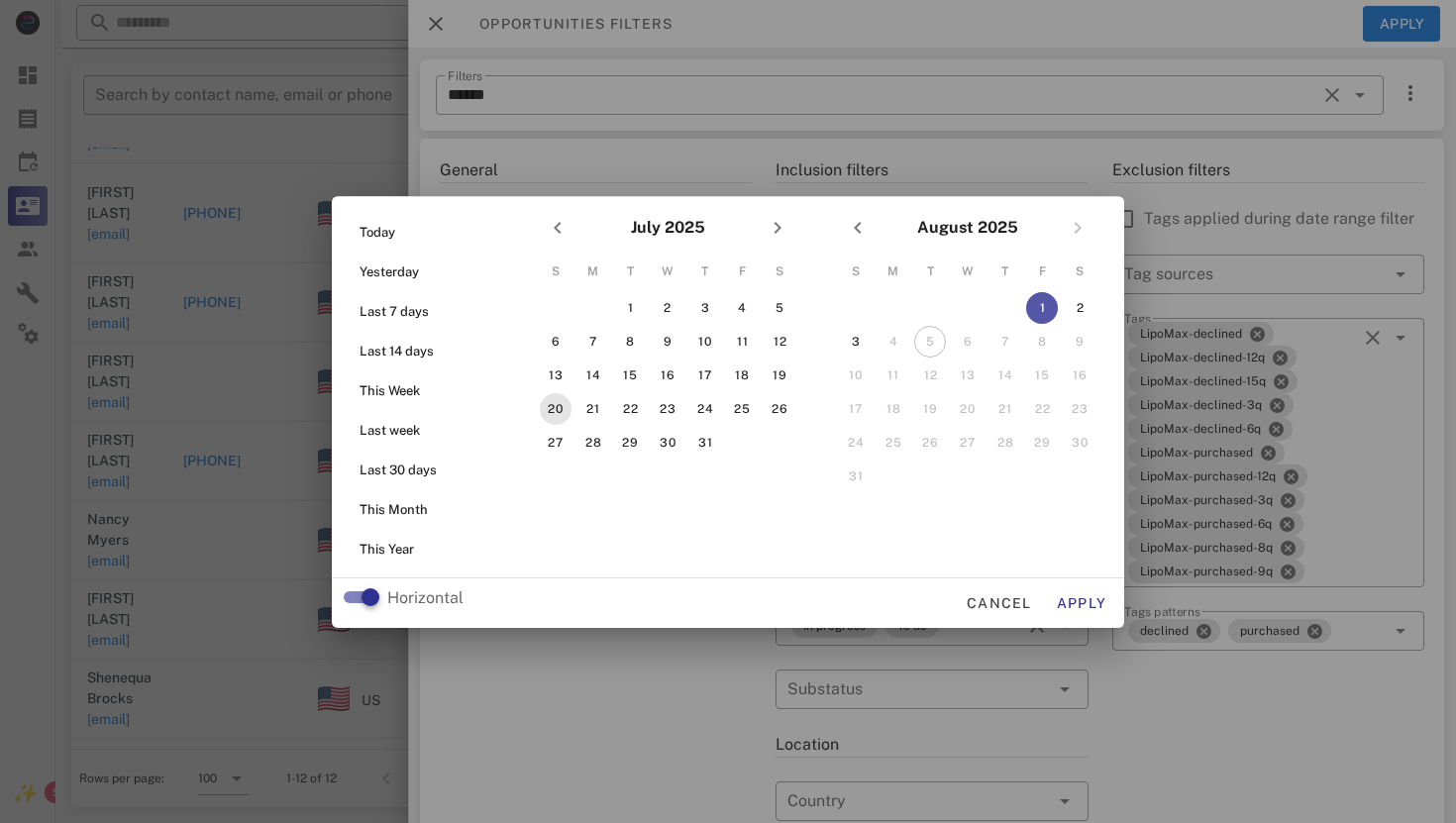 click on "20" at bounding box center (556, 409) 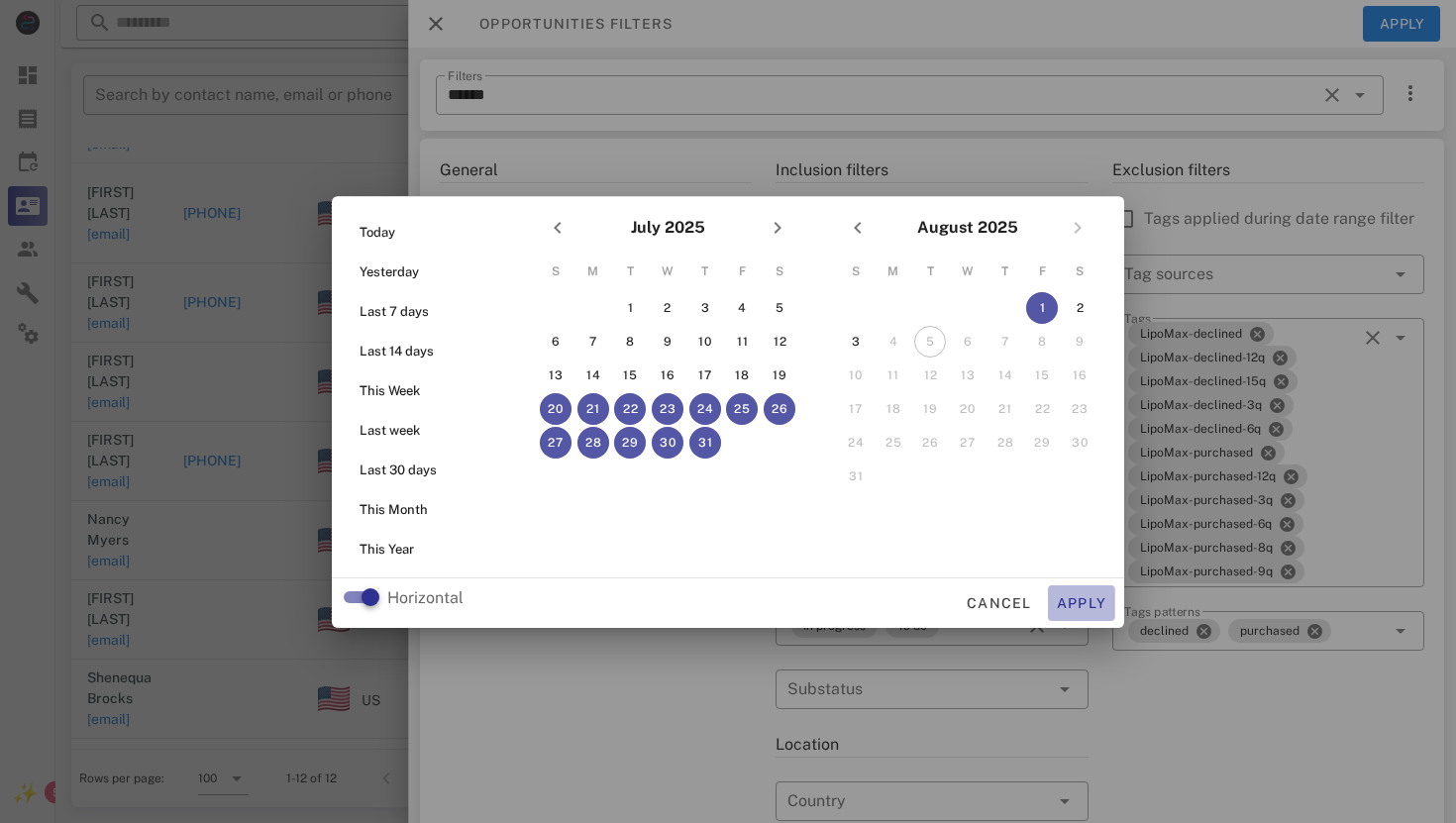 click on "Apply" at bounding box center (1082, 603) 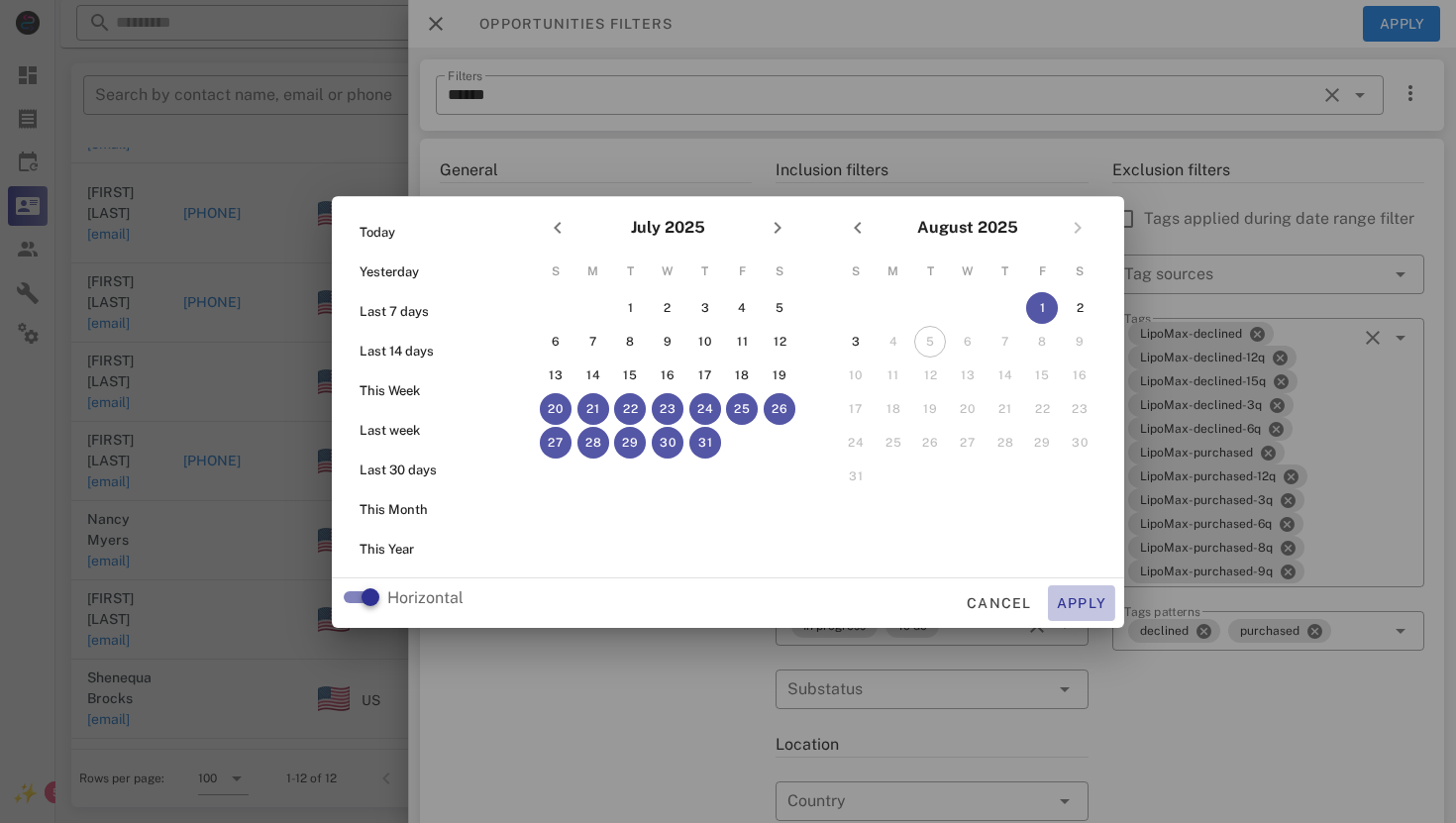 type 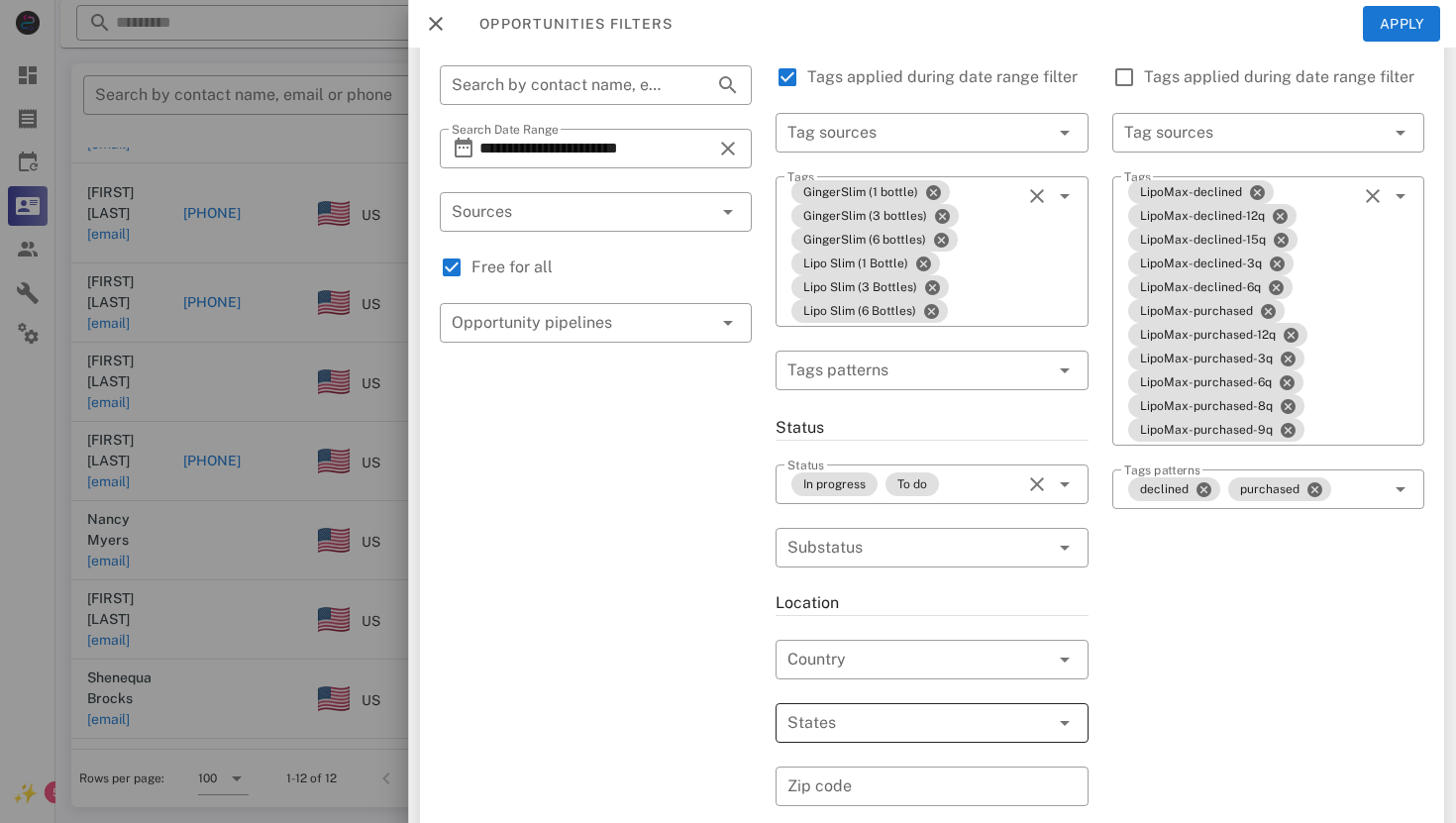 scroll, scrollTop: 132, scrollLeft: 0, axis: vertical 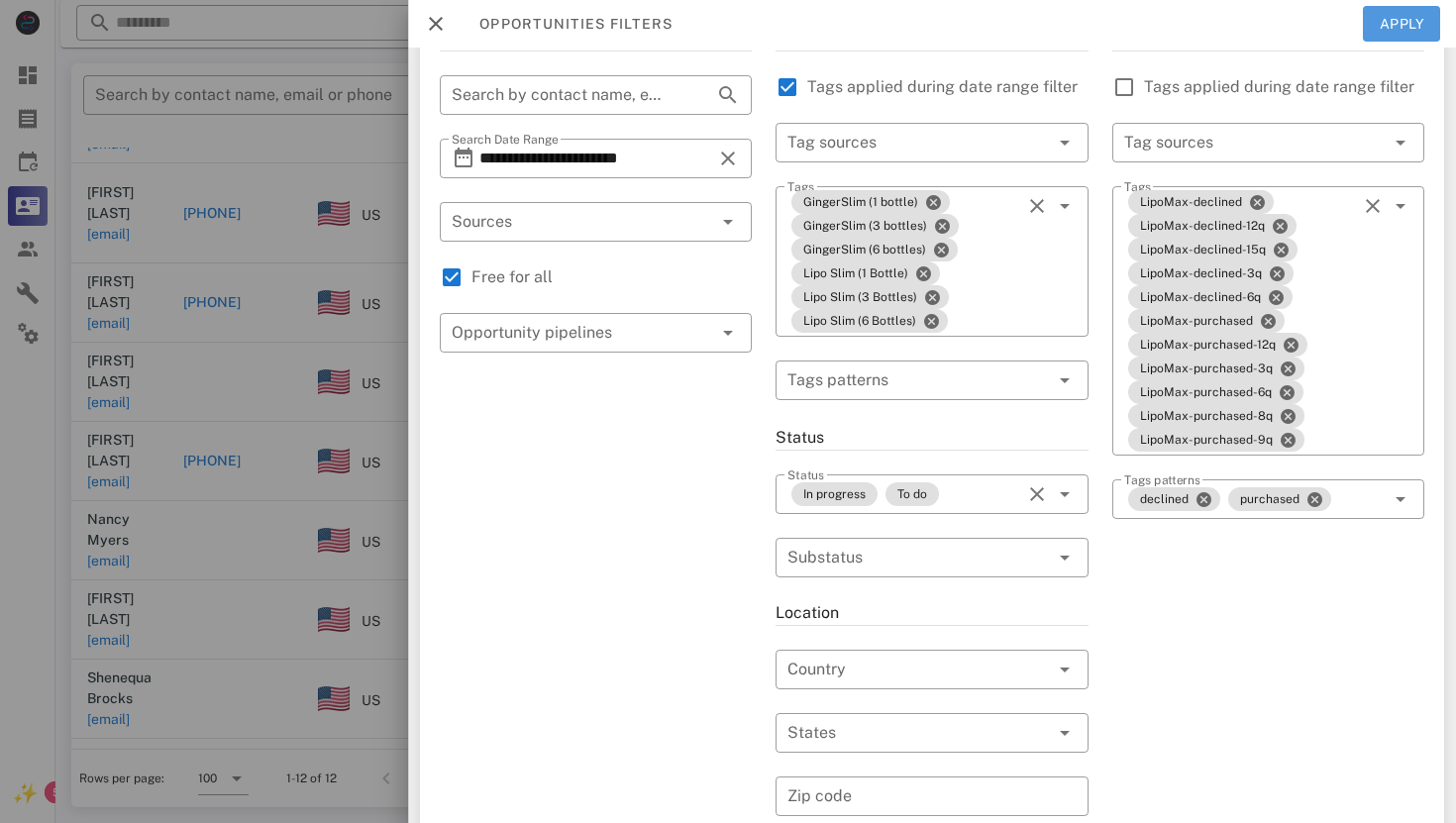 click on "Apply" at bounding box center [1402, 24] 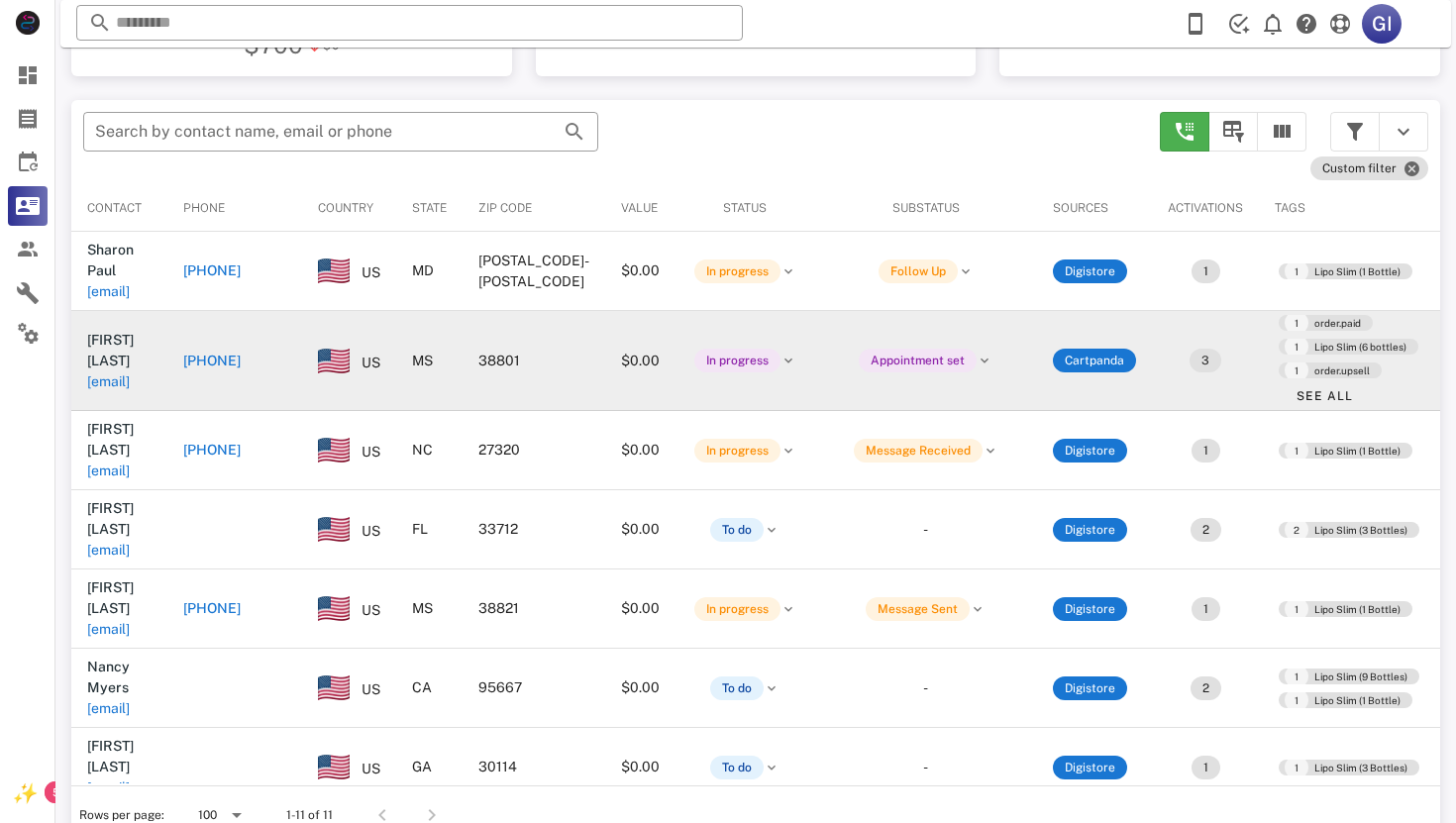 scroll, scrollTop: 336, scrollLeft: 0, axis: vertical 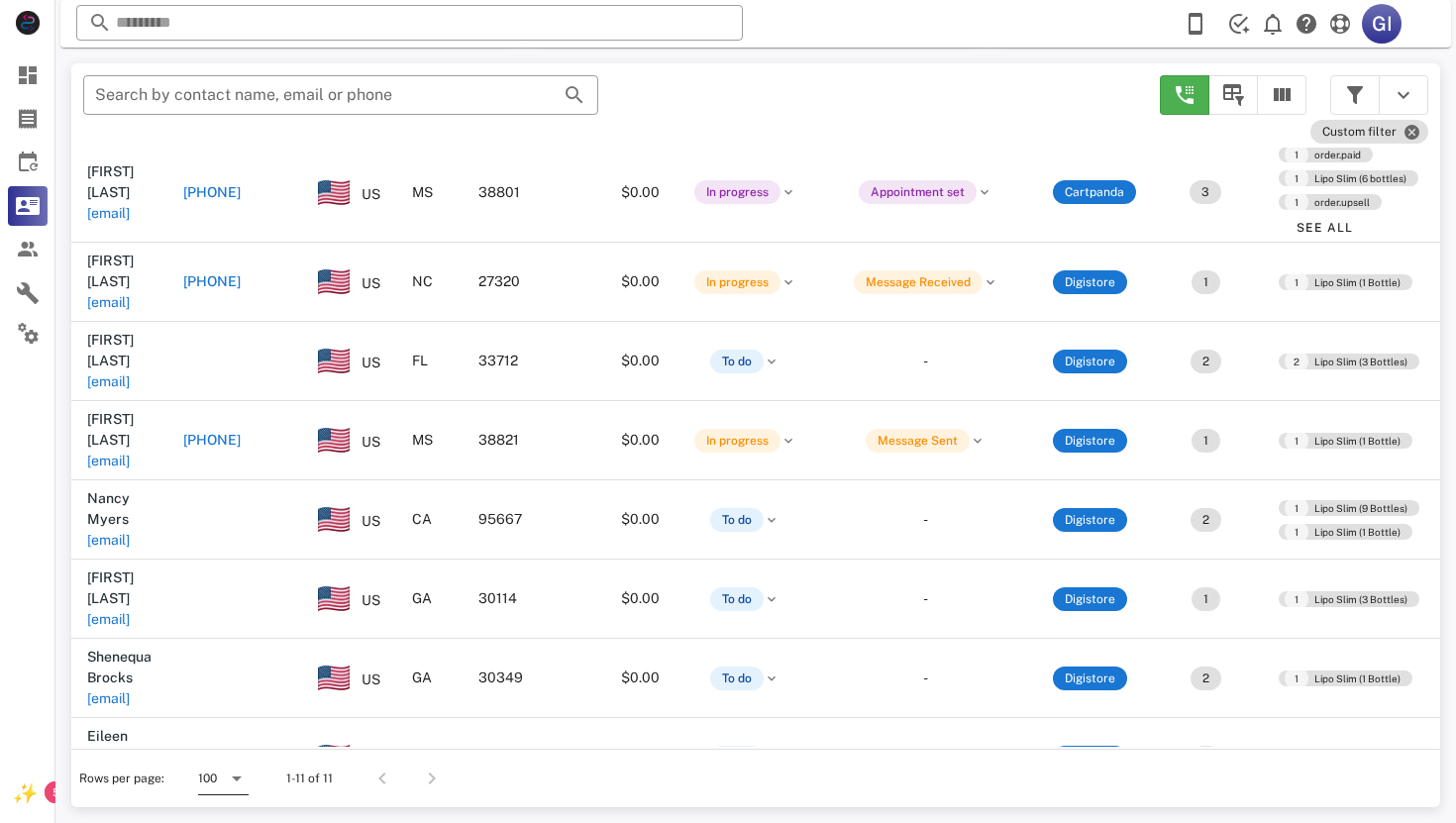 click at bounding box center [237, 778] 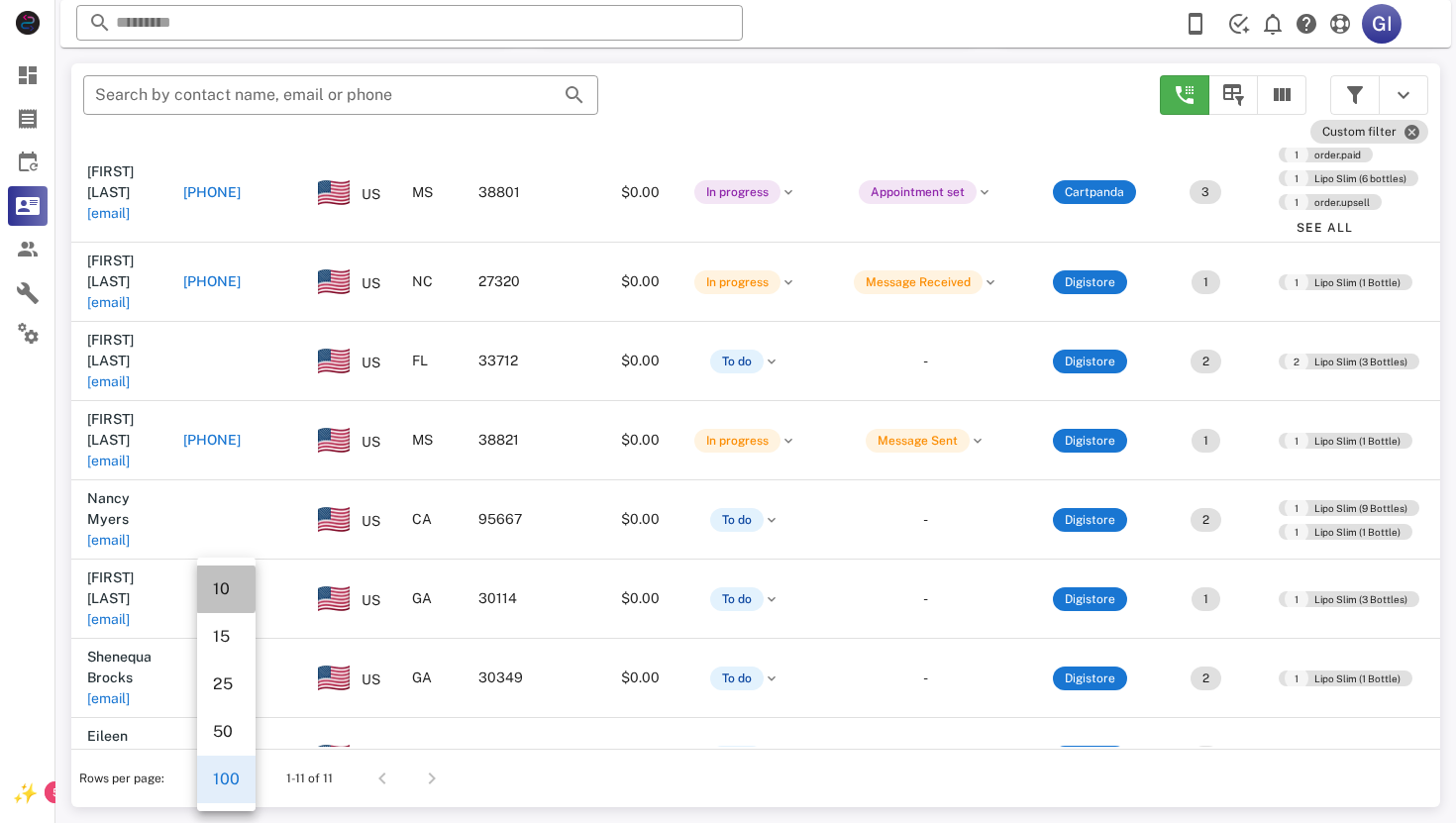 click on "10" at bounding box center (226, 588) 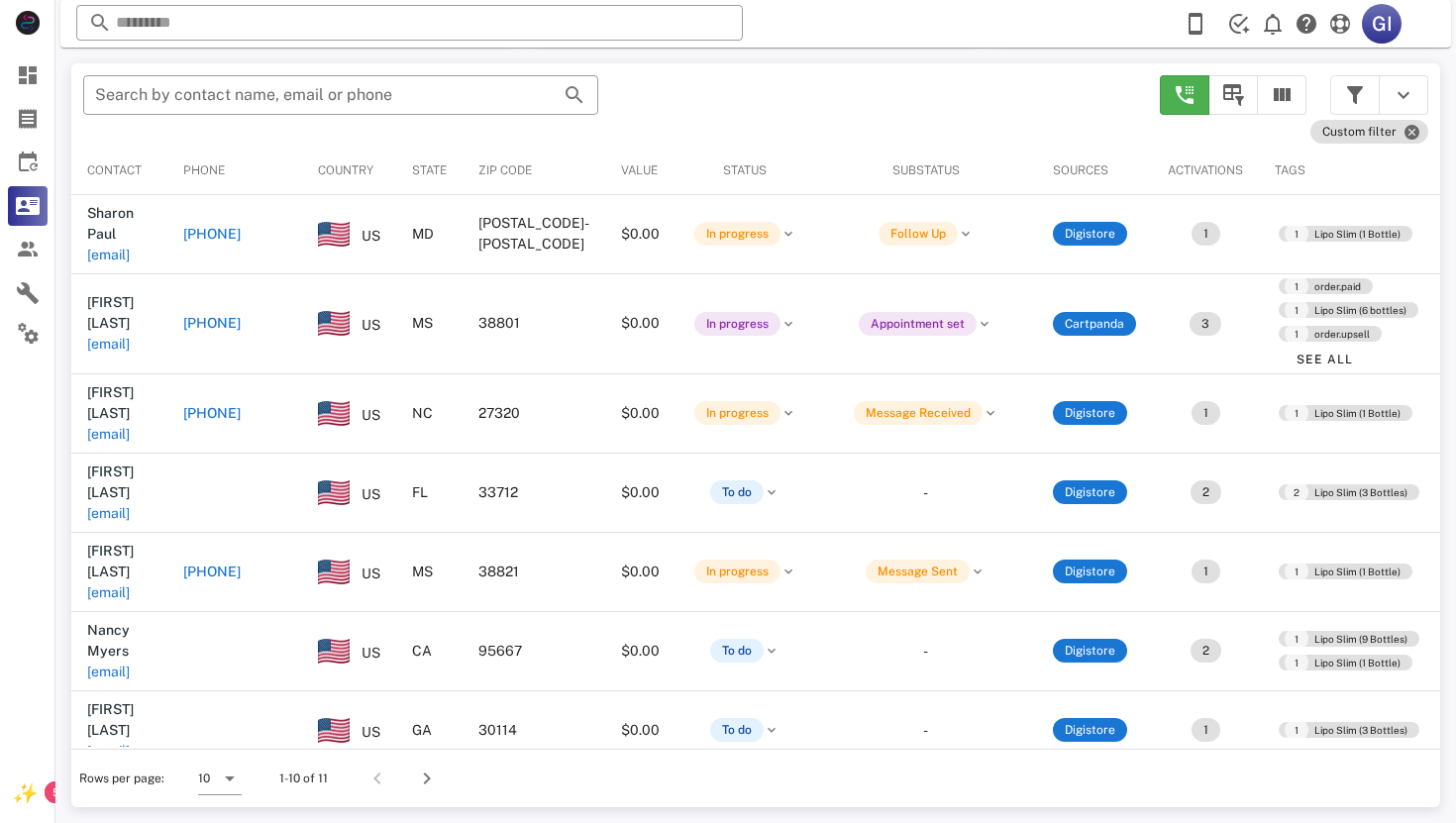 scroll, scrollTop: 376, scrollLeft: 0, axis: vertical 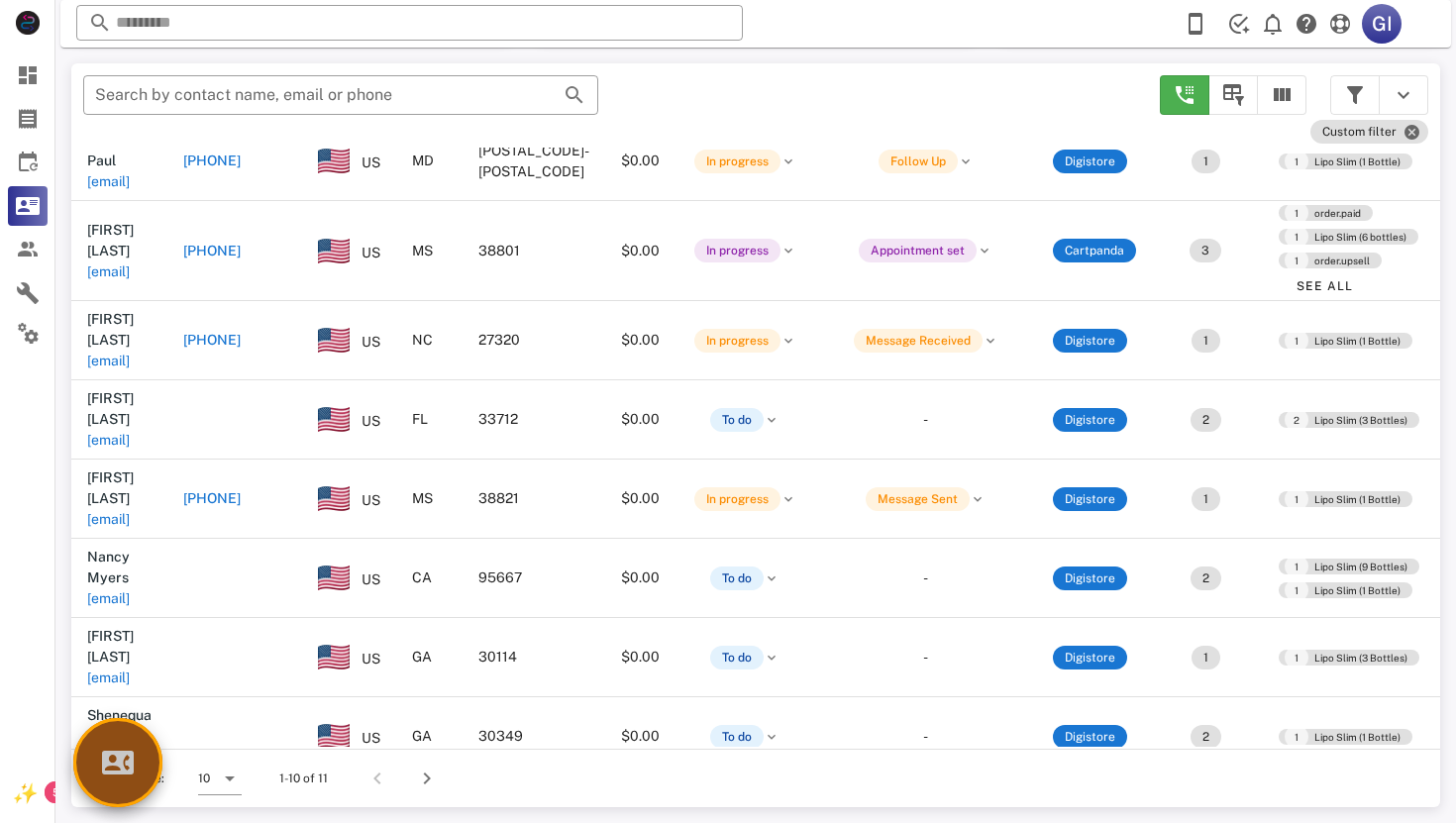 click at bounding box center (118, 763) 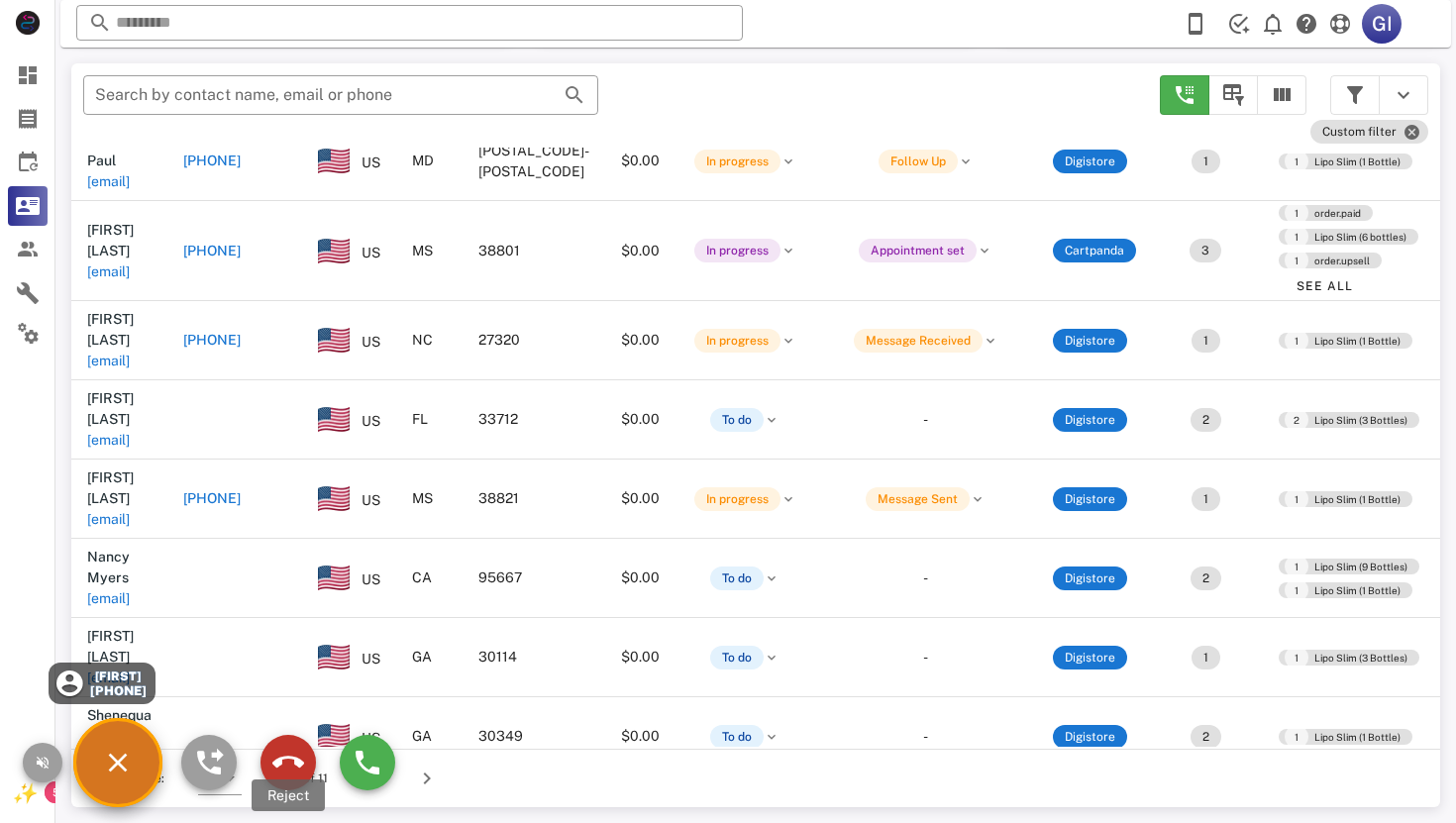 click at bounding box center (288, 763) 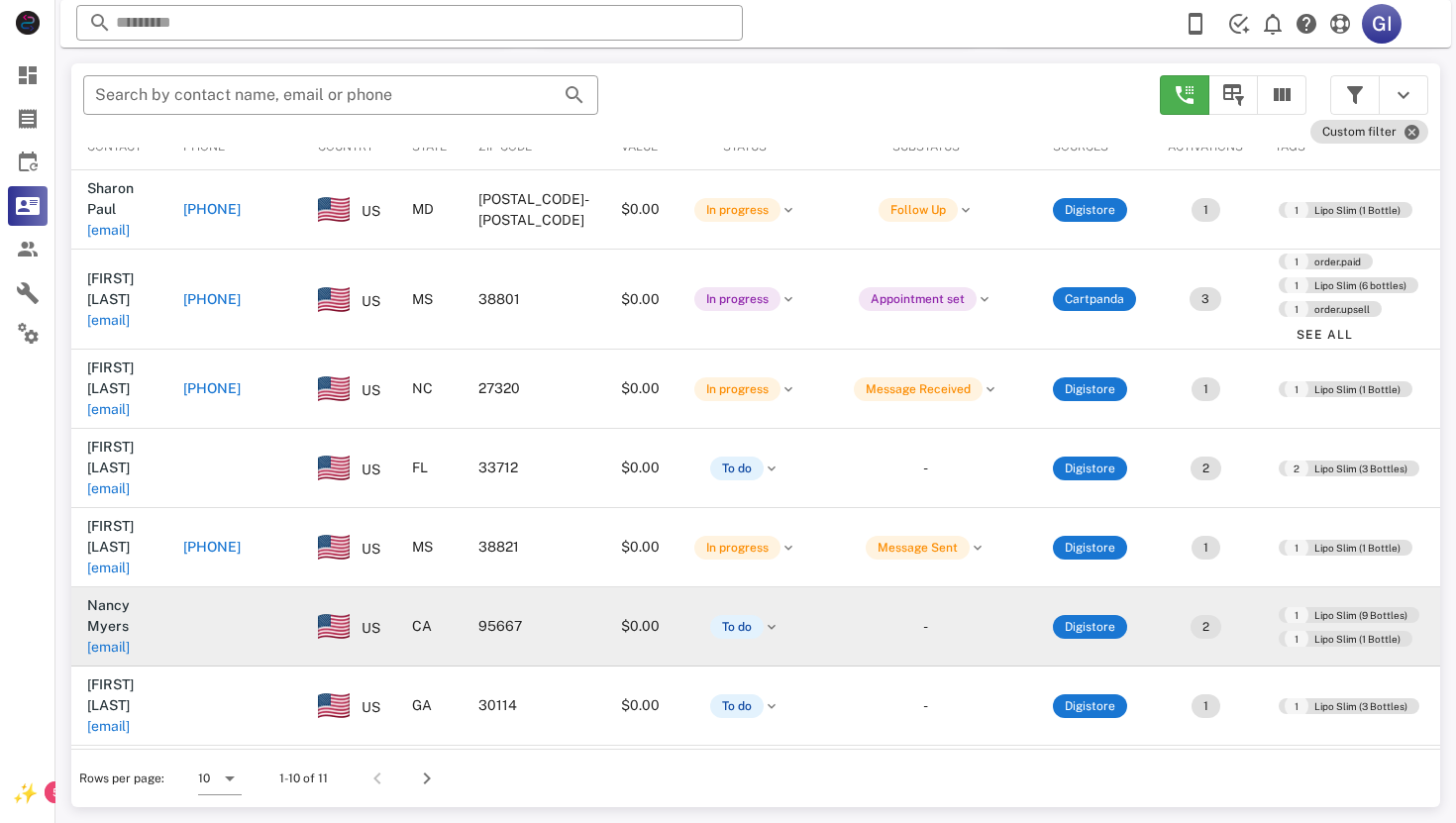 scroll, scrollTop: 0, scrollLeft: 0, axis: both 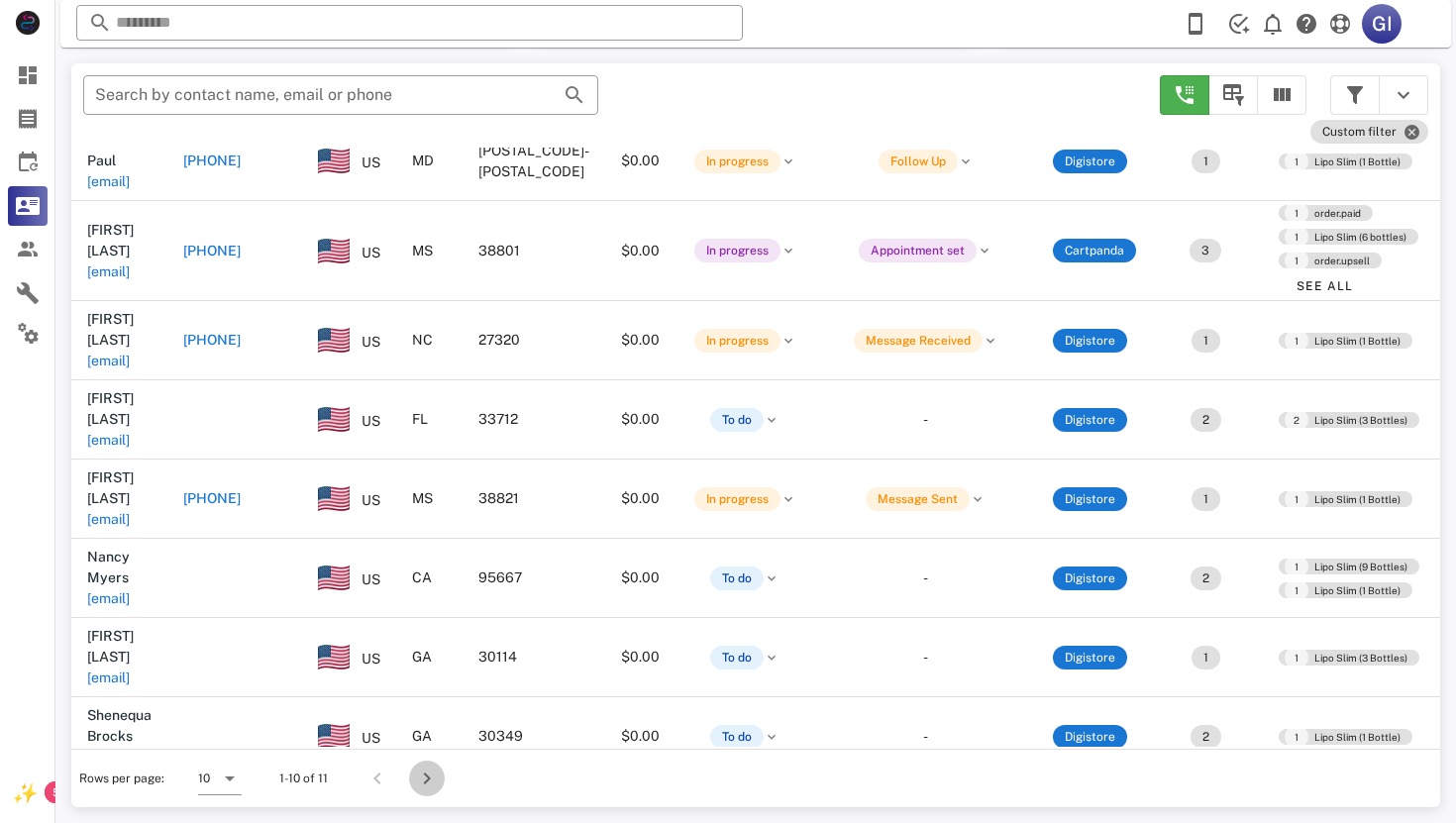 click at bounding box center (427, 778) 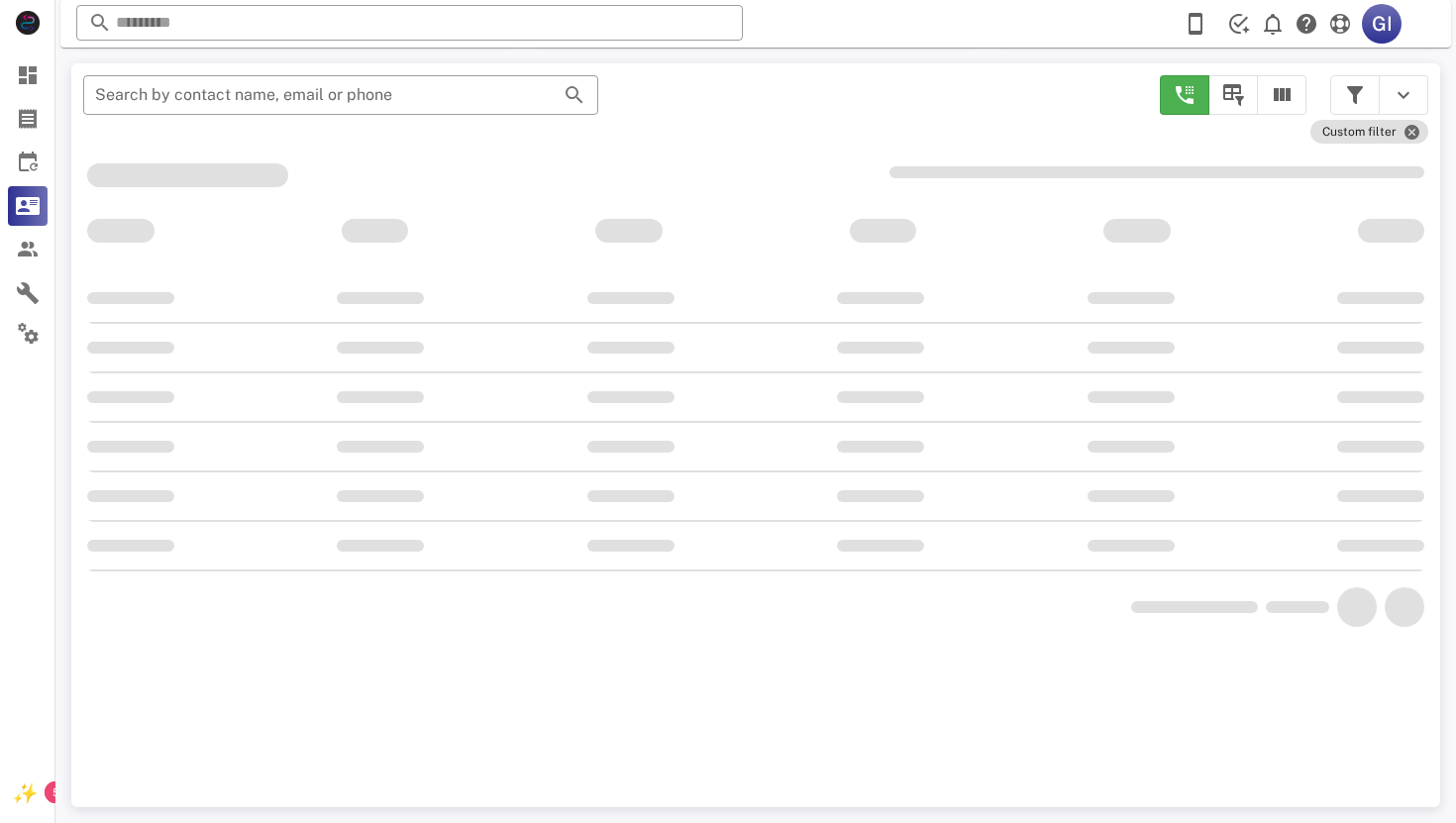 scroll, scrollTop: 376, scrollLeft: 0, axis: vertical 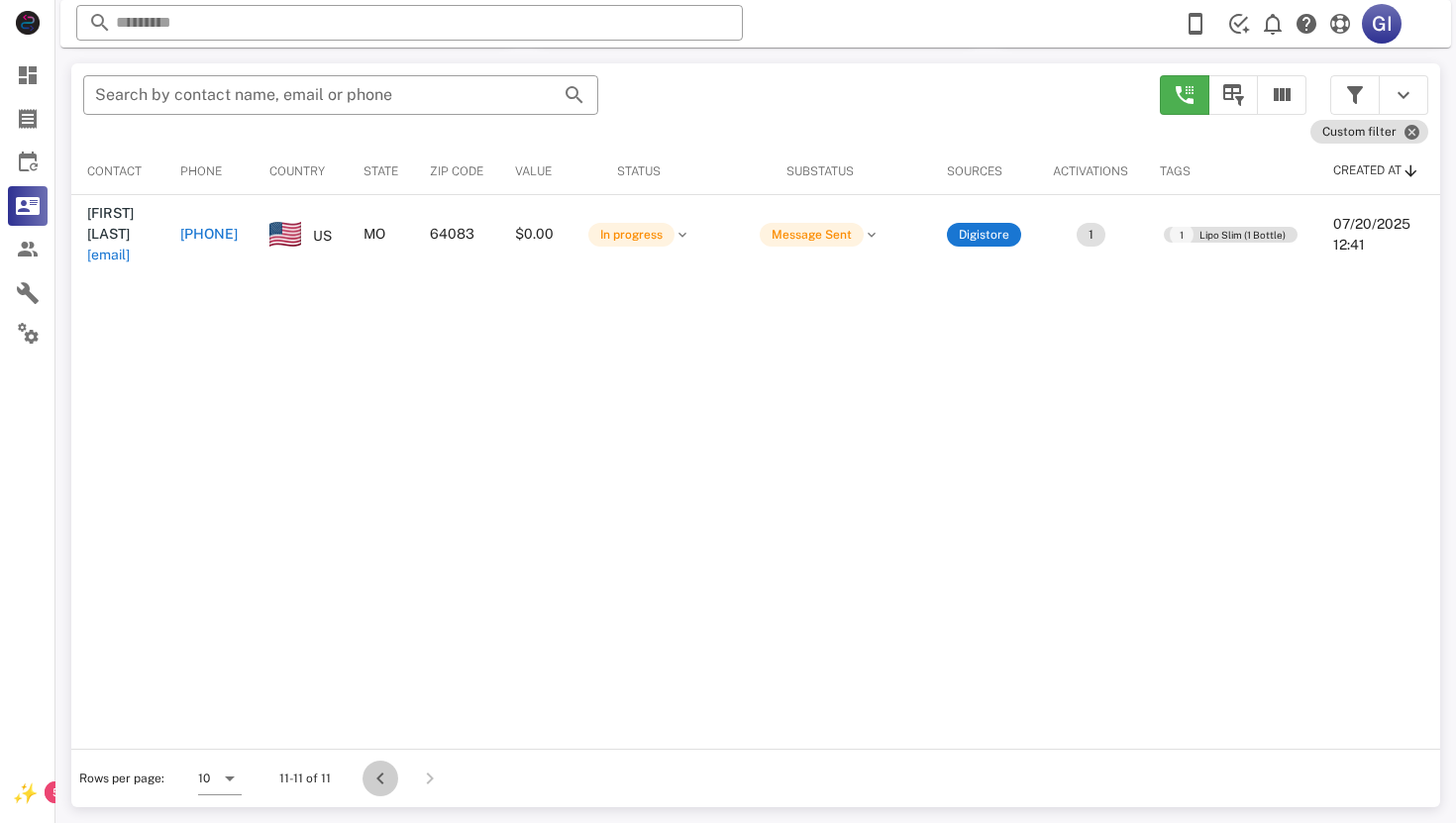 click at bounding box center (380, 778) 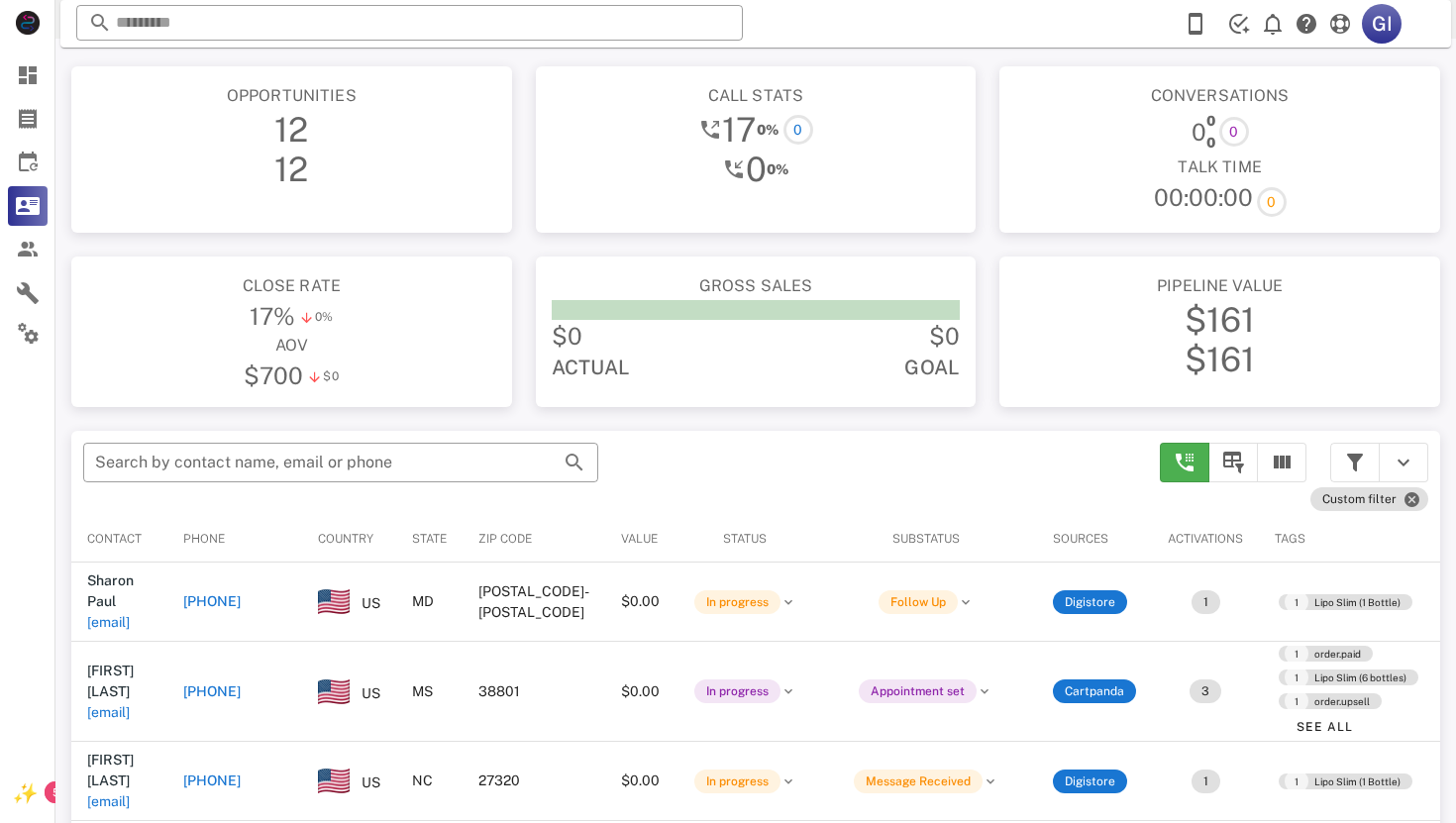 scroll, scrollTop: 0, scrollLeft: 0, axis: both 